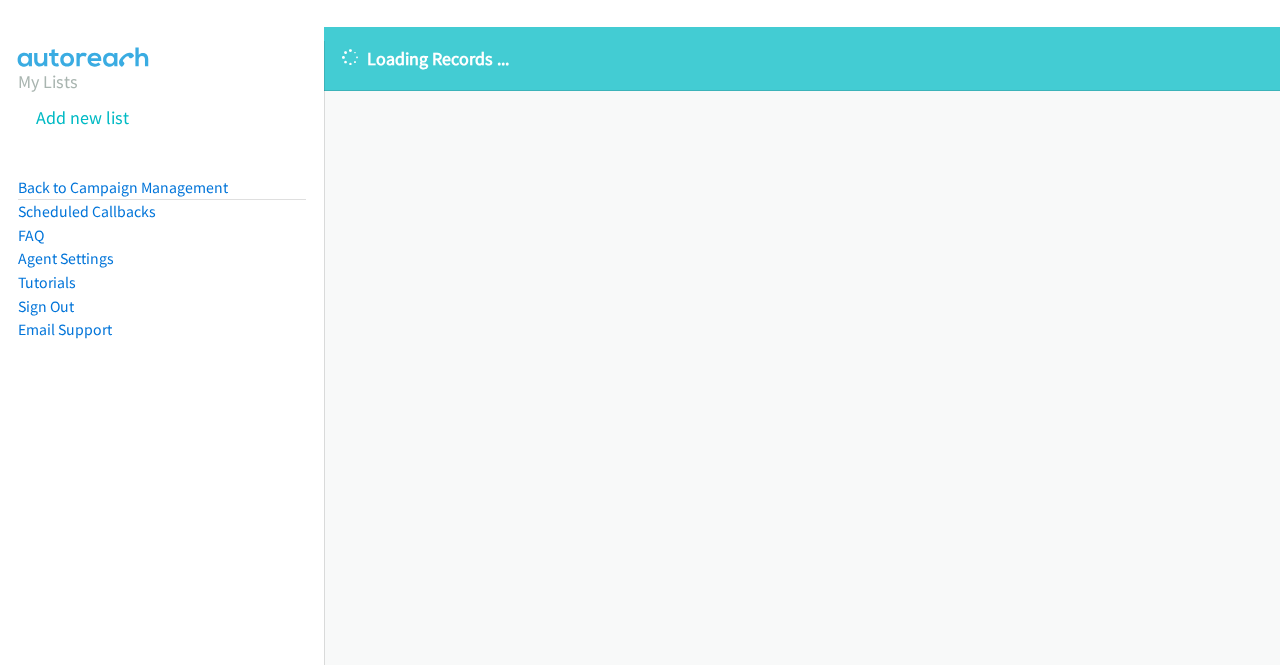 scroll, scrollTop: 0, scrollLeft: 0, axis: both 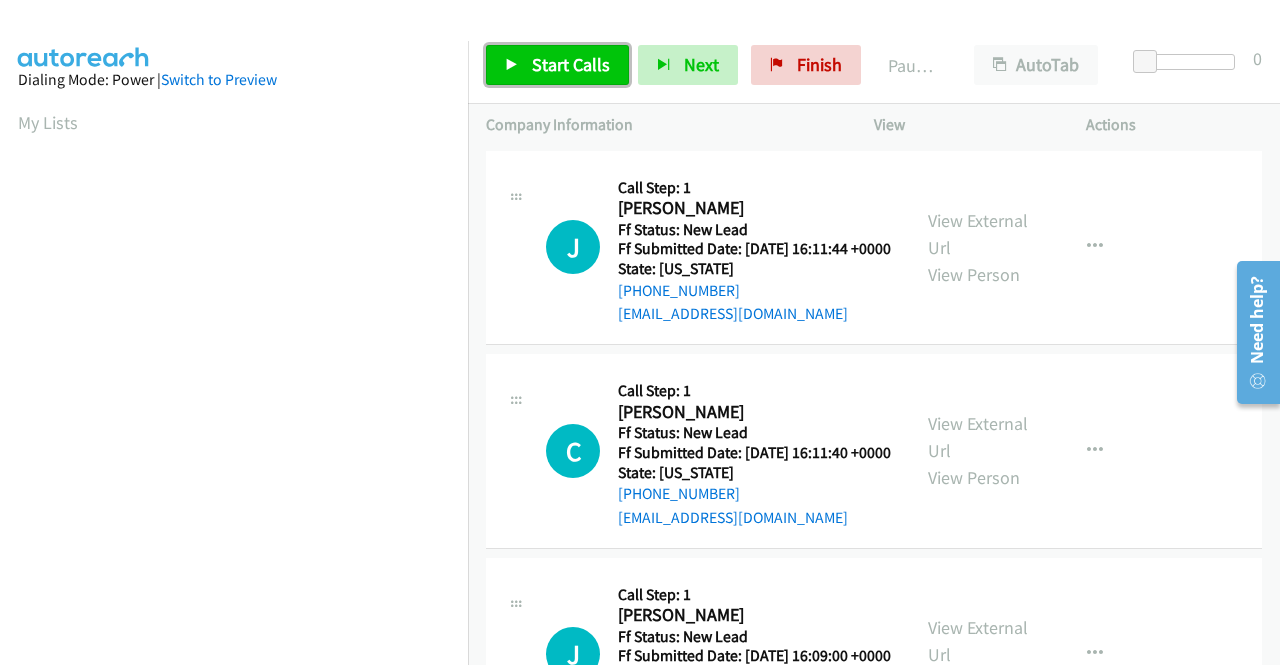 click on "Start Calls" at bounding box center (557, 65) 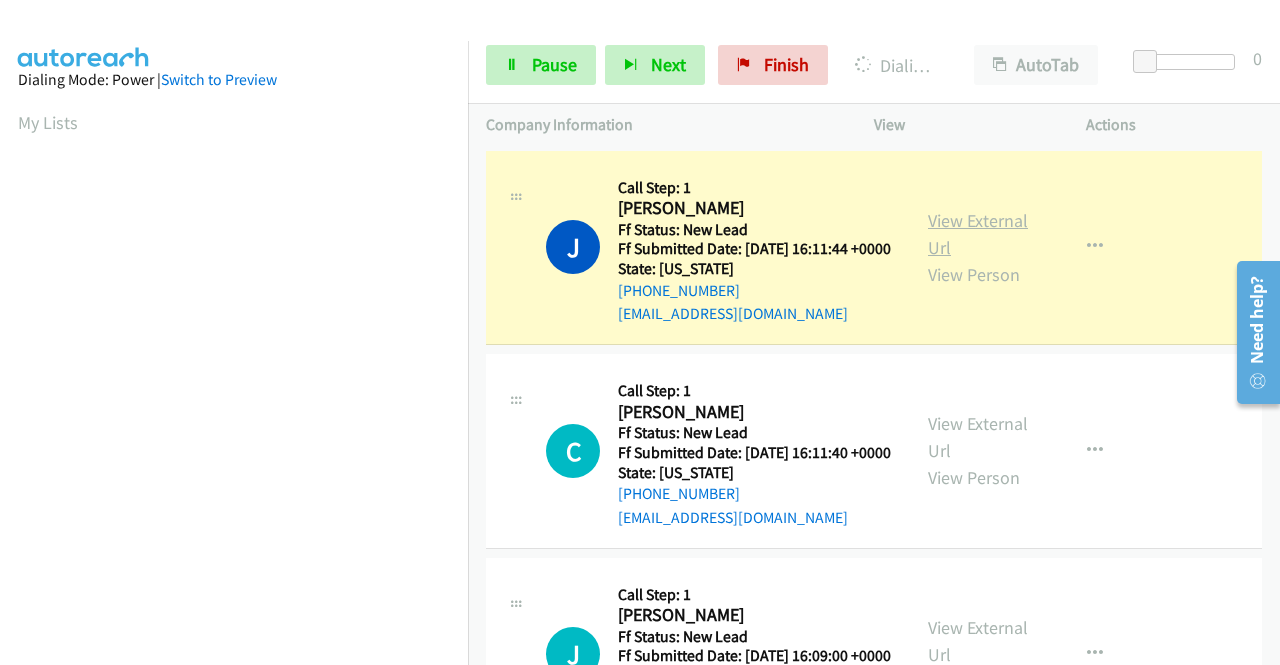 click on "View External Url" at bounding box center (978, 234) 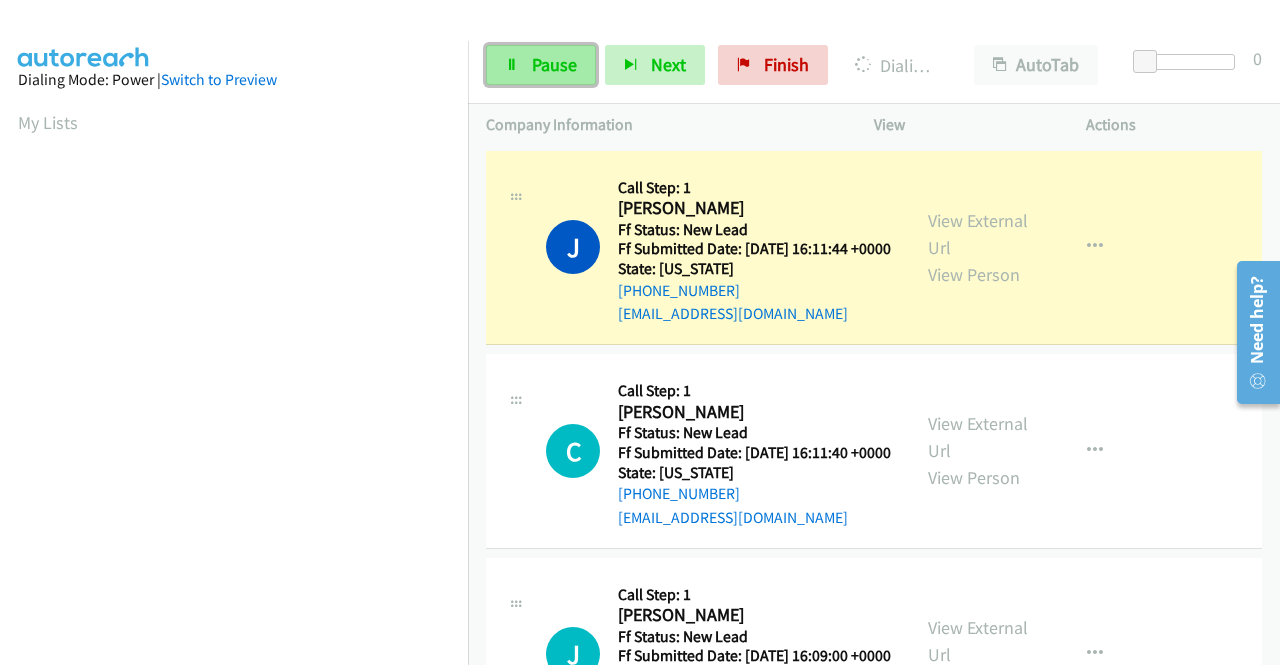 click on "Pause" at bounding box center (554, 64) 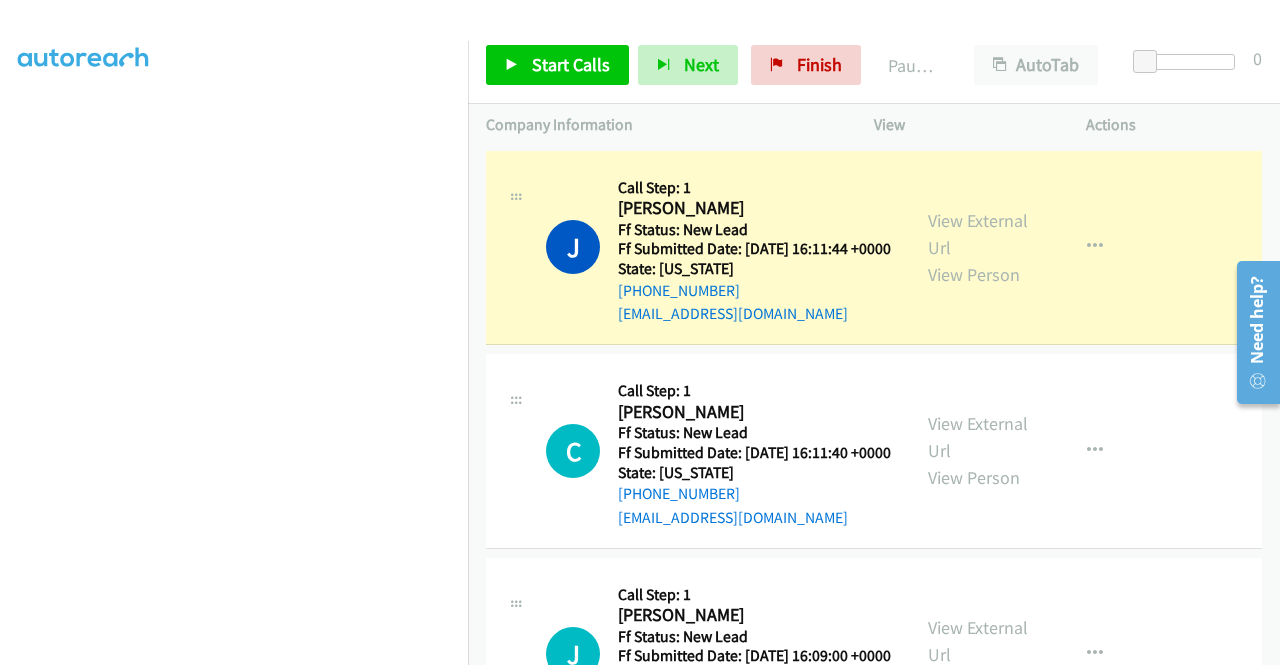 scroll, scrollTop: 0, scrollLeft: 0, axis: both 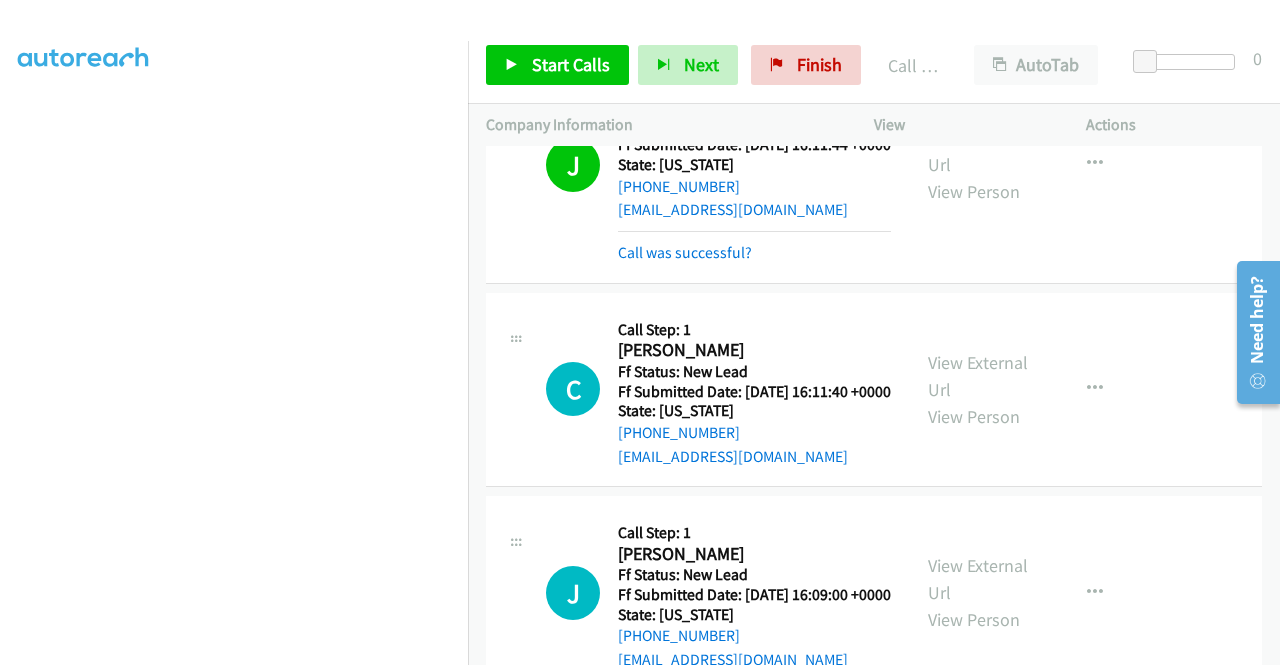 drag, startPoint x: 1278, startPoint y: 219, endPoint x: 56, endPoint y: 16, distance: 1238.7466 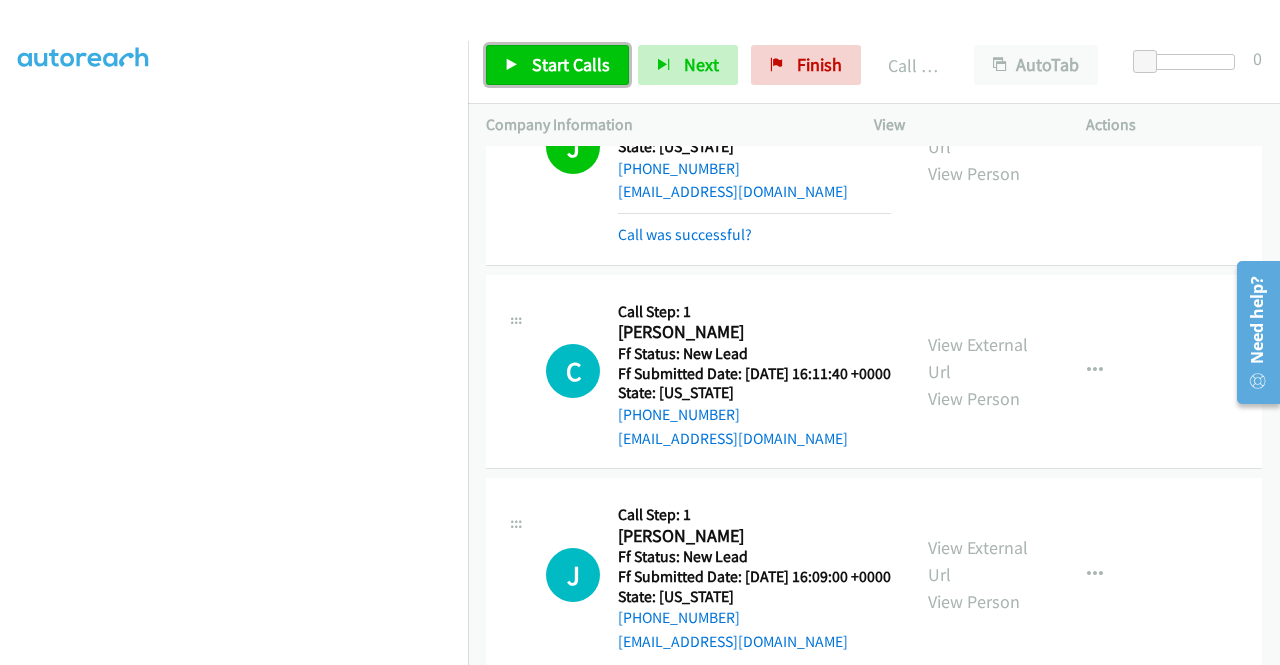 click on "Start Calls" at bounding box center (571, 64) 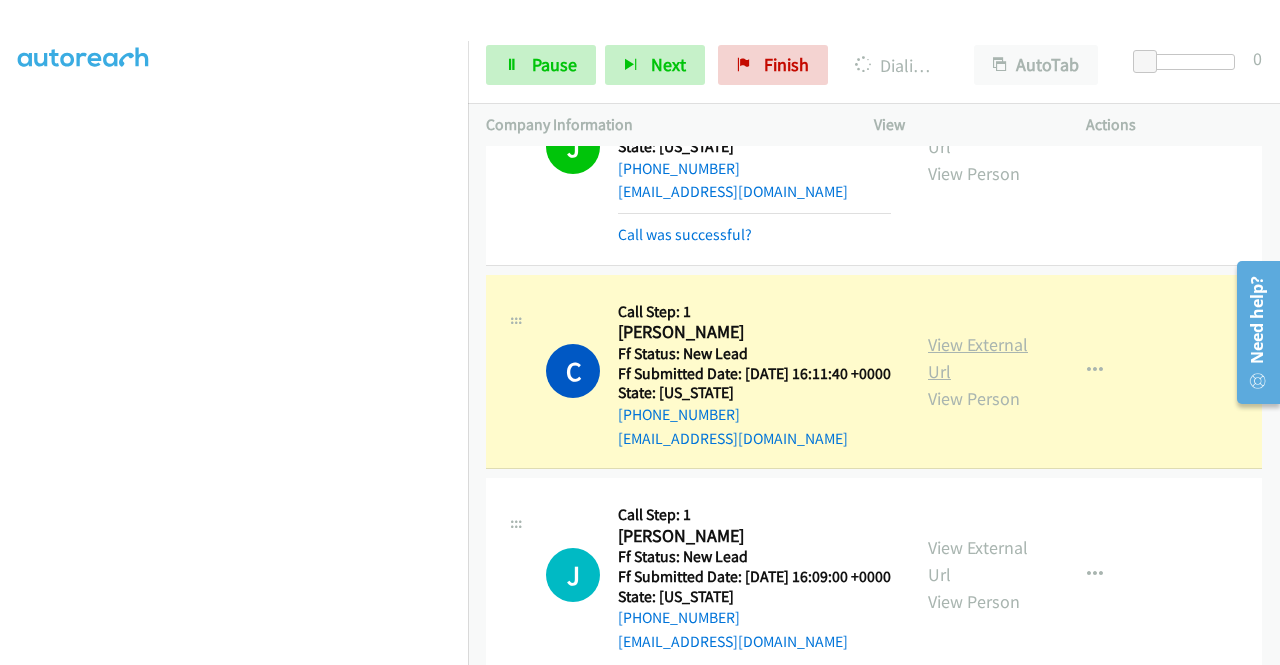 click on "View External Url" at bounding box center [978, 358] 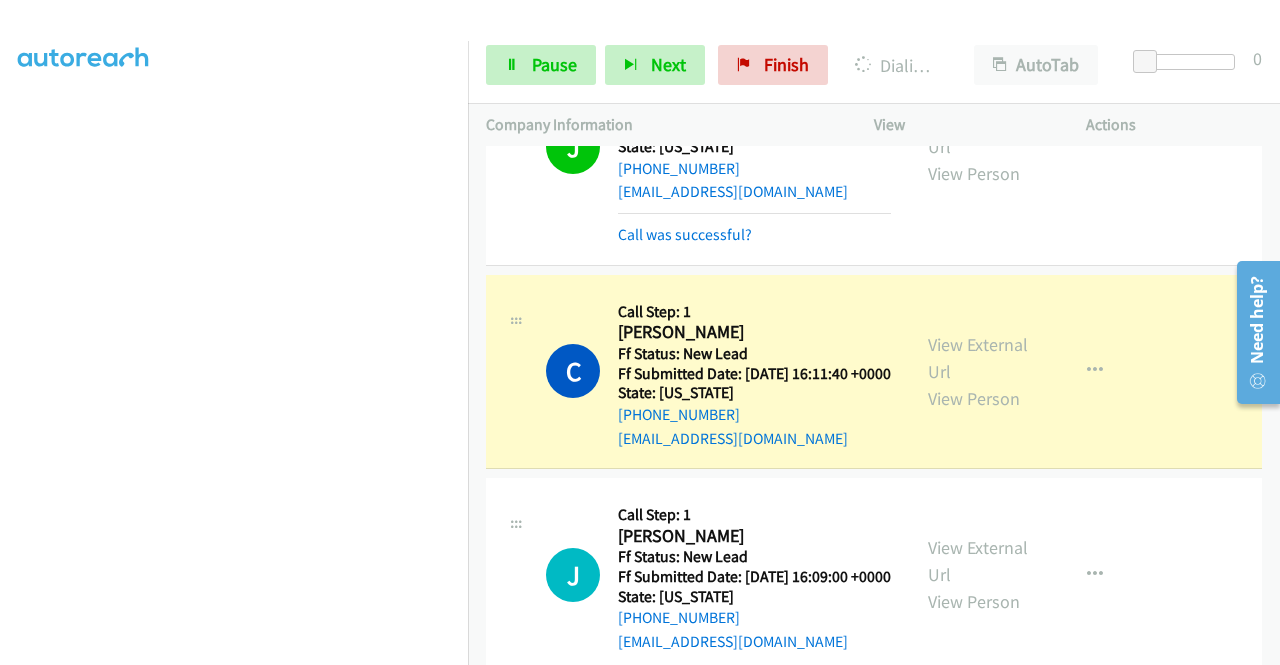 click on "Start Calls
Pause
Next
Finish
Dialing Colleen Clayton
AutoTab
AutoTab
0" at bounding box center [874, 65] 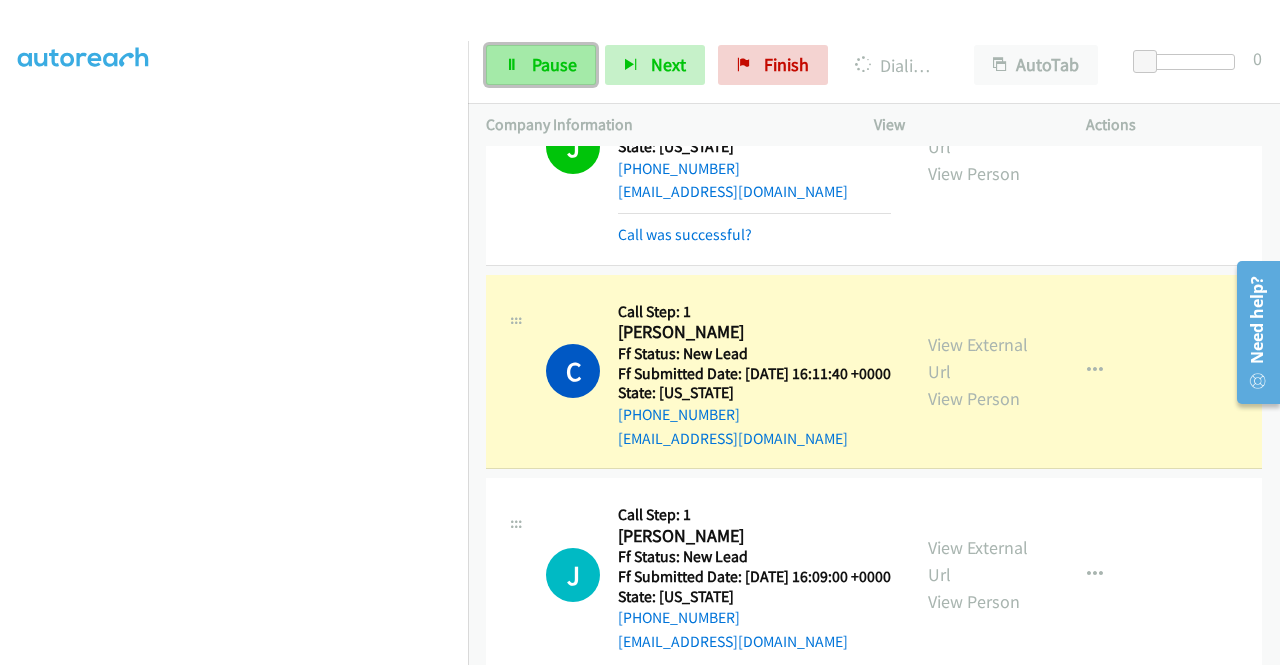 click on "Pause" at bounding box center [541, 65] 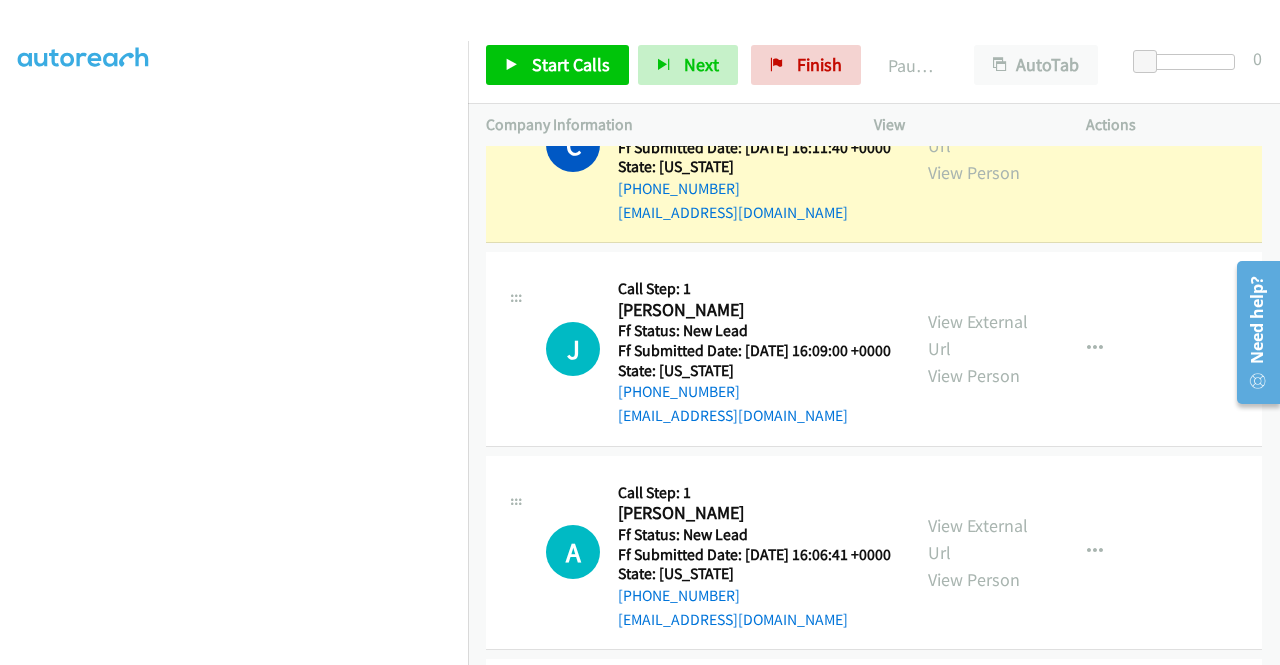 scroll, scrollTop: 428, scrollLeft: 0, axis: vertical 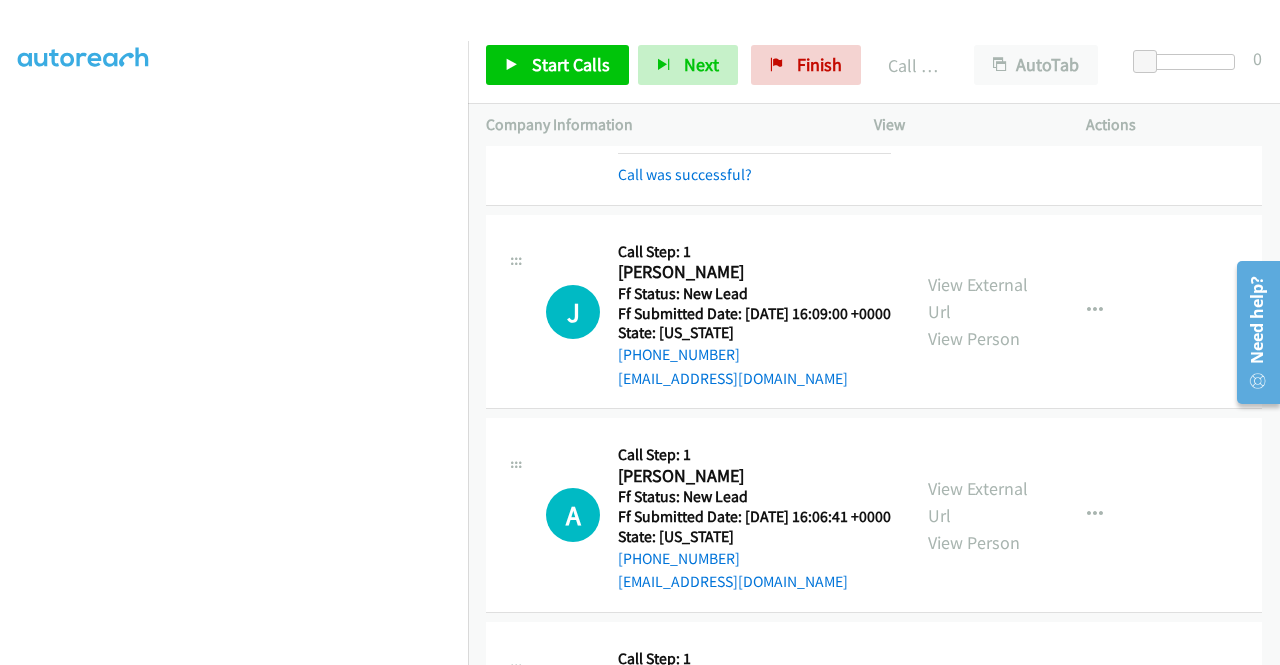 click on "Start Calls
Pause
Next
Finish
Call Completed
AutoTab
AutoTab
0" at bounding box center (874, 65) 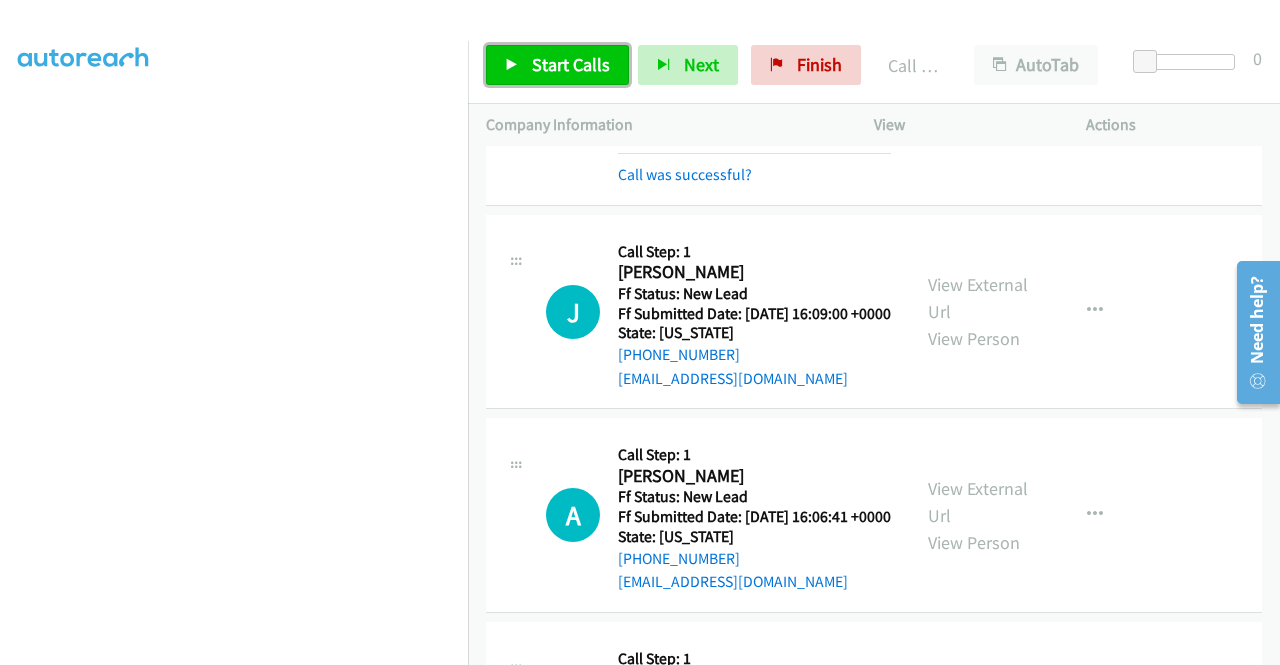 click on "Start Calls" at bounding box center (557, 65) 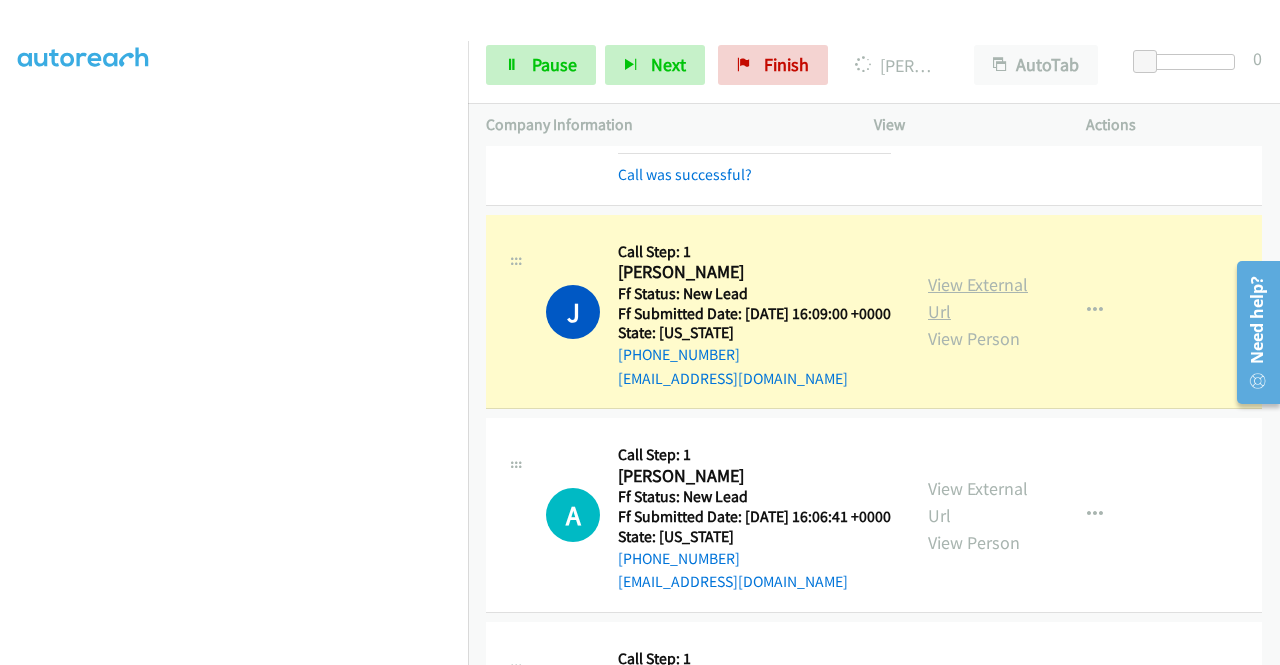 click on "View External Url" at bounding box center (978, 298) 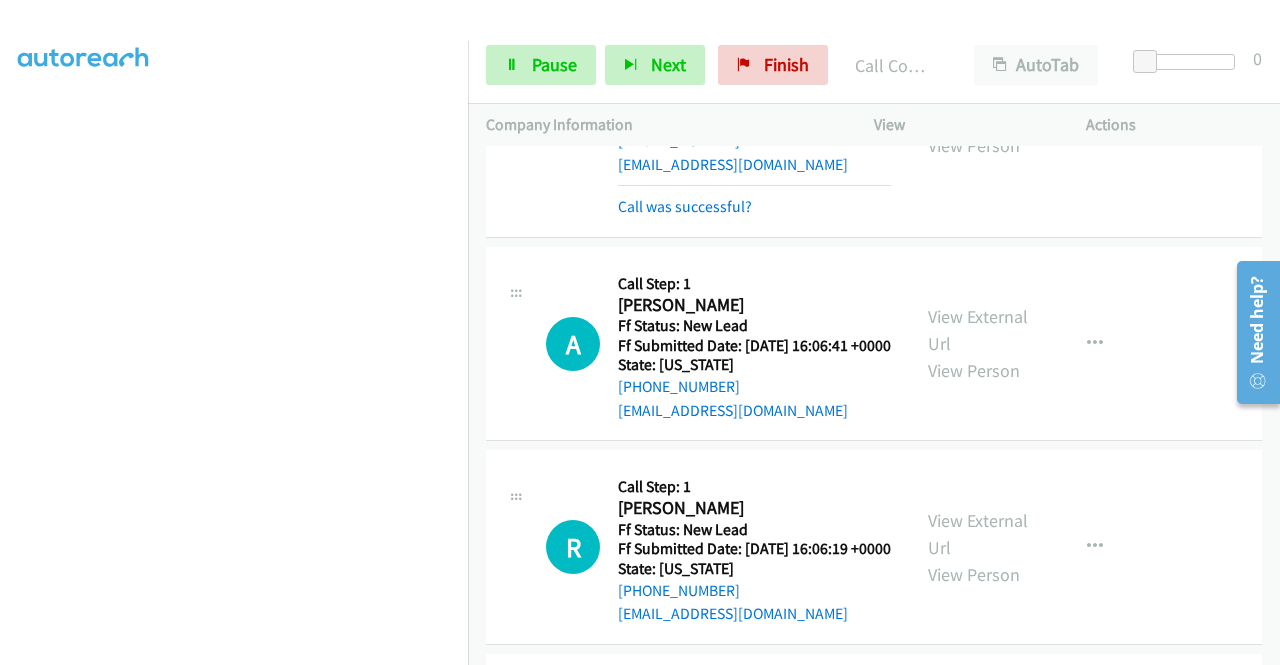 scroll, scrollTop: 735, scrollLeft: 0, axis: vertical 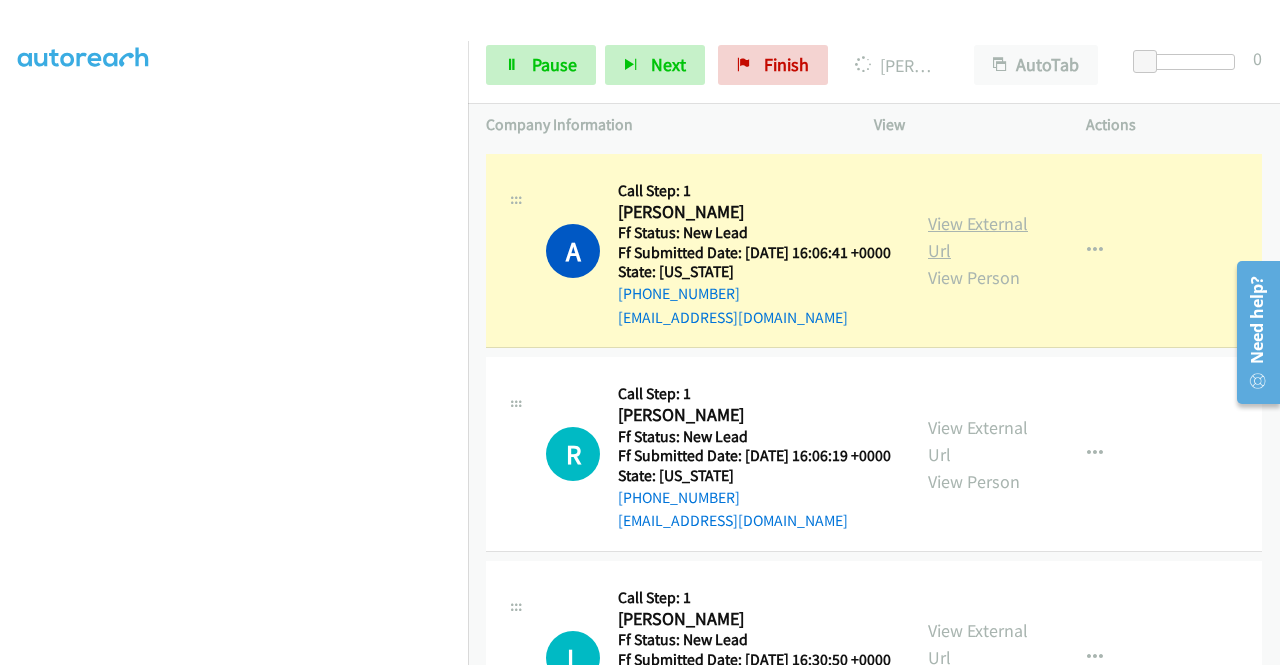 click on "View External Url" at bounding box center [978, 237] 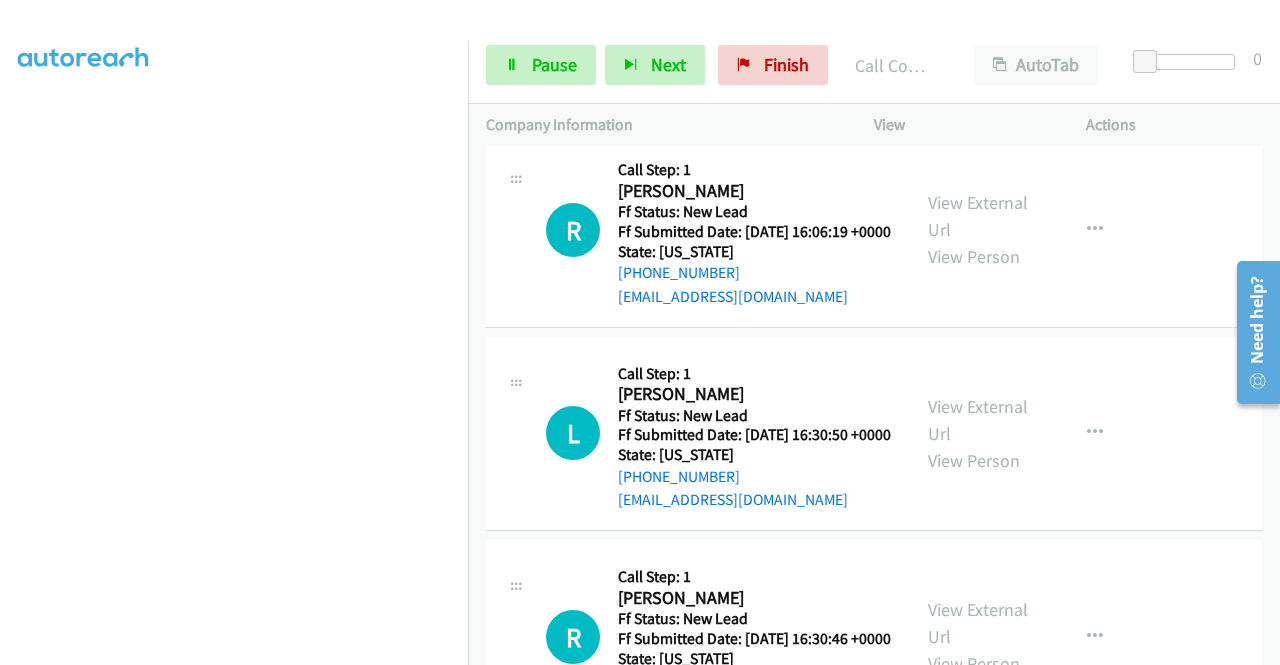 scroll, scrollTop: 1042, scrollLeft: 0, axis: vertical 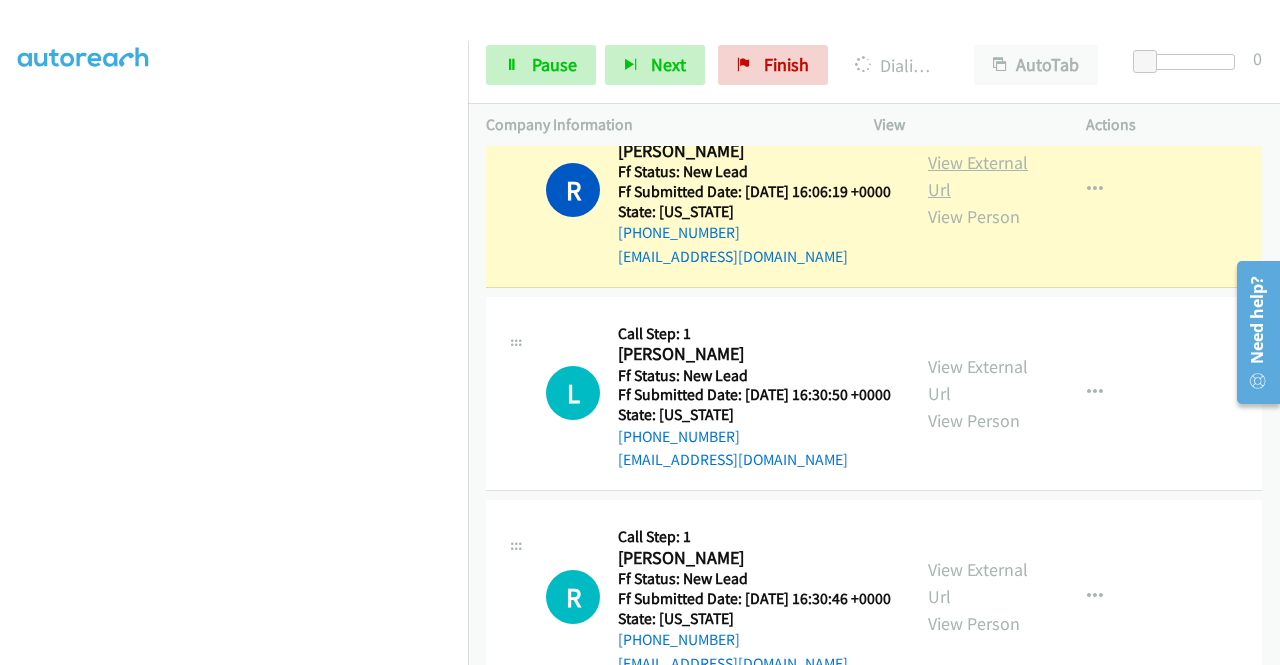 click on "View External Url" at bounding box center [978, 176] 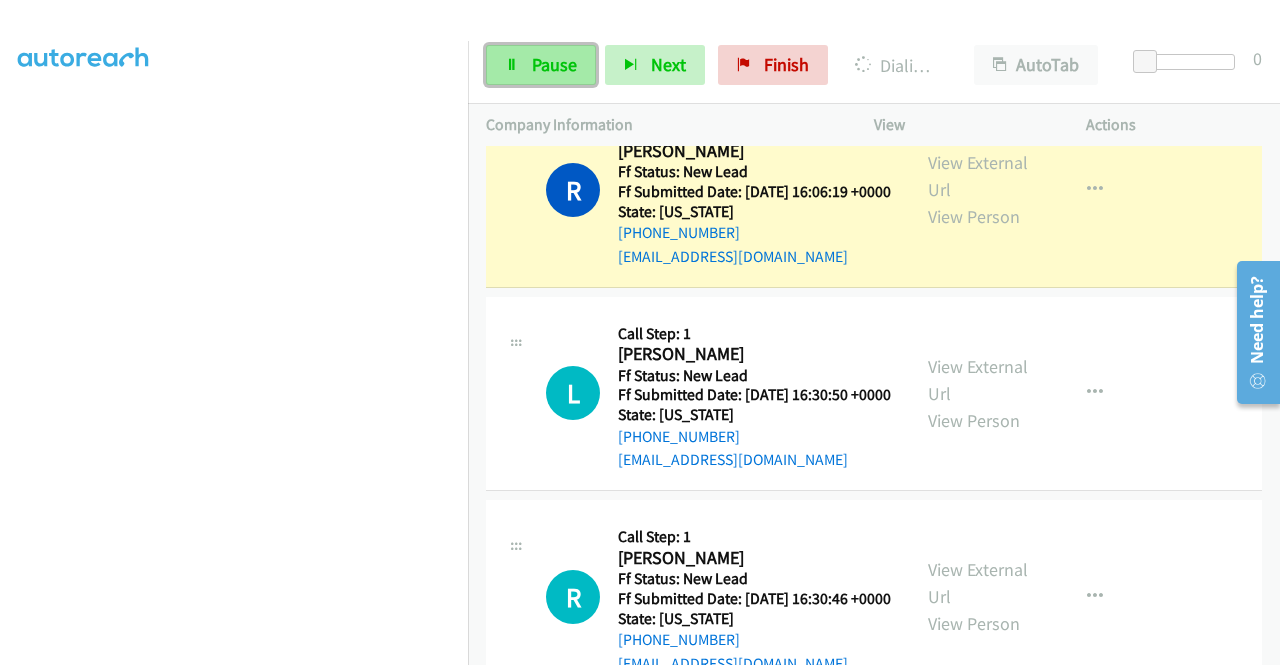 click on "Pause" at bounding box center [541, 65] 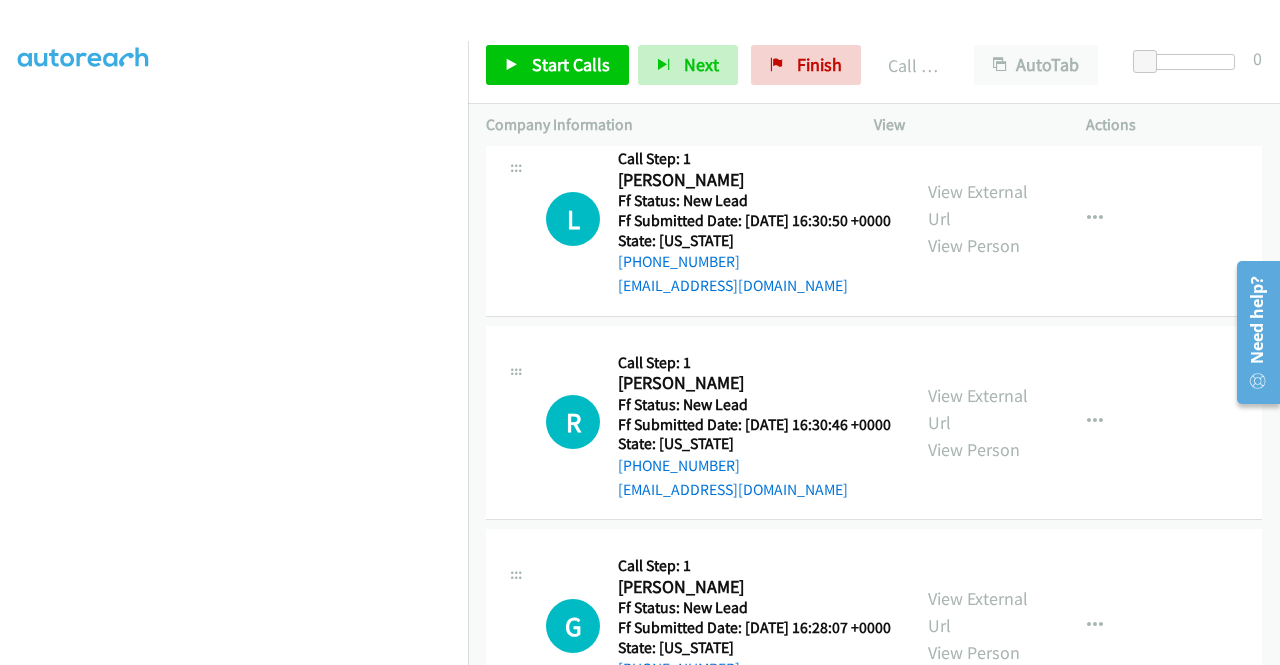 scroll, scrollTop: 1269, scrollLeft: 0, axis: vertical 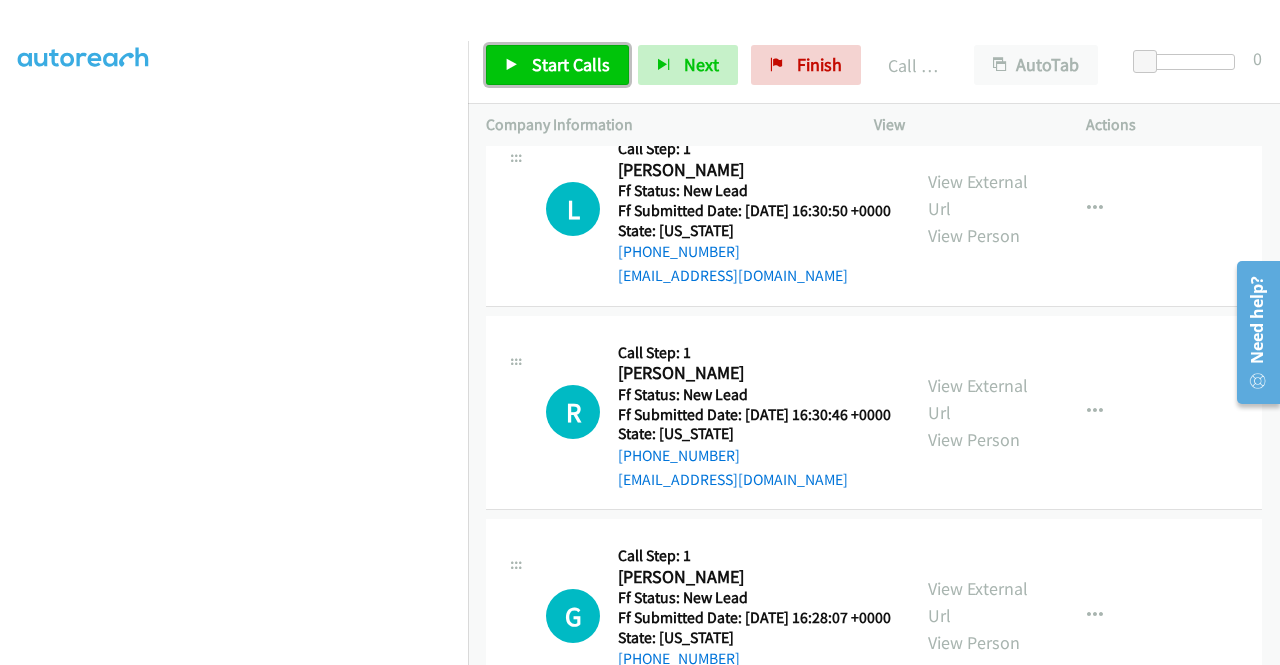 drag, startPoint x: 563, startPoint y: 57, endPoint x: 542, endPoint y: 63, distance: 21.84033 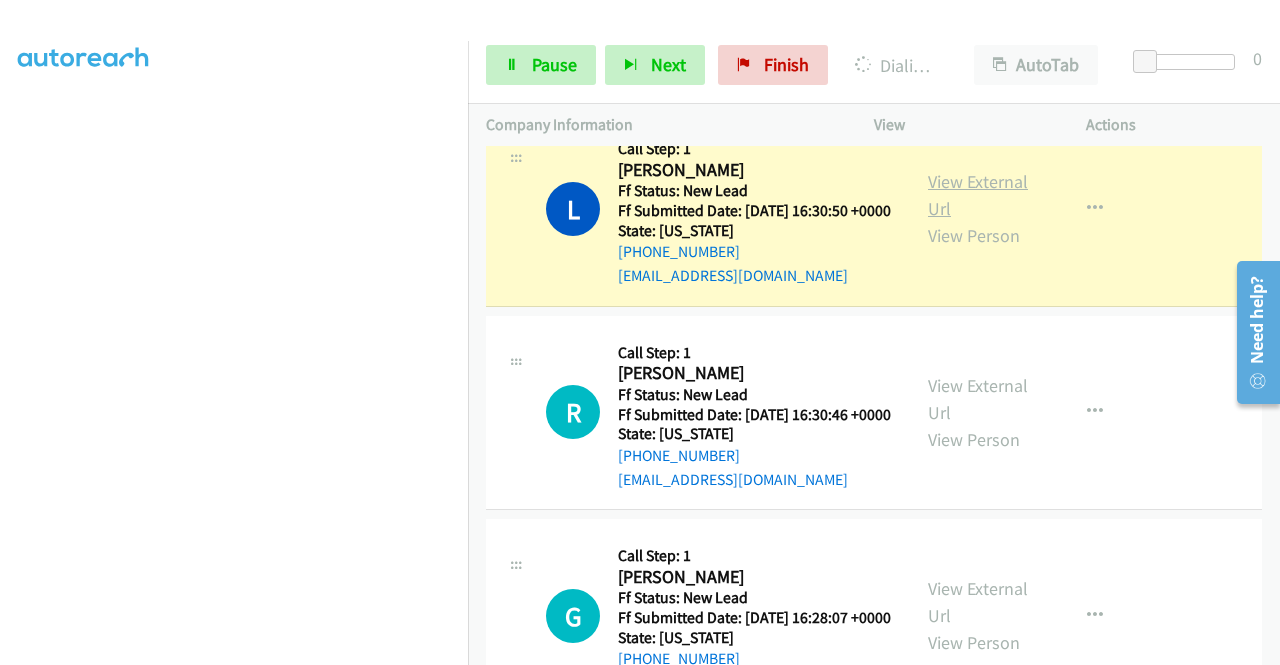 click on "View External Url" at bounding box center [978, 195] 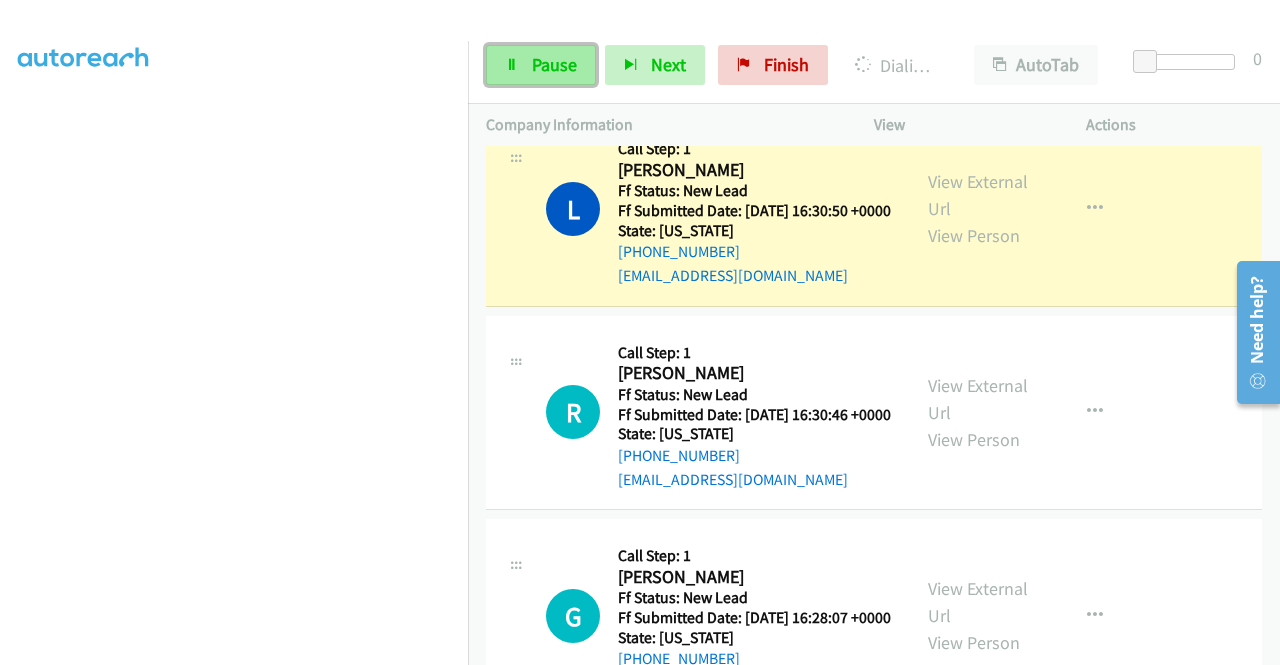 click on "Pause" at bounding box center (554, 64) 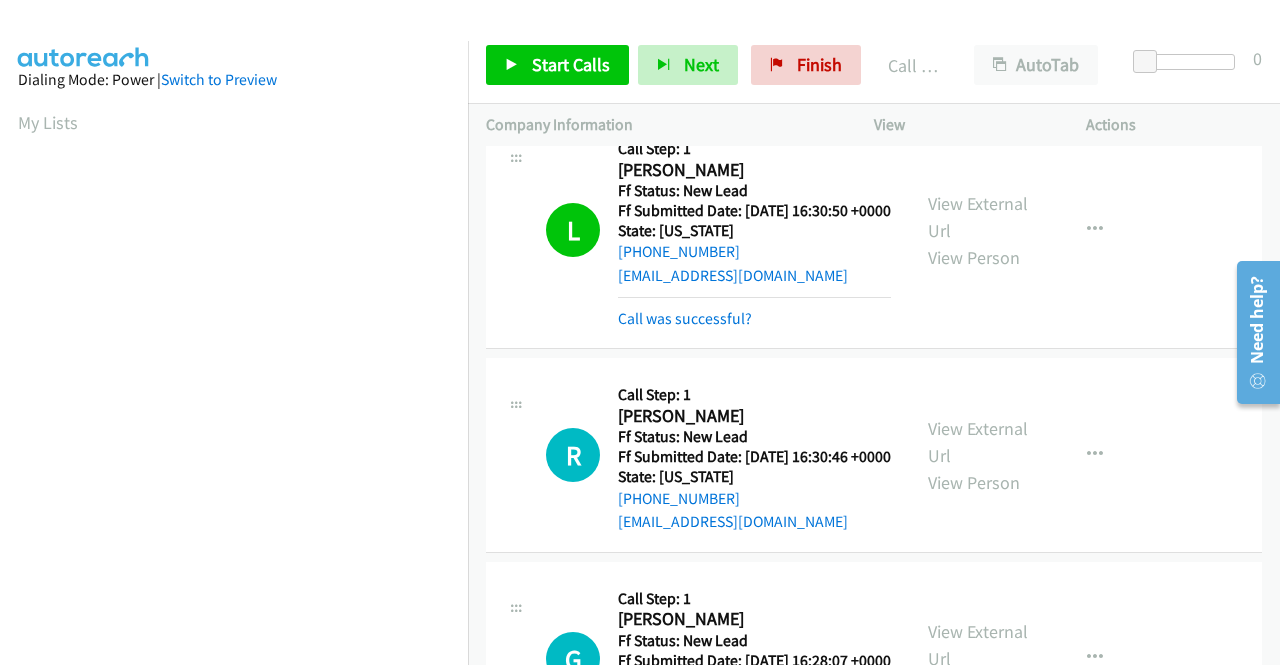 scroll, scrollTop: 456, scrollLeft: 0, axis: vertical 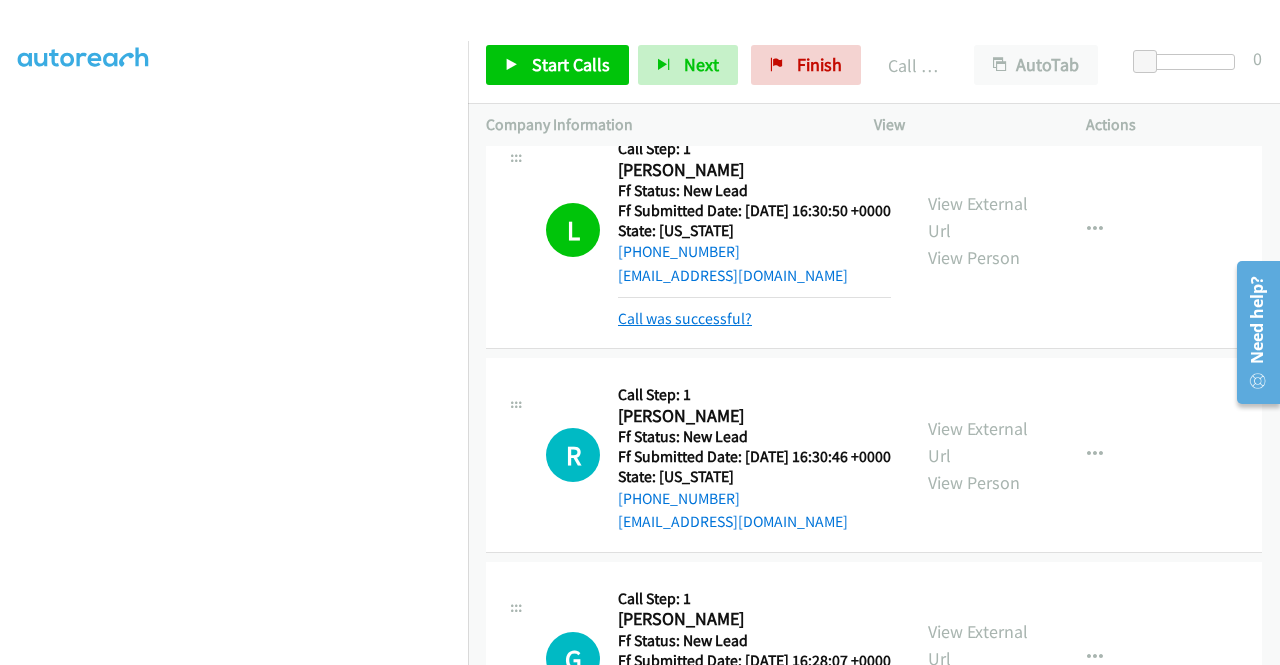 click on "Call was successful?" at bounding box center [685, 318] 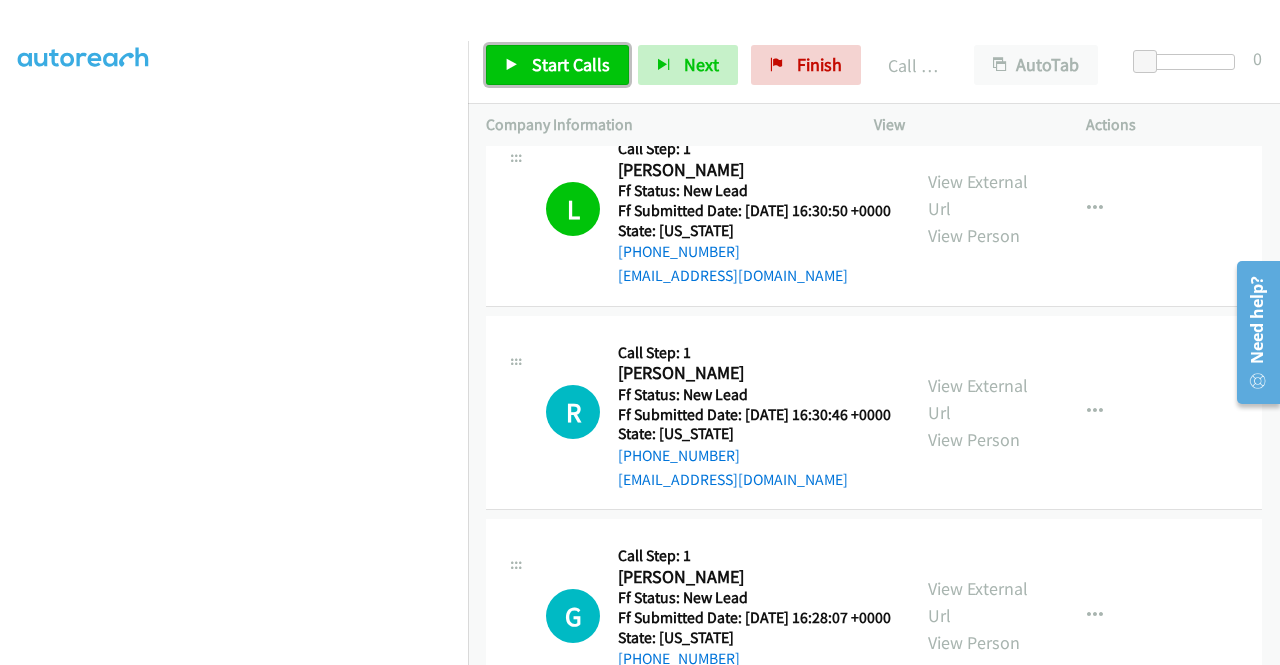 click on "Start Calls" at bounding box center (571, 64) 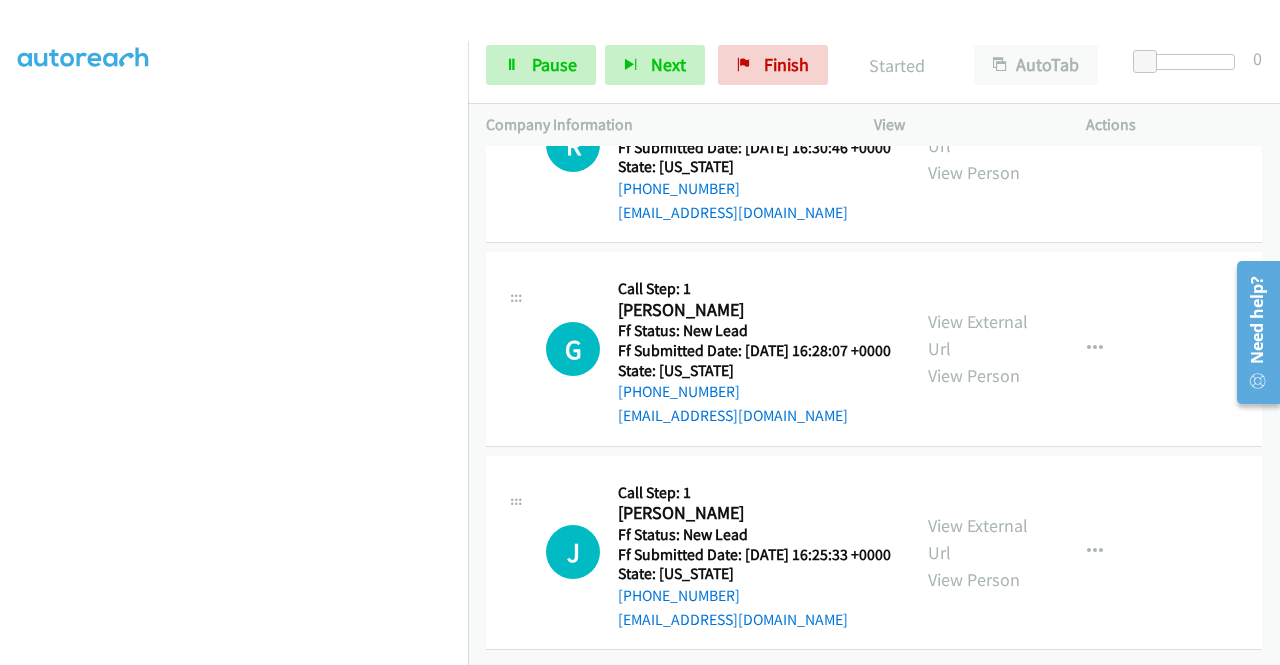 scroll, scrollTop: 1553, scrollLeft: 0, axis: vertical 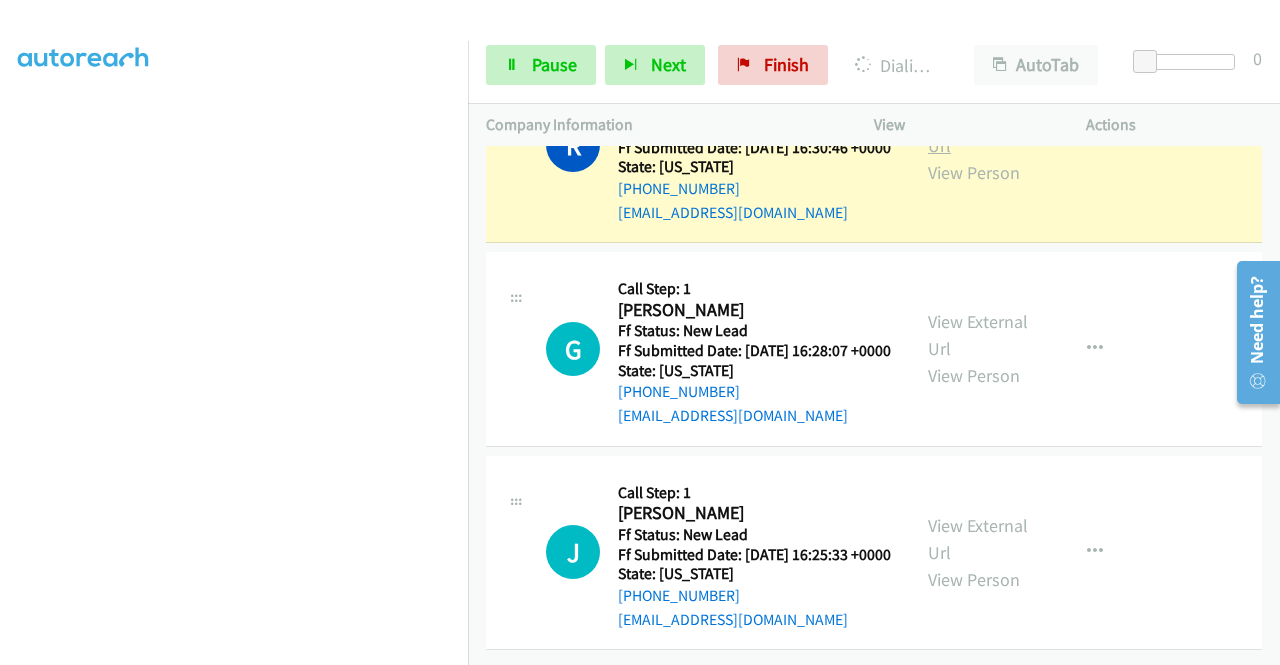 click on "View External Url" at bounding box center (978, 132) 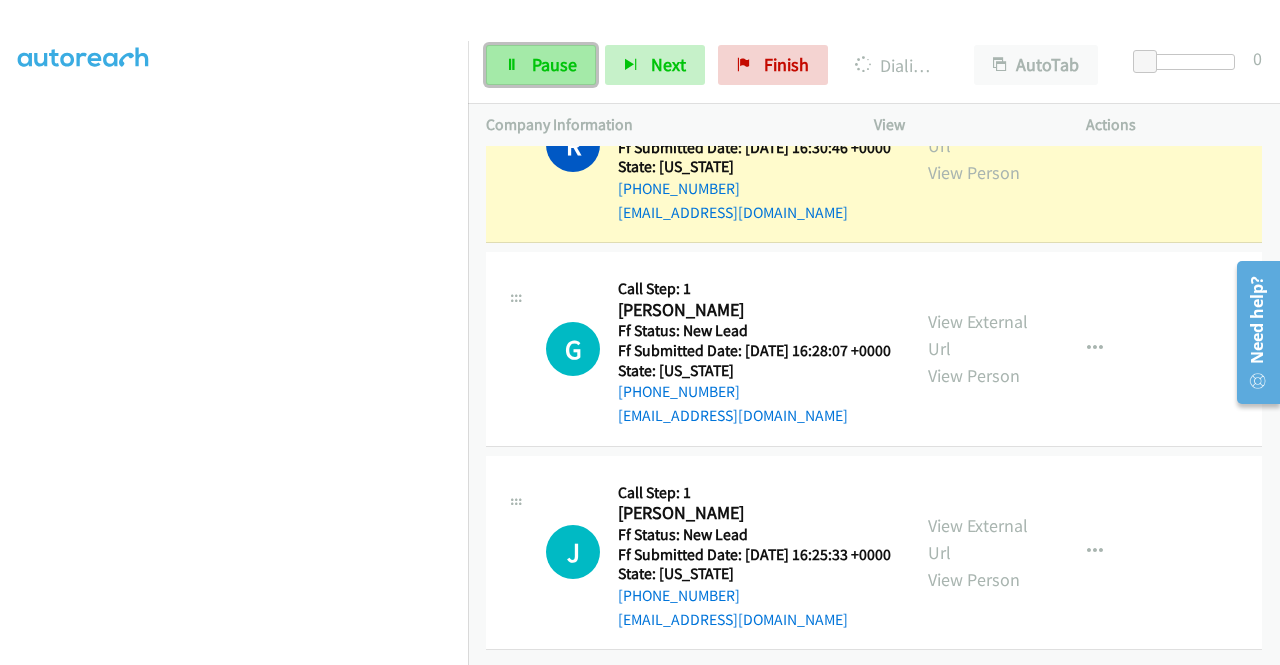 click on "Pause" at bounding box center [541, 65] 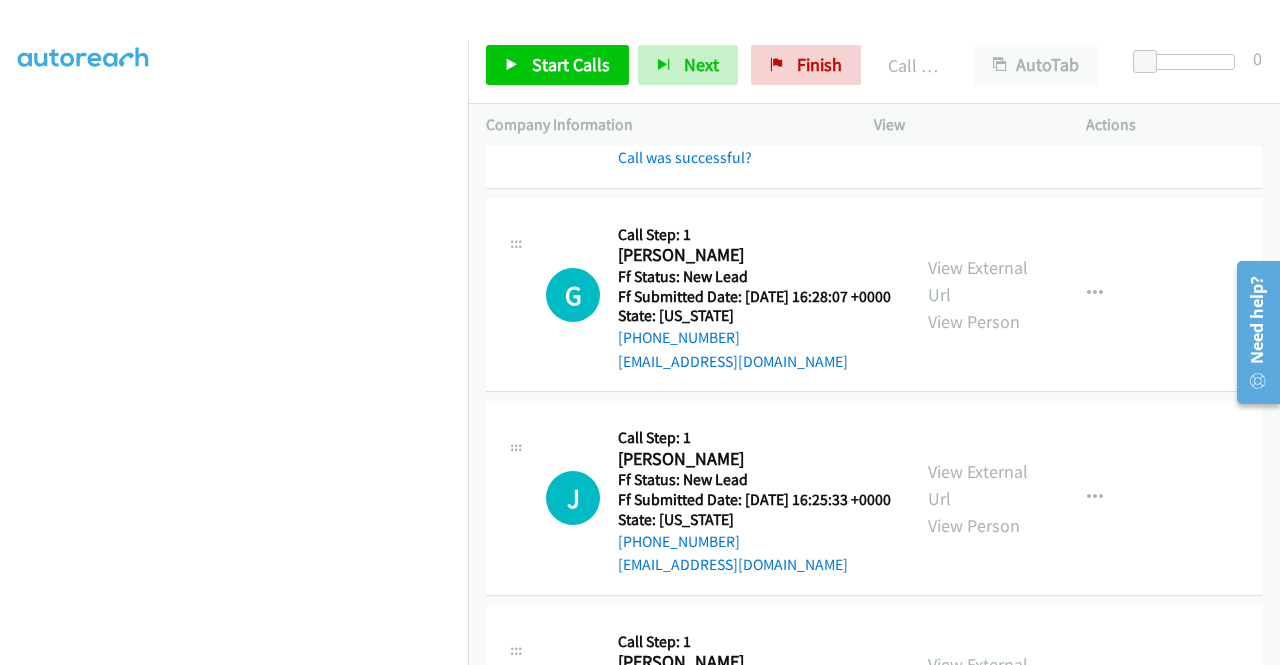 scroll, scrollTop: 1580, scrollLeft: 0, axis: vertical 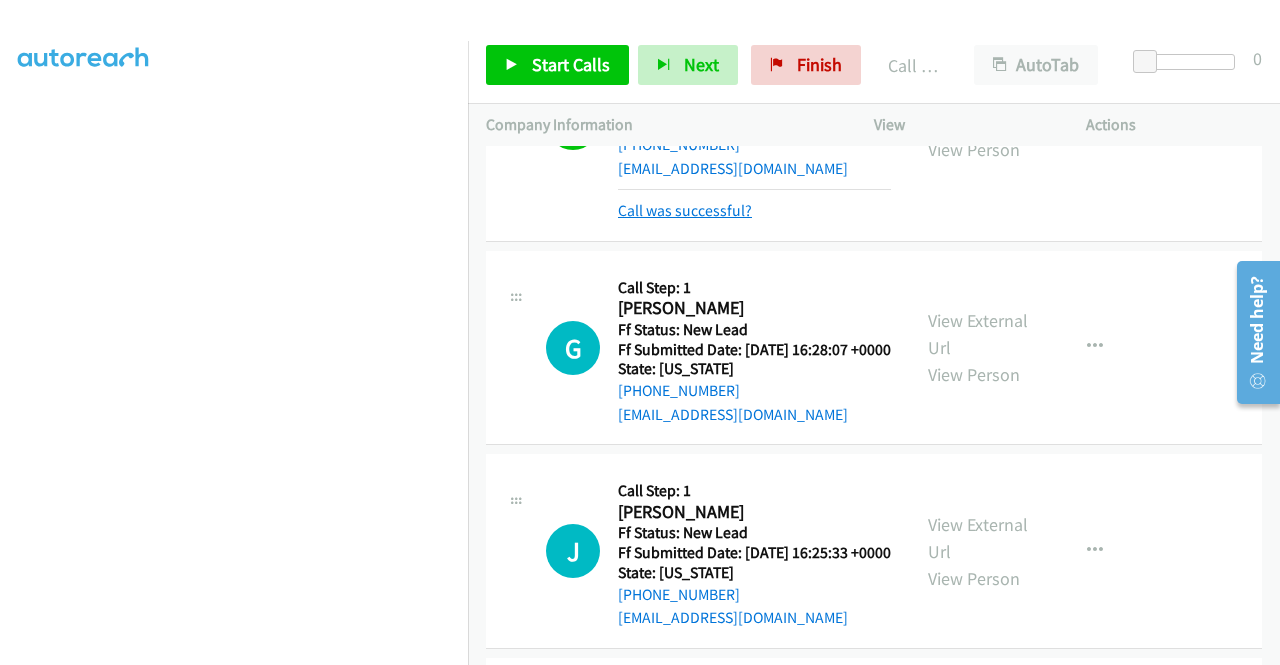 click on "Call was successful?" at bounding box center (685, 210) 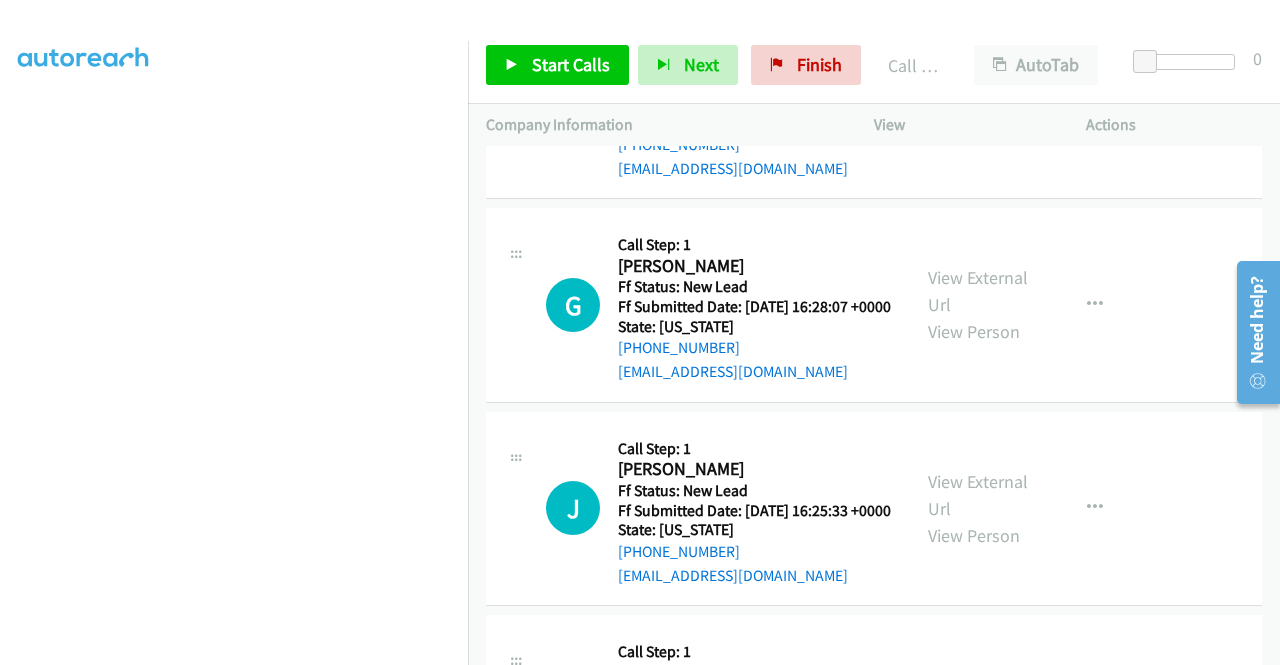 click at bounding box center [1095, 101] 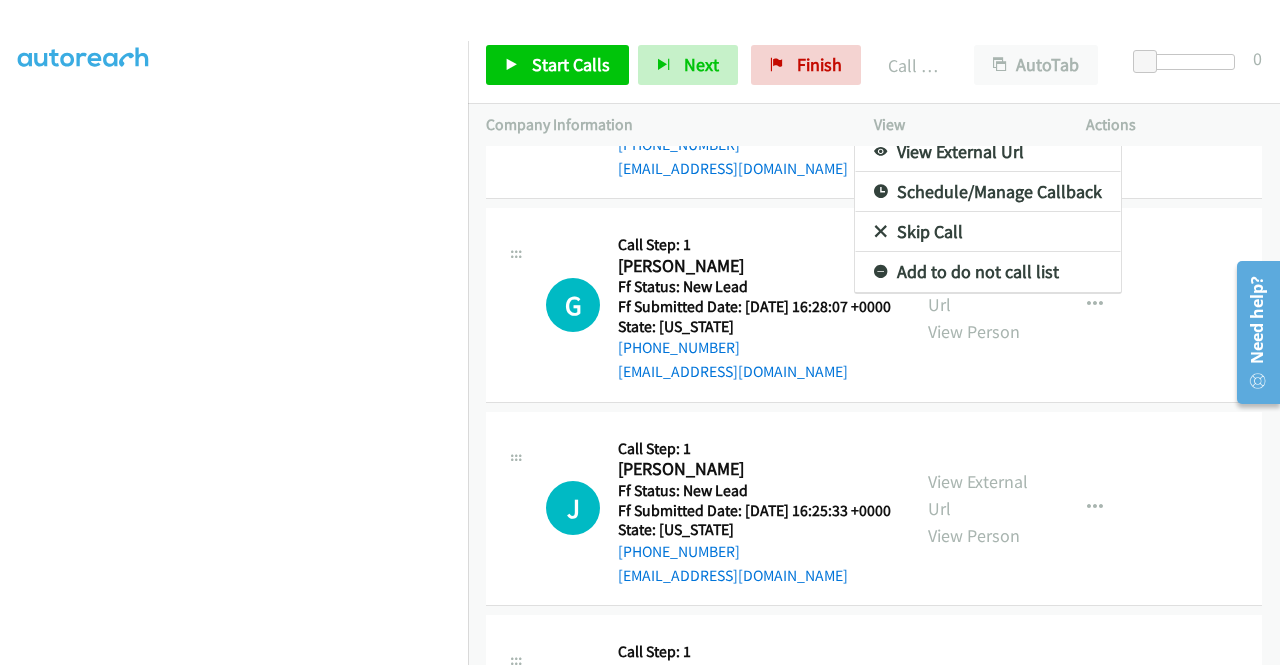 click on "Add to do not call list" at bounding box center (988, 272) 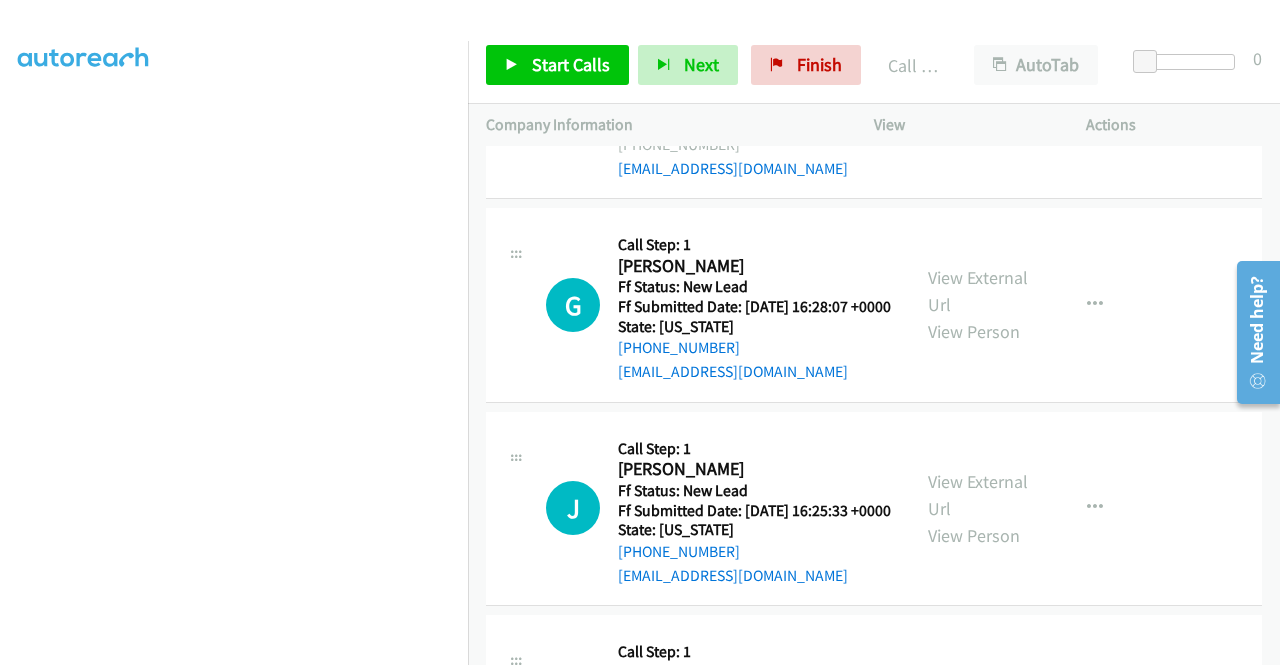 click on "View External Url
View Person
View External Url
Email
Schedule/Manage Callback
Skip Call
Add to do not call list" at bounding box center [1025, 305] 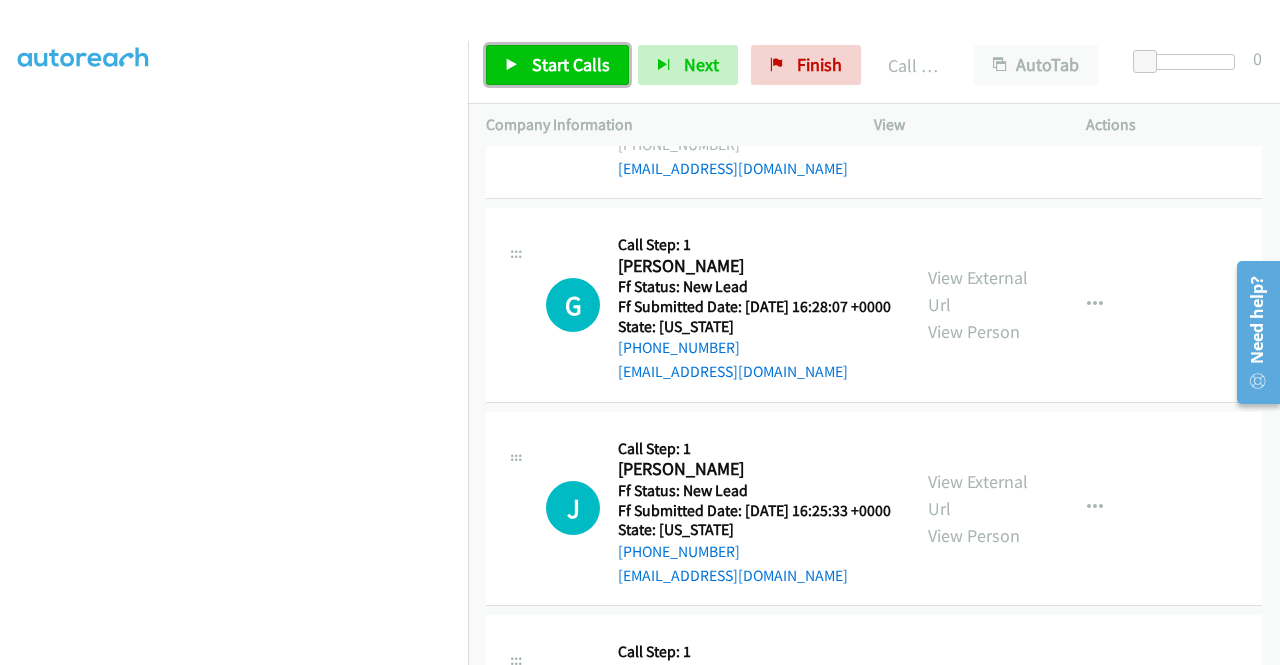 click on "Start Calls" at bounding box center (571, 64) 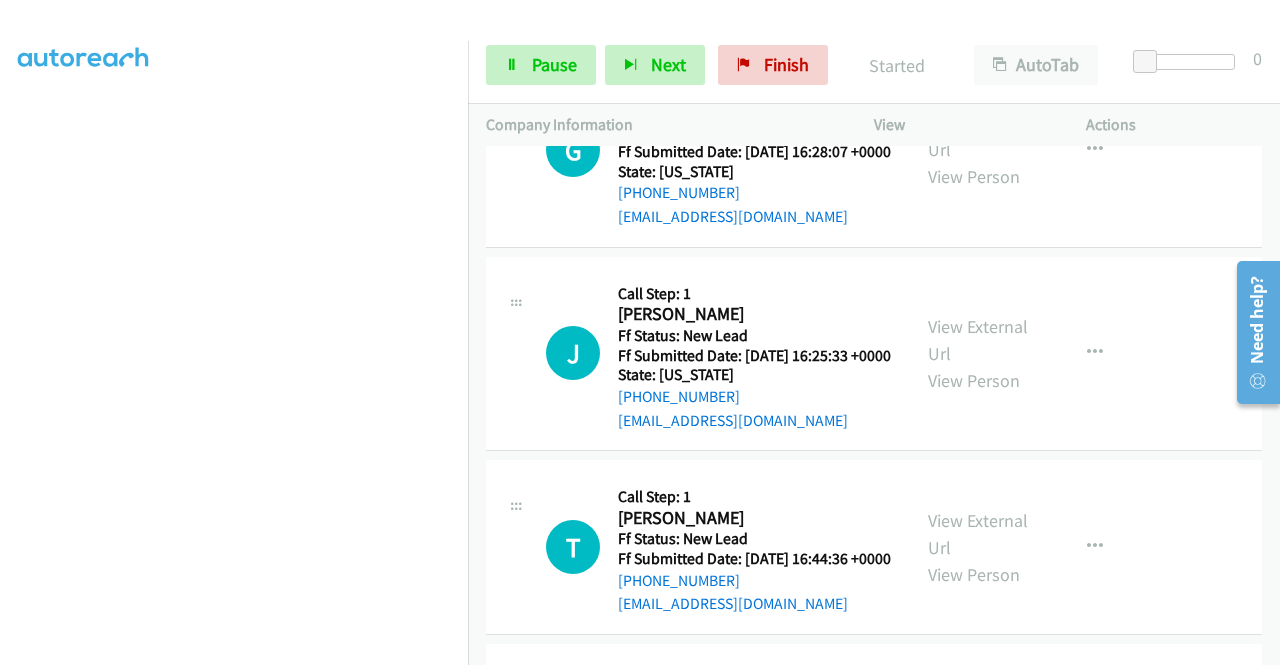 scroll, scrollTop: 1747, scrollLeft: 0, axis: vertical 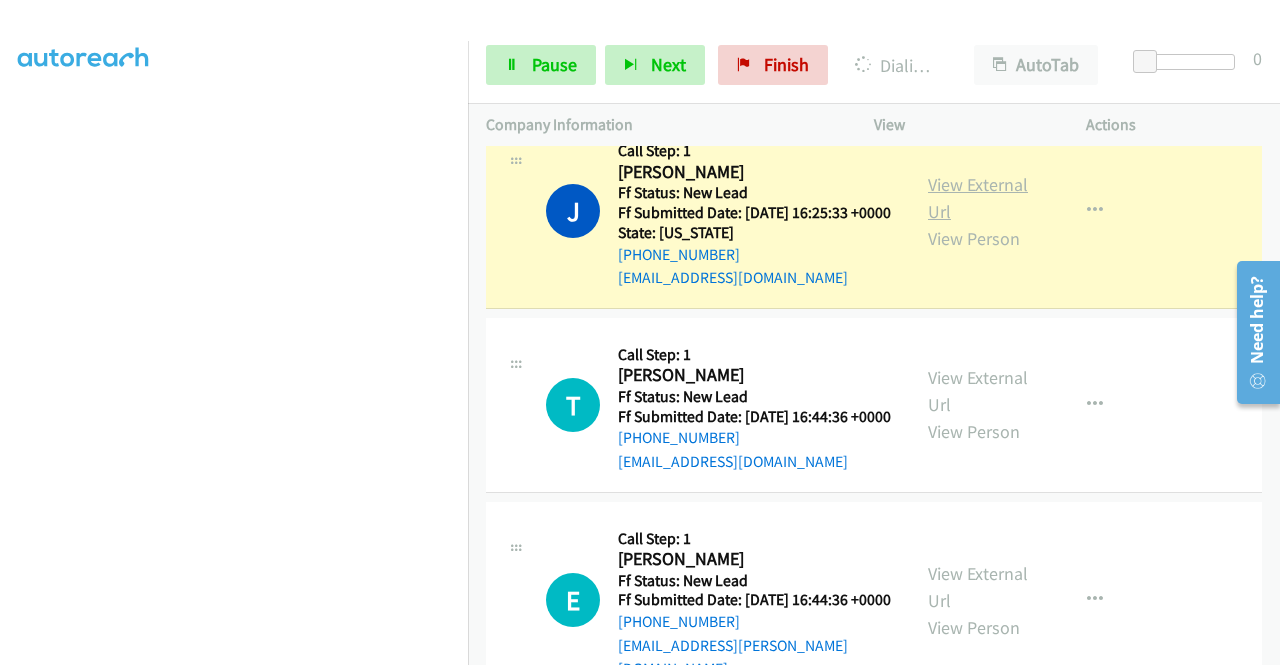 click on "View External Url" at bounding box center (978, 198) 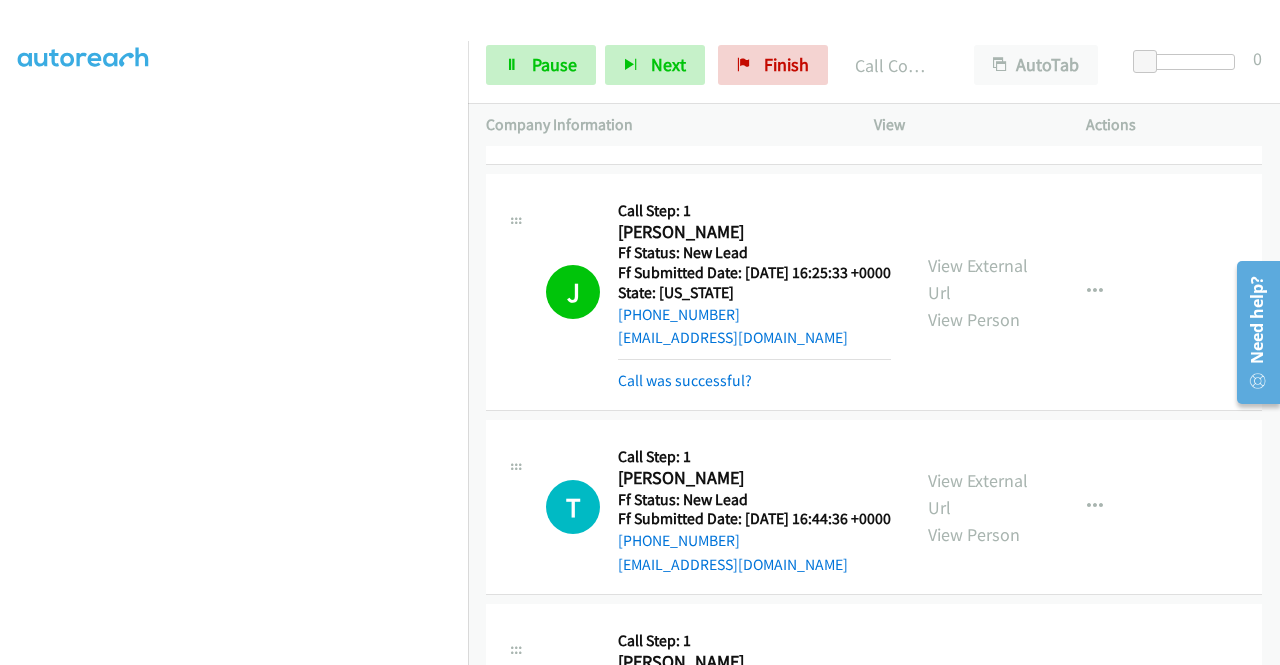 scroll, scrollTop: 1835, scrollLeft: 0, axis: vertical 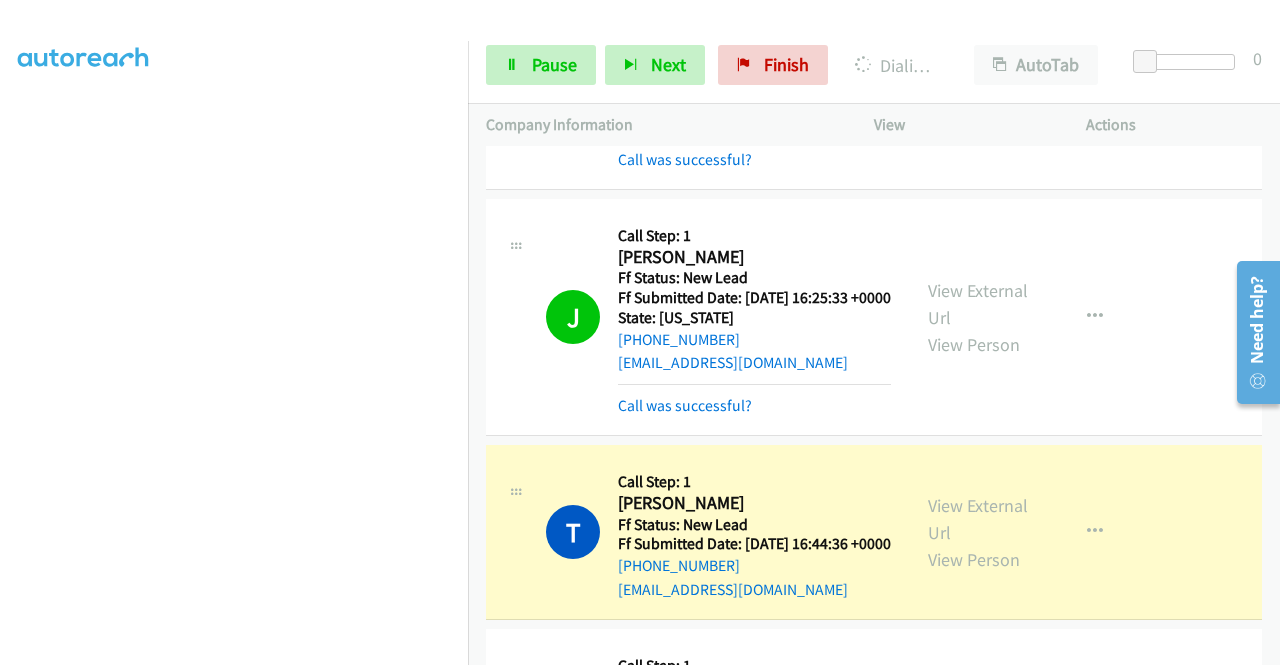 click on "View External Url" at bounding box center (978, 58) 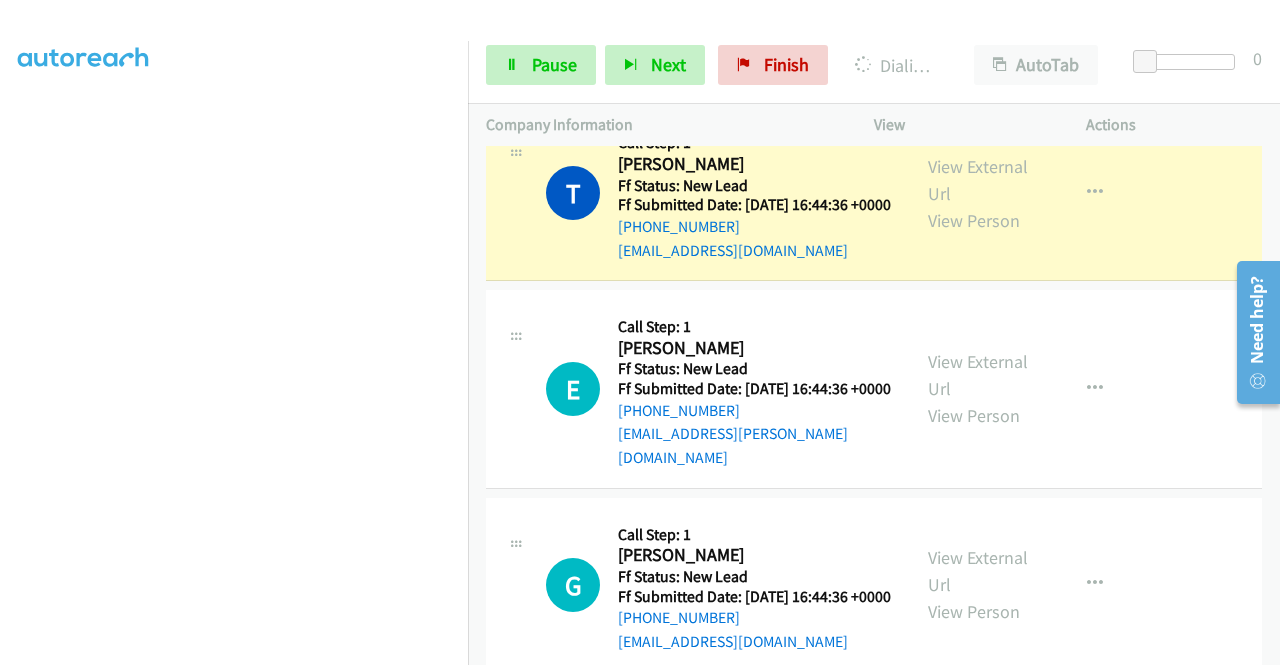scroll, scrollTop: 2236, scrollLeft: 0, axis: vertical 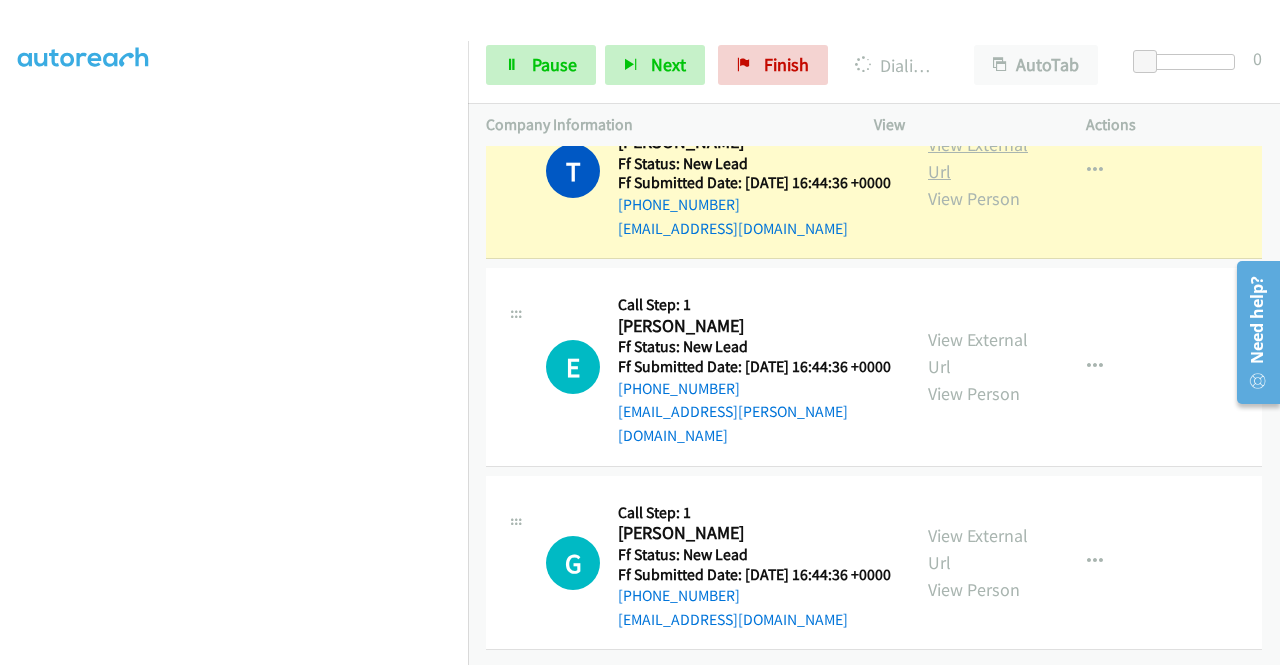 click on "View External Url" at bounding box center (978, 158) 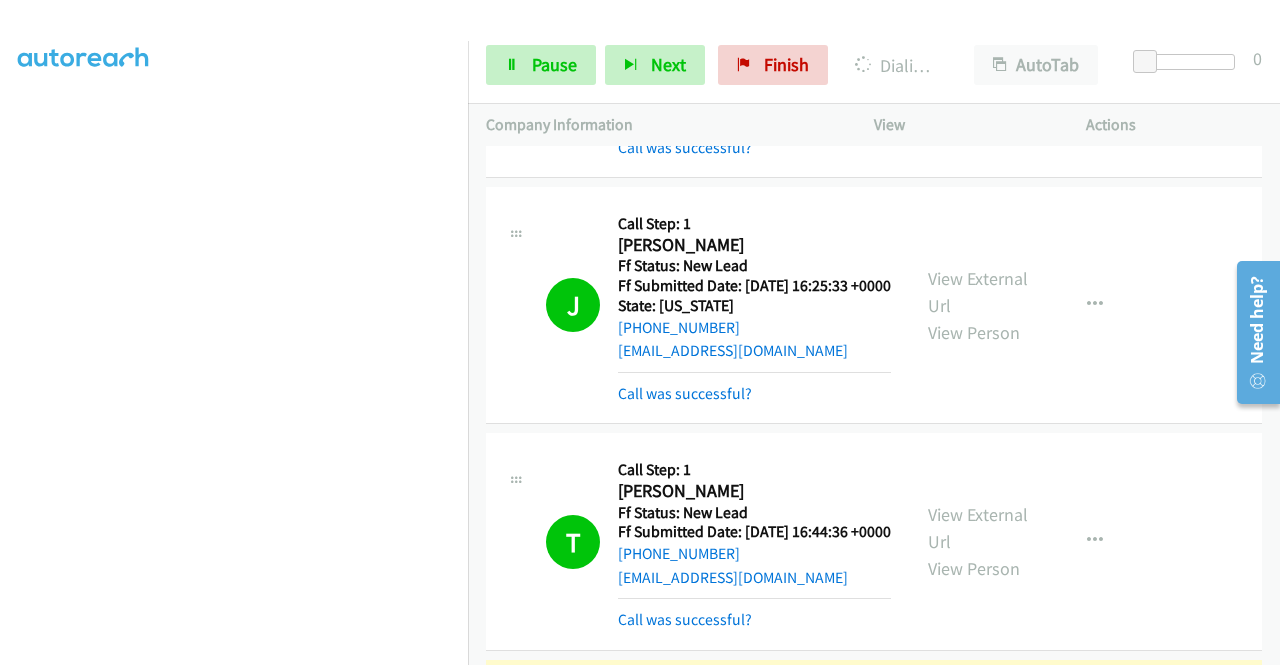 scroll, scrollTop: 1852, scrollLeft: 0, axis: vertical 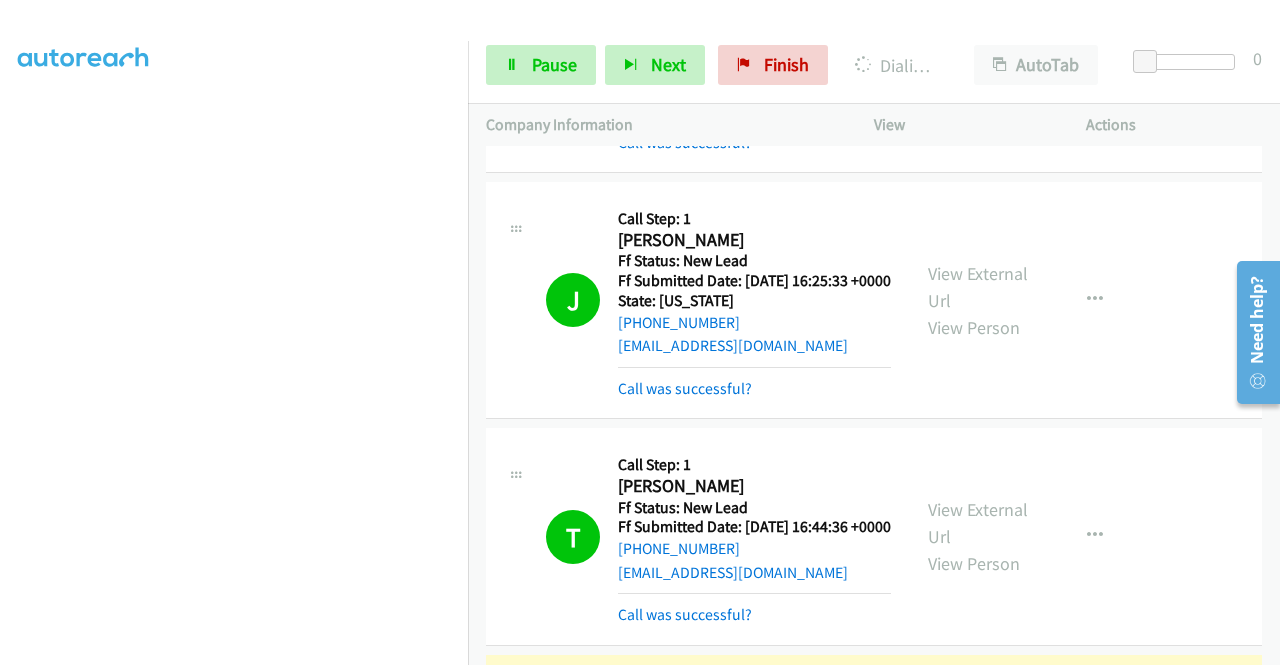 click on "View External Url
View Person" at bounding box center [980, 300] 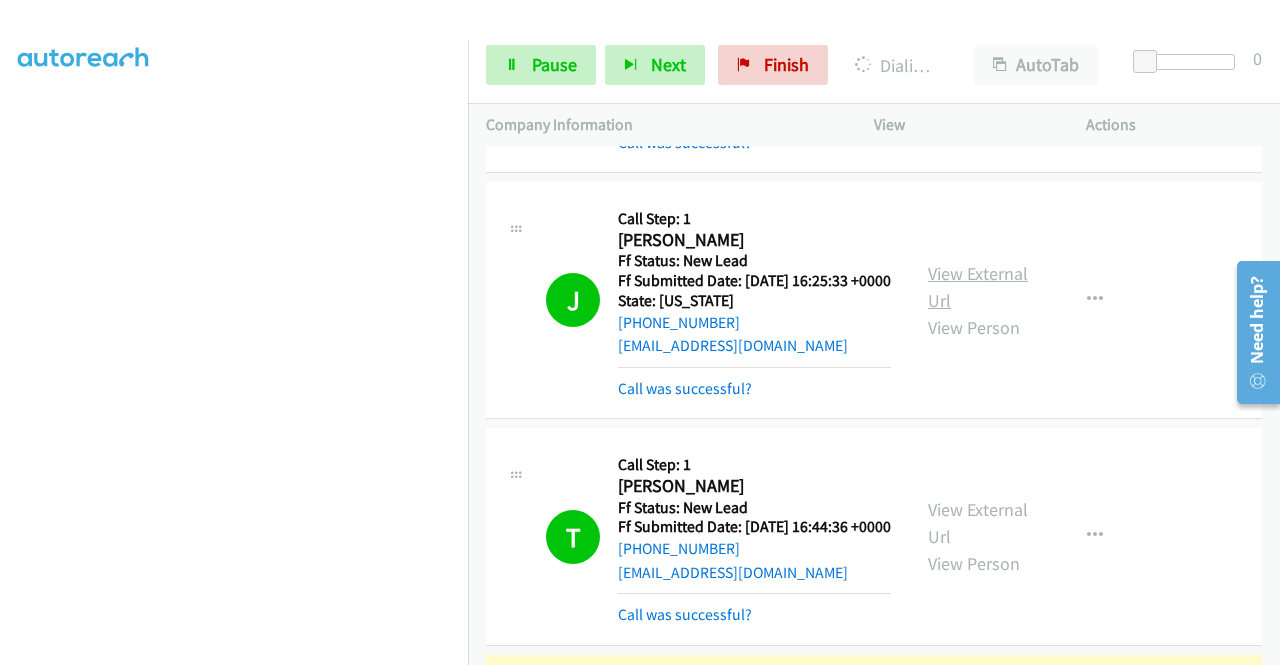 click on "View External Url" at bounding box center [978, 287] 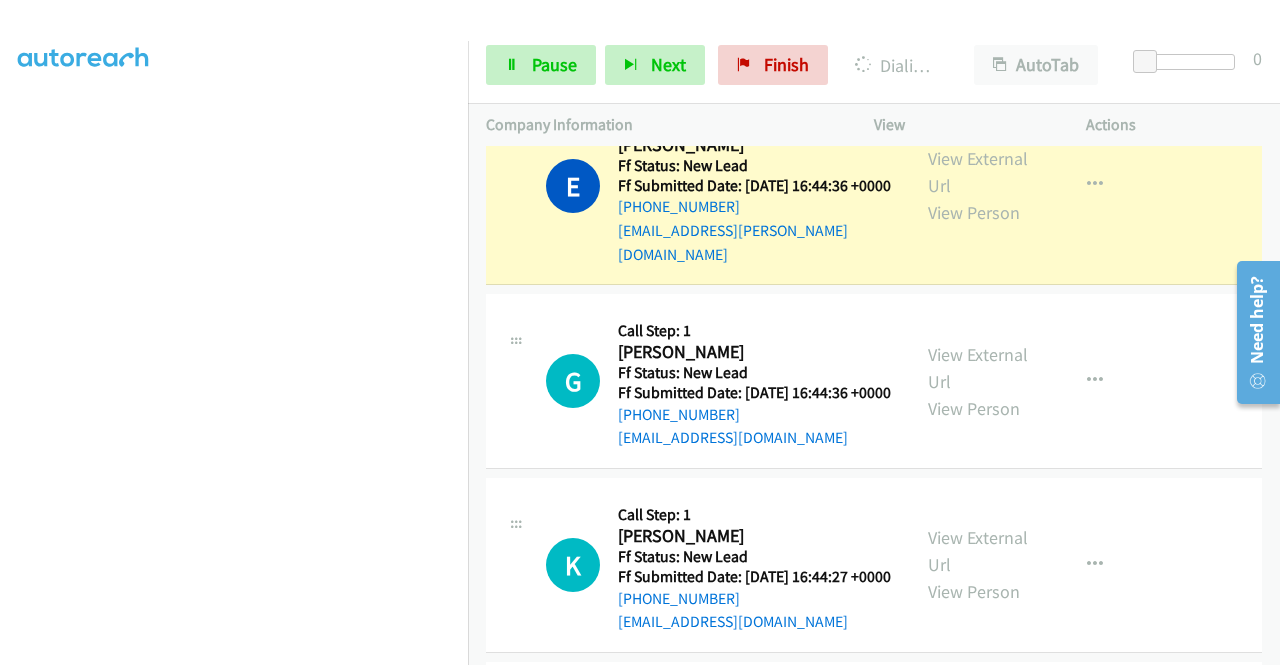 scroll, scrollTop: 2435, scrollLeft: 0, axis: vertical 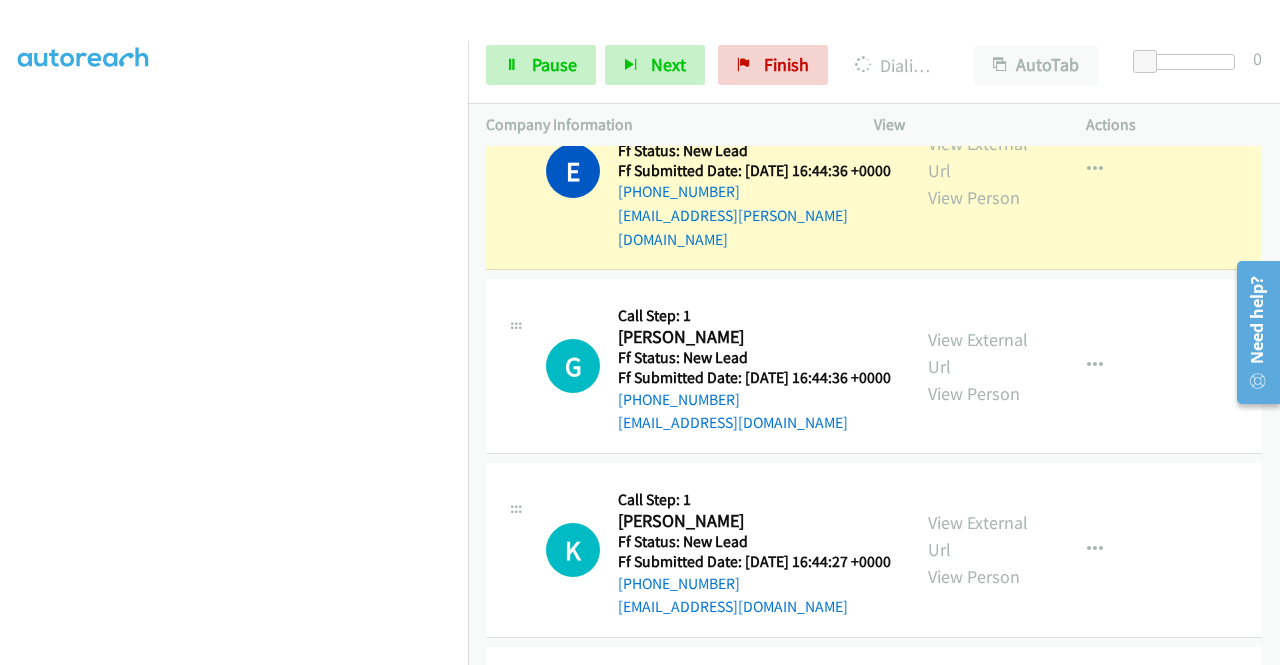 click on "View External Url
View Person" at bounding box center (980, 170) 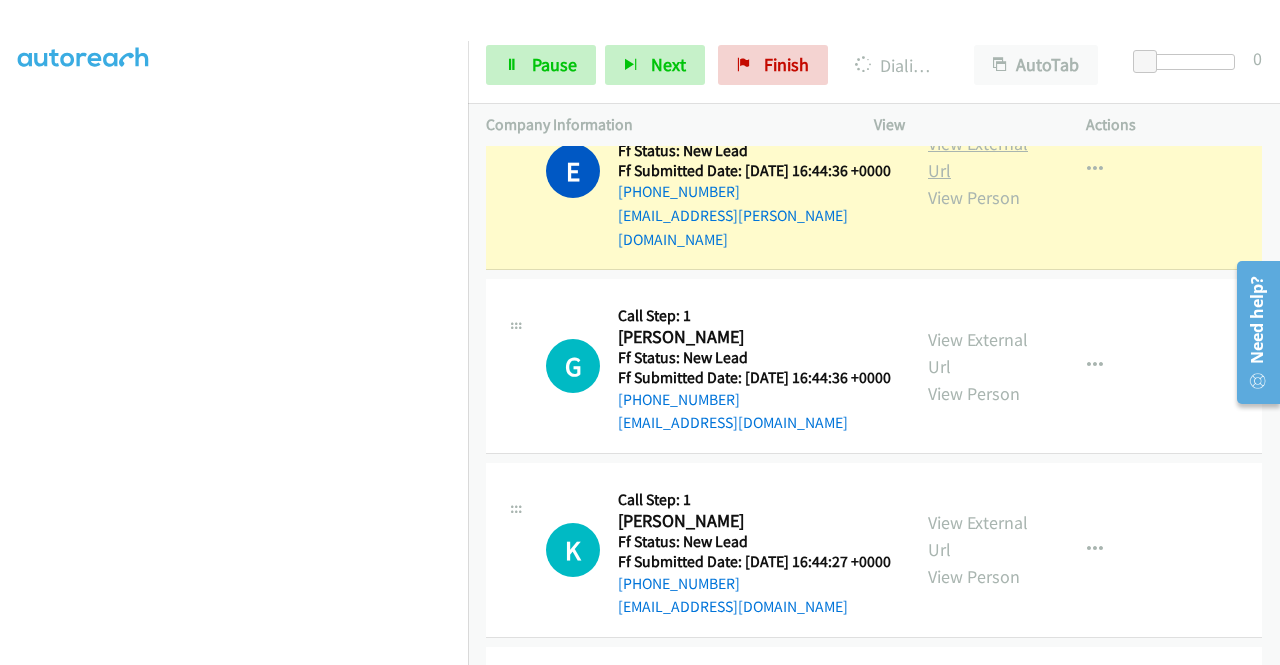 click on "View External Url" at bounding box center (978, 157) 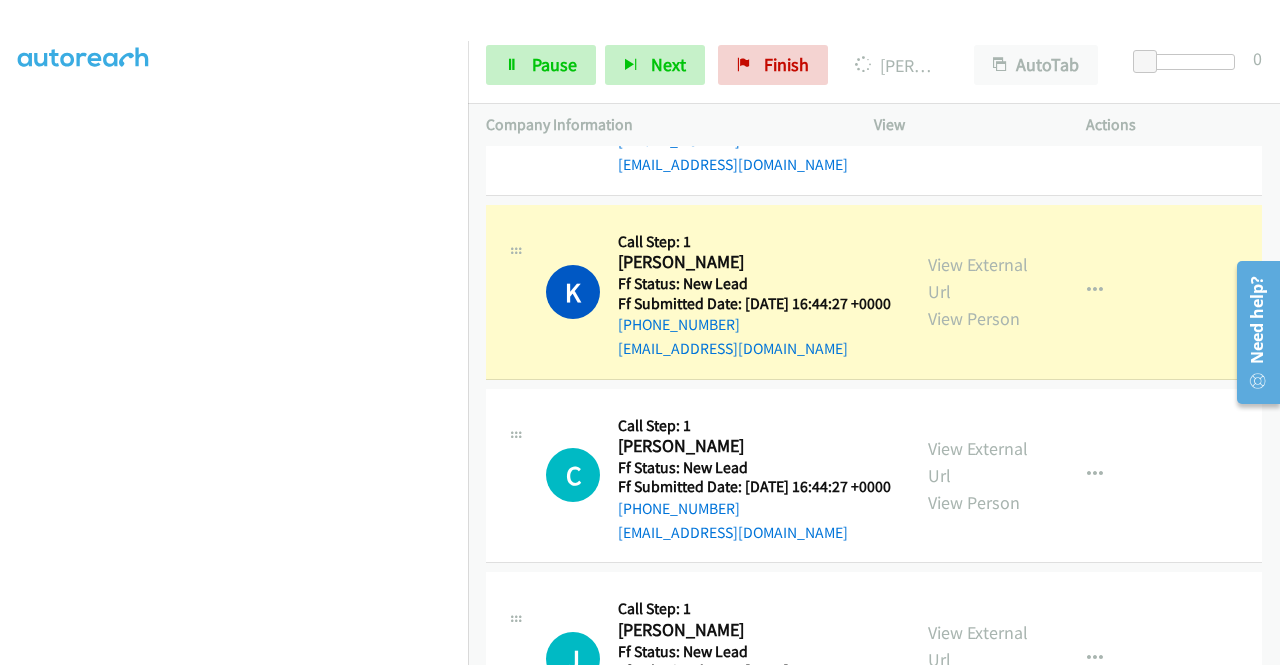 scroll, scrollTop: 2757, scrollLeft: 0, axis: vertical 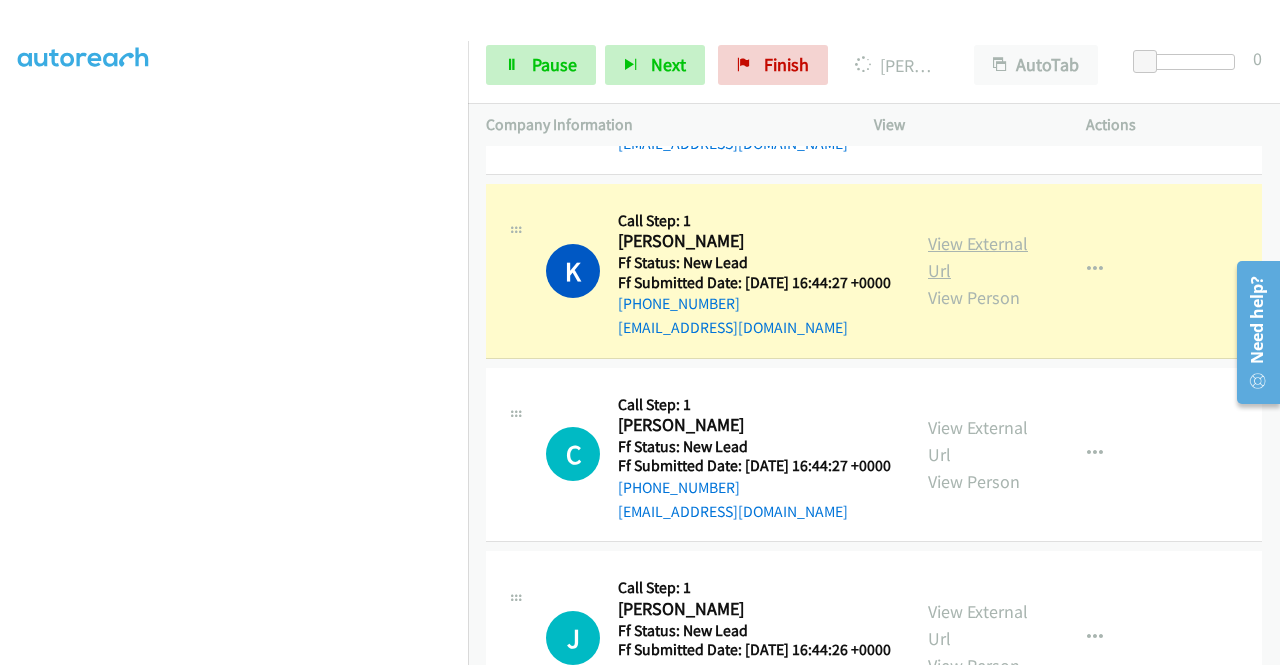 click on "View External Url" at bounding box center [978, 257] 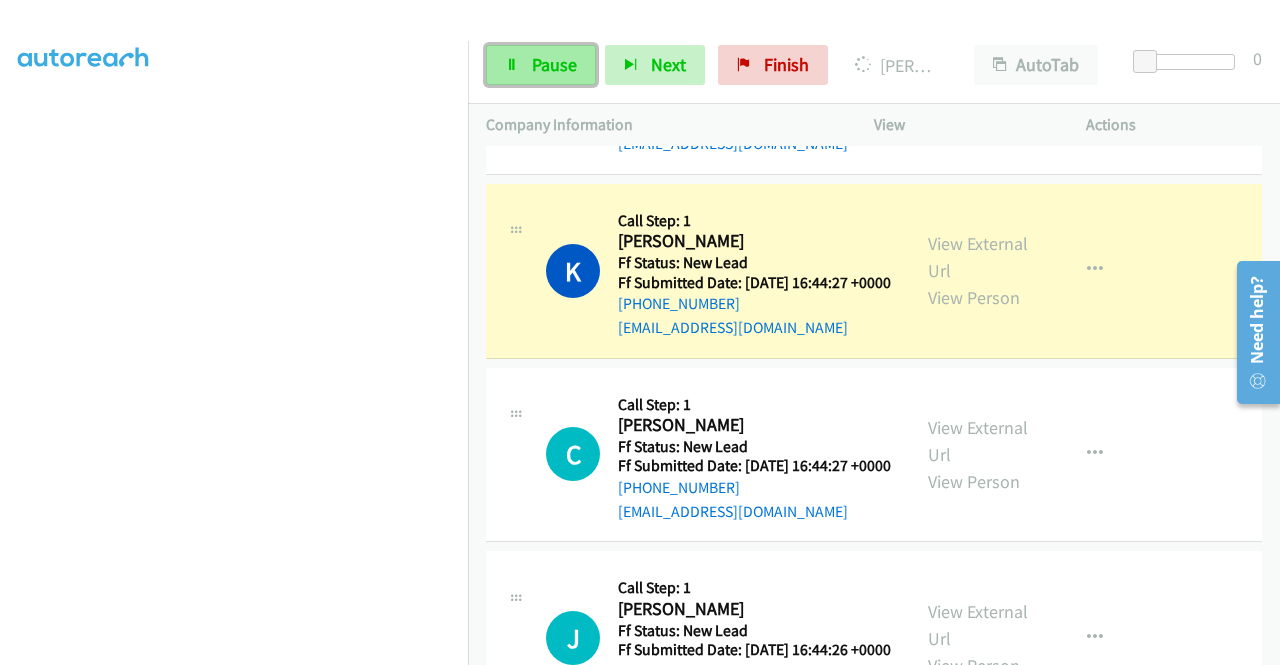 click on "Pause" at bounding box center [541, 65] 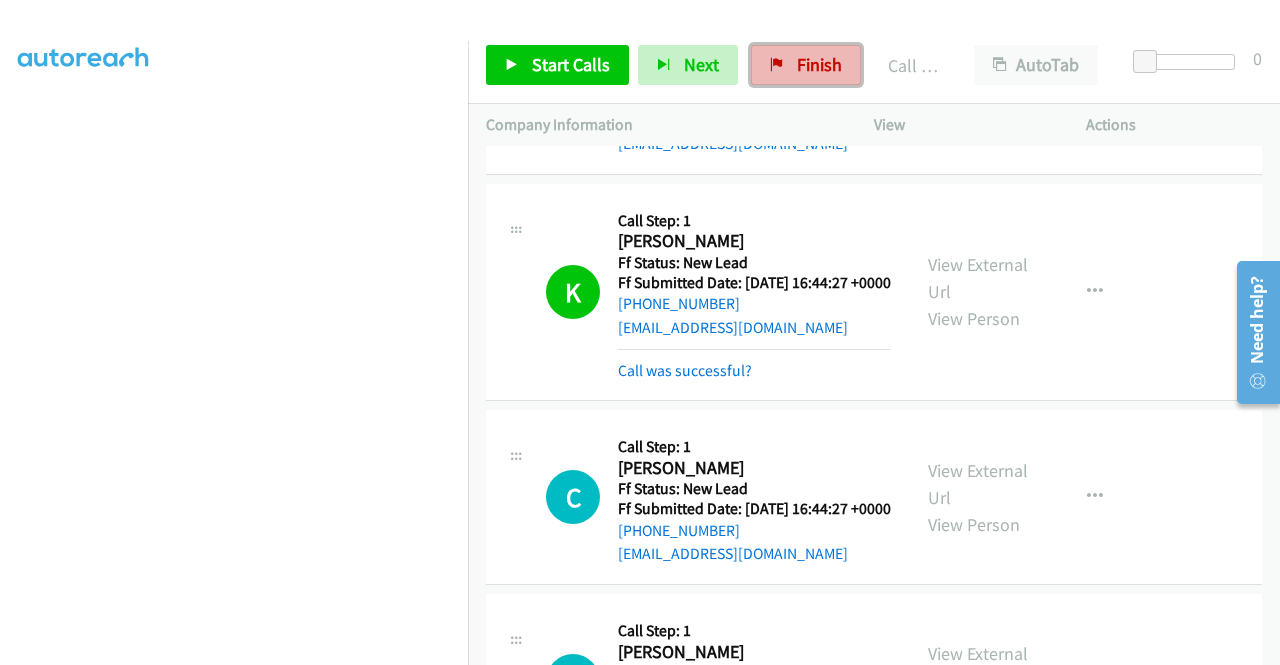 click on "Finish" at bounding box center (806, 65) 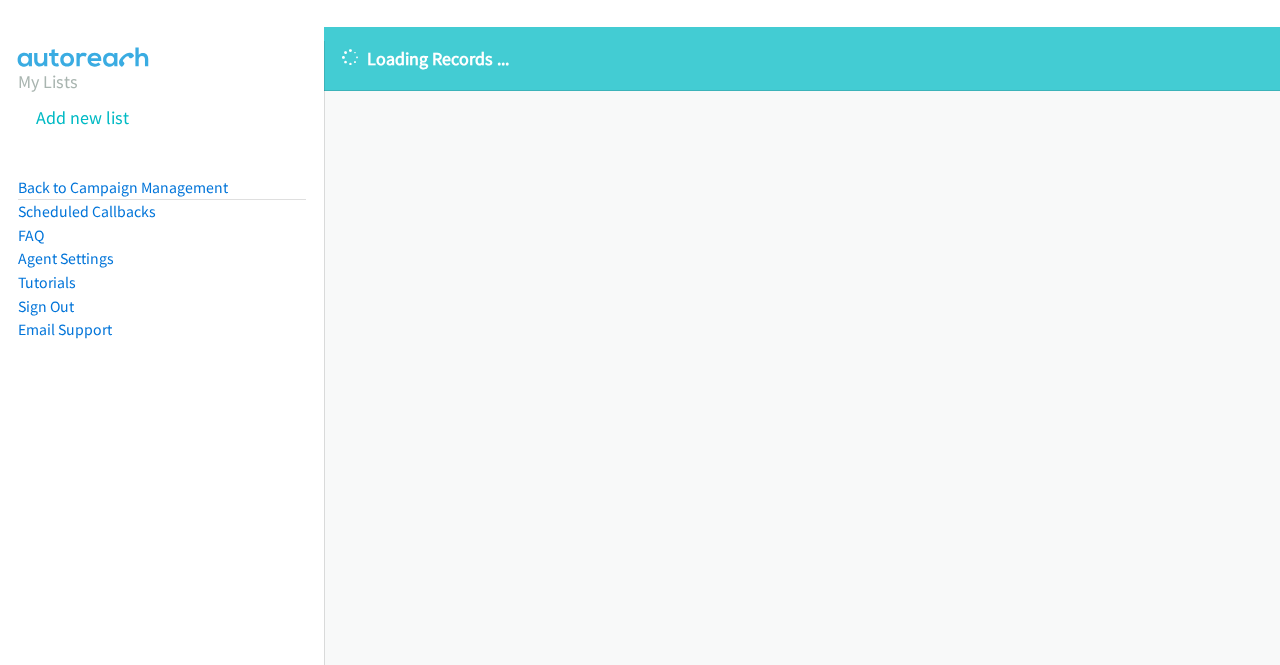 scroll, scrollTop: 0, scrollLeft: 0, axis: both 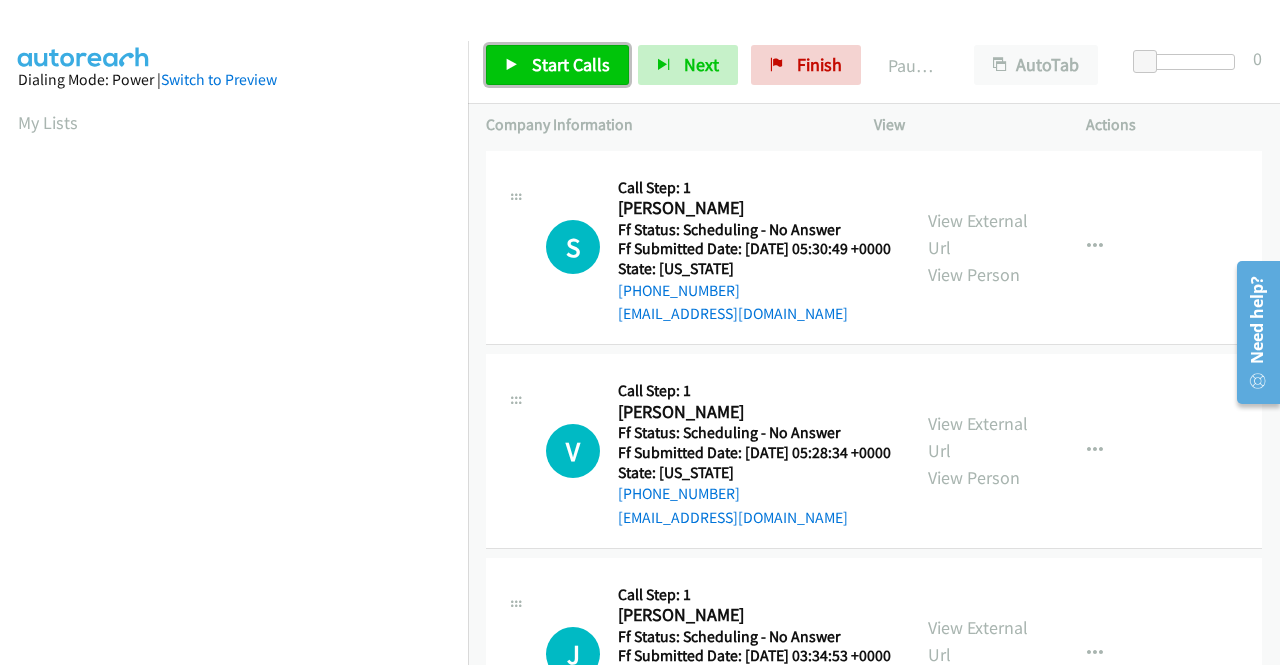 click on "Start Calls" at bounding box center [571, 64] 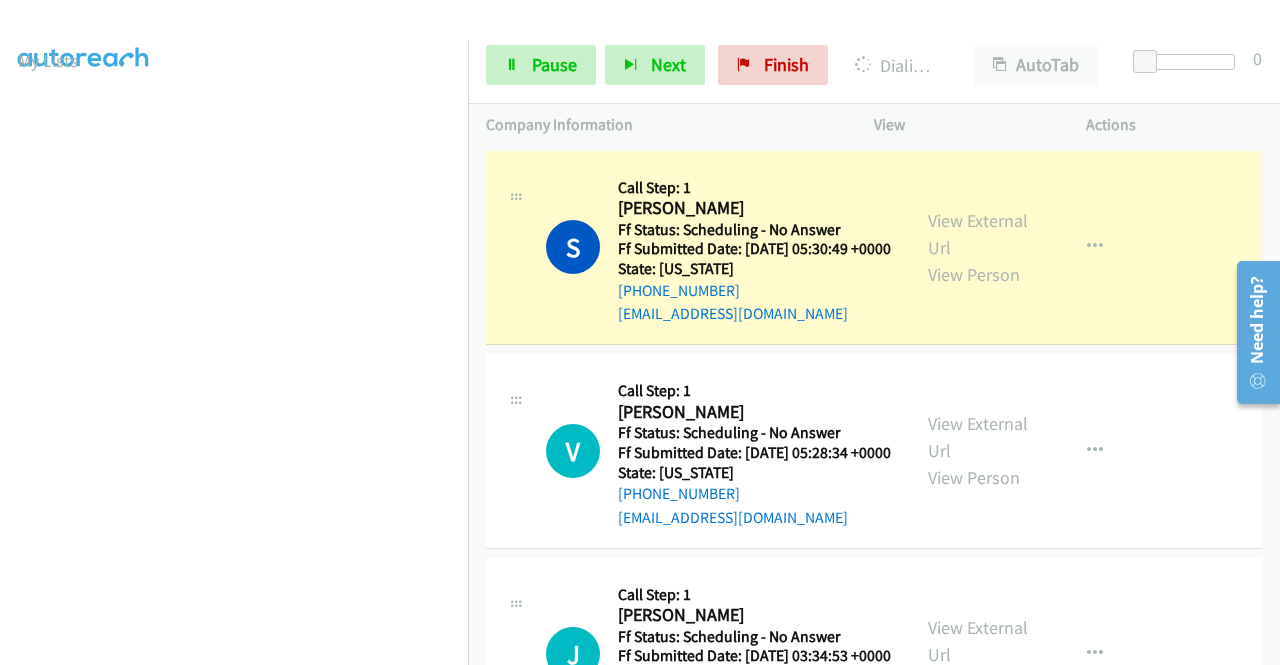scroll, scrollTop: 456, scrollLeft: 0, axis: vertical 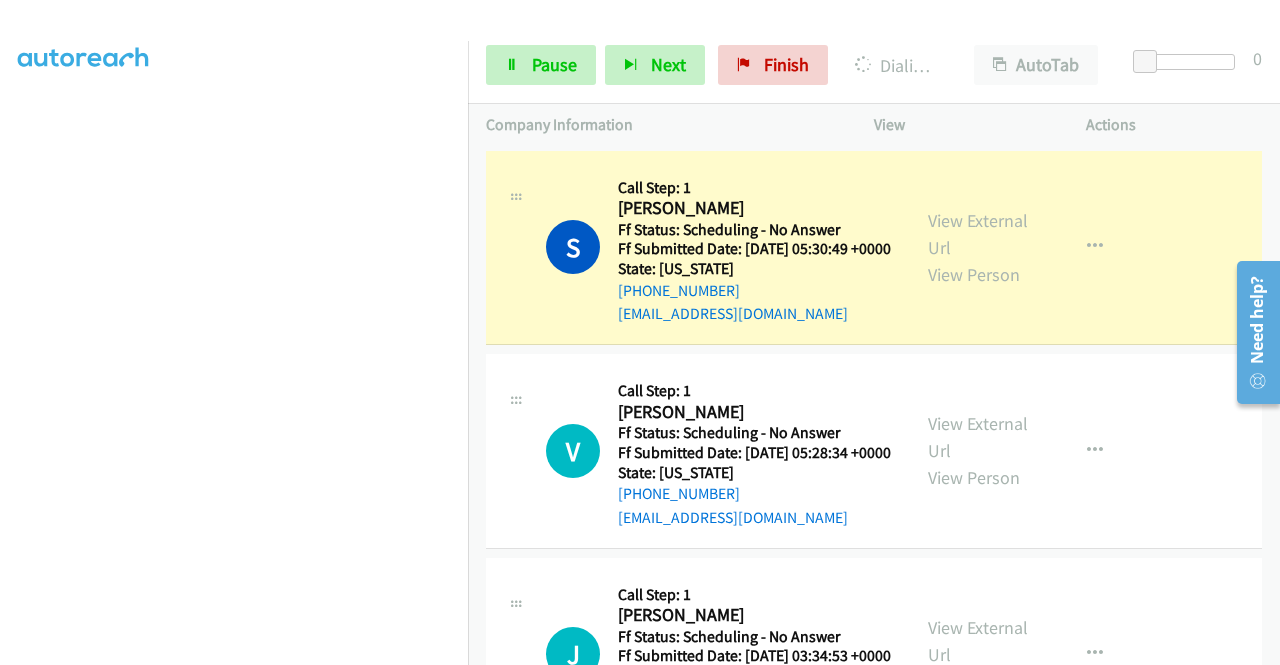 click on "View External Url
View Person" at bounding box center [980, 247] 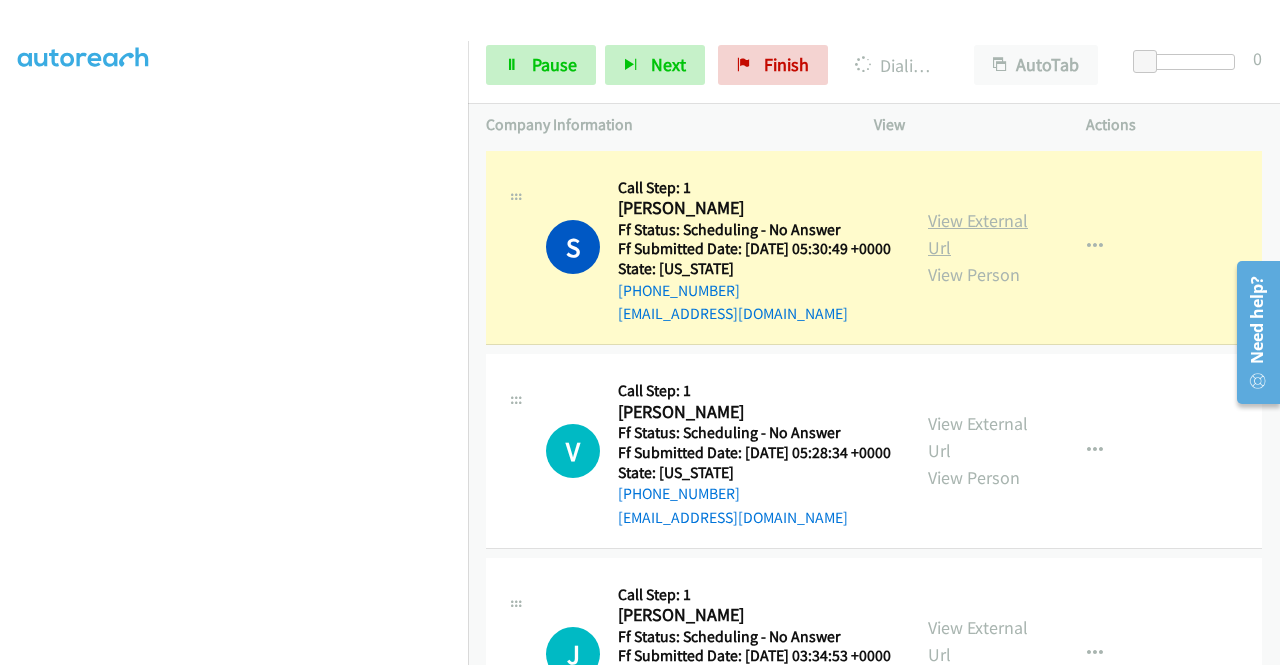 click on "View External Url" at bounding box center (978, 234) 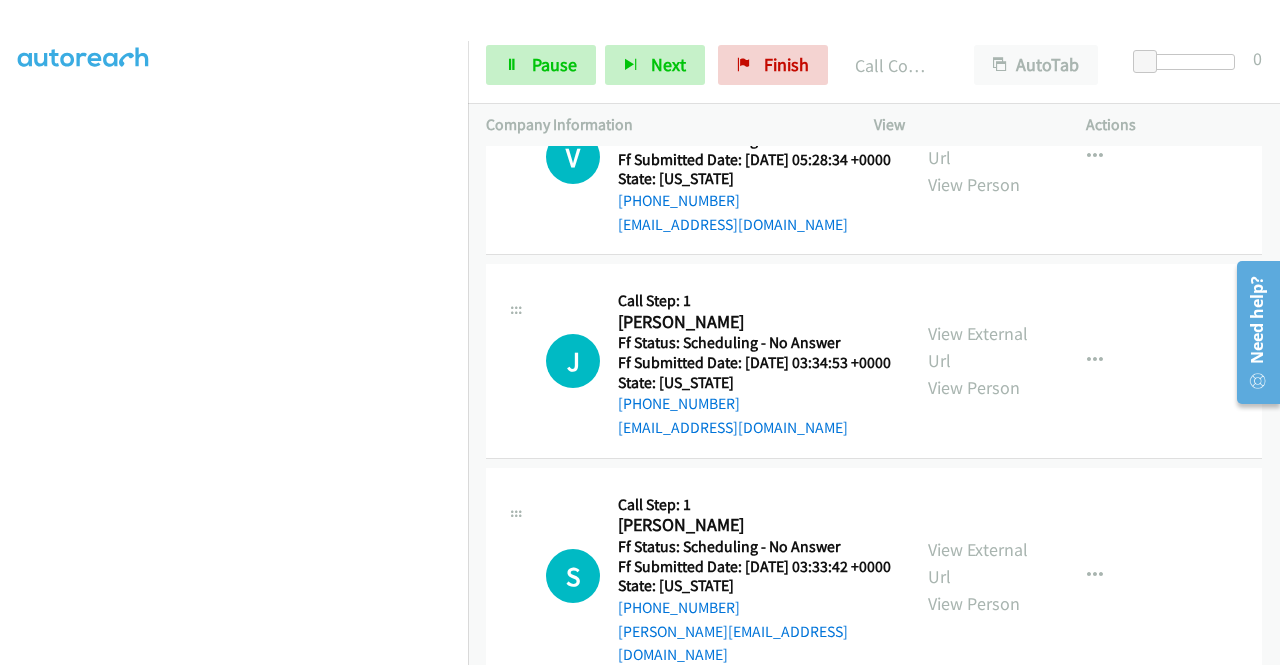 scroll, scrollTop: 310, scrollLeft: 0, axis: vertical 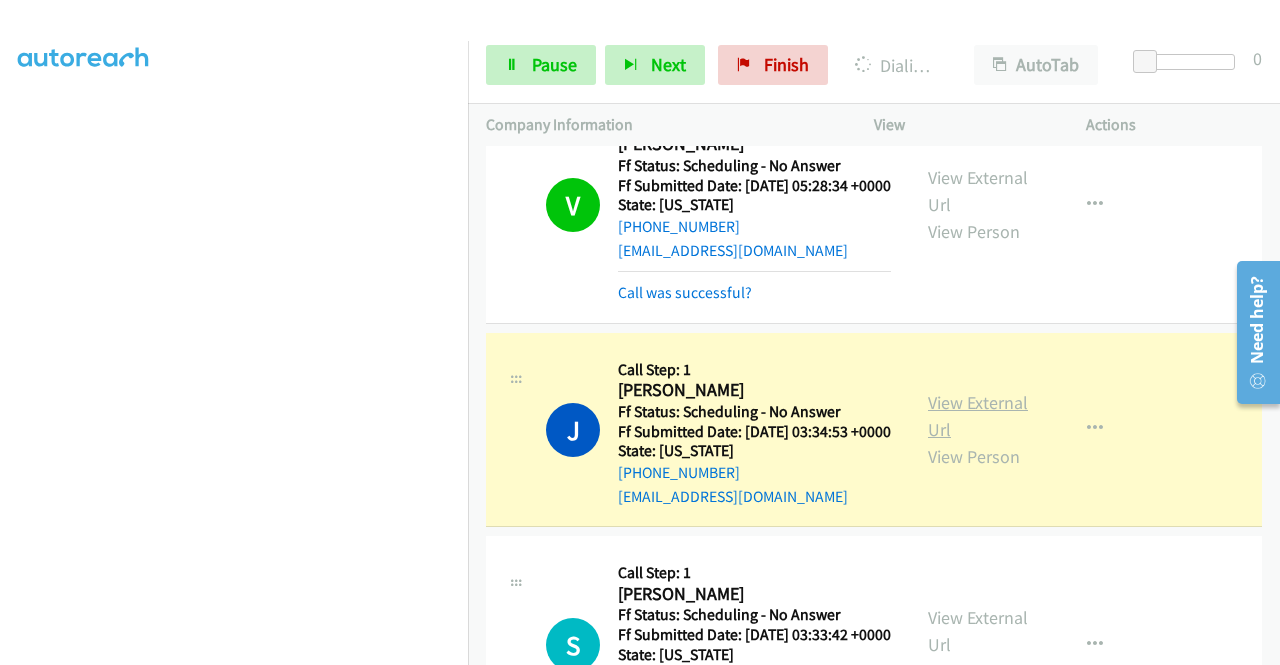 click on "View External Url" at bounding box center [978, 416] 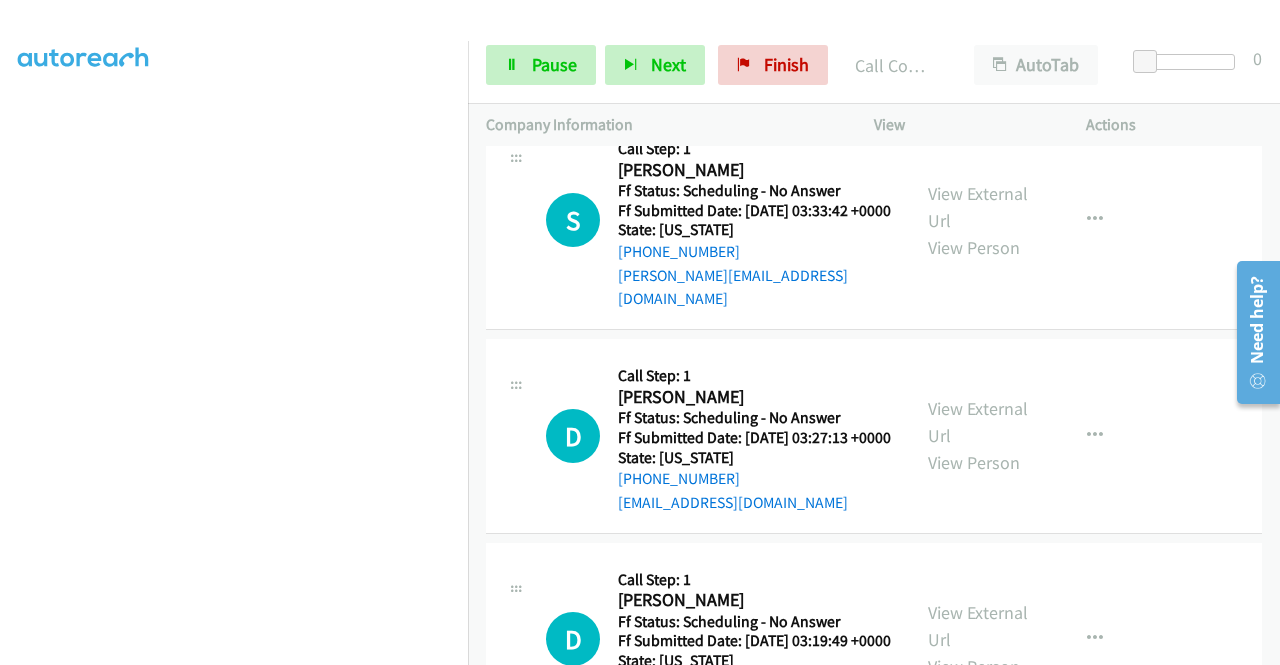 scroll, scrollTop: 817, scrollLeft: 0, axis: vertical 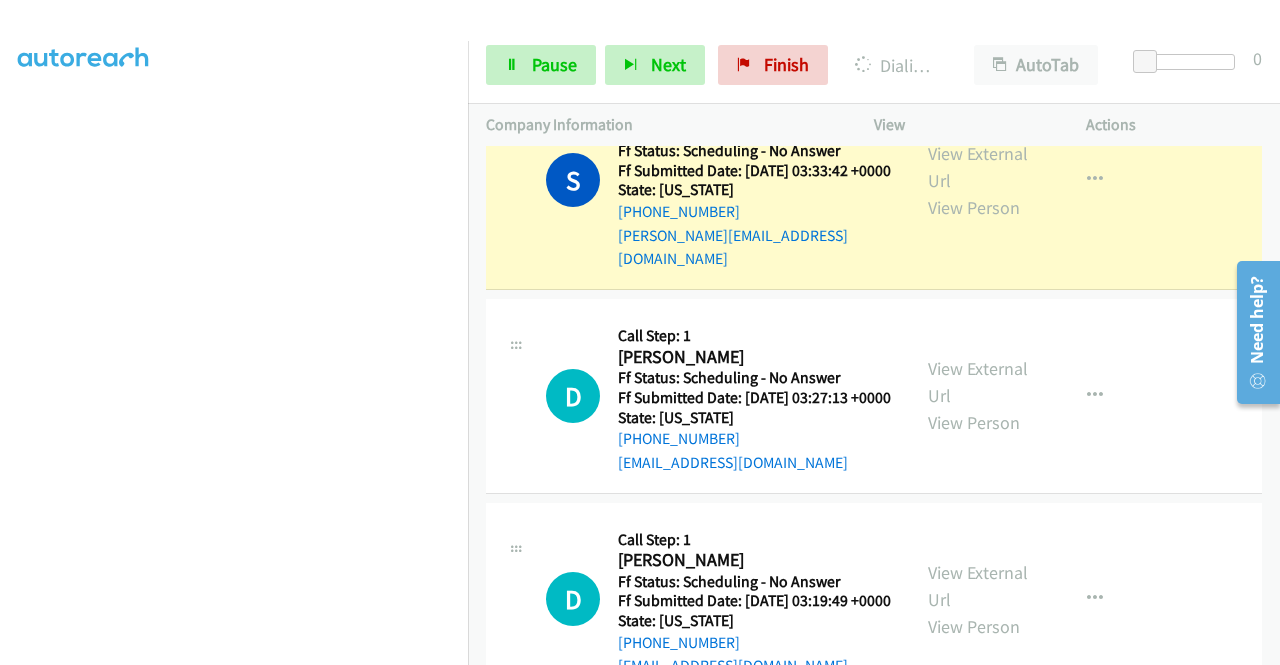 click on "View External Url
View Person
View External Url
Email
Schedule/Manage Callback
Skip Call
Add to do not call list" at bounding box center [1025, 180] 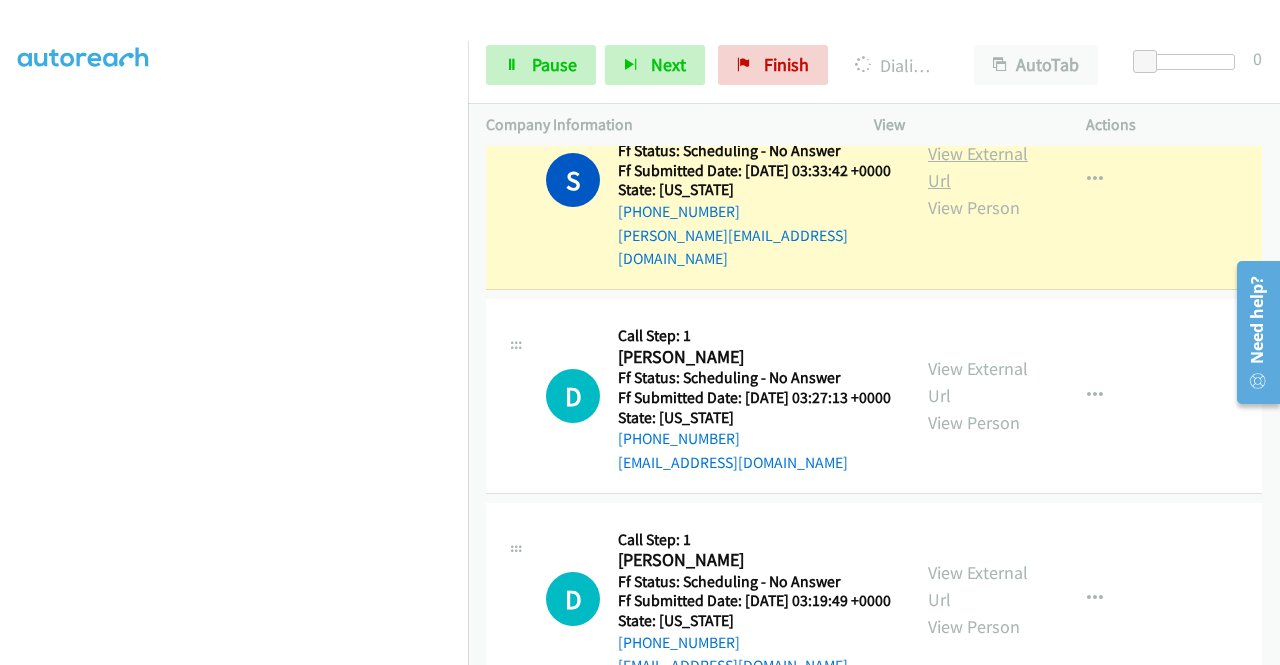 click on "View External Url" at bounding box center [978, 167] 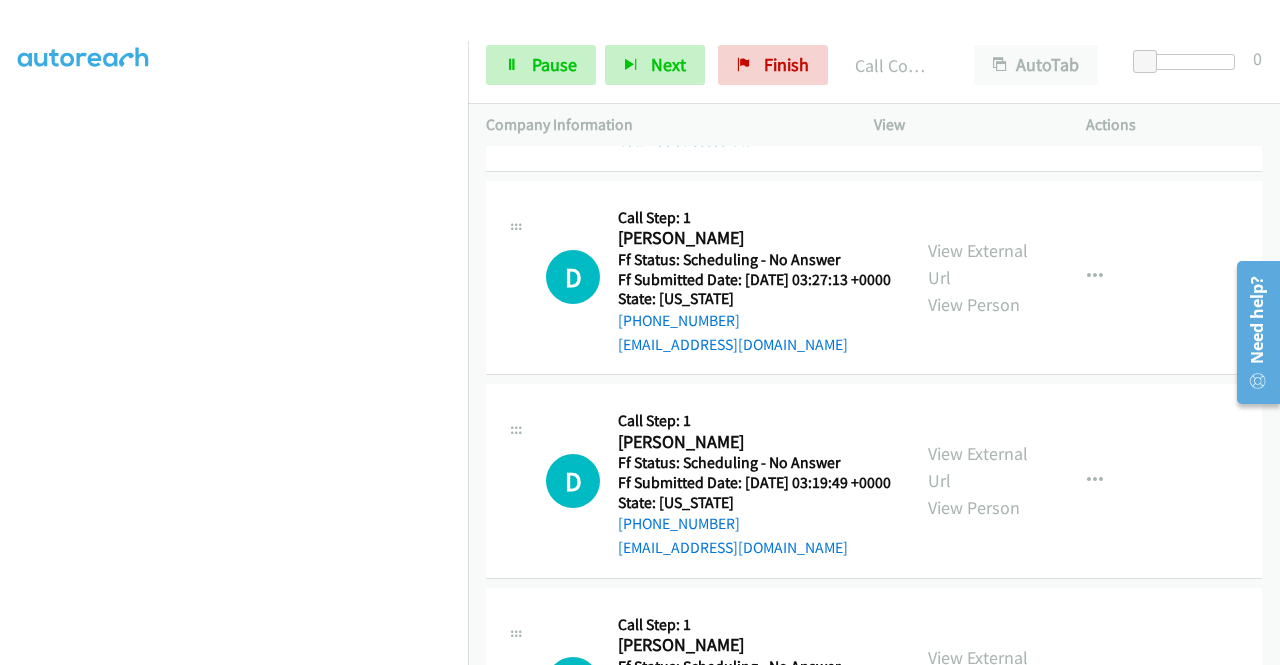 scroll, scrollTop: 1110, scrollLeft: 0, axis: vertical 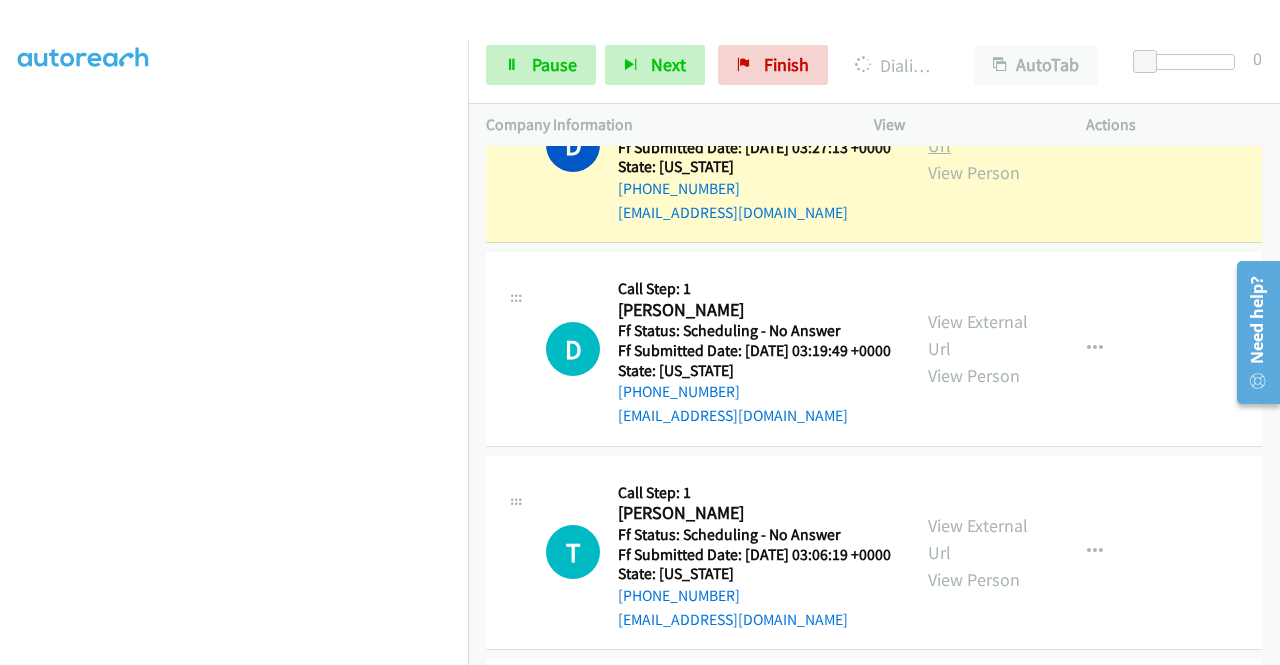 click on "View External Url" at bounding box center [978, 132] 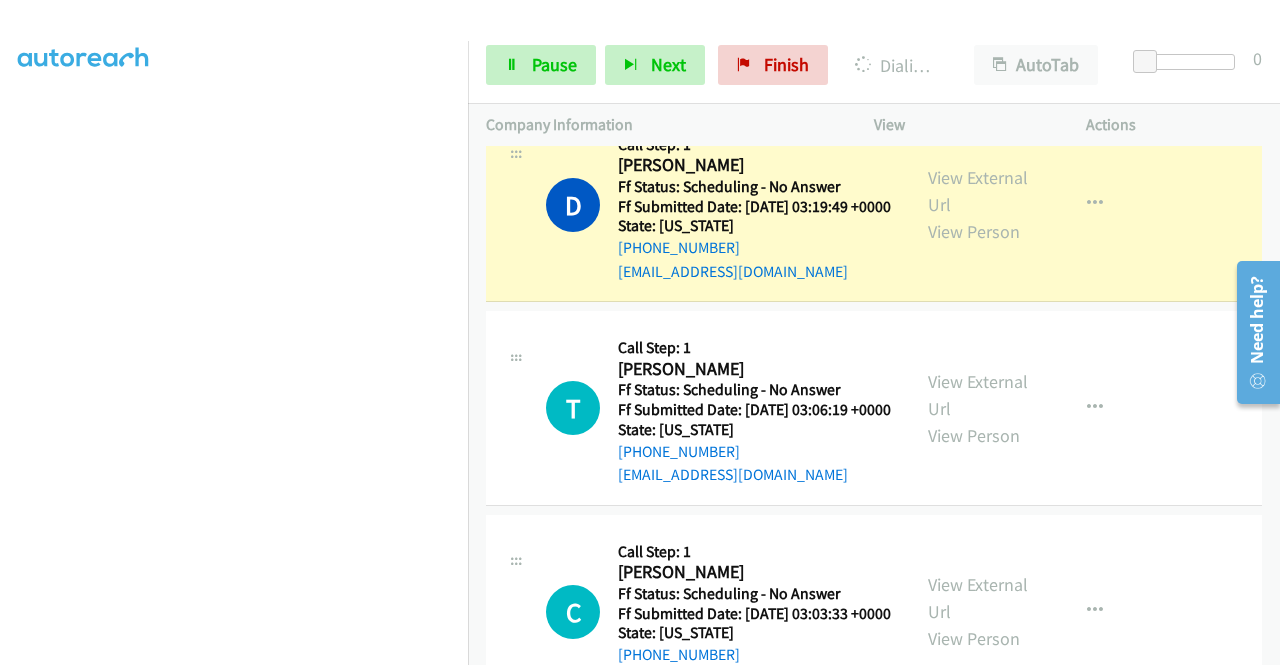 scroll, scrollTop: 1378, scrollLeft: 0, axis: vertical 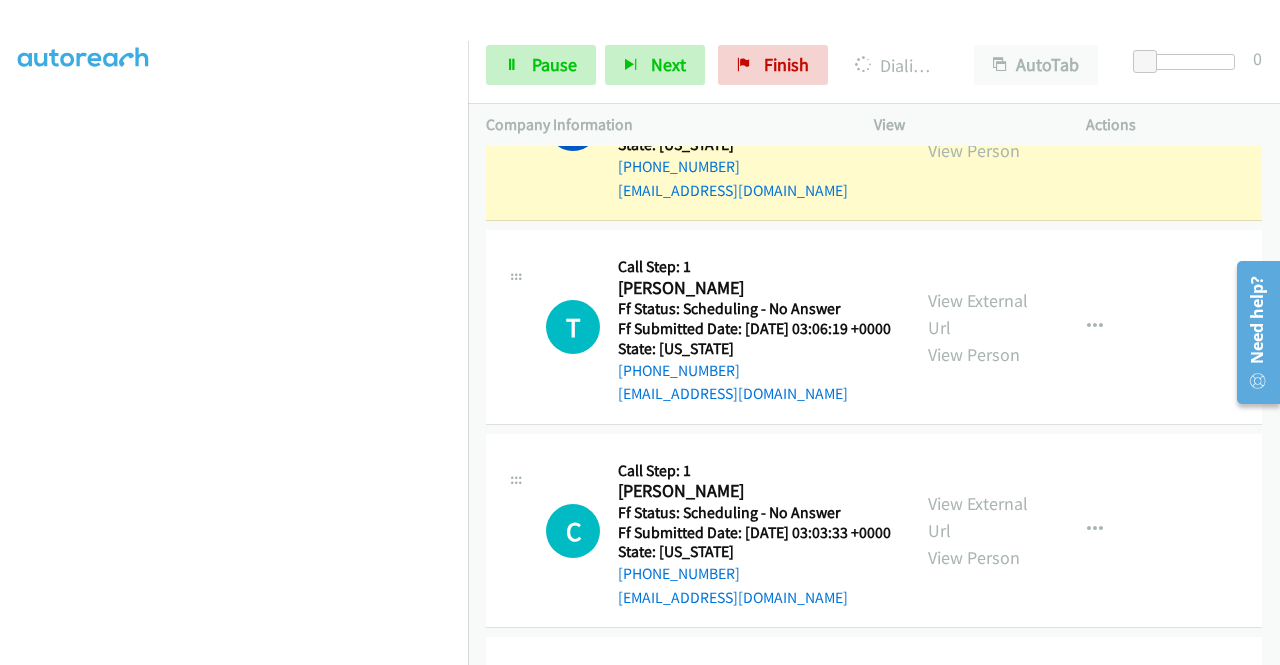 click on "View External Url" at bounding box center (978, 110) 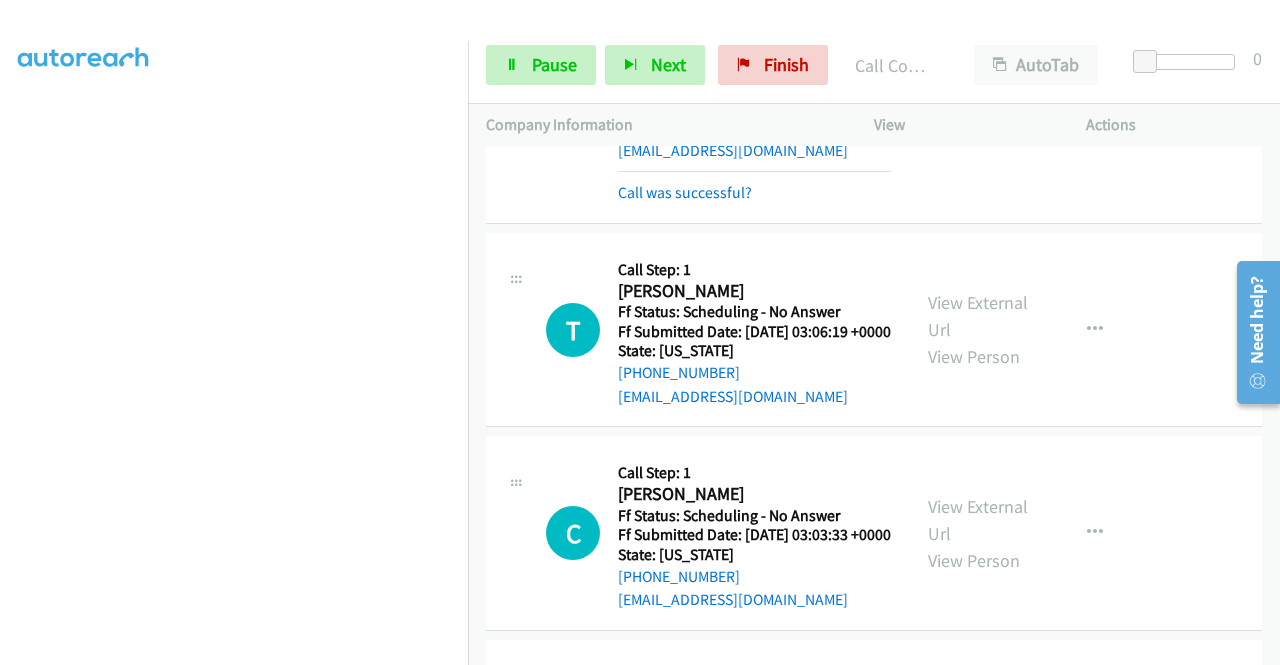 scroll, scrollTop: 1471, scrollLeft: 0, axis: vertical 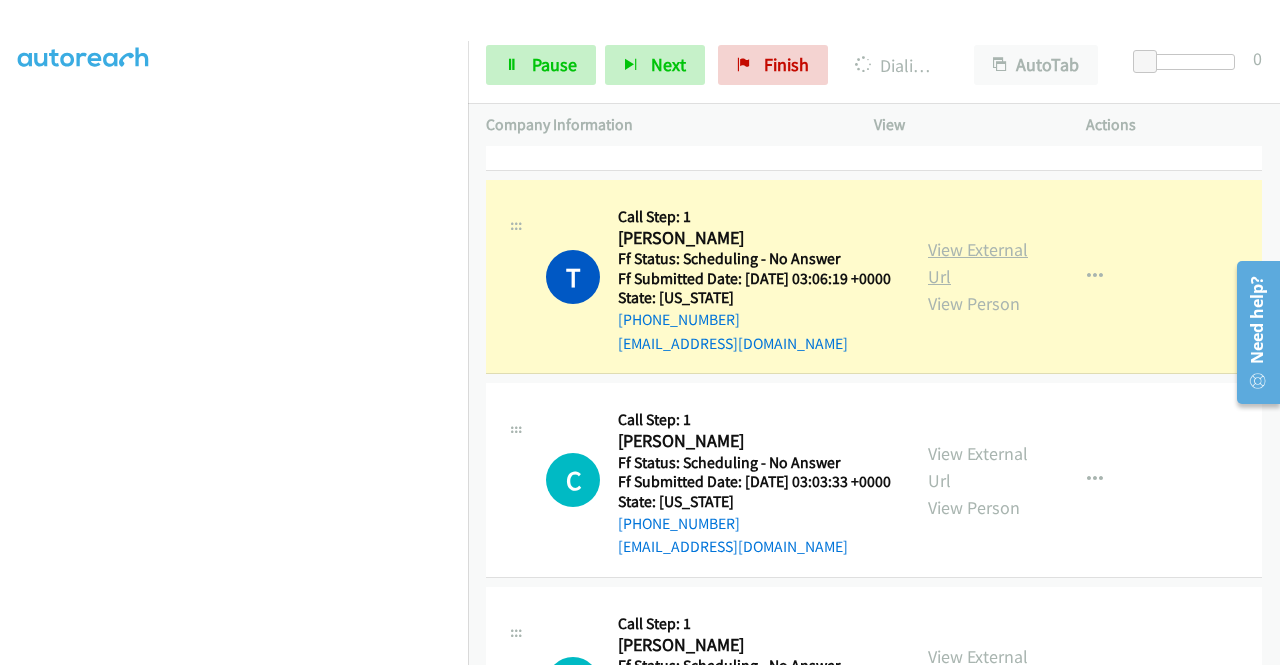 click on "View External Url" at bounding box center (978, 263) 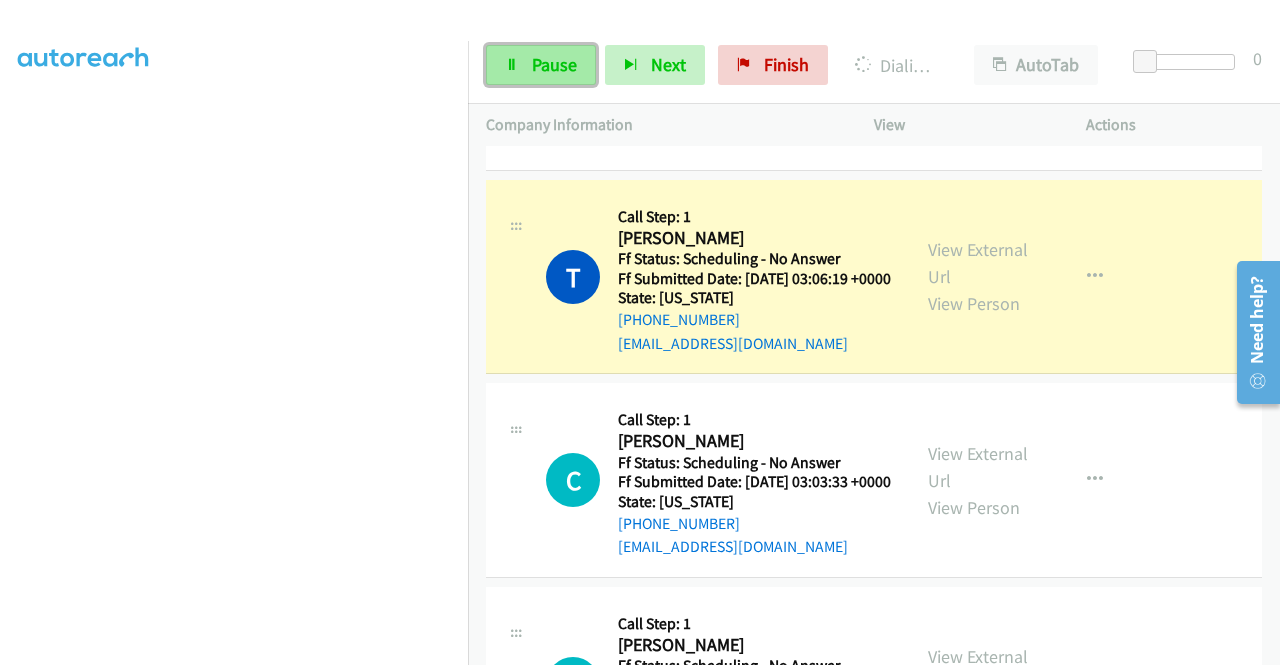 click on "Pause" at bounding box center (541, 65) 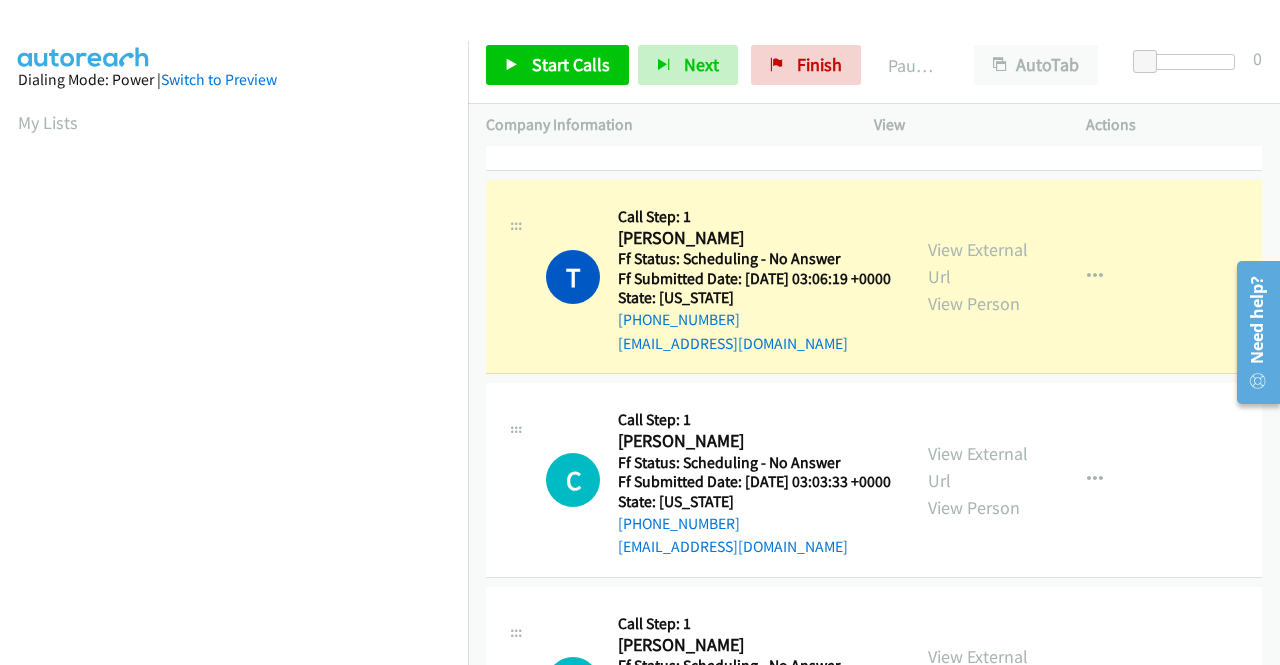 scroll, scrollTop: 456, scrollLeft: 0, axis: vertical 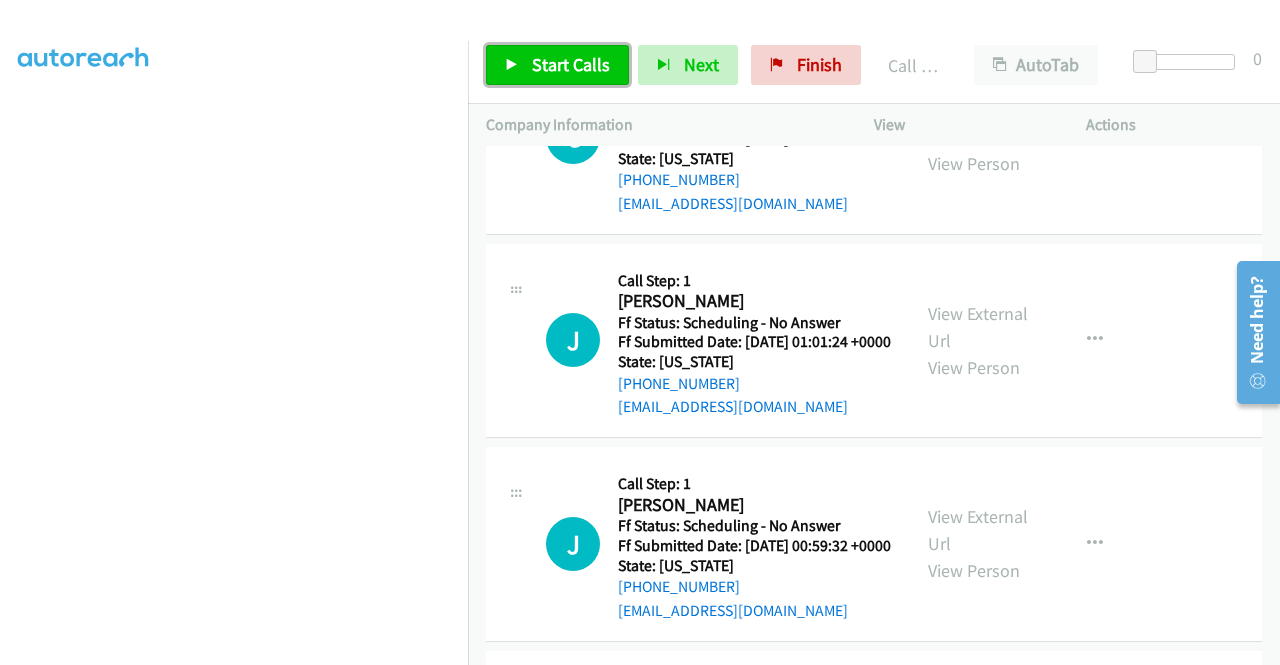 click on "Start Calls" at bounding box center [557, 65] 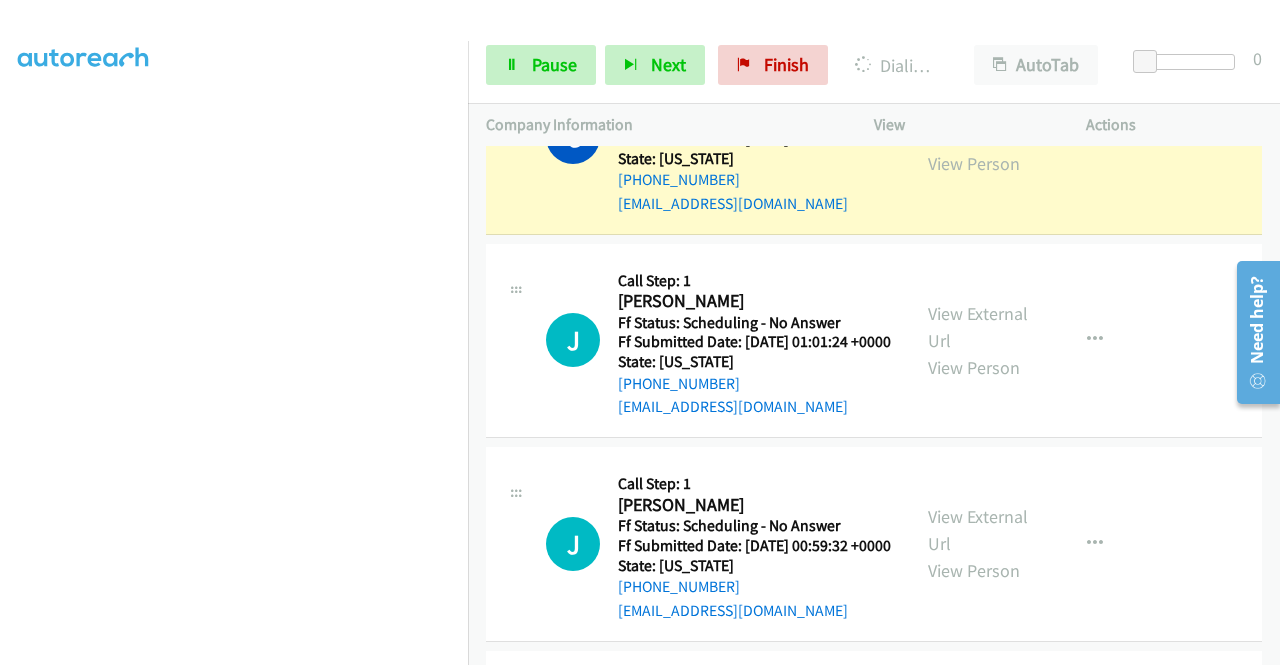 click on "View External Url" at bounding box center (978, 123) 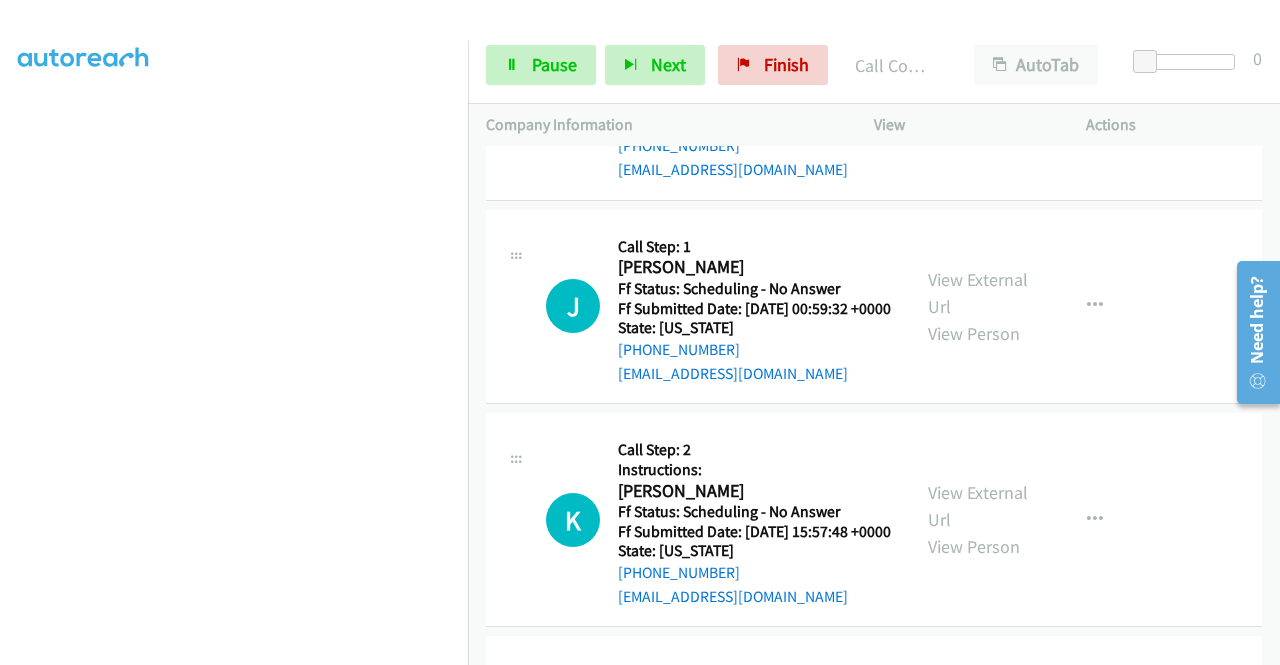 scroll, scrollTop: 2177, scrollLeft: 0, axis: vertical 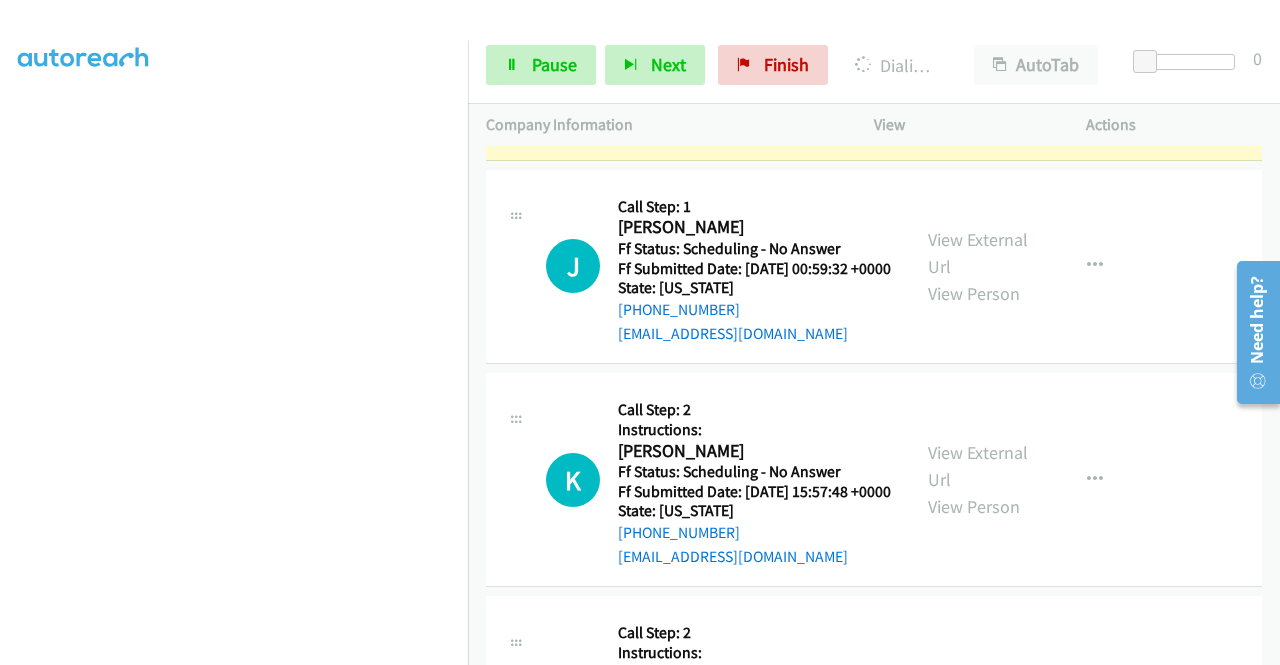 click on "View External Url
View Person
View External Url
Email
Schedule/Manage Callback
Skip Call
Add to do not call list" at bounding box center [1025, 63] 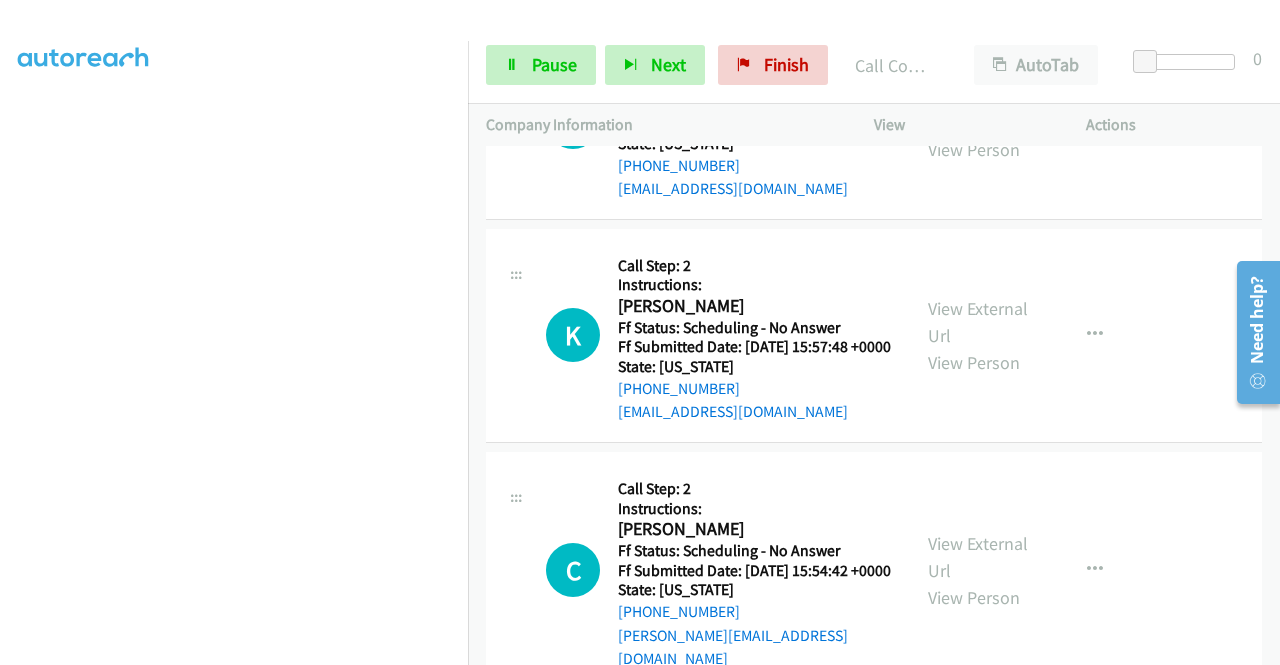 scroll, scrollTop: 2404, scrollLeft: 0, axis: vertical 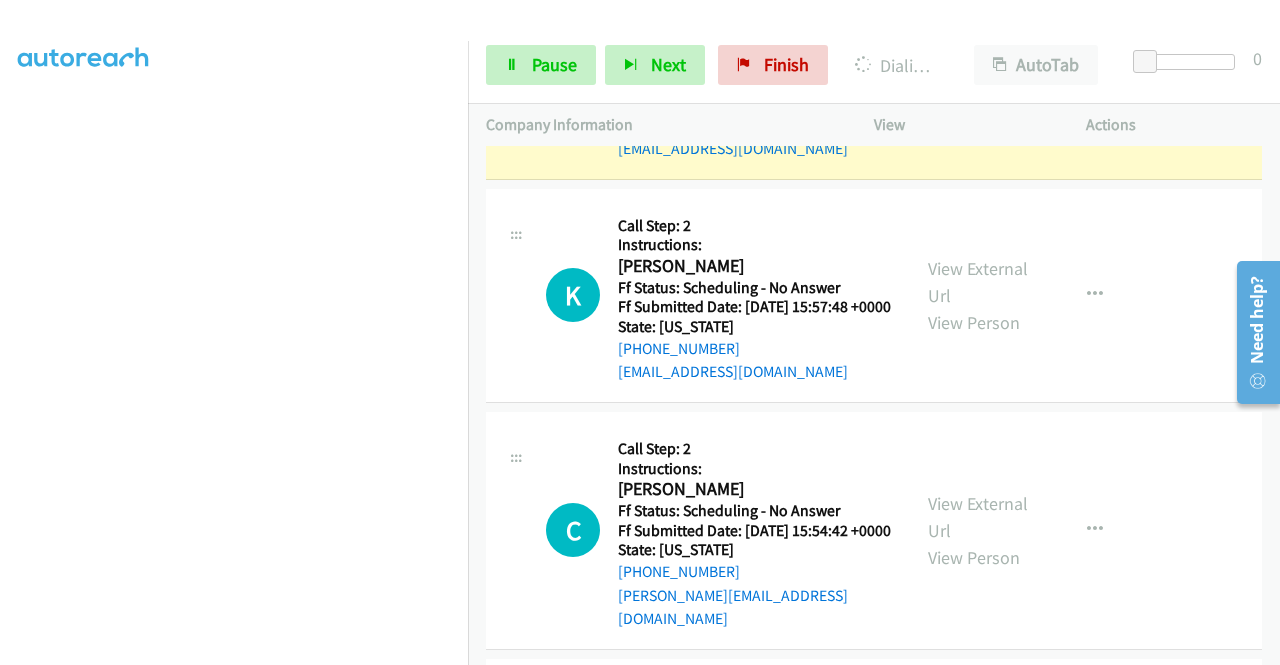 click on "View External Url" at bounding box center (978, 69) 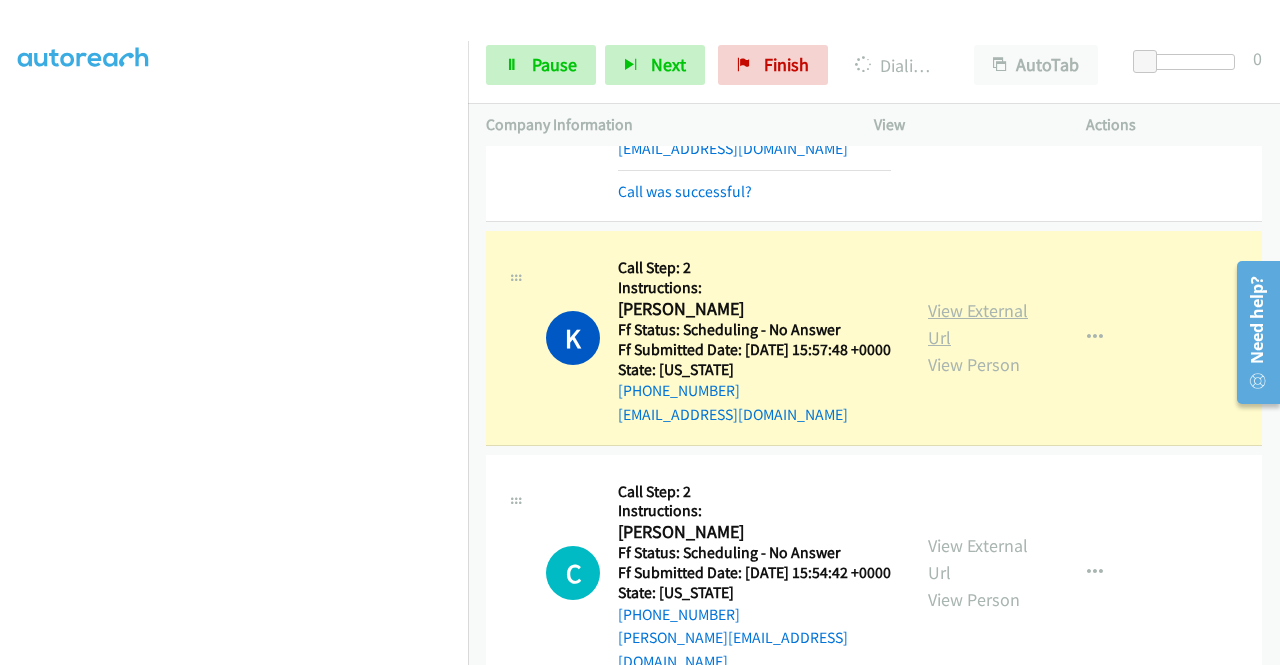 click on "View External Url" at bounding box center (978, 324) 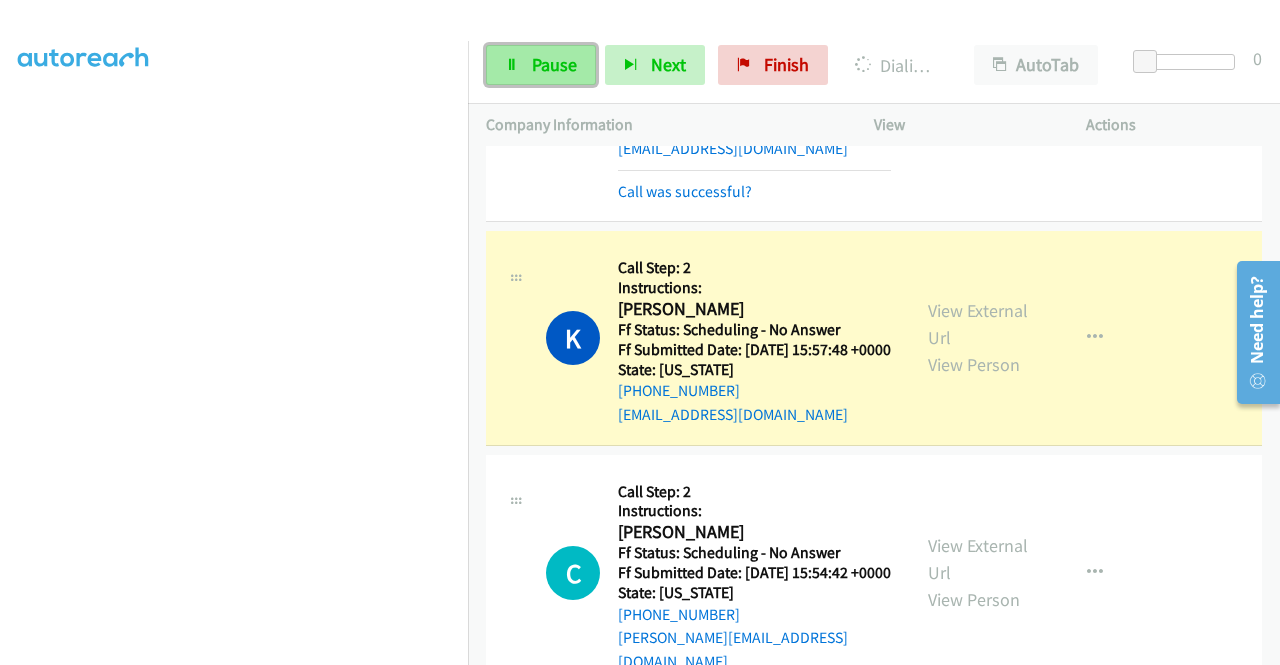 click on "Pause" at bounding box center [541, 65] 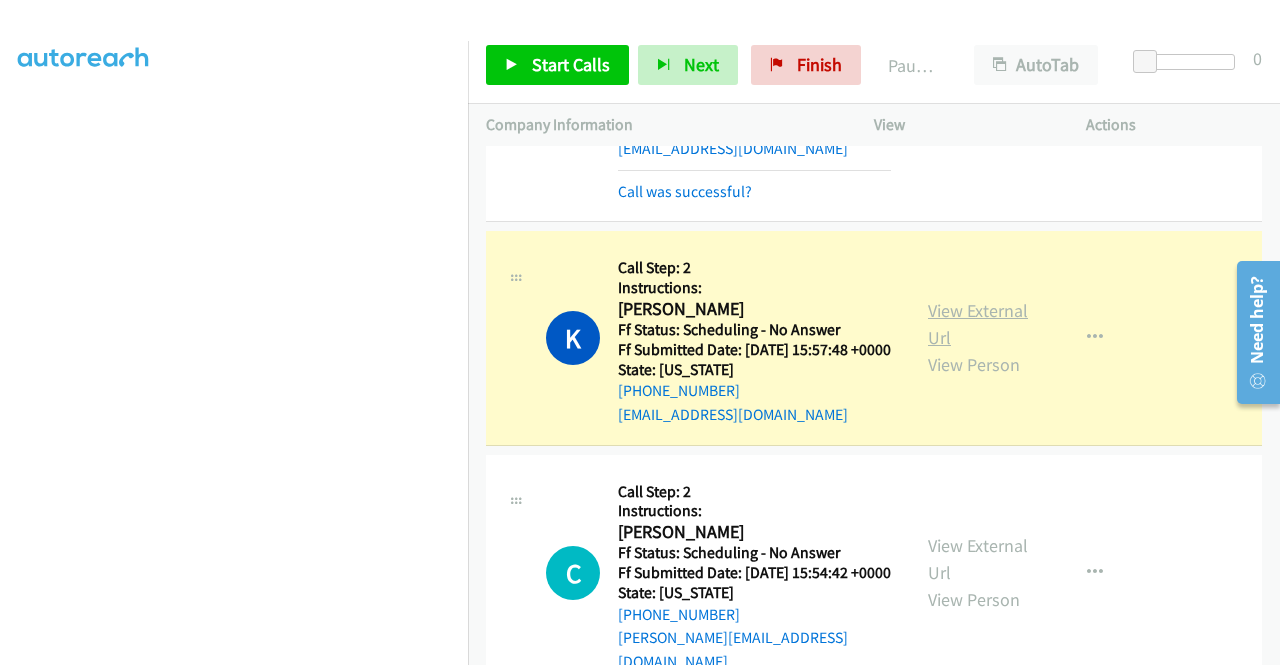click on "View External Url" at bounding box center (978, 324) 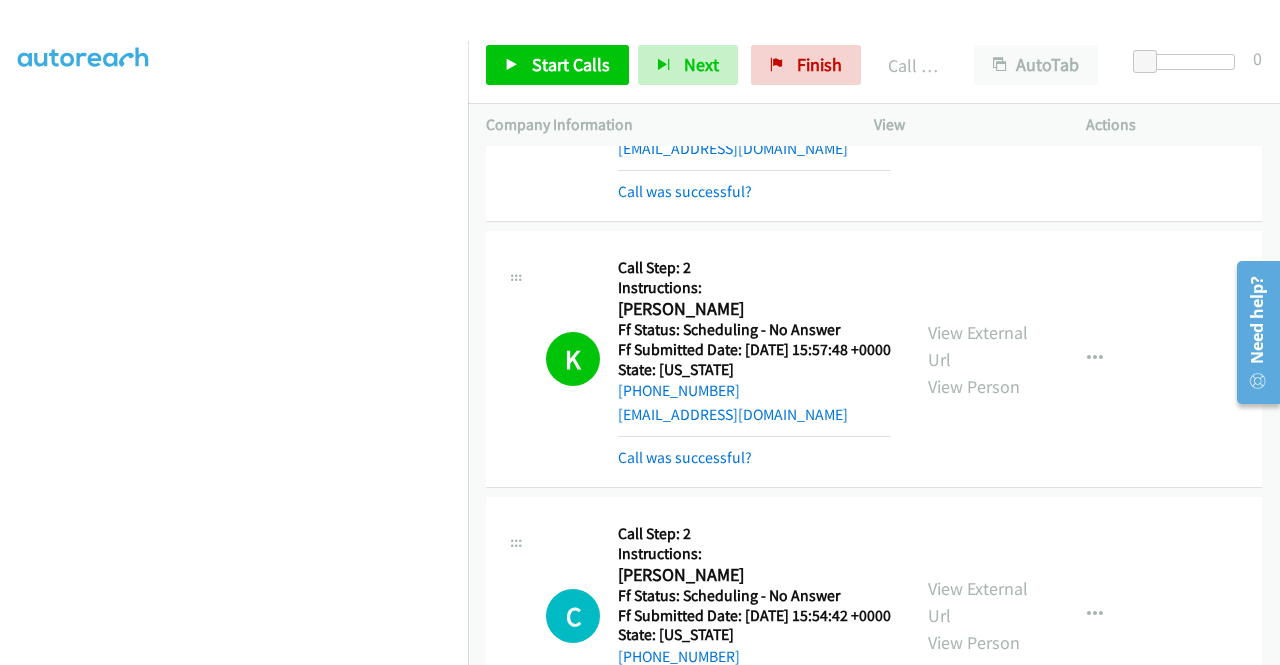 scroll, scrollTop: 2844, scrollLeft: 0, axis: vertical 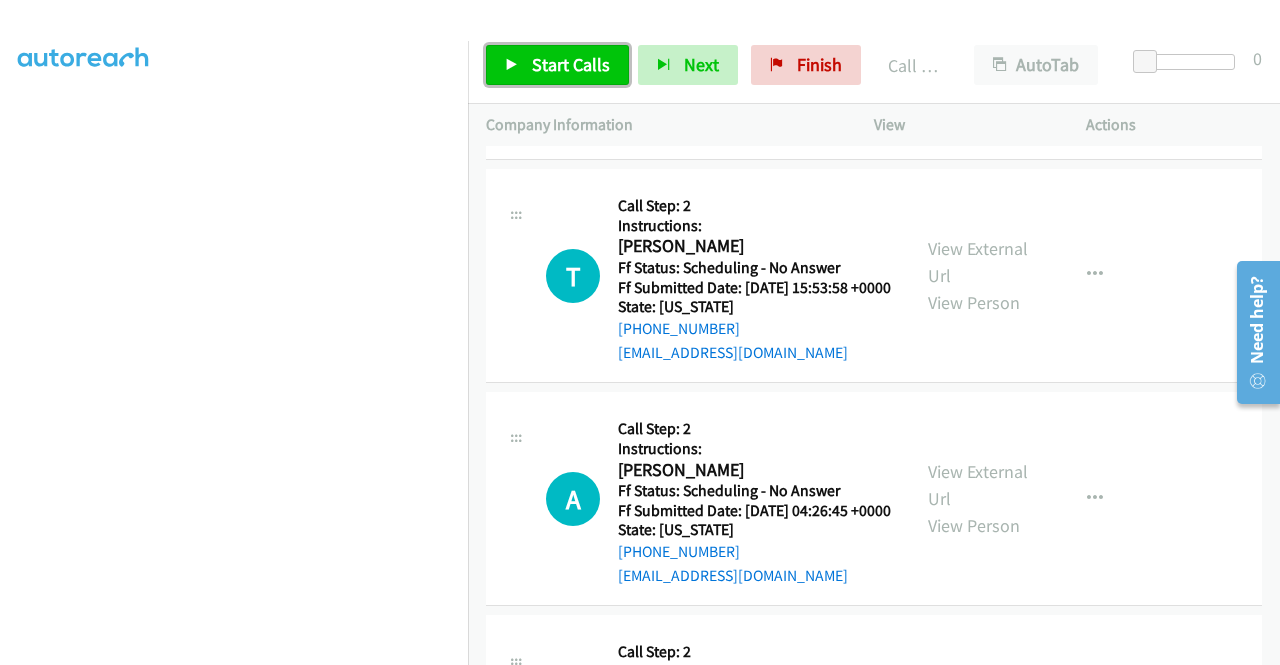 click on "Start Calls" at bounding box center [571, 64] 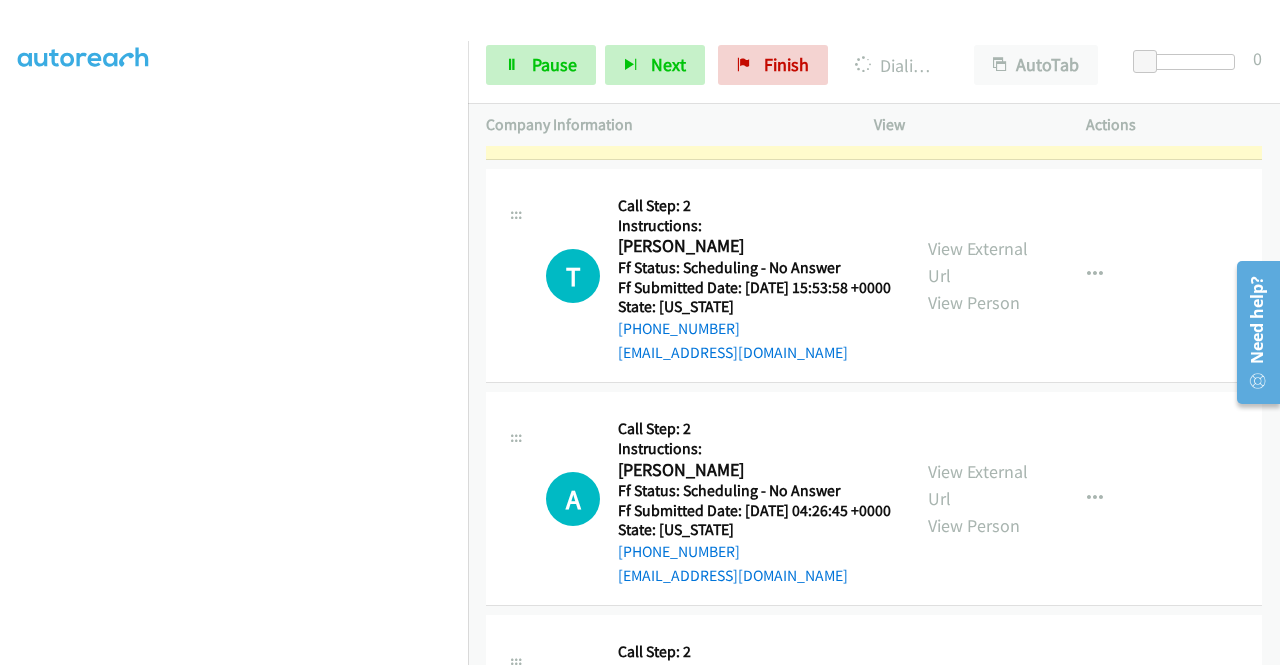 click on "View External Url
View Person
View External Url
Email
Schedule/Manage Callback
Skip Call
Add to do not call list" at bounding box center (1025, 40) 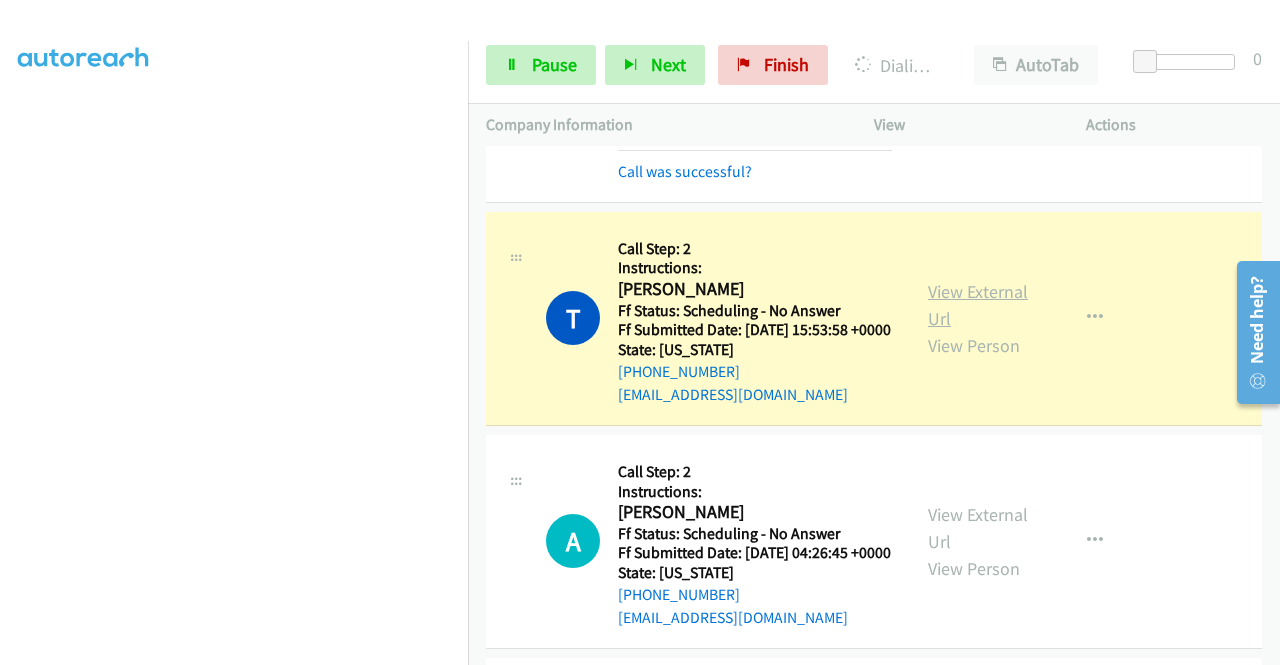 click on "View External Url" at bounding box center [978, 305] 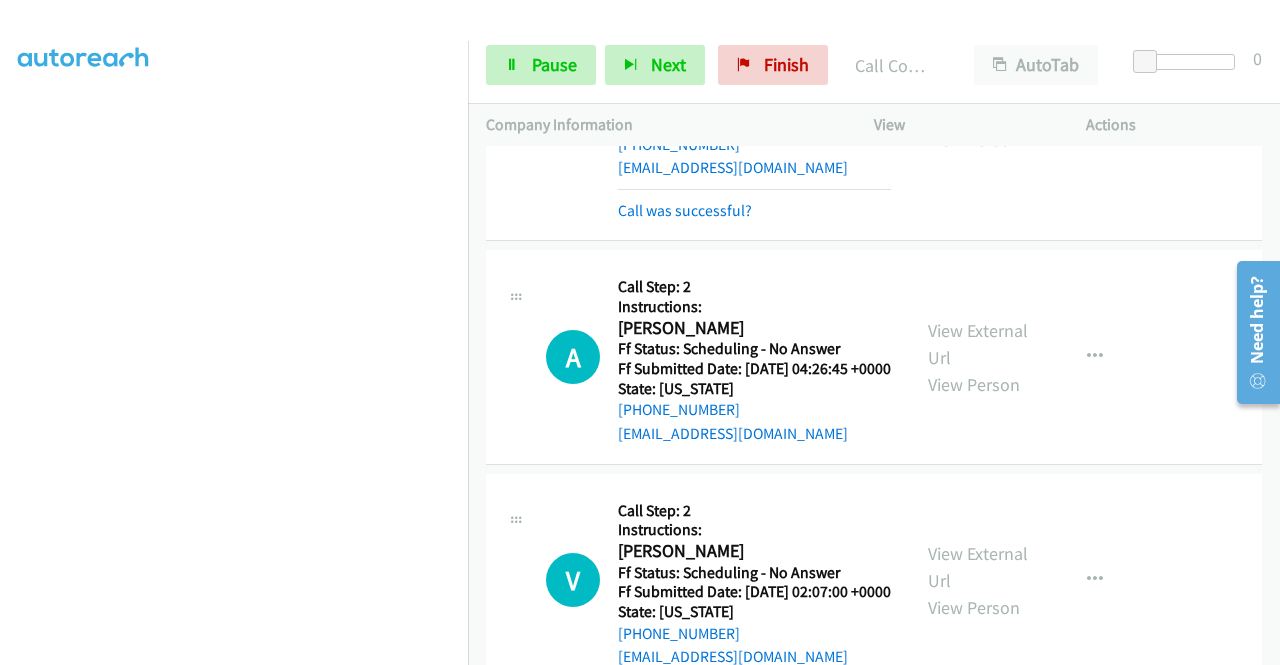 scroll, scrollTop: 3326, scrollLeft: 0, axis: vertical 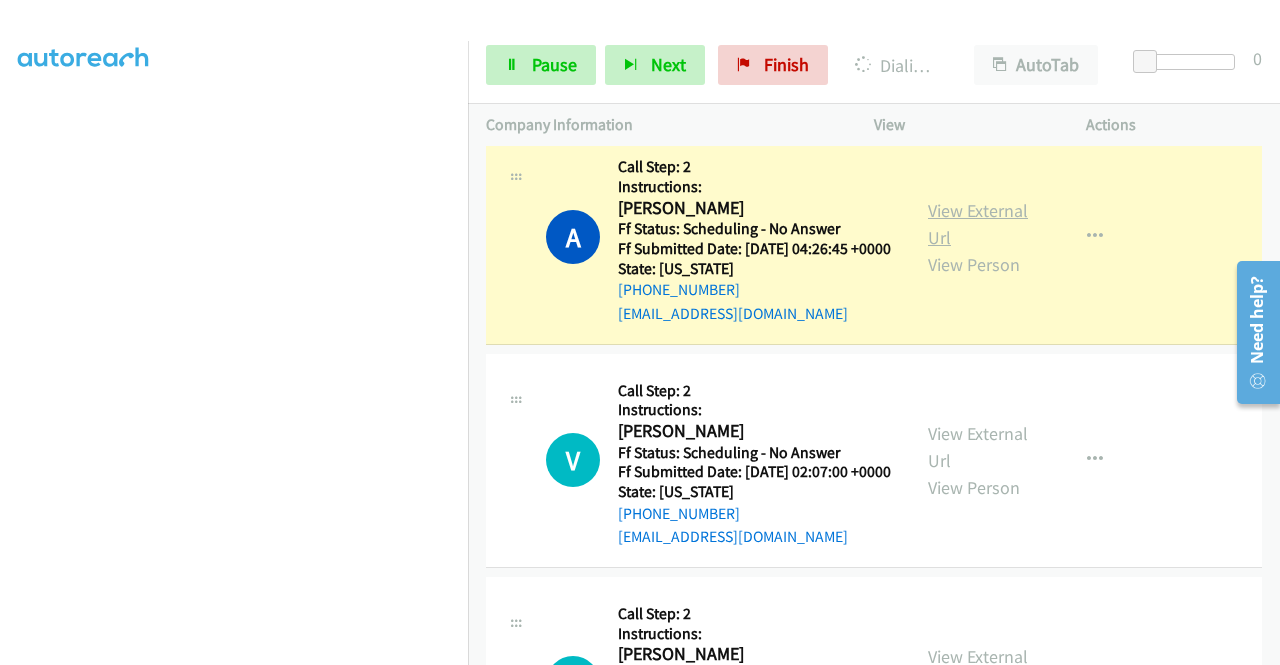 click on "View External Url" at bounding box center [978, 224] 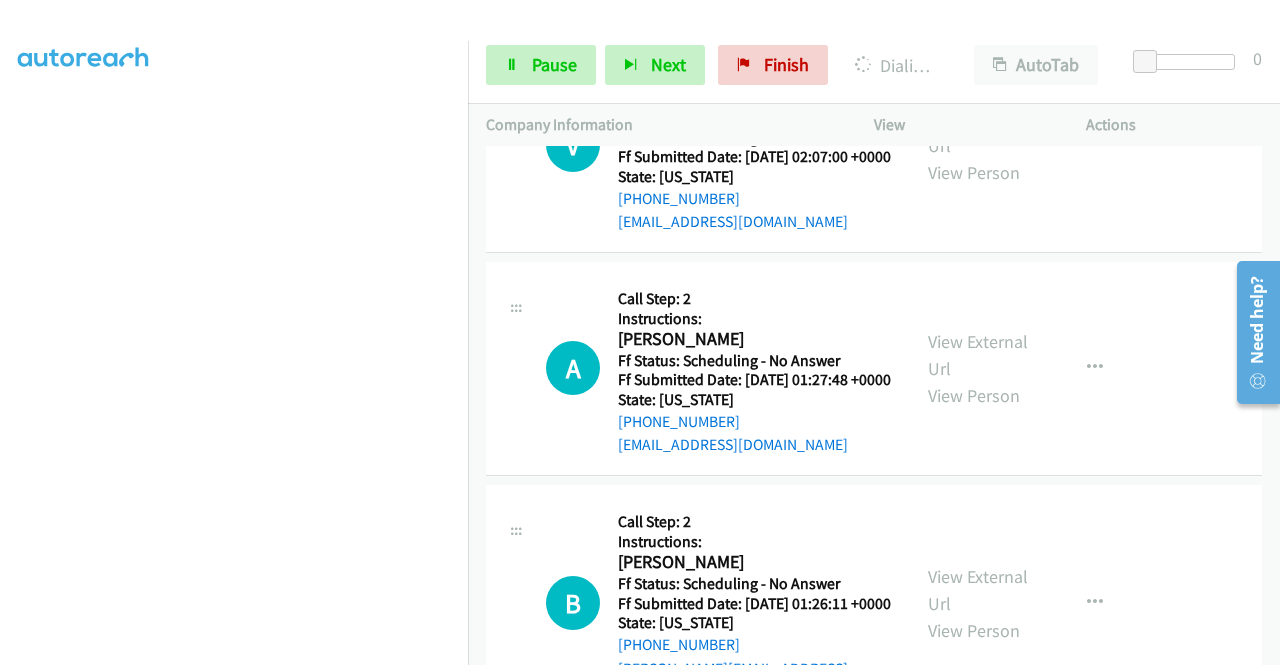 scroll, scrollTop: 3659, scrollLeft: 0, axis: vertical 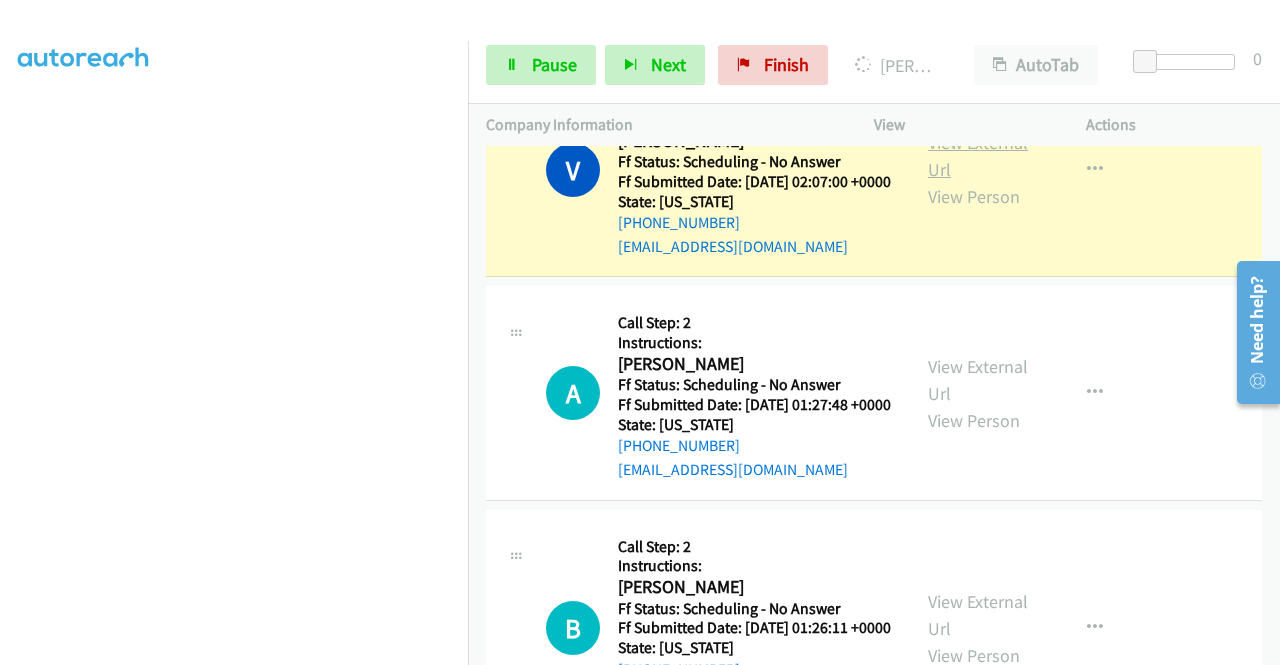 click on "View External Url" at bounding box center (978, 156) 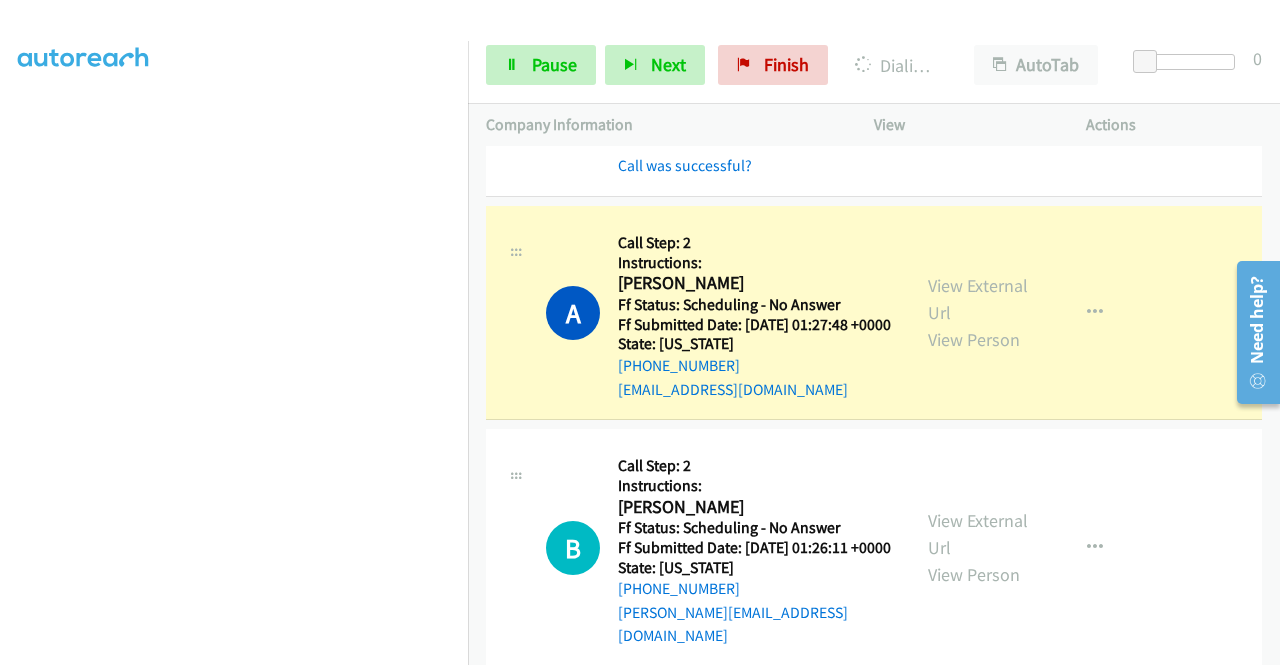 scroll, scrollTop: 3819, scrollLeft: 0, axis: vertical 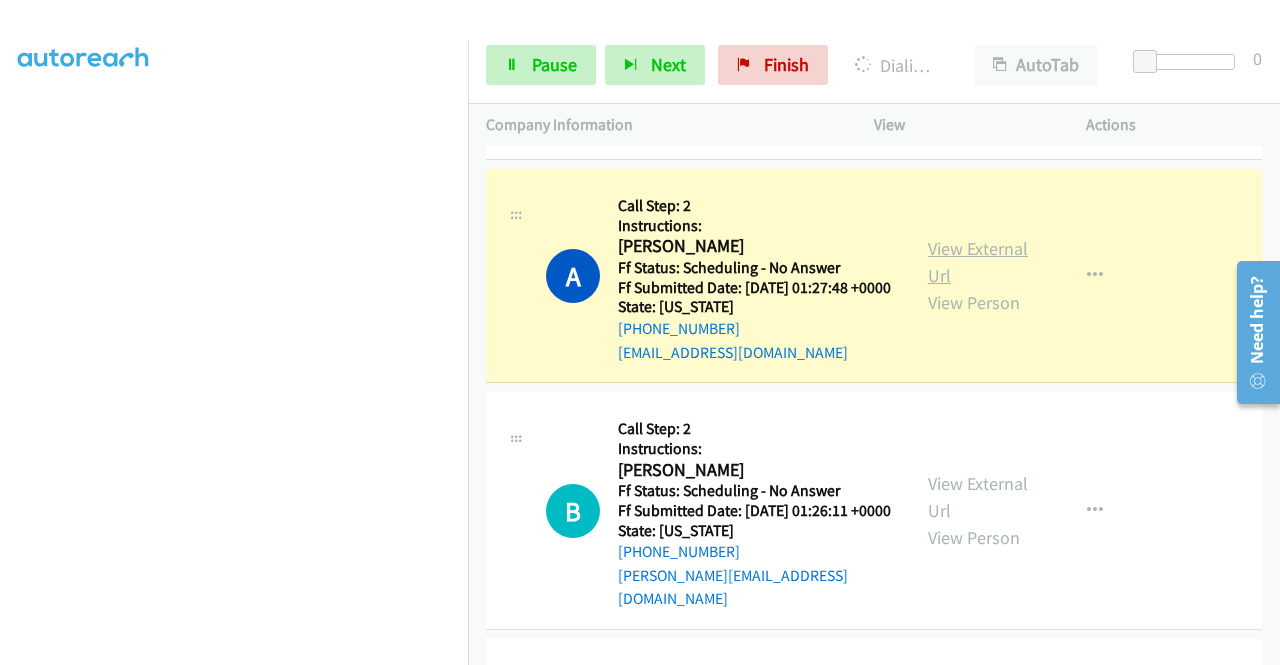 click on "View External Url" at bounding box center [978, 262] 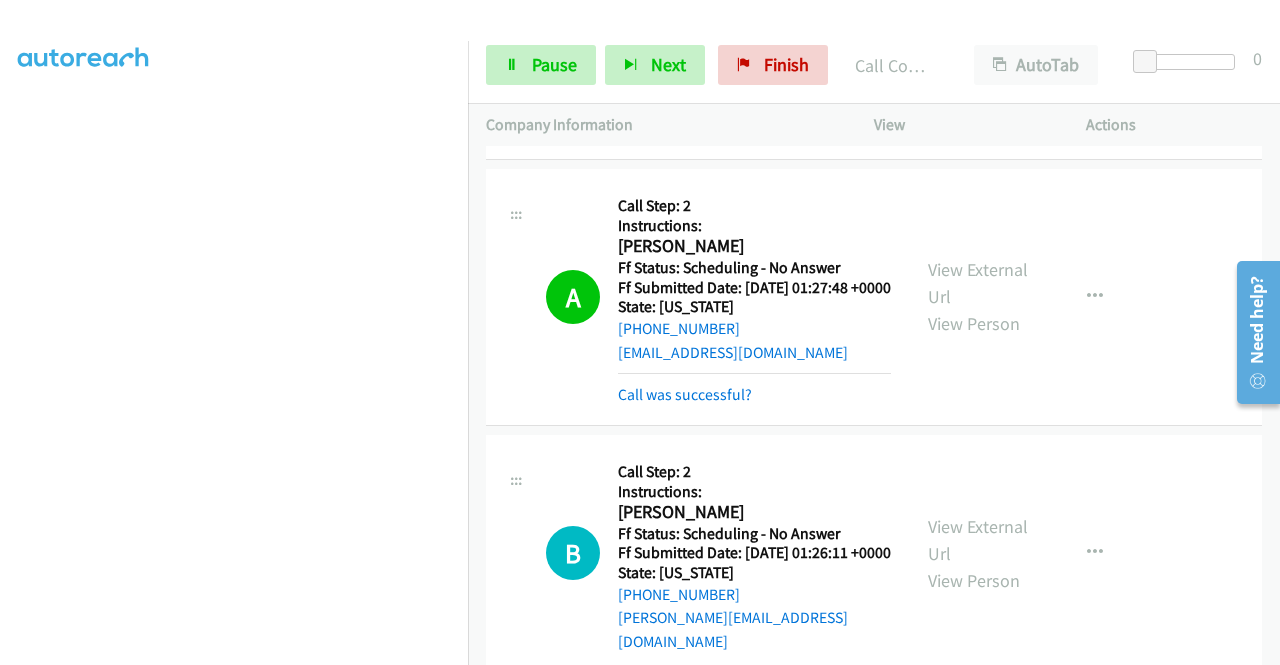 click on "Start Calls
Pause
Next
Finish
Call Completed
AutoTab
AutoTab
0" at bounding box center (874, 65) 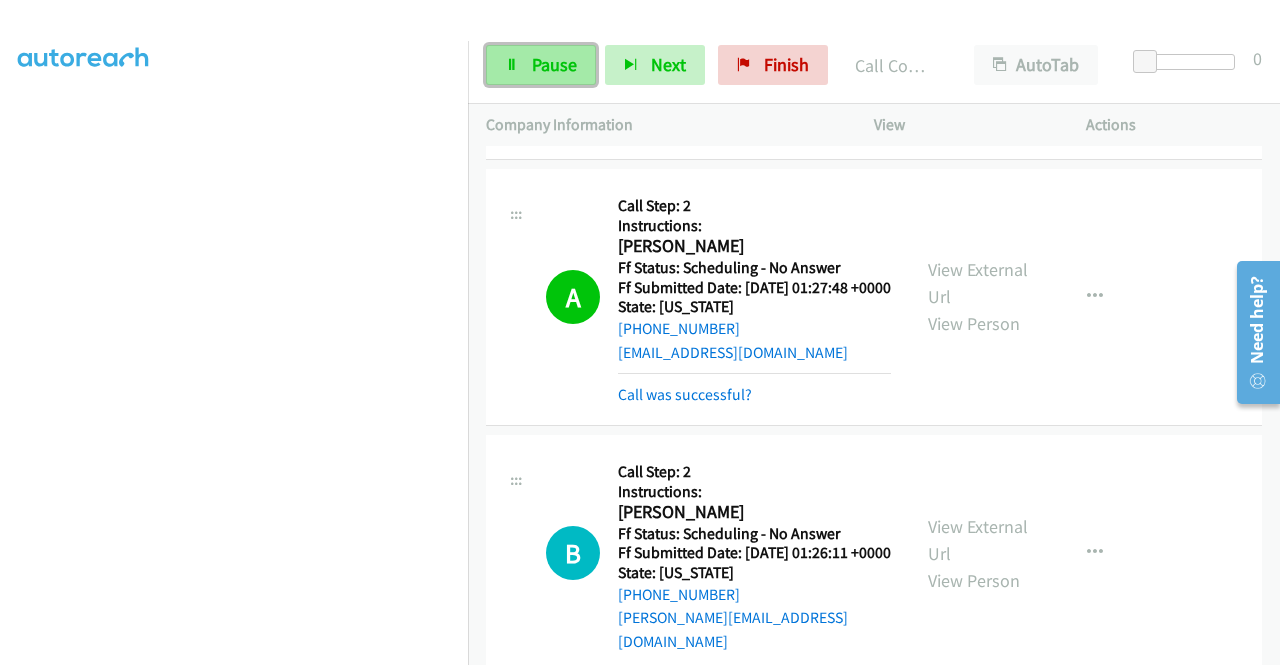 click on "Pause" at bounding box center (541, 65) 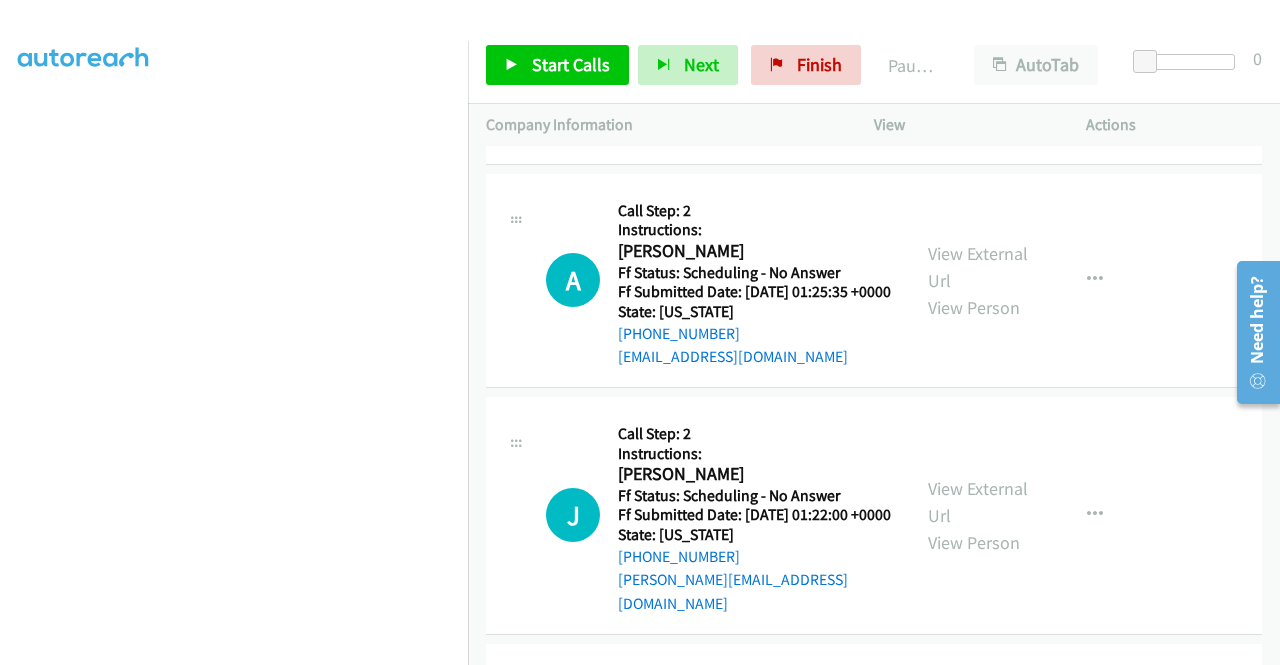 scroll, scrollTop: 4336, scrollLeft: 0, axis: vertical 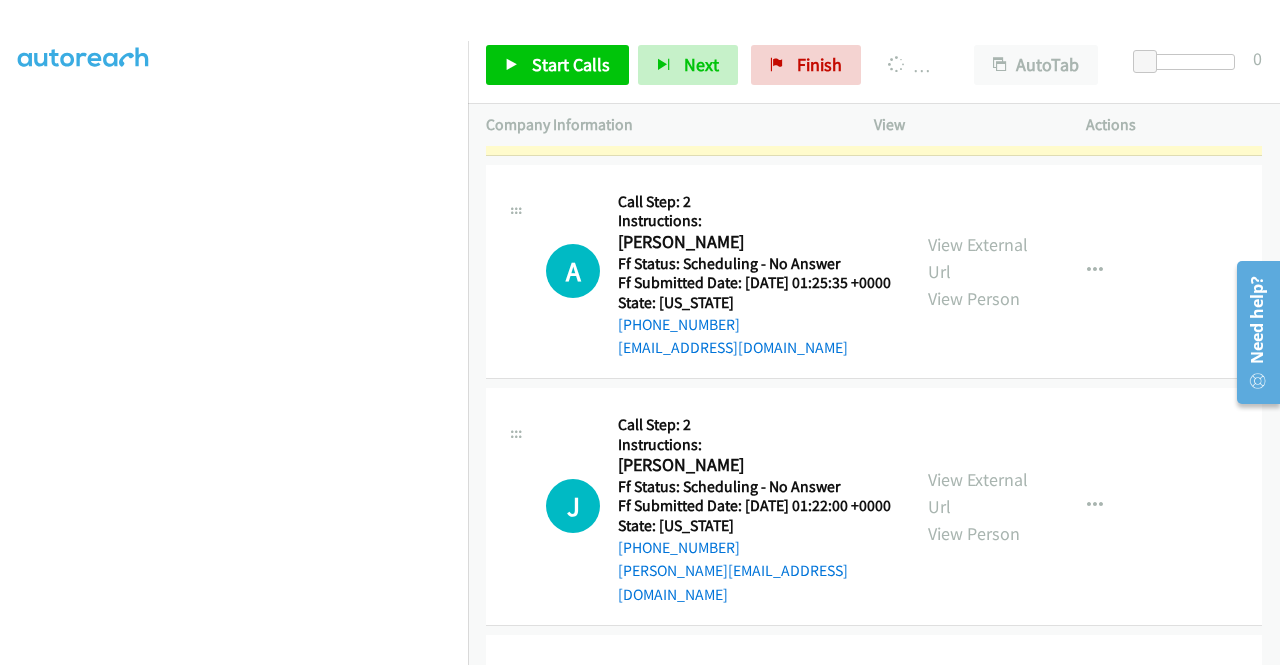 click on "View External Url" at bounding box center (978, 23) 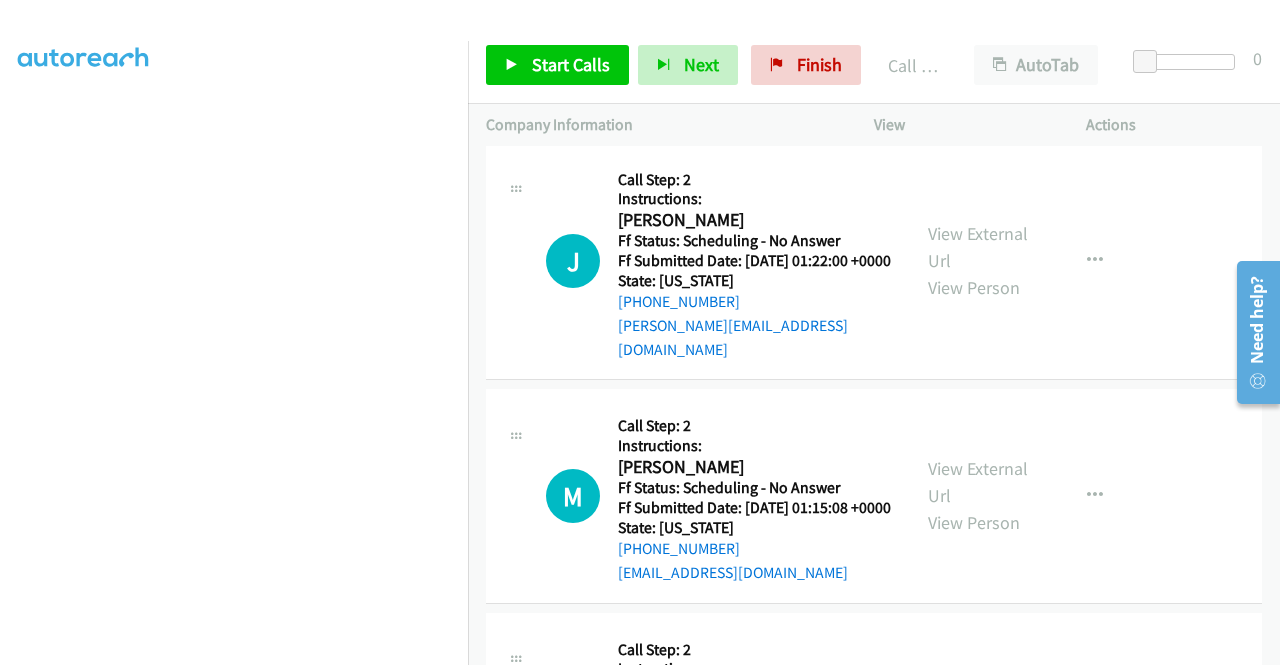scroll, scrollTop: 4643, scrollLeft: 0, axis: vertical 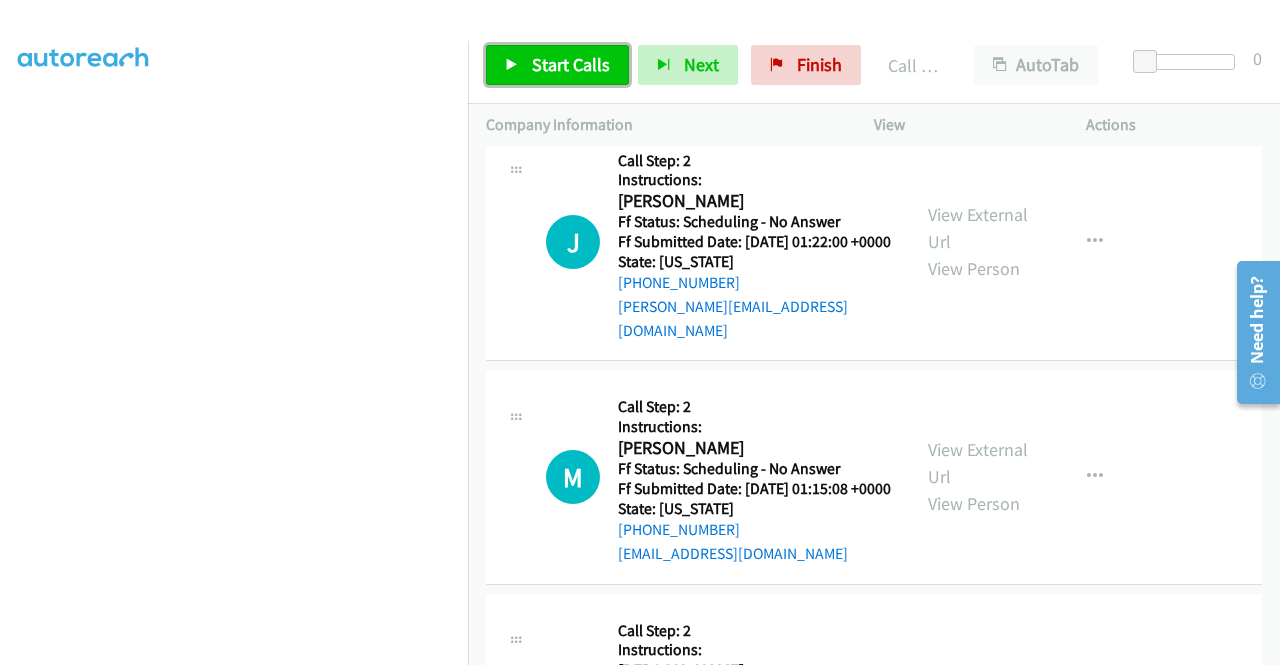 click on "Start Calls" at bounding box center (571, 64) 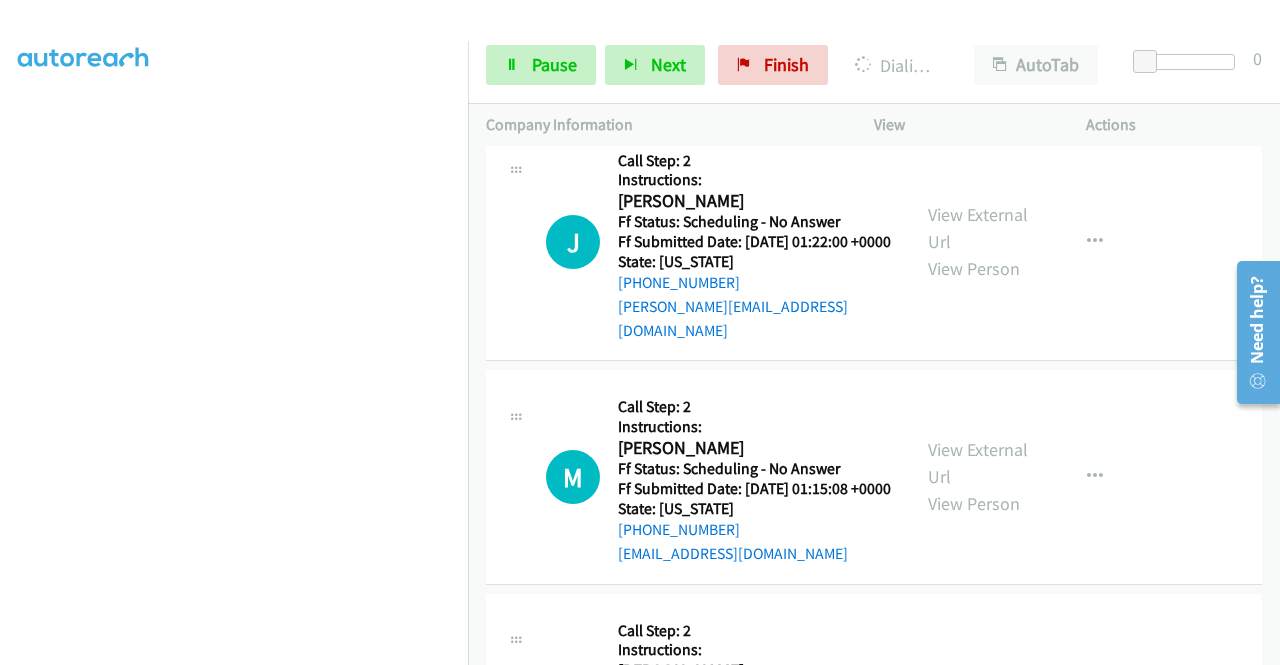 click on "View External Url" at bounding box center (978, -7) 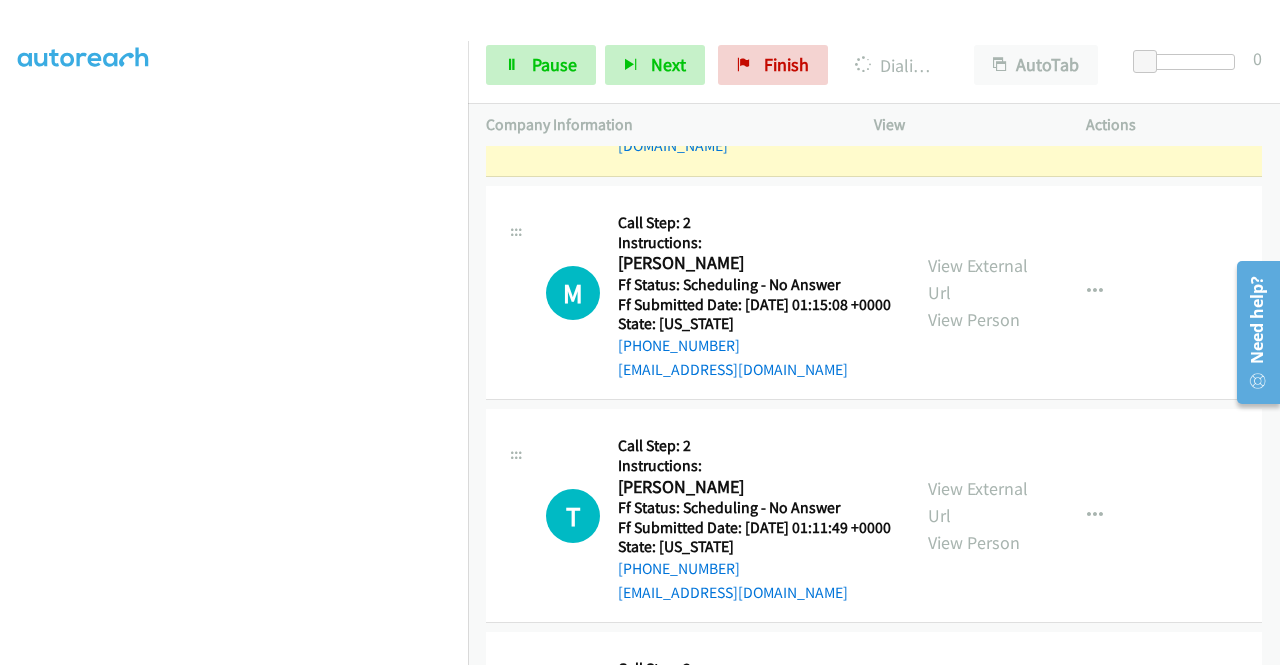 scroll, scrollTop: 4910, scrollLeft: 0, axis: vertical 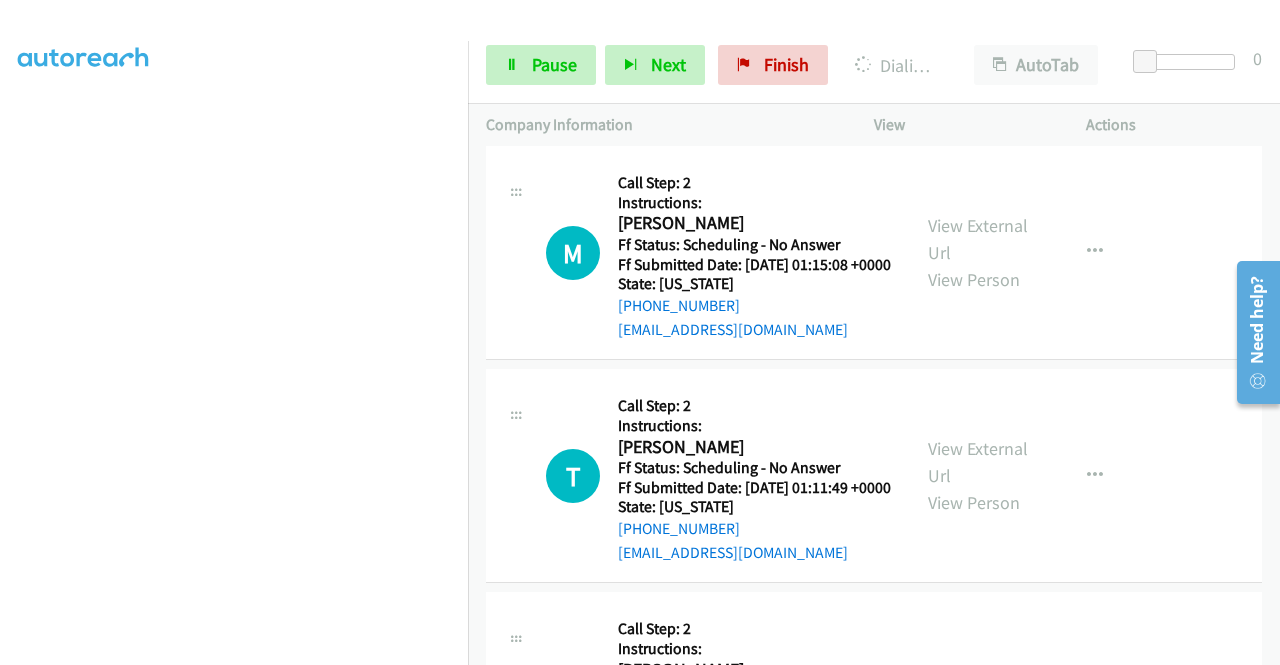 click on "View External Url" at bounding box center (978, 4) 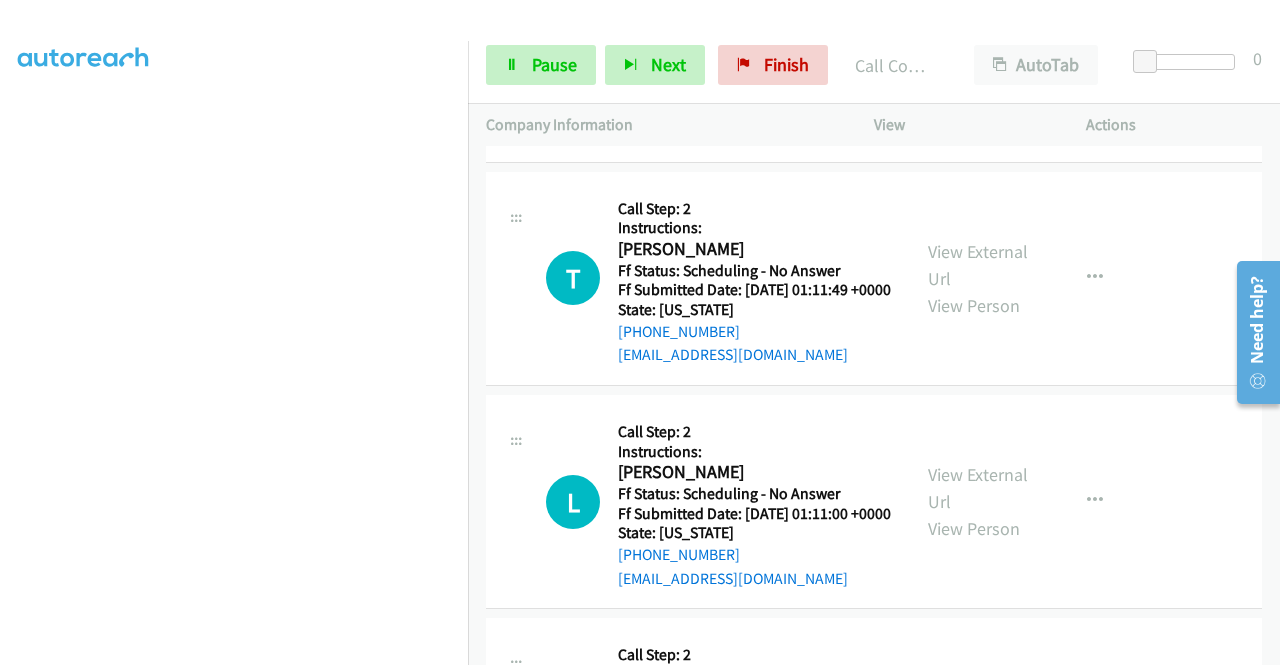 scroll, scrollTop: 5190, scrollLeft: 0, axis: vertical 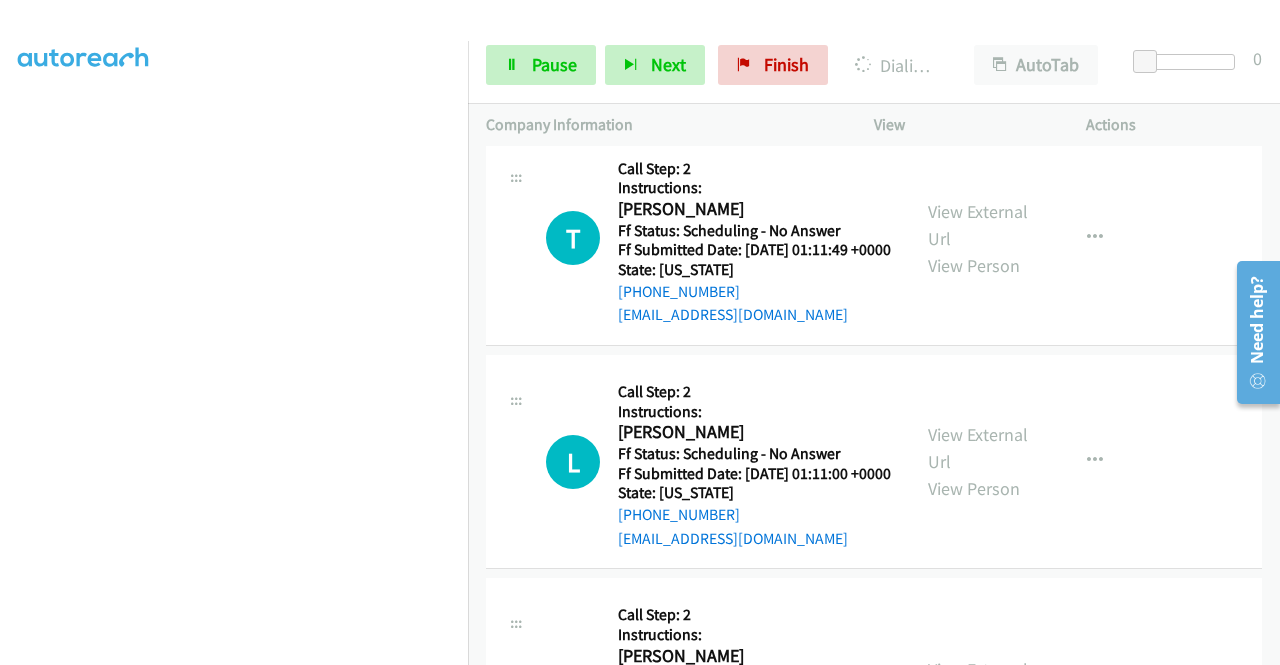 click on "View External Url" at bounding box center [978, 2] 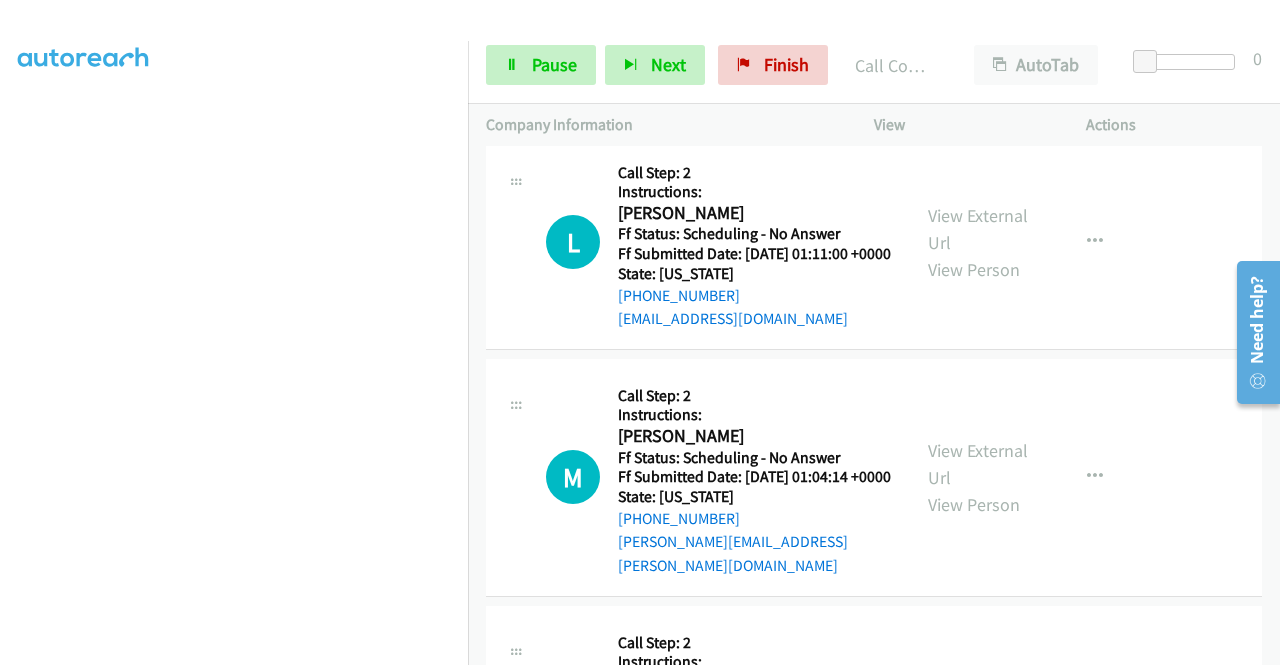 scroll, scrollTop: 5470, scrollLeft: 0, axis: vertical 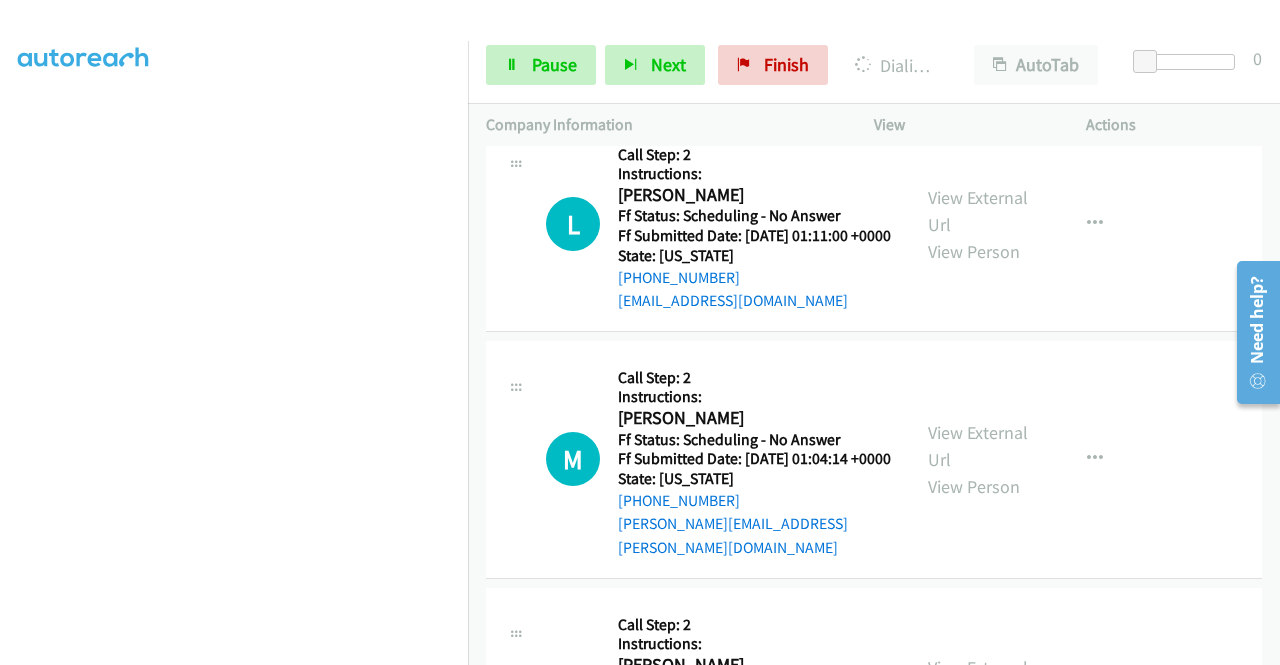 click on "View External Url" at bounding box center (978, -13) 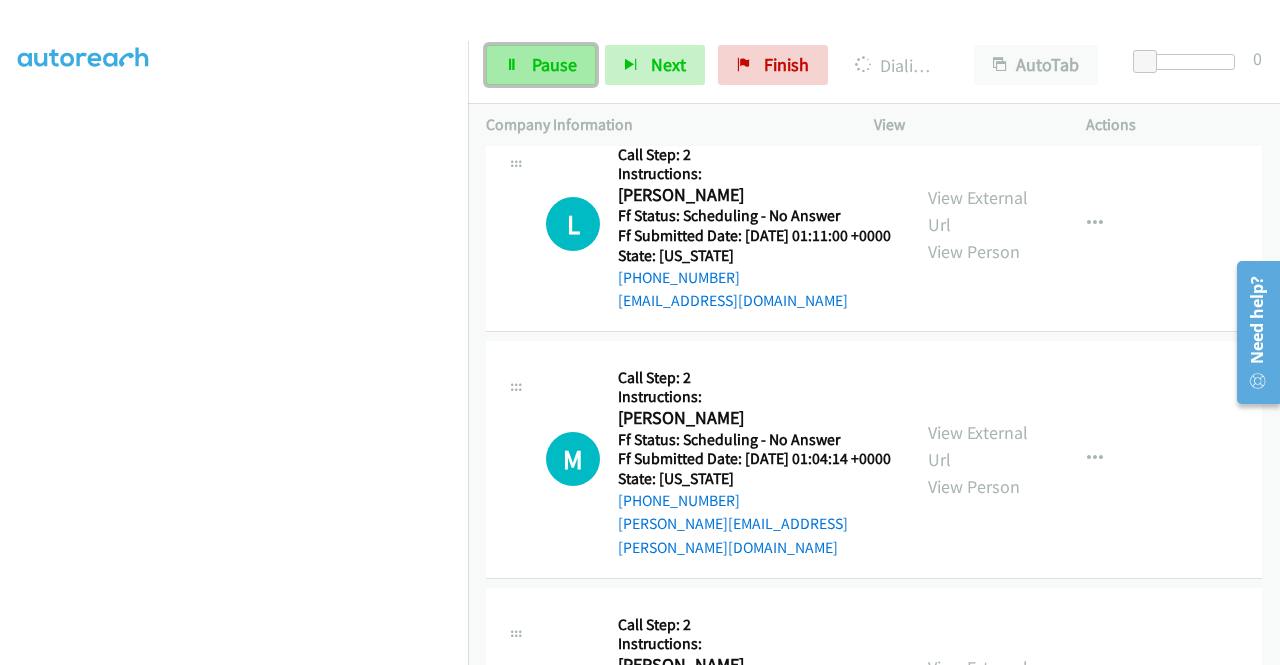 click on "Pause" at bounding box center (541, 65) 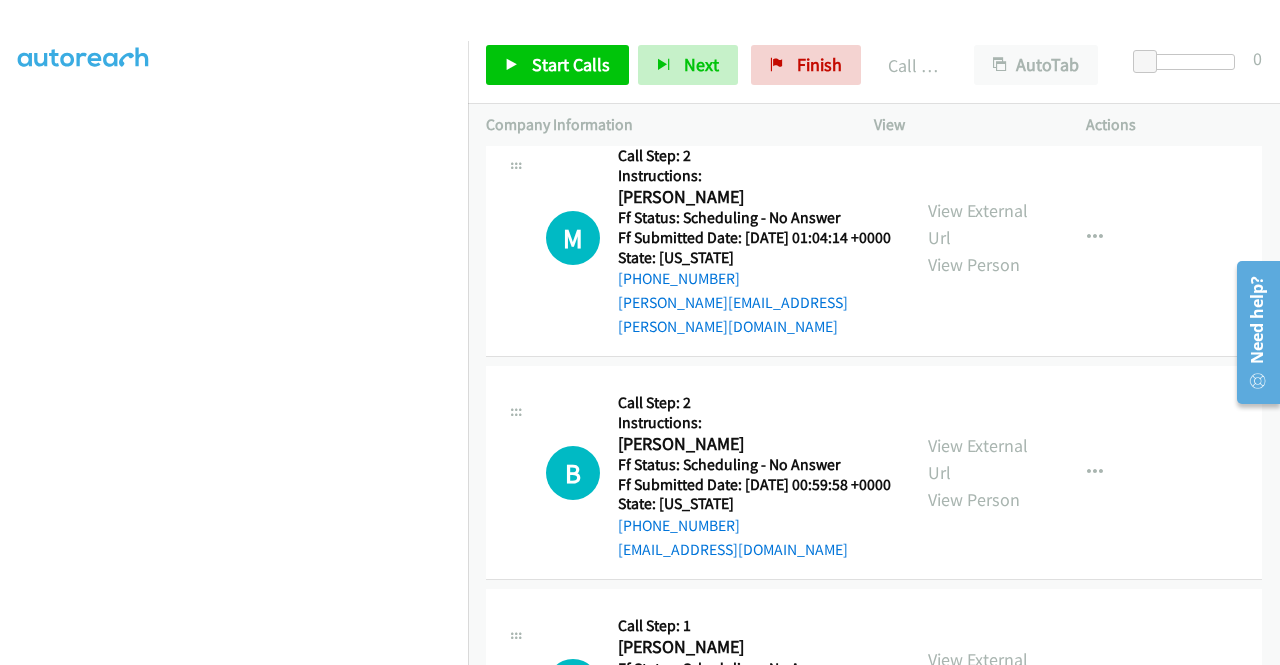 scroll, scrollTop: 5736, scrollLeft: 0, axis: vertical 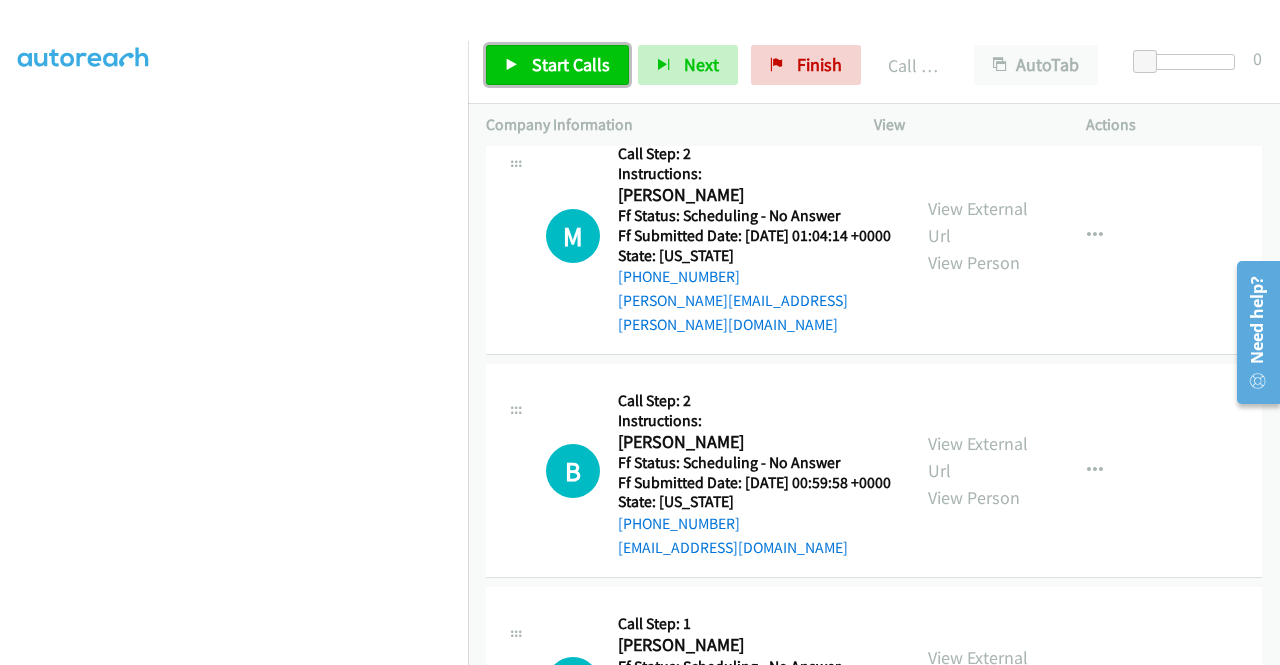 click on "Start Calls" at bounding box center (571, 64) 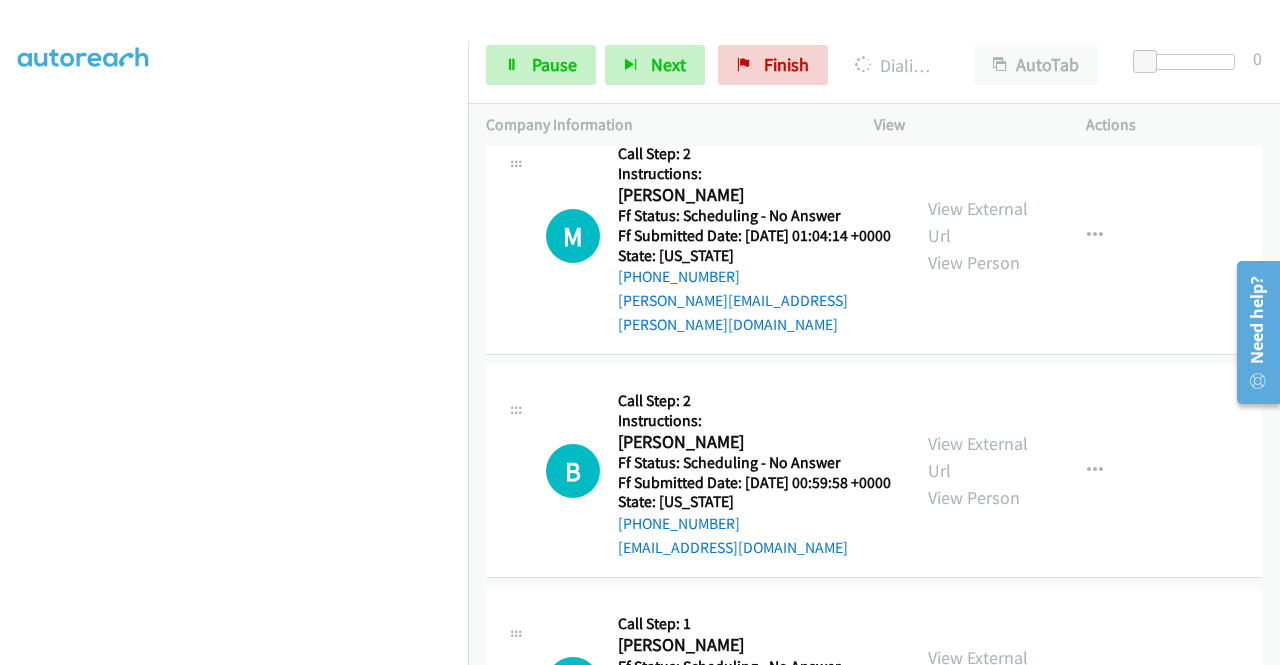click on "View External Url" at bounding box center (978, -13) 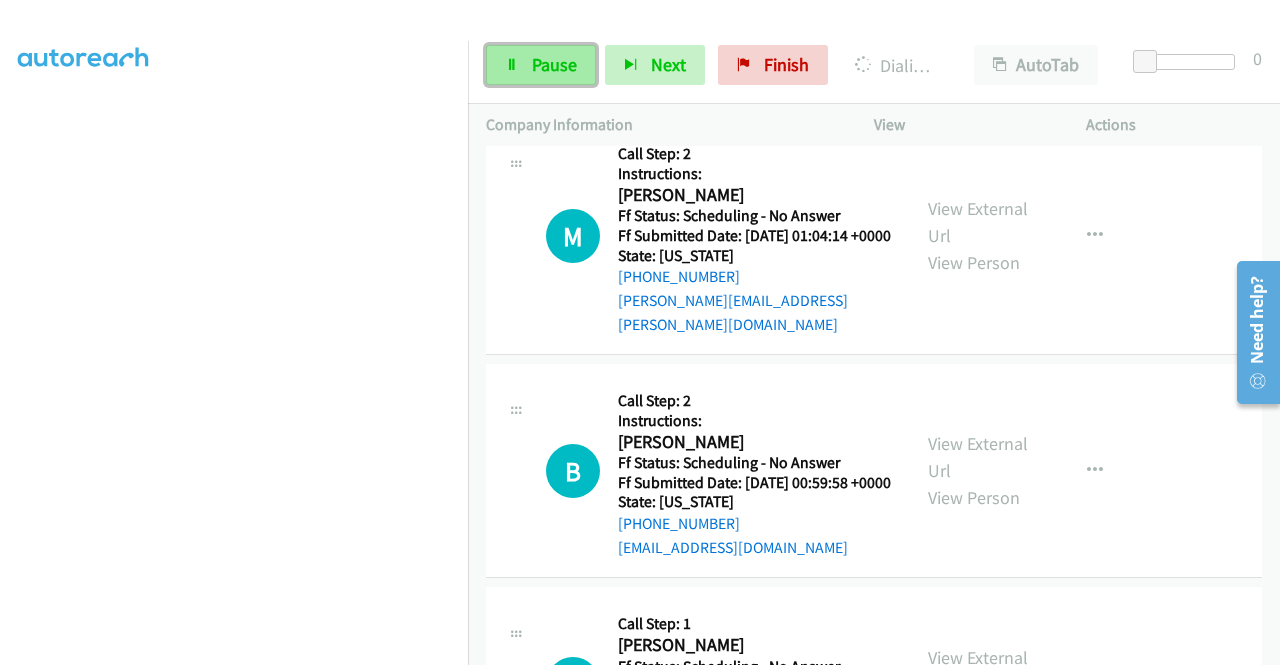click on "Pause" at bounding box center (541, 65) 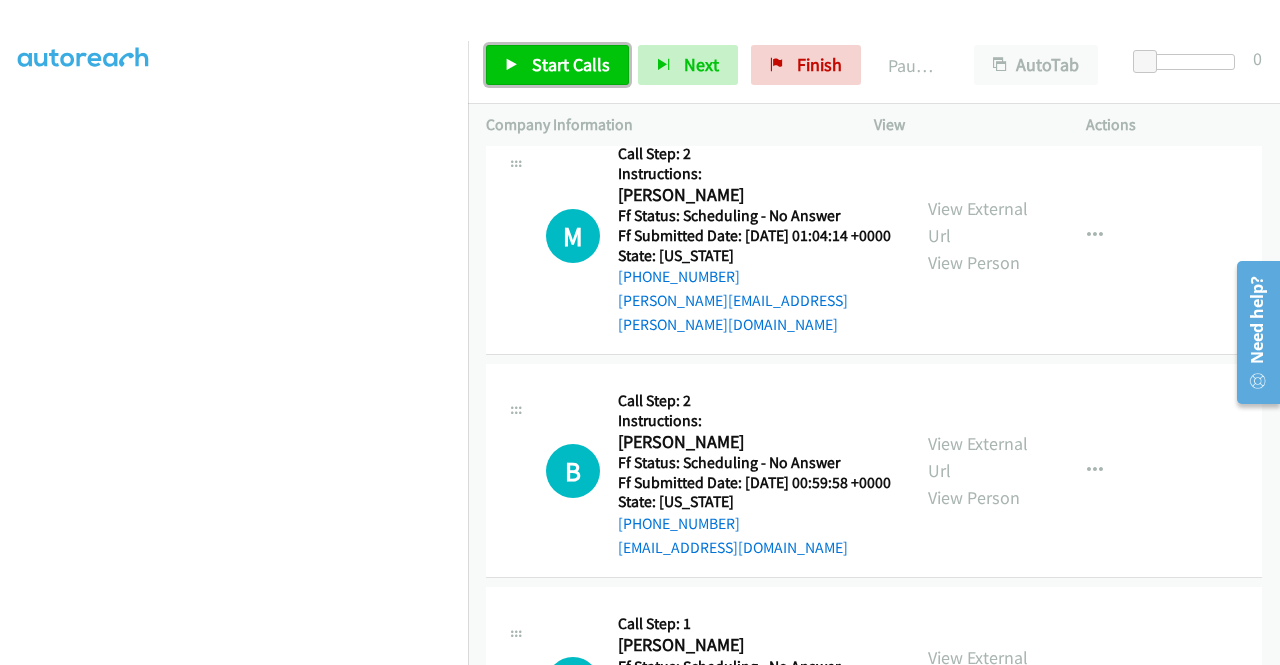 click on "Start Calls" at bounding box center (571, 64) 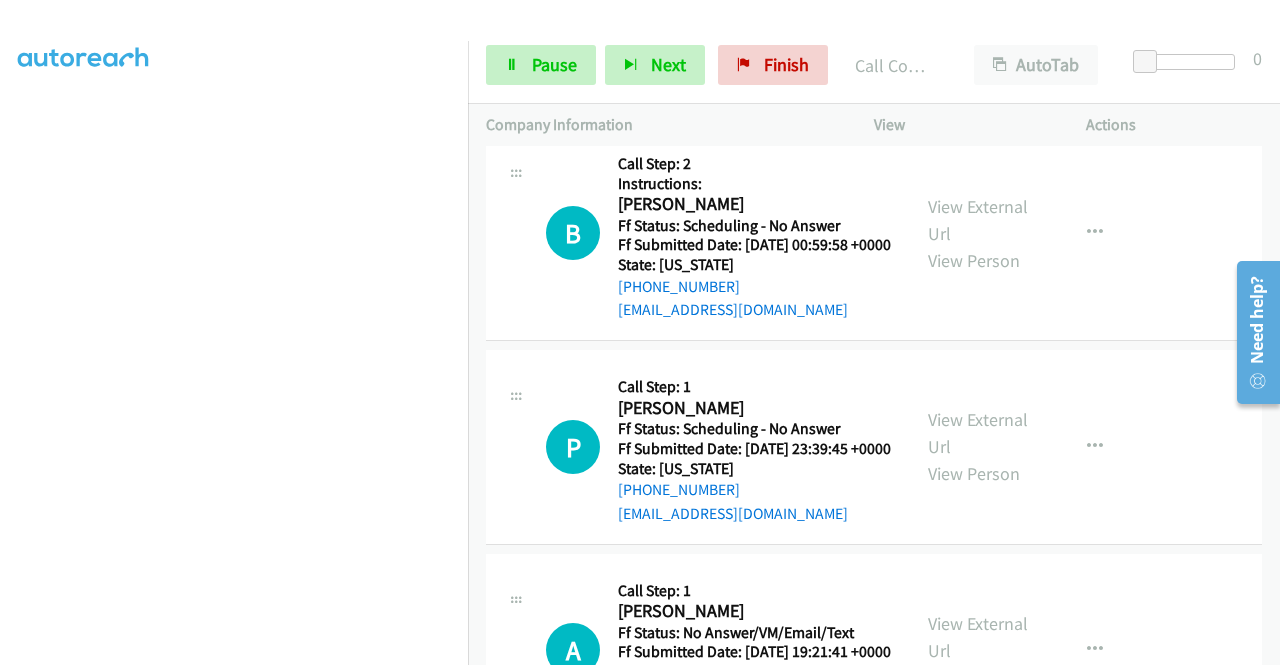 scroll, scrollTop: 6056, scrollLeft: 0, axis: vertical 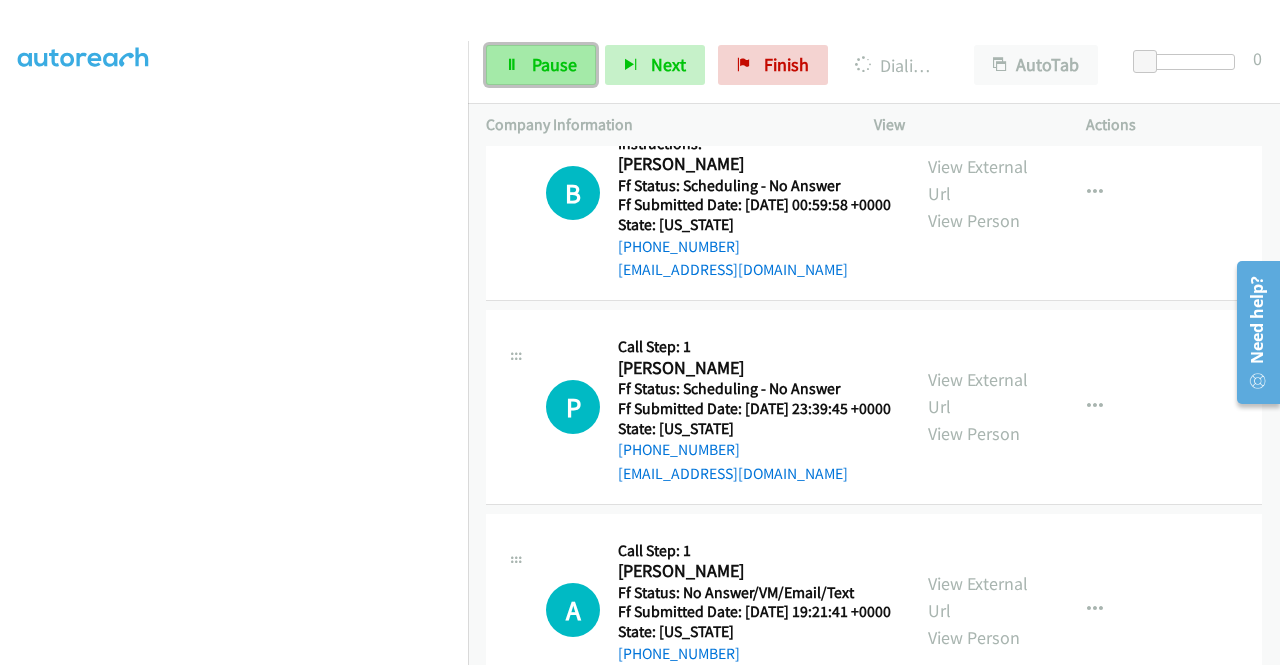 click on "Pause" at bounding box center (541, 65) 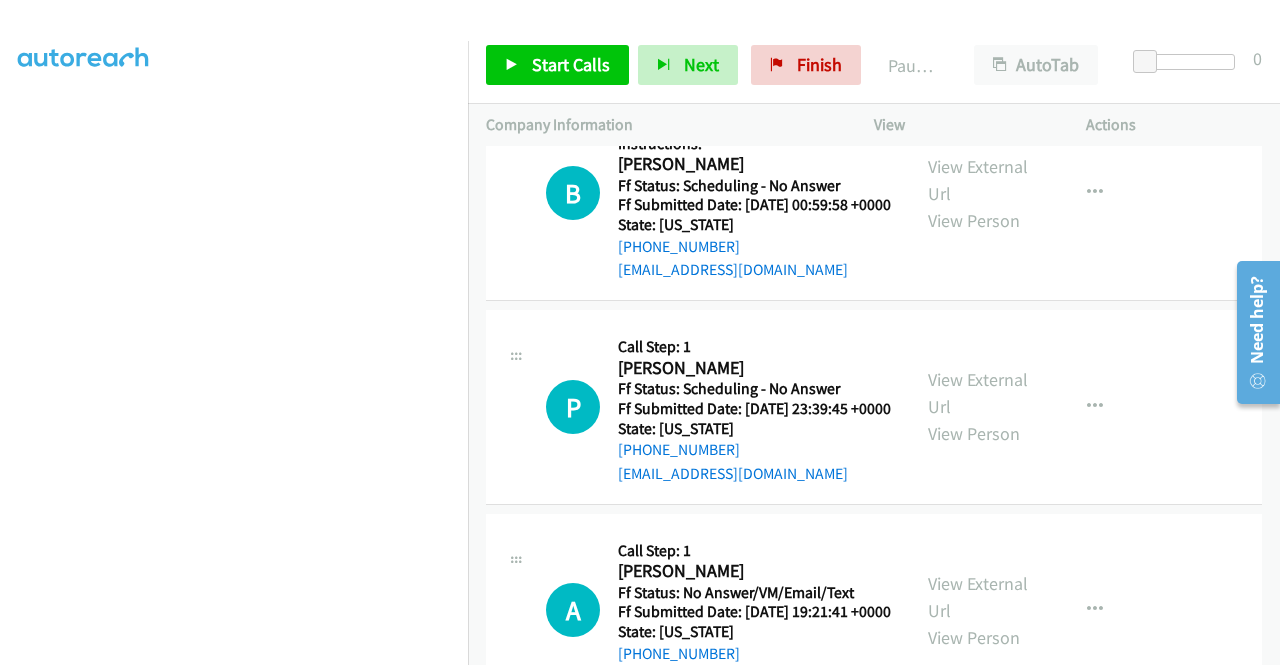 click on "View External Url" at bounding box center [978, -55] 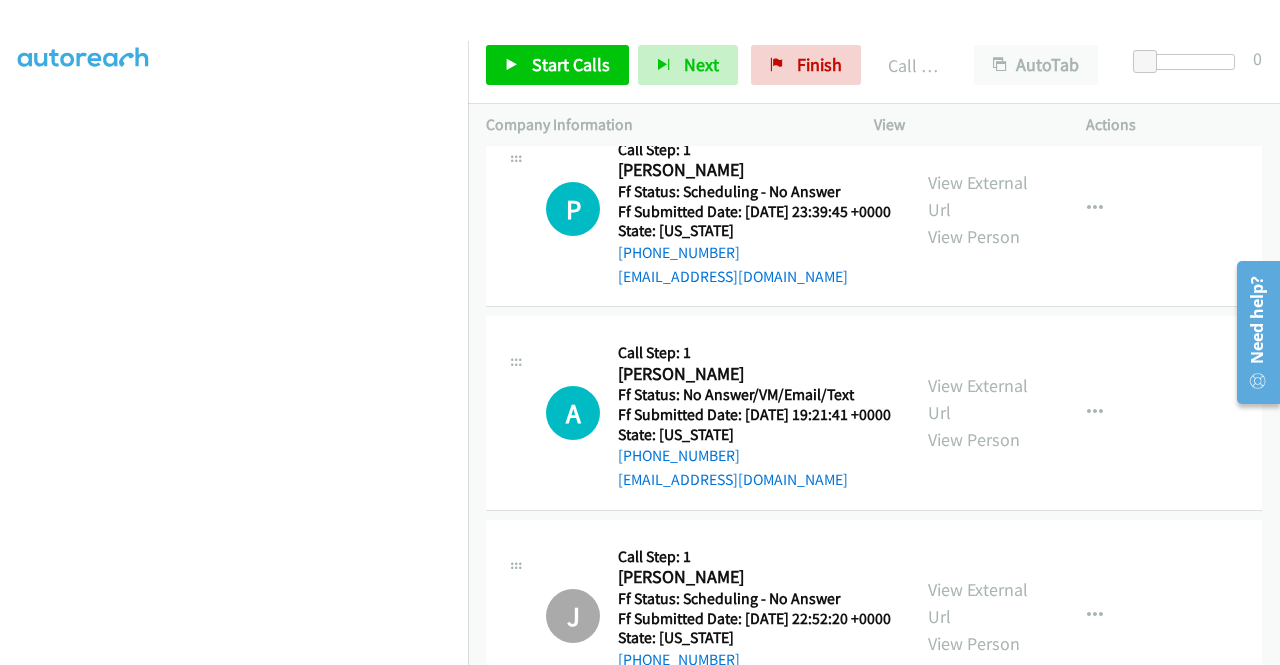 scroll, scrollTop: 6310, scrollLeft: 0, axis: vertical 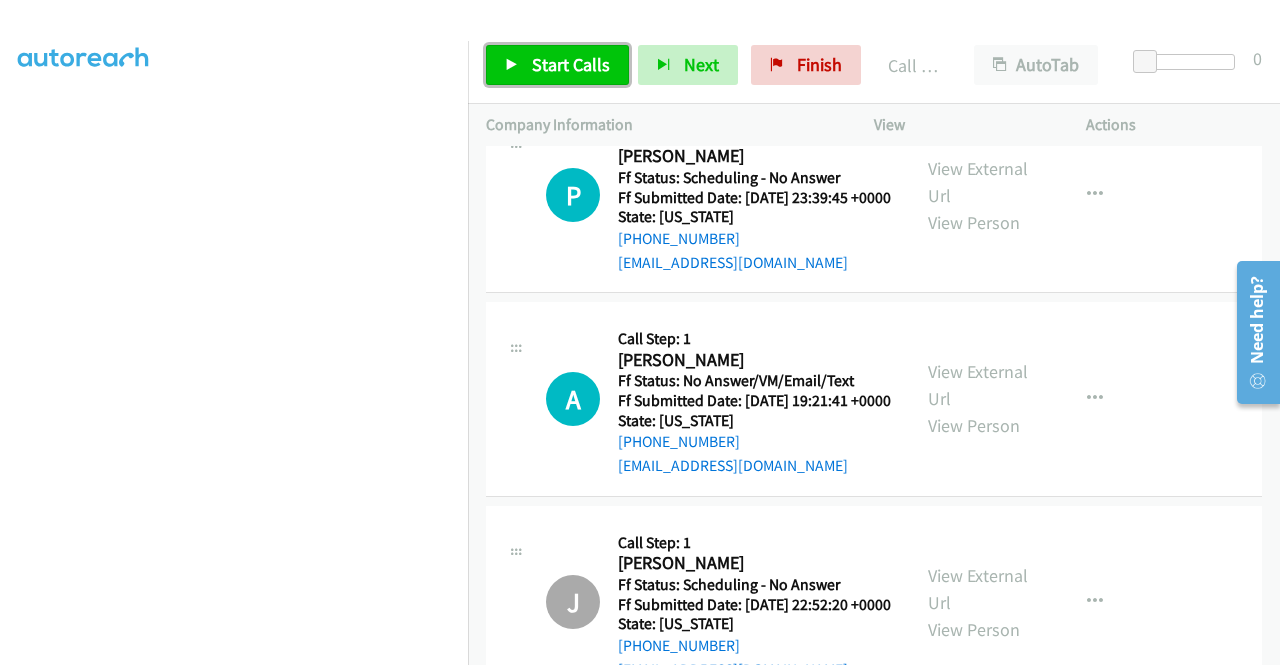 click on "Start Calls" at bounding box center (571, 64) 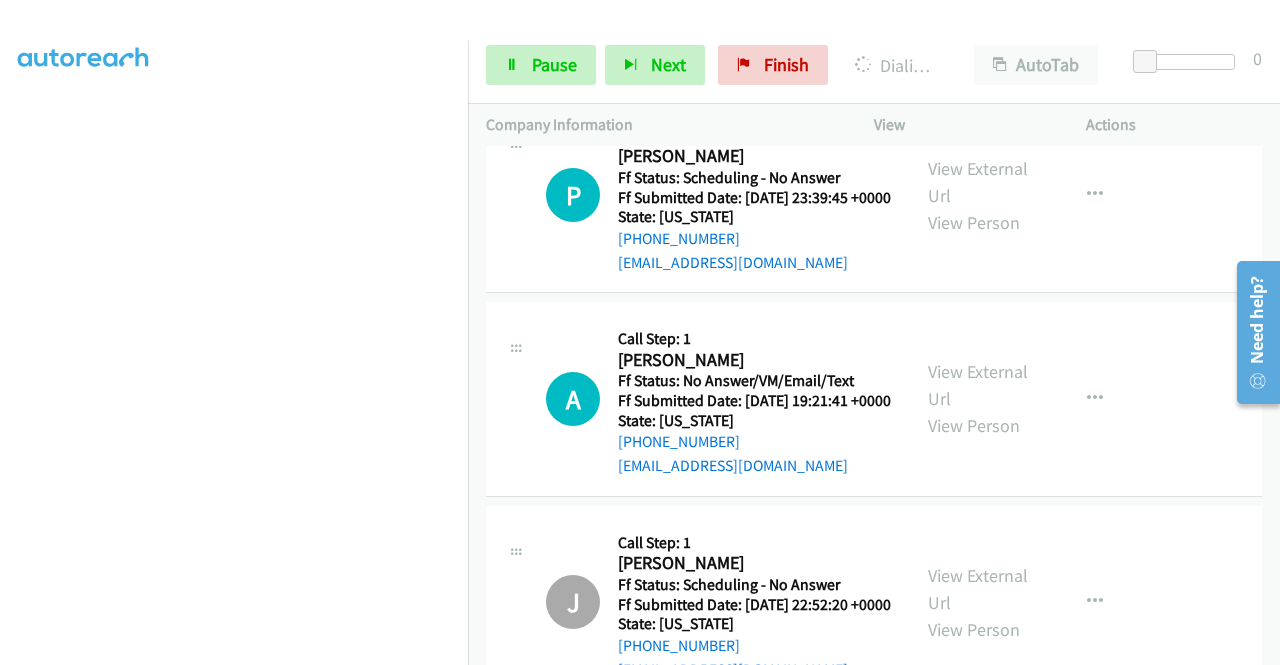 click on "View External Url" at bounding box center (978, -31) 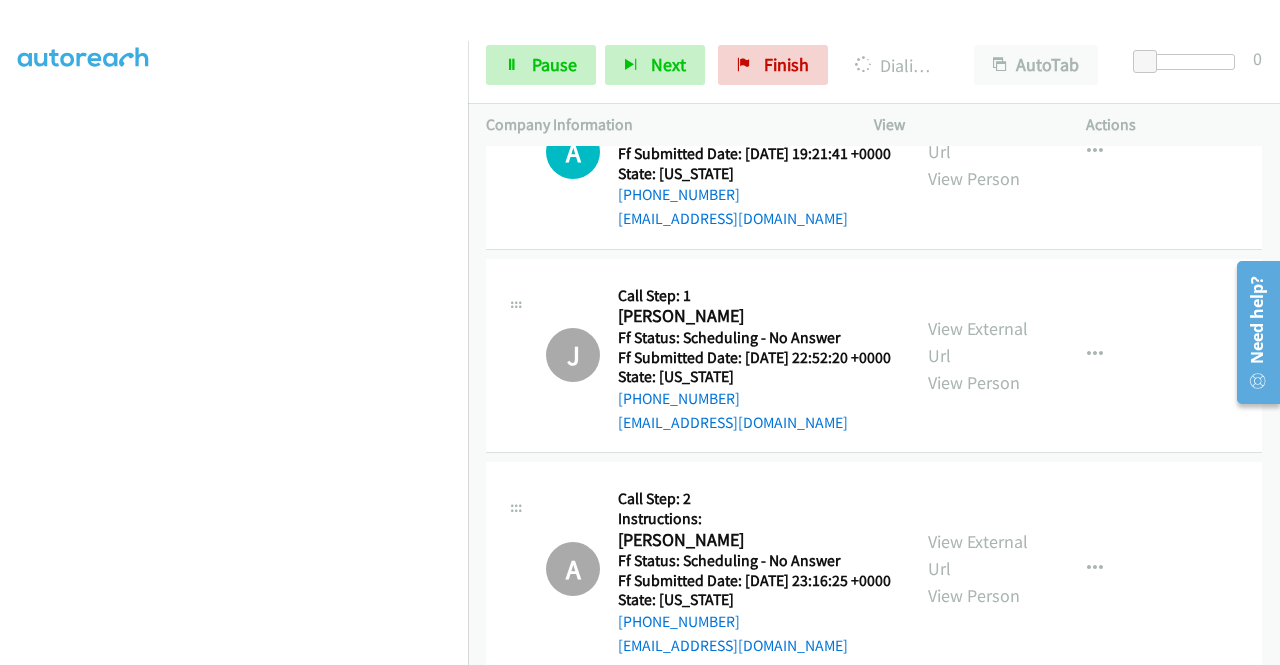 scroll, scrollTop: 6563, scrollLeft: 0, axis: vertical 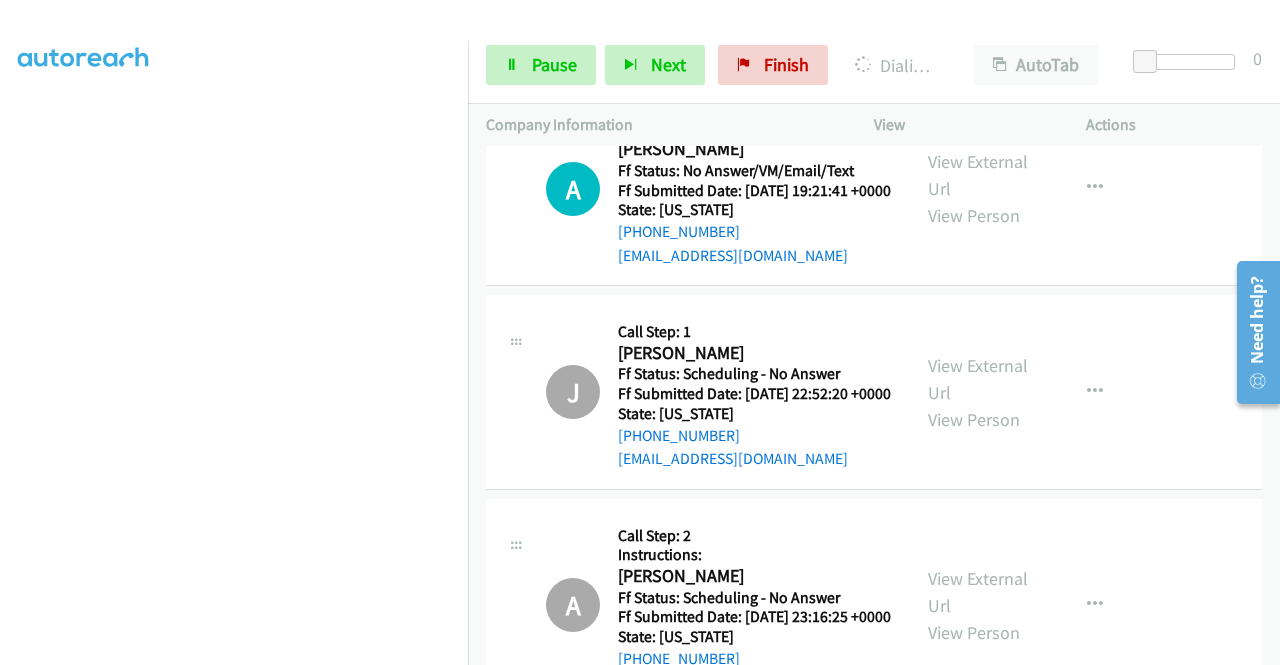 click on "View External Url" at bounding box center [978, -28] 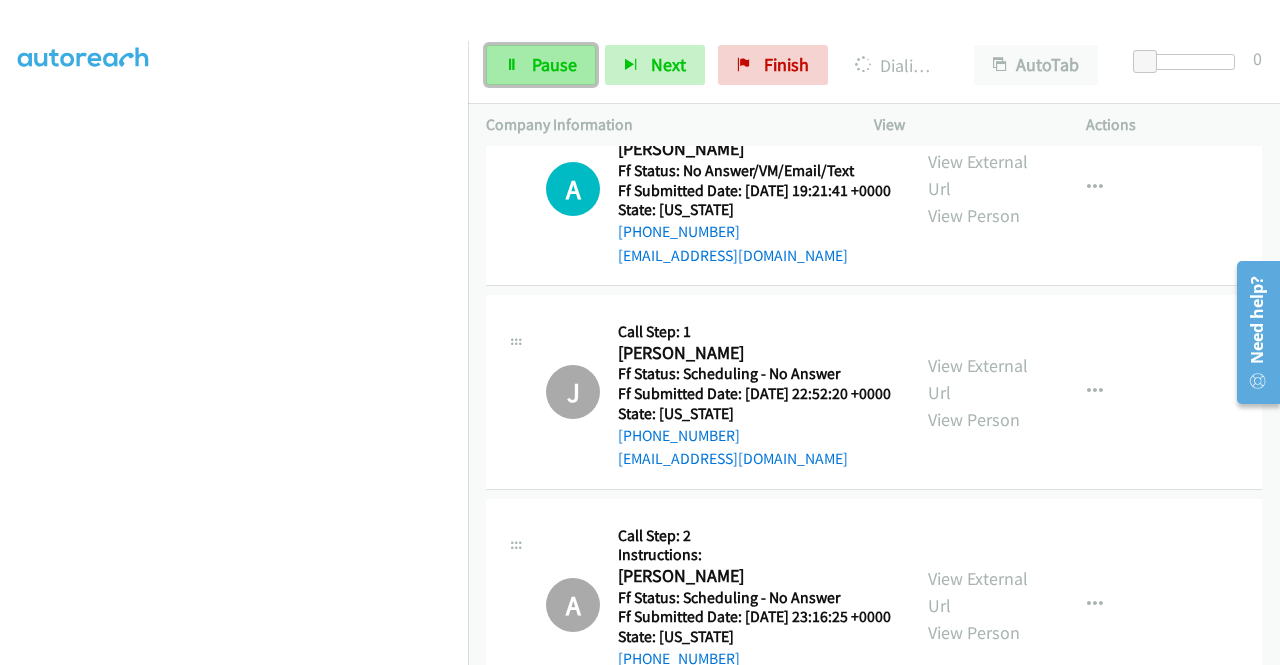 click at bounding box center [512, 66] 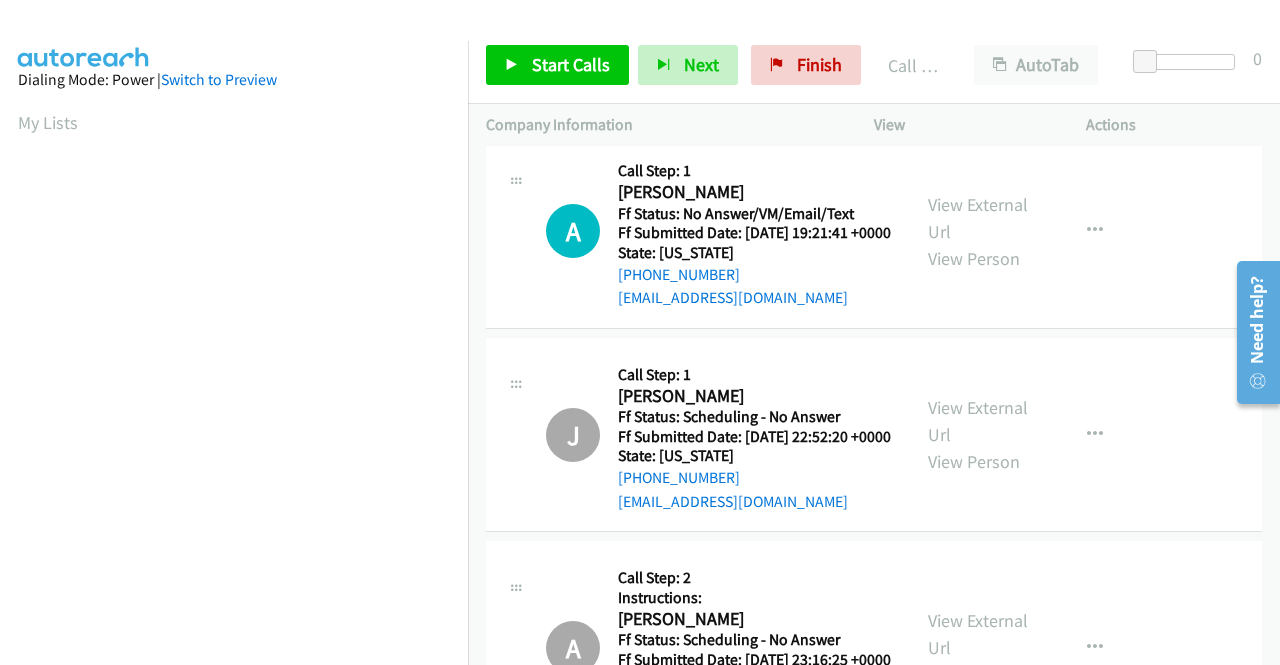 scroll, scrollTop: 456, scrollLeft: 0, axis: vertical 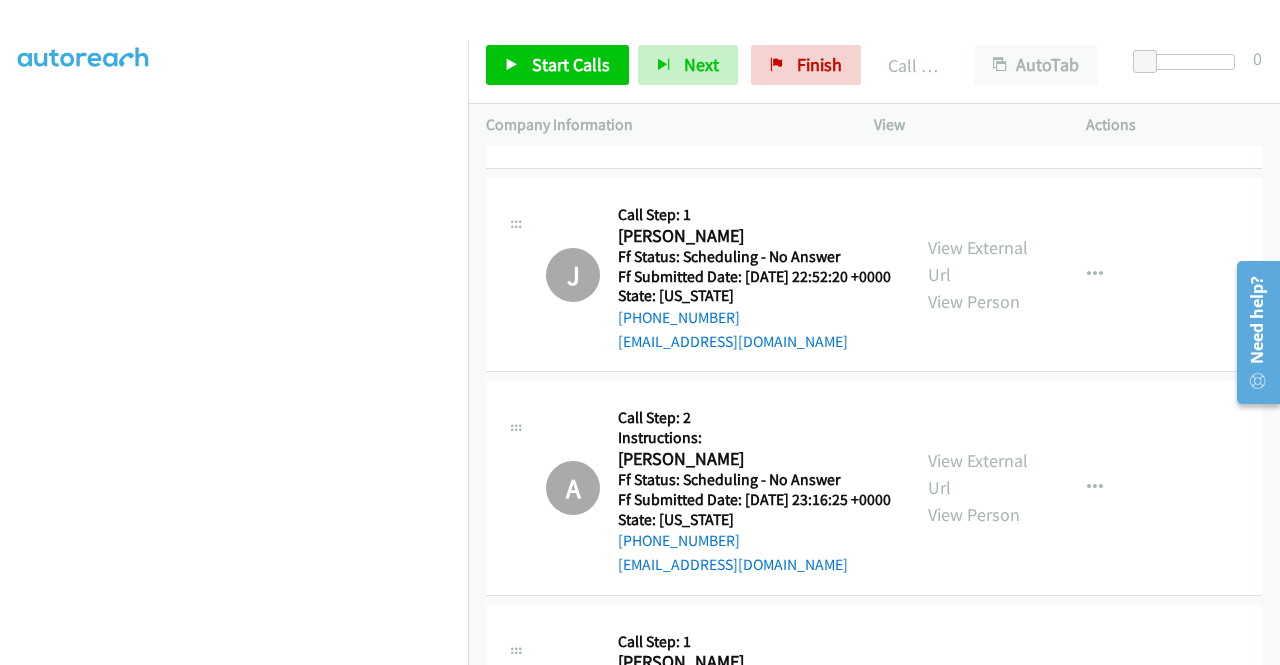 click on "Call was successful?" at bounding box center (685, -66) 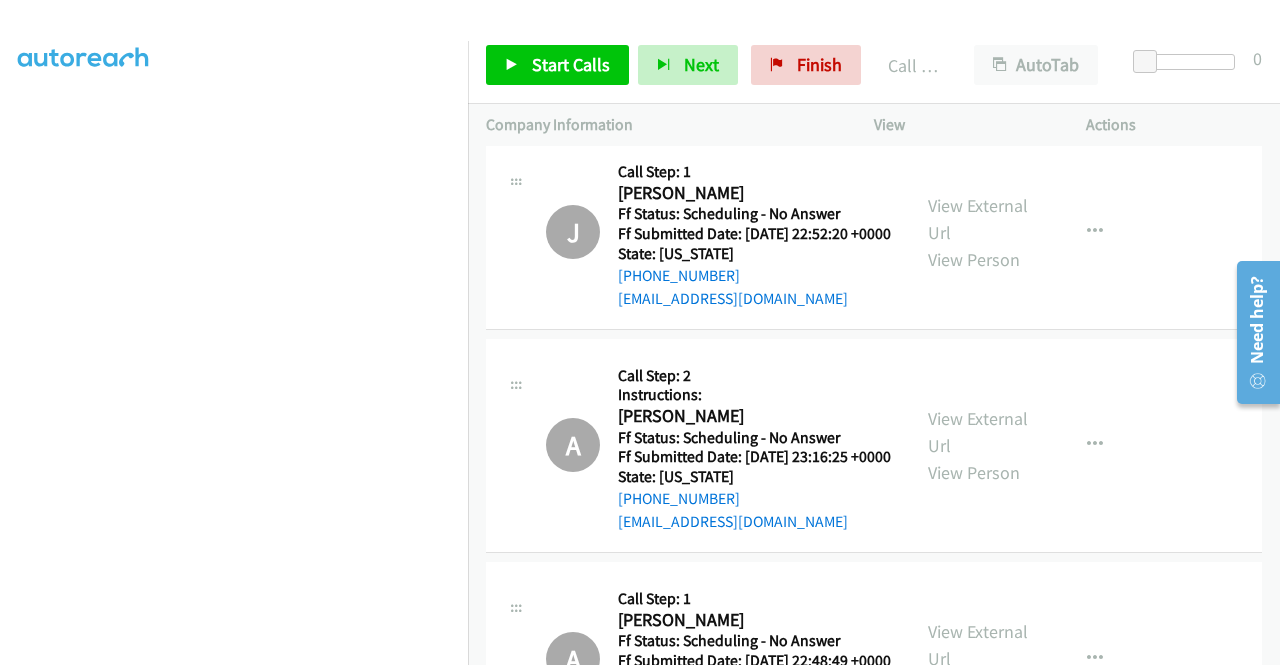 scroll, scrollTop: 6702, scrollLeft: 0, axis: vertical 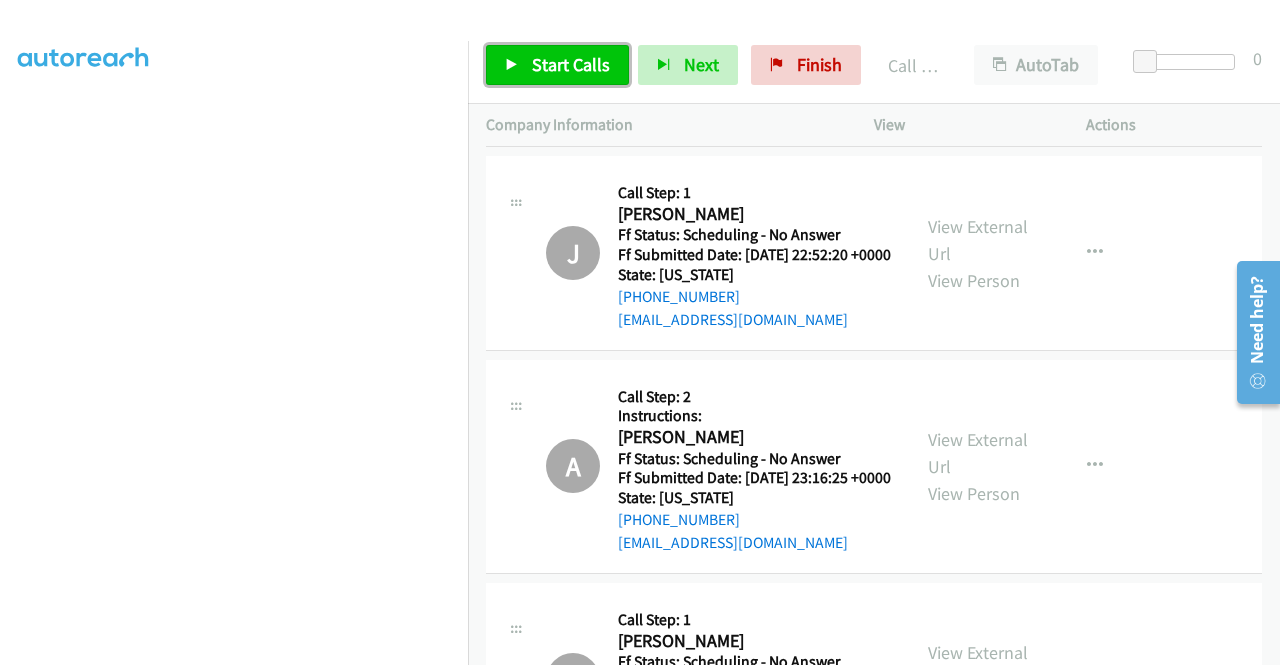 click on "Start Calls" at bounding box center (557, 65) 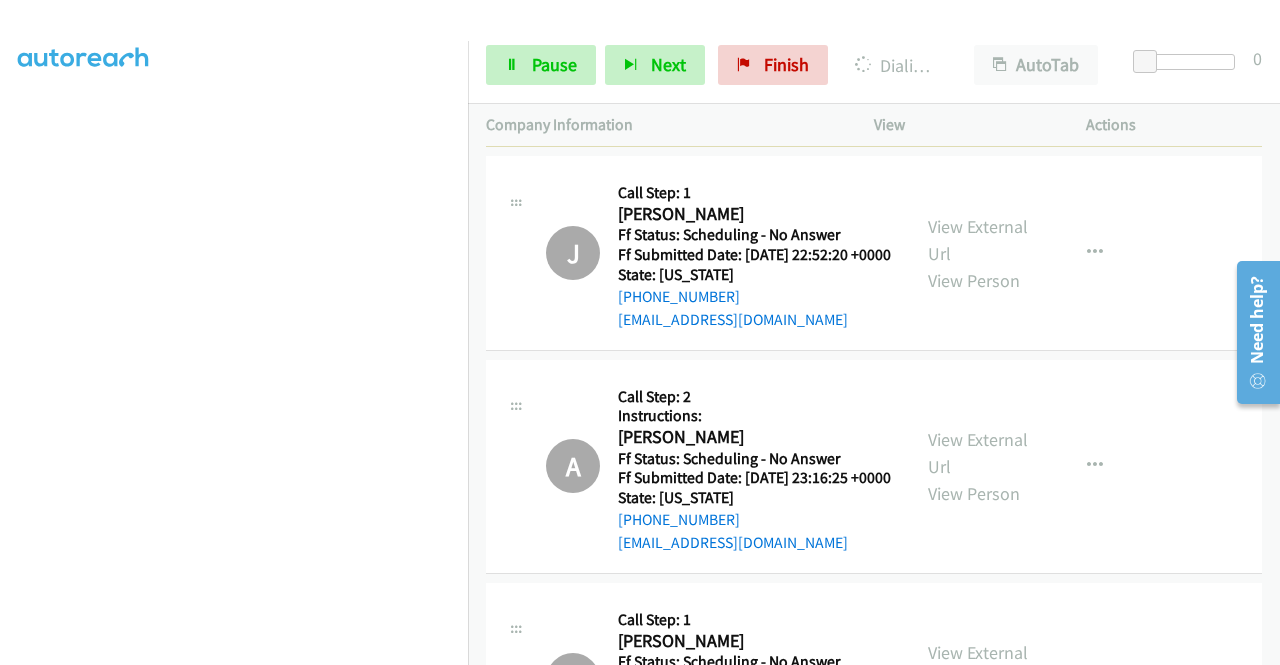 click on "View External Url" at bounding box center (978, 36) 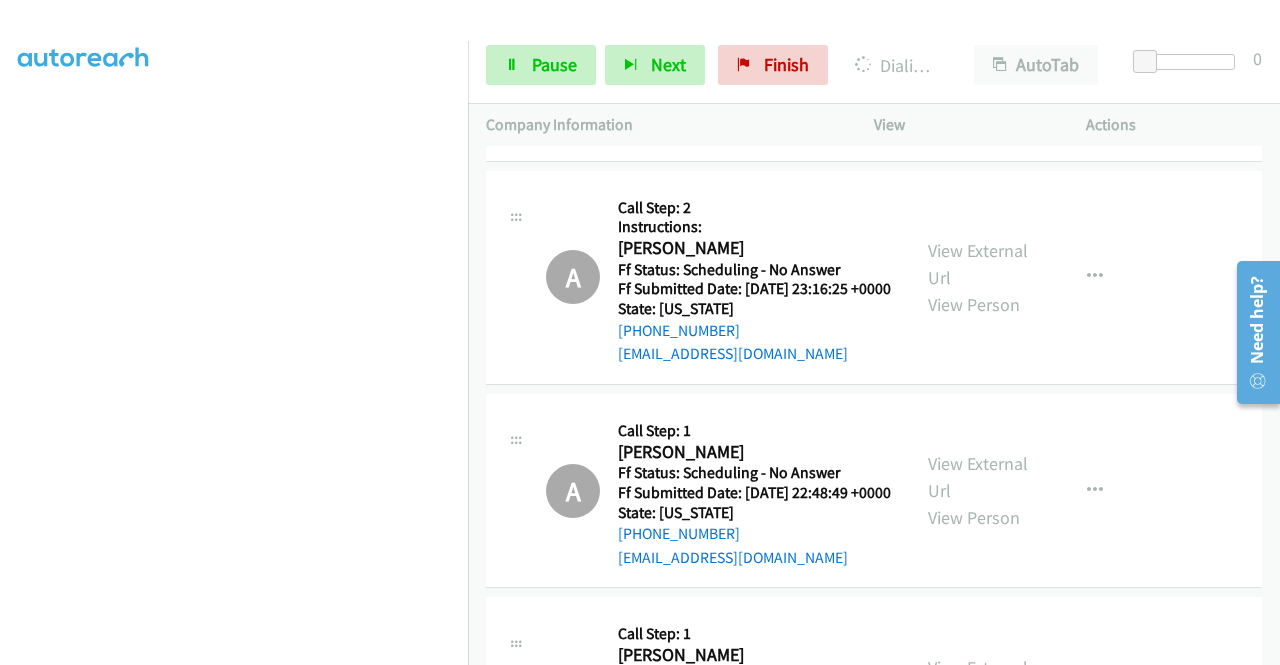 scroll, scrollTop: 6902, scrollLeft: 0, axis: vertical 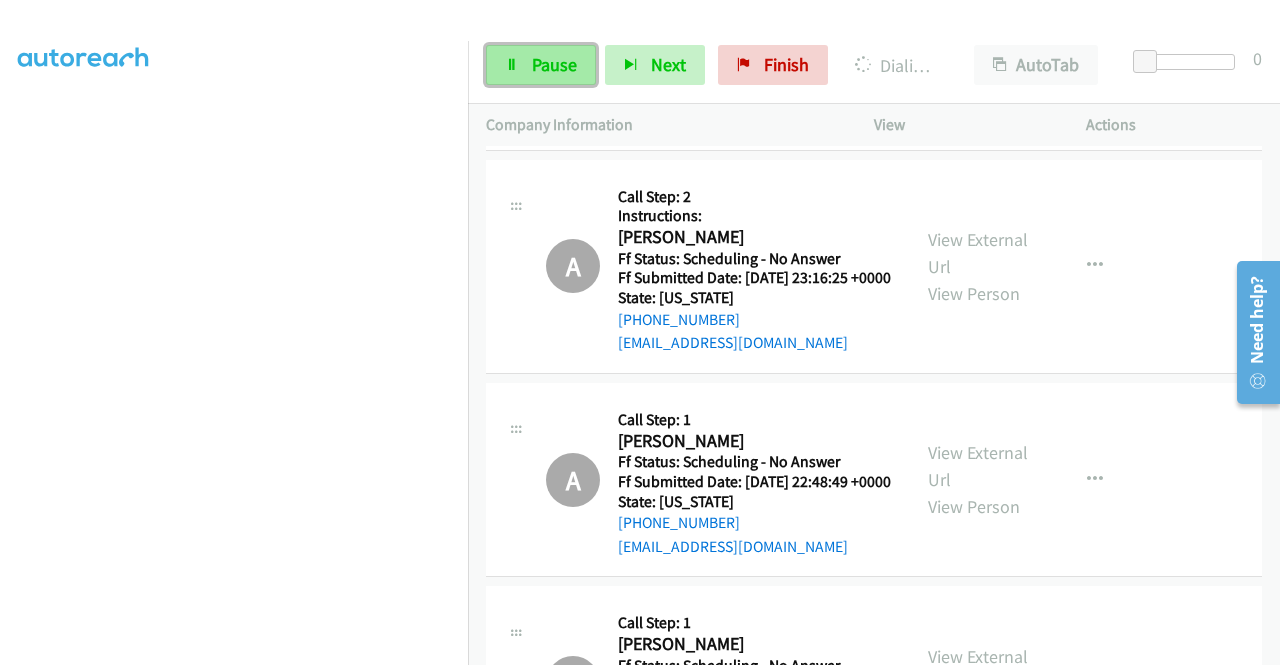 click on "Pause" at bounding box center [554, 64] 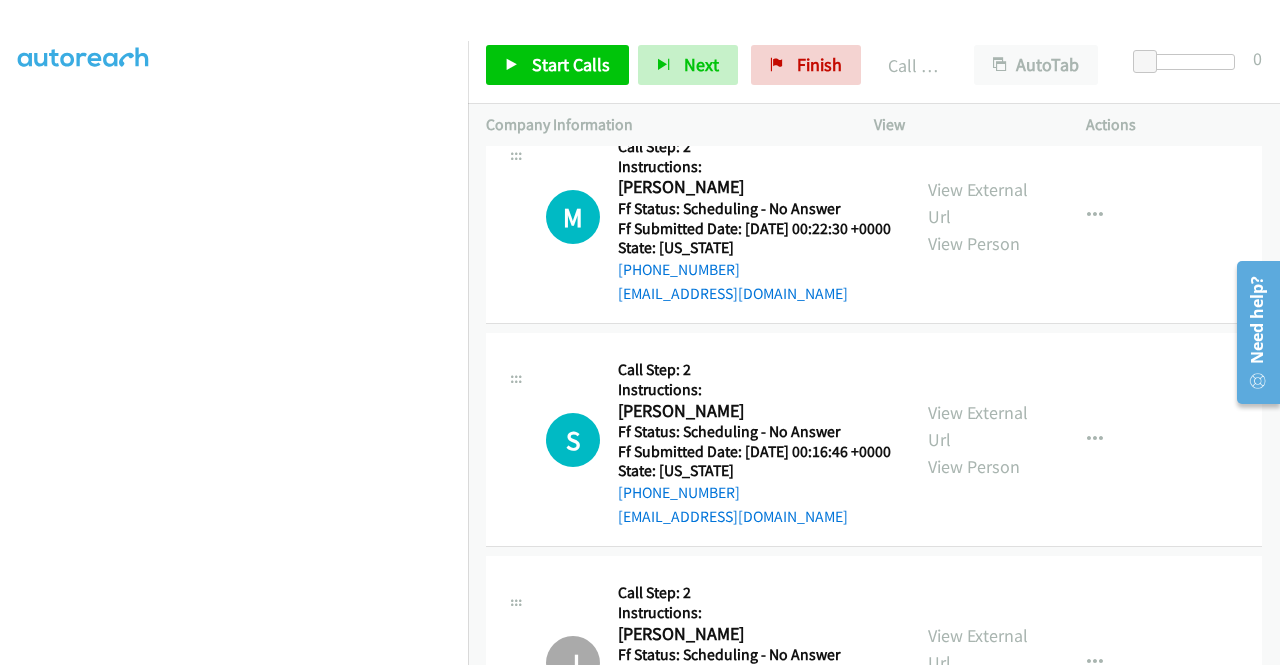 scroll, scrollTop: 9462, scrollLeft: 0, axis: vertical 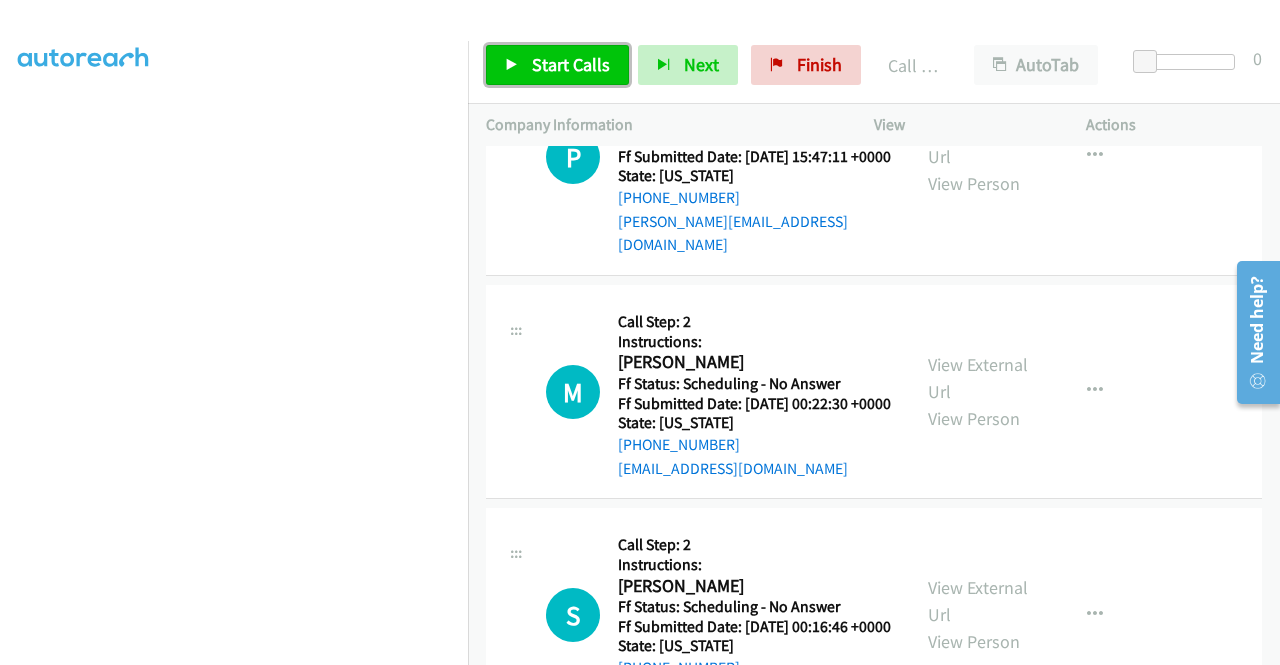 click on "Start Calls" at bounding box center [571, 64] 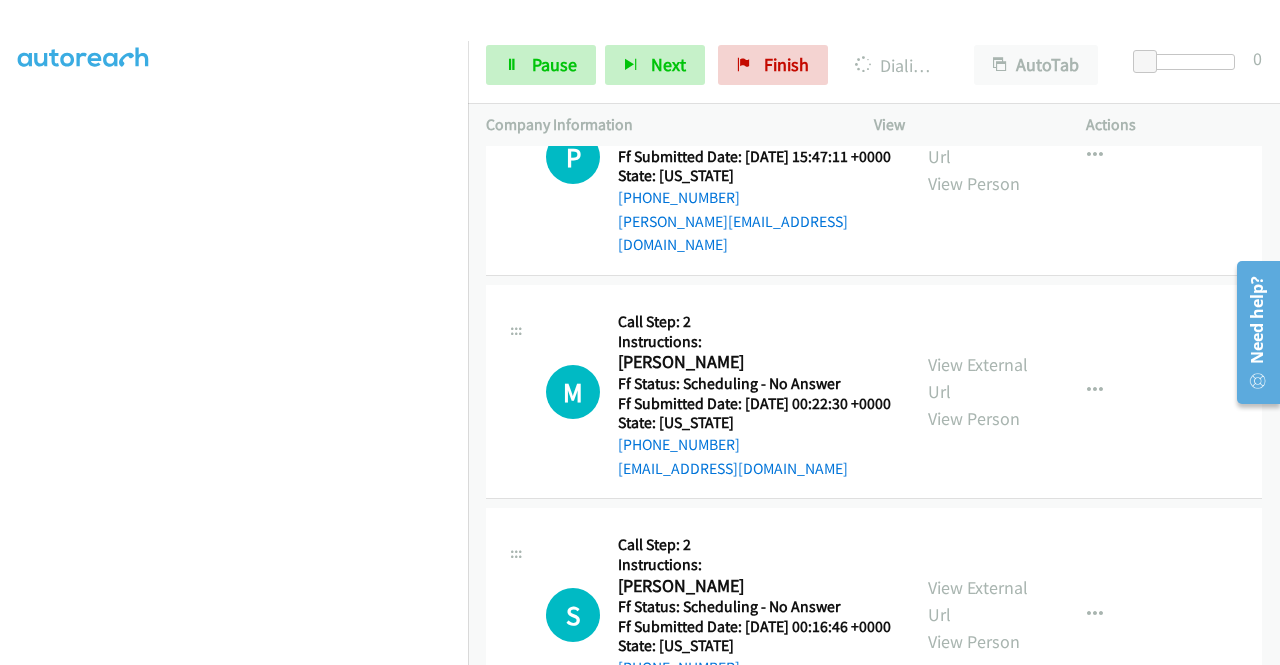 click on "View External Url" at bounding box center [978, -315] 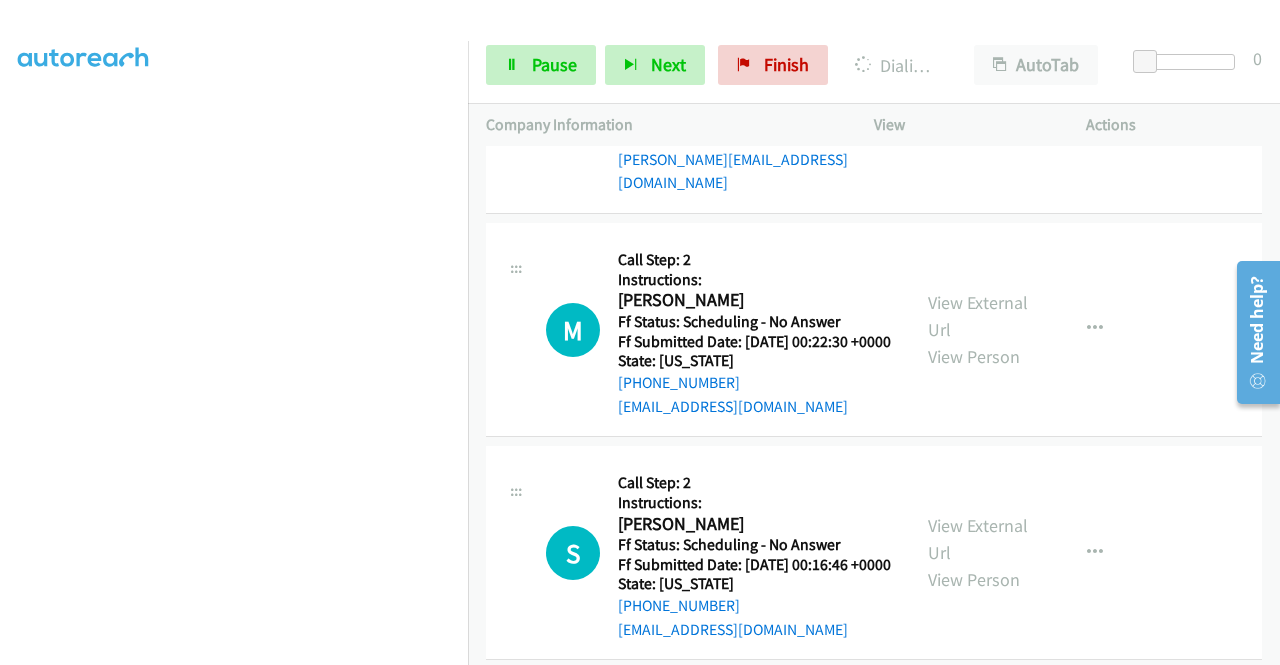 scroll, scrollTop: 9260, scrollLeft: 0, axis: vertical 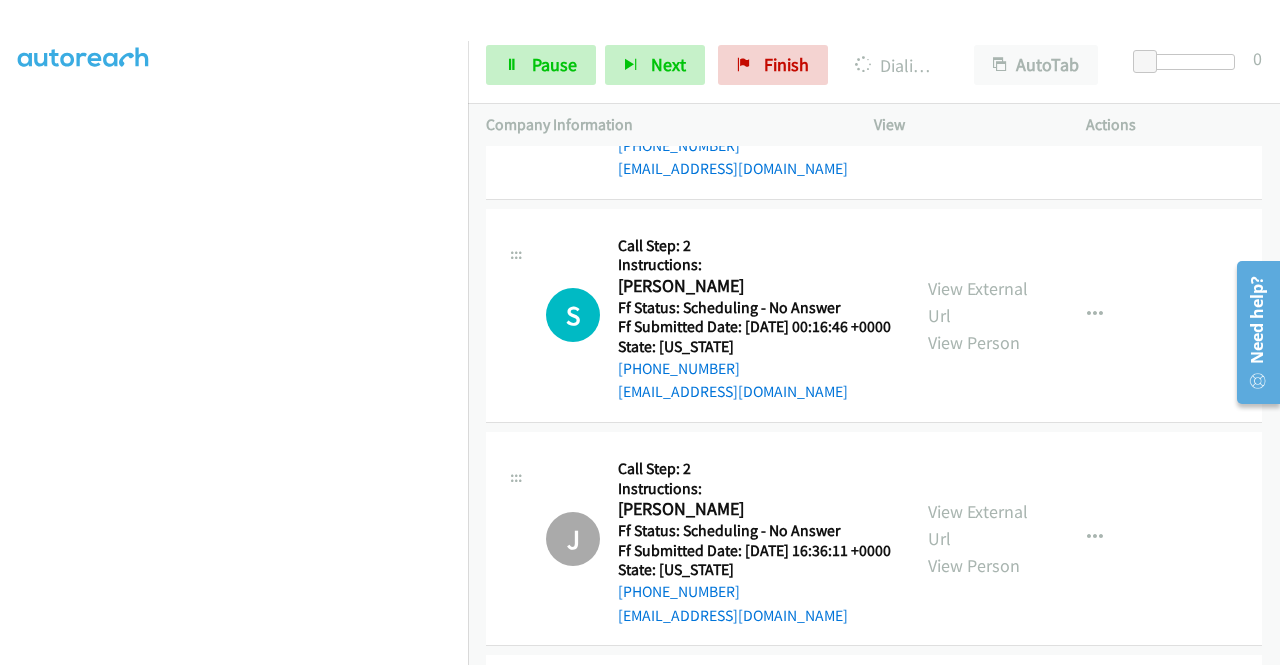 click on "View External Url" at bounding box center (978, -391) 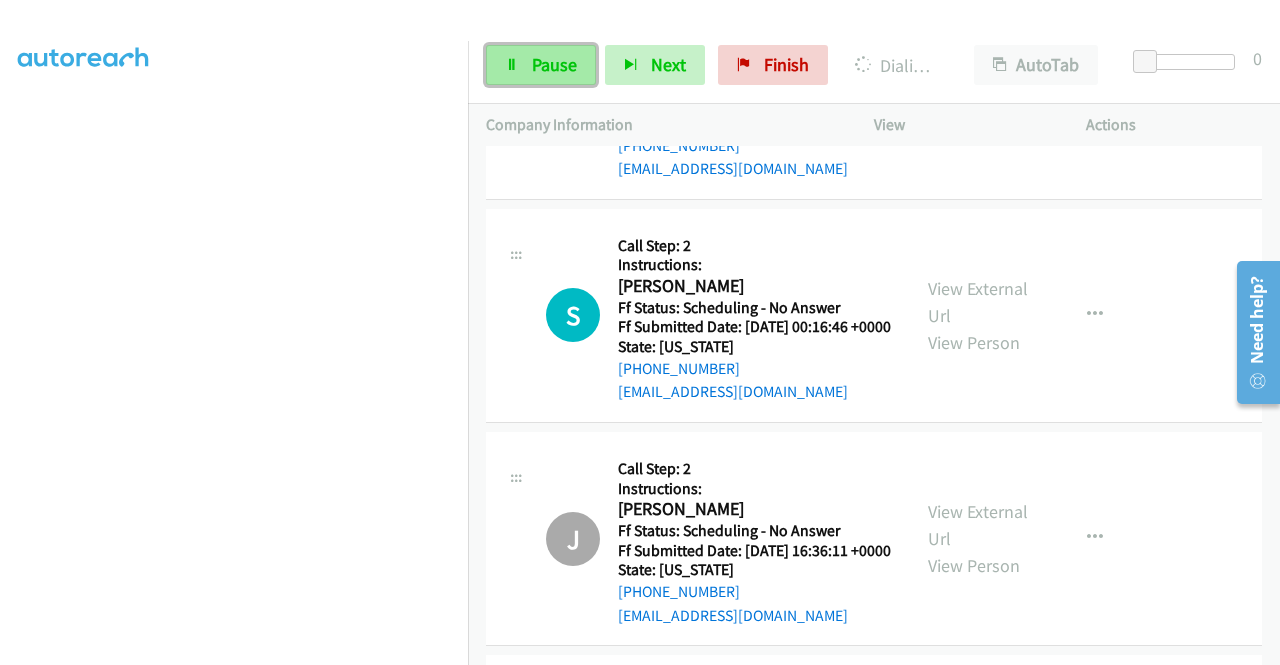 click on "Pause" at bounding box center [541, 65] 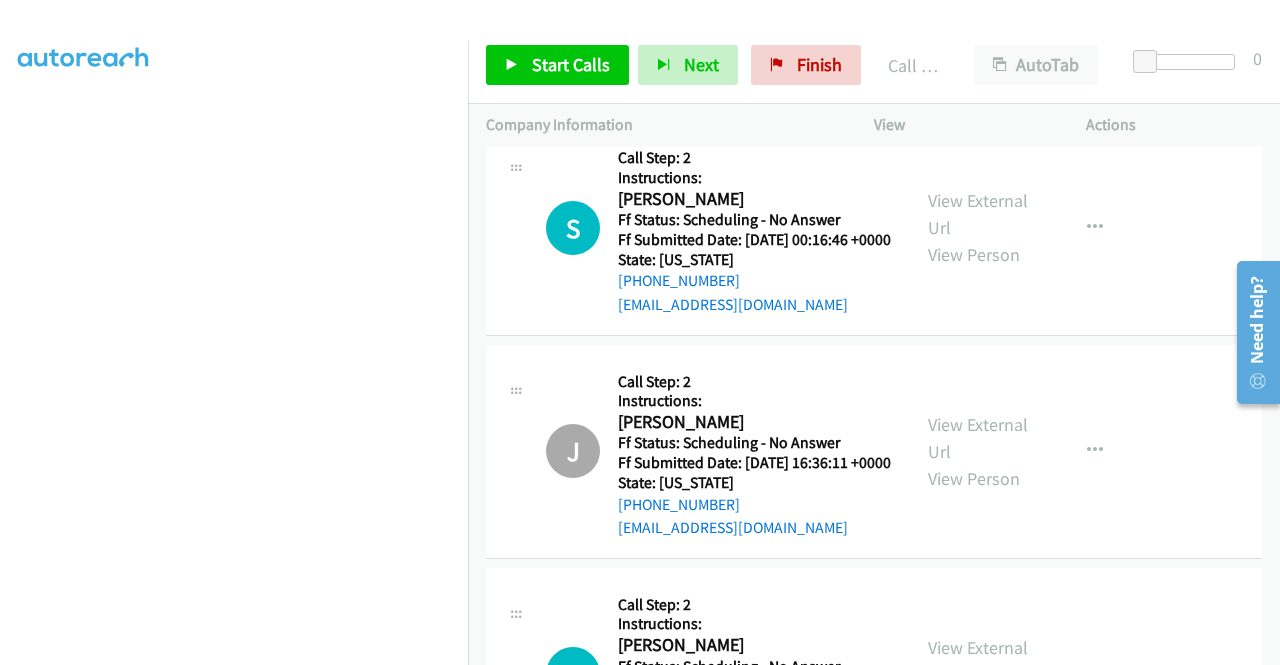 scroll, scrollTop: 9682, scrollLeft: 0, axis: vertical 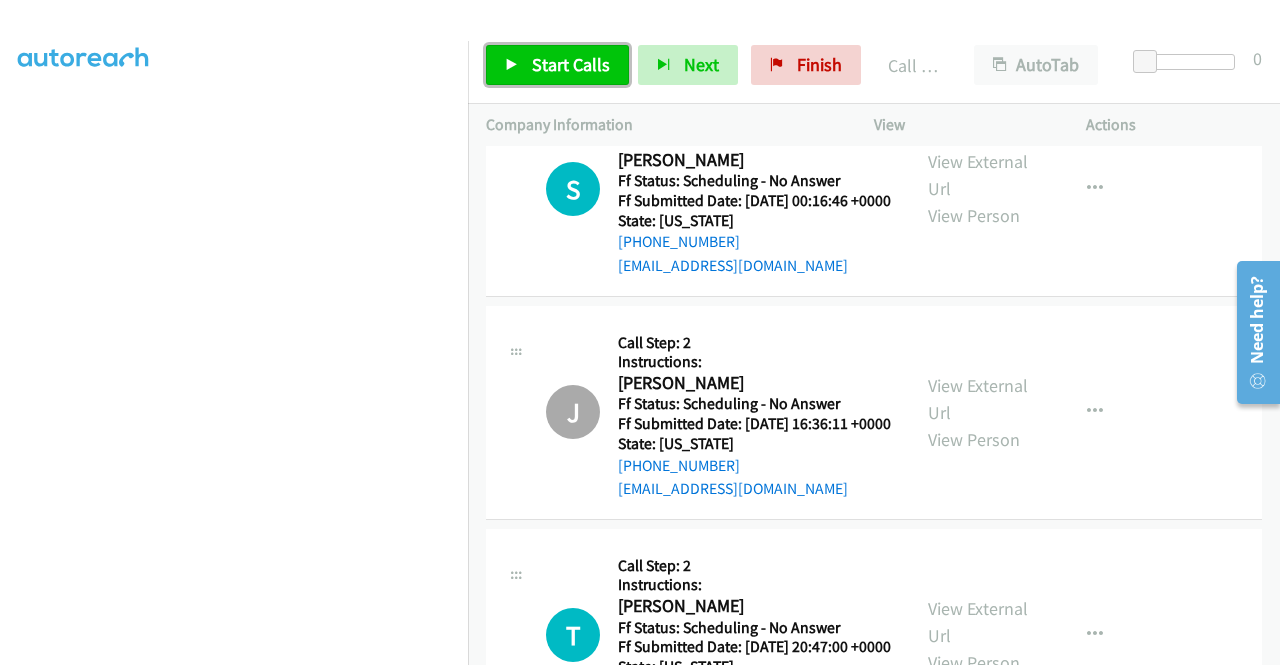 click on "Start Calls" at bounding box center (571, 64) 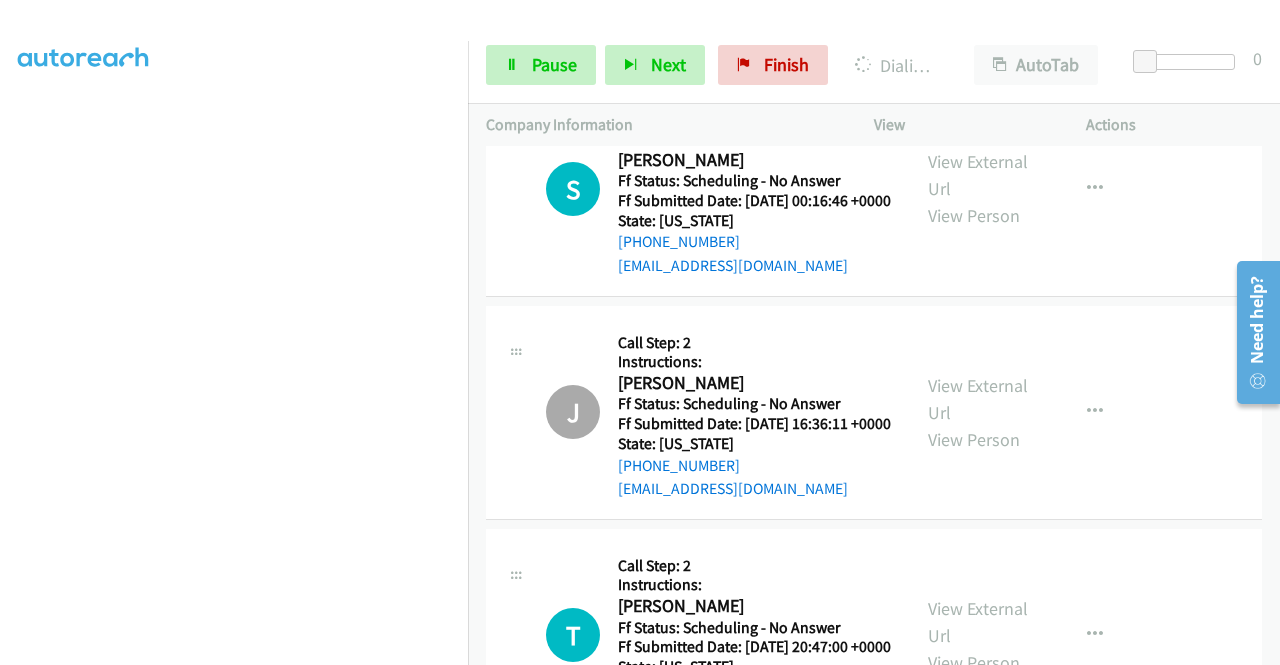 click on "View External Url
View Person" at bounding box center (980, -270) 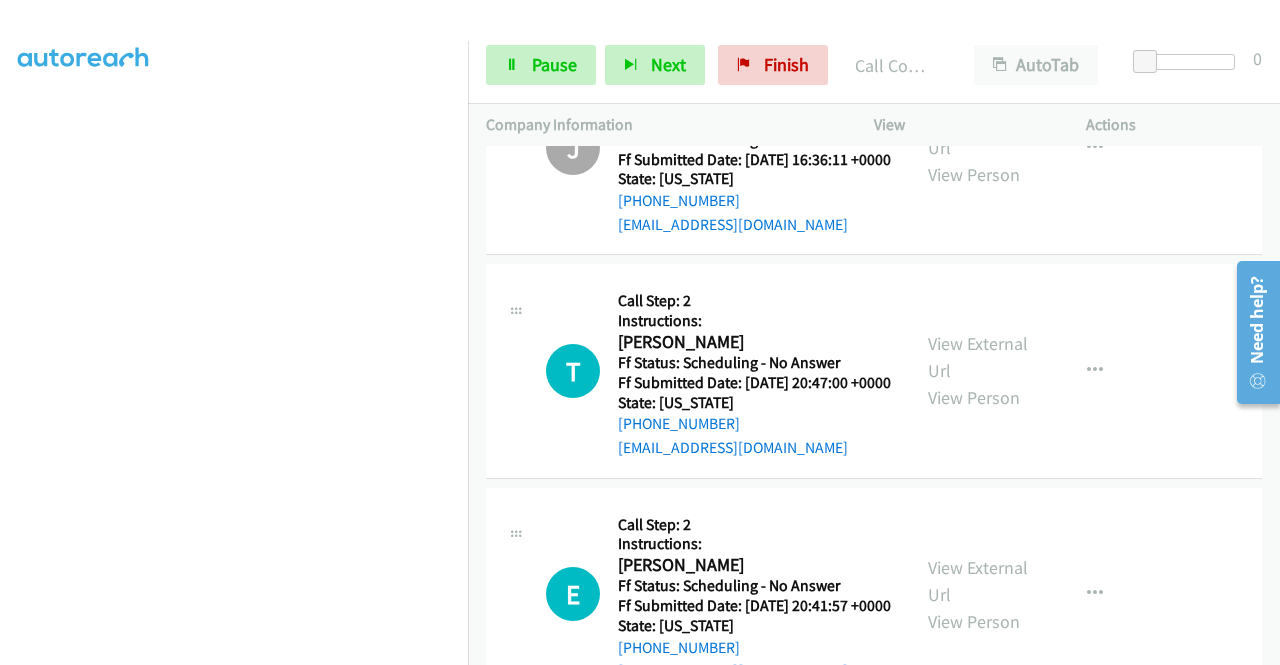 scroll, scrollTop: 10040, scrollLeft: 0, axis: vertical 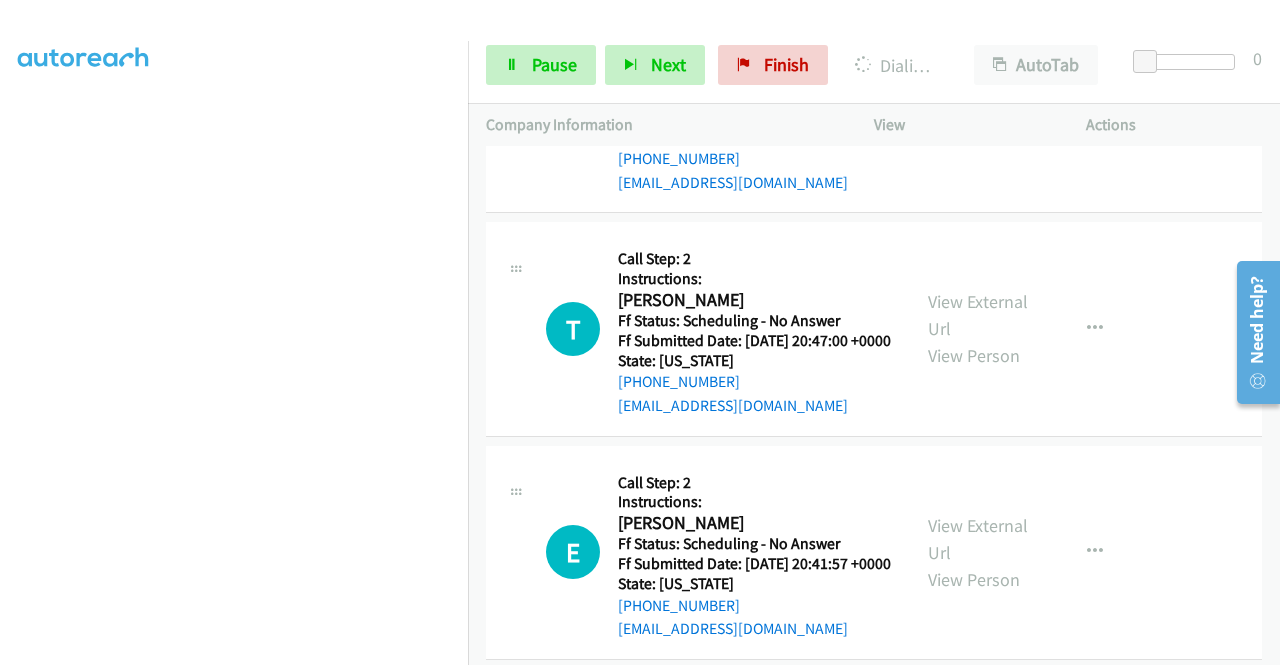 click on "View External Url" at bounding box center [978, -354] 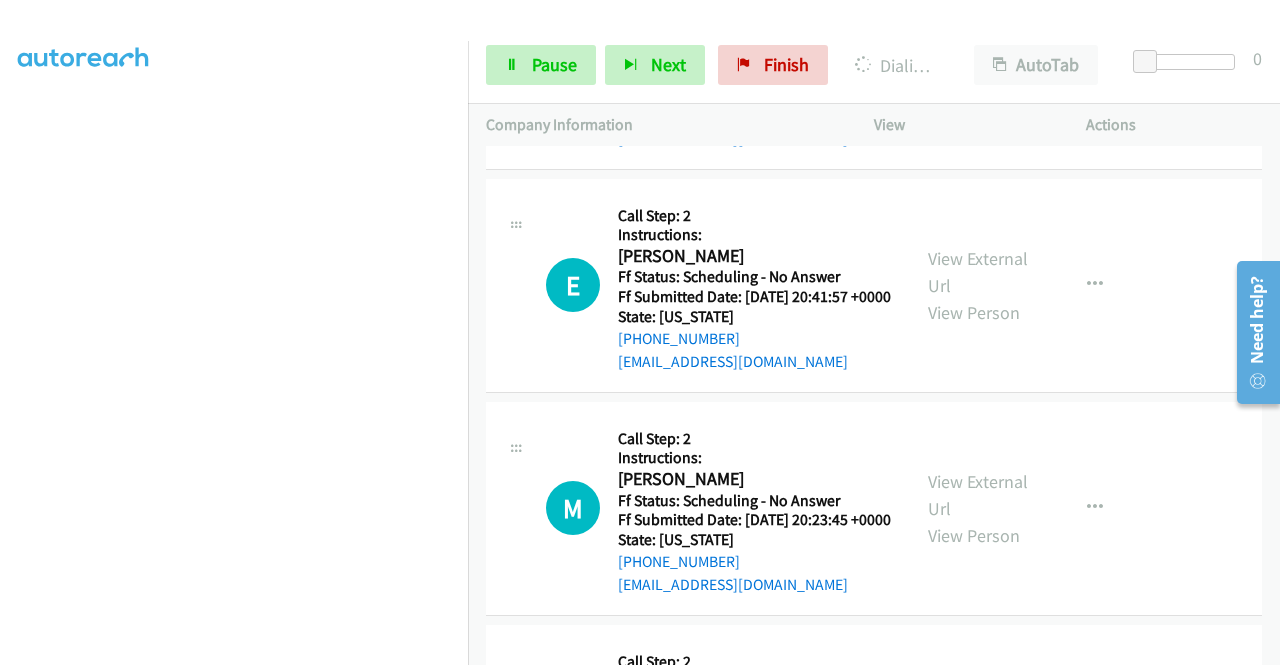 scroll, scrollTop: 10350, scrollLeft: 0, axis: vertical 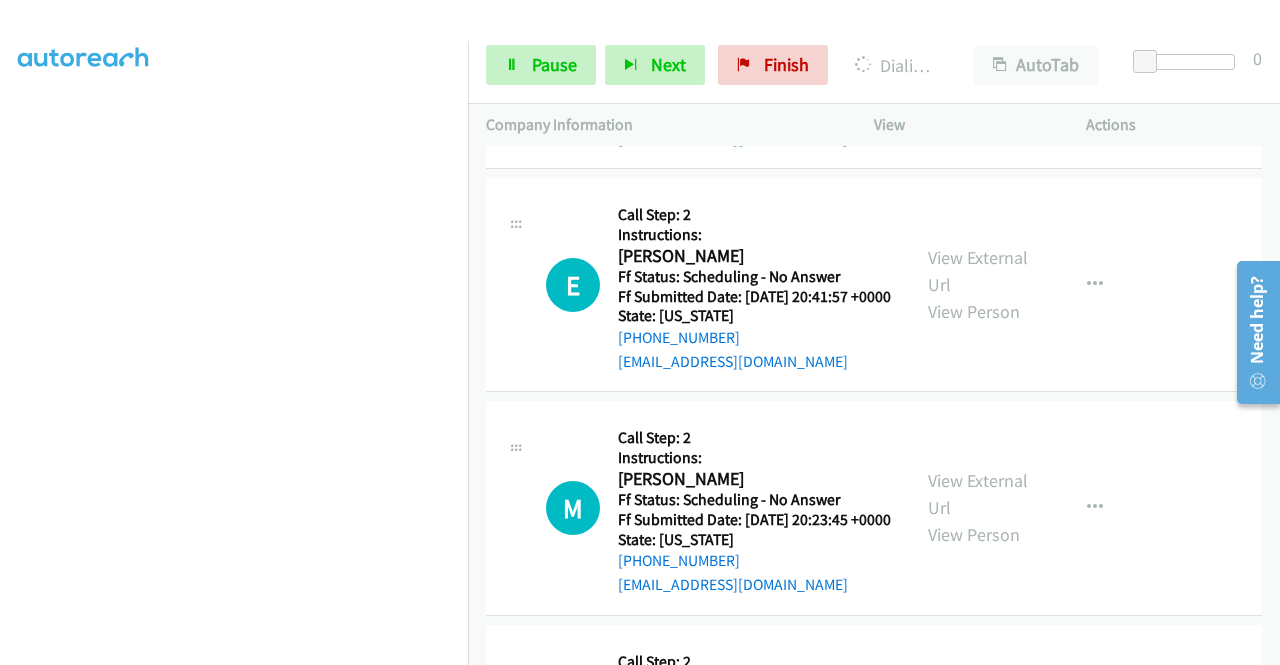 click on "View External Url" at bounding box center [978, -398] 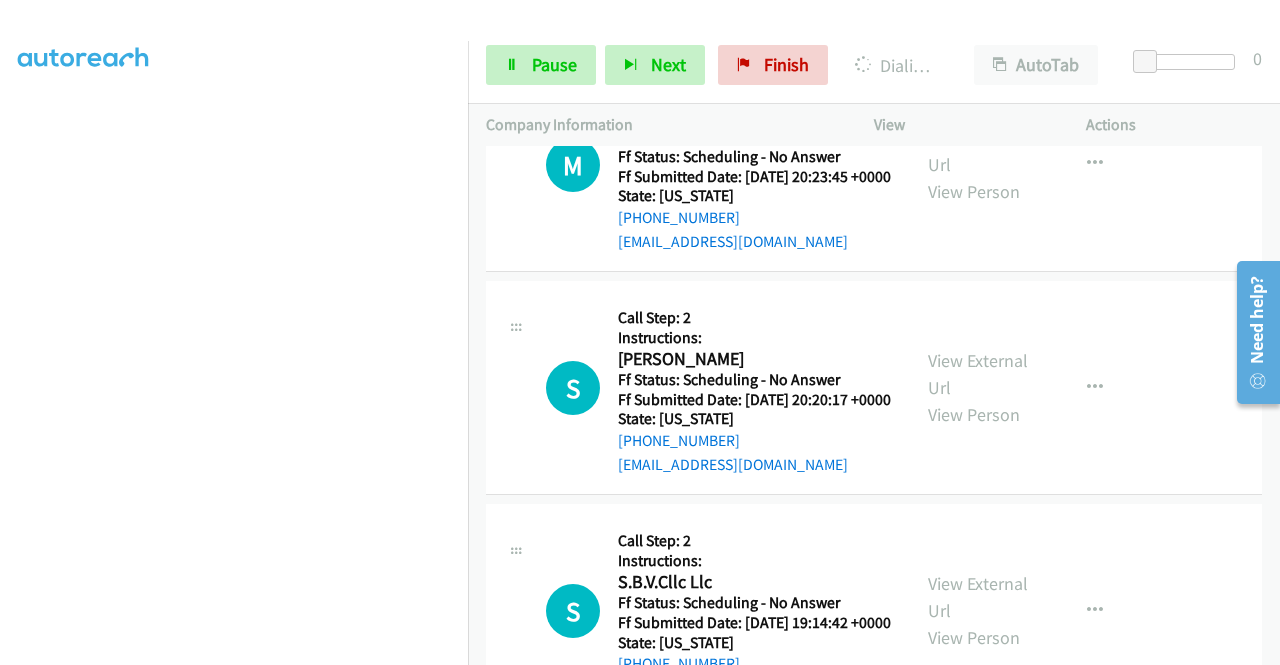 scroll, scrollTop: 10843, scrollLeft: 0, axis: vertical 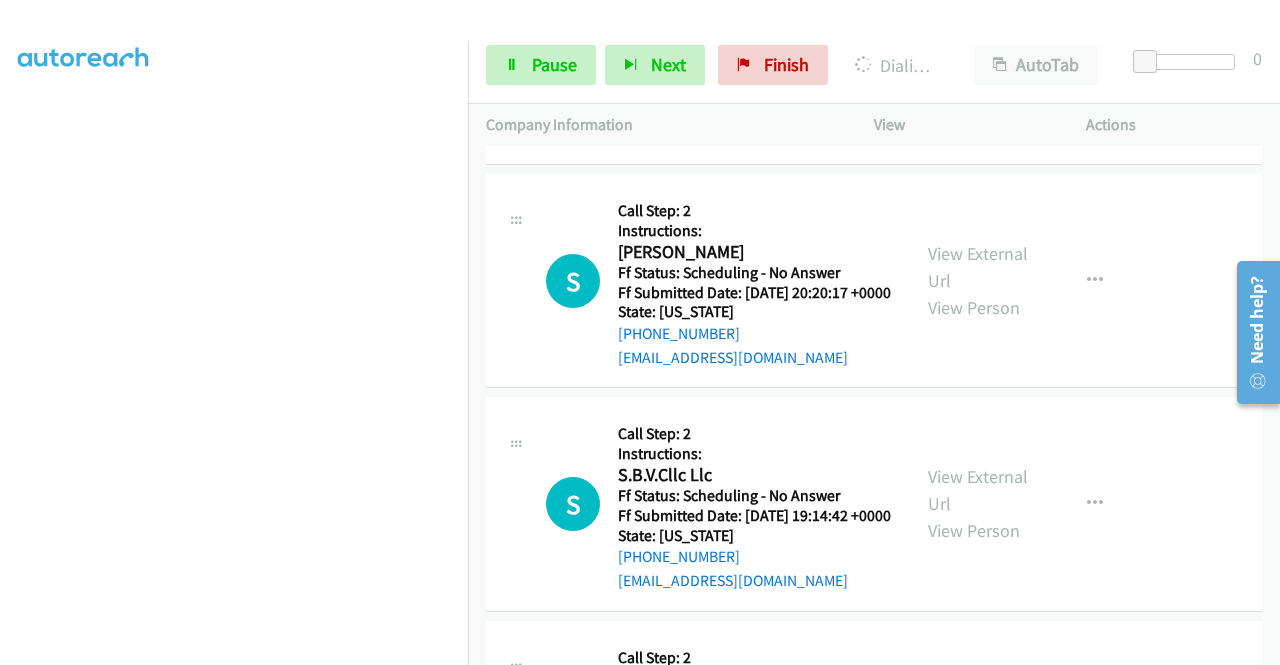 click on "View External Url" at bounding box center (978, -402) 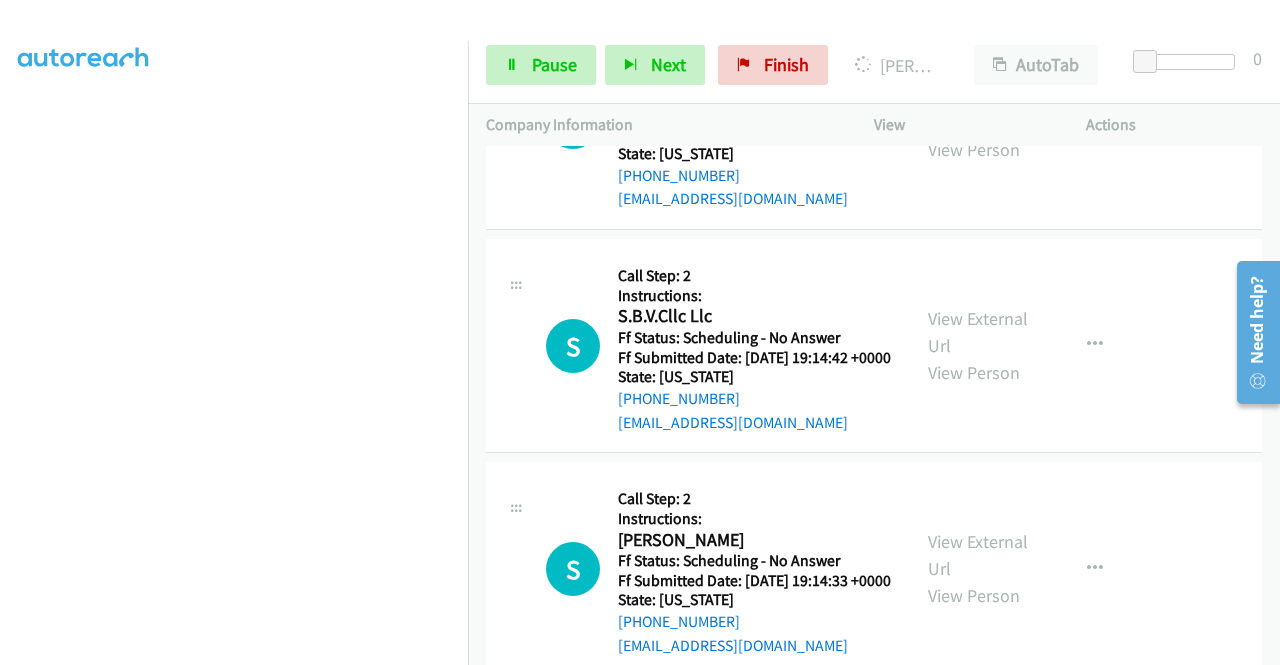 scroll, scrollTop: 11083, scrollLeft: 0, axis: vertical 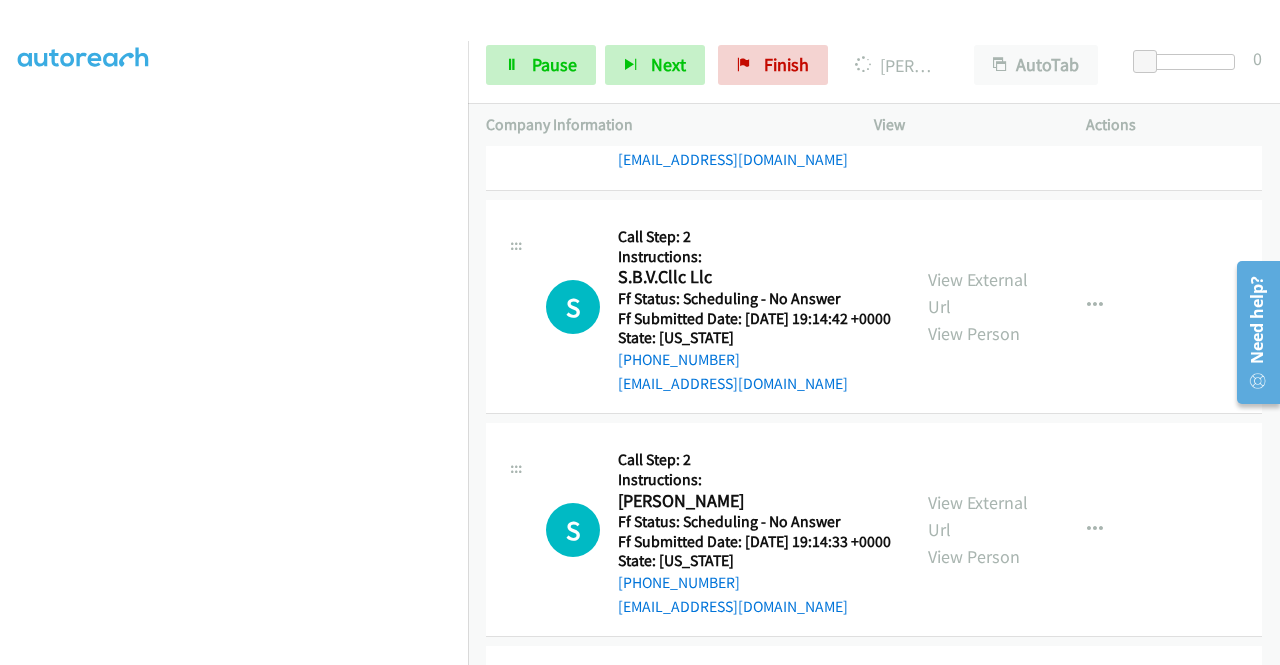 click on "View External Url" at bounding box center (978, -376) 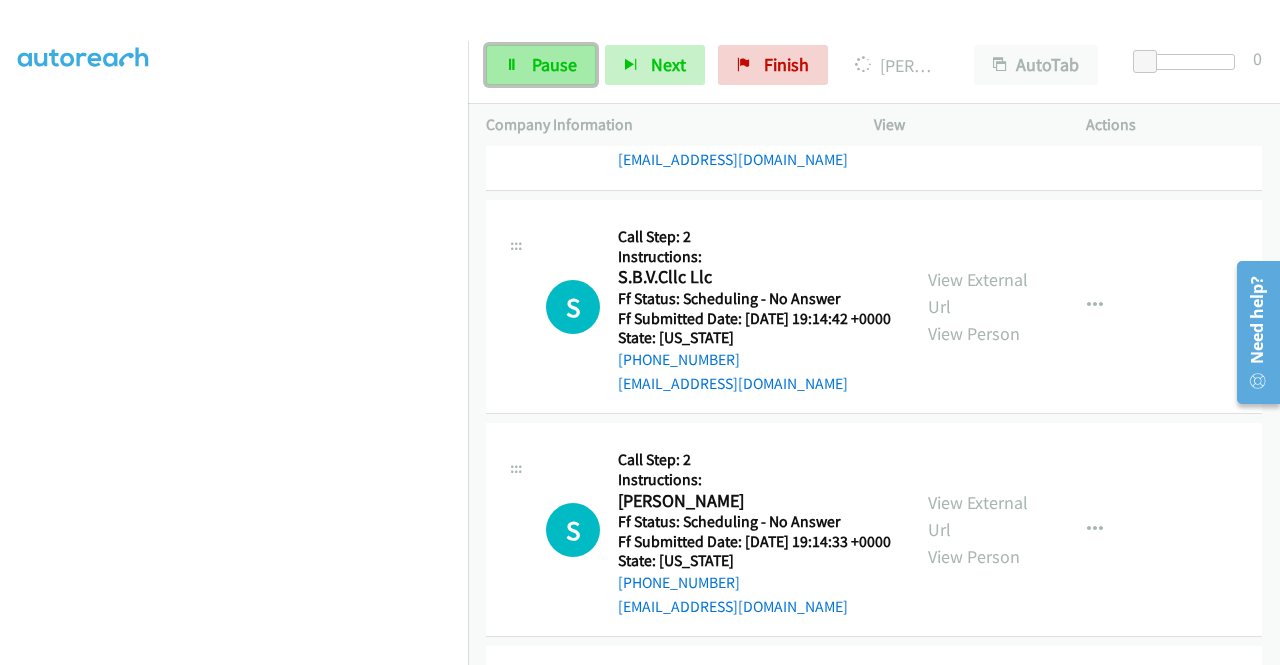 click on "Pause" at bounding box center [541, 65] 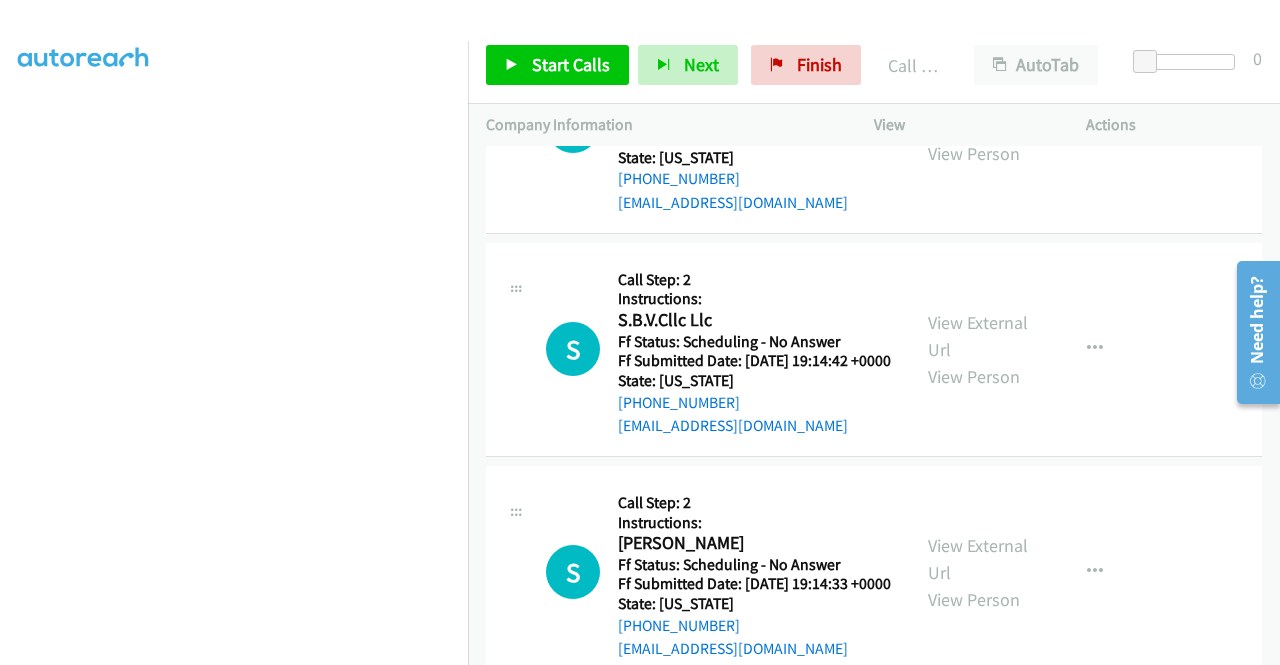 click on "Call was successful?" at bounding box center [685, -244] 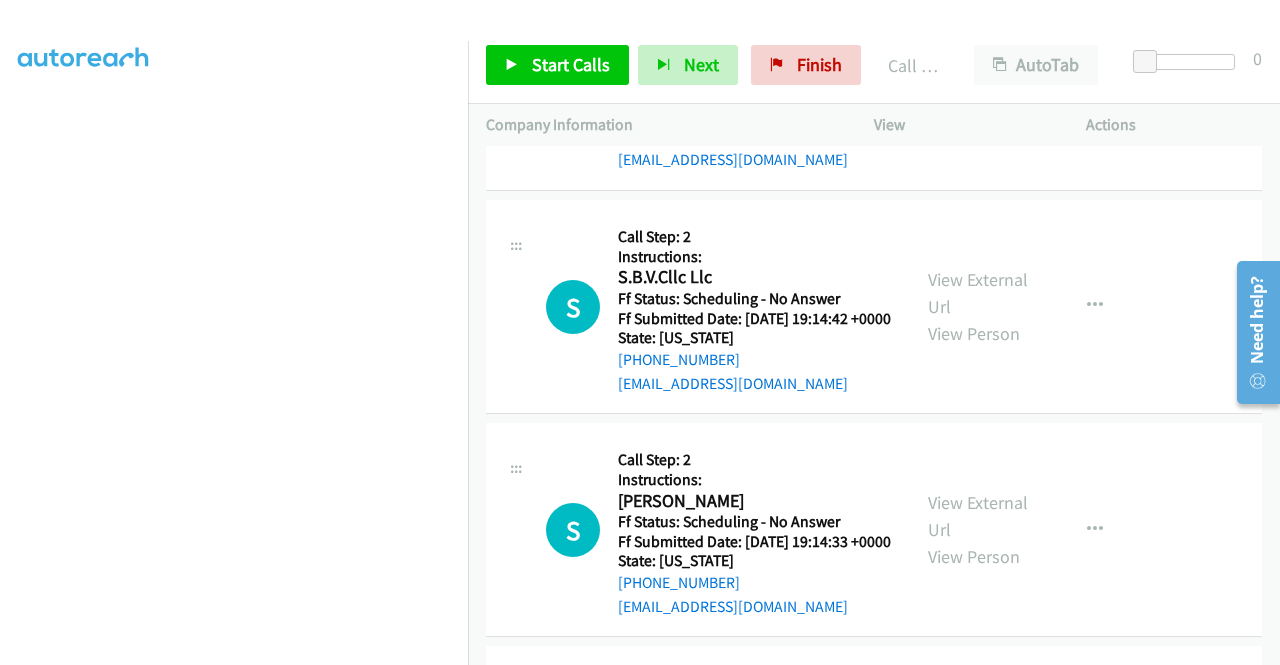 click at bounding box center [1095, -363] 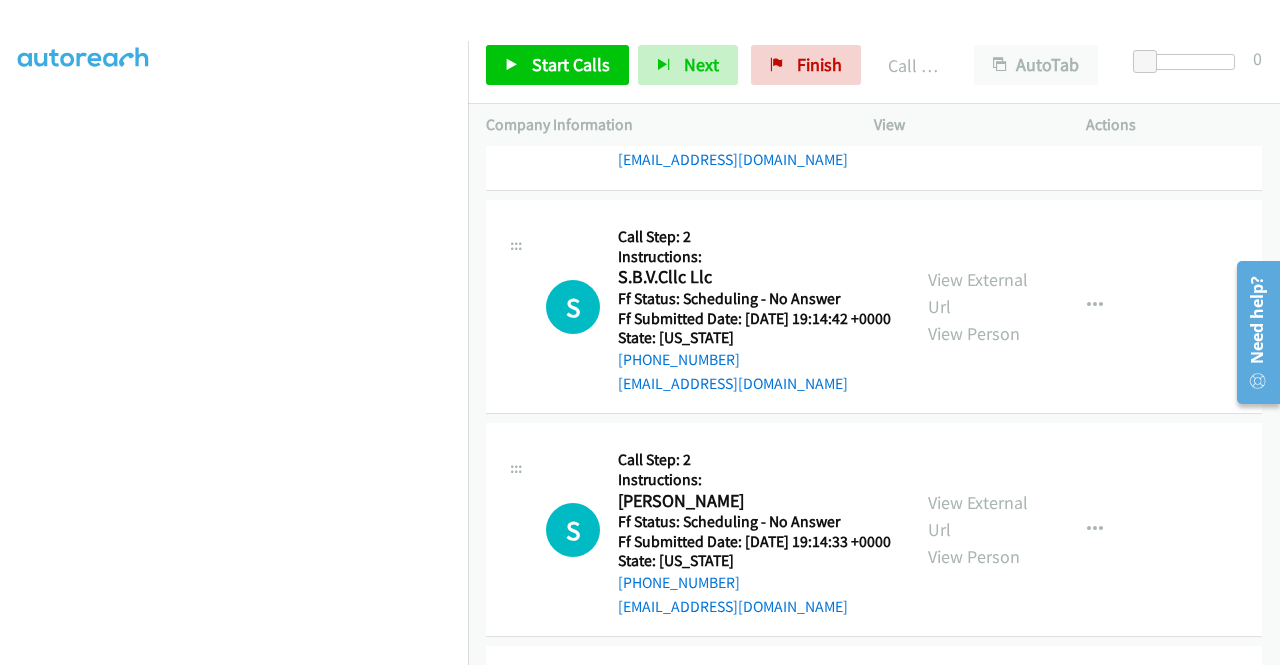click on "Add to do not call list" at bounding box center [988, -192] 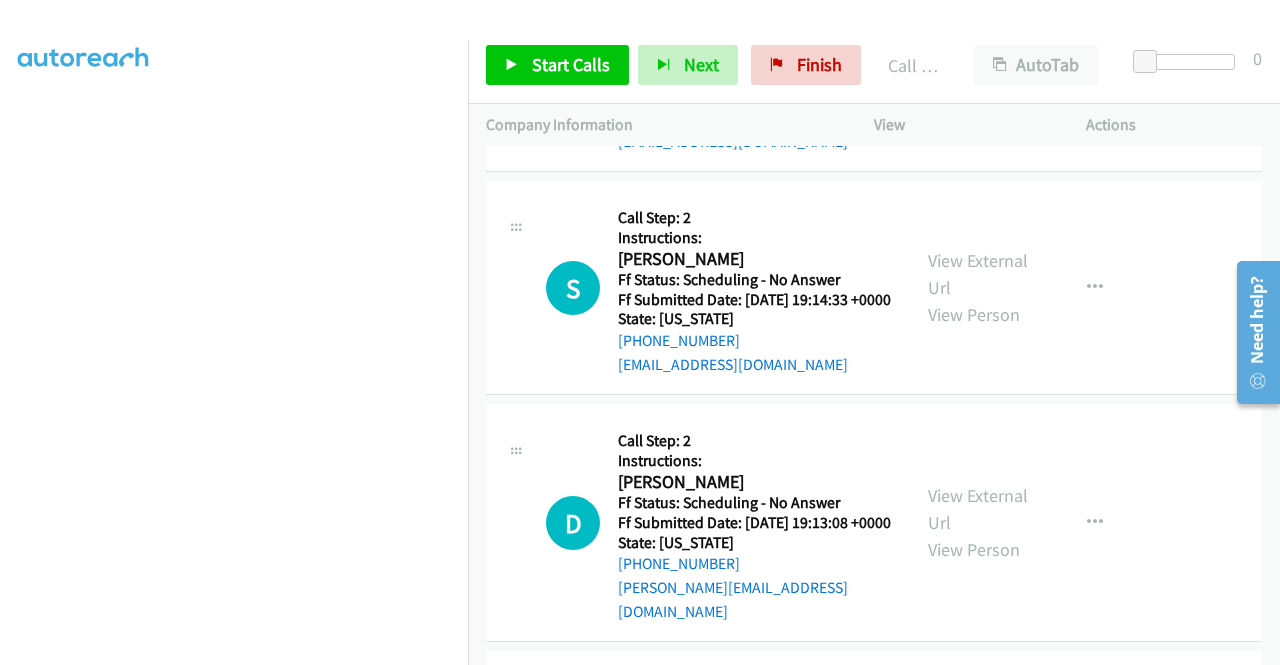 scroll, scrollTop: 11336, scrollLeft: 0, axis: vertical 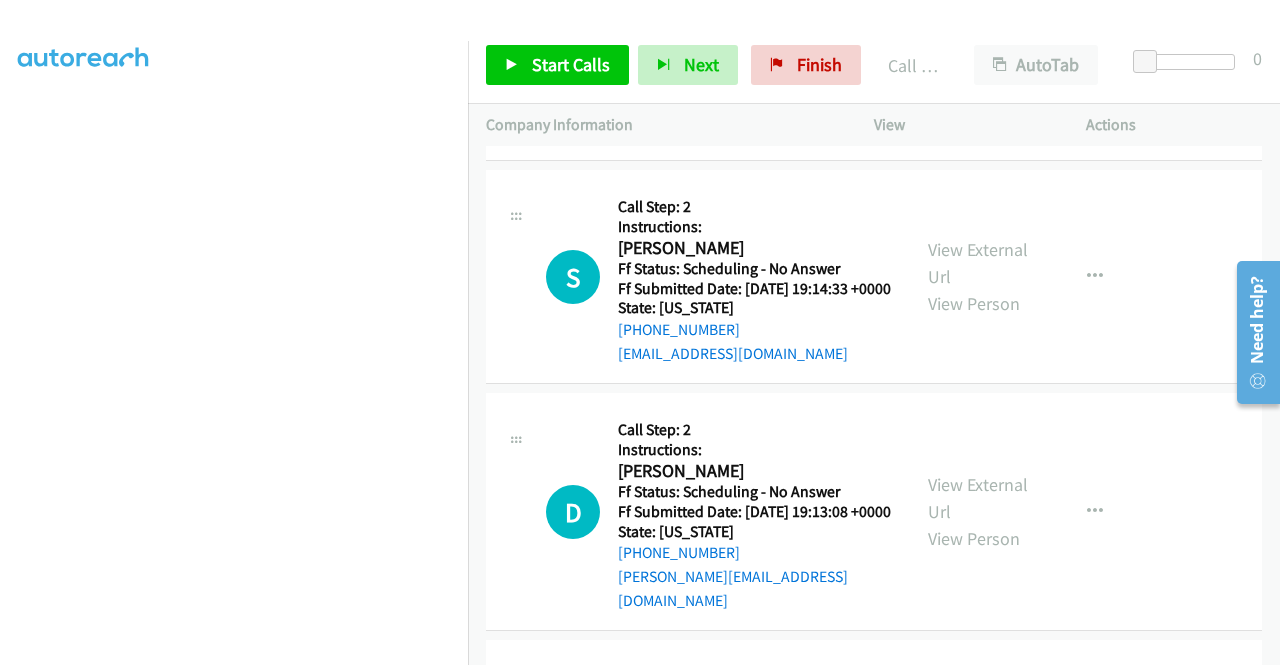 type 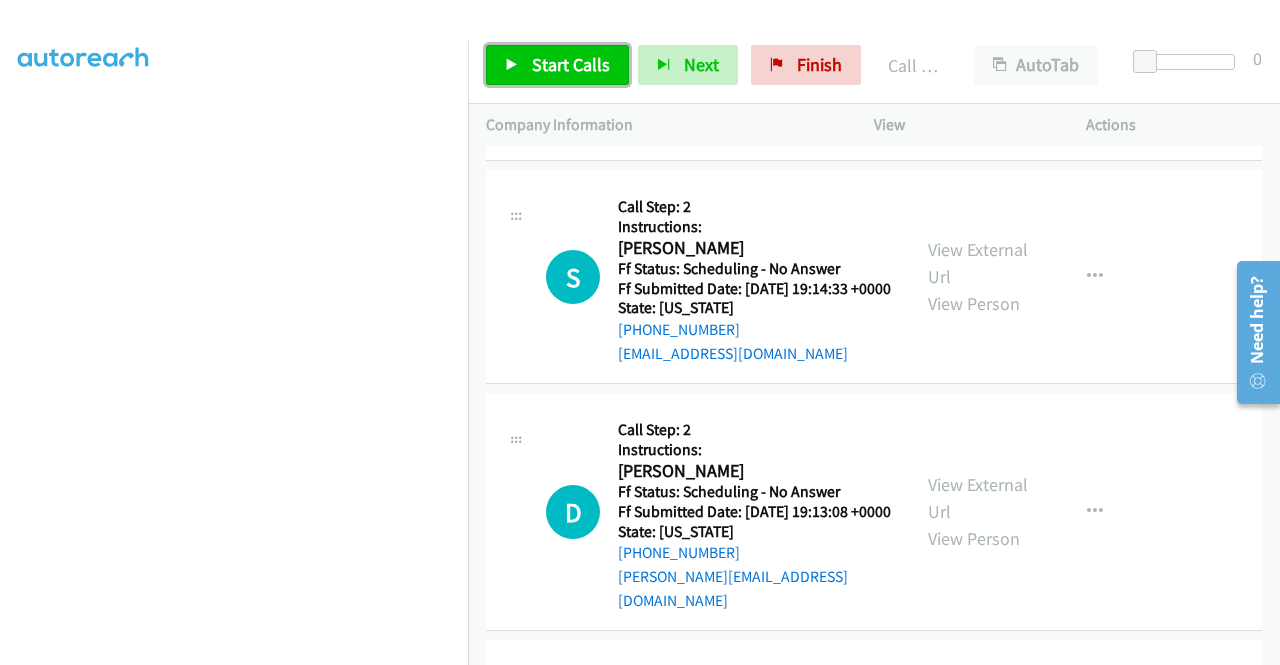 click on "Start Calls" at bounding box center (571, 64) 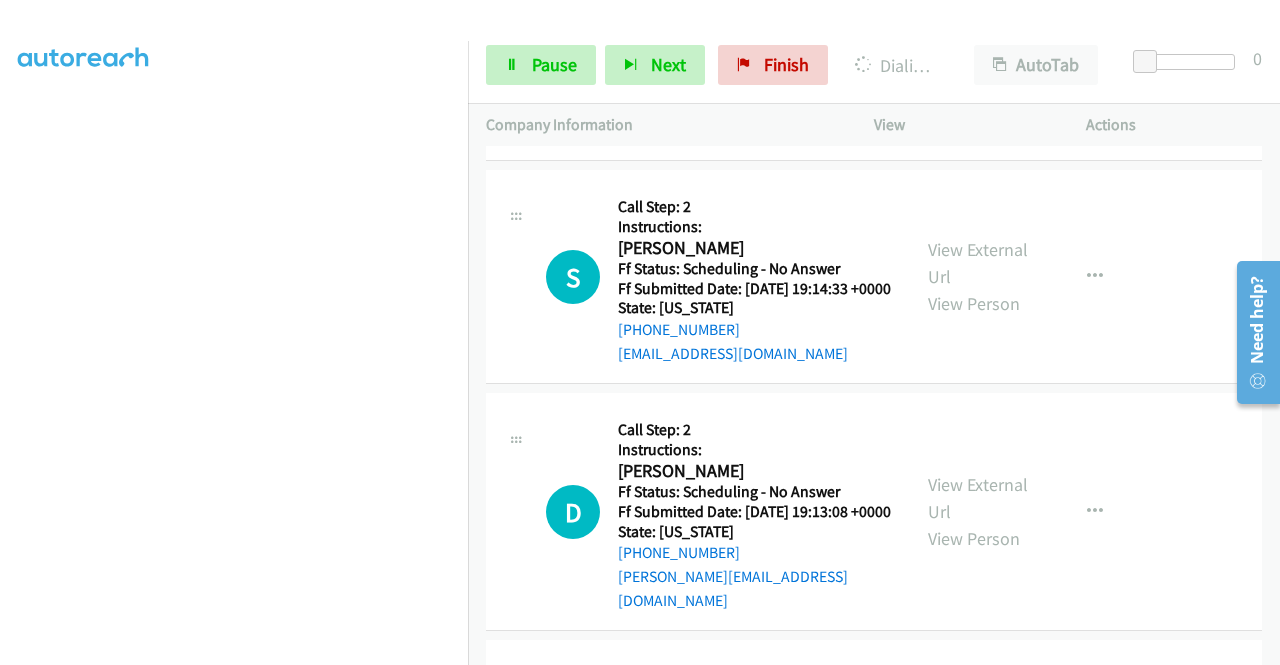 click on "View External Url" at bounding box center [978, -406] 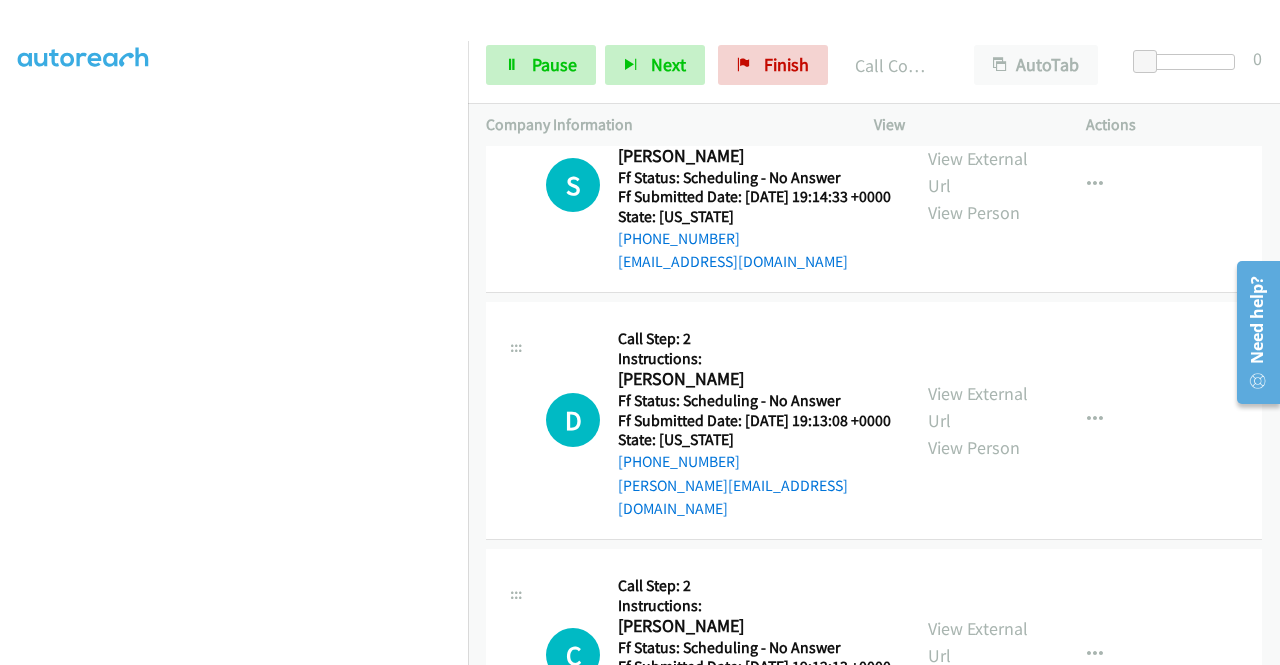 scroll, scrollTop: 11643, scrollLeft: 0, axis: vertical 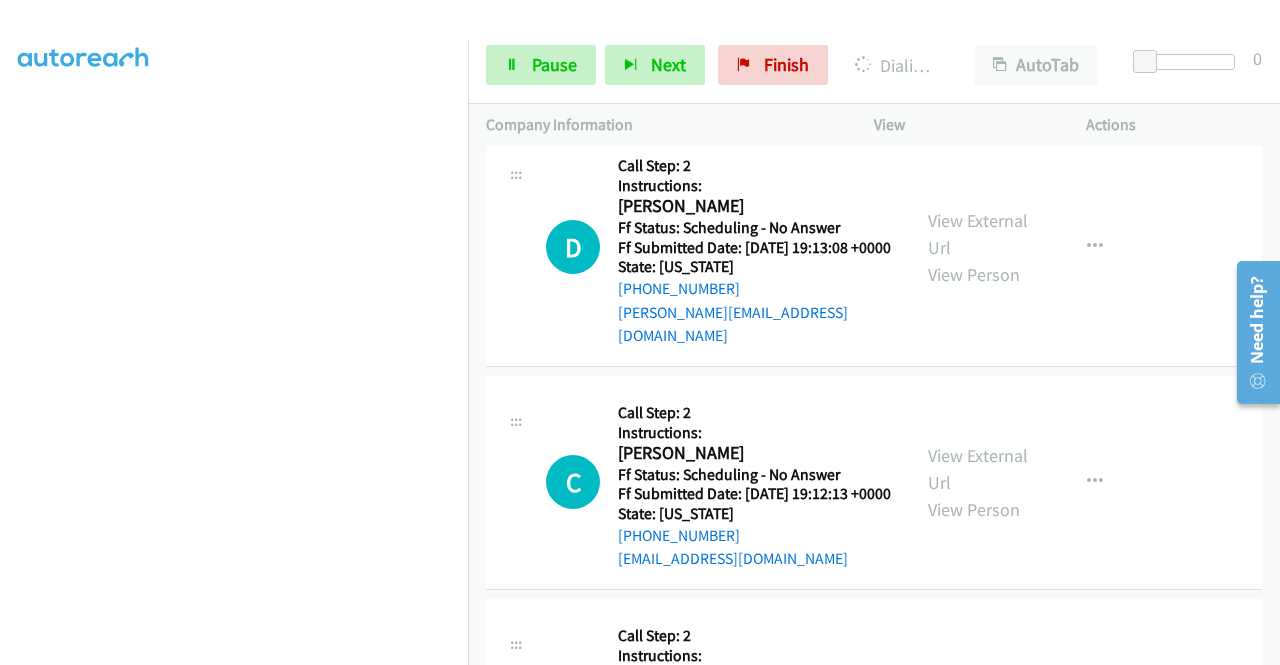 click on "View External Url" at bounding box center (978, -447) 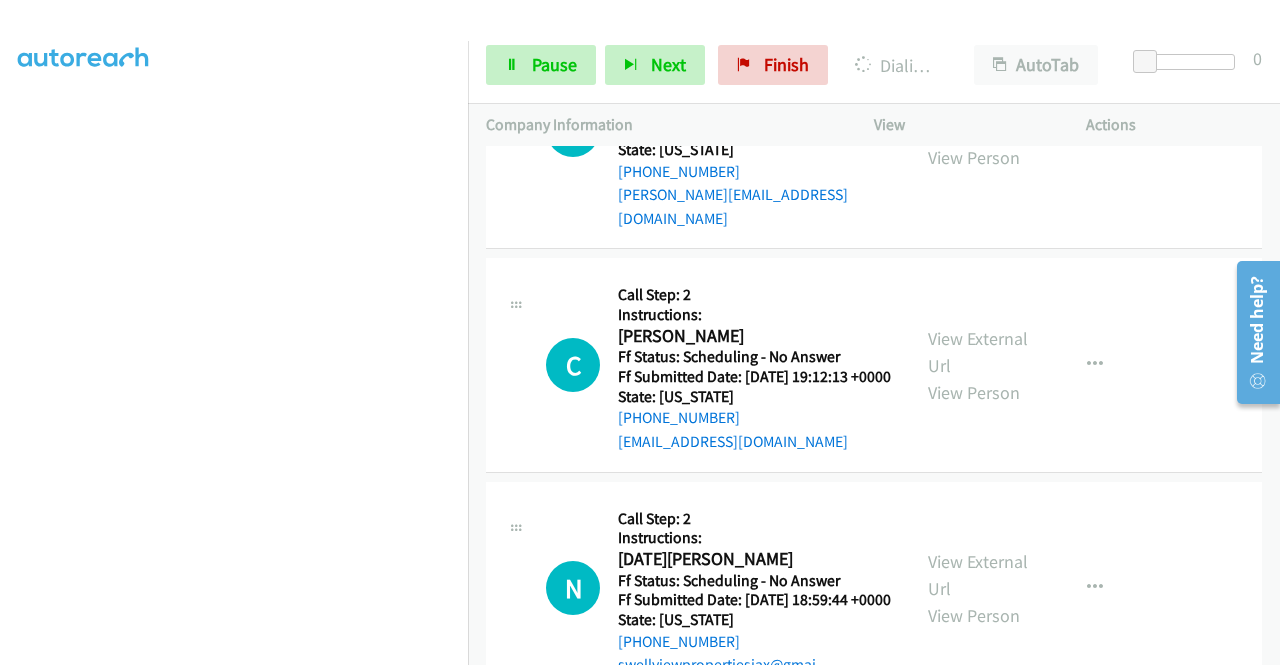 scroll, scrollTop: 11896, scrollLeft: 0, axis: vertical 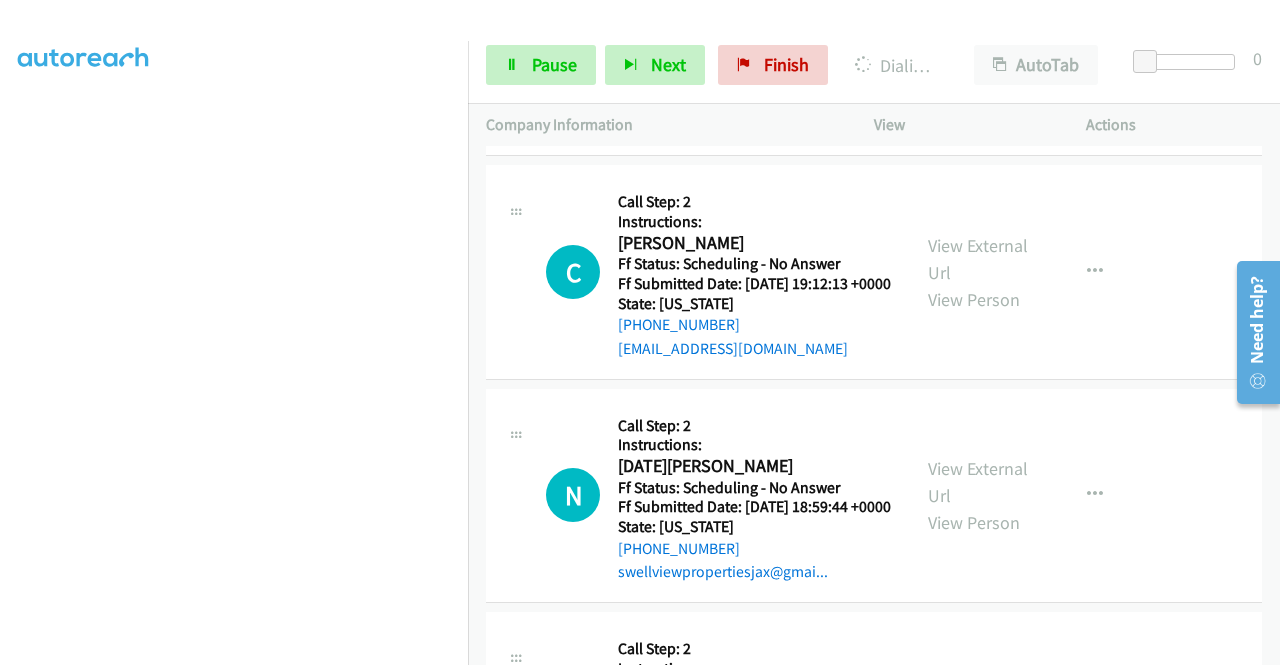 click on "View External Url" at bounding box center (978, -435) 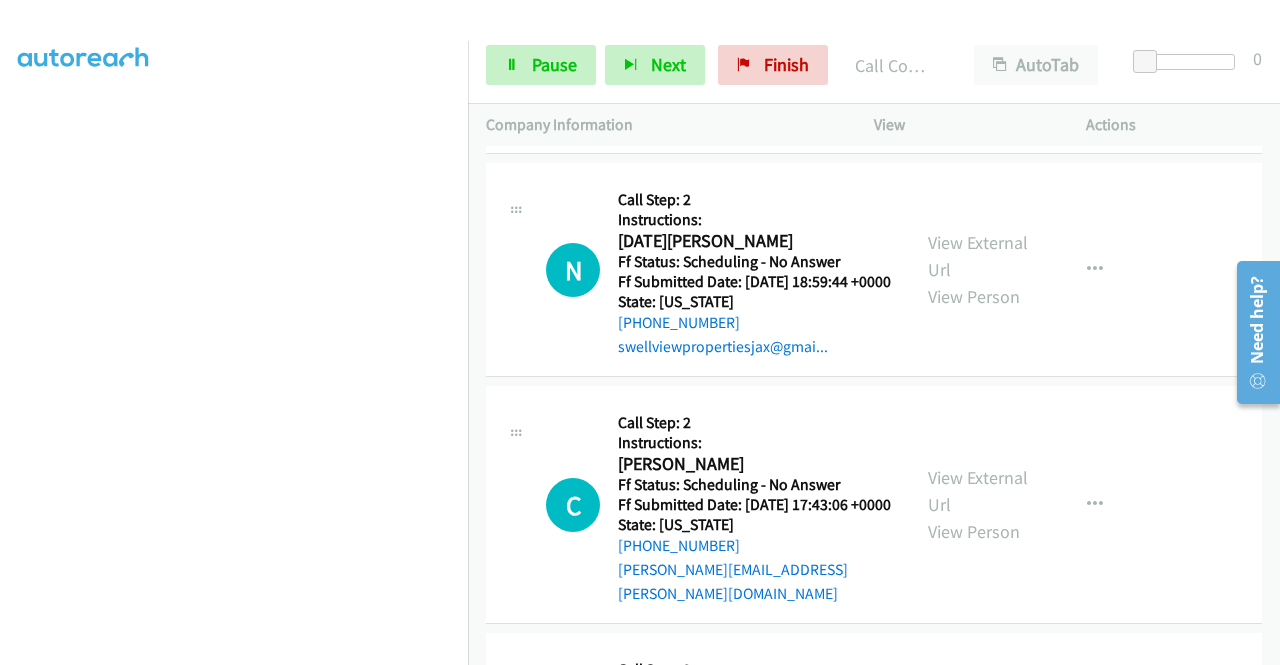 scroll, scrollTop: 12176, scrollLeft: 0, axis: vertical 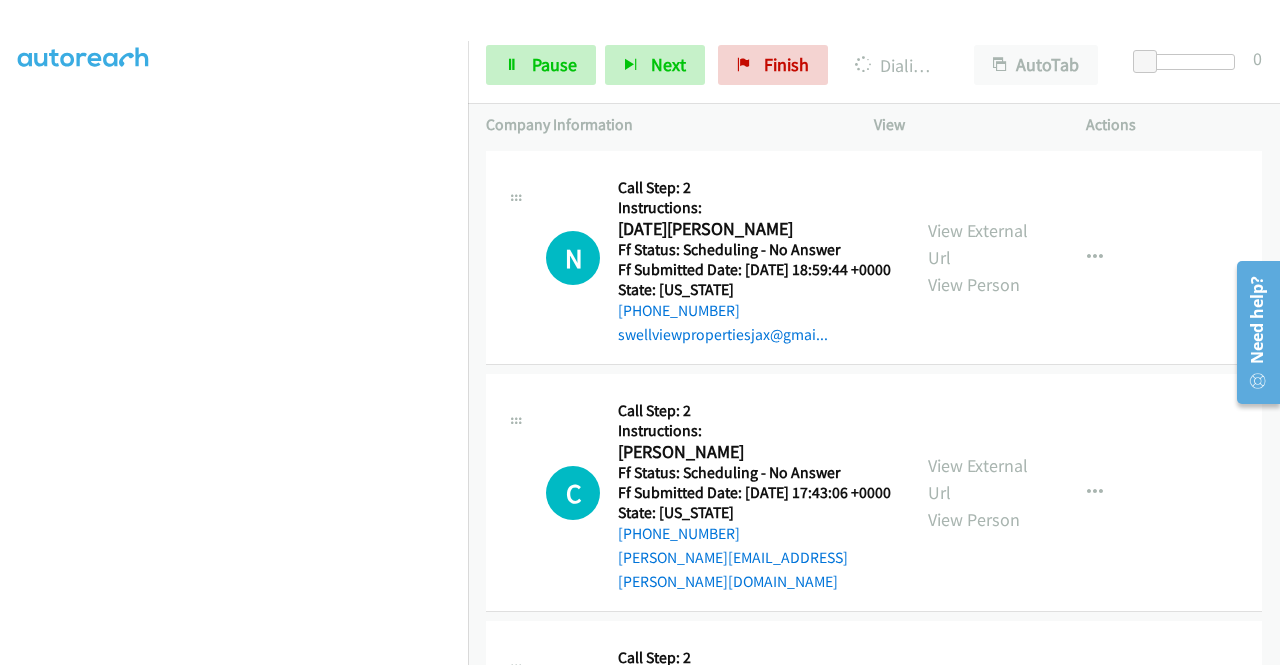 click on "View External Url" at bounding box center [978, -449] 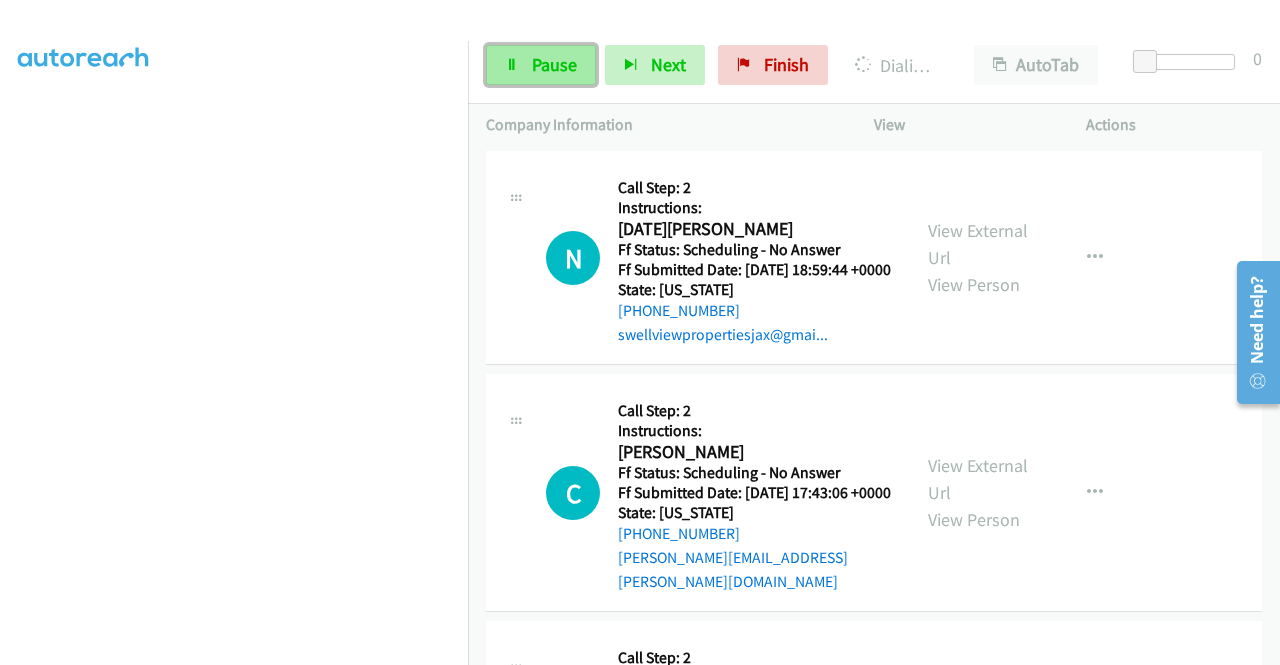 click at bounding box center (512, 66) 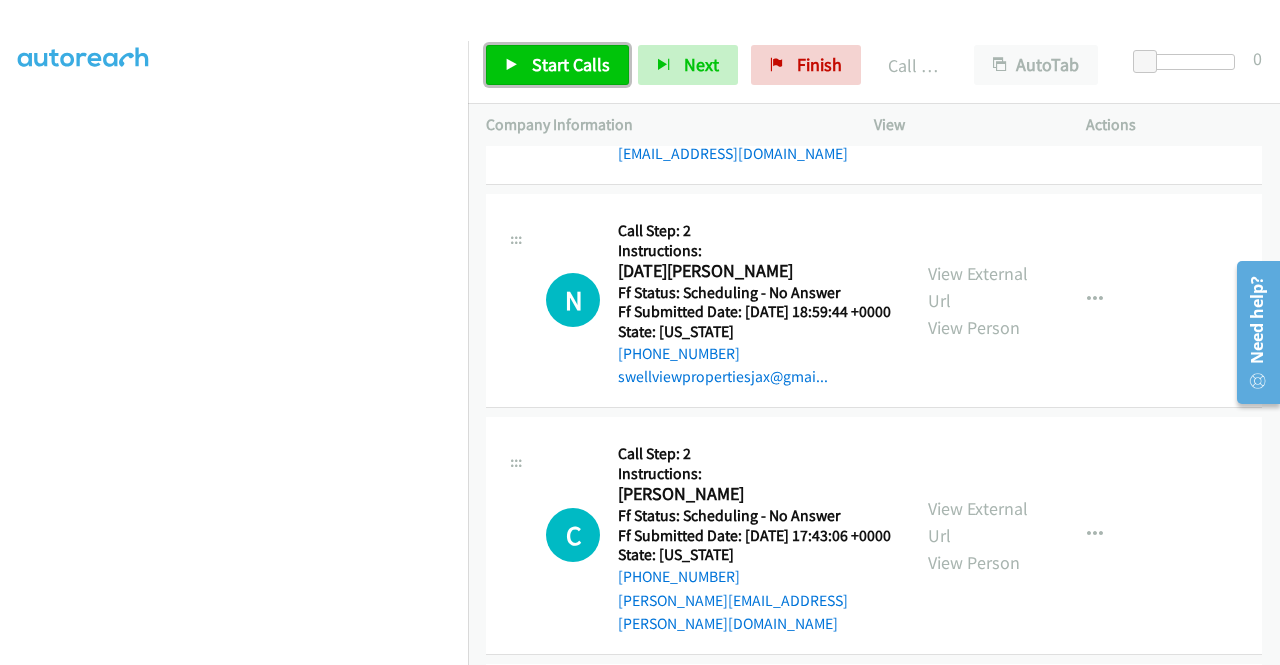 click at bounding box center (512, 66) 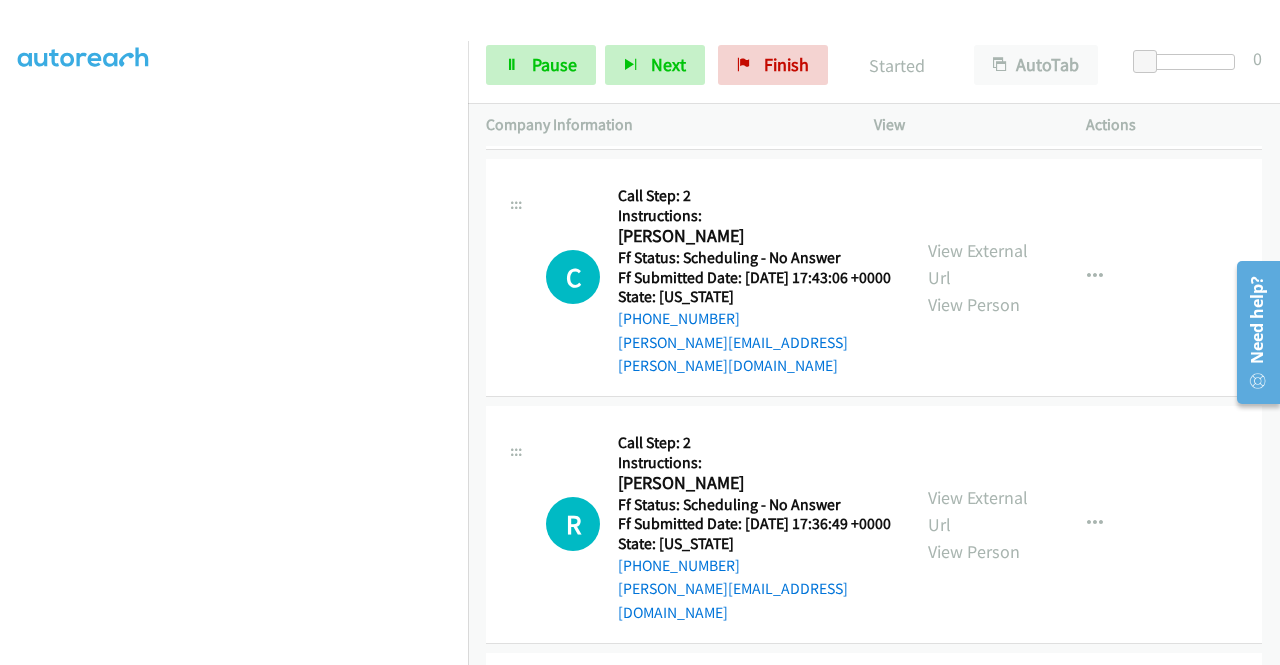 scroll, scrollTop: 12443, scrollLeft: 0, axis: vertical 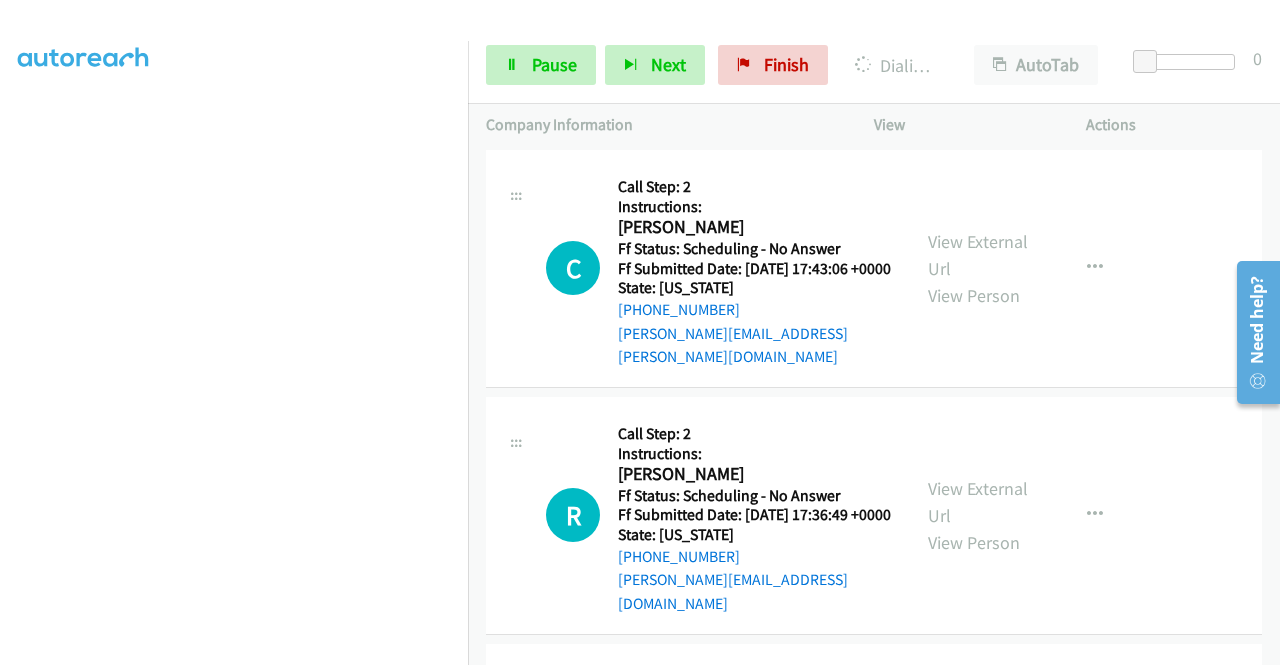 click on "View External Url" at bounding box center (978, -438) 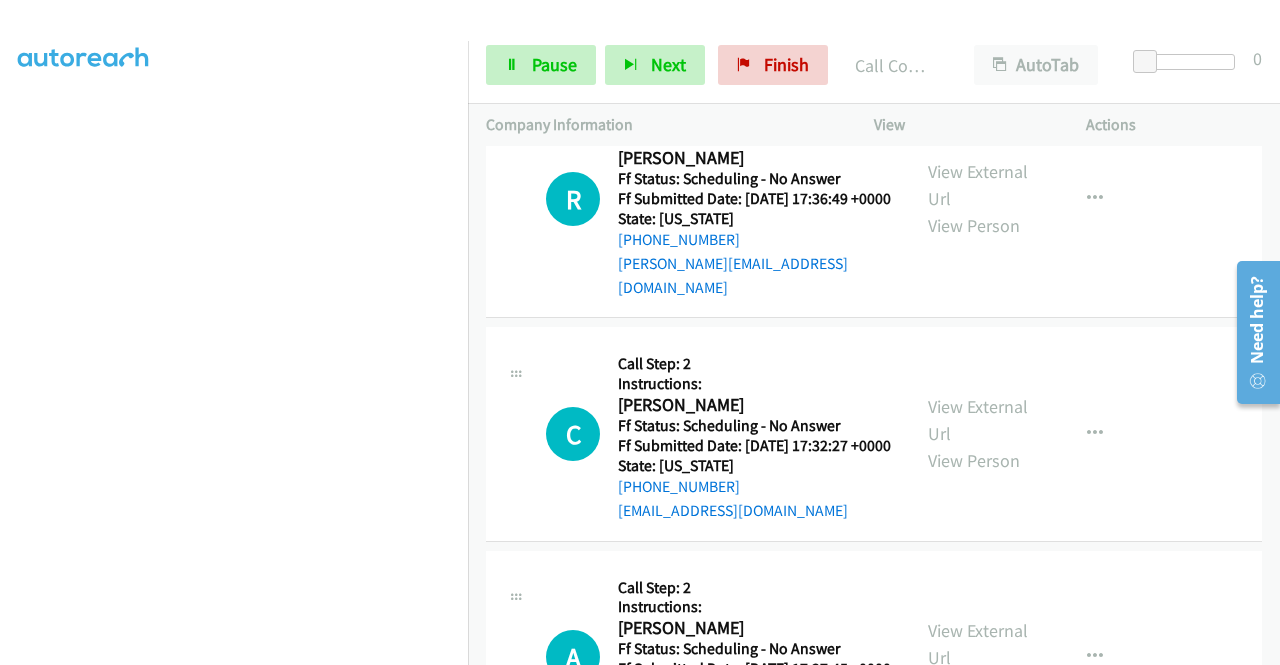 scroll, scrollTop: 12803, scrollLeft: 0, axis: vertical 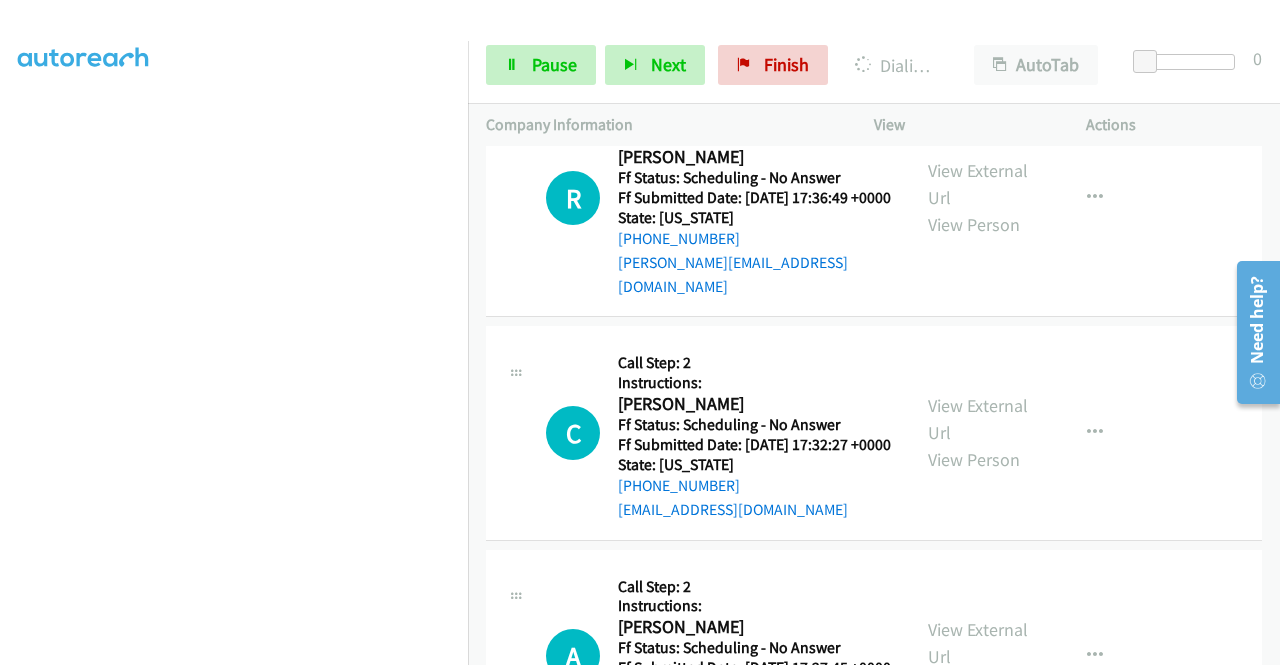 click on "View External Url" at bounding box center [978, -521] 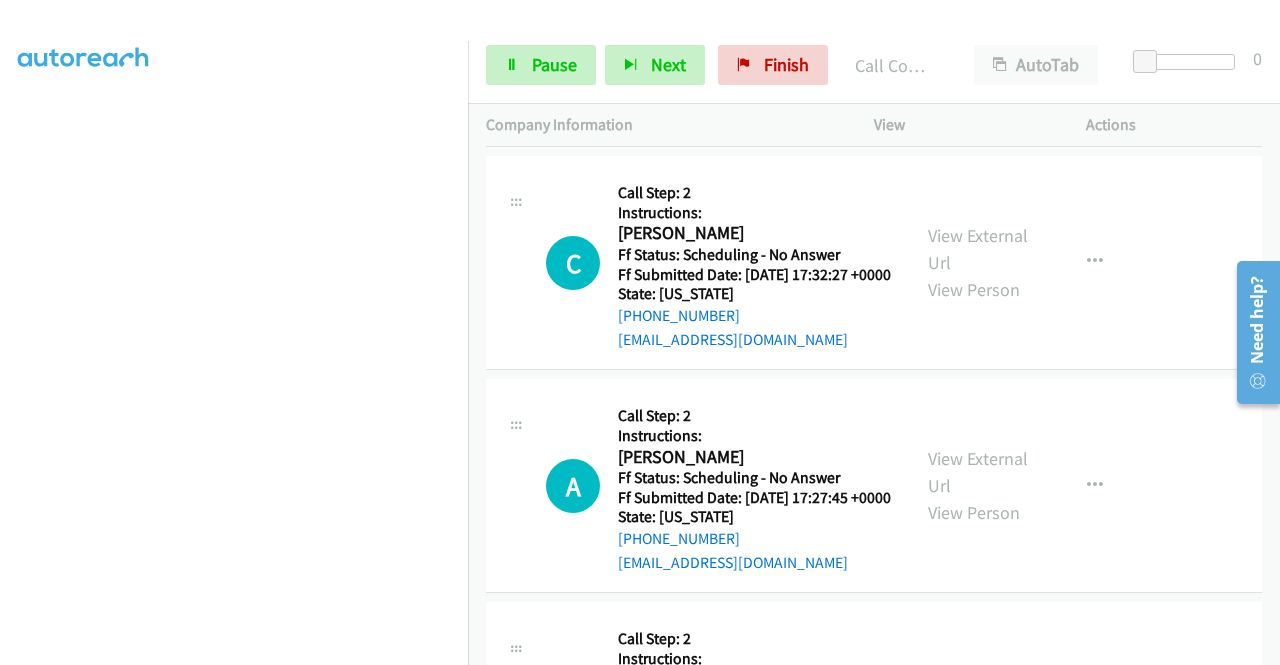 scroll, scrollTop: 13070, scrollLeft: 0, axis: vertical 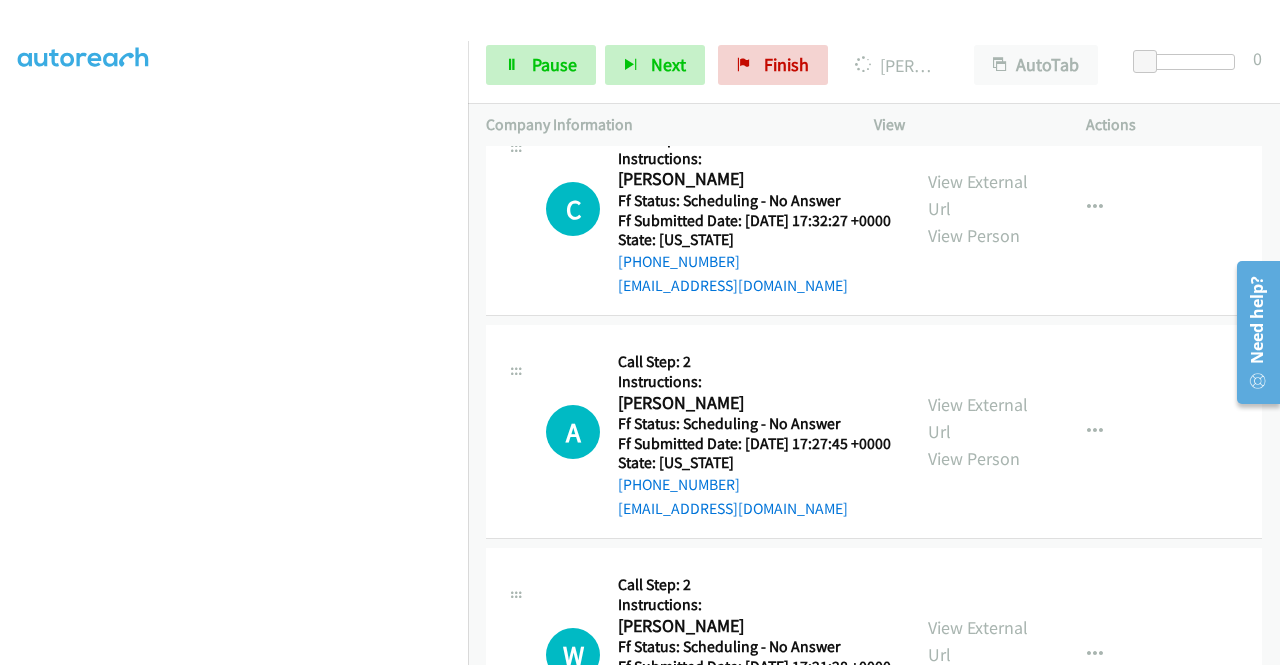 click on "View External Url" at bounding box center [978, -522] 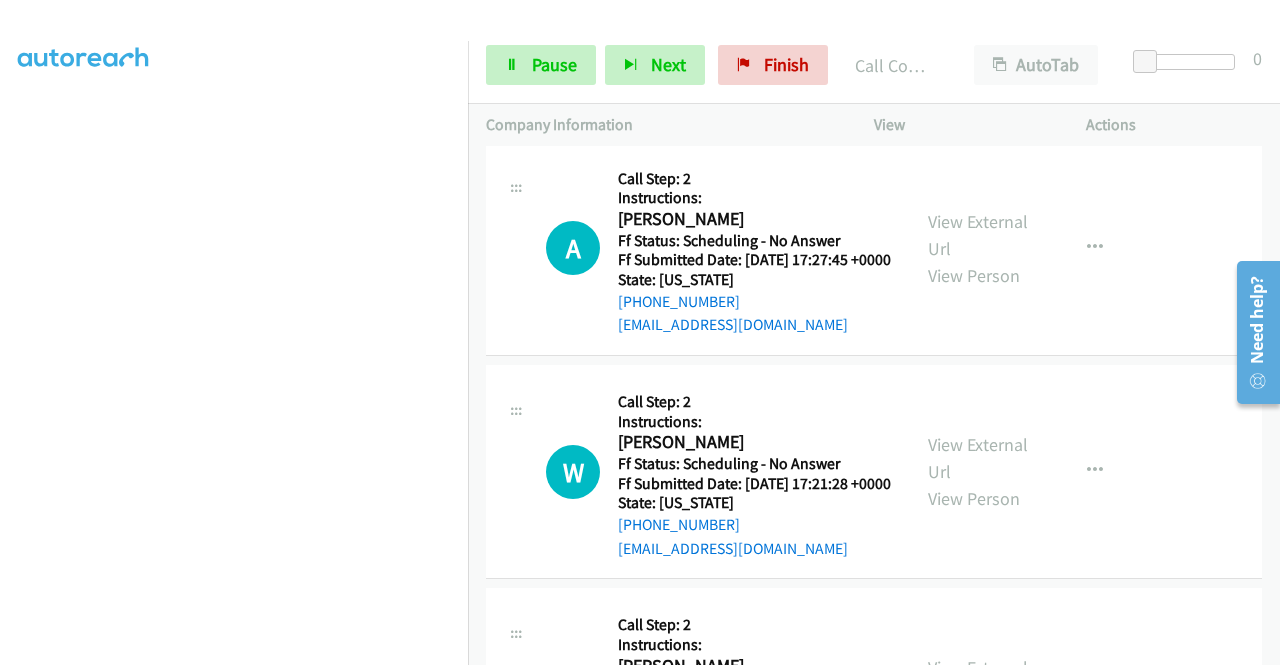 scroll, scrollTop: 13363, scrollLeft: 0, axis: vertical 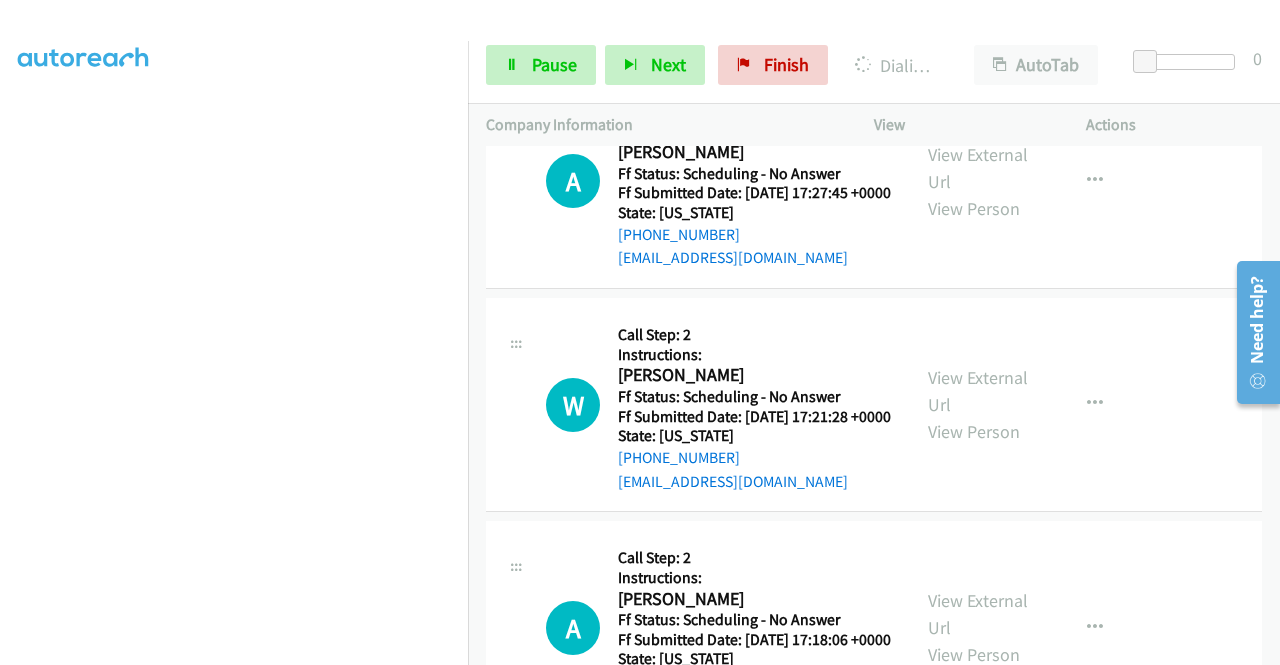 click on "View External Url" at bounding box center [978, -537] 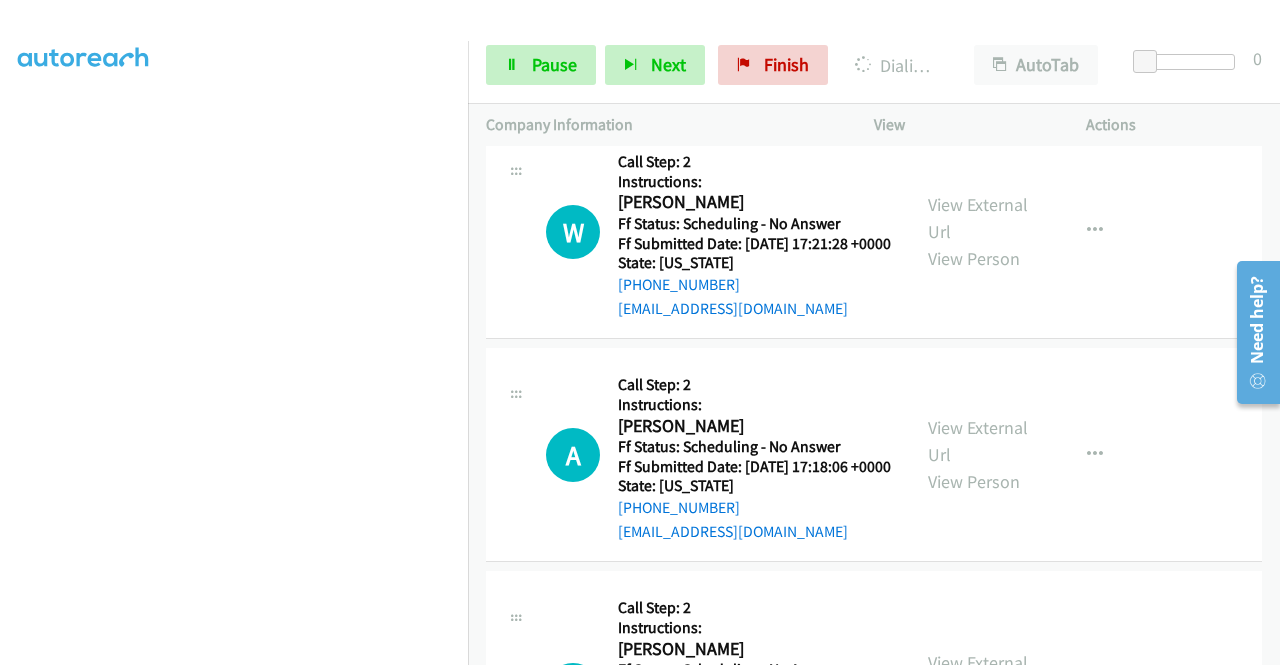 scroll, scrollTop: 13590, scrollLeft: 0, axis: vertical 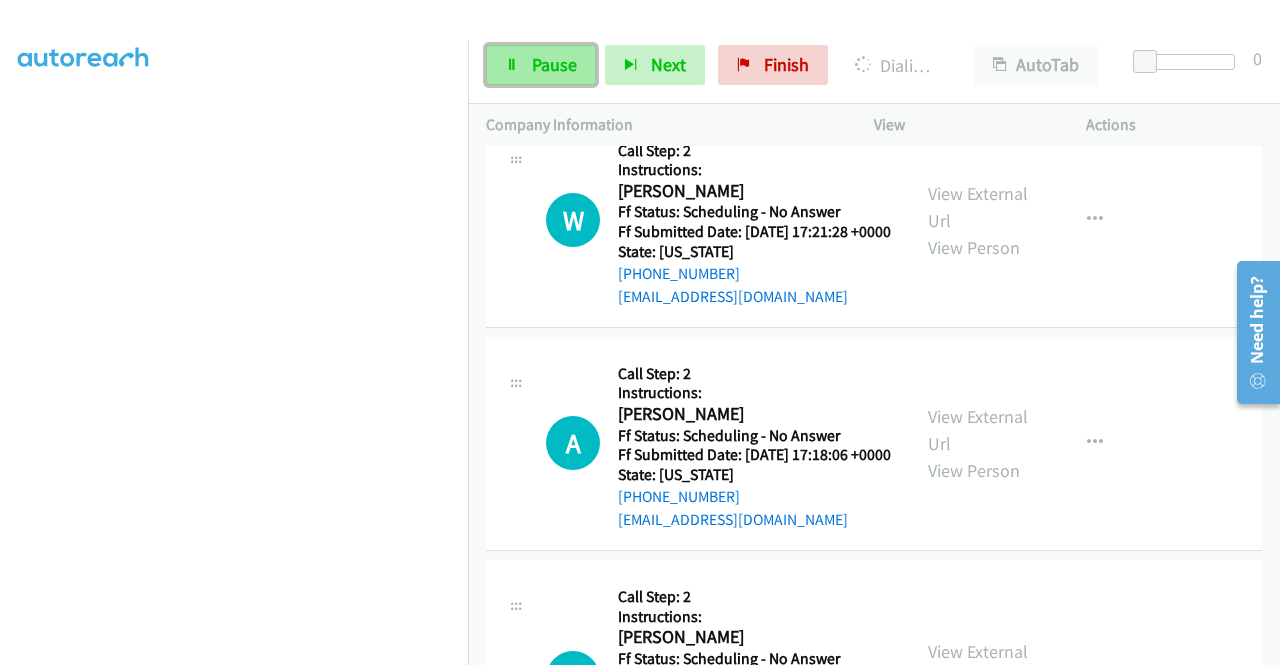 click on "Pause" at bounding box center [541, 65] 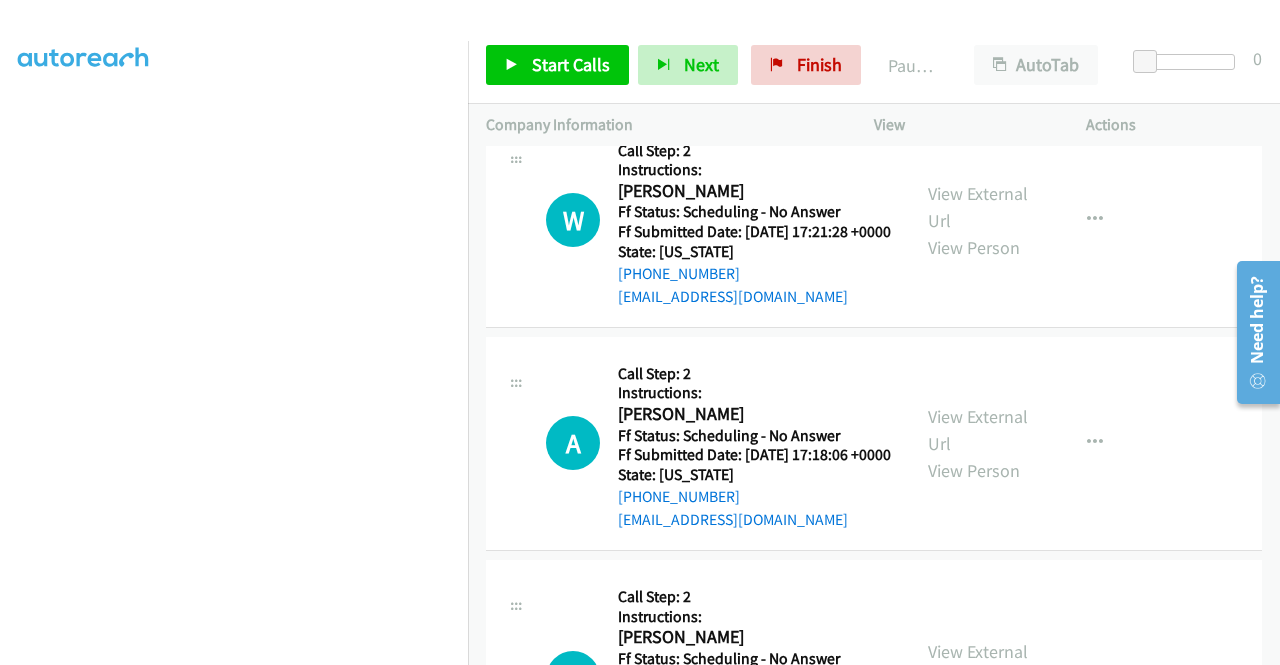 click on "View External Url" at bounding box center [978, -475] 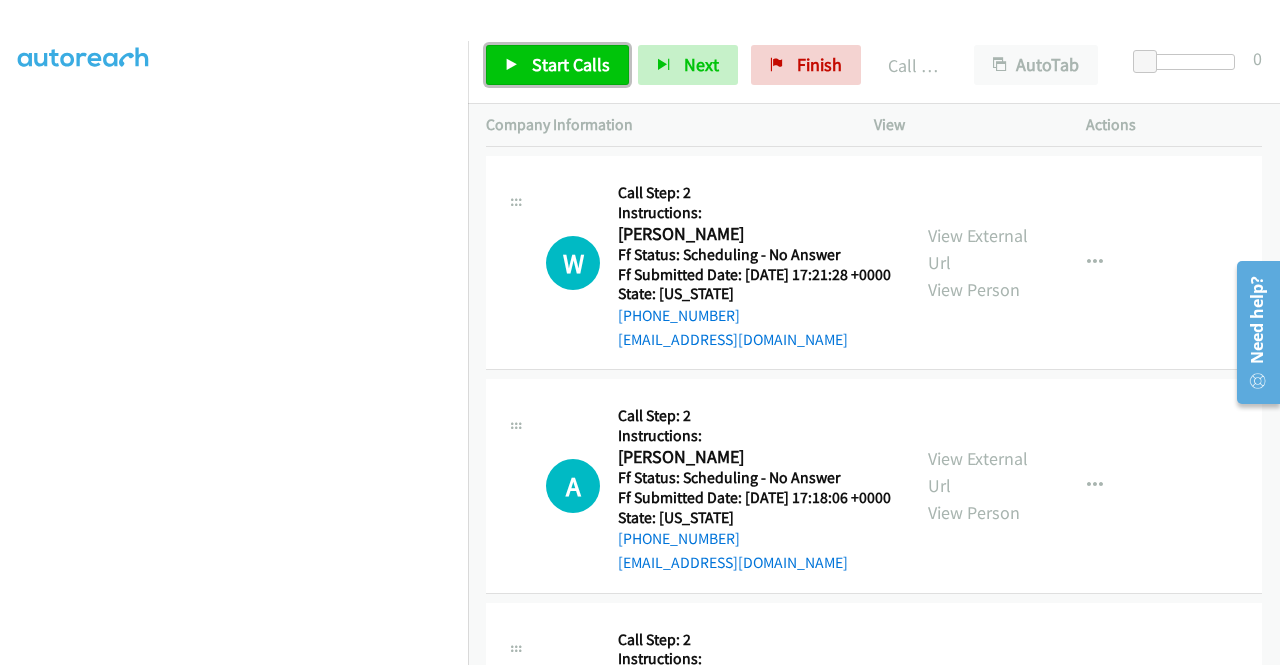 click on "Start Calls" at bounding box center [557, 65] 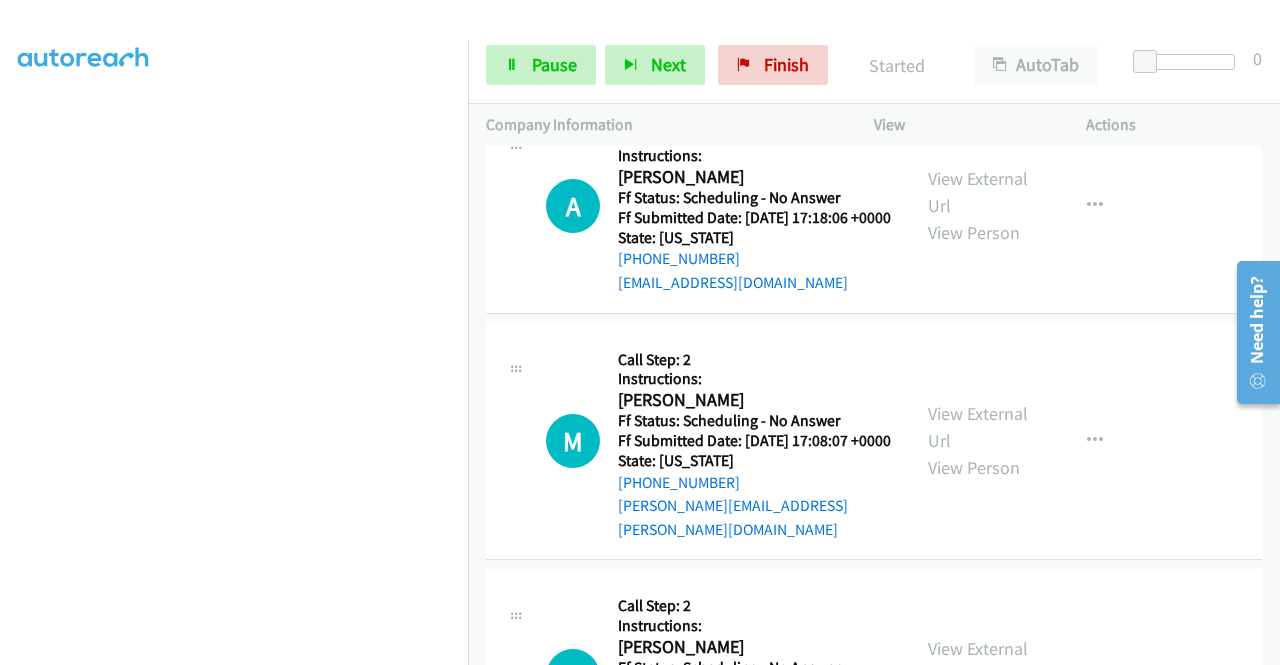scroll, scrollTop: 13910, scrollLeft: 0, axis: vertical 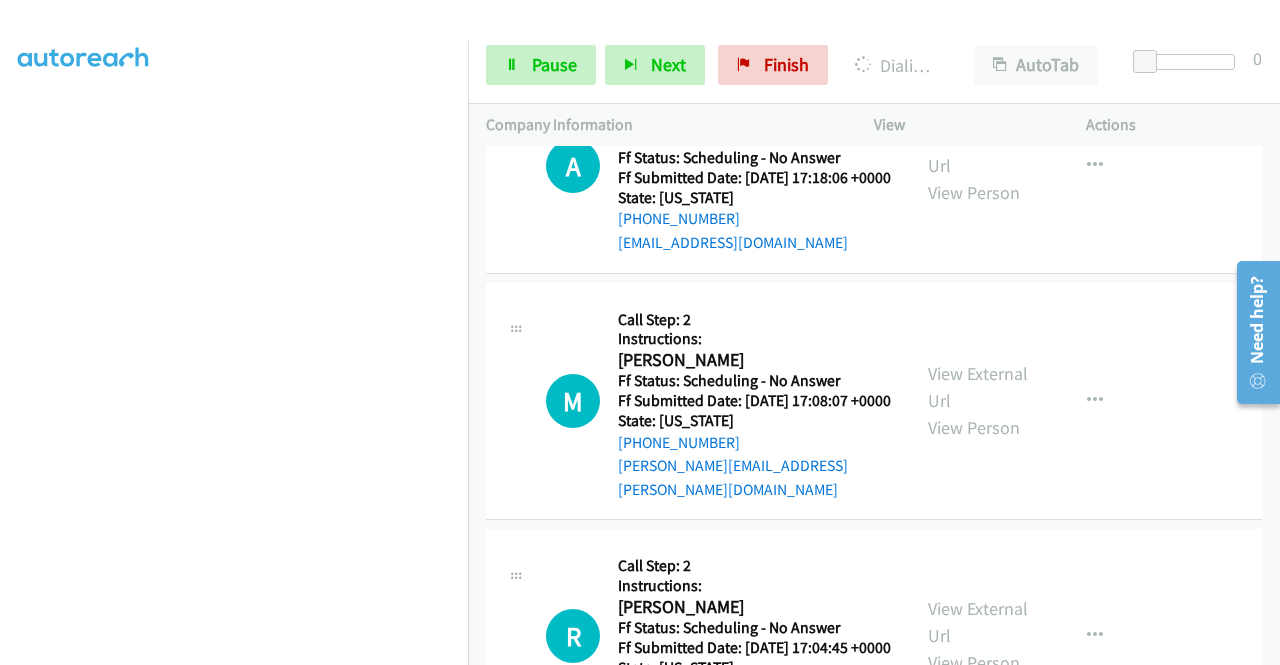 click on "View External Url
View Person" at bounding box center [980, -504] 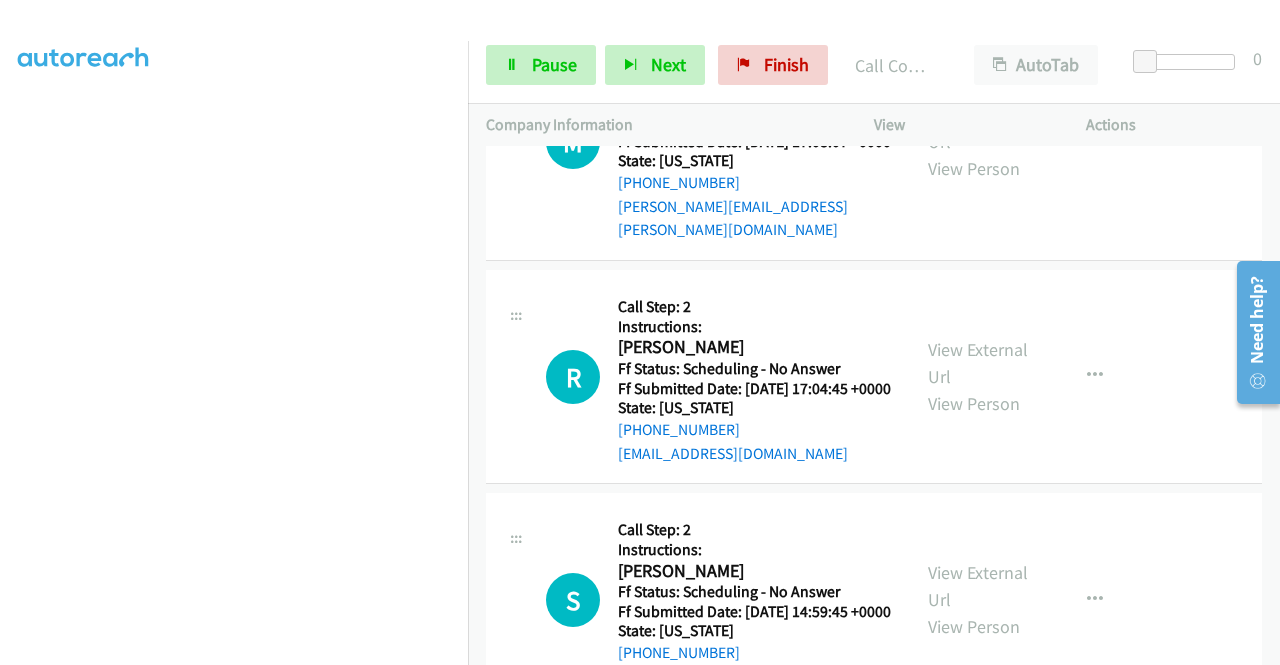 scroll, scrollTop: 14230, scrollLeft: 0, axis: vertical 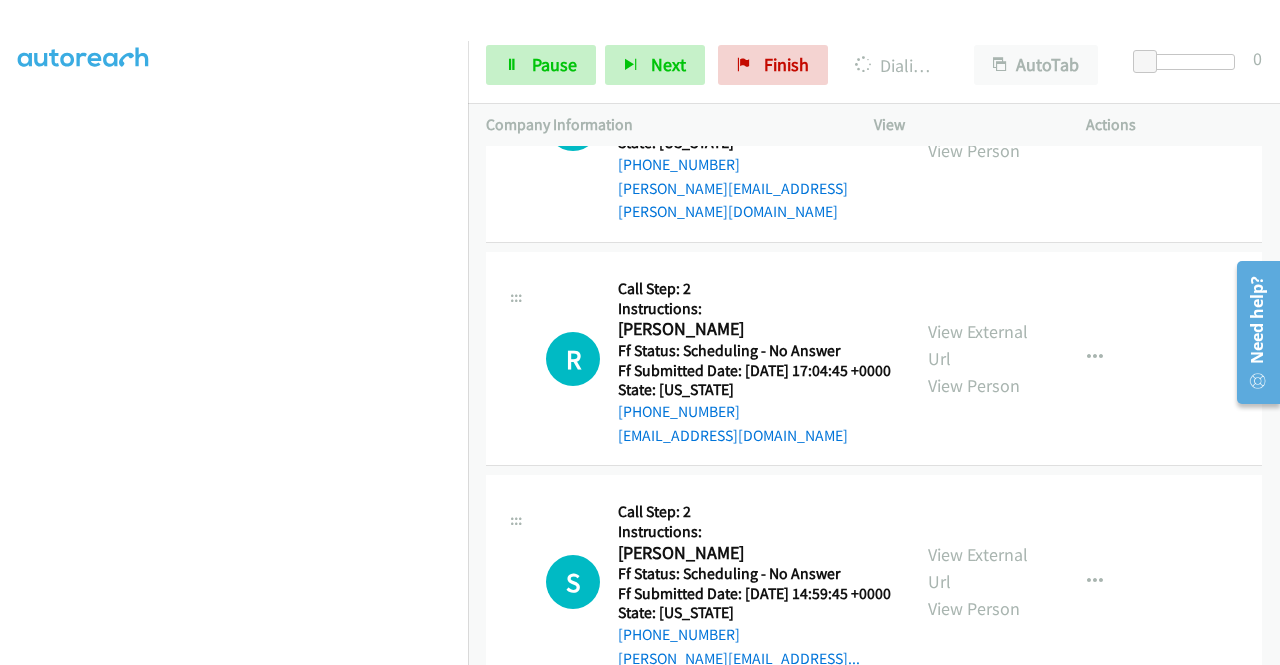 click on "View External Url" at bounding box center (978, -571) 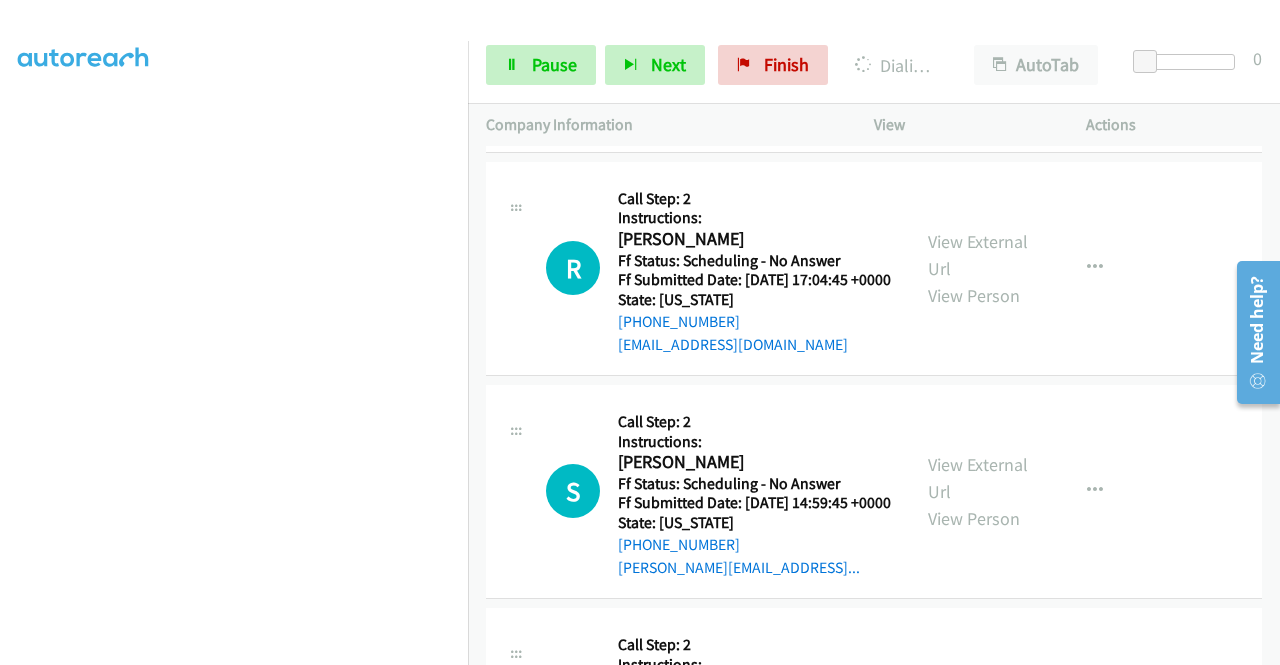 scroll, scrollTop: 14483, scrollLeft: 0, axis: vertical 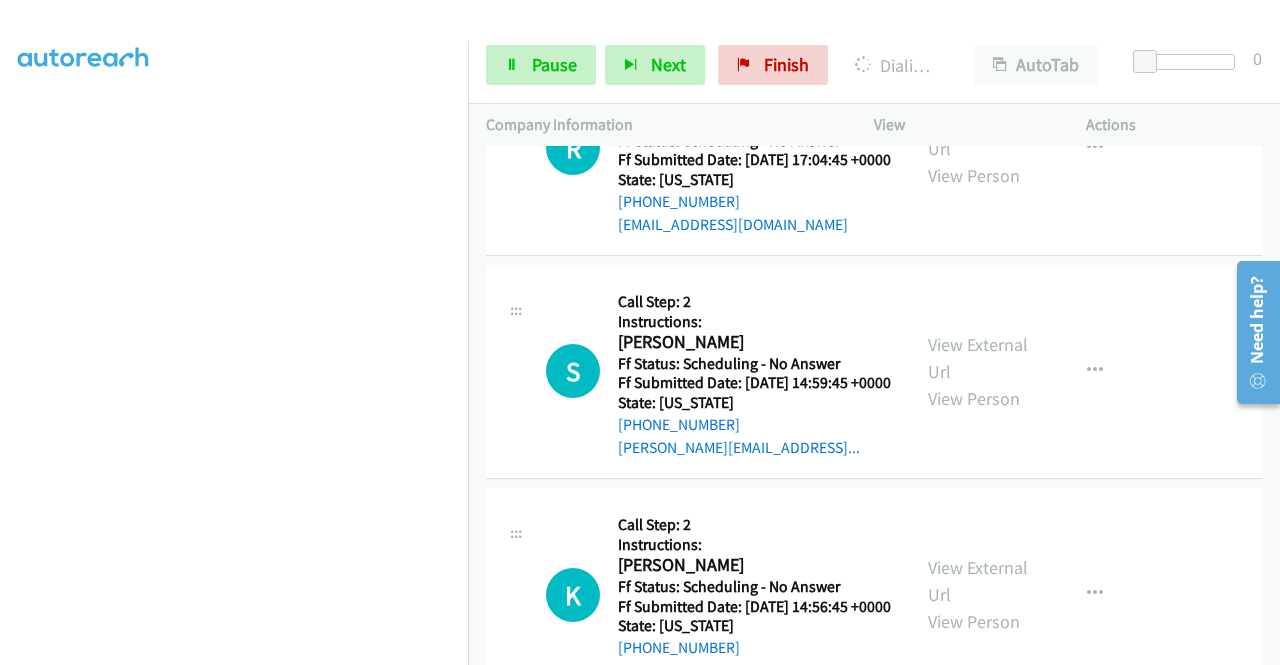 click on "View External Url" at bounding box center (978, -558) 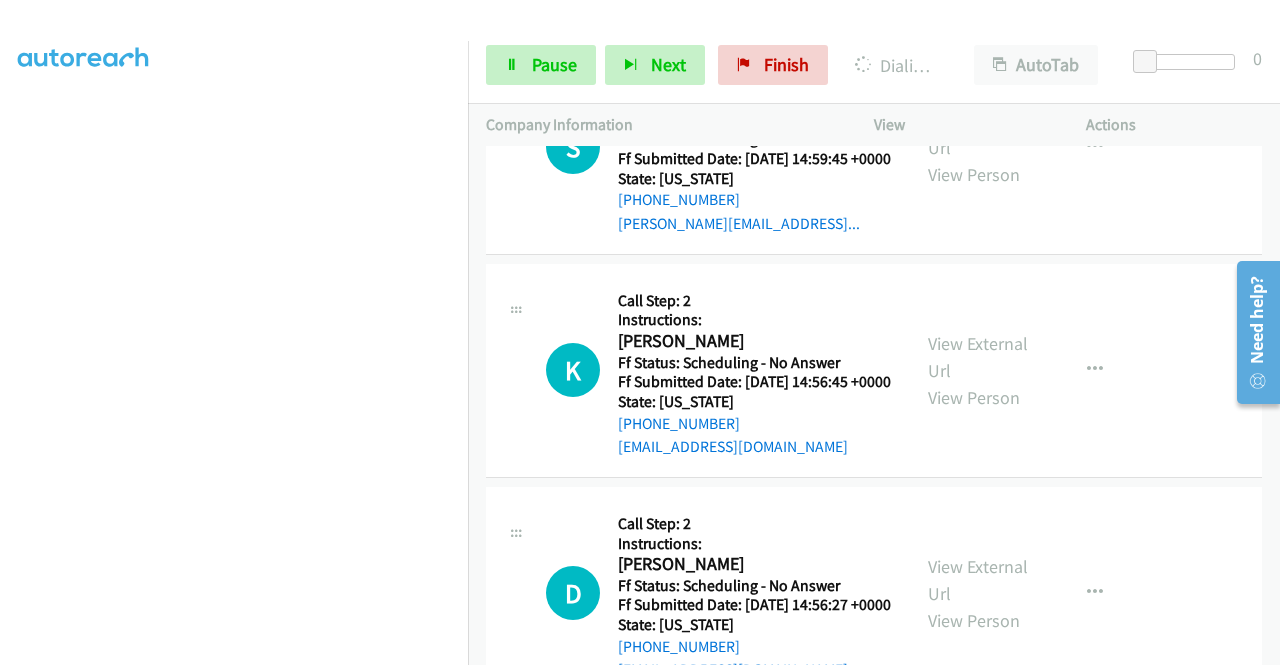 scroll, scrollTop: 14790, scrollLeft: 0, axis: vertical 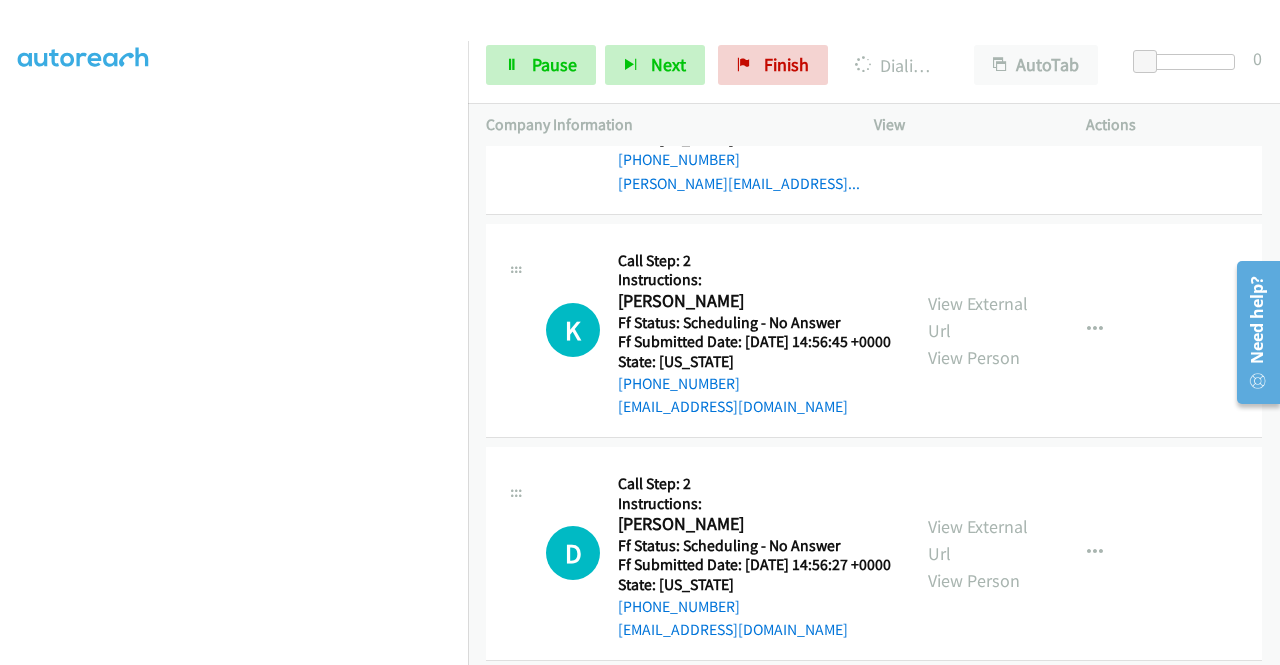 click on "View External Url" at bounding box center (978, -600) 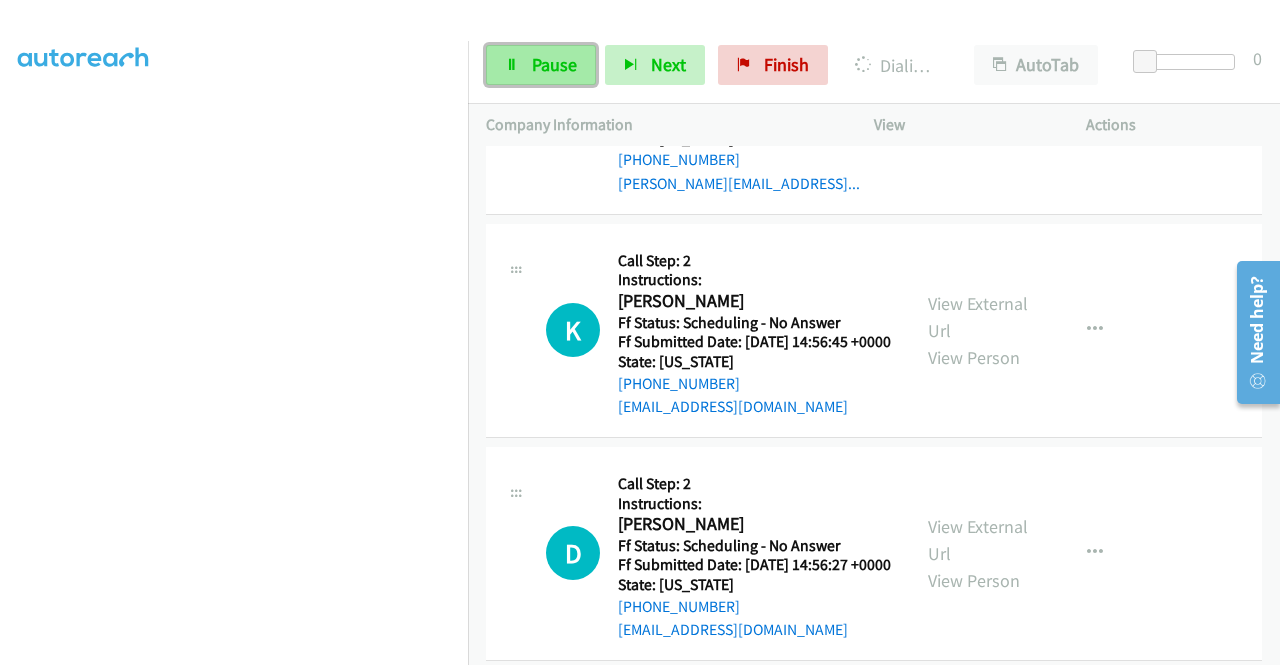 click on "Pause" at bounding box center (554, 64) 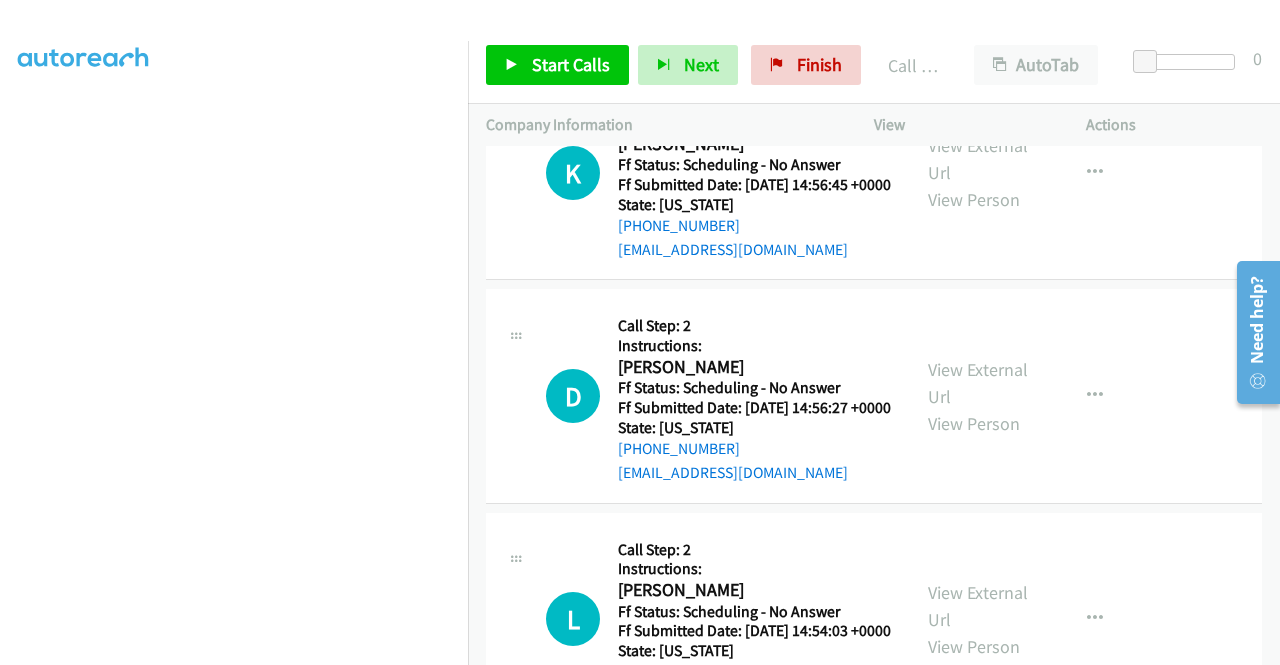 scroll, scrollTop: 15016, scrollLeft: 0, axis: vertical 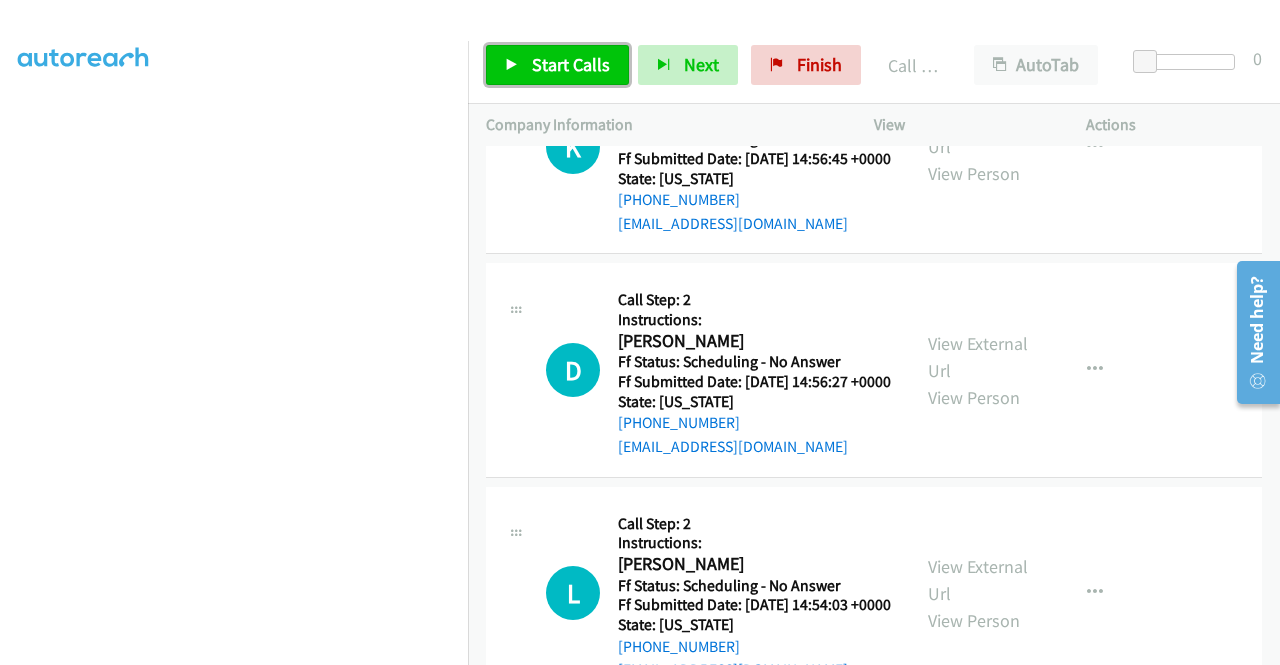 click on "Start Calls" at bounding box center (571, 64) 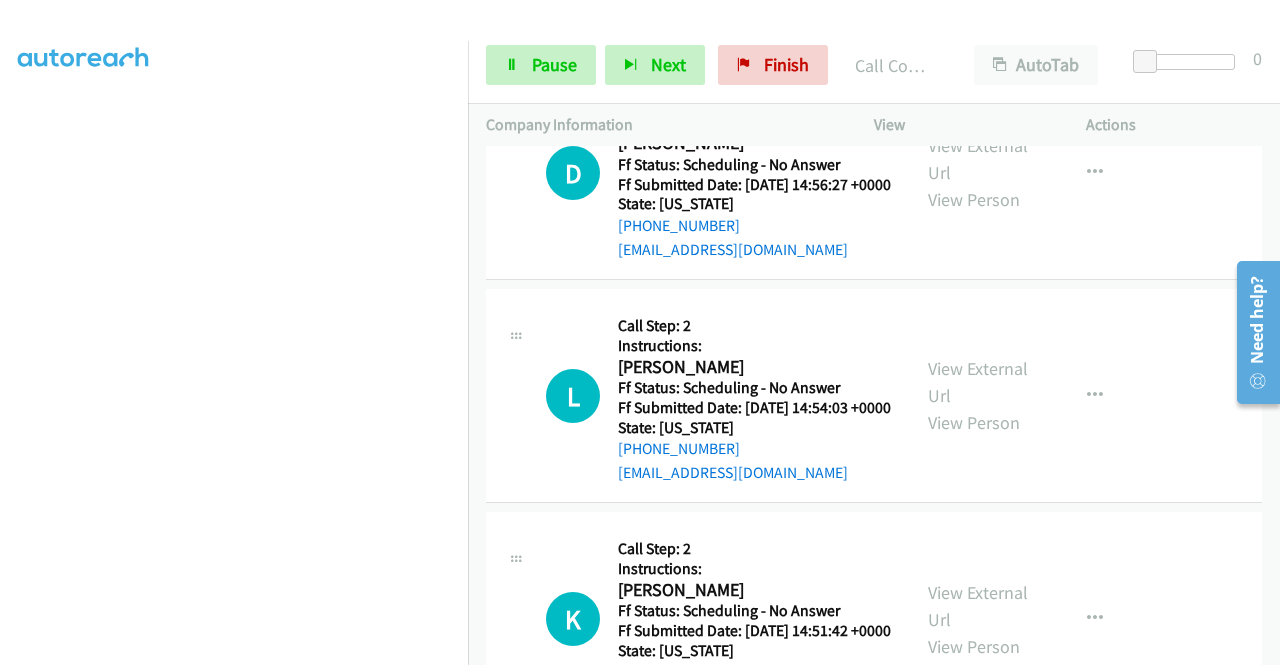 scroll, scrollTop: 15296, scrollLeft: 0, axis: vertical 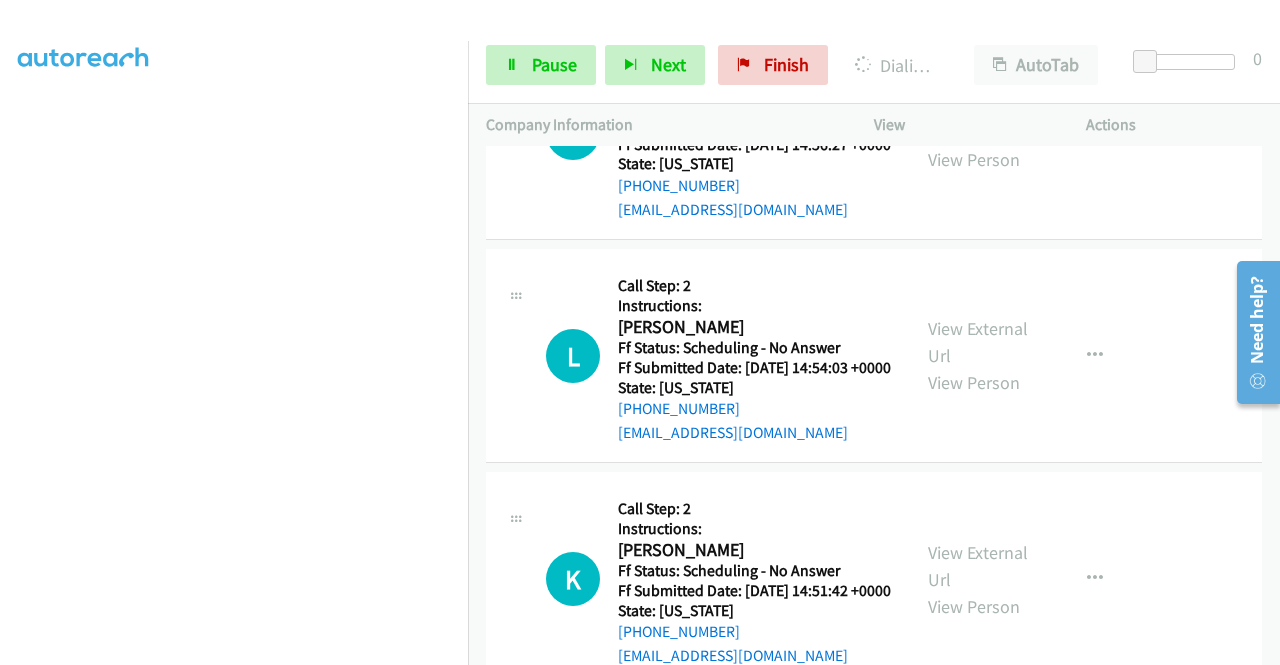 click on "View External Url" at bounding box center [978, -550] 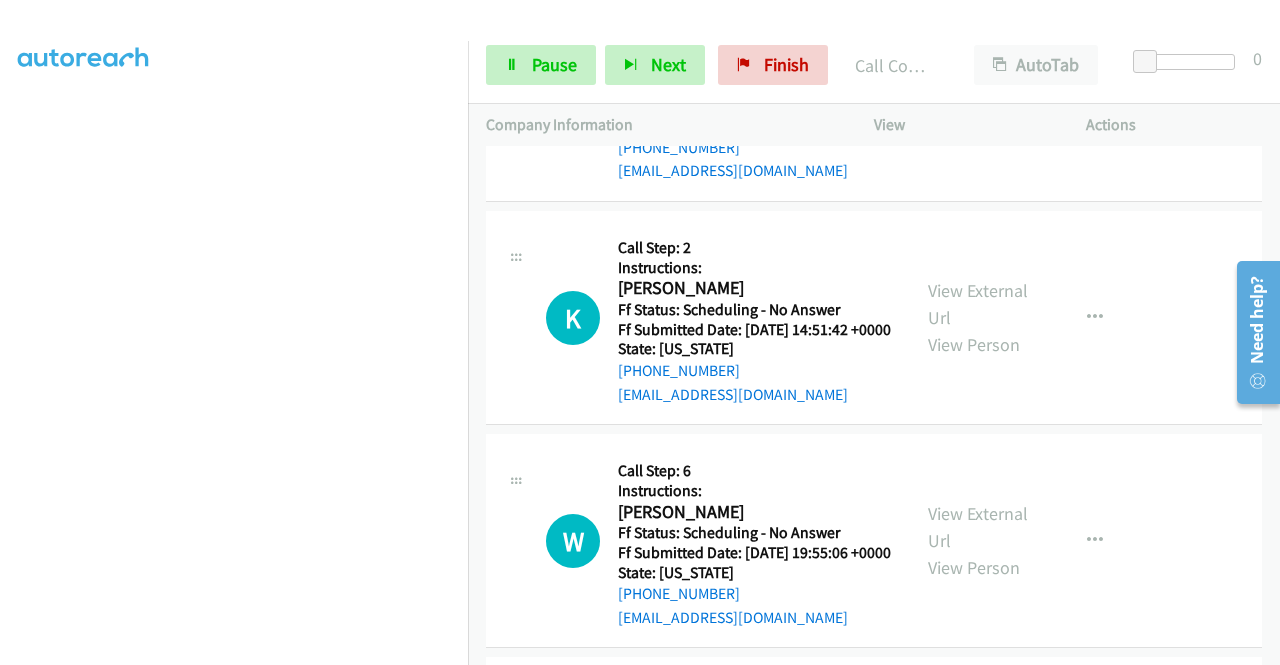 scroll, scrollTop: 15603, scrollLeft: 0, axis: vertical 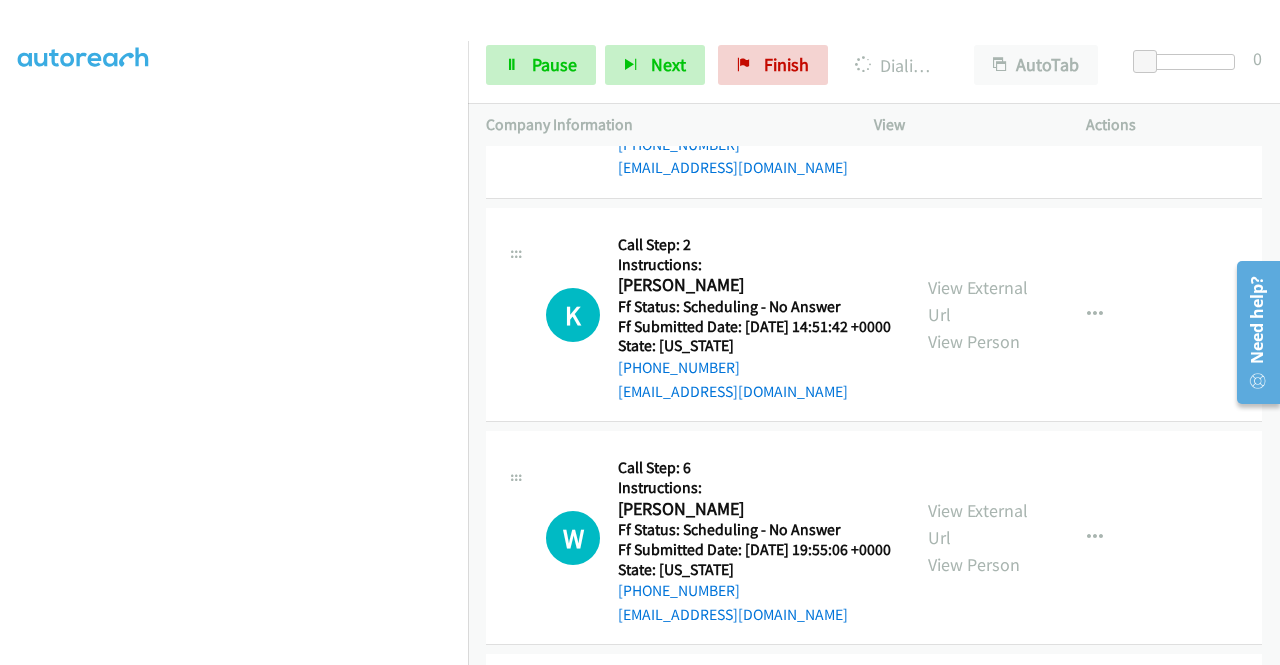 click on "View External Url" at bounding box center [978, -592] 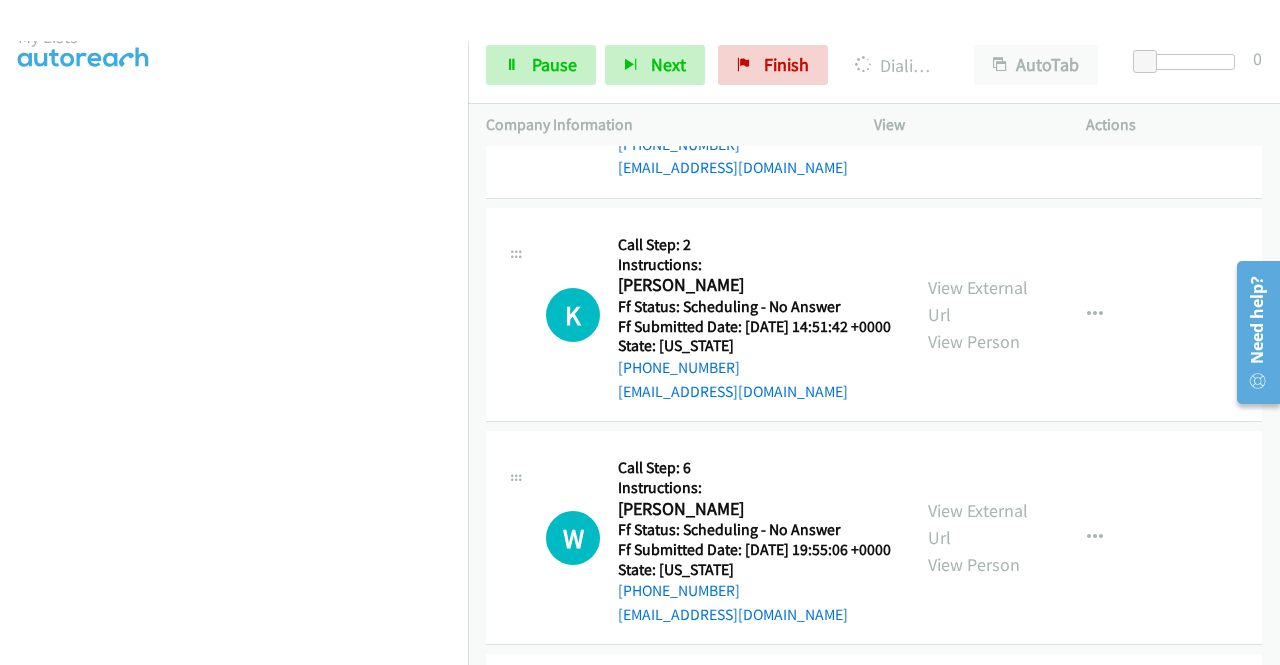scroll, scrollTop: 0, scrollLeft: 0, axis: both 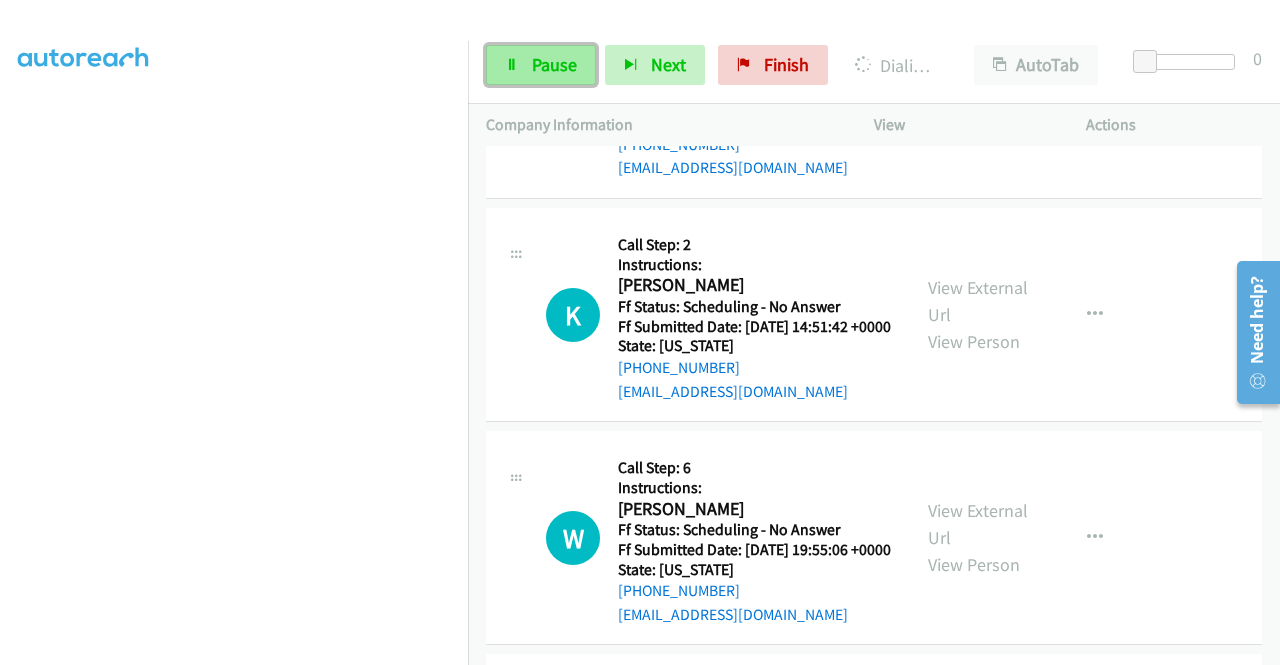 click on "Pause" at bounding box center (554, 64) 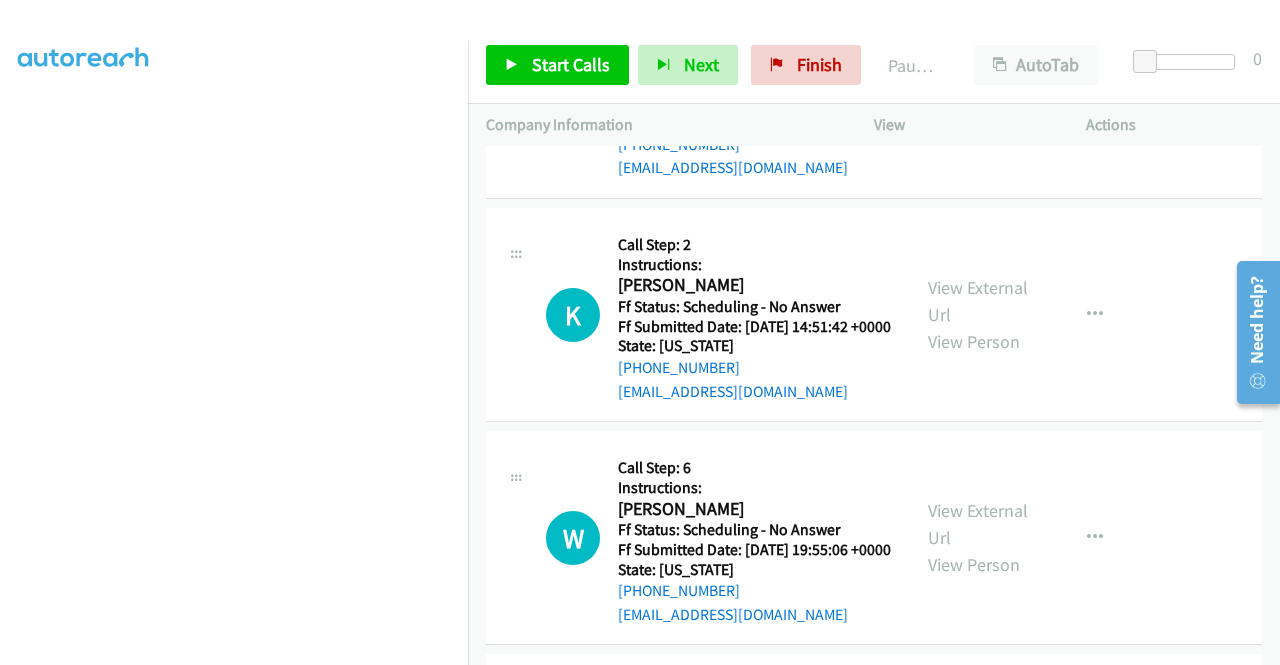 scroll, scrollTop: 413, scrollLeft: 0, axis: vertical 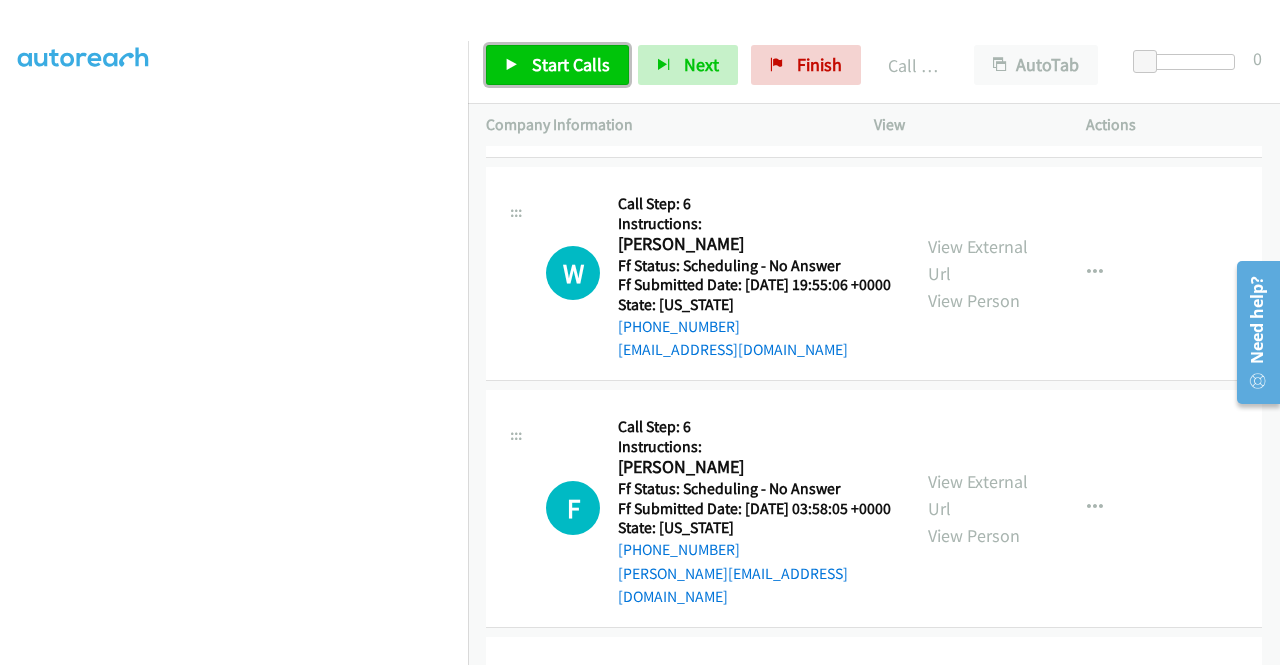 click on "Start Calls" at bounding box center (557, 65) 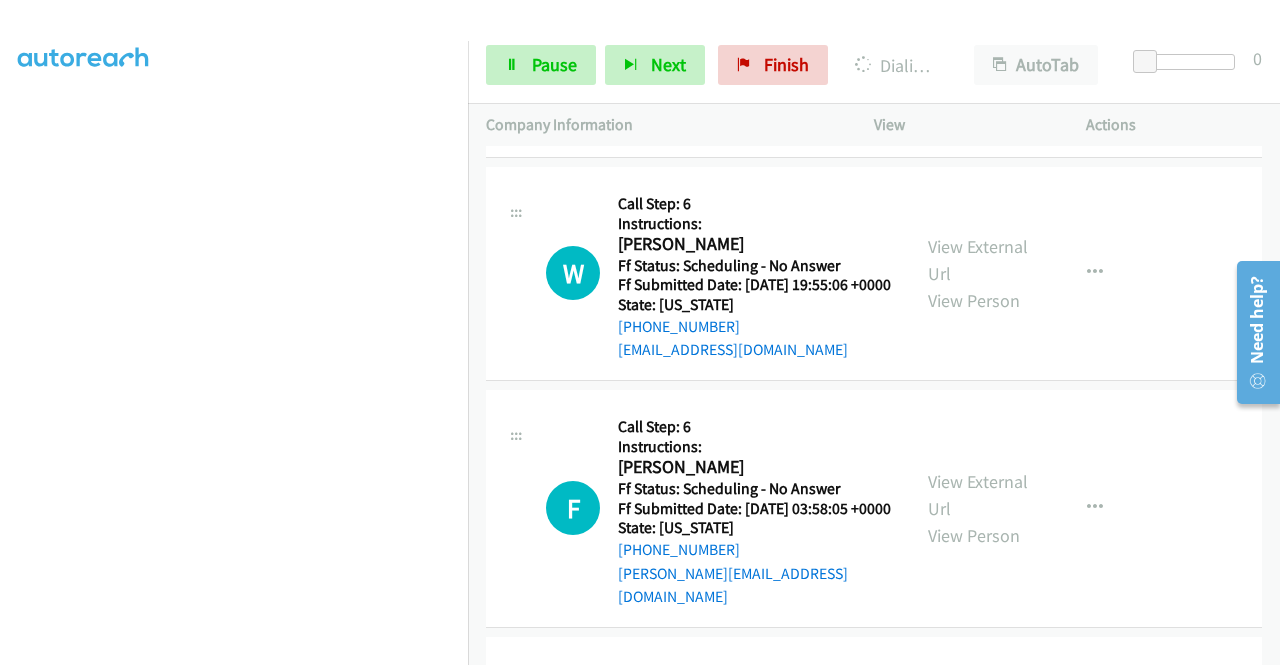 click on "View External Url" at bounding box center (978, -633) 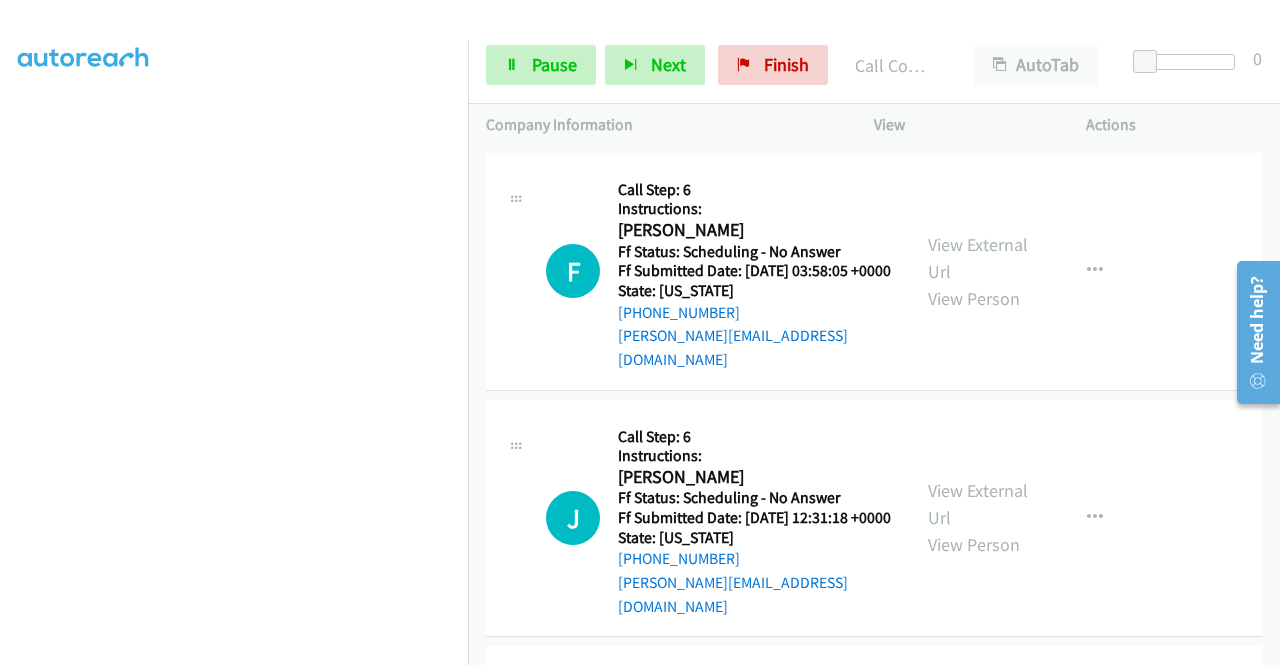 scroll, scrollTop: 16203, scrollLeft: 0, axis: vertical 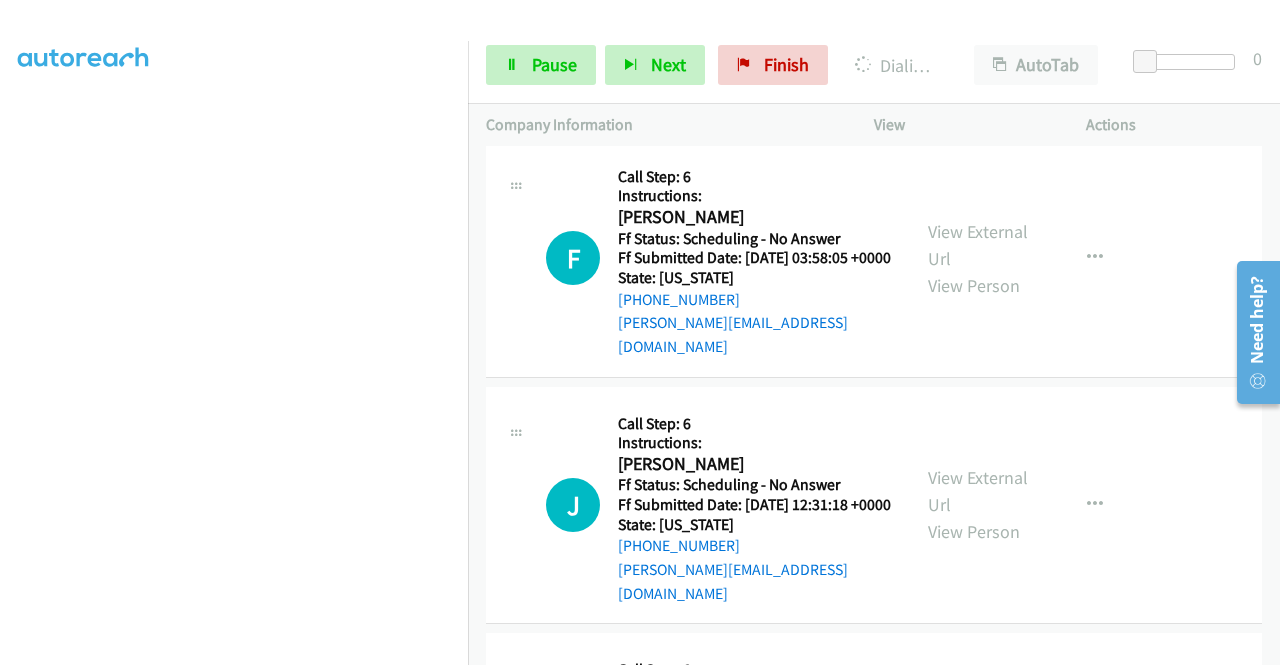 click on "View External Url
View Person
View External Url
Email
Schedule/Manage Callback
Skip Call
Add to do not call list" at bounding box center [1025, -647] 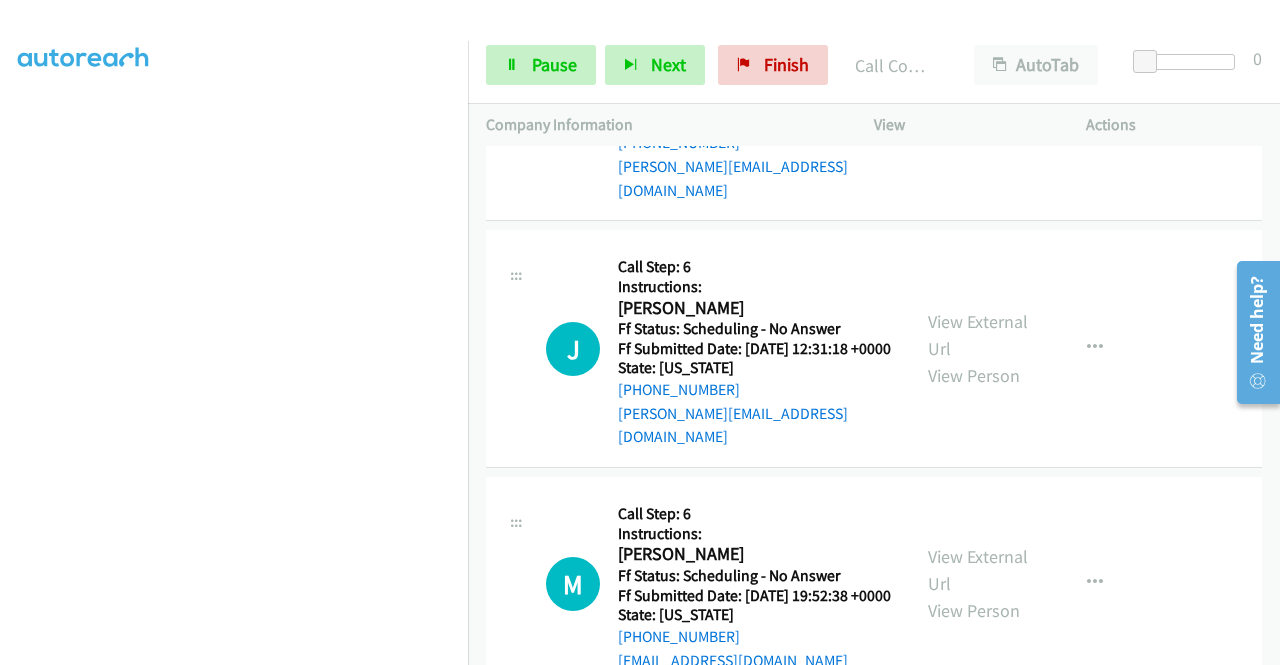 scroll, scrollTop: 16442, scrollLeft: 0, axis: vertical 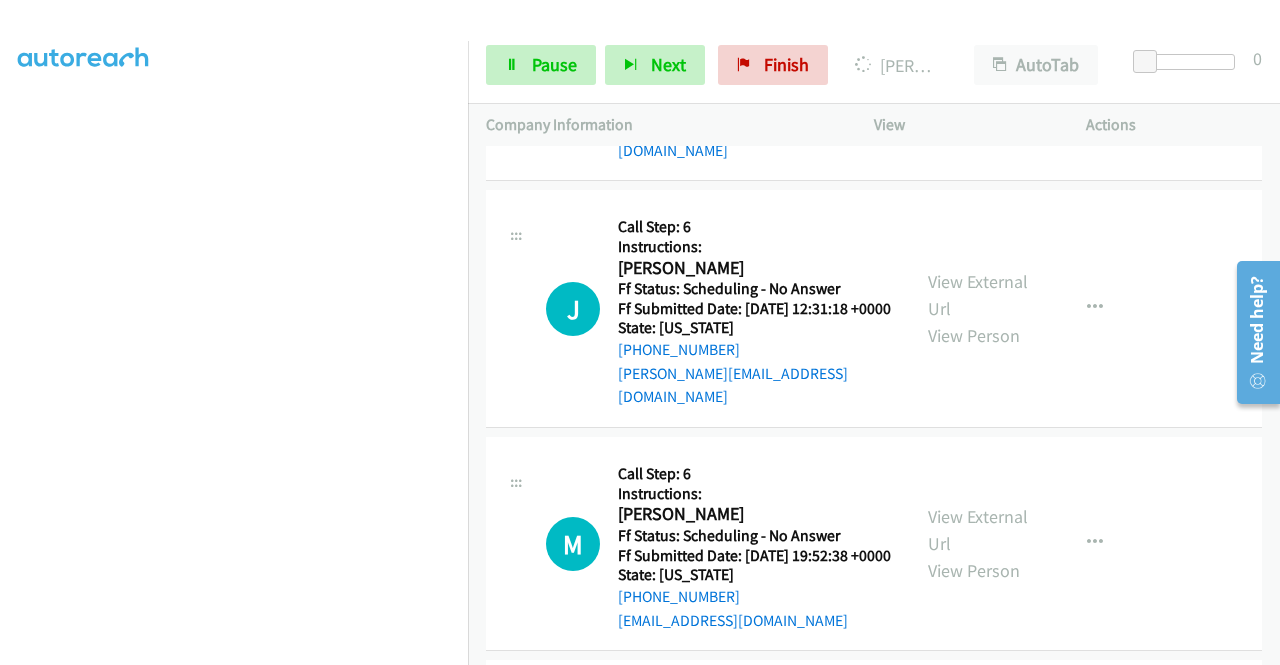 click on "View External Url
View Person" at bounding box center [980, -620] 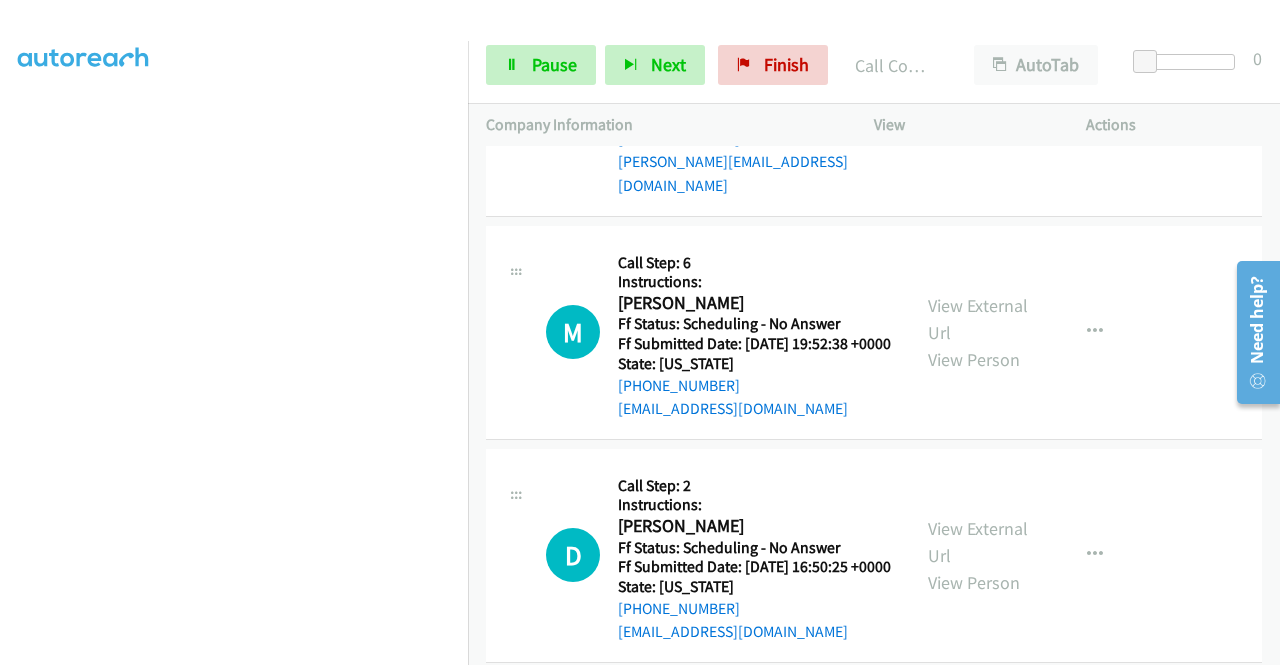 scroll, scrollTop: 16736, scrollLeft: 0, axis: vertical 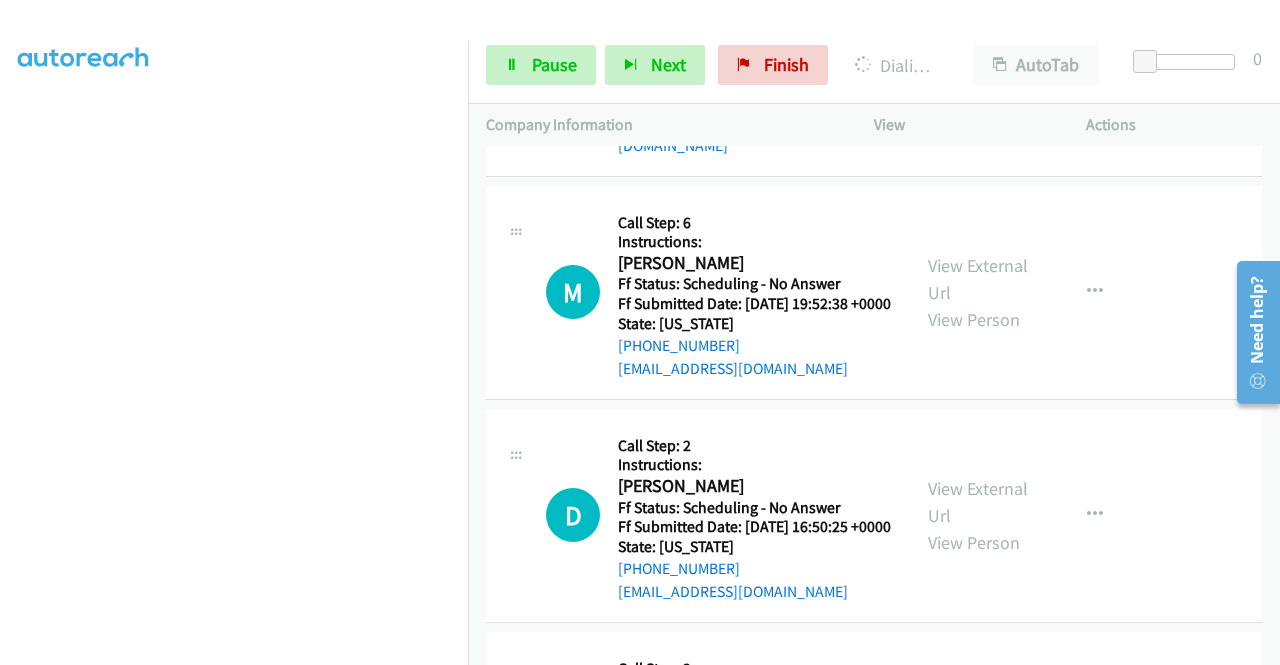click on "View External Url" at bounding box center (978, -661) 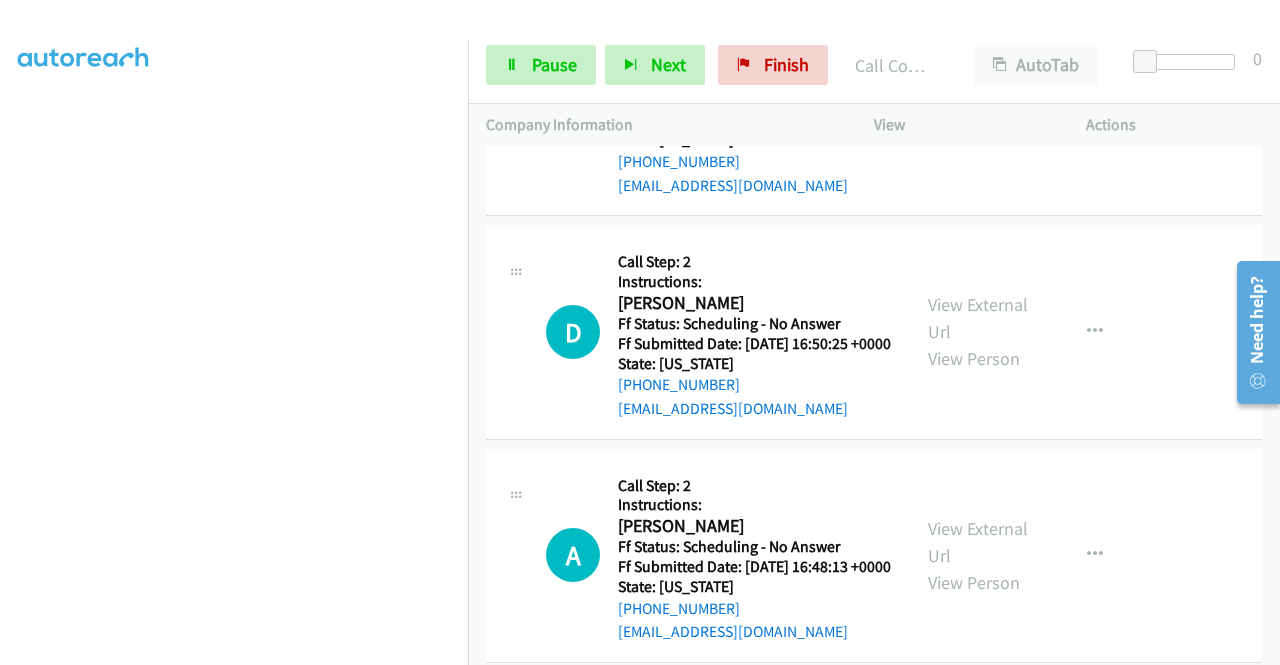 scroll, scrollTop: 17029, scrollLeft: 0, axis: vertical 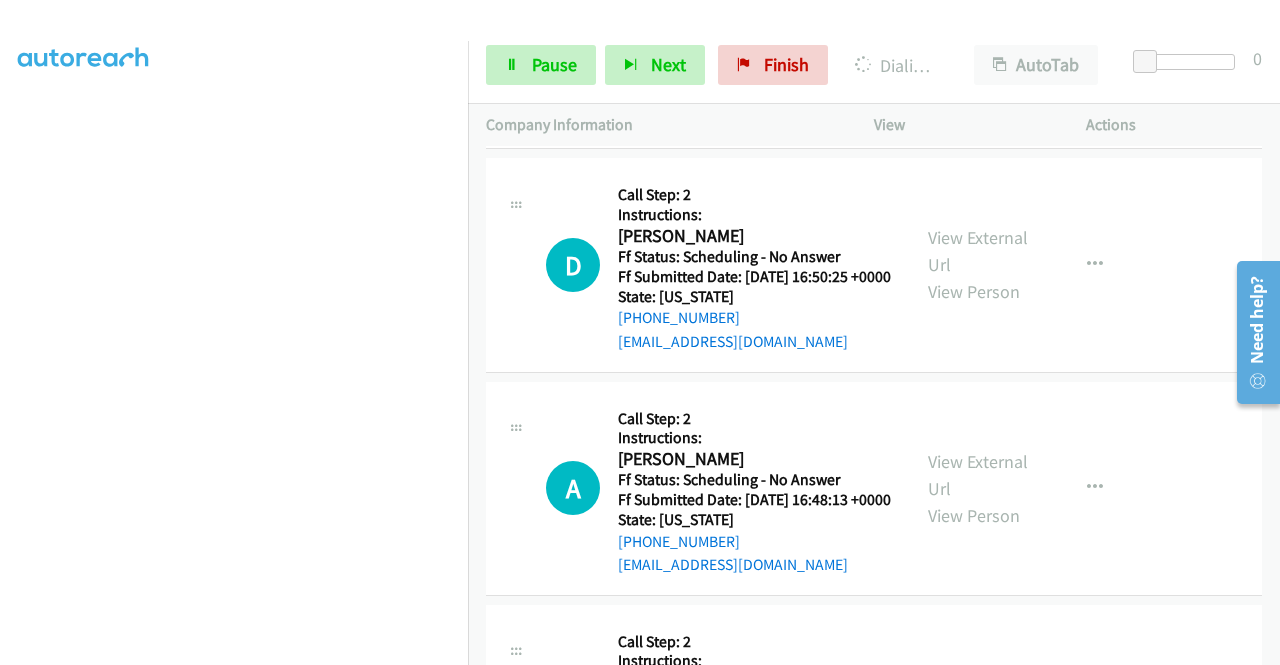 click on "View External Url
View Person" at bounding box center (980, -676) 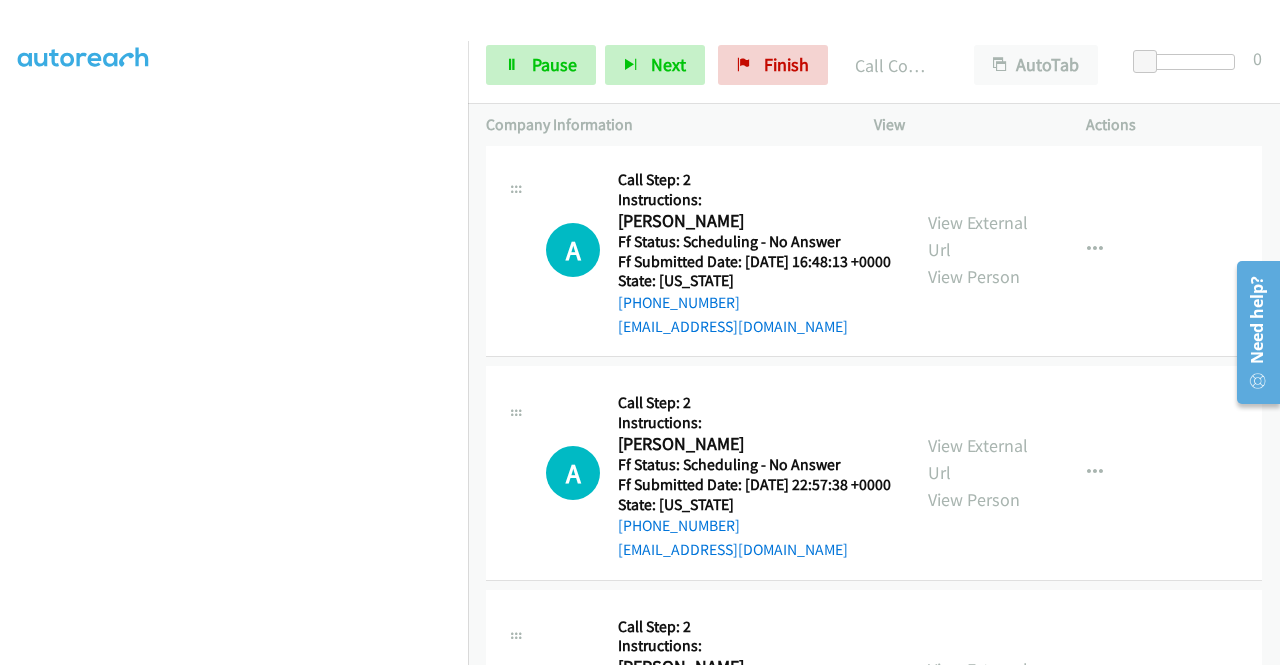scroll, scrollTop: 17322, scrollLeft: 0, axis: vertical 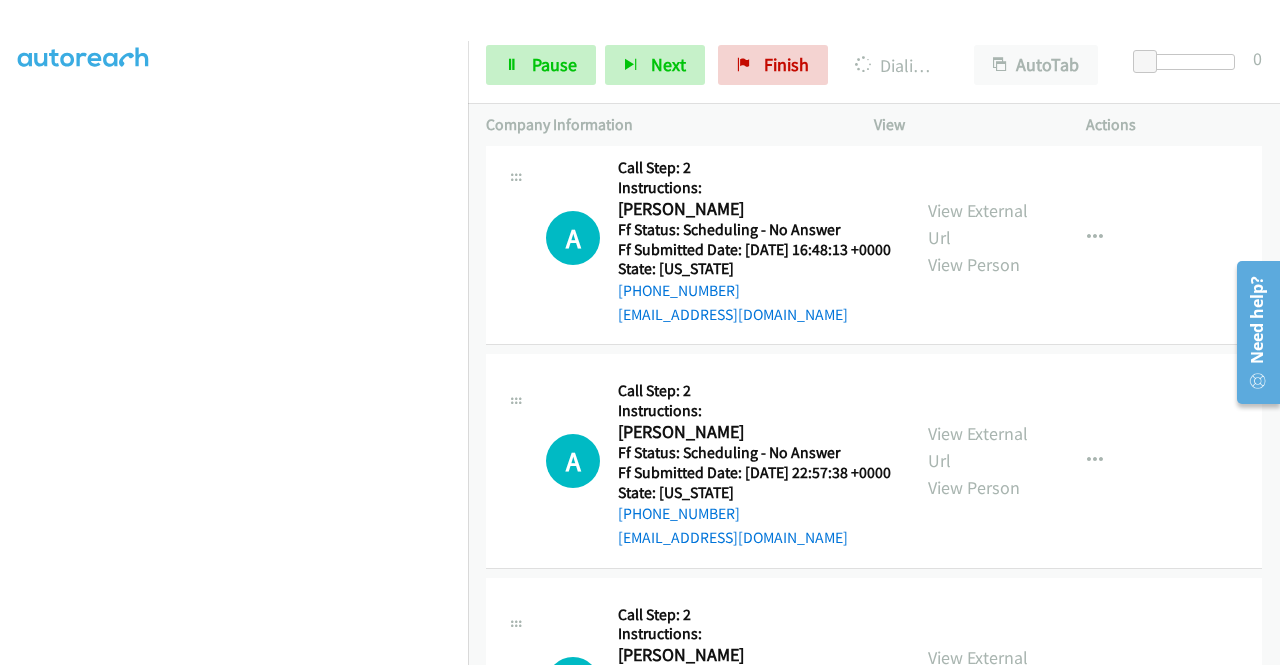 click on "Start Calls
Pause
Next
Finish
Dialing Frederick Flood
AutoTab
AutoTab
0" at bounding box center (874, 65) 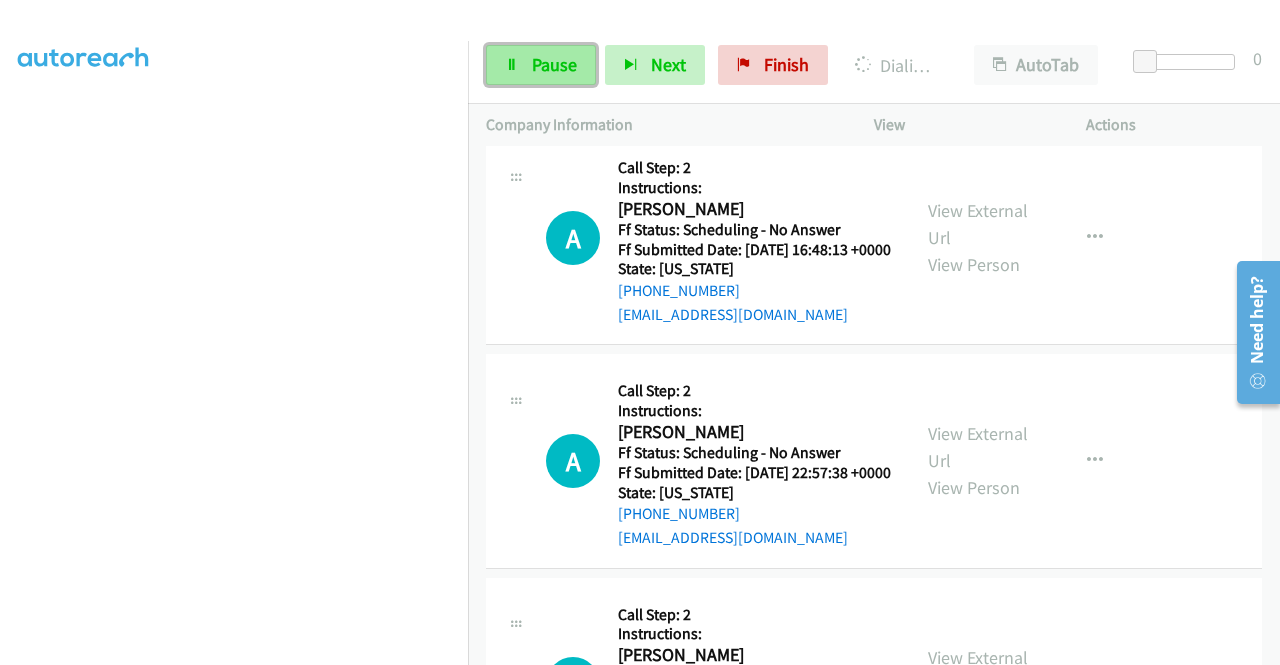 click on "Pause" at bounding box center [554, 64] 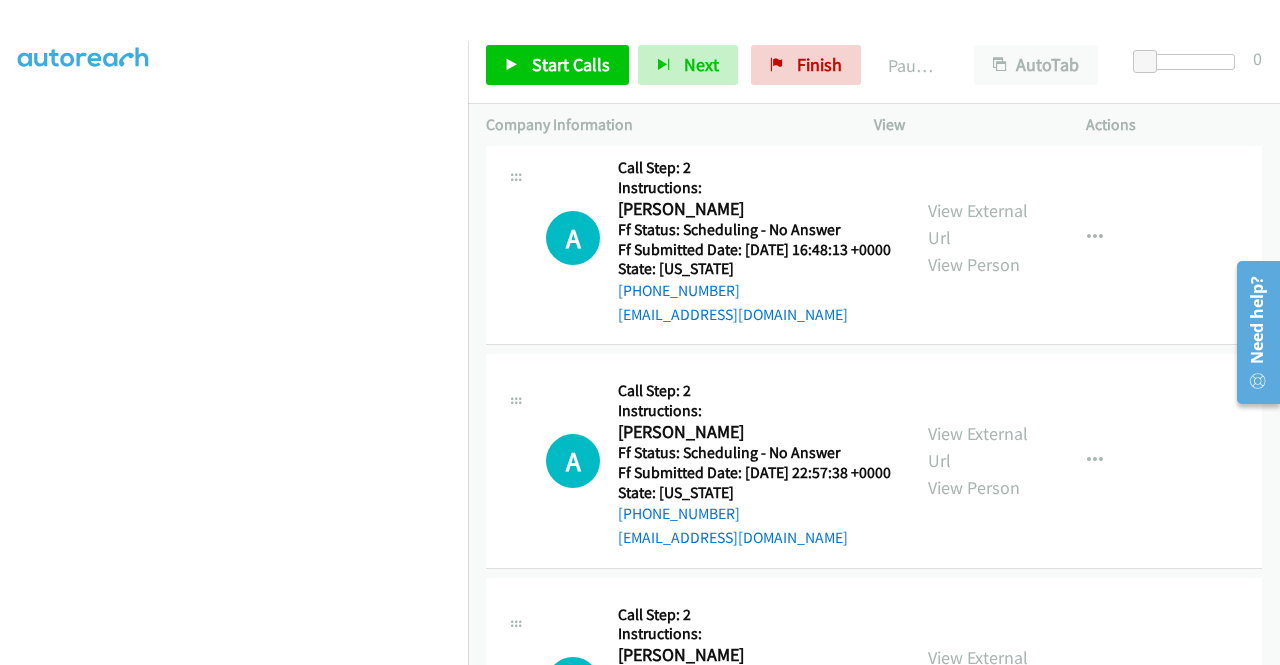 click on "View External Url" at bounding box center [978, -704] 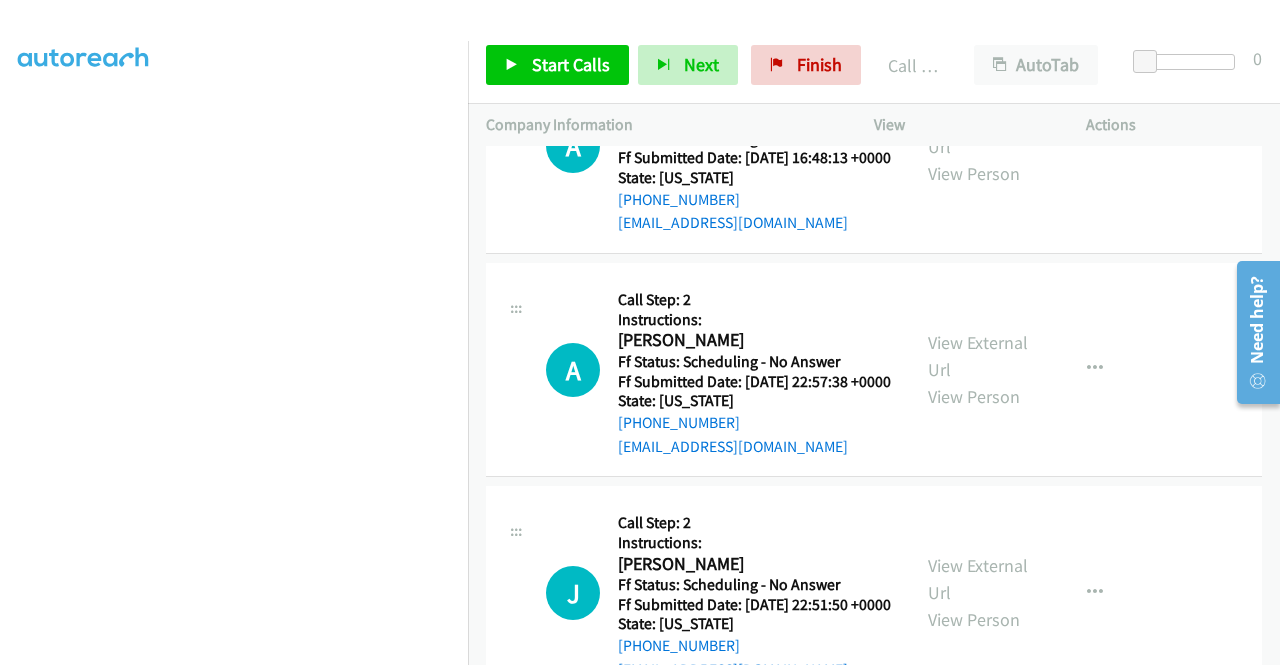 scroll, scrollTop: 17536, scrollLeft: 0, axis: vertical 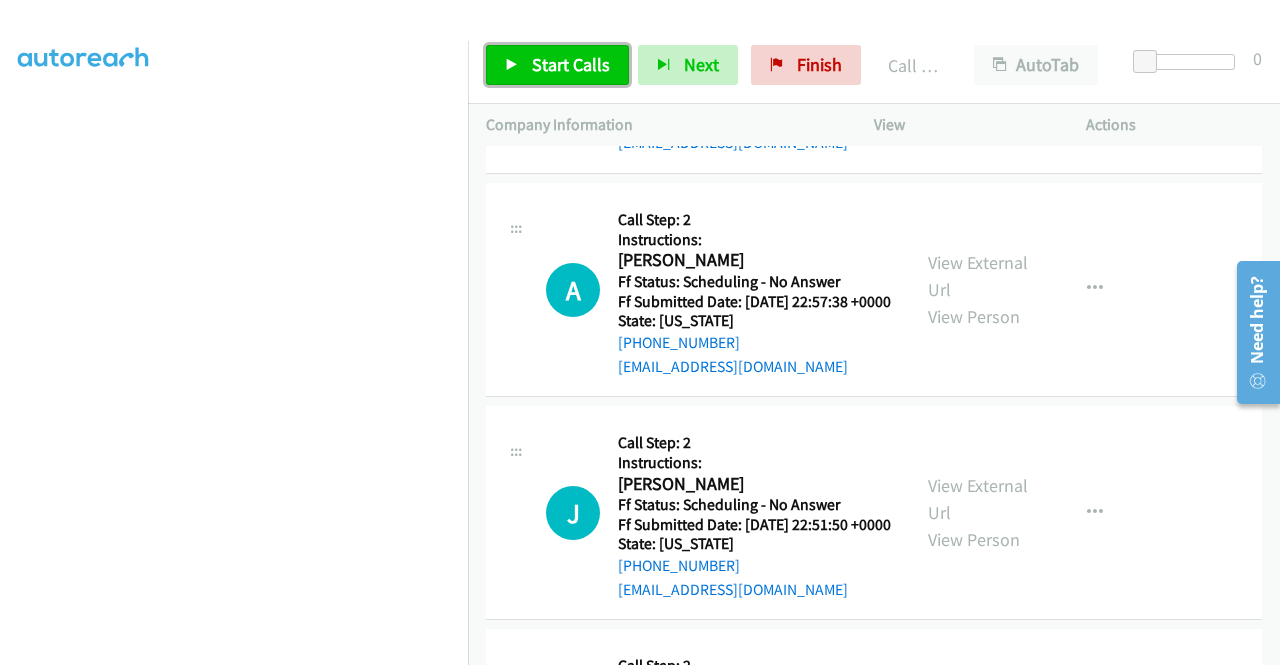 click on "Start Calls" at bounding box center (557, 65) 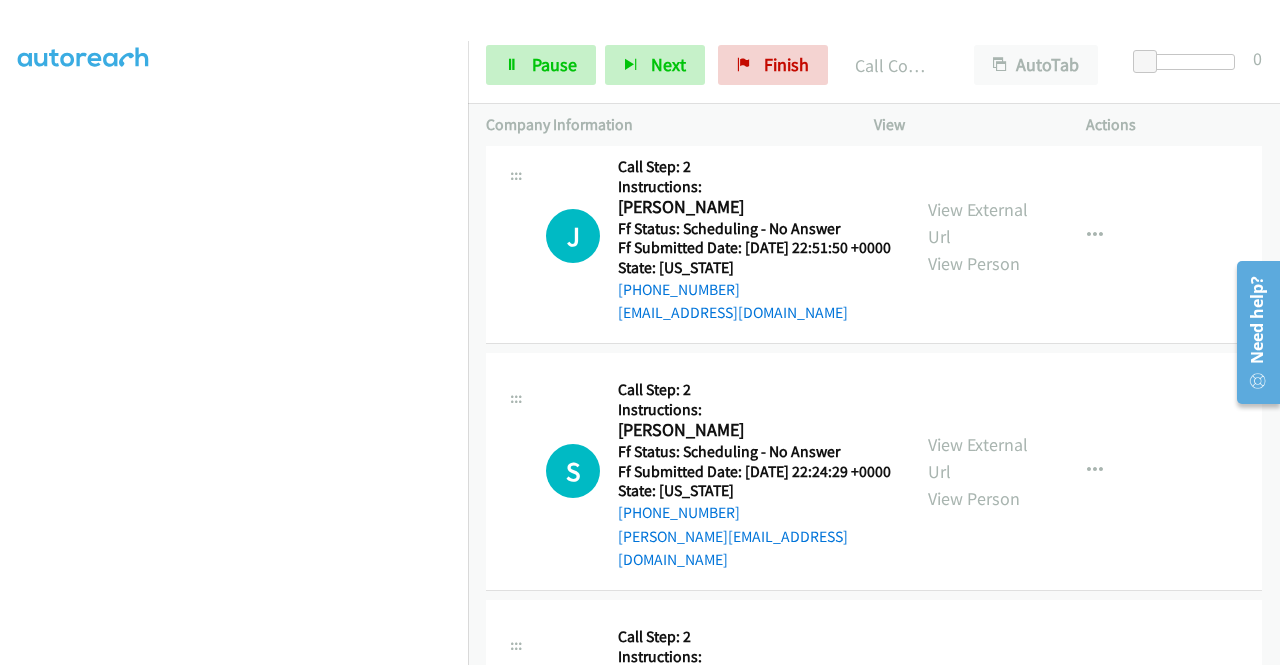 scroll, scrollTop: 17895, scrollLeft: 0, axis: vertical 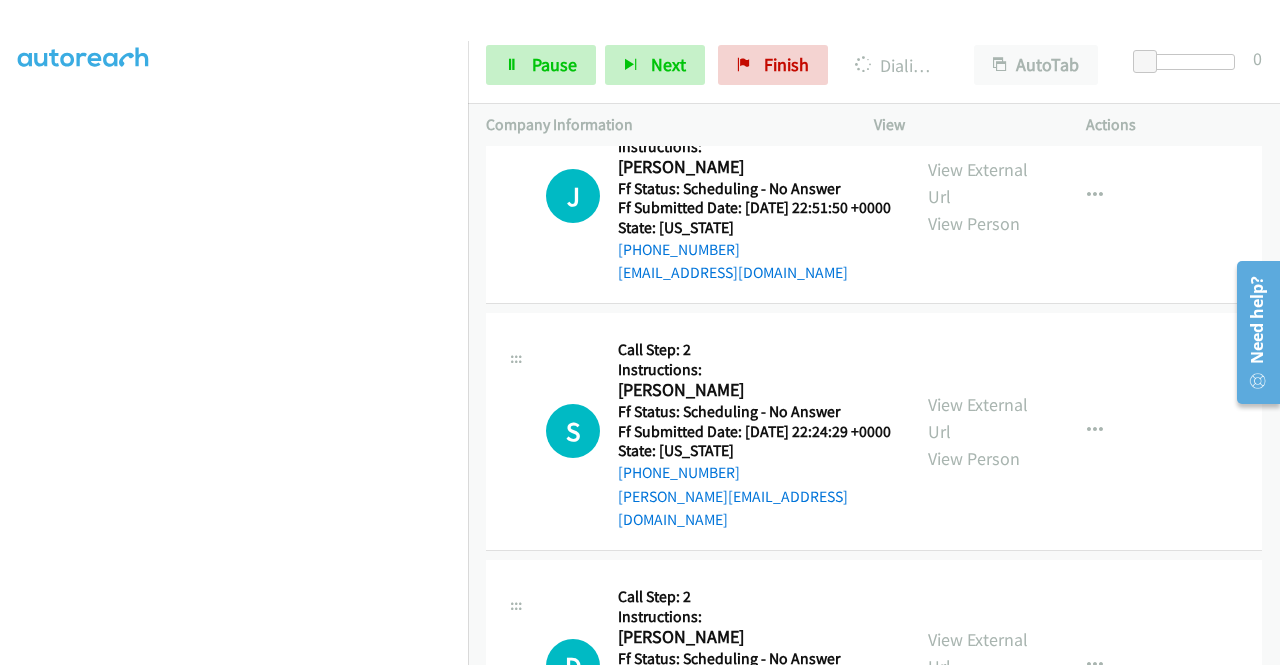 click on "View External Url" at bounding box center (978, -710) 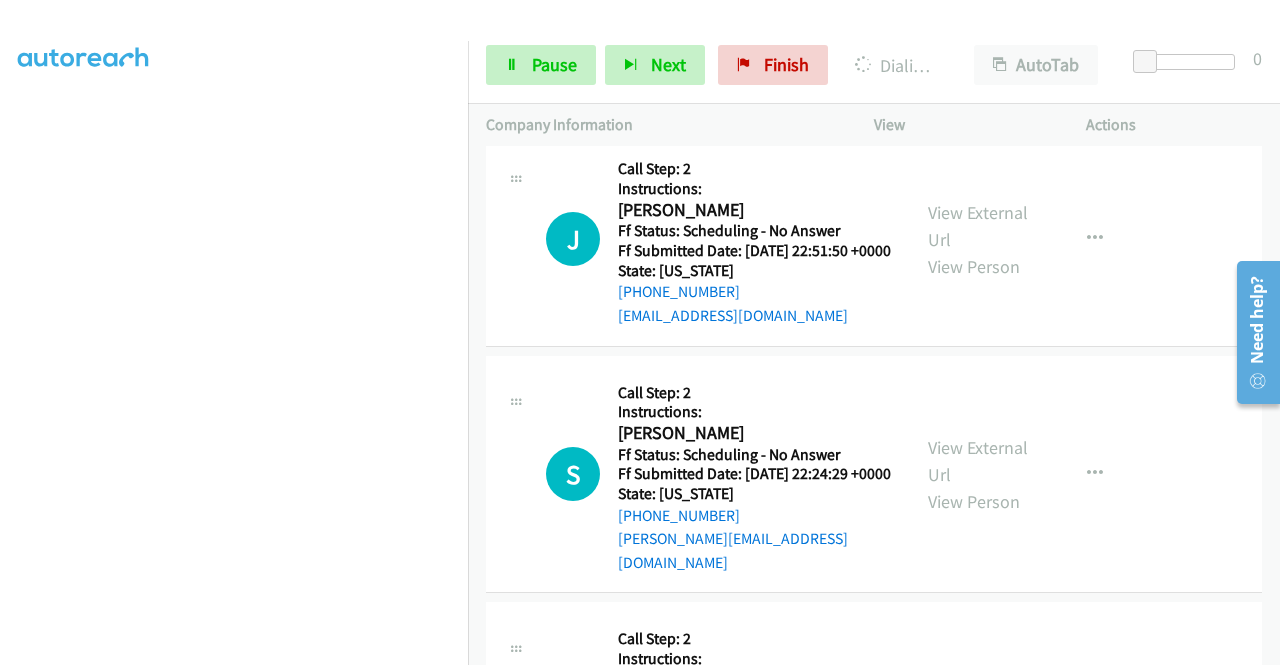 click on "+1 415-964-1034
Call failed - Please reload the list and try again
The Callbar Failed to Load Please Open it and Reload the Page
Hmm something isn't quite right.. Please refresh the page
Hmm something isn't quite right.. Please refresh the page
No records are currently dialable. We'll auto-refresh when new records are added or you can switch to another list or campaign.
Loading New Records ...
S
Callback Scheduled
Call Step: 1
Sylvia Shi
America/Los_Angeles
Ff Status: Scheduling - No Answer
Ff Submitted Date: 2025-06-30 05:30:49 +0000
State: Washington
+1 425-298-3207
sagevitalconsulting@gmail.com
Call was successful?
View External Url
View Person
View External Url
Email
Schedule/Manage Callback
Skip Call
Add to do not call list
V
Callback Scheduled" at bounding box center [874, 405] 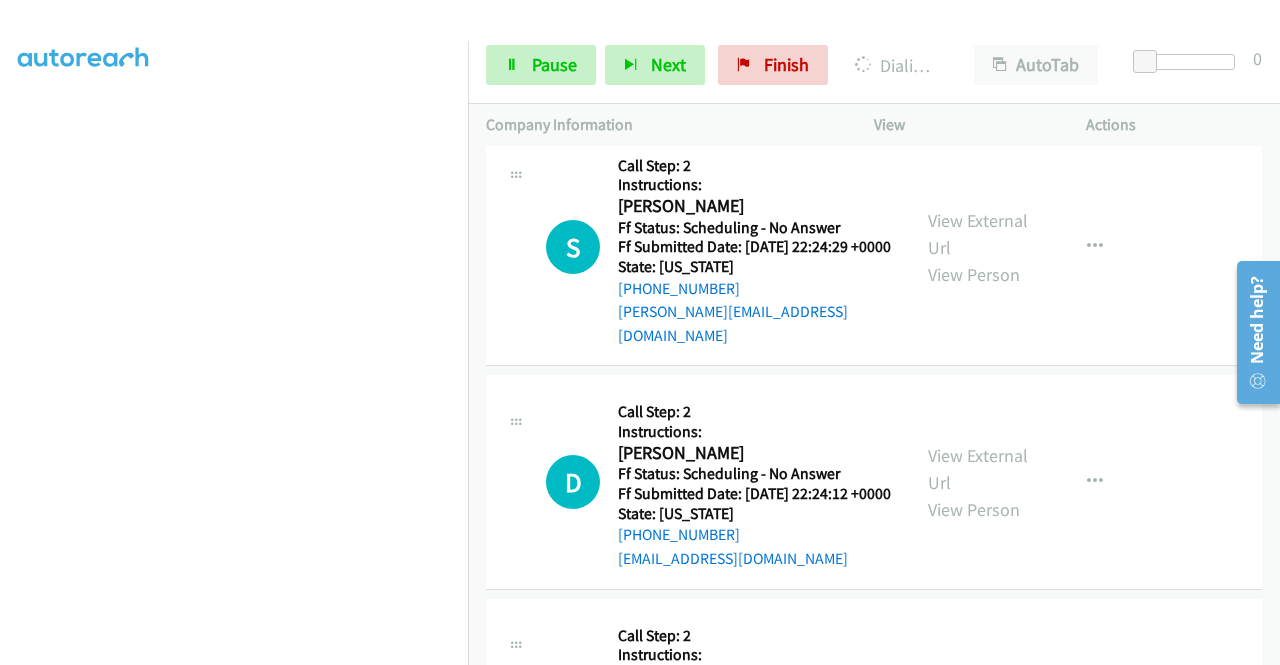 scroll, scrollTop: 18175, scrollLeft: 0, axis: vertical 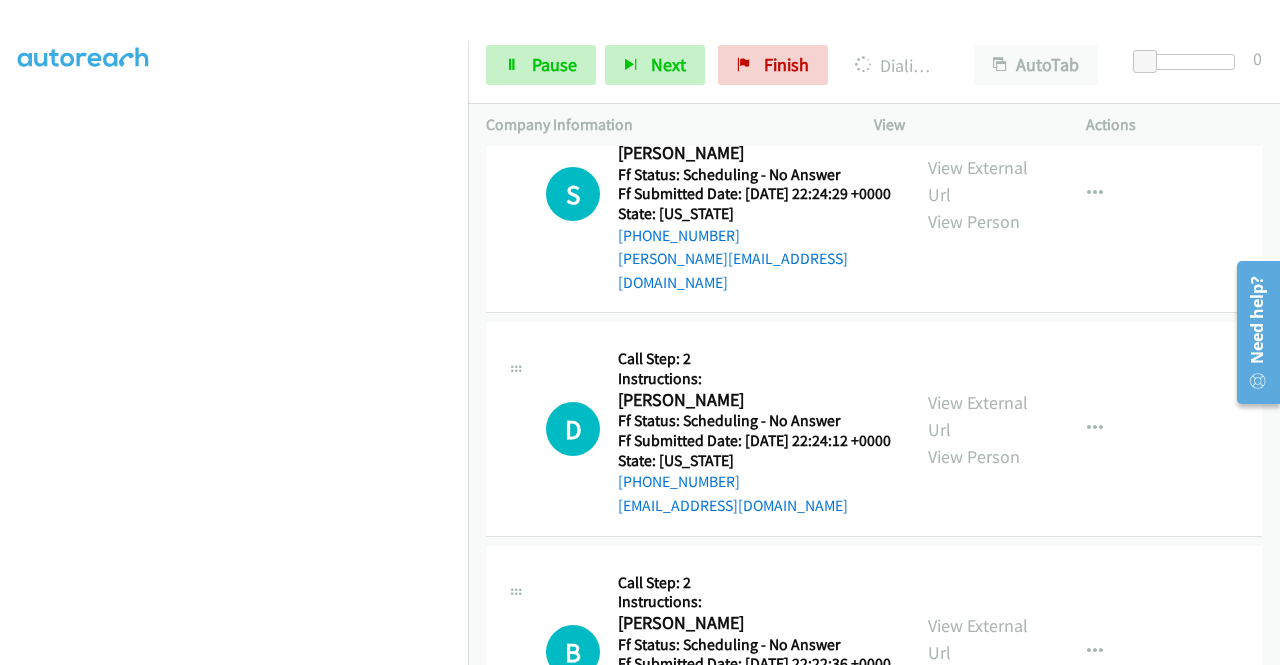 click on "View External Url" at bounding box center [978, -724] 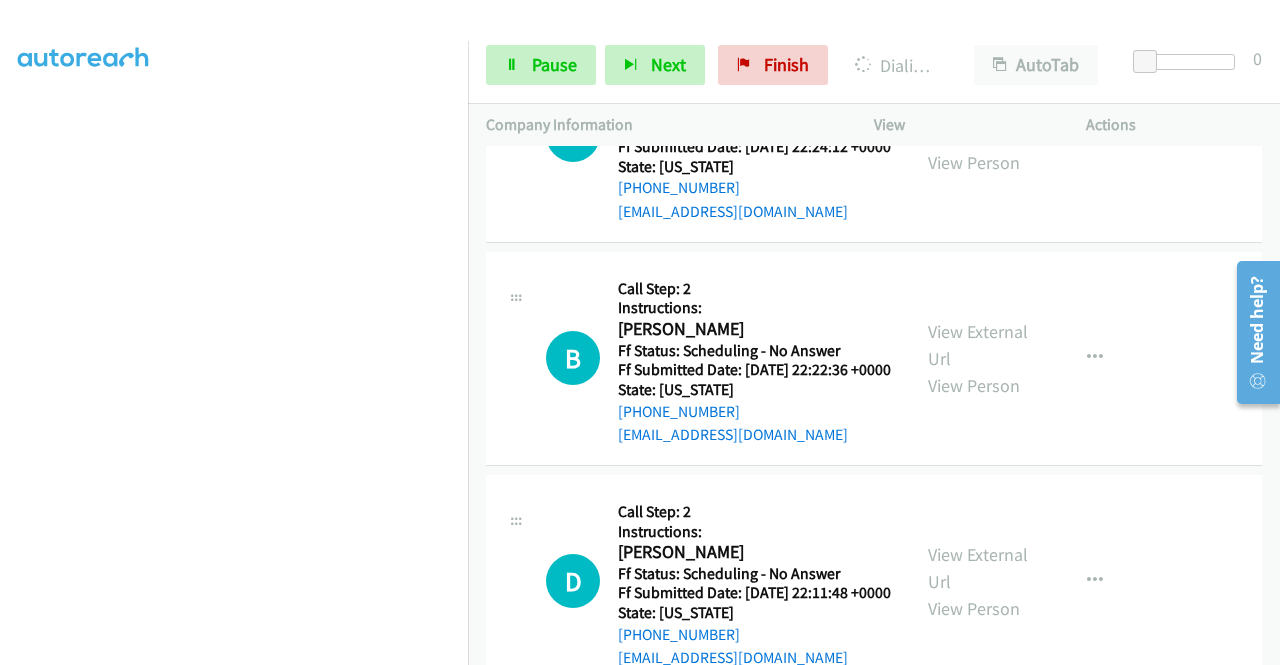 scroll, scrollTop: 18511, scrollLeft: 0, axis: vertical 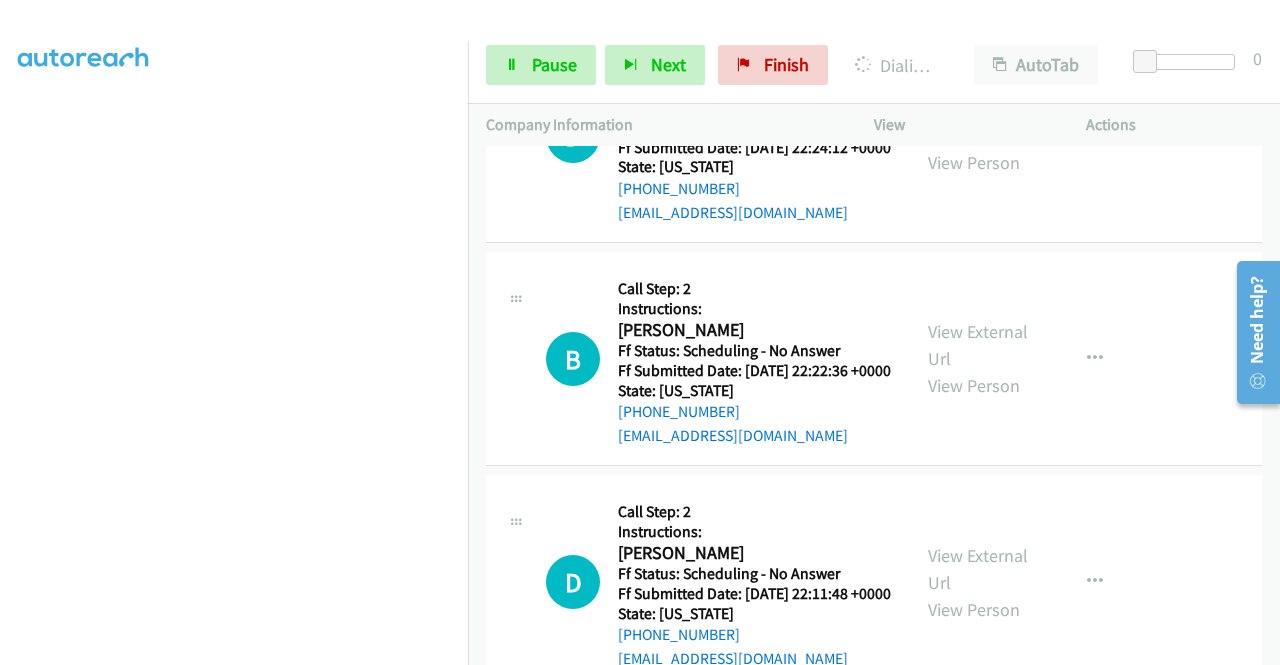 click on "View External Url" at bounding box center (978, -794) 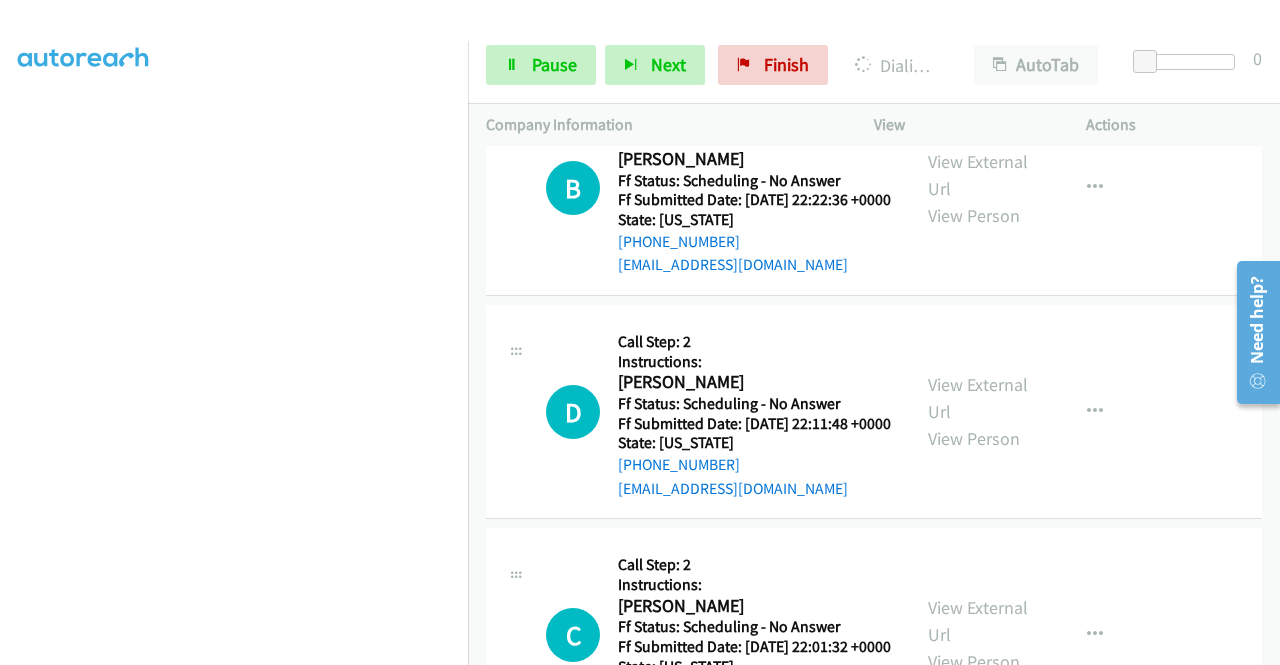 scroll, scrollTop: 18764, scrollLeft: 0, axis: vertical 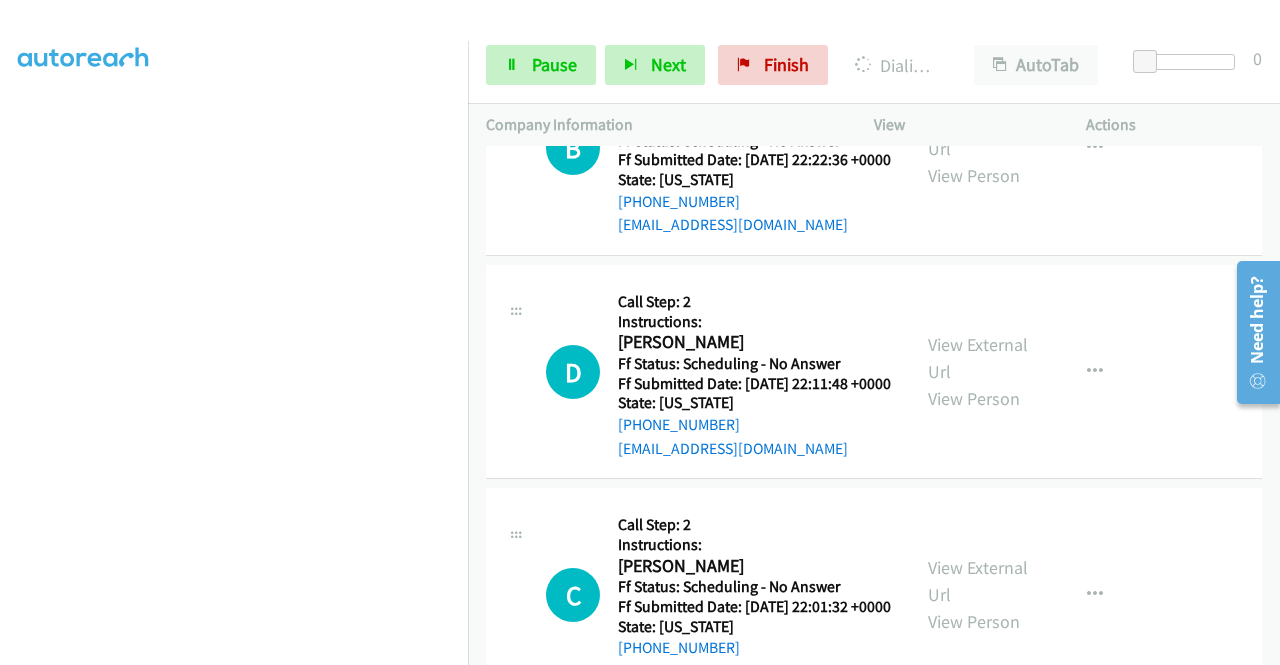 click on "View External Url
View Person" at bounding box center [980, -768] 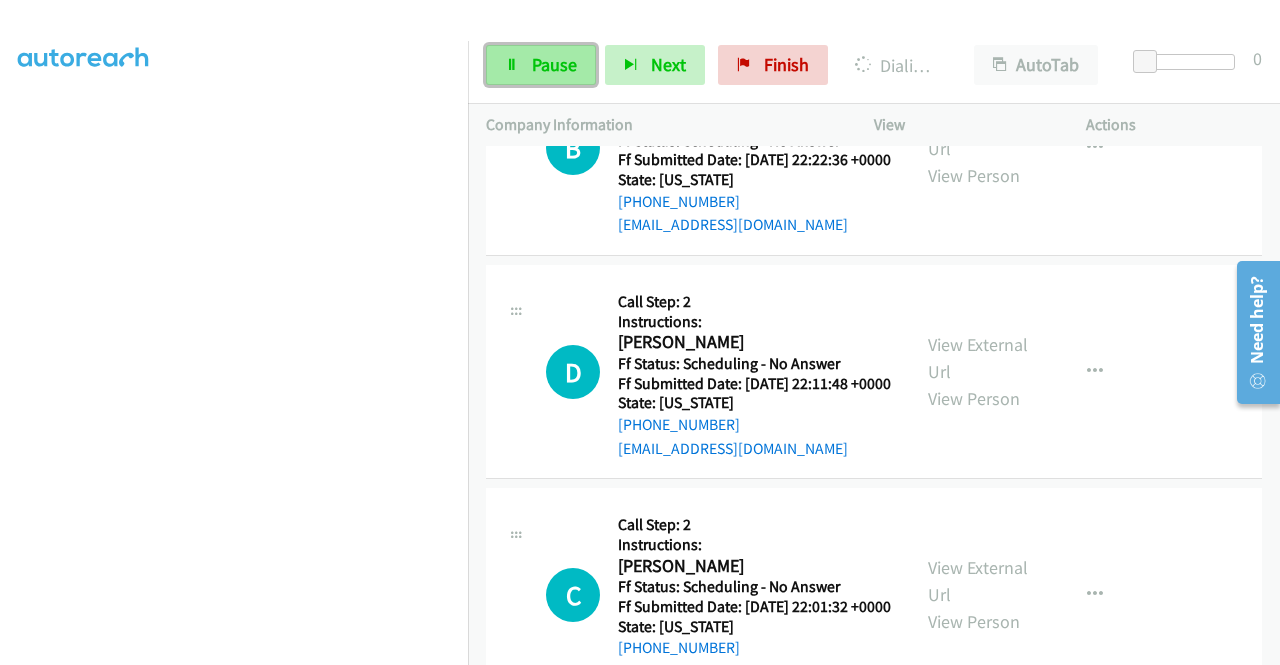 click on "Pause" at bounding box center [554, 64] 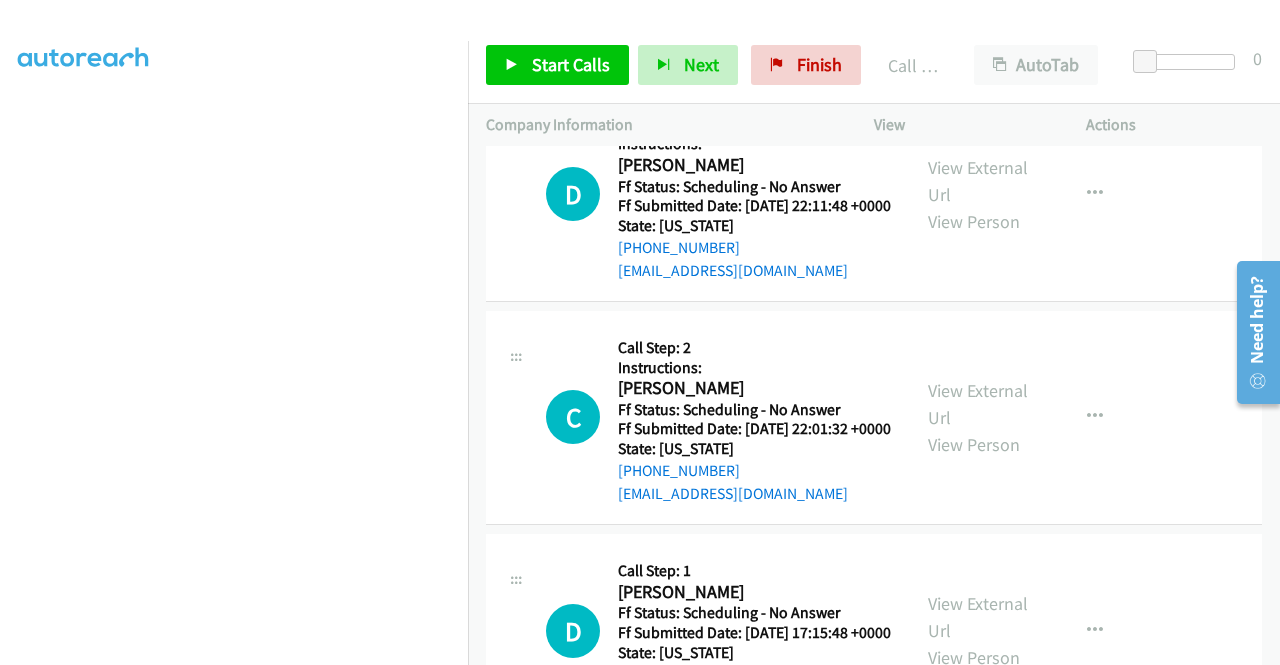 scroll, scrollTop: 19004, scrollLeft: 0, axis: vertical 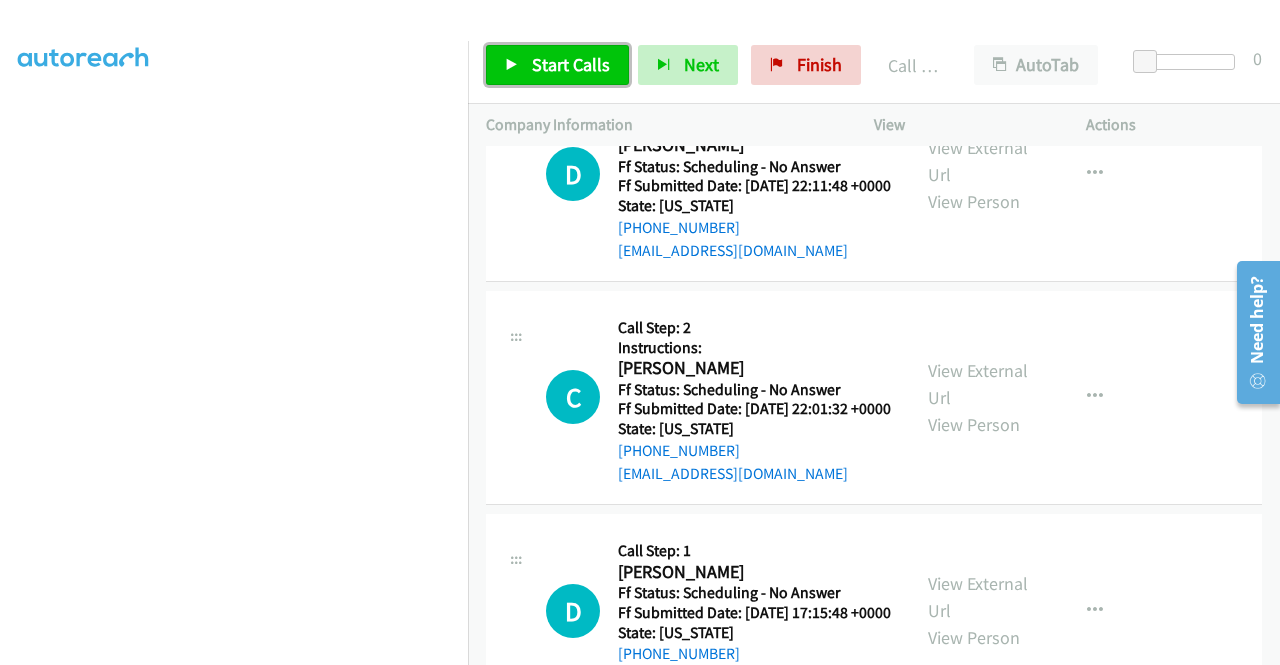 click on "Start Calls" at bounding box center (571, 64) 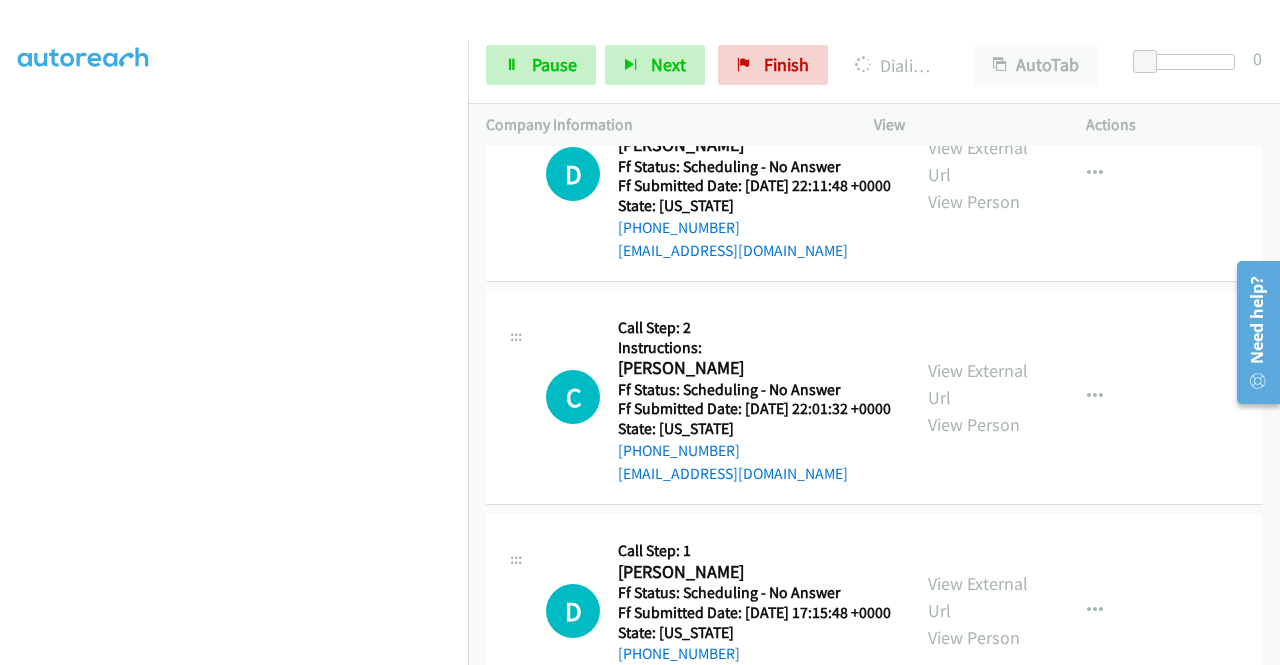 click on "View External Url" at bounding box center (978, -756) 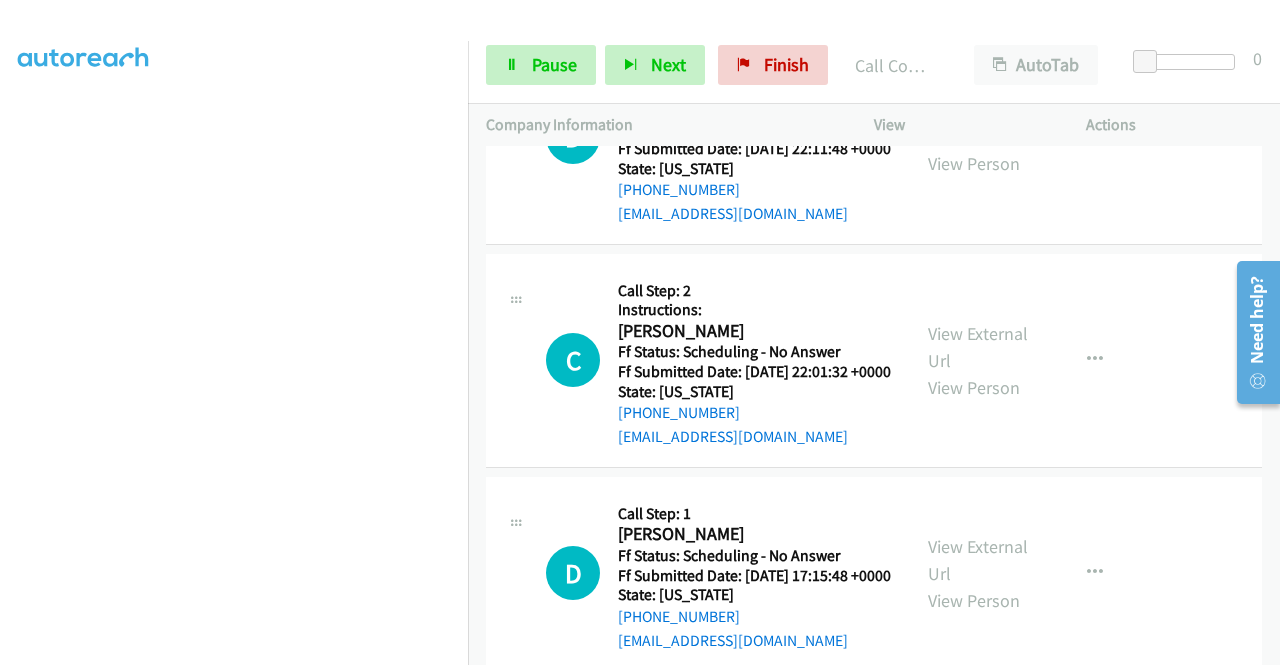 scroll, scrollTop: 19124, scrollLeft: 0, axis: vertical 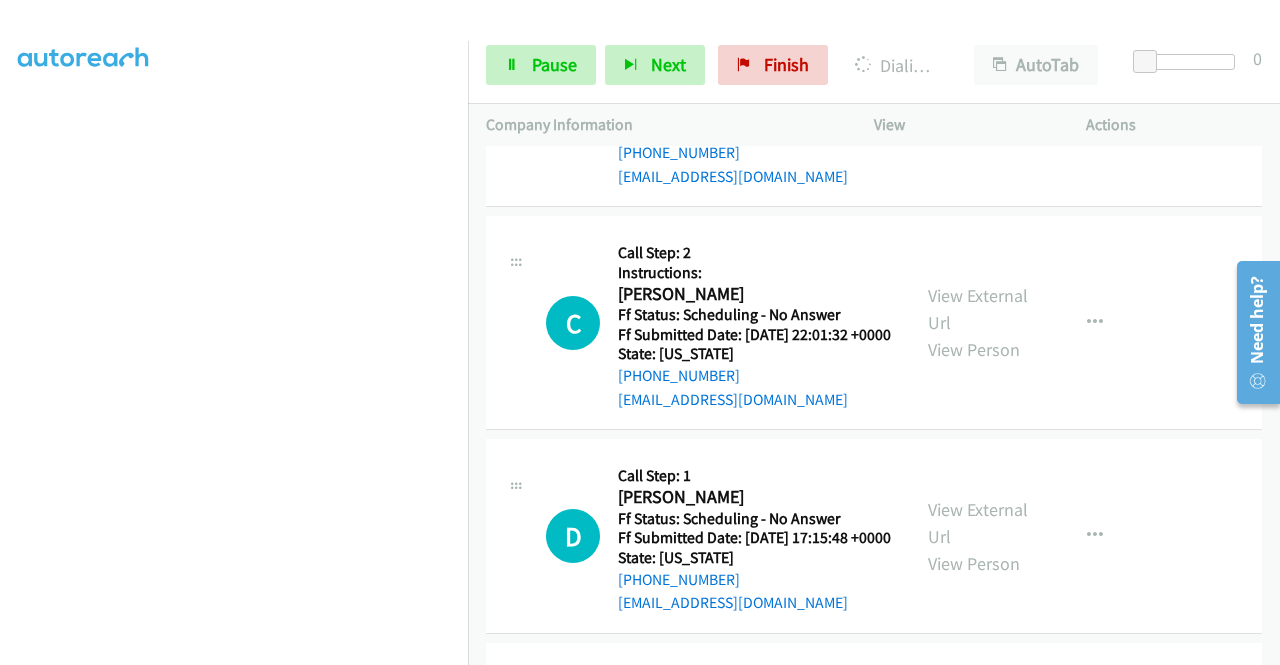 click on "View External Url" at bounding box center (978, -617) 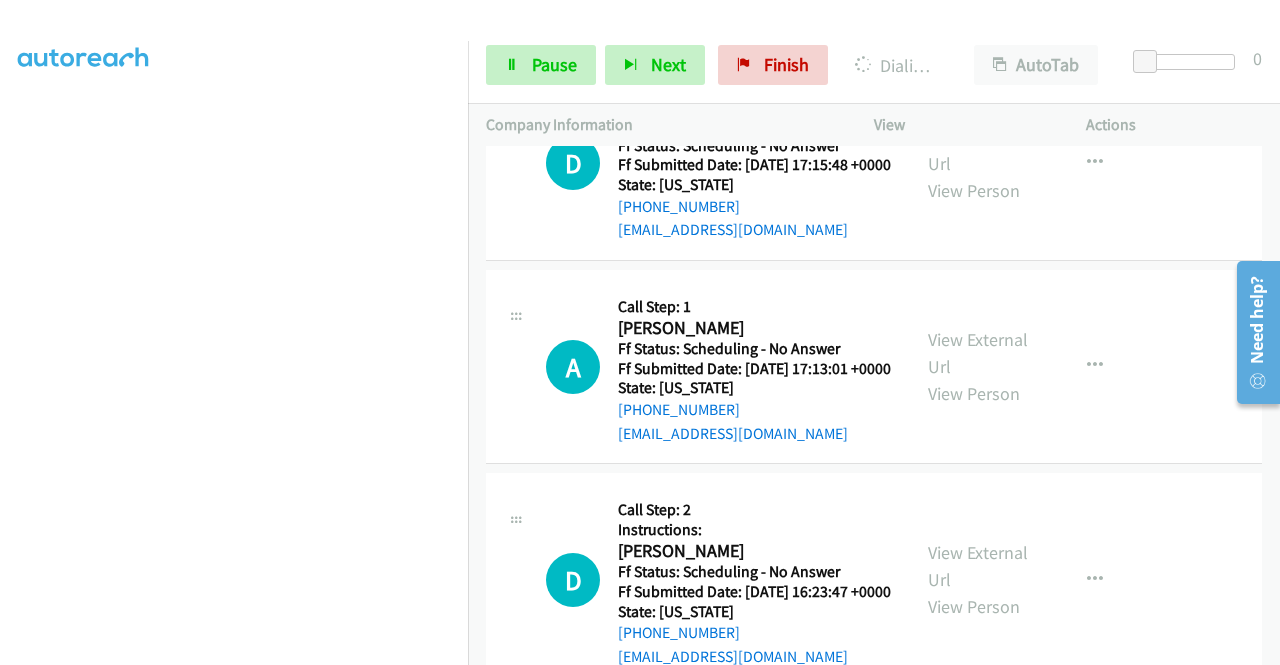 scroll, scrollTop: 19644, scrollLeft: 0, axis: vertical 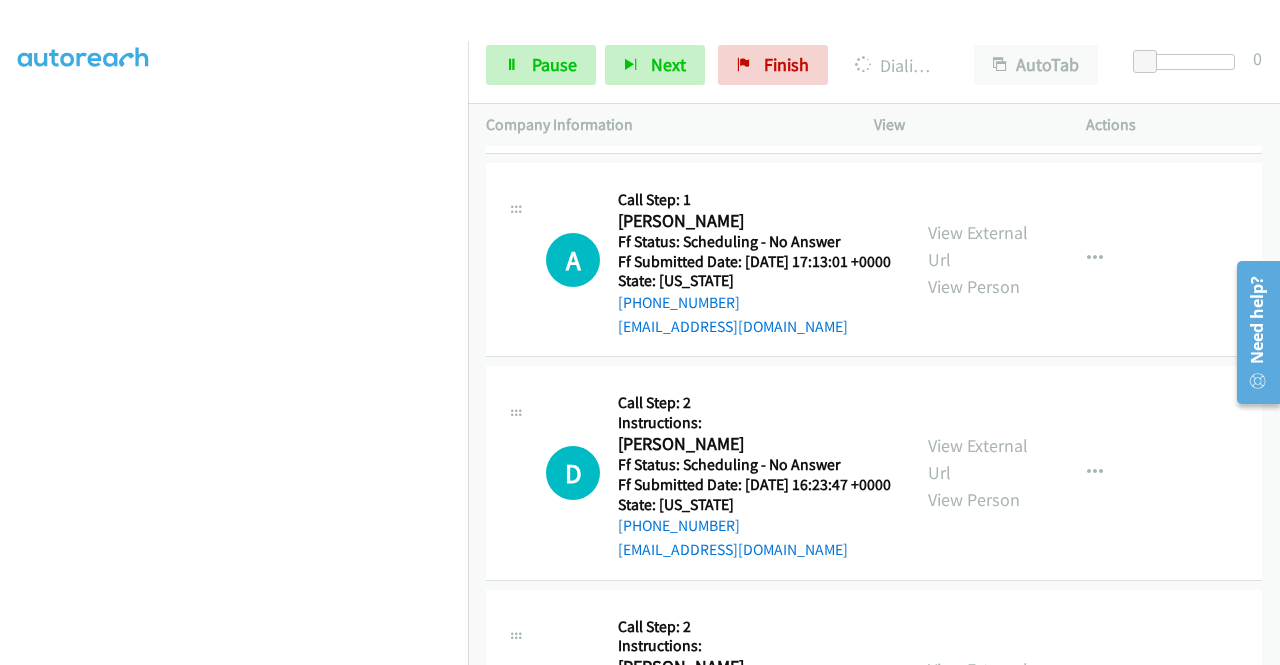 click on "View External Url" at bounding box center [978, -840] 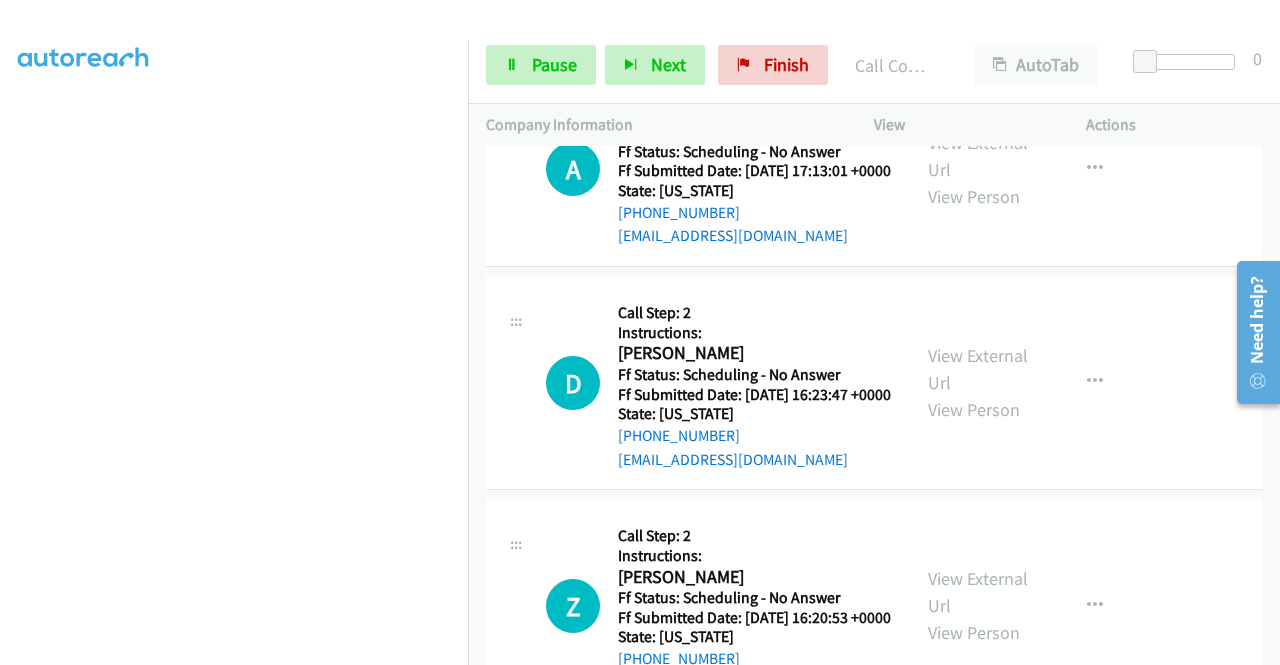 scroll, scrollTop: 19844, scrollLeft: 0, axis: vertical 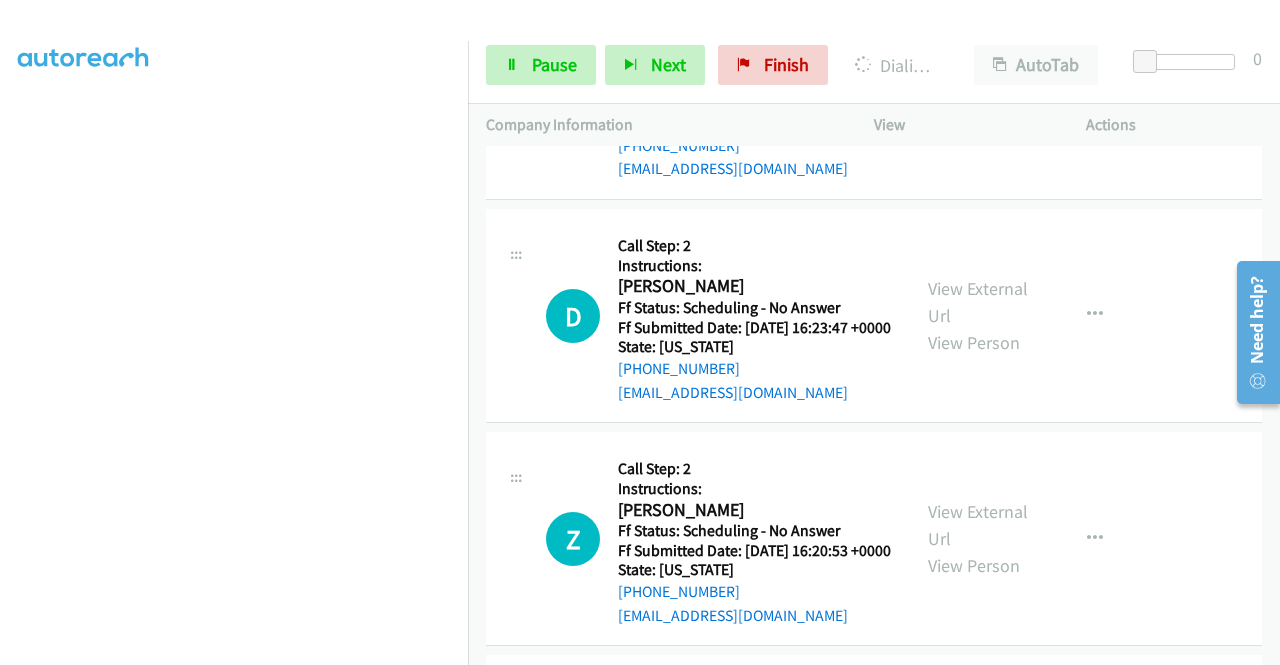 click on "View External Url" at bounding box center (978, -775) 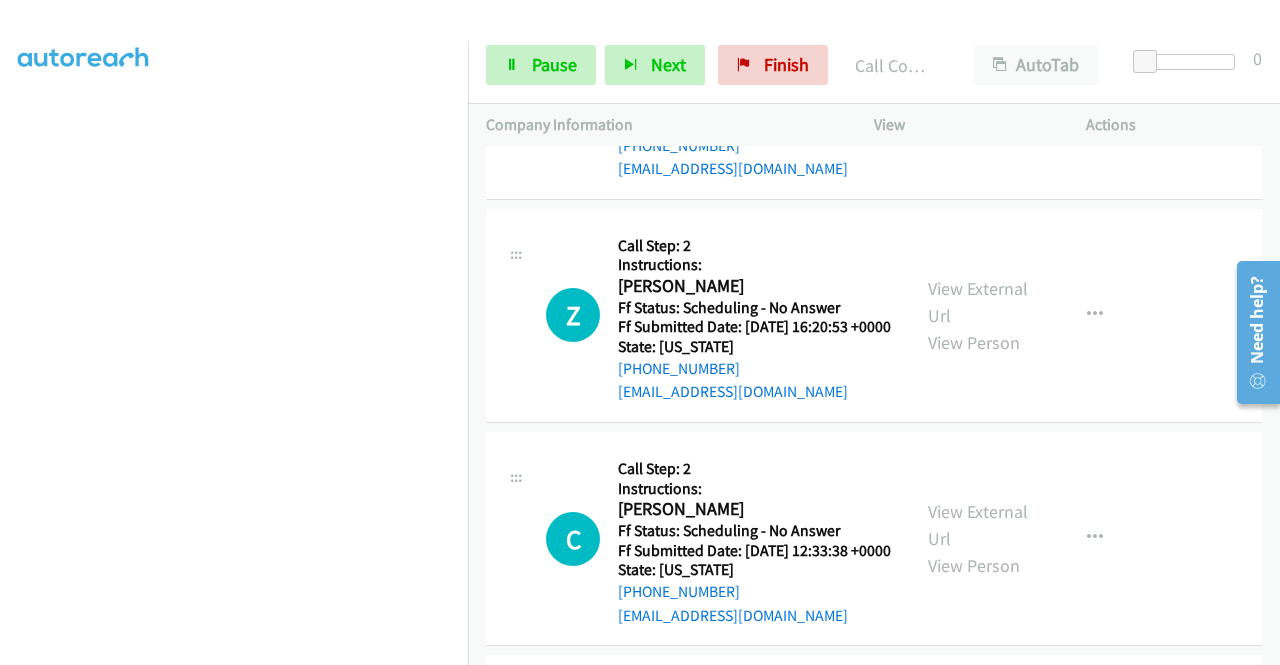 scroll, scrollTop: 20150, scrollLeft: 0, axis: vertical 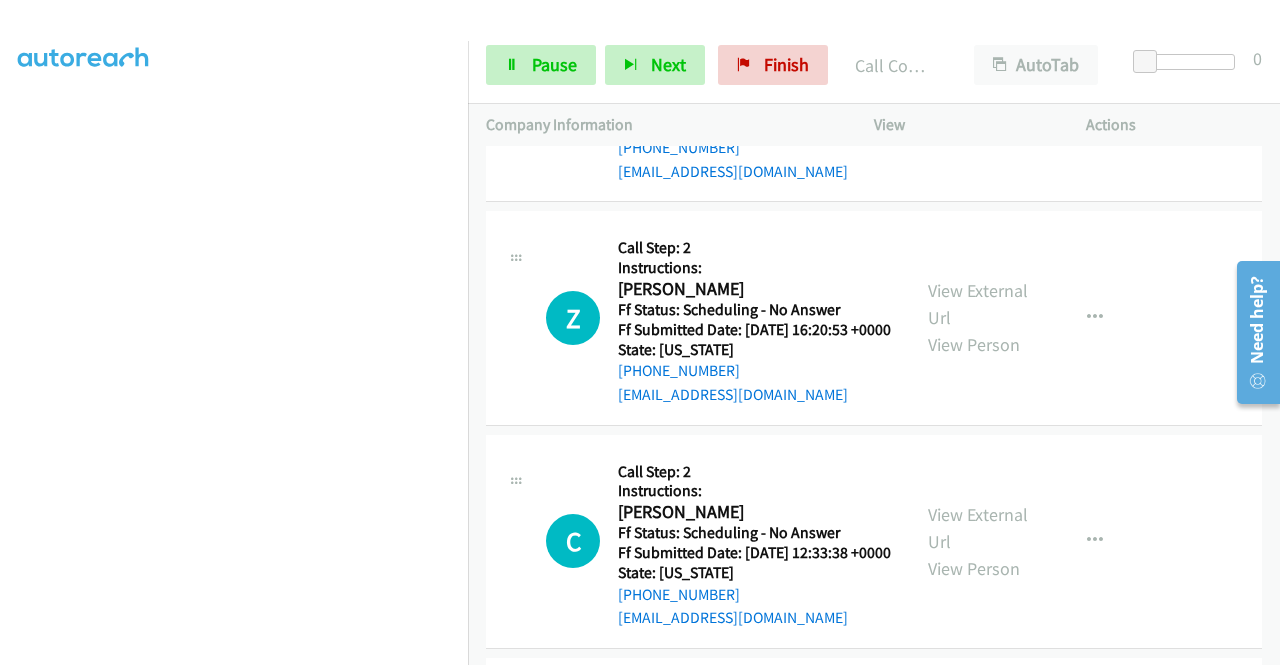 click on "View External Url
View Person" at bounding box center [980, -780] 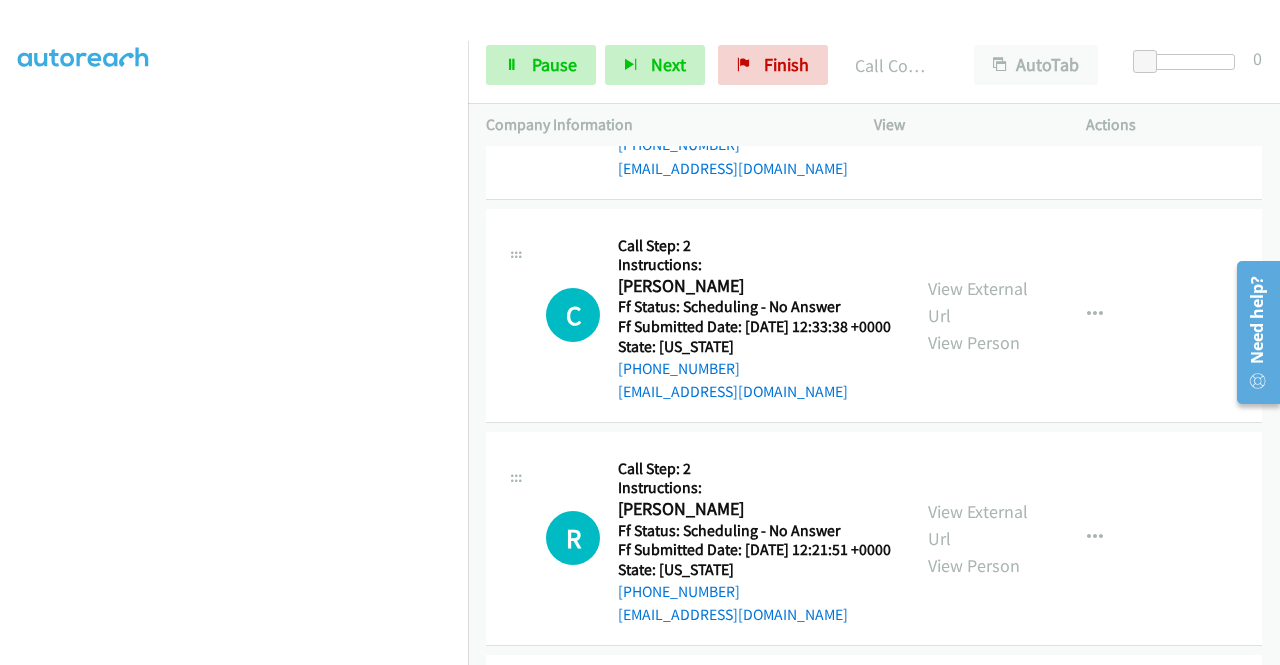 scroll, scrollTop: 20390, scrollLeft: 0, axis: vertical 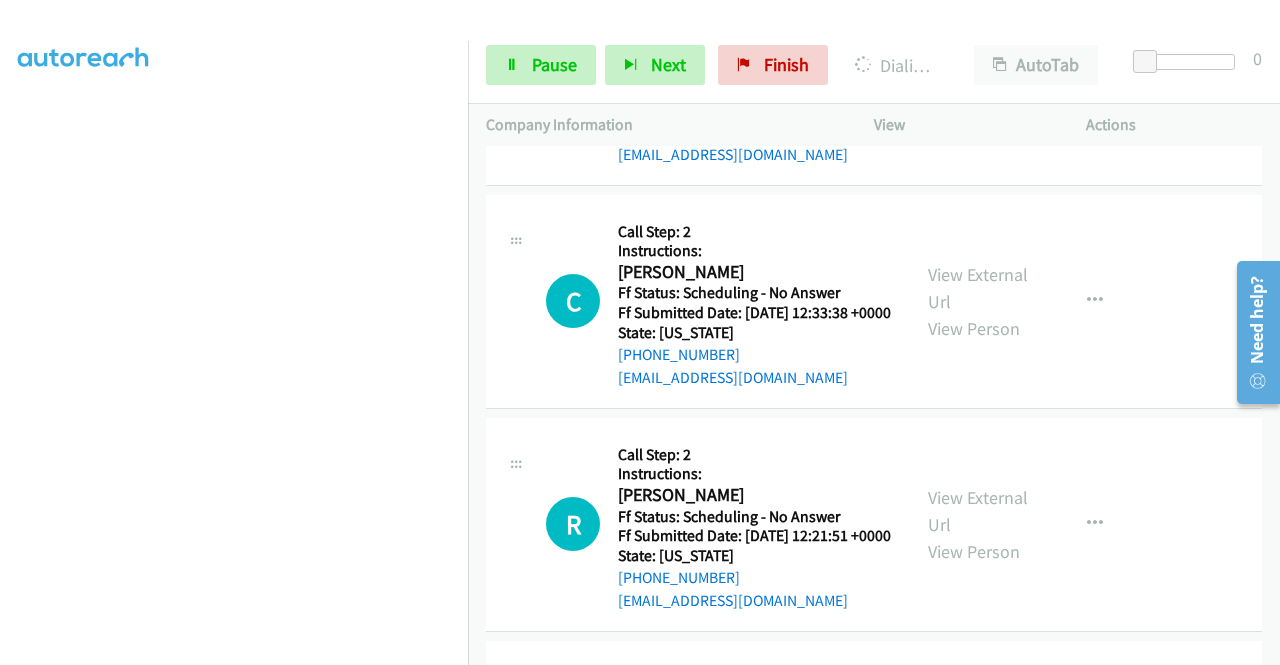 click on "Start Calls
Pause
Next
Finish
Dialing Carissa Knaub
AutoTab
AutoTab
0" at bounding box center (874, 65) 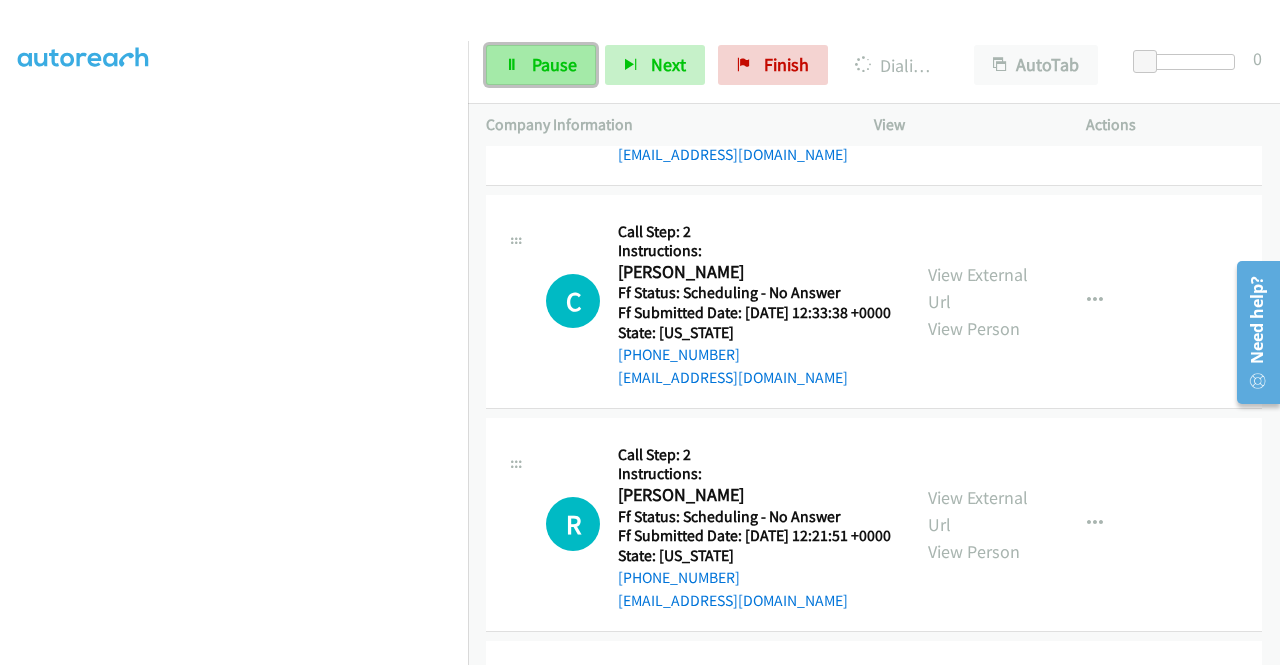 click on "Pause" at bounding box center (541, 65) 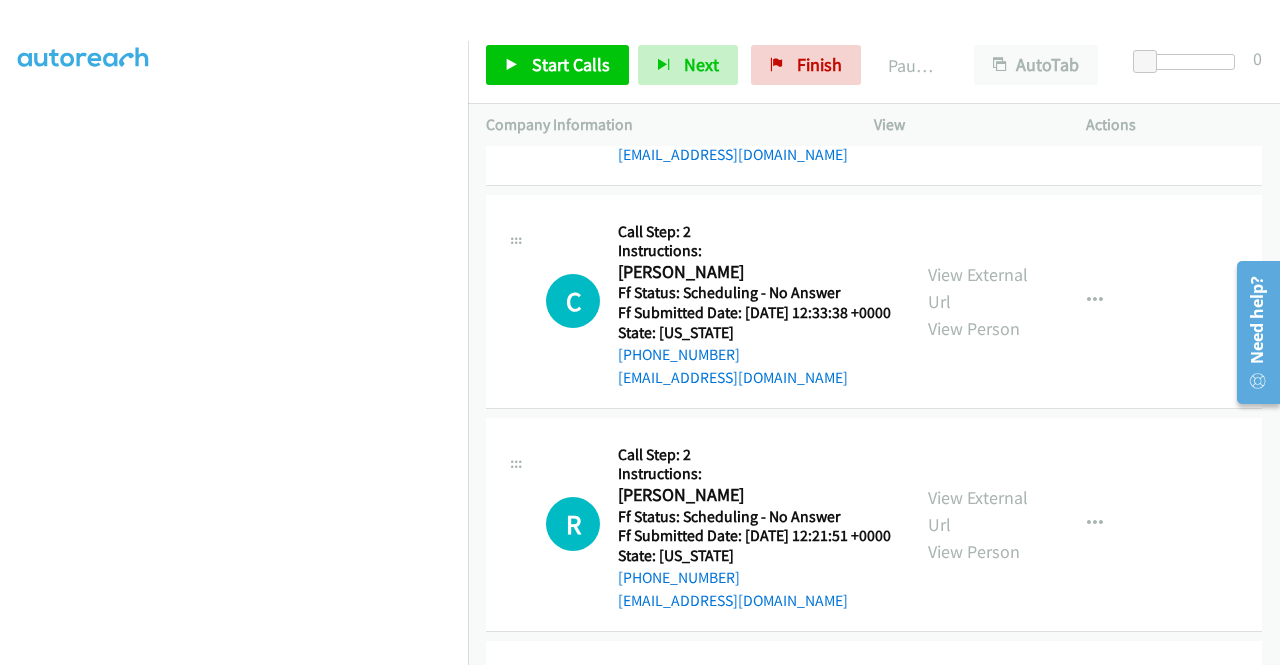 click on "View External Url" at bounding box center [978, -789] 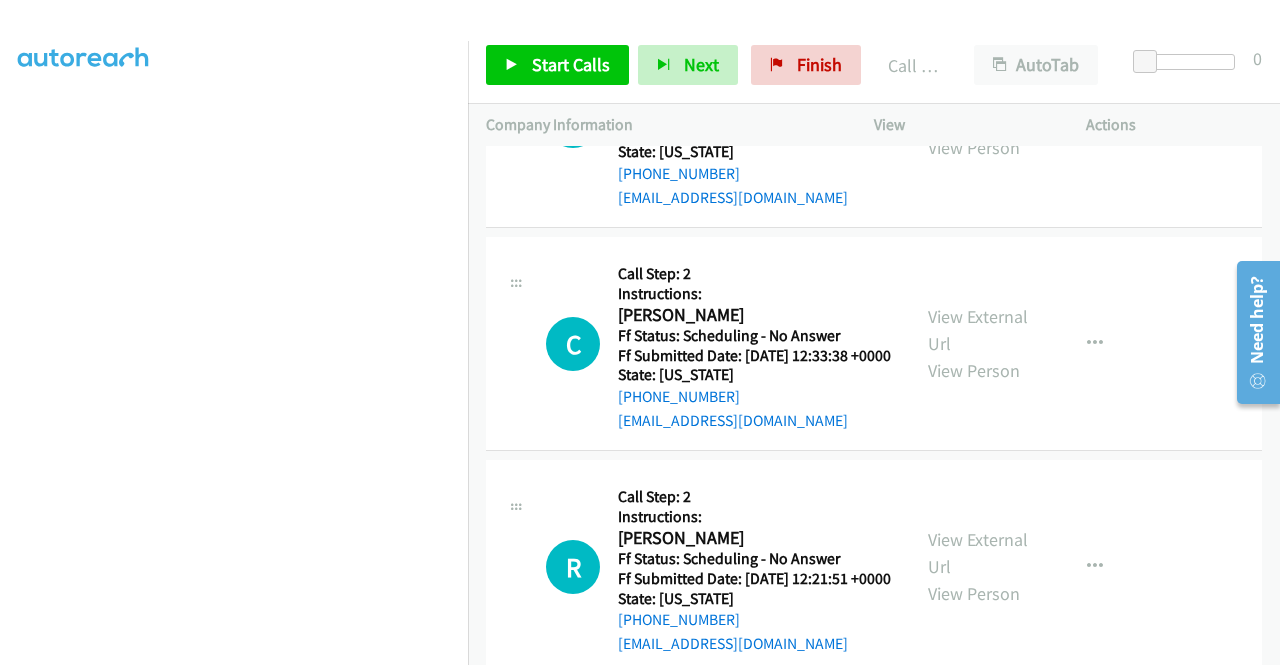 click on "D
Callback Scheduled
Call Step: 1
Denise Herrera
America/New_York
Ff Status: Scheduling - No Answer
Ff Submitted Date: 2025-06-30 17:15:48 +0000
State: Florida
+1 786-566-3722
djh1327@gmail.com
Call was successful?
View External Url
View Person
View External Url
Email
Schedule/Manage Callback
Skip Call
Add to do not call list" at bounding box center [874, -519] 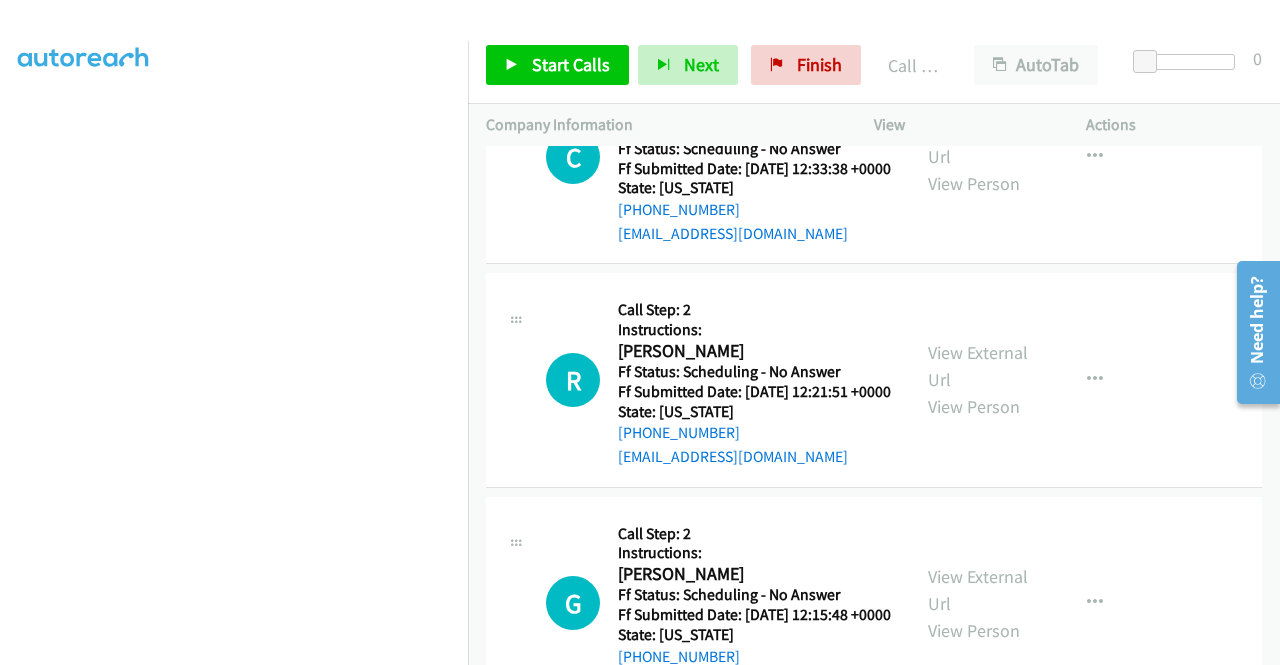 scroll, scrollTop: 20737, scrollLeft: 0, axis: vertical 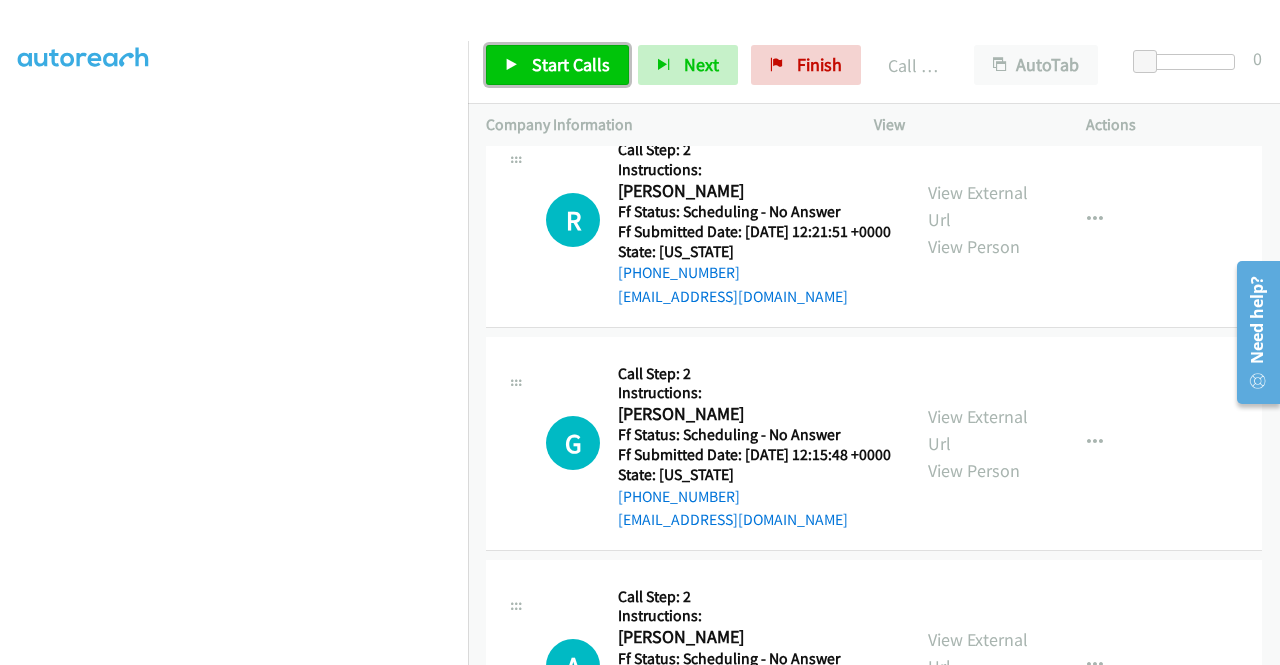 click on "Start Calls" at bounding box center (571, 64) 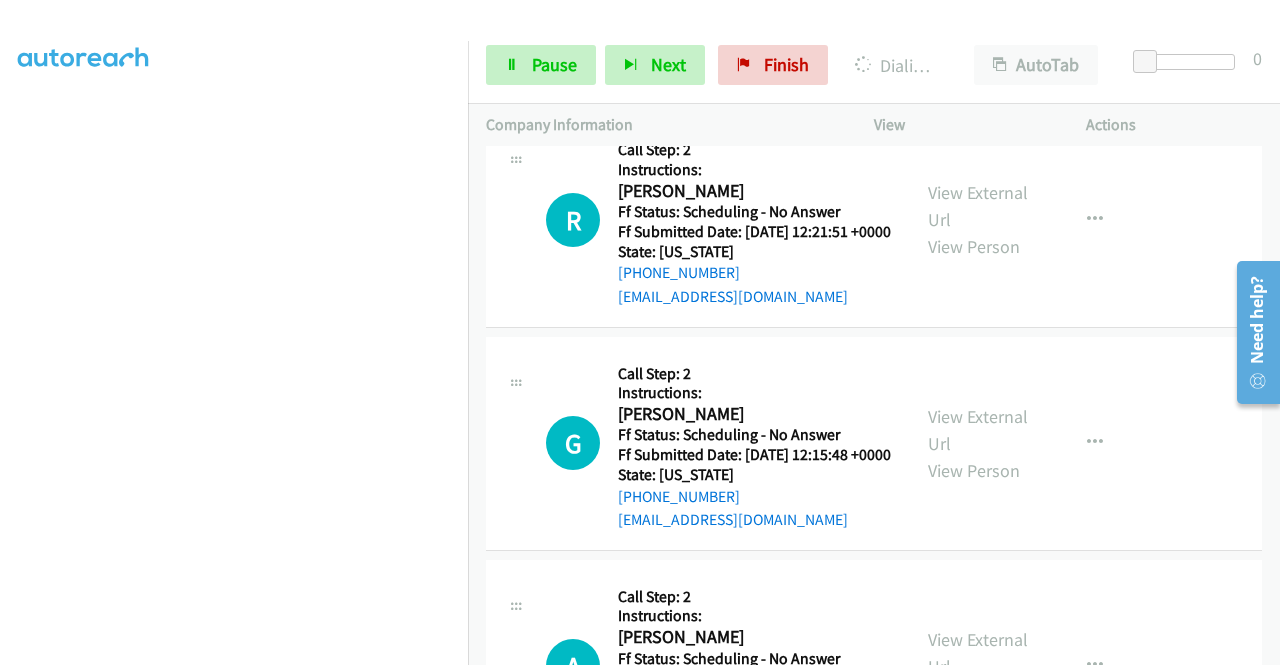 click on "View External Url" at bounding box center [978, -880] 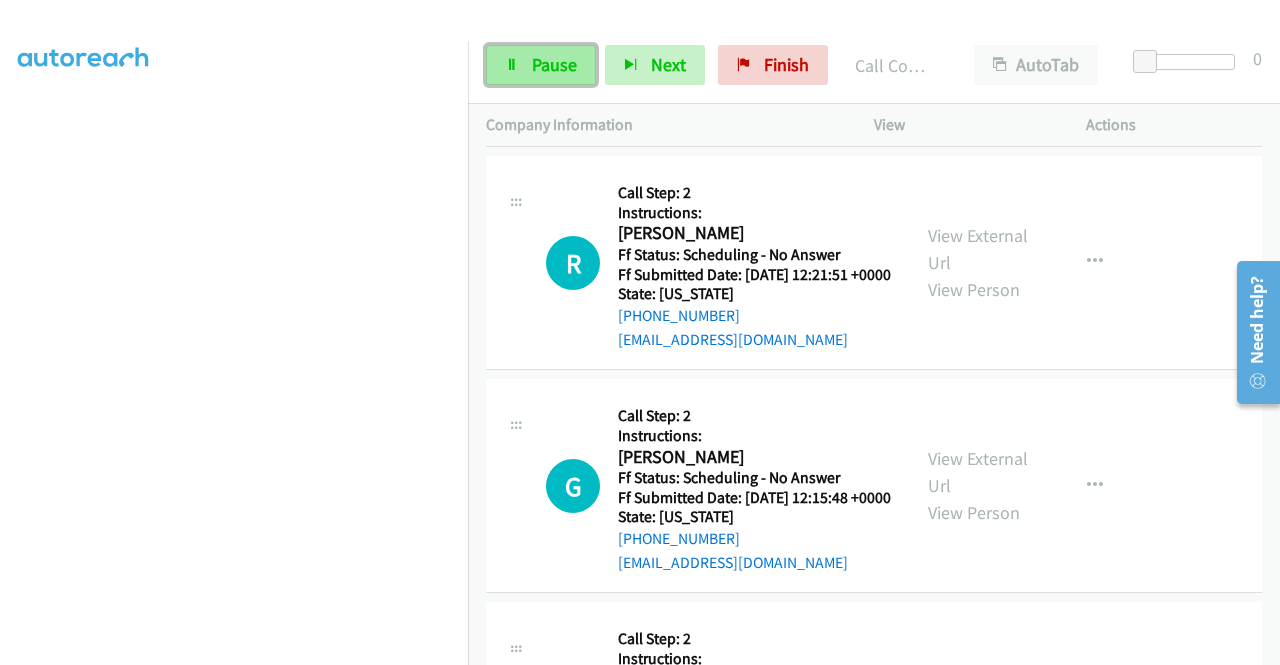 click on "Pause" at bounding box center [554, 64] 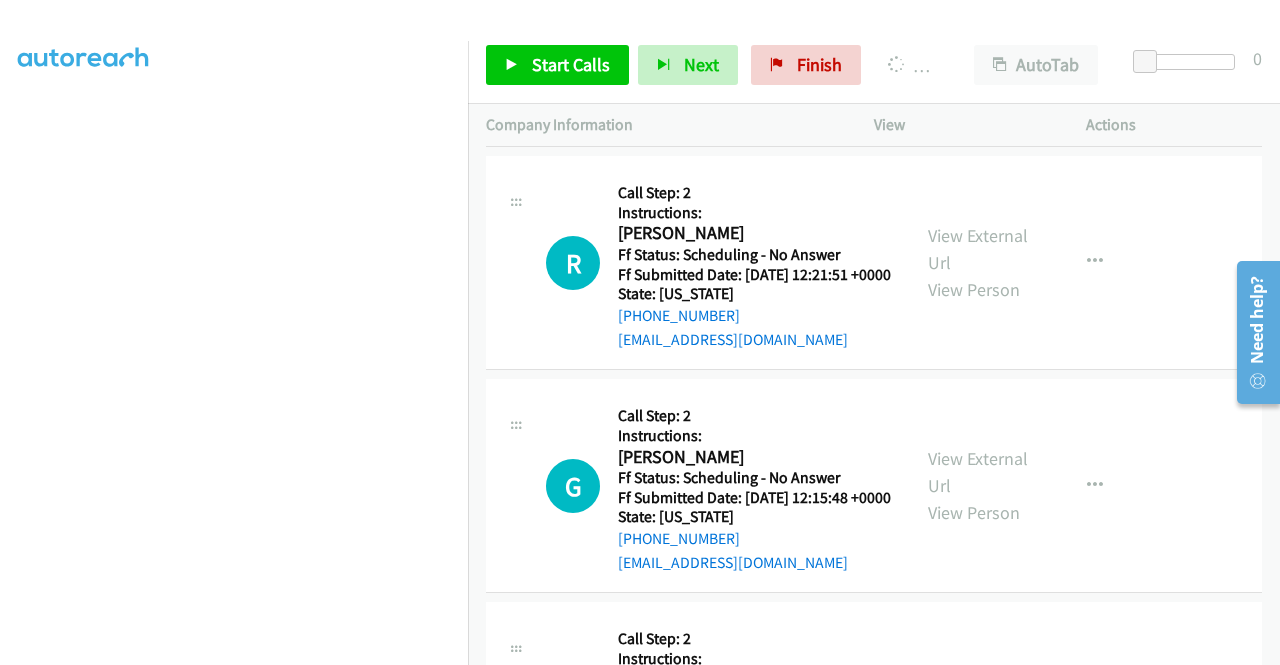 click on "View External Url
View Person
View External Url
Email
Schedule/Manage Callback
Skip Call
Add to do not call list" at bounding box center (1025, -620) 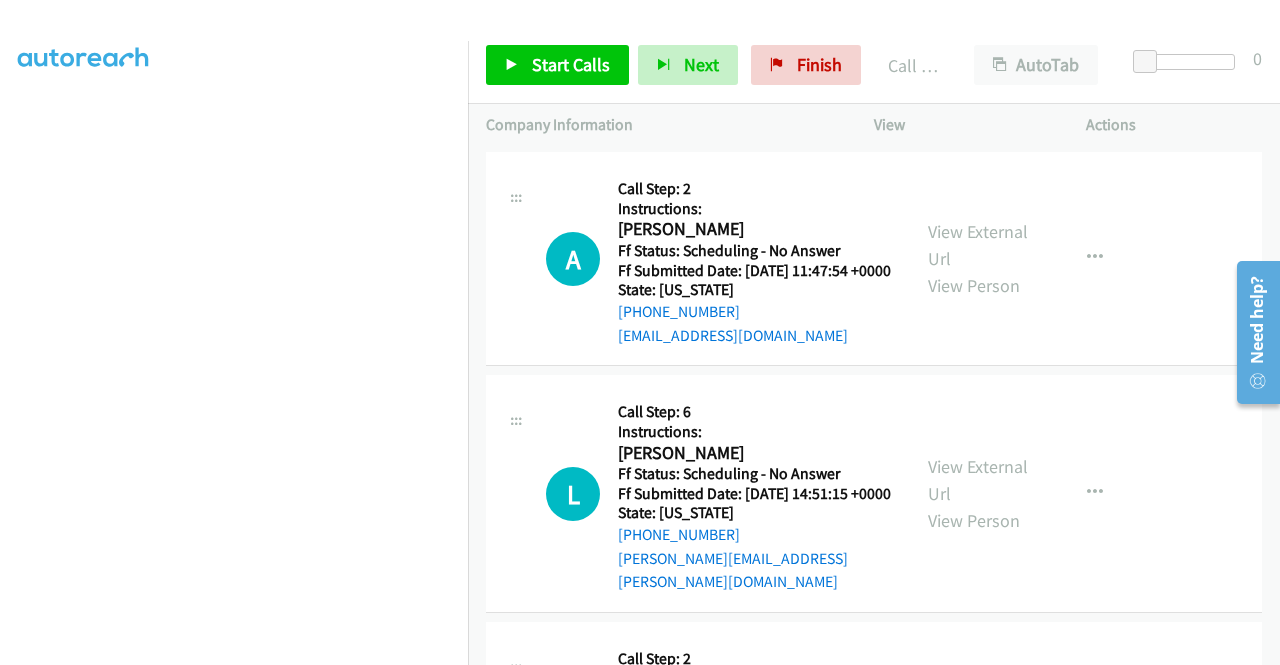 scroll, scrollTop: 21284, scrollLeft: 0, axis: vertical 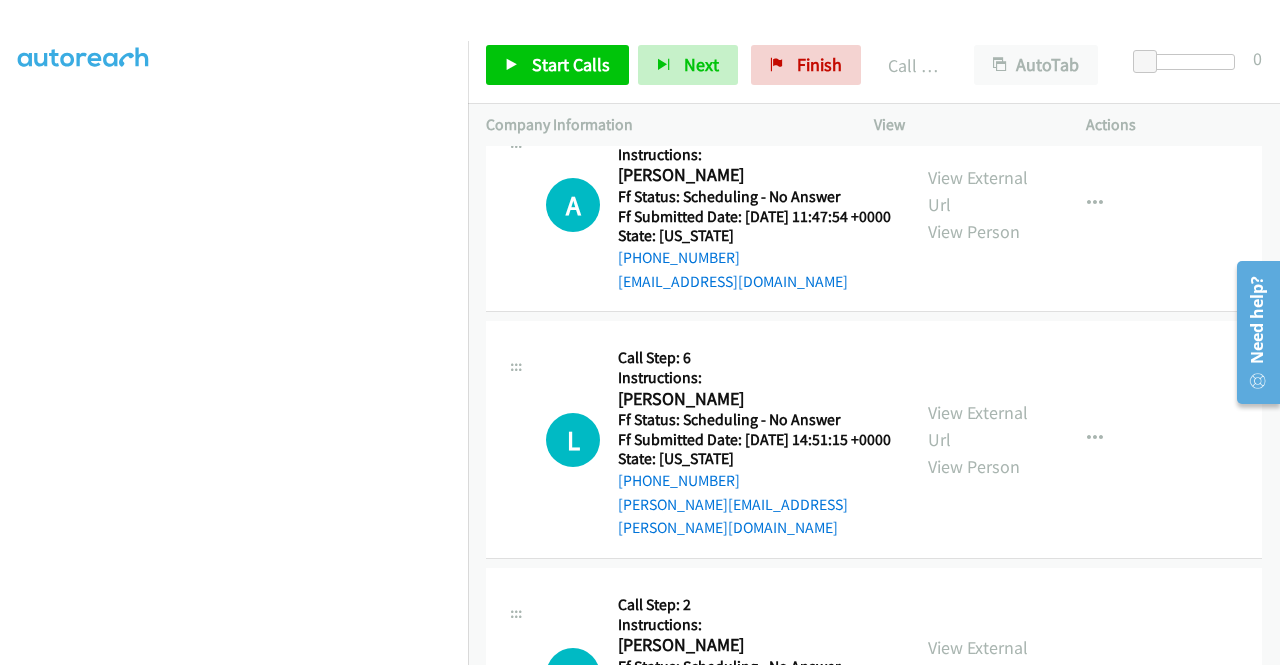 click on "Start Calls
Pause
Next
Finish
Call Completed
AutoTab
AutoTab
0" at bounding box center (874, 65) 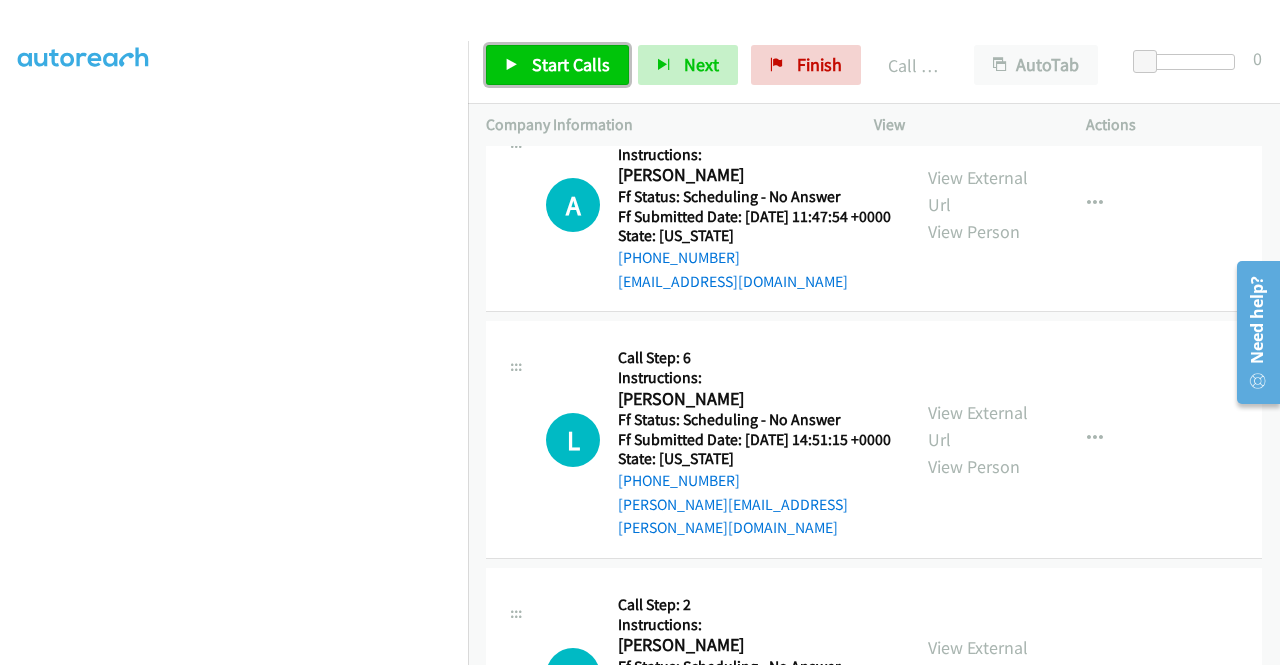 click on "Start Calls" at bounding box center (571, 64) 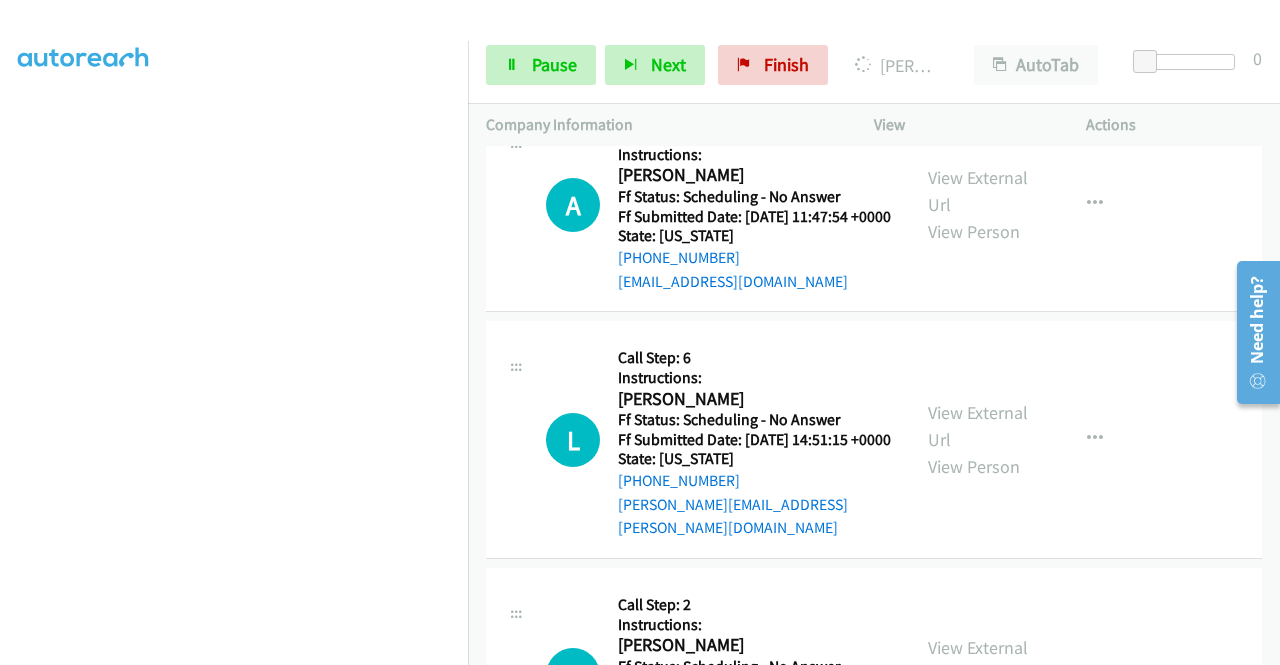 click on "View External Url" at bounding box center (978, -925) 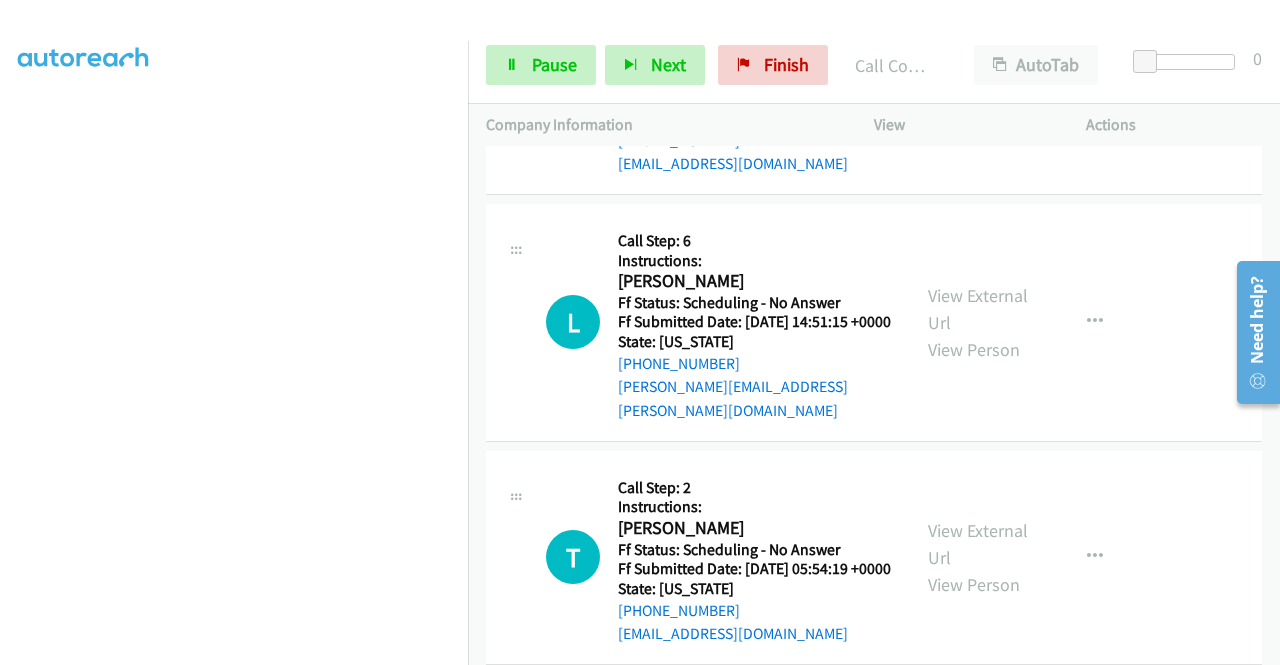 scroll, scrollTop: 21484, scrollLeft: 0, axis: vertical 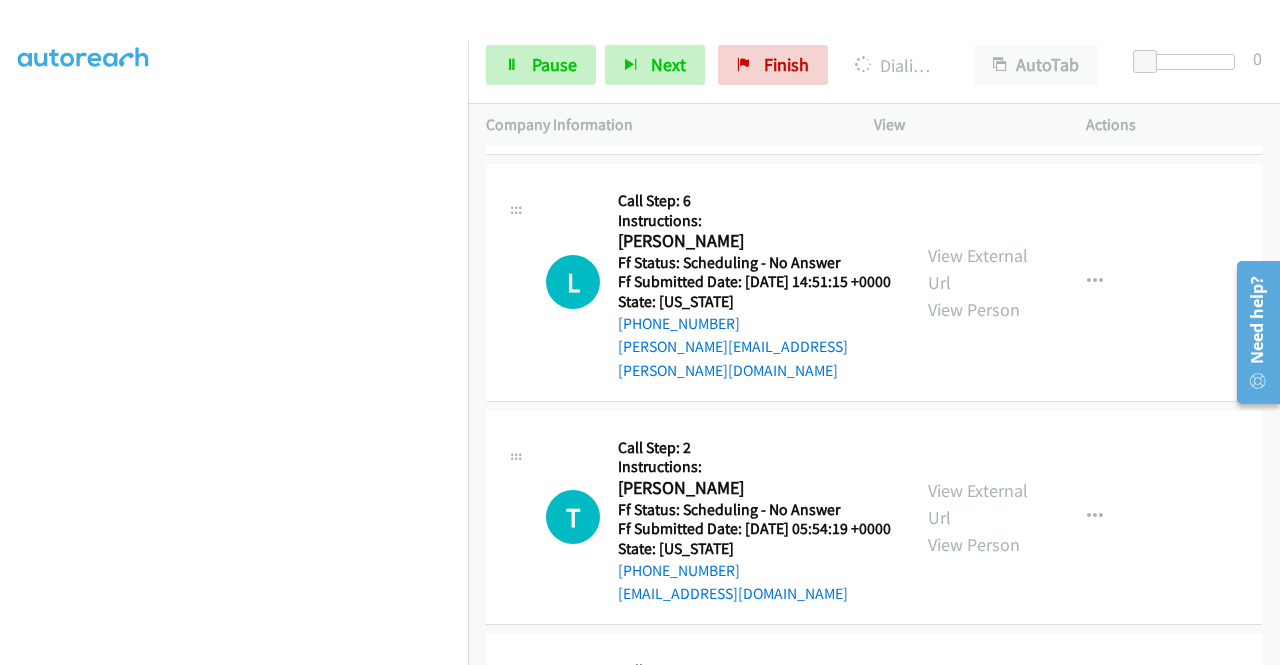 click on "View External Url" at bounding box center (978, -859) 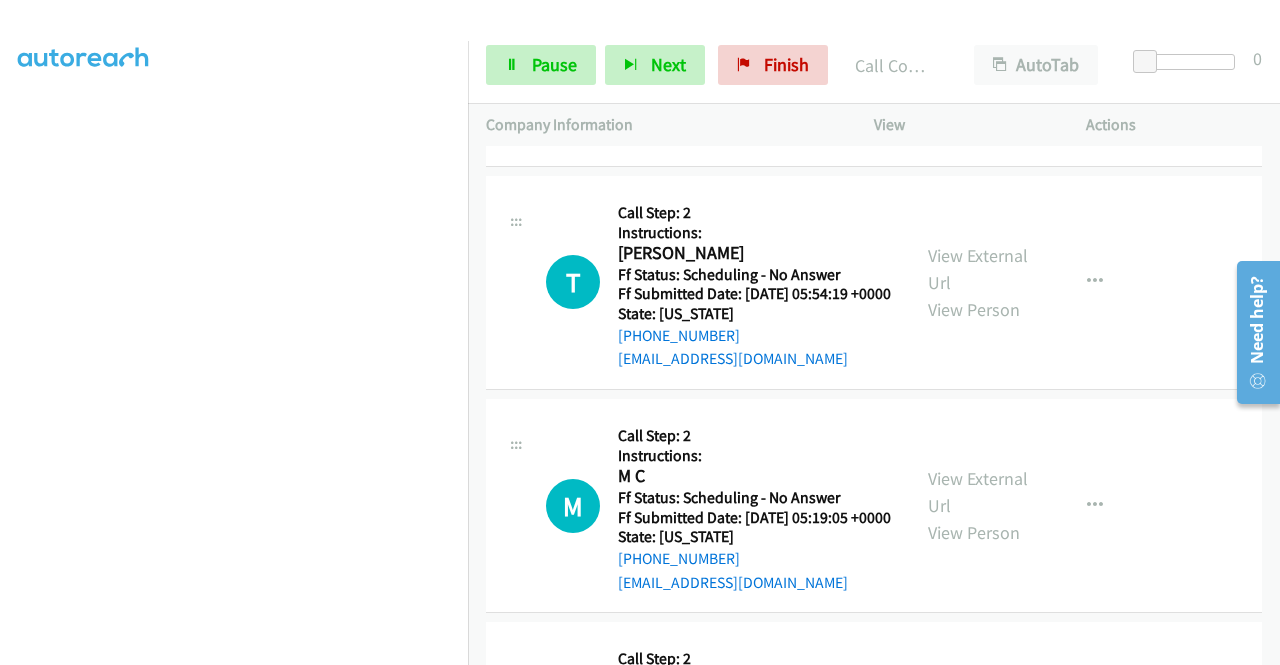 scroll, scrollTop: 21884, scrollLeft: 0, axis: vertical 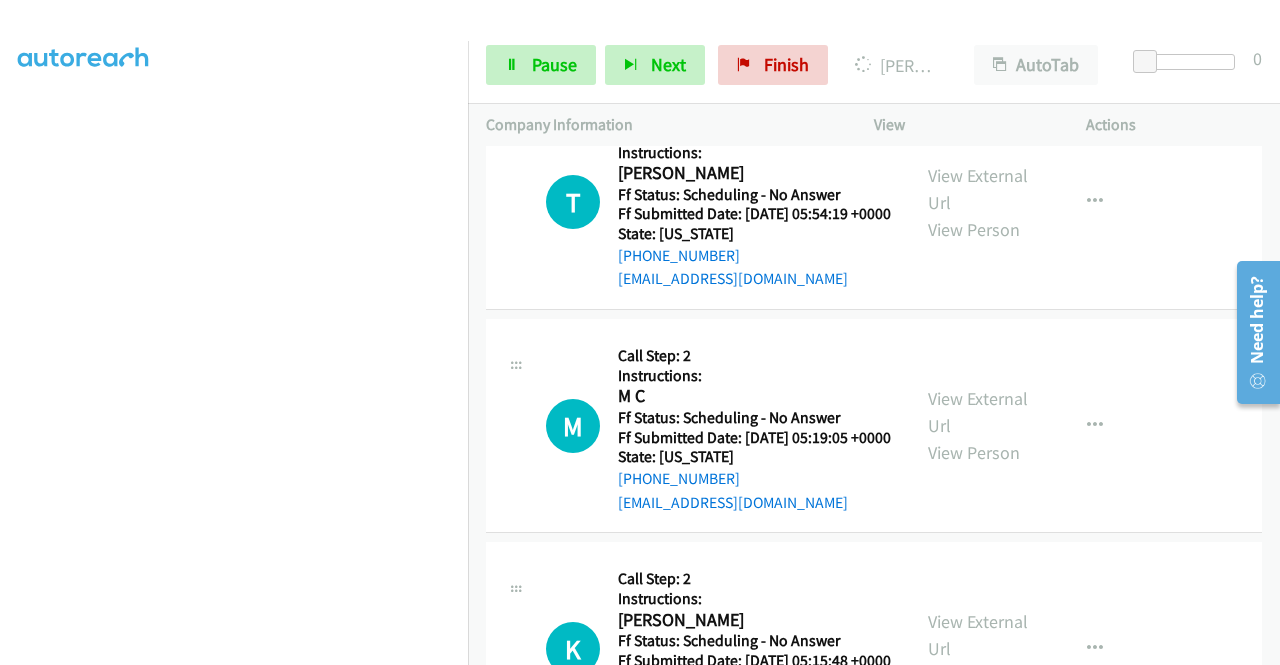 click on "View External Url" at bounding box center (978, -972) 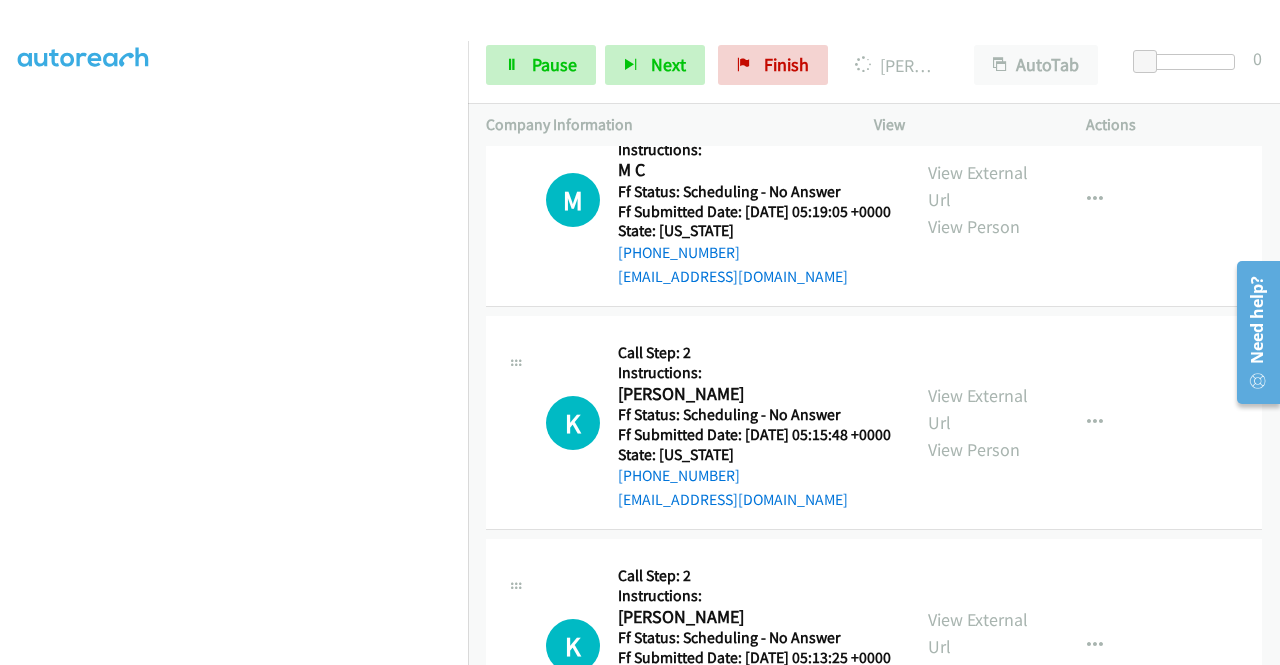 scroll, scrollTop: 22190, scrollLeft: 0, axis: vertical 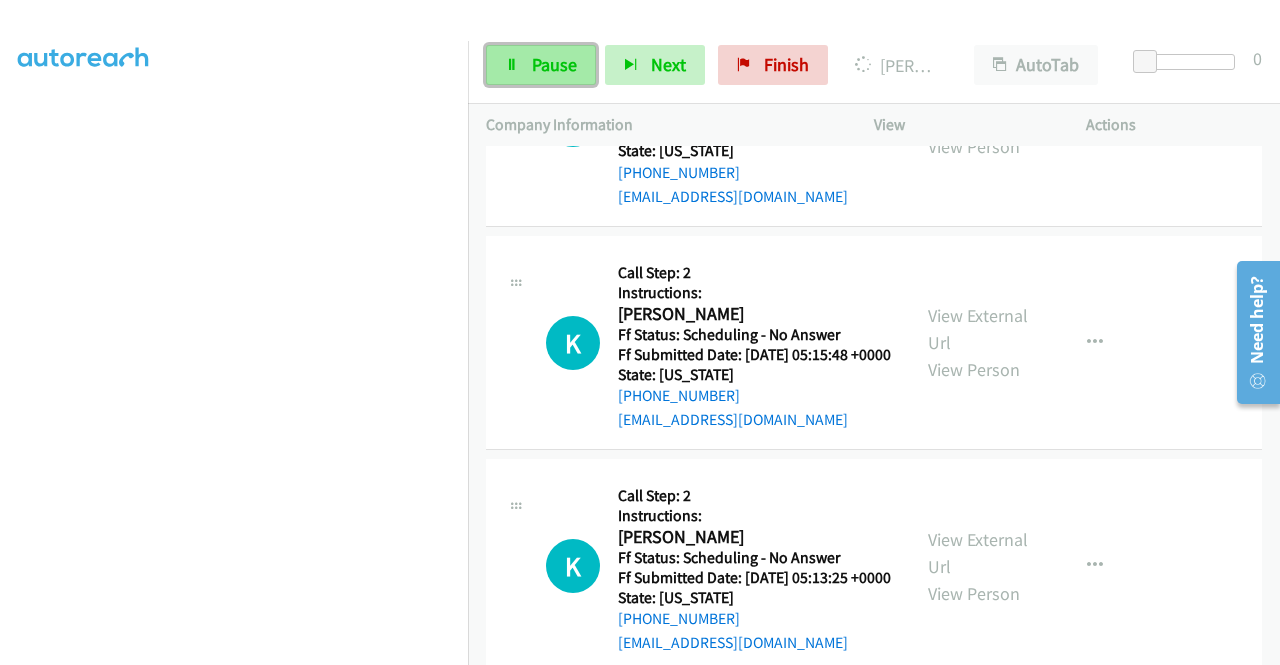click at bounding box center [512, 66] 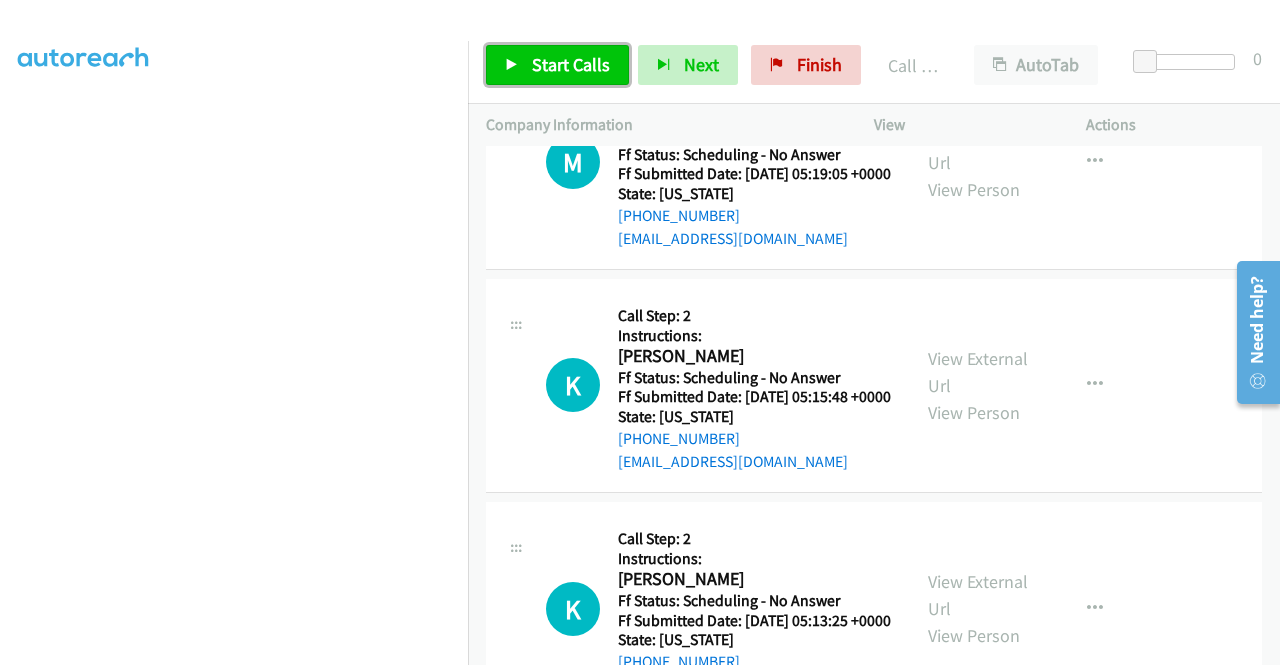 click on "Start Calls" at bounding box center (571, 64) 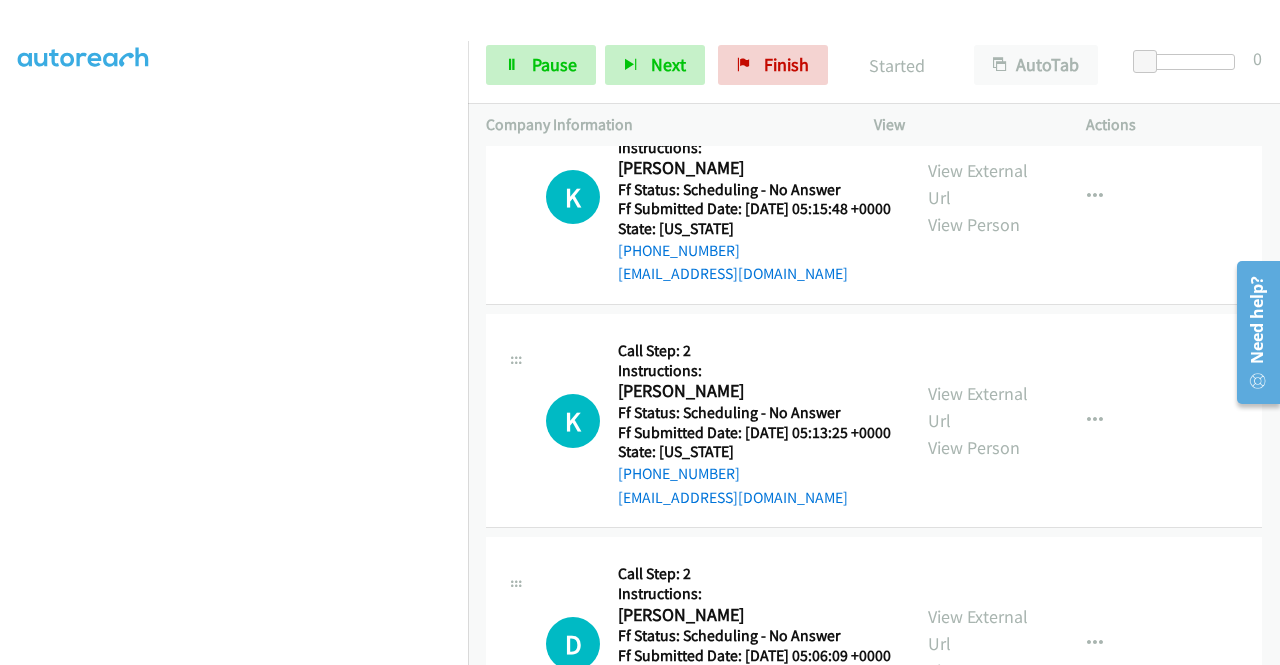scroll, scrollTop: 22418, scrollLeft: 0, axis: vertical 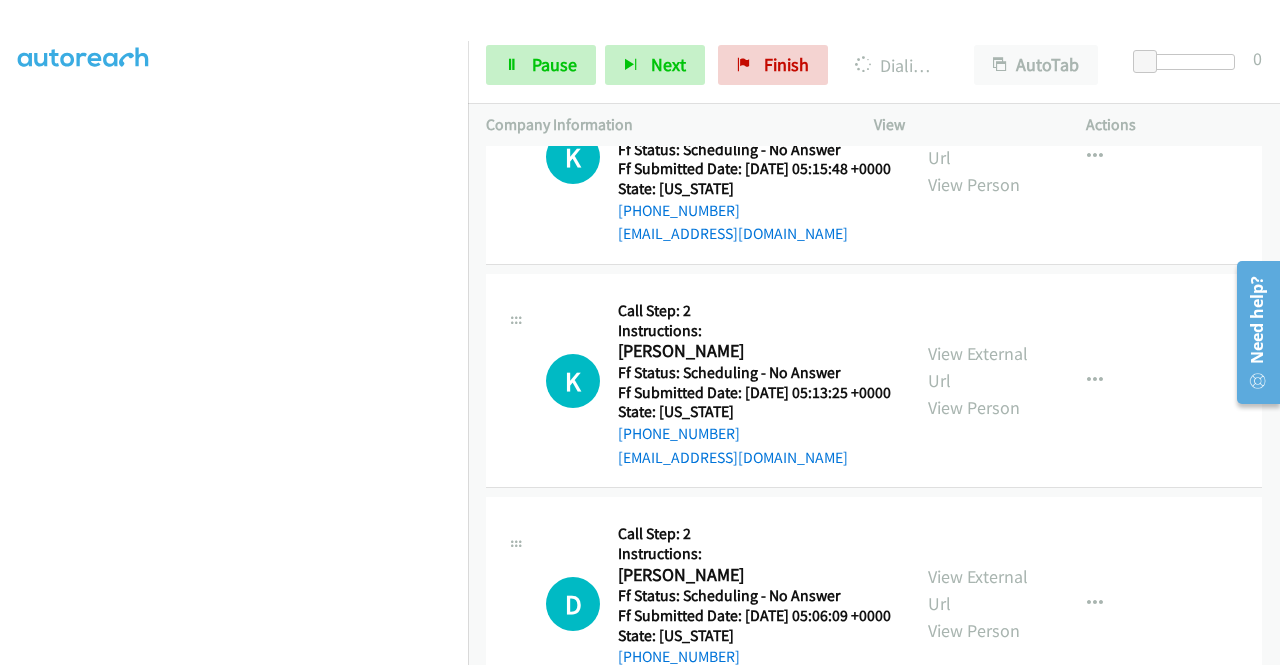 click on "View External Url" at bounding box center [978, -996] 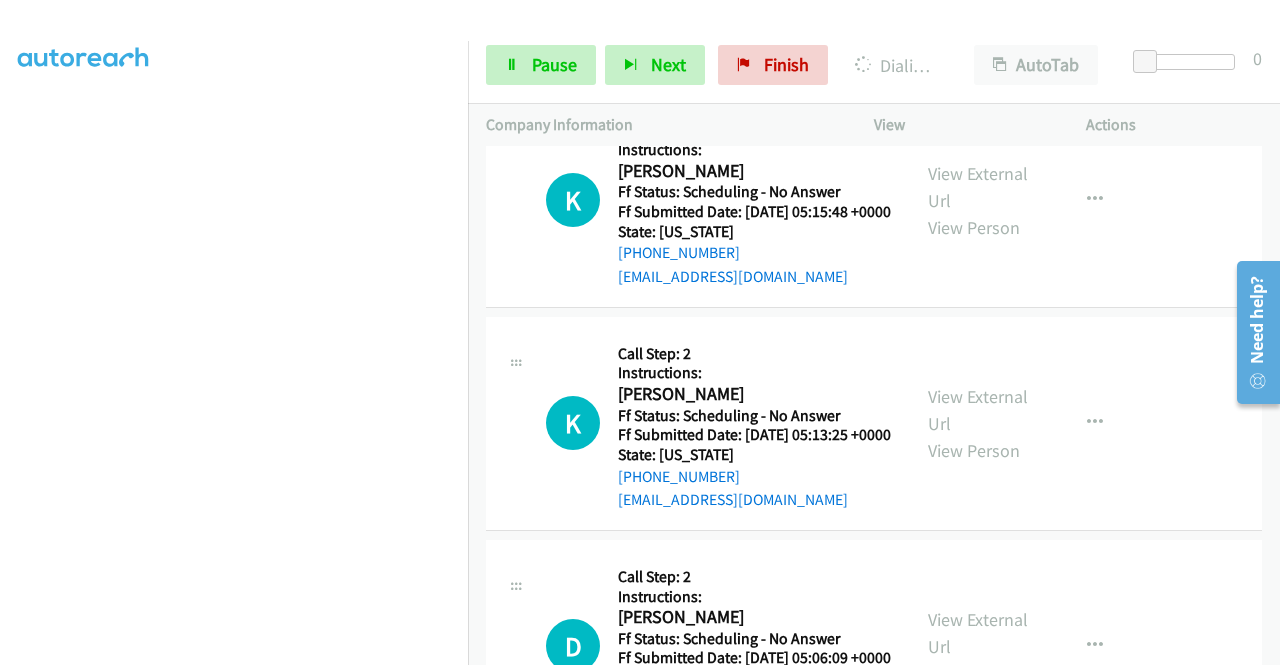 click on "View External Url" at bounding box center (978, -730) 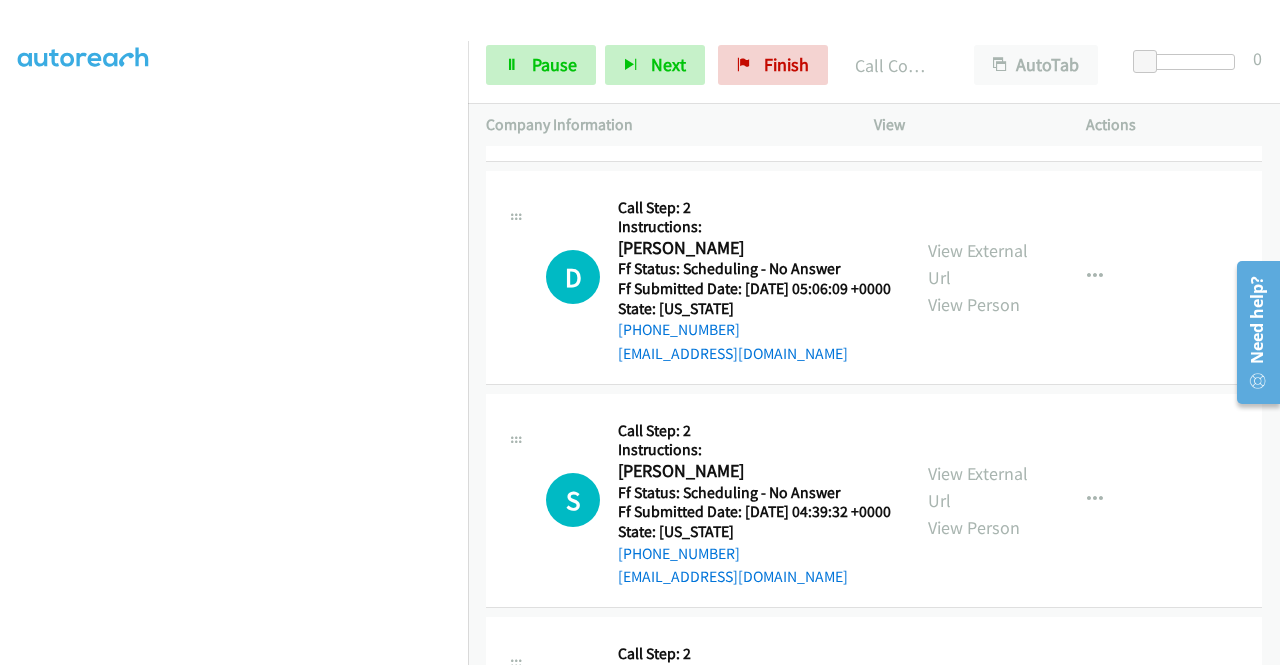 scroll, scrollTop: 22964, scrollLeft: 0, axis: vertical 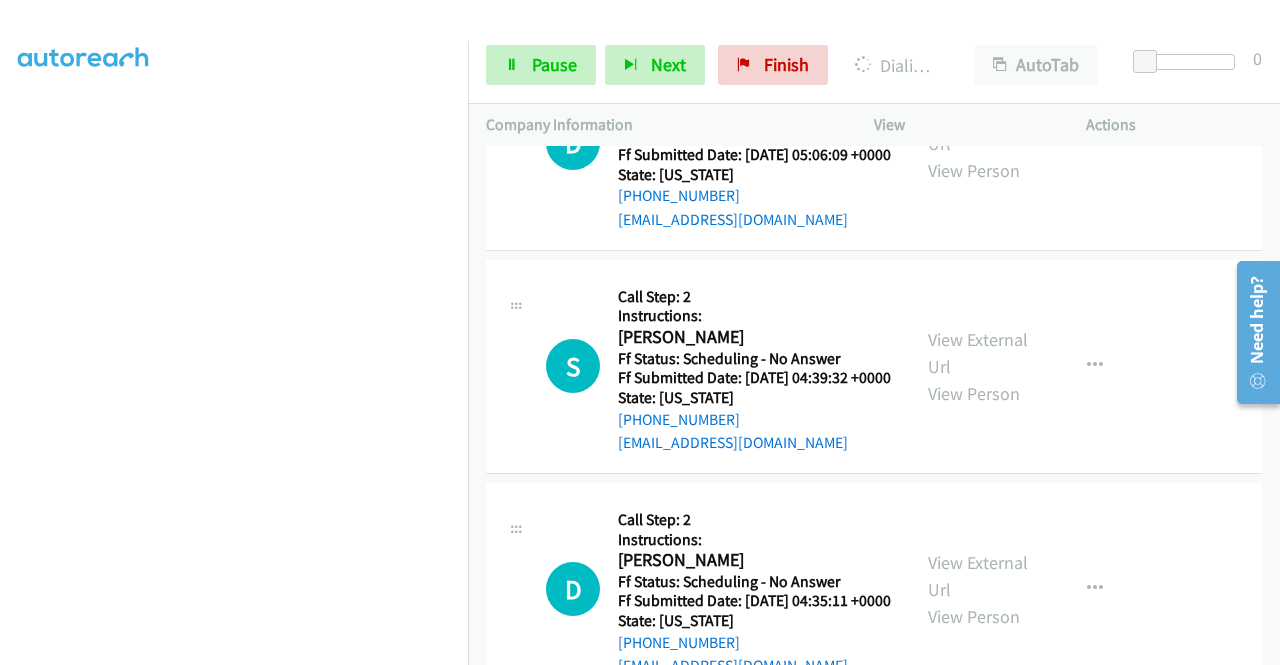 click on "View External Url" at bounding box center [978, -998] 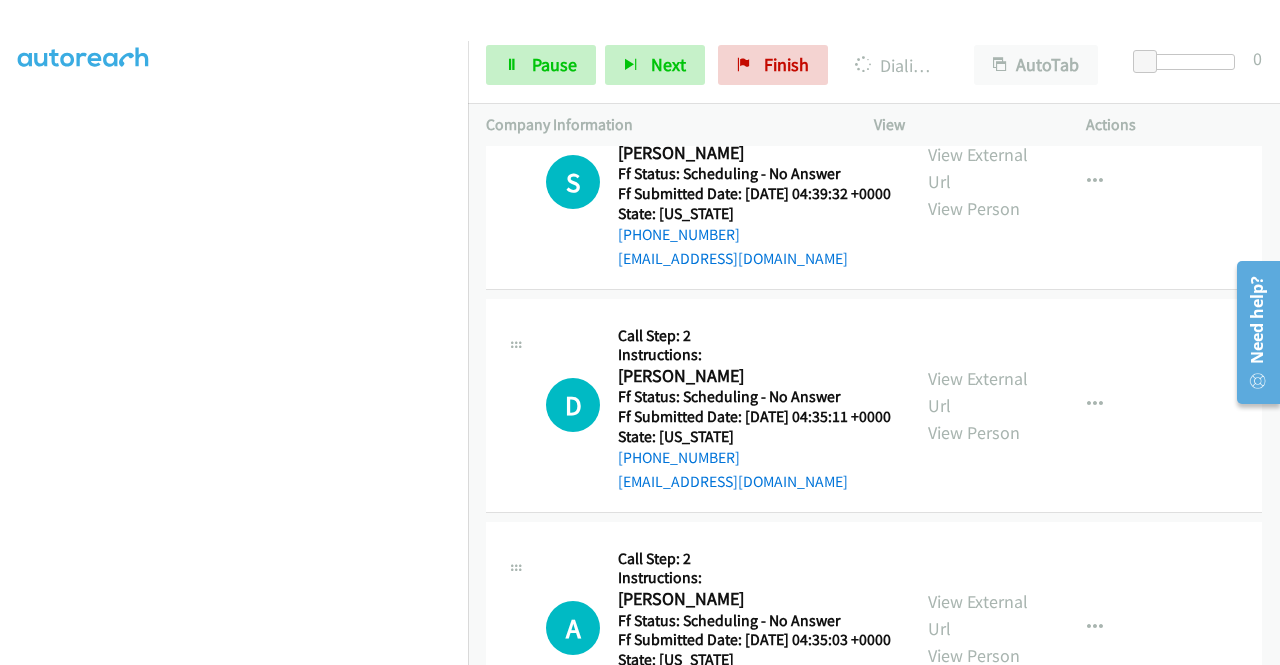 scroll, scrollTop: 23270, scrollLeft: 0, axis: vertical 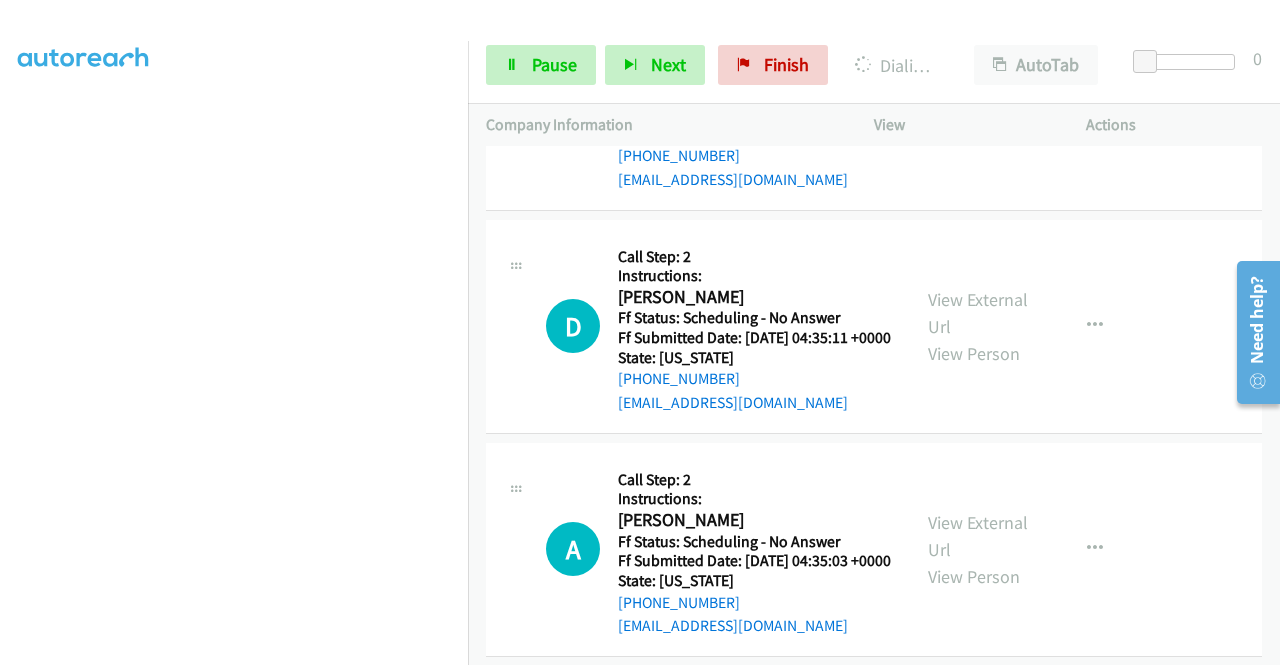 click on "View External Url" at bounding box center (978, -1027) 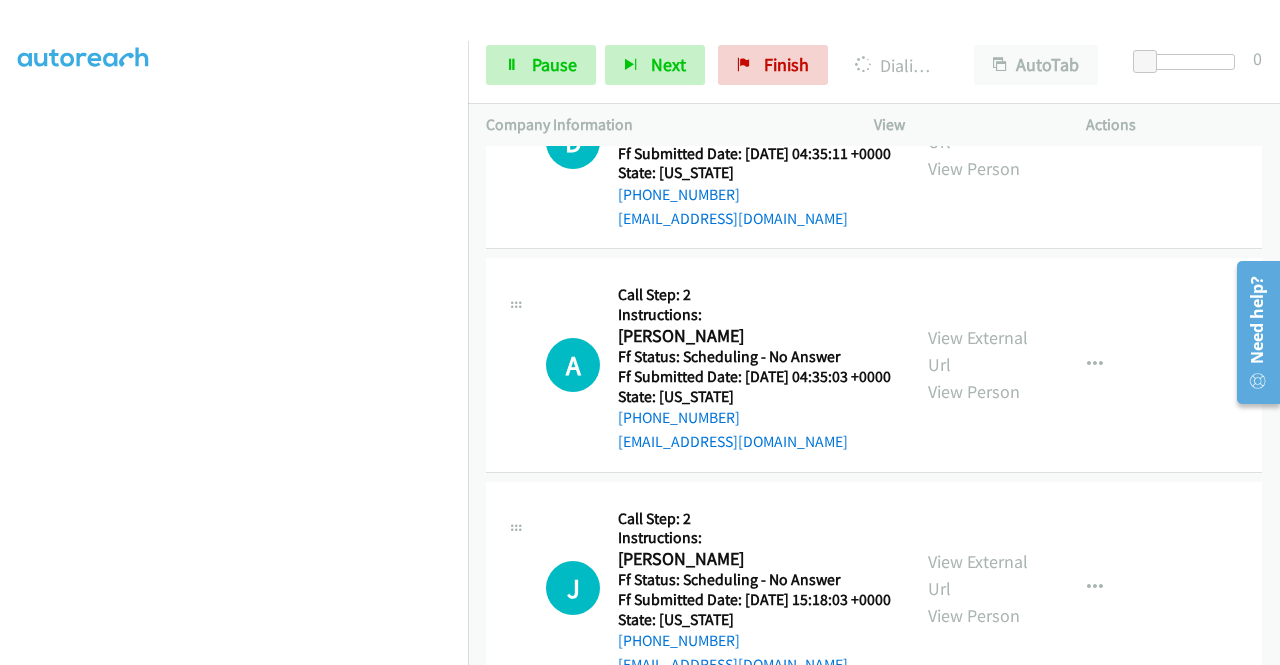 scroll, scrollTop: 23617, scrollLeft: 0, axis: vertical 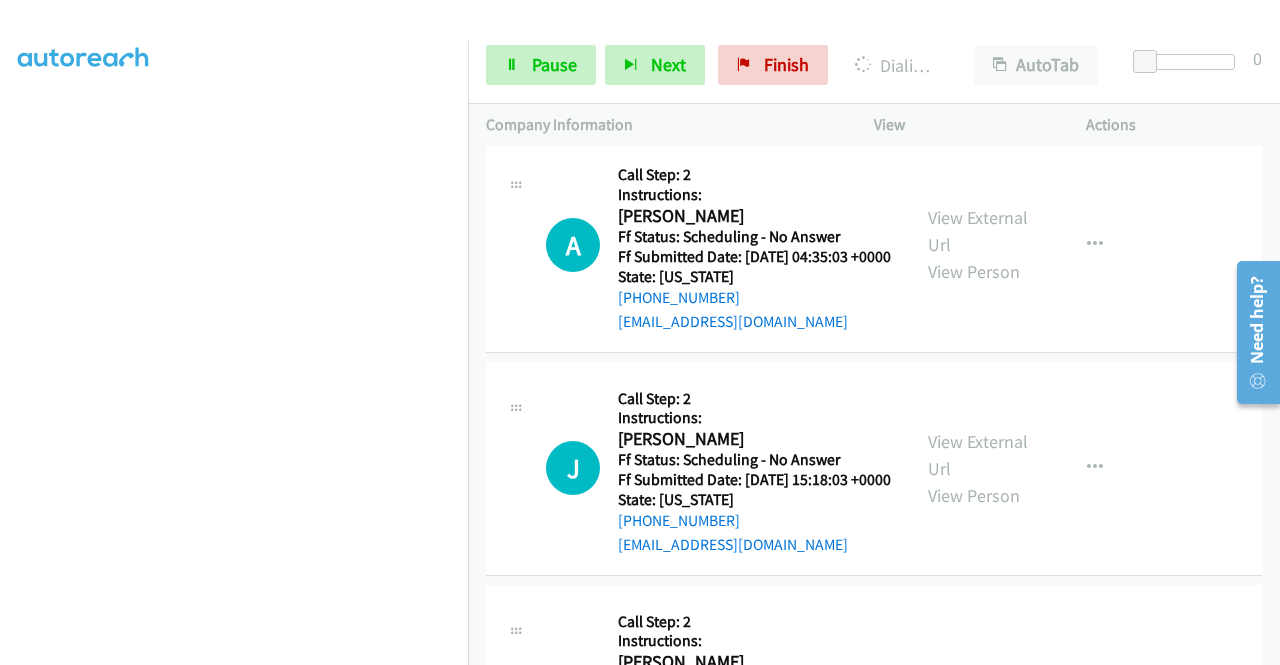 click on "View External Url" at bounding box center (978, -1108) 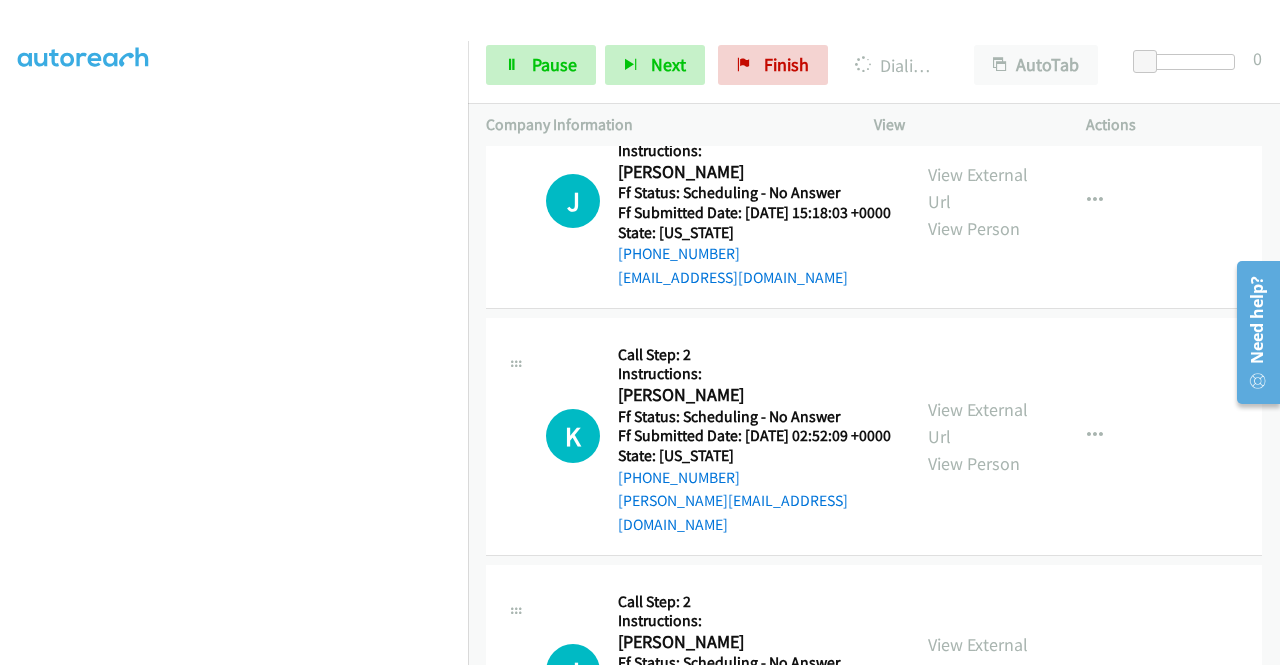 scroll, scrollTop: 23926, scrollLeft: 0, axis: vertical 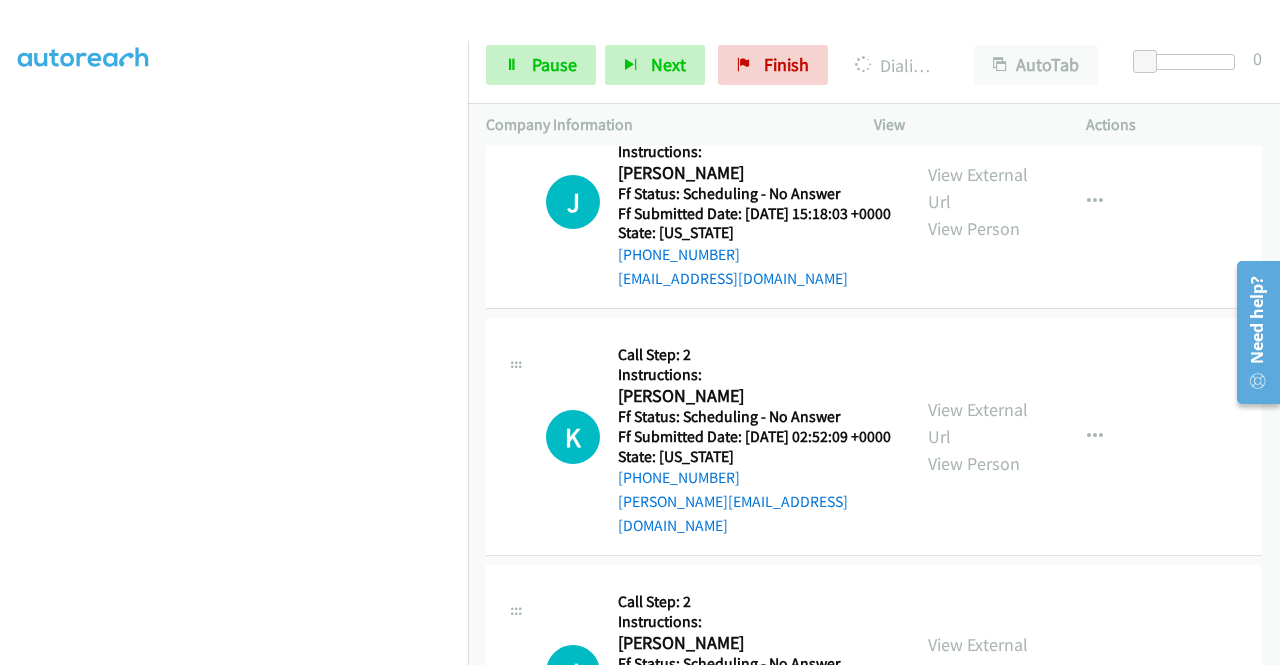 click on "View External Url" at bounding box center (978, -1151) 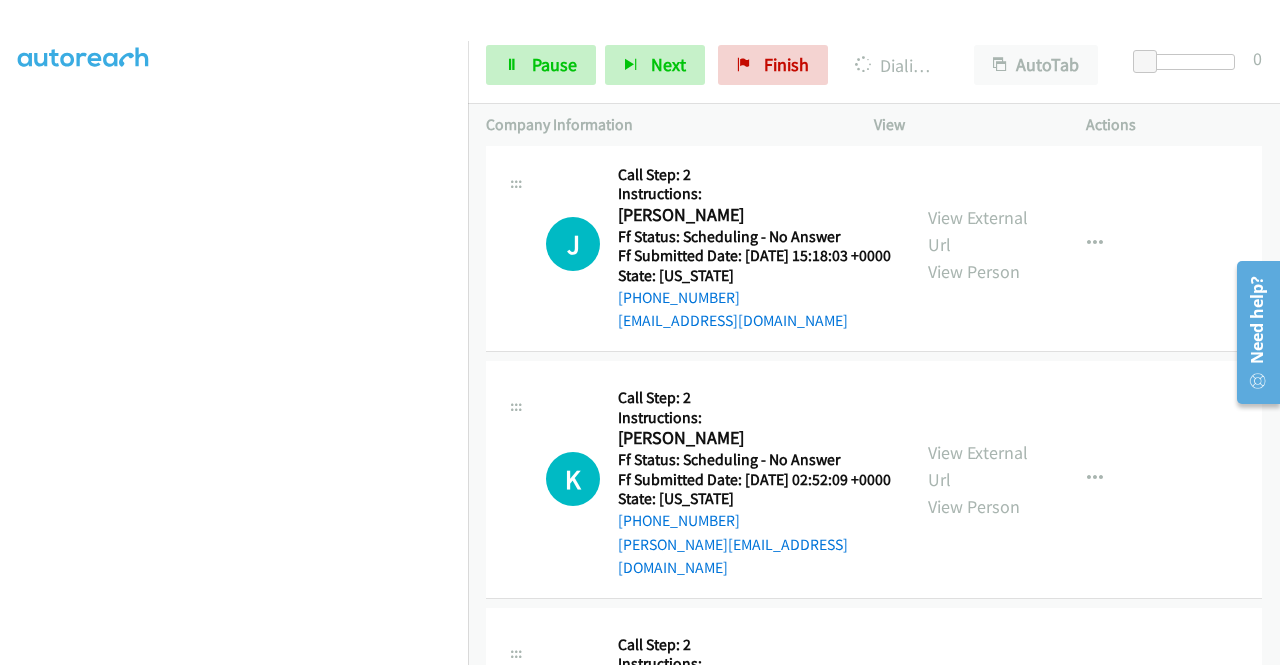 click on "View External Url
View Person" at bounding box center [980, -872] 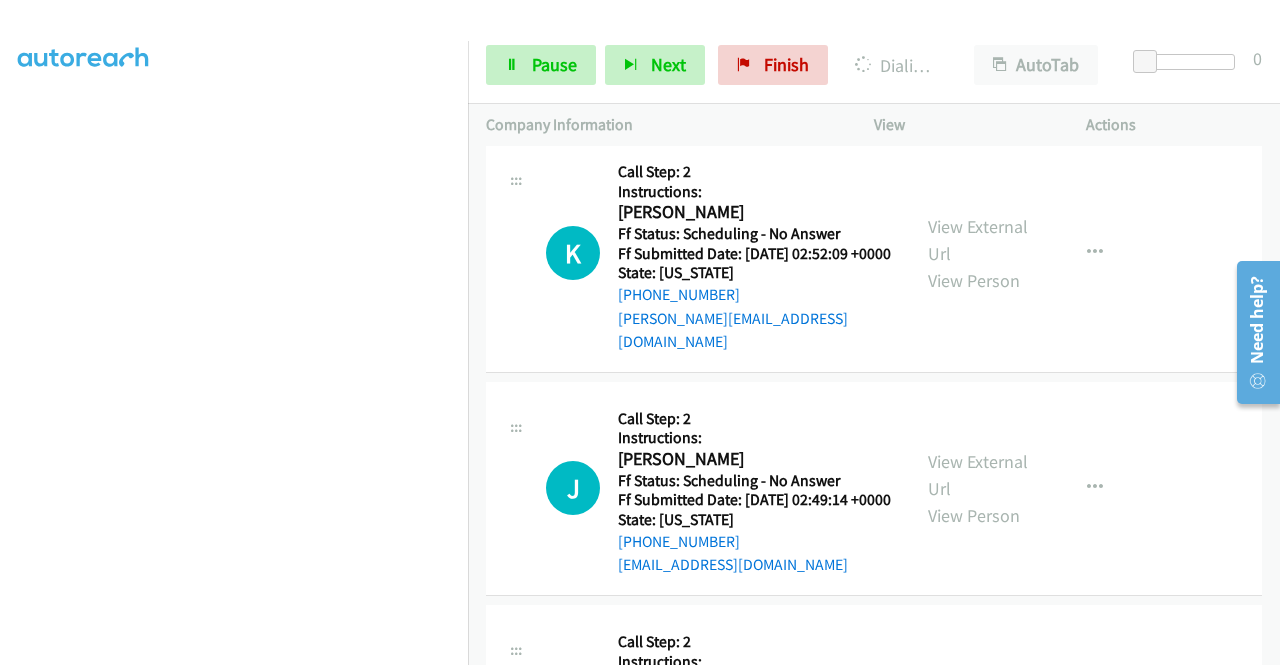 scroll, scrollTop: 24179, scrollLeft: 0, axis: vertical 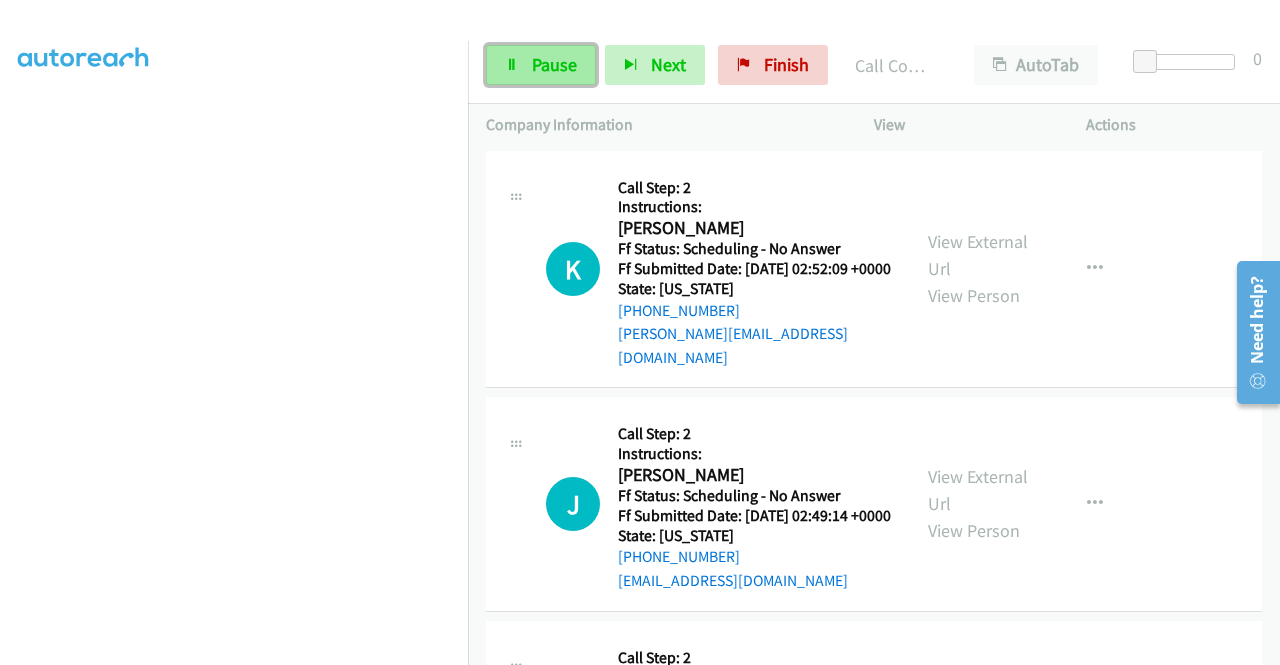 click on "Pause" at bounding box center [554, 64] 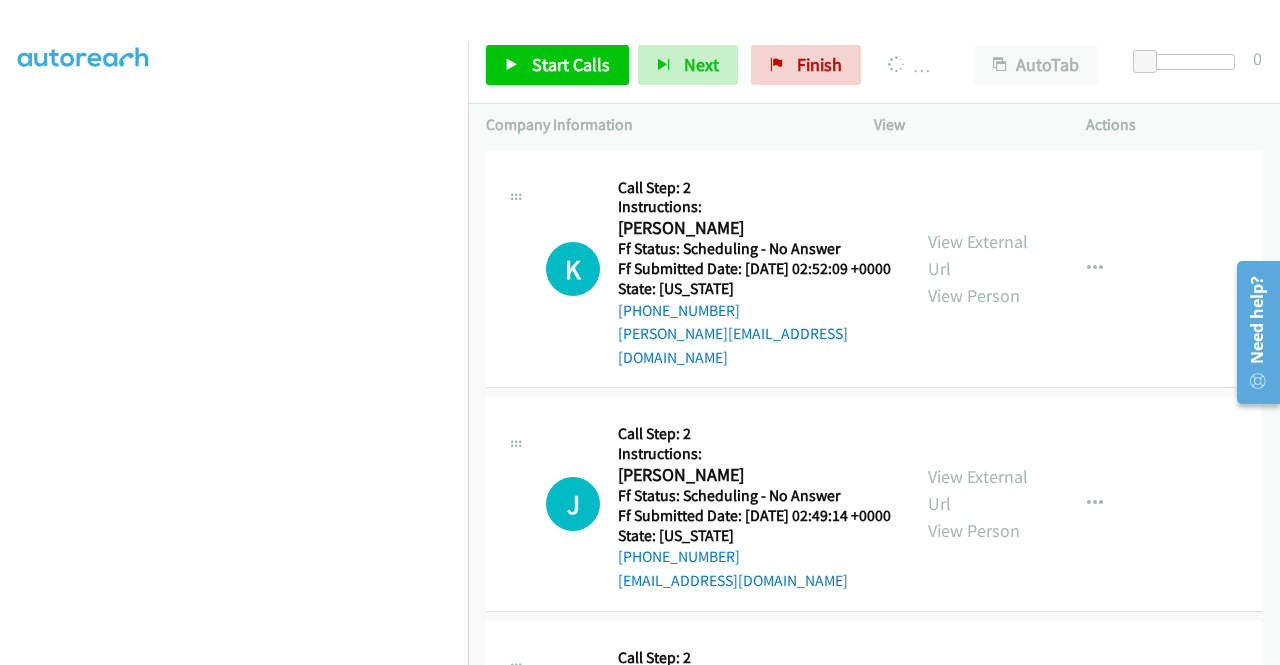 click on "View External Url
View Person" at bounding box center [980, -859] 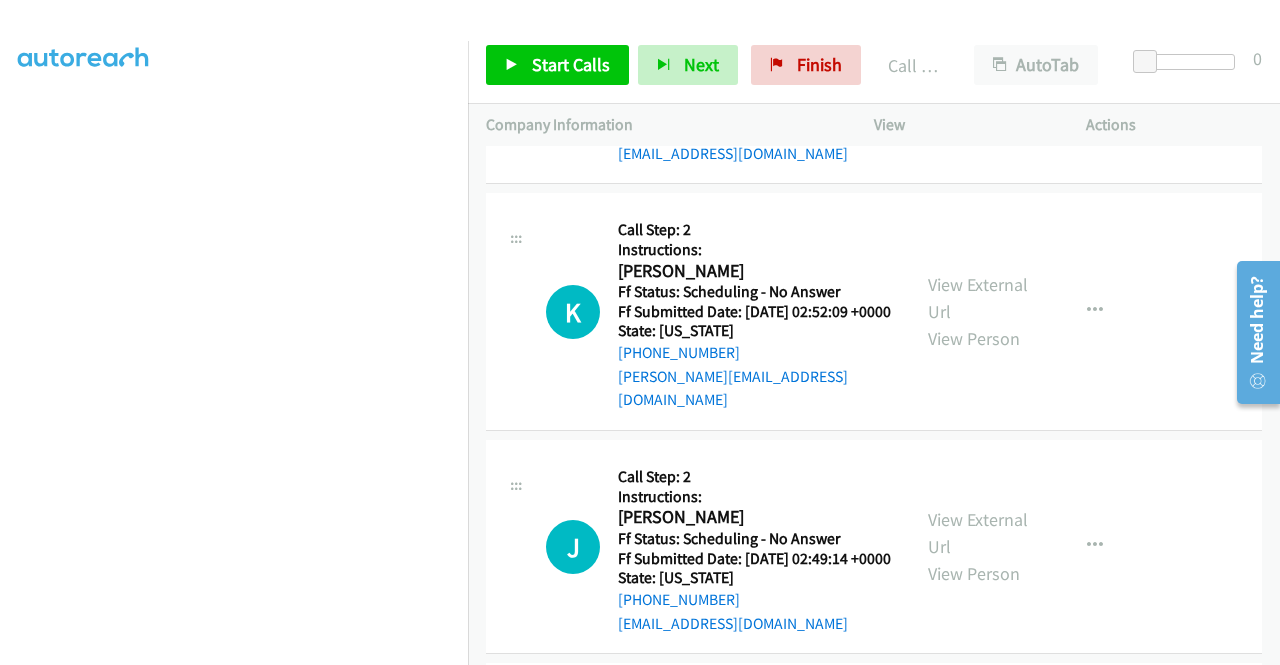 click on "Start Calls
Pause
Next
Finish
Call Completed
AutoTab
AutoTab
0" at bounding box center (874, 65) 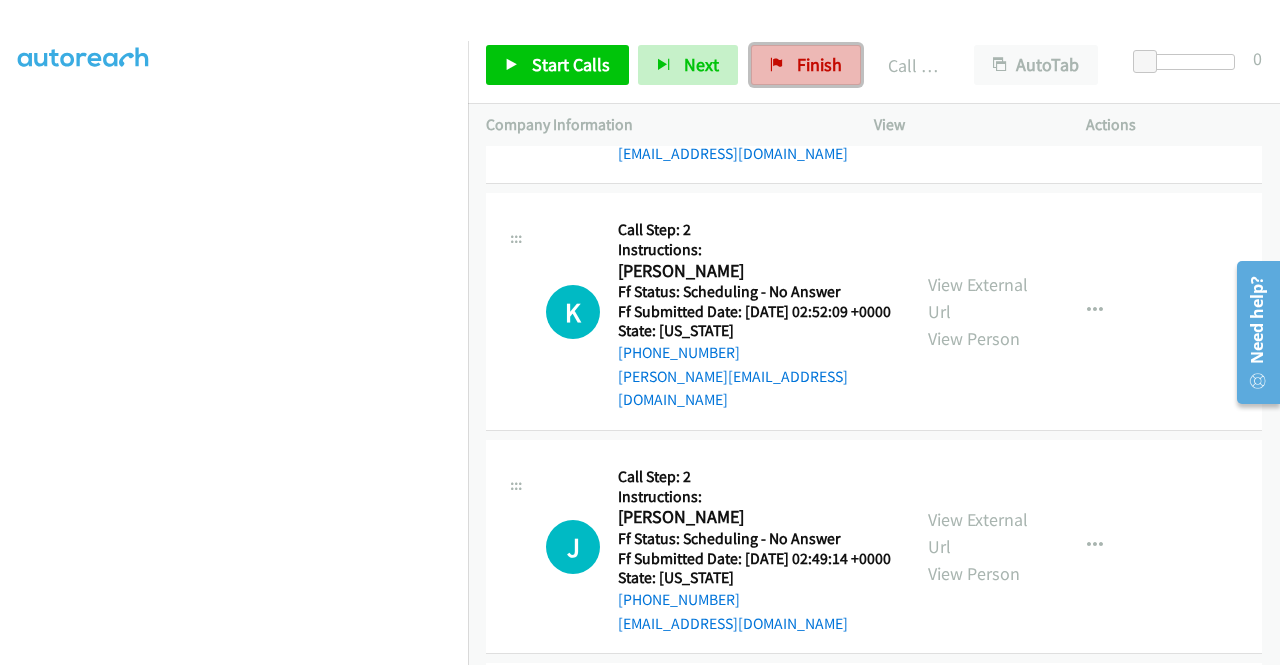 click on "Finish" at bounding box center (819, 64) 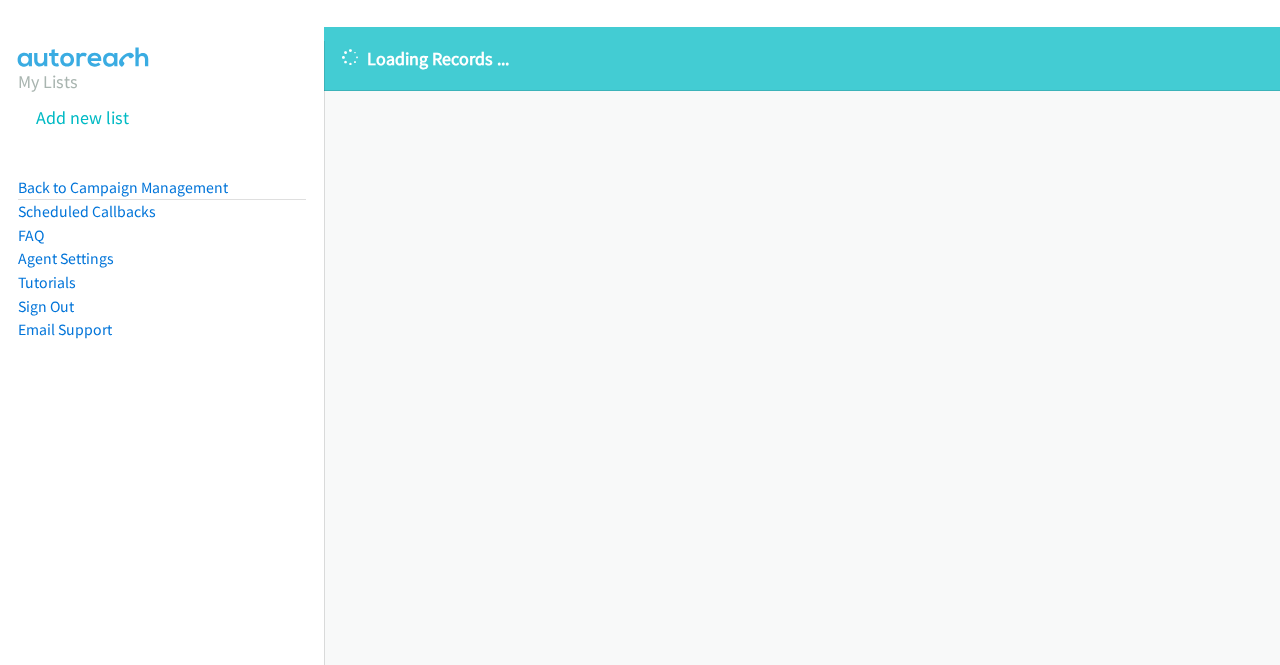 scroll, scrollTop: 0, scrollLeft: 0, axis: both 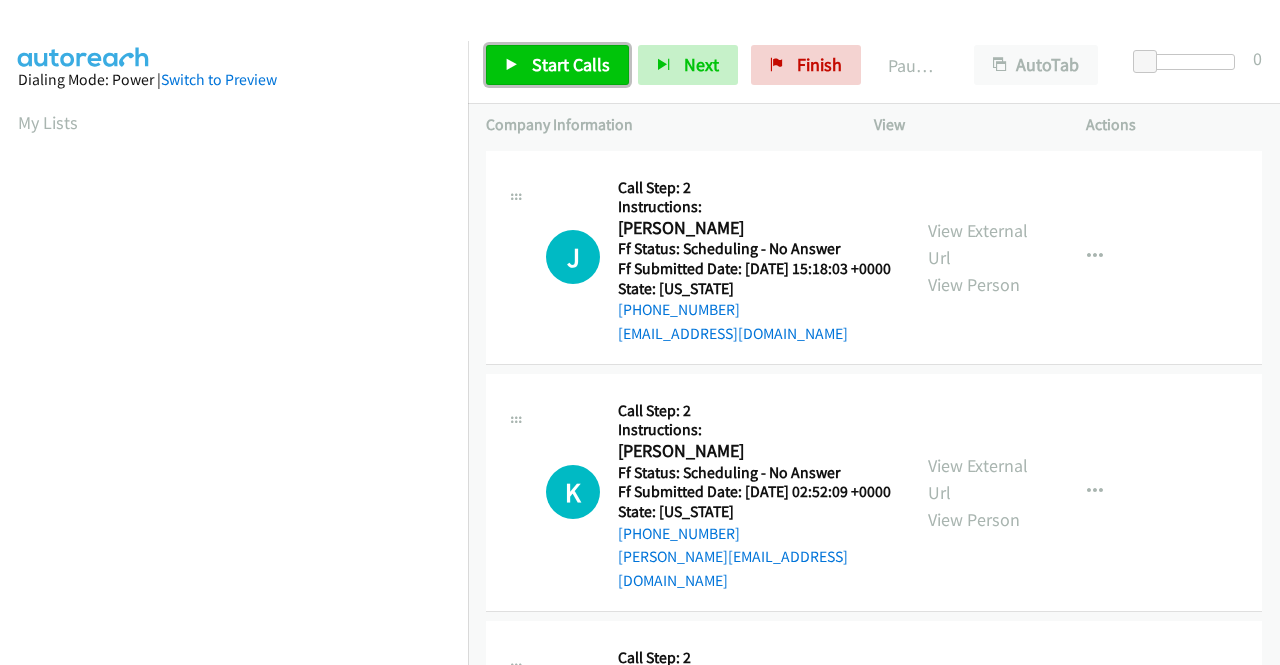 click on "Start Calls" at bounding box center [571, 64] 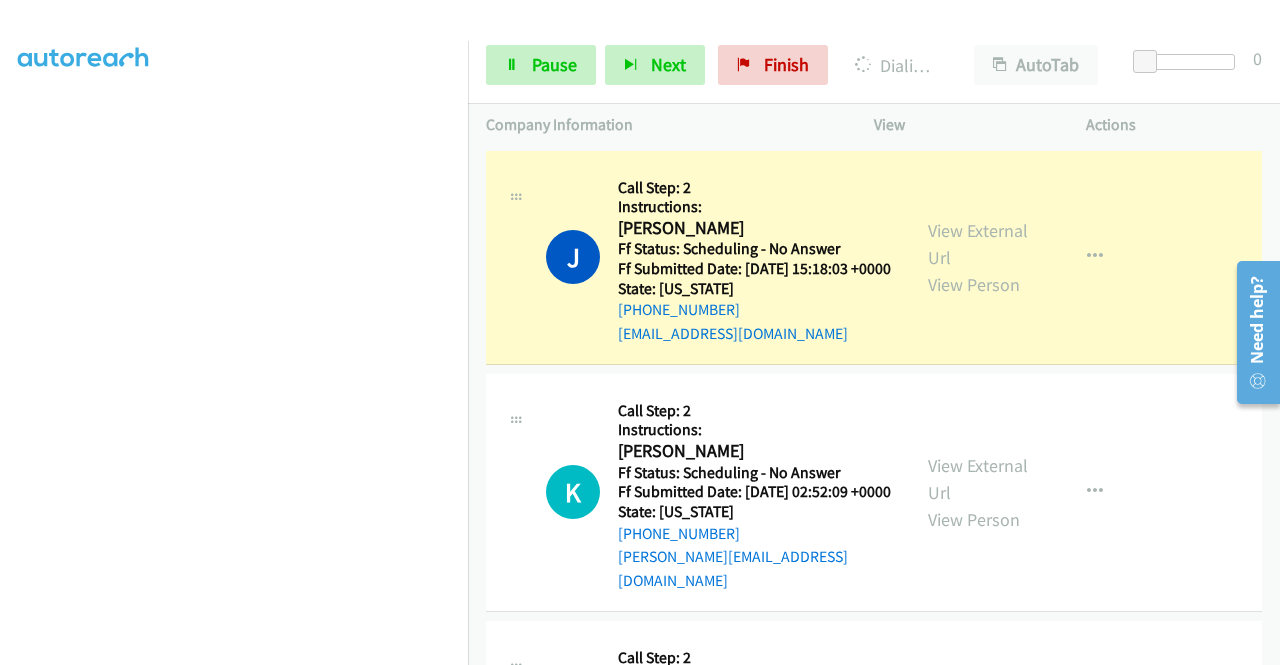 scroll, scrollTop: 413, scrollLeft: 0, axis: vertical 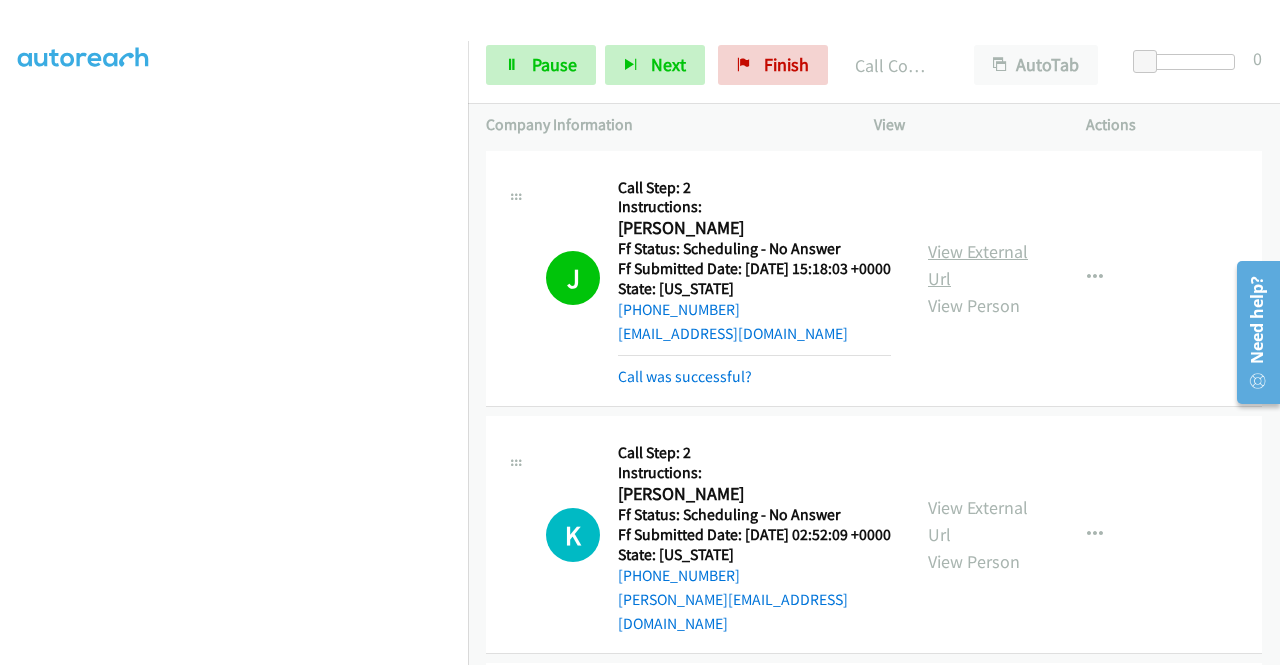 click on "View External Url" at bounding box center (978, 265) 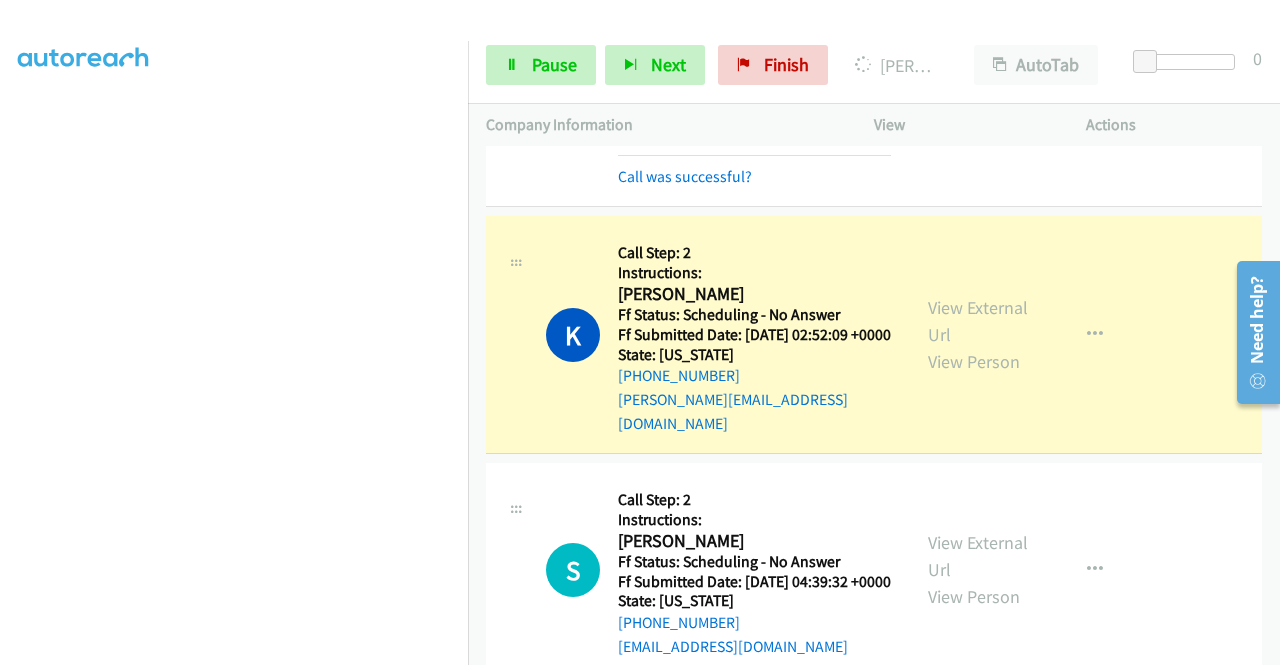 scroll, scrollTop: 280, scrollLeft: 0, axis: vertical 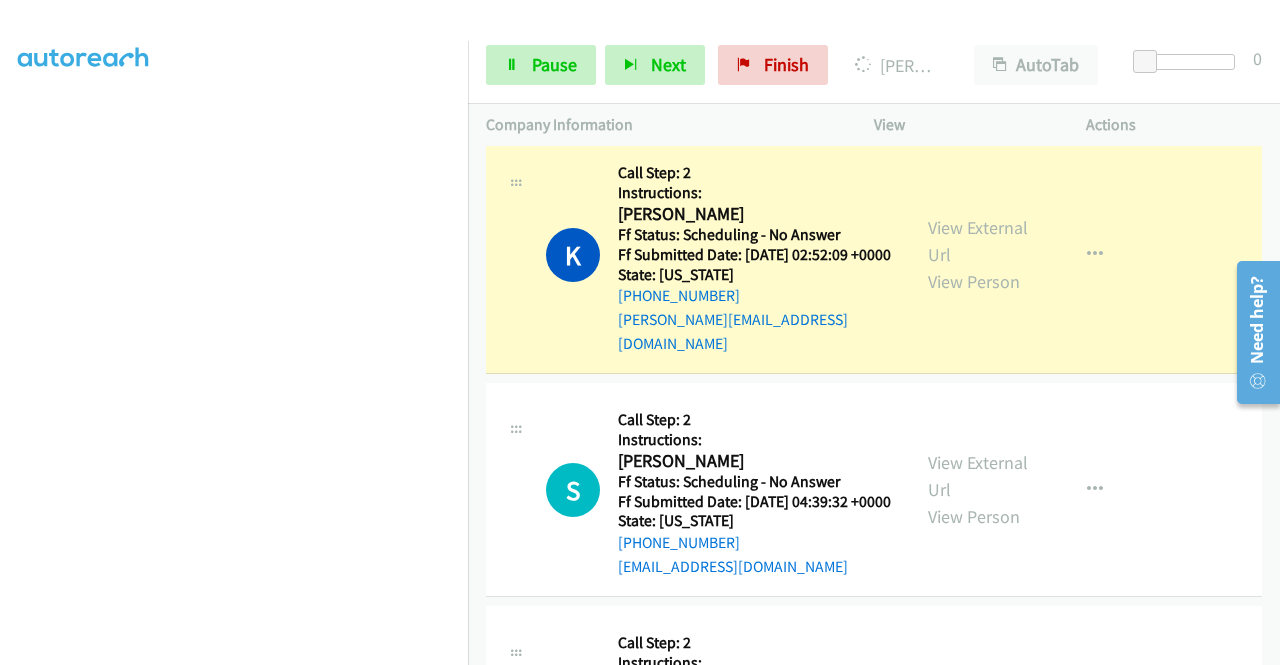 click on "View External Url
View Person" at bounding box center [980, 254] 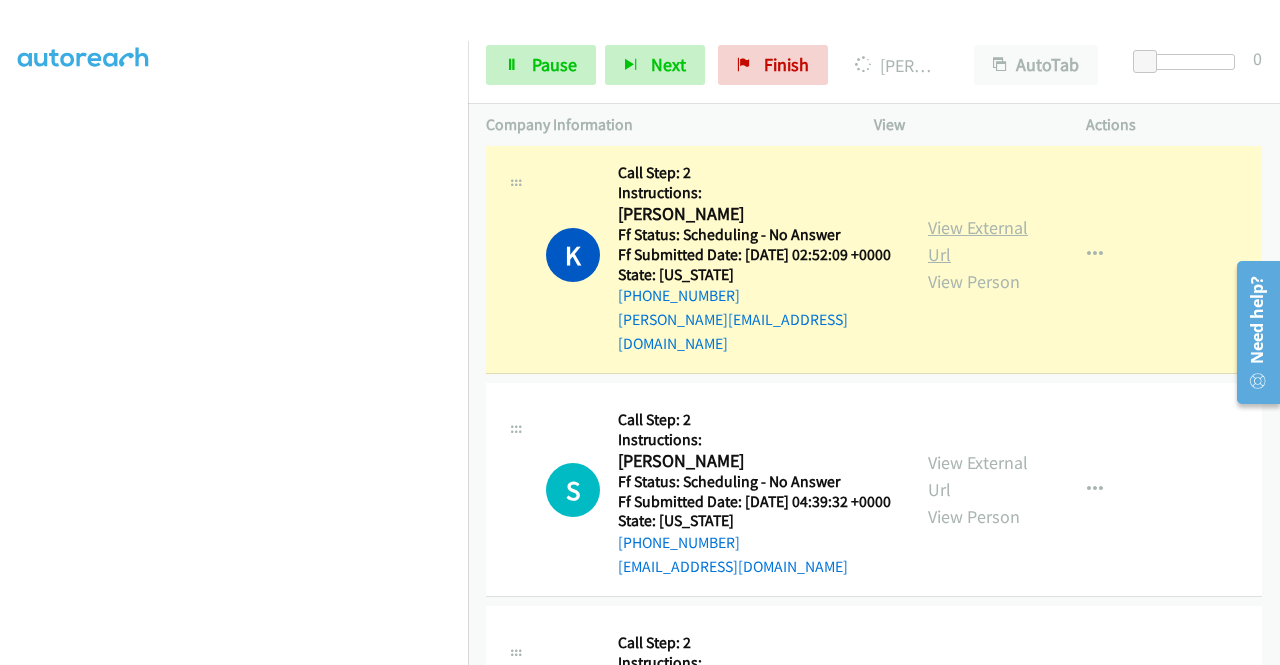 click on "View External Url" at bounding box center (978, 241) 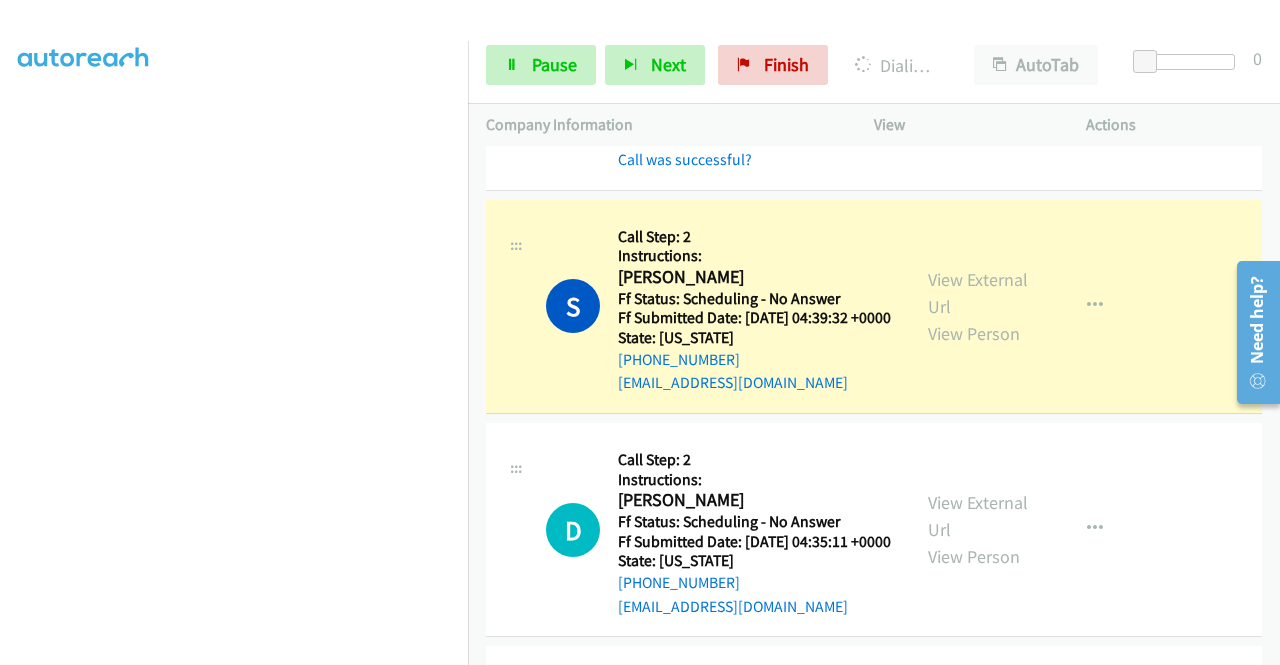 scroll, scrollTop: 586, scrollLeft: 0, axis: vertical 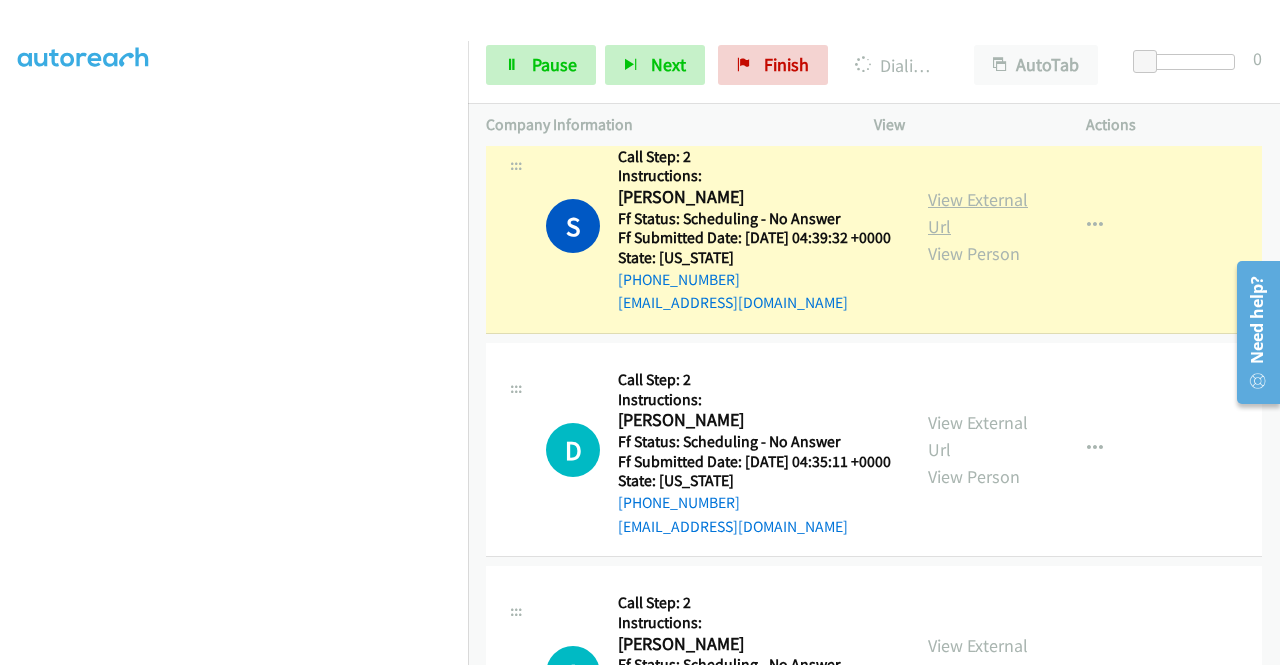 click on "View External Url" at bounding box center (978, 213) 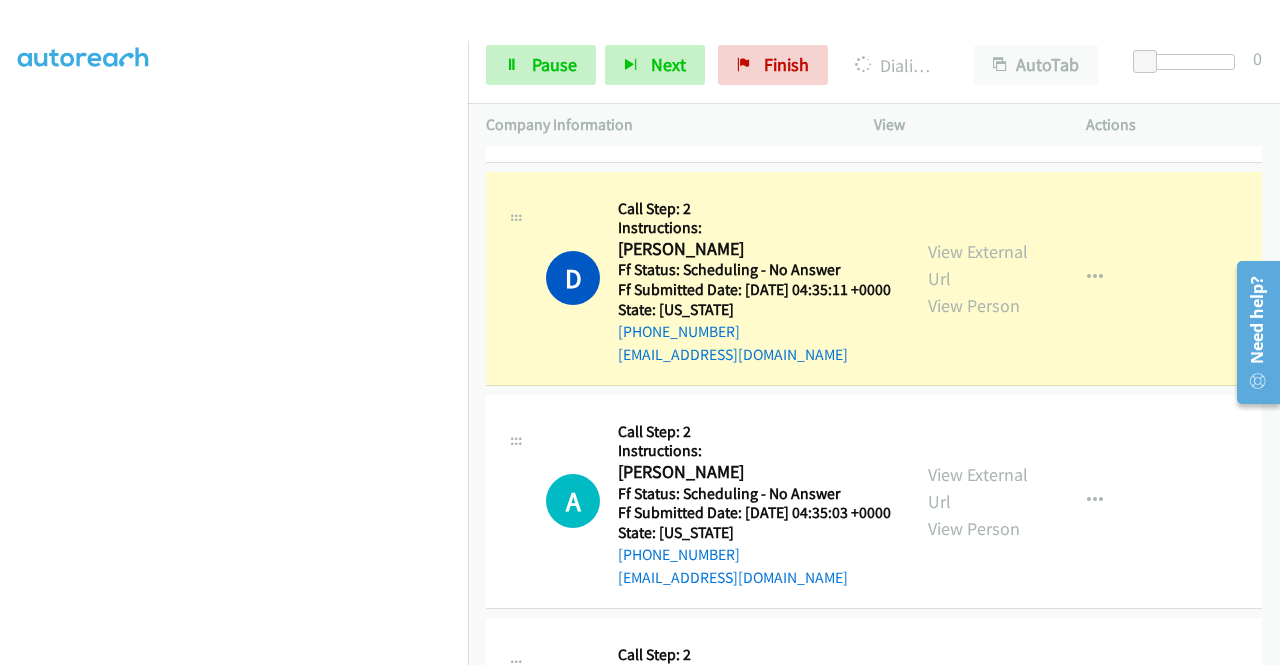 scroll, scrollTop: 866, scrollLeft: 0, axis: vertical 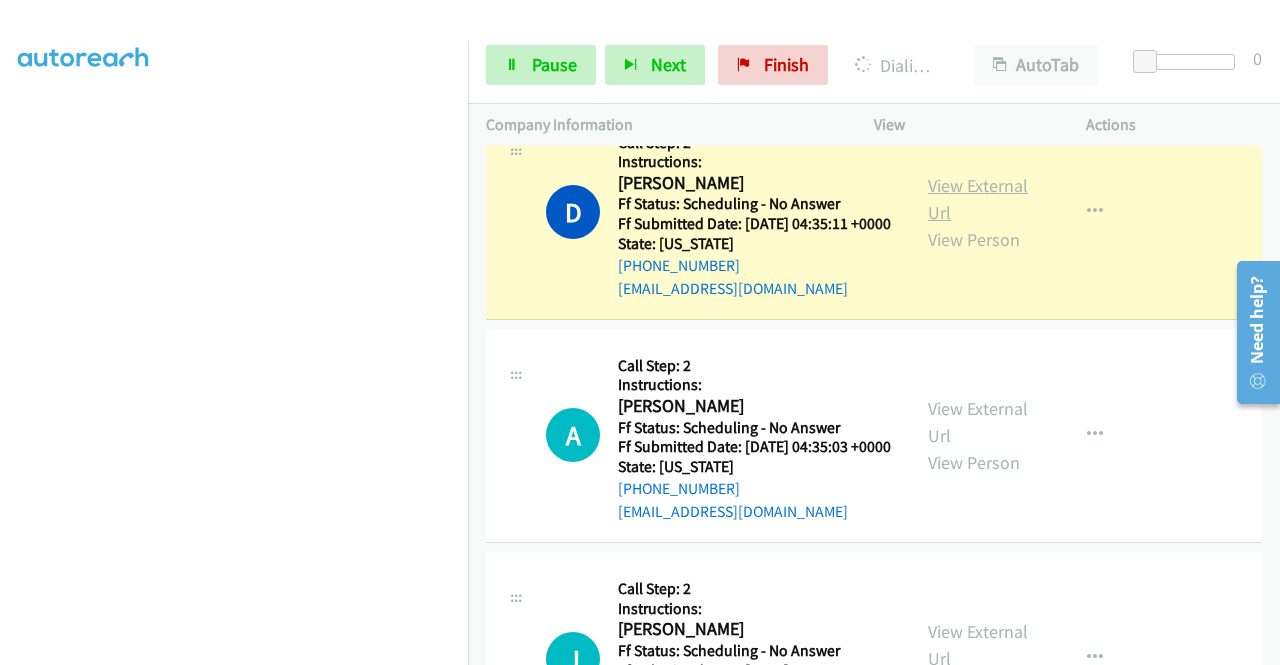 click on "View External Url" at bounding box center (978, 199) 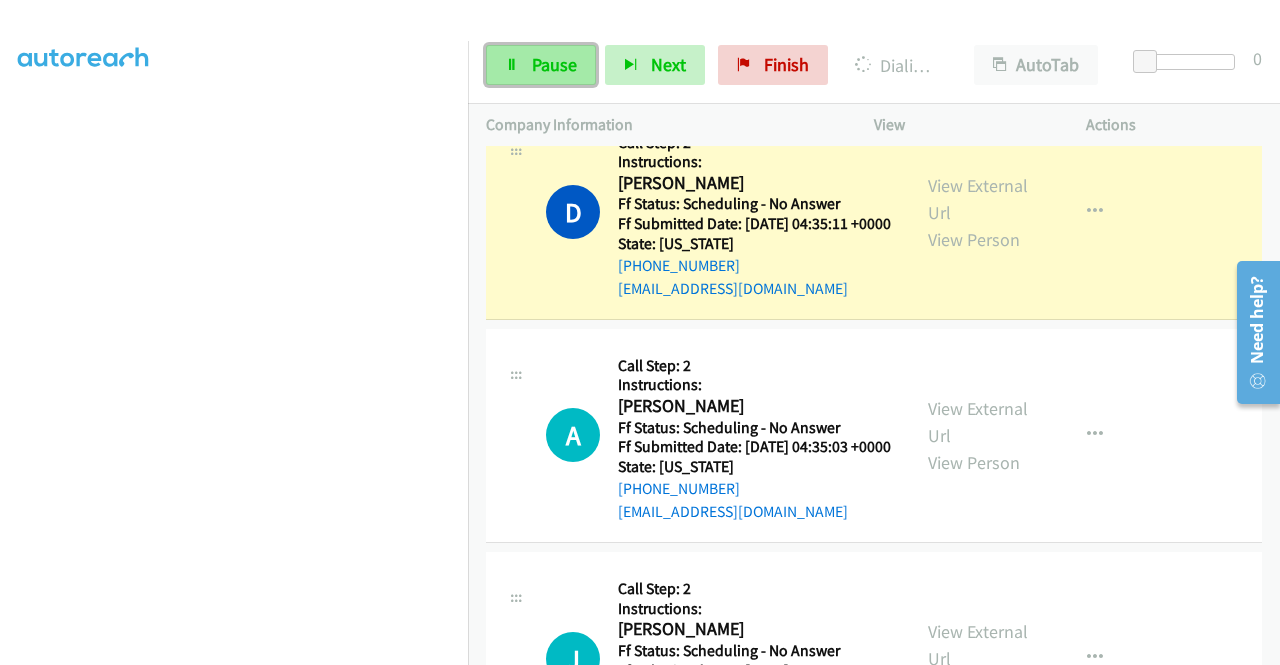 click on "Pause" at bounding box center (554, 64) 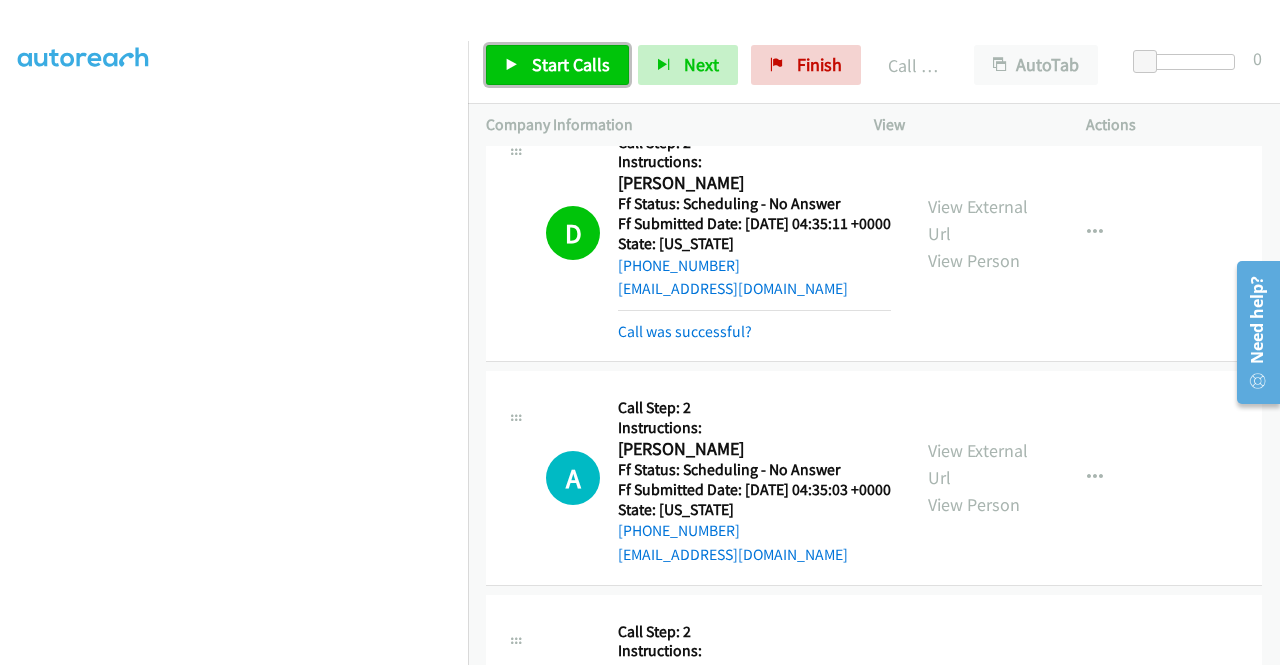 click on "Start Calls" at bounding box center (557, 65) 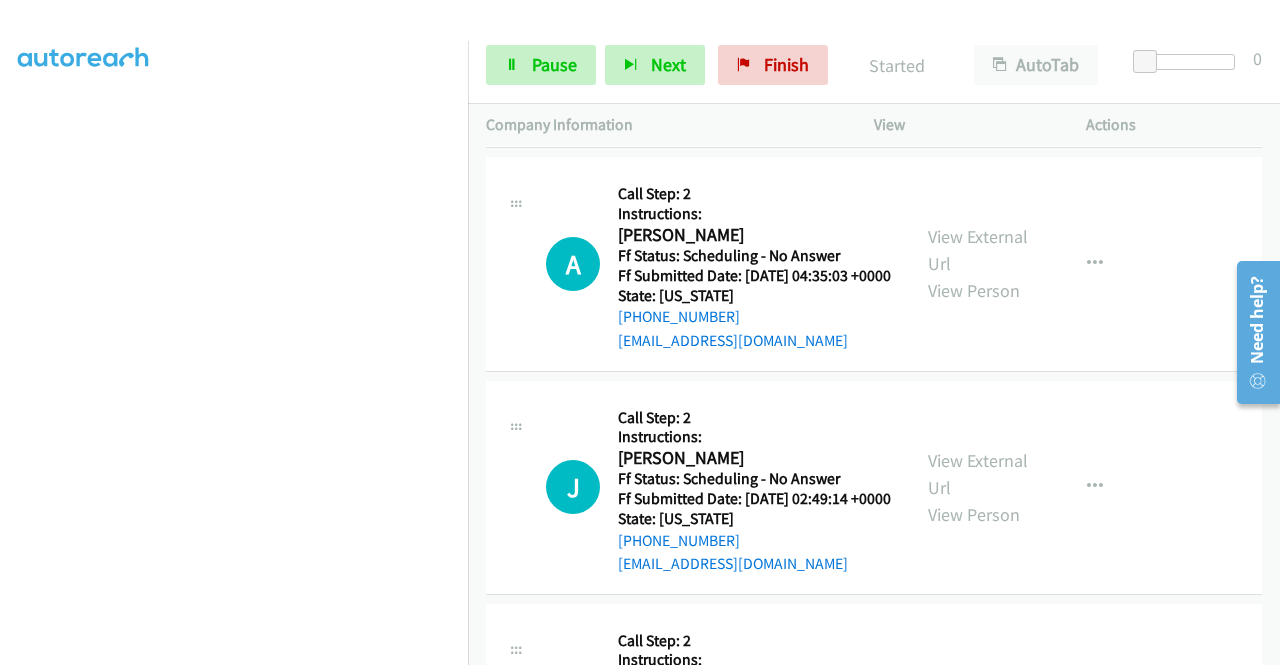 scroll, scrollTop: 1146, scrollLeft: 0, axis: vertical 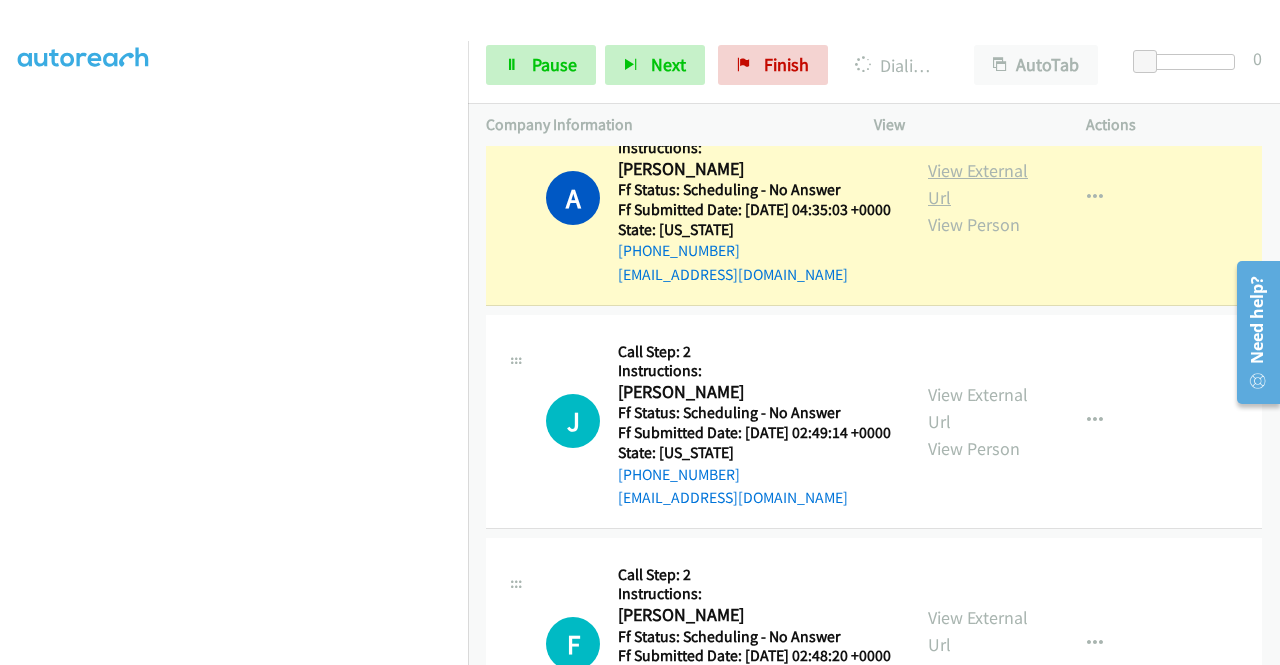 click on "View External Url" at bounding box center (978, 184) 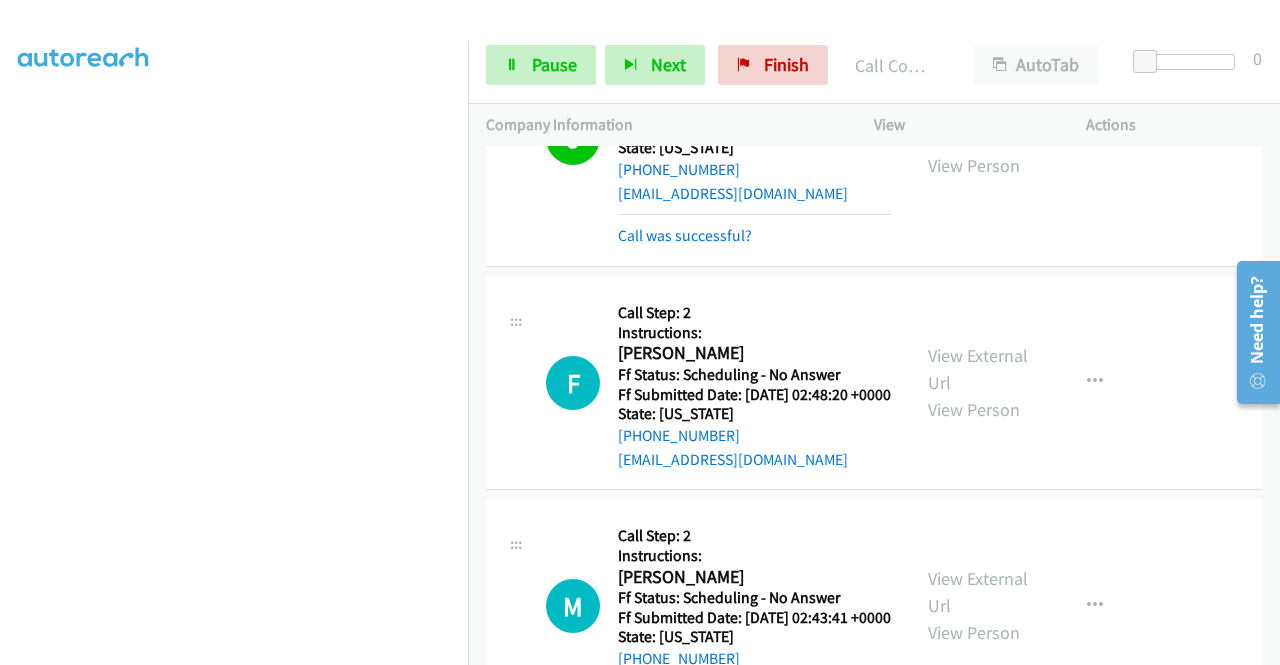 scroll, scrollTop: 1653, scrollLeft: 0, axis: vertical 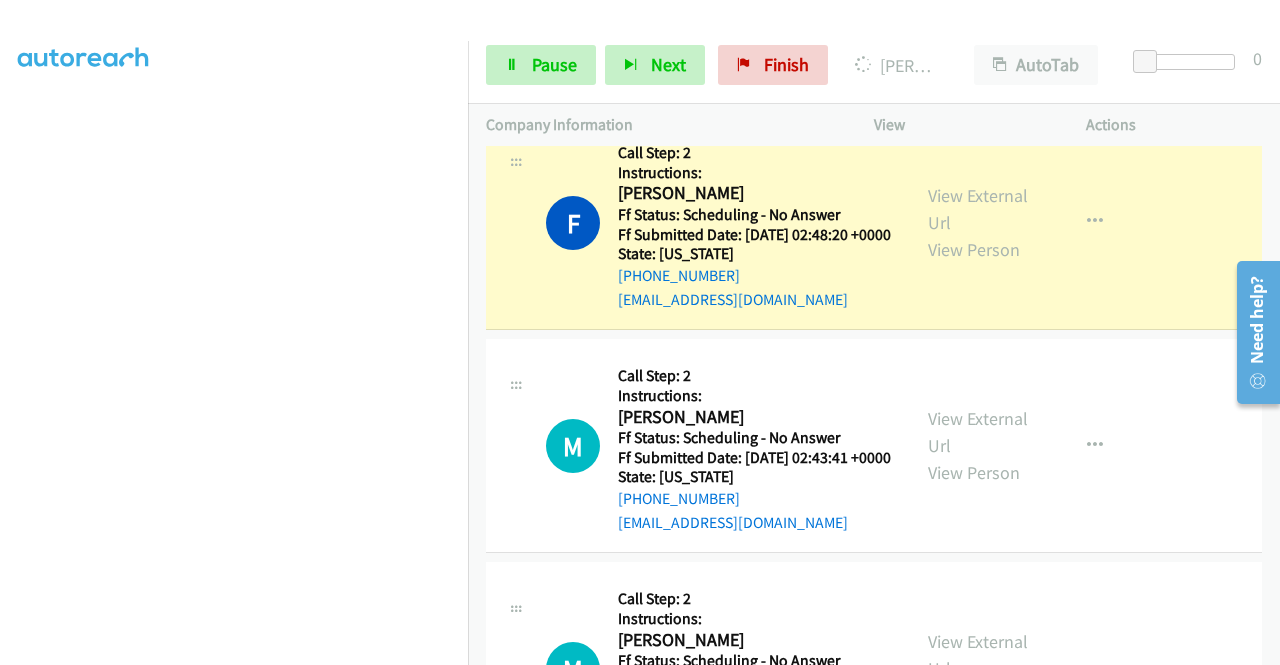 click on "J
Callback Scheduled
Call Step: 2
Instructions:
Joy Robbe
America/Los_Angeles
Ff Status: Scheduling - No Answer
Ff Submitted Date: 2025-06-24 02:49:14 +0000
State: California
+1 818-486-2785
joyrobbe@hotmail.com
Call was successful?
View External Url
View Person
View External Url
Email
Schedule/Manage Callback
Skip Call
Add to do not call list" at bounding box center [874, -21] 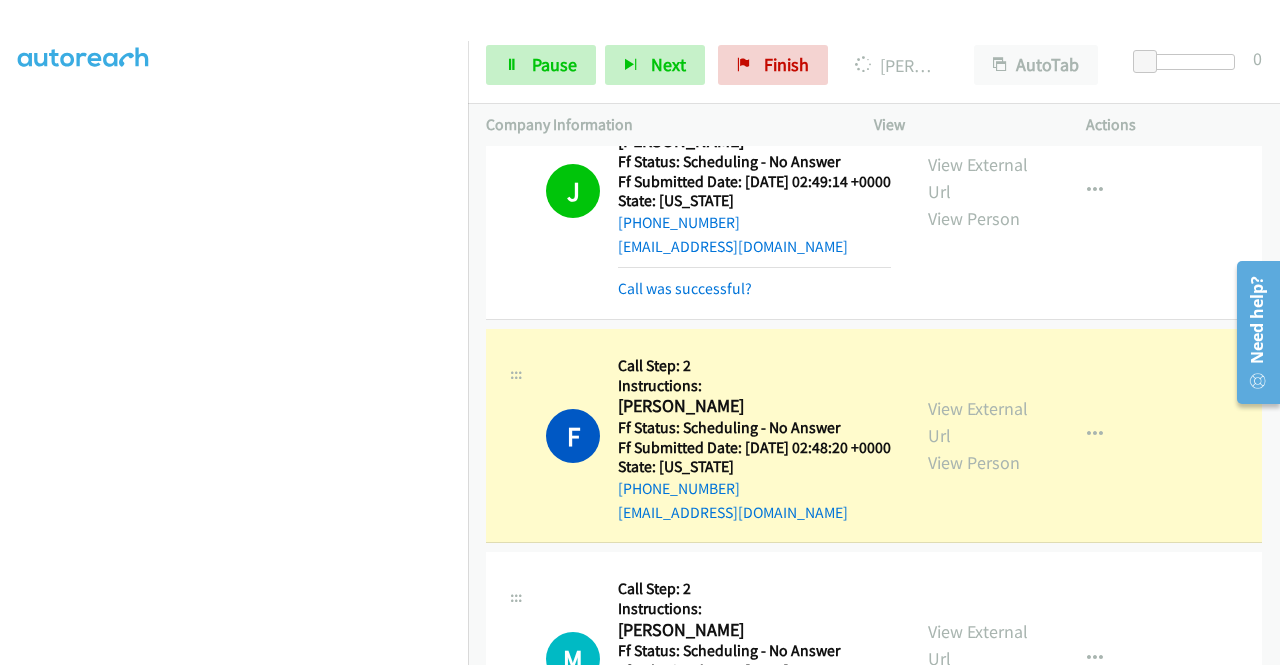 scroll, scrollTop: 1400, scrollLeft: 0, axis: vertical 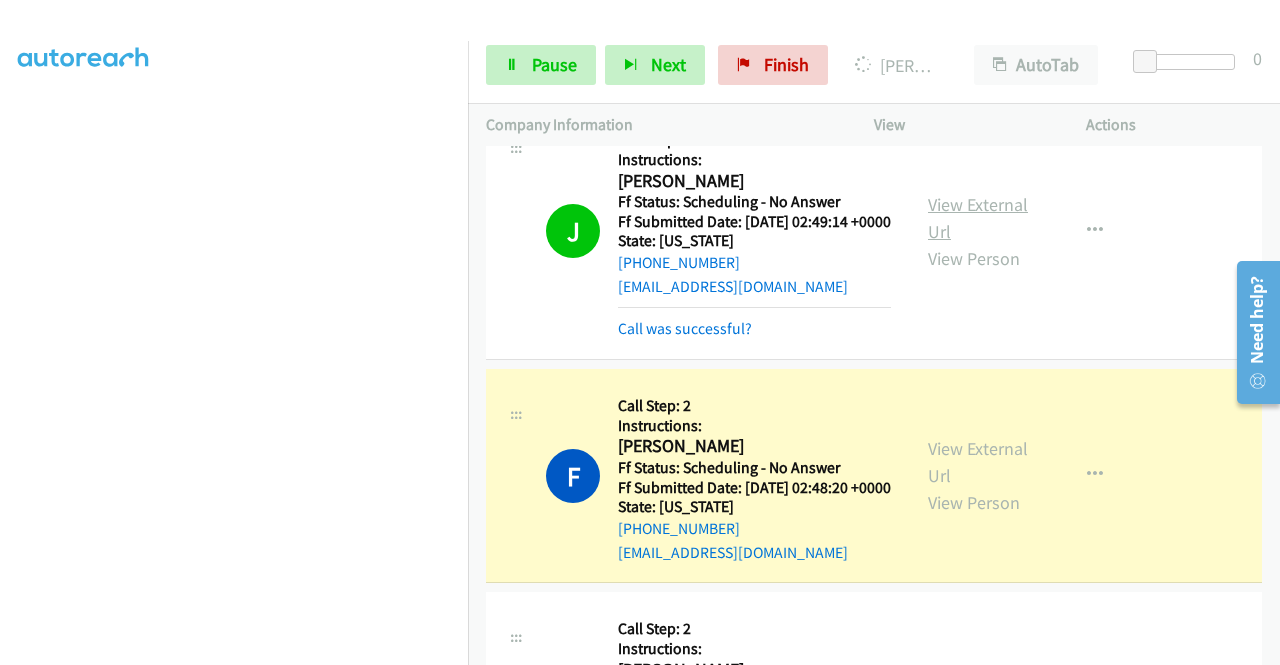 click on "View External Url" at bounding box center (978, 218) 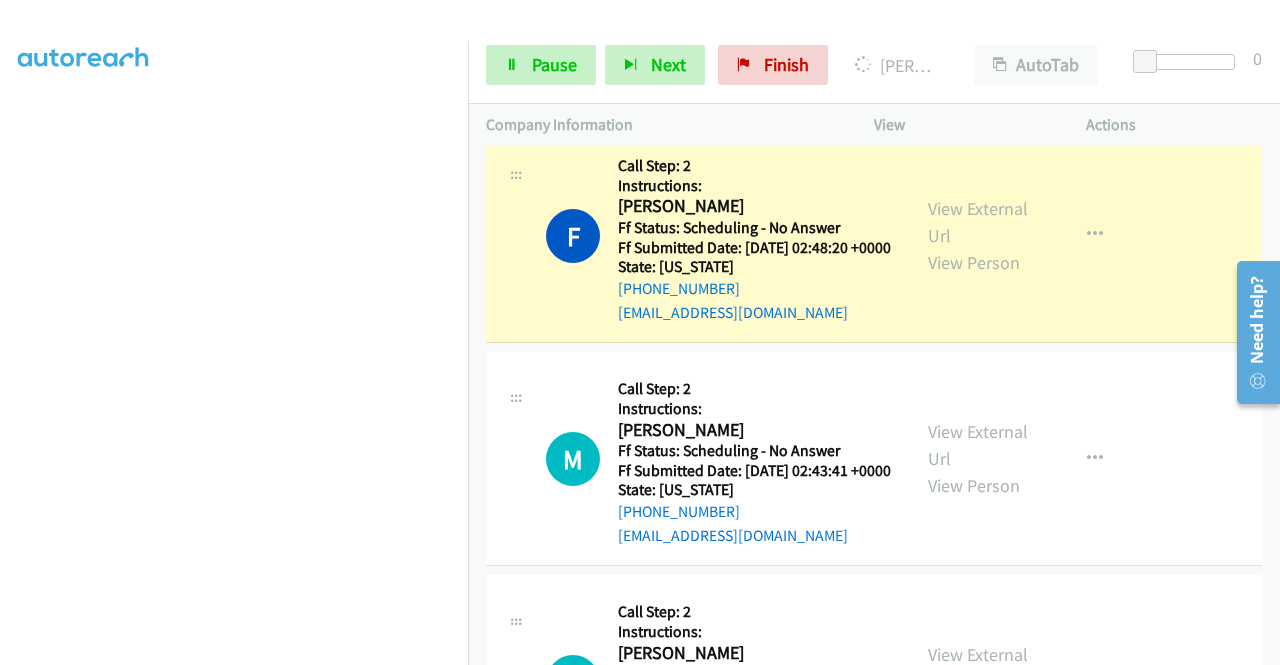 click on "+1 415-964-1034
Call failed - Please reload the list and try again
The Callbar Failed to Load Please Open it and Reload the Page
Hmm something isn't quite right.. Please refresh the page
Hmm something isn't quite right.. Please refresh the page
No records are currently dialable. We'll auto-refresh when new records are added or you can switch to another list or campaign.
Loading New Records ...
J
Callback Scheduled
Call Step: 2
Instructions:
Jeffrey Smith
America/New_York
Ff Status: Scheduling - No Answer
Ff Submitted Date: 2025-06-27 15:18:03 +0000
State: Florida
+1 352-636-1338
mccallk23@aol.com
Call was successful?
View External Url
View Person
View External Url
Email
Schedule/Manage Callback
Skip Call
Add to do not call list
K
Callback Scheduled" at bounding box center [874, 405] 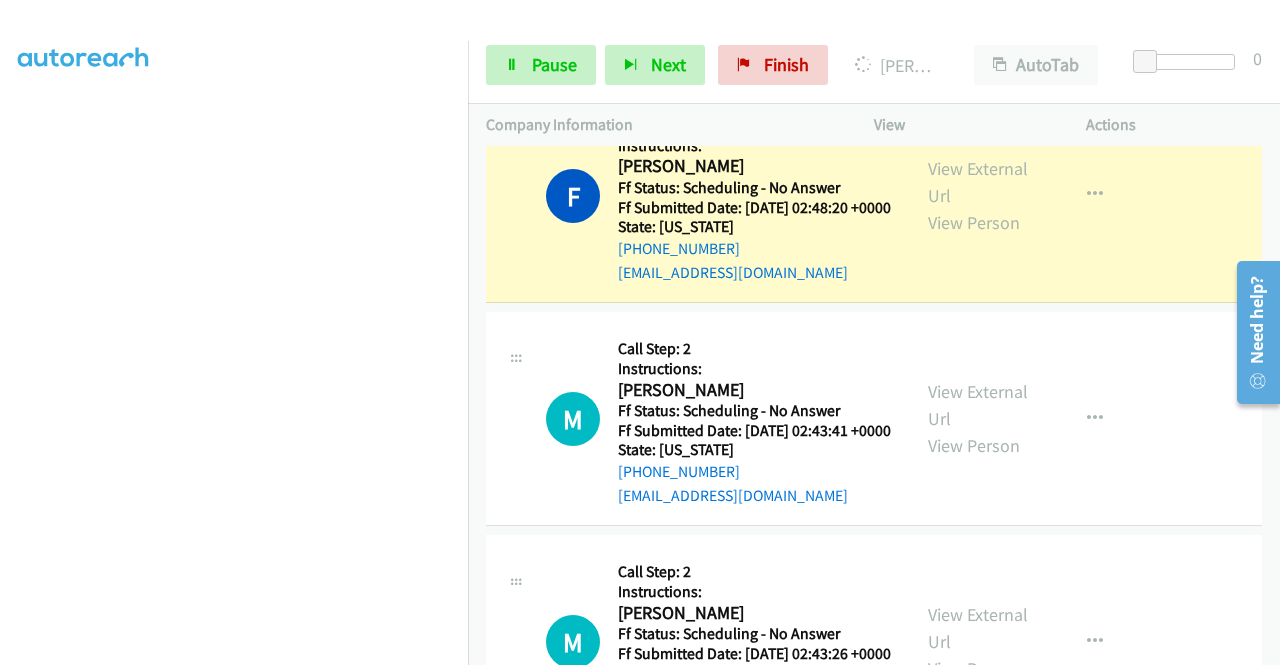 click on "View External Url
View Person" at bounding box center (980, 195) 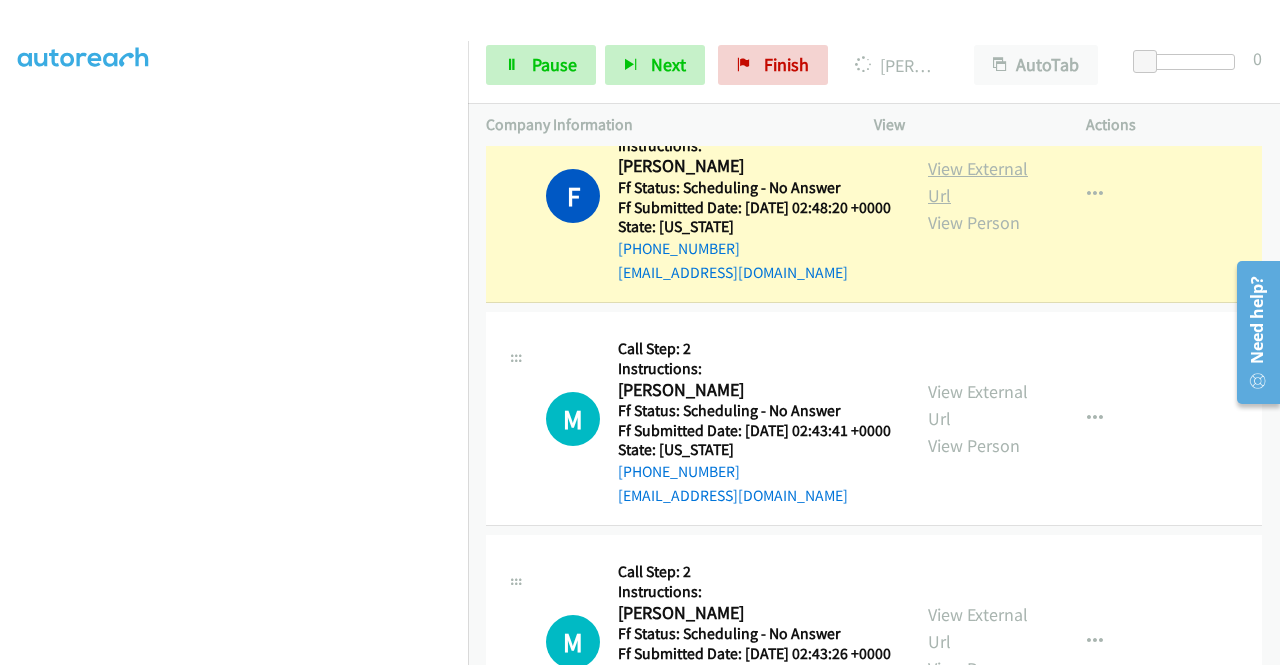 click on "View External Url" at bounding box center (978, 182) 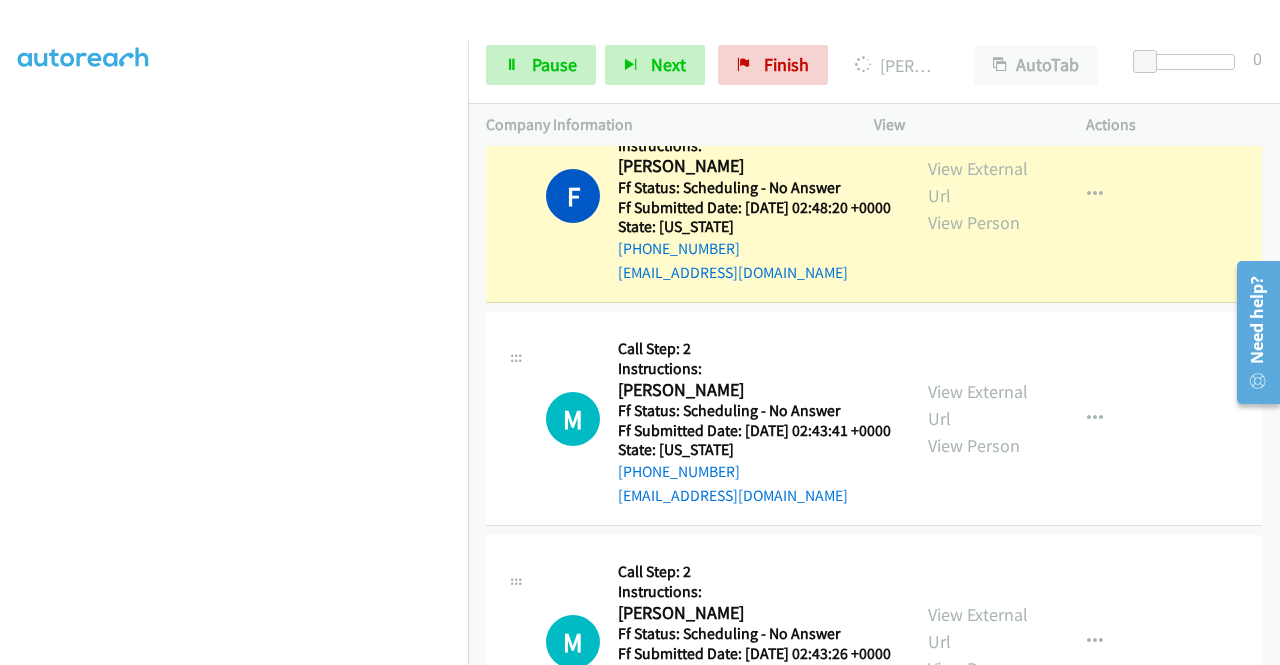 click on "Start Calls
Pause
Next
Finish
Dialing Farzan Fallah
AutoTab
AutoTab
0" at bounding box center [874, 65] 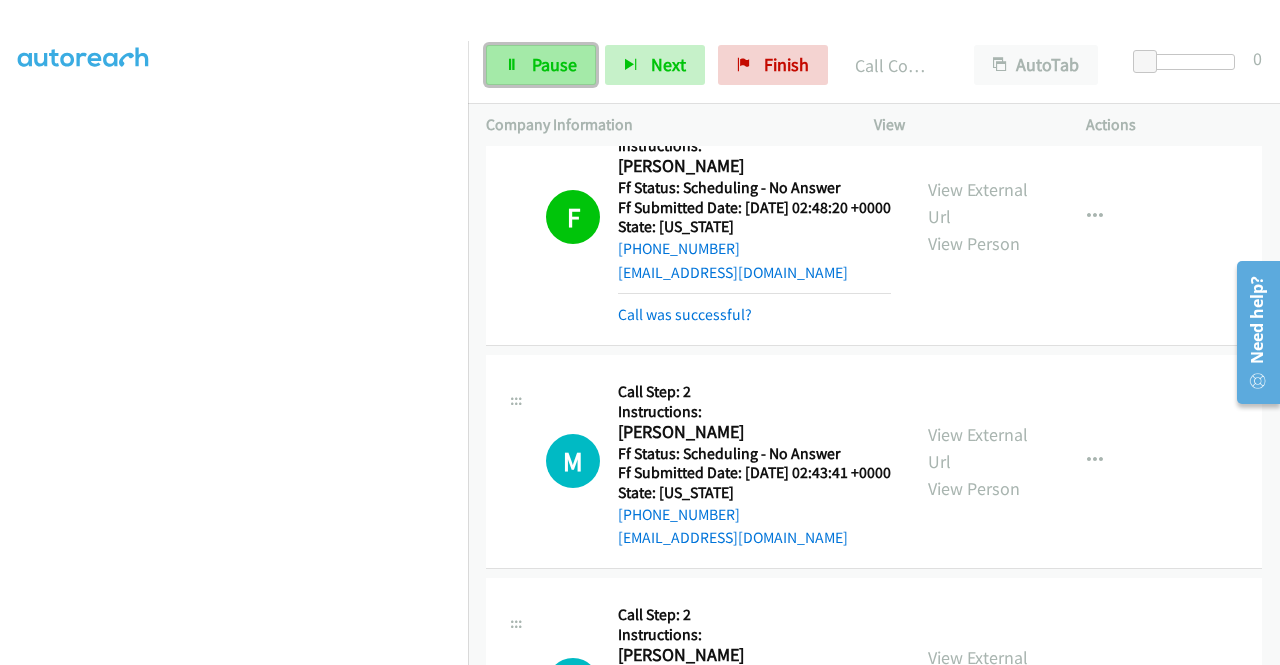 click on "Pause" at bounding box center (554, 64) 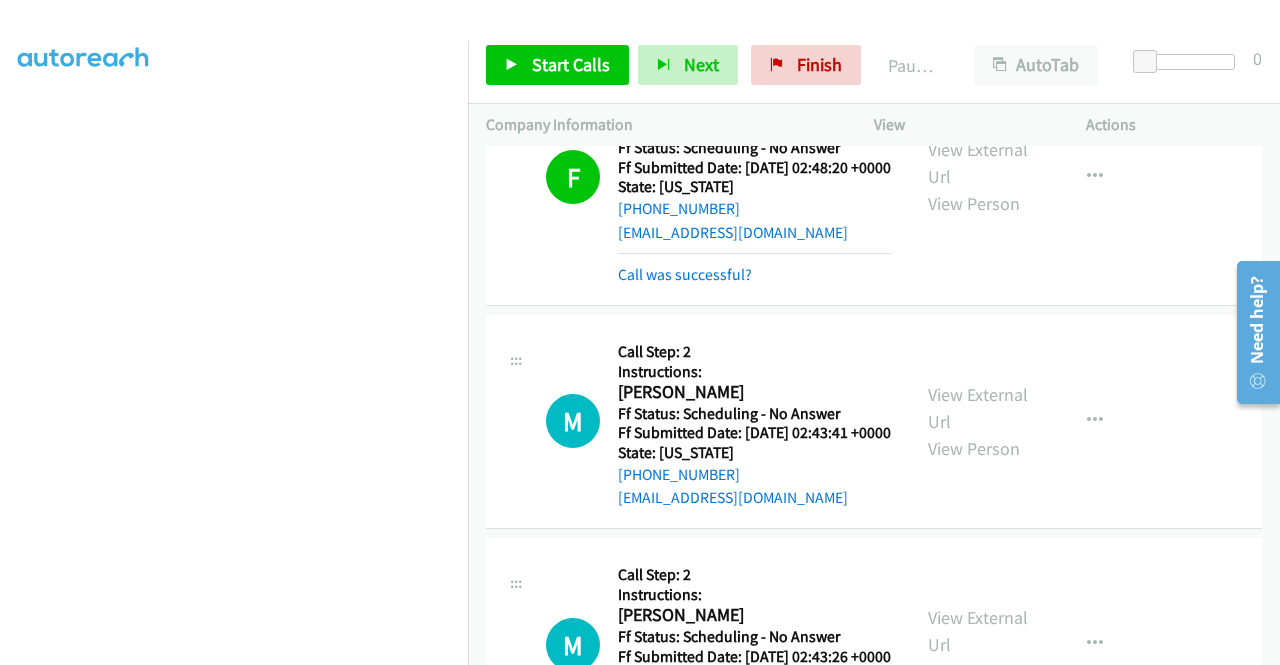 scroll, scrollTop: 1906, scrollLeft: 0, axis: vertical 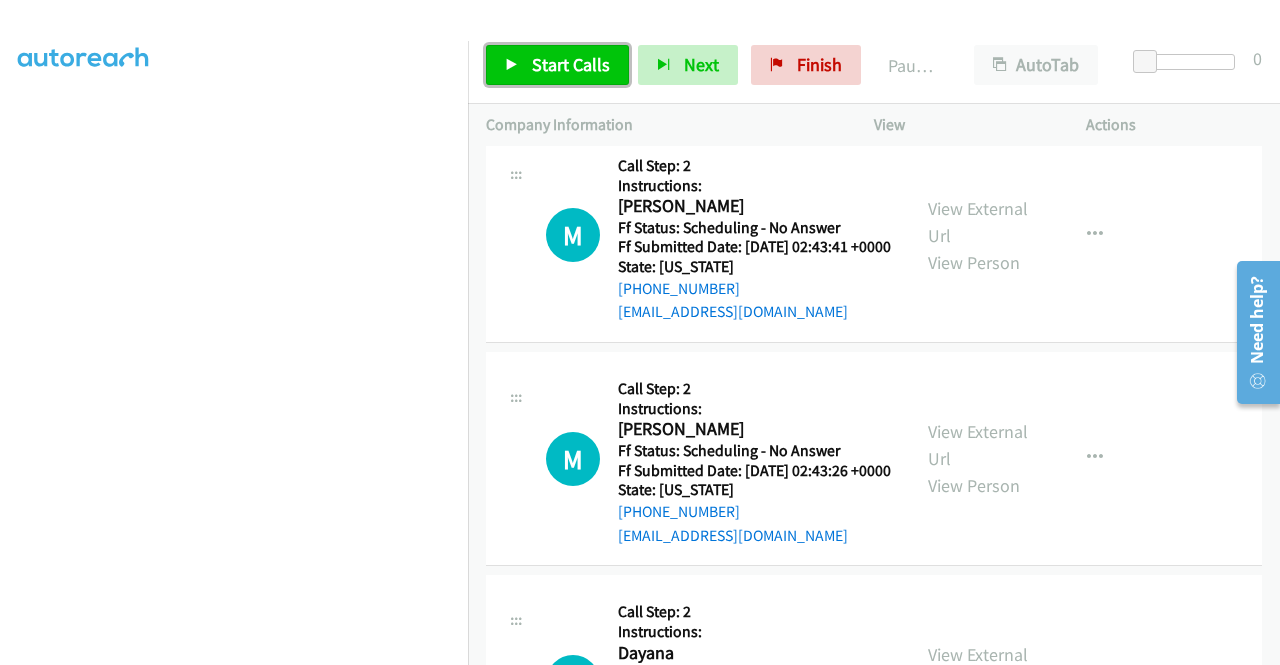 click on "Start Calls" at bounding box center (571, 64) 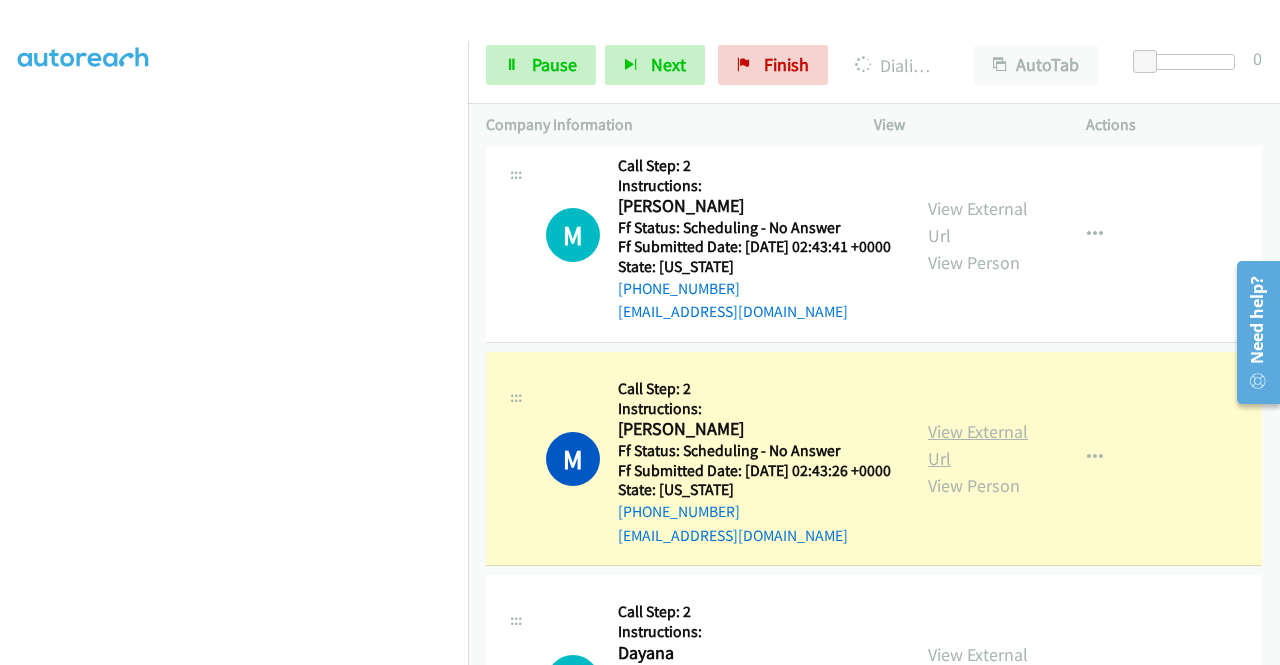 click on "View External Url" at bounding box center (978, 445) 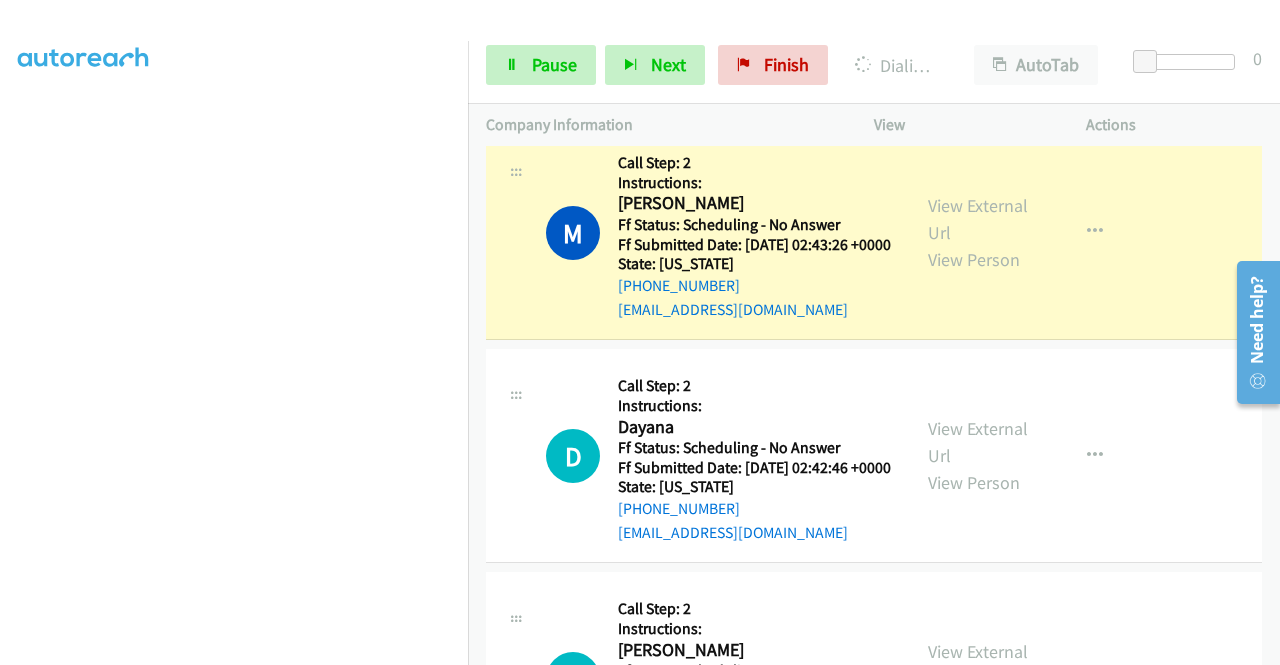 scroll, scrollTop: 2226, scrollLeft: 0, axis: vertical 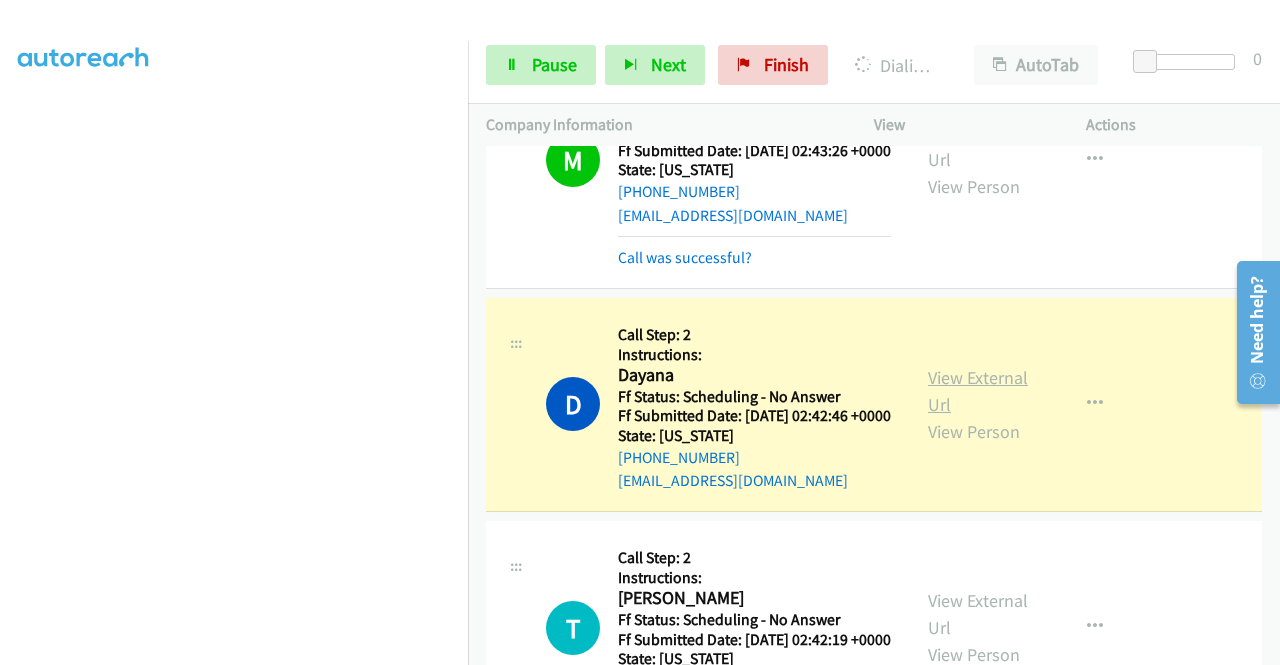 click on "View External Url" at bounding box center [978, 391] 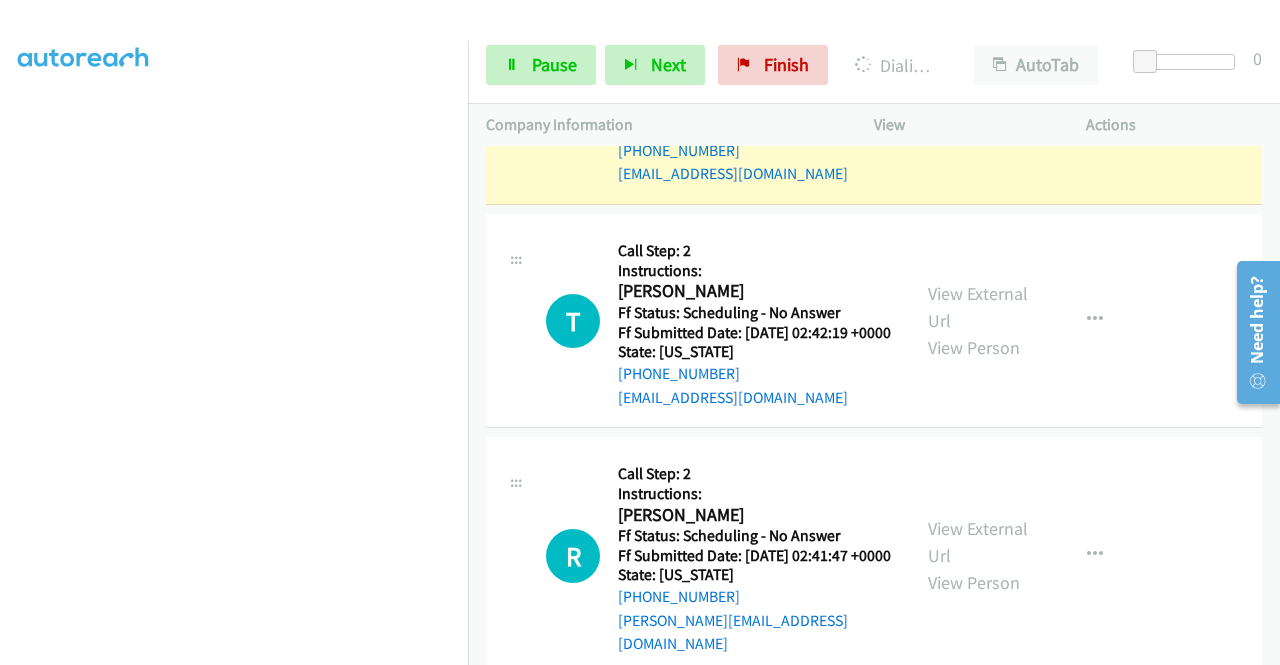 scroll, scrollTop: 2573, scrollLeft: 0, axis: vertical 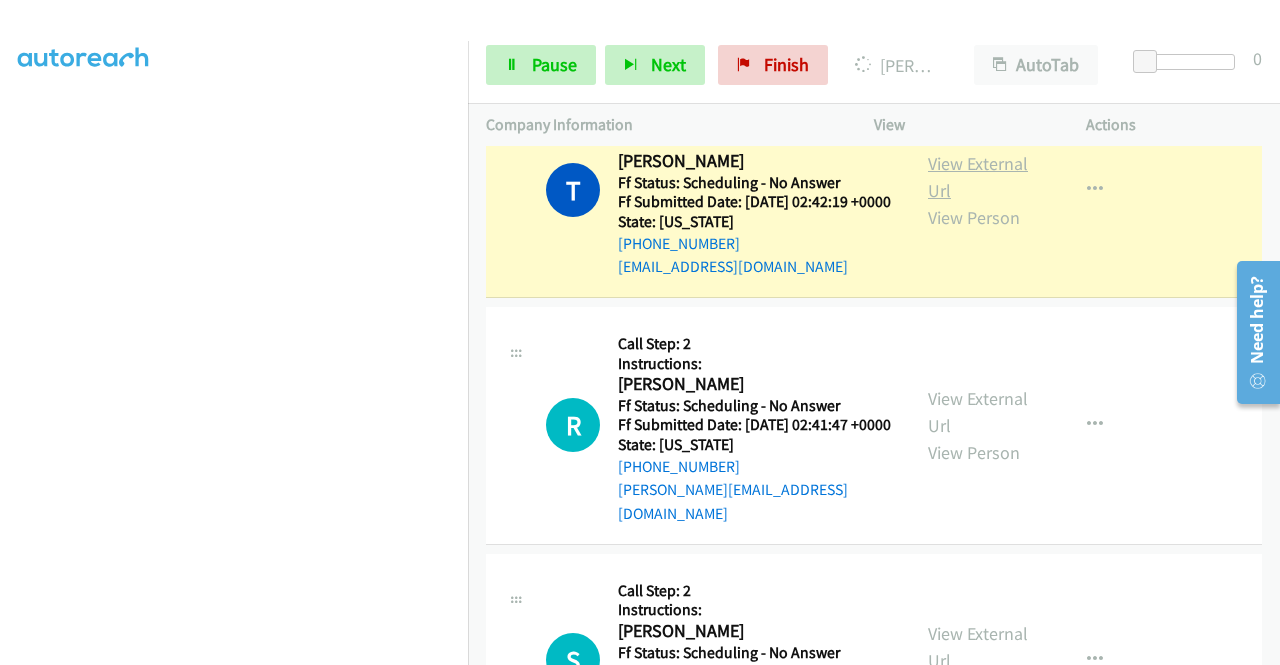 click on "View External Url" at bounding box center [978, 177] 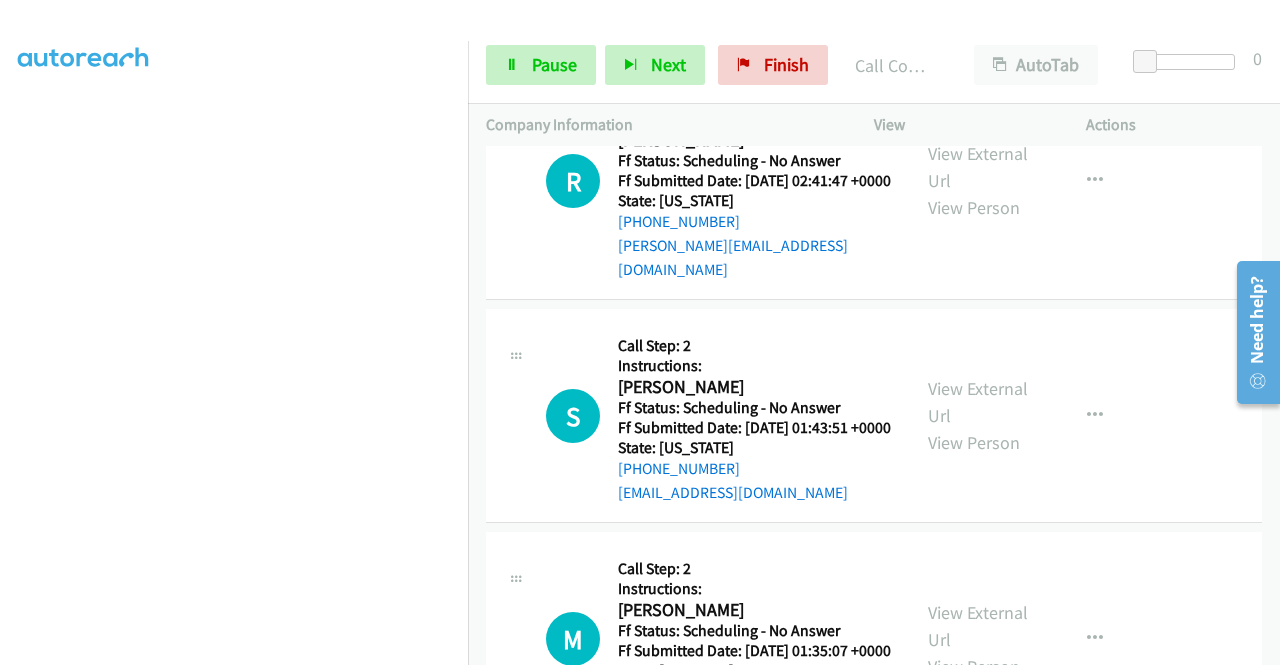 scroll, scrollTop: 3013, scrollLeft: 0, axis: vertical 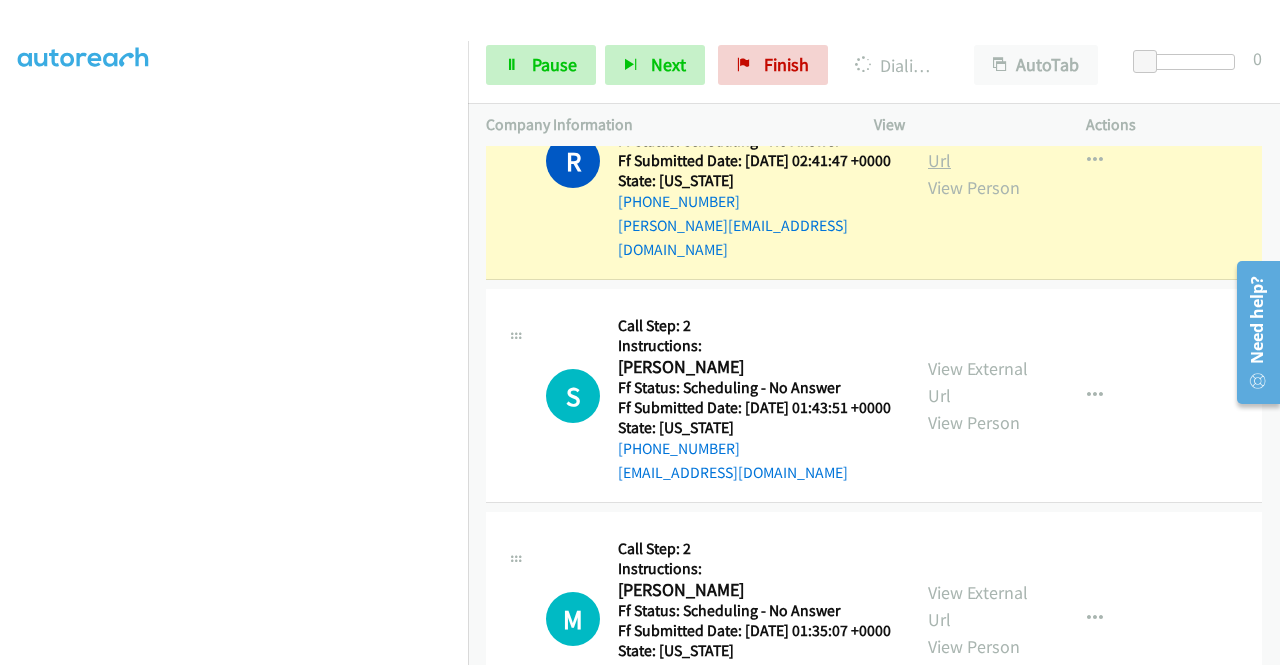 click on "View External Url" at bounding box center (978, 147) 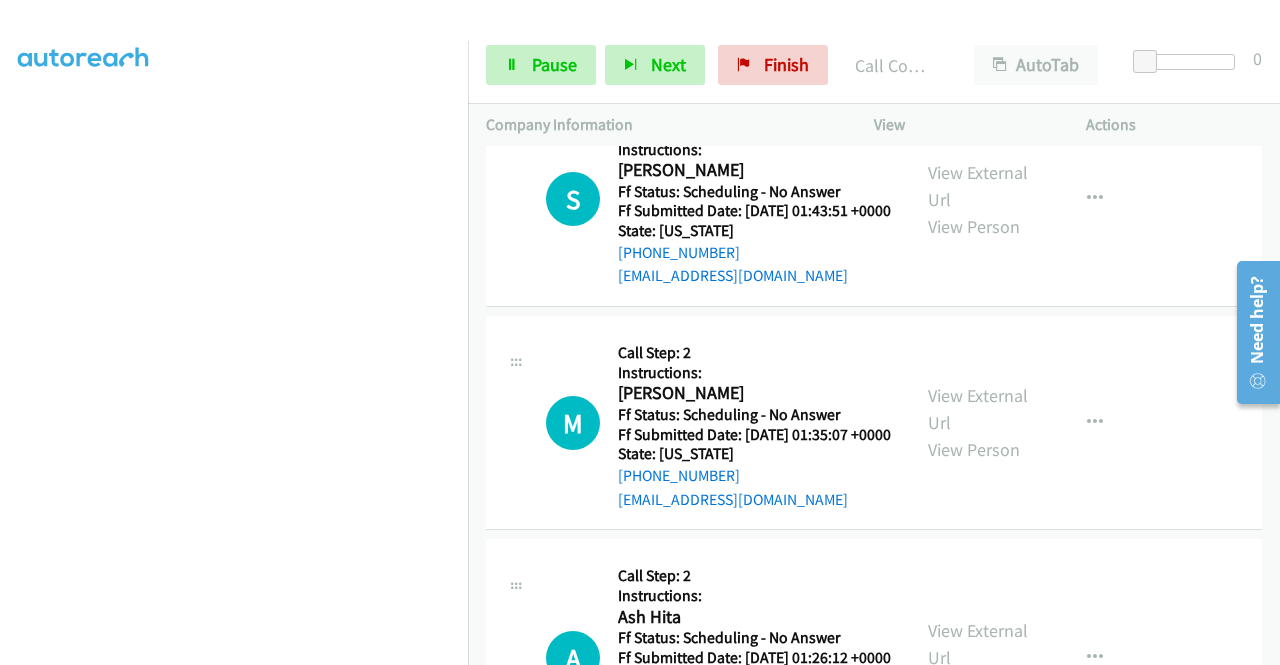 scroll, scrollTop: 3292, scrollLeft: 0, axis: vertical 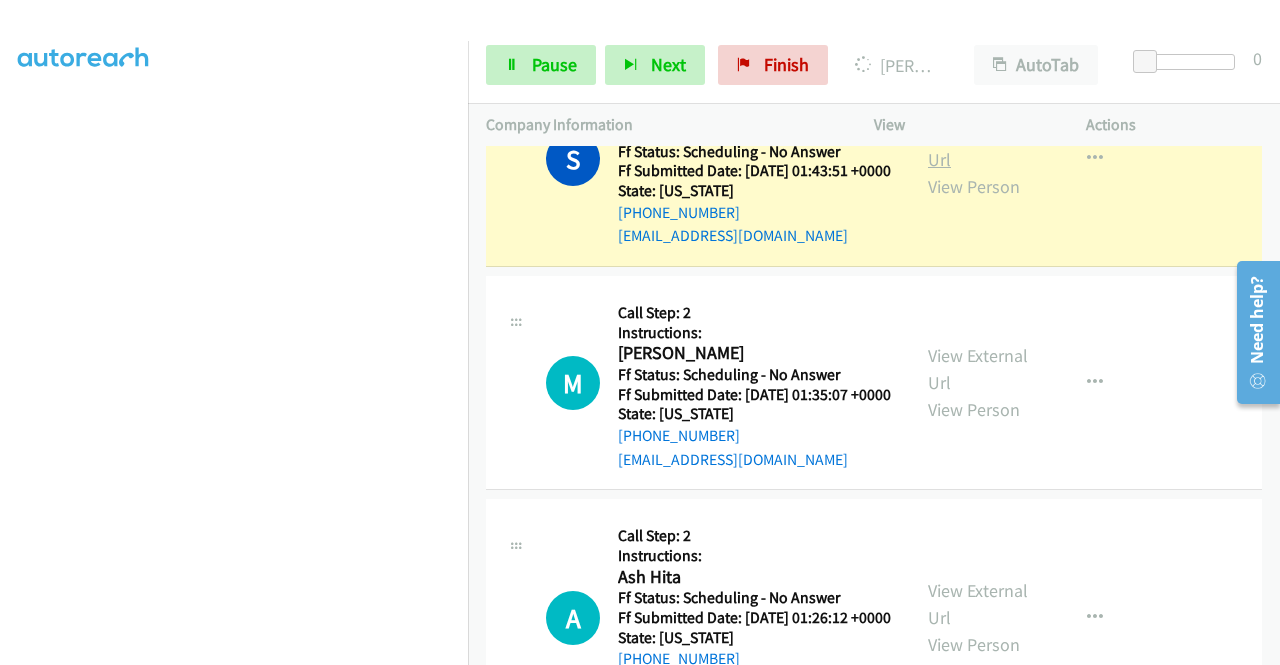 click on "View External Url" at bounding box center [978, 146] 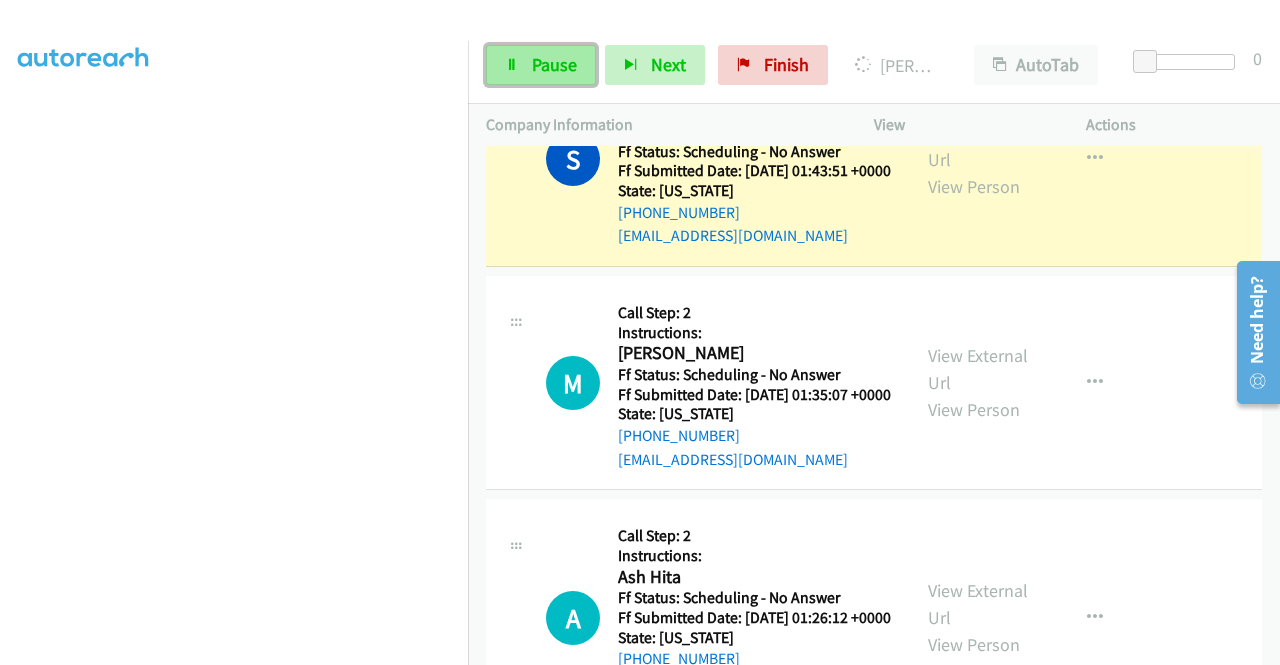 click on "Pause" at bounding box center [541, 65] 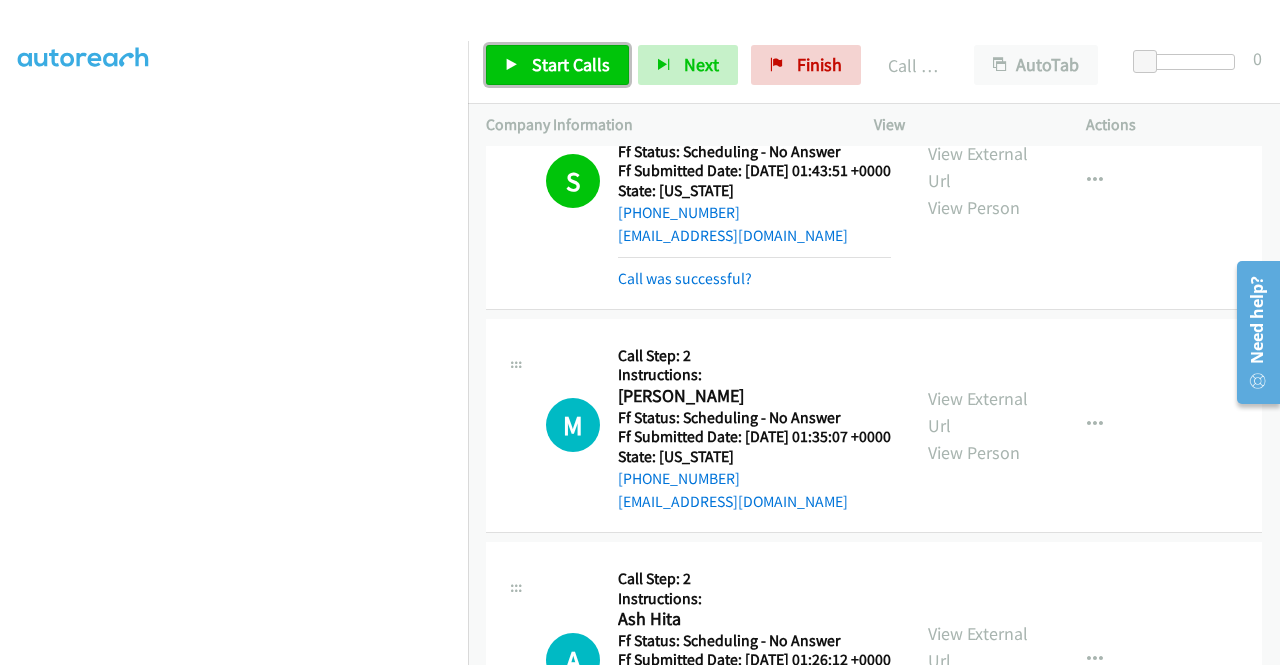 click on "Start Calls" at bounding box center (557, 65) 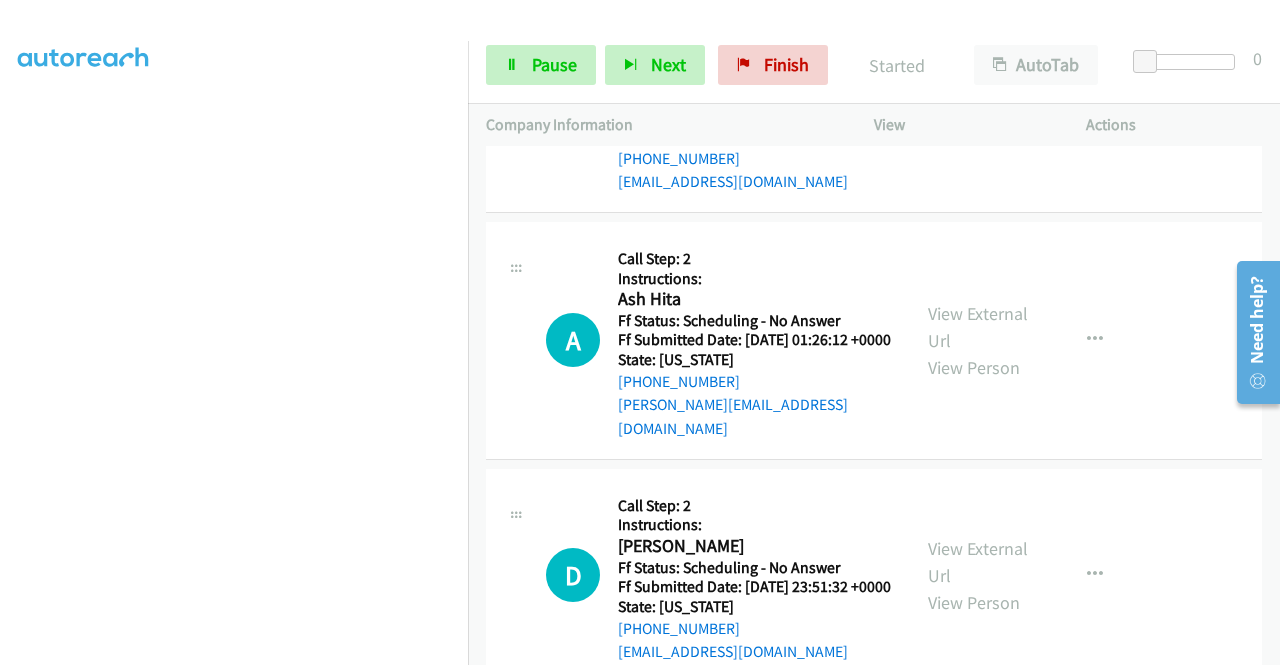 scroll, scrollTop: 3639, scrollLeft: 0, axis: vertical 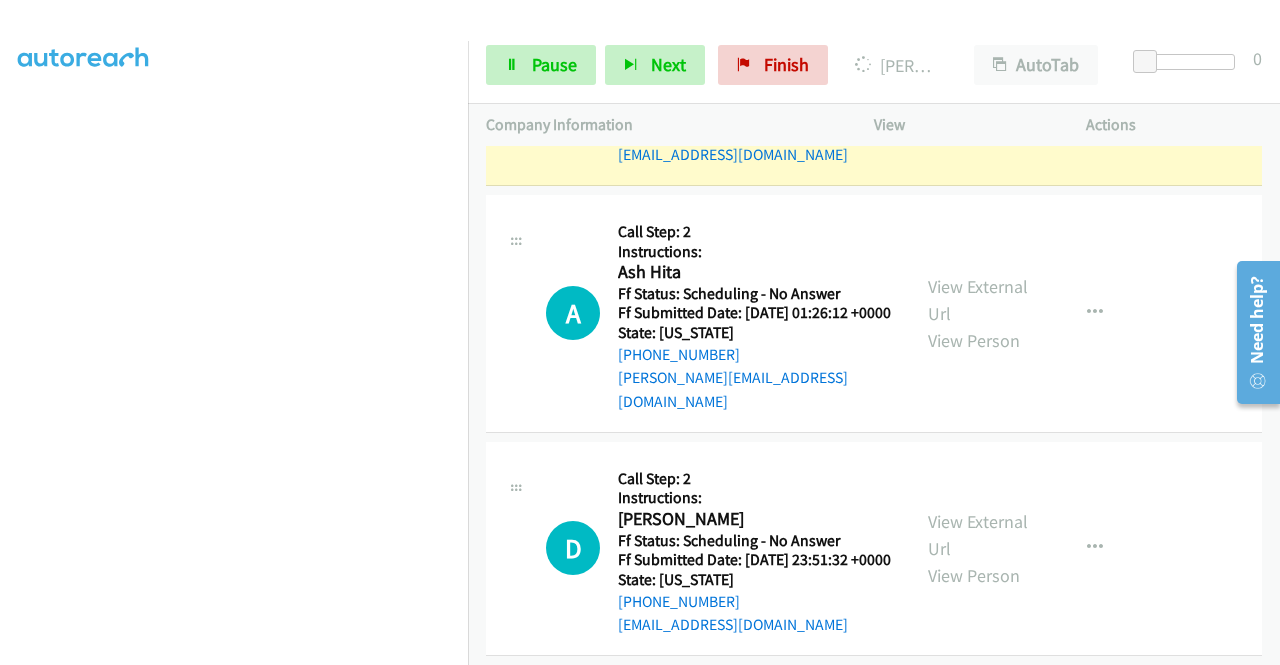 click on "View External Url" at bounding box center (978, 65) 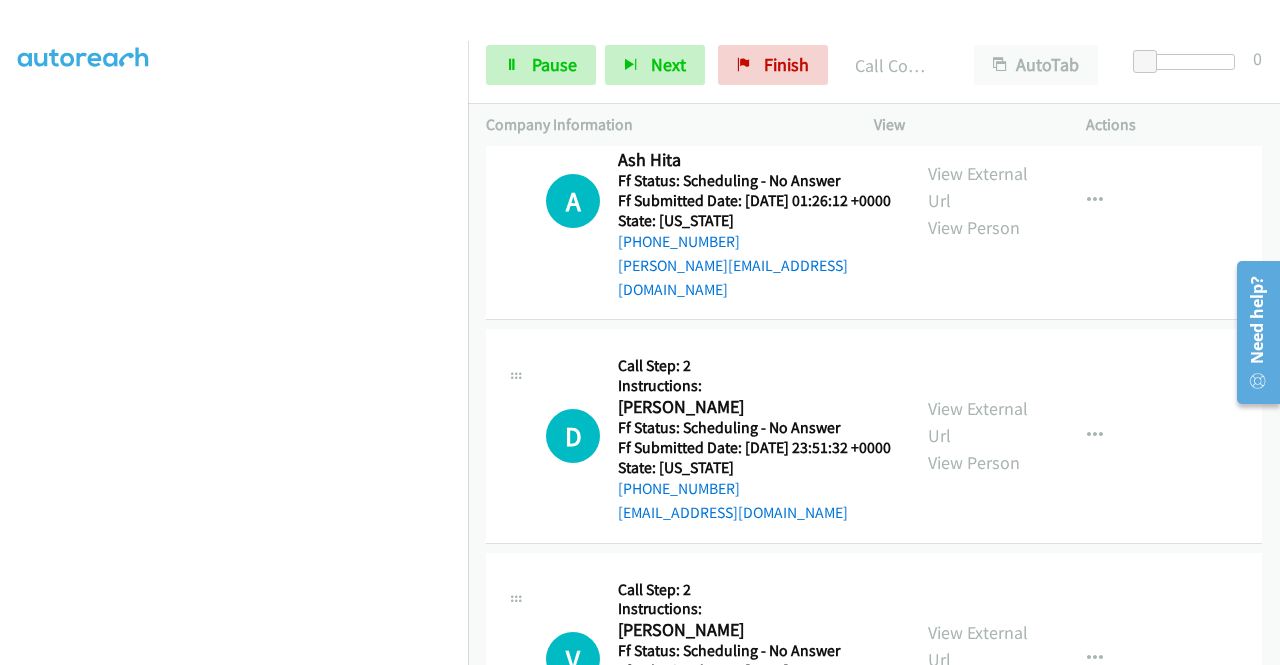 scroll, scrollTop: 3812, scrollLeft: 0, axis: vertical 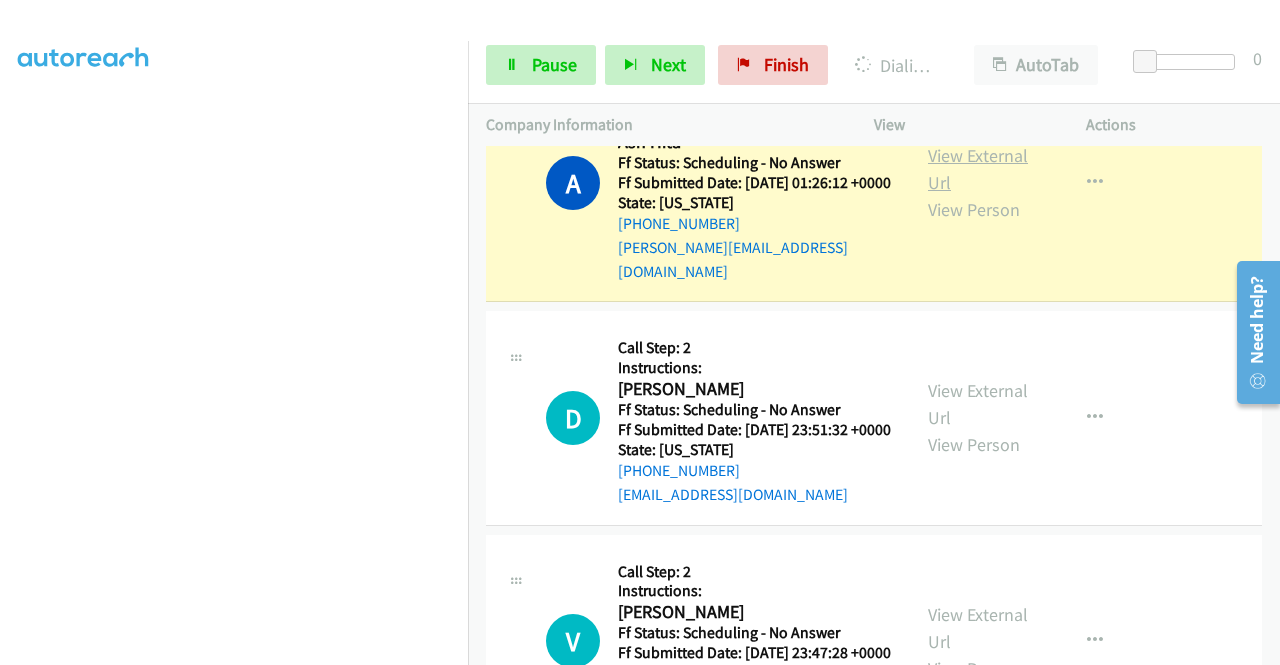 click on "View External Url" at bounding box center (978, 169) 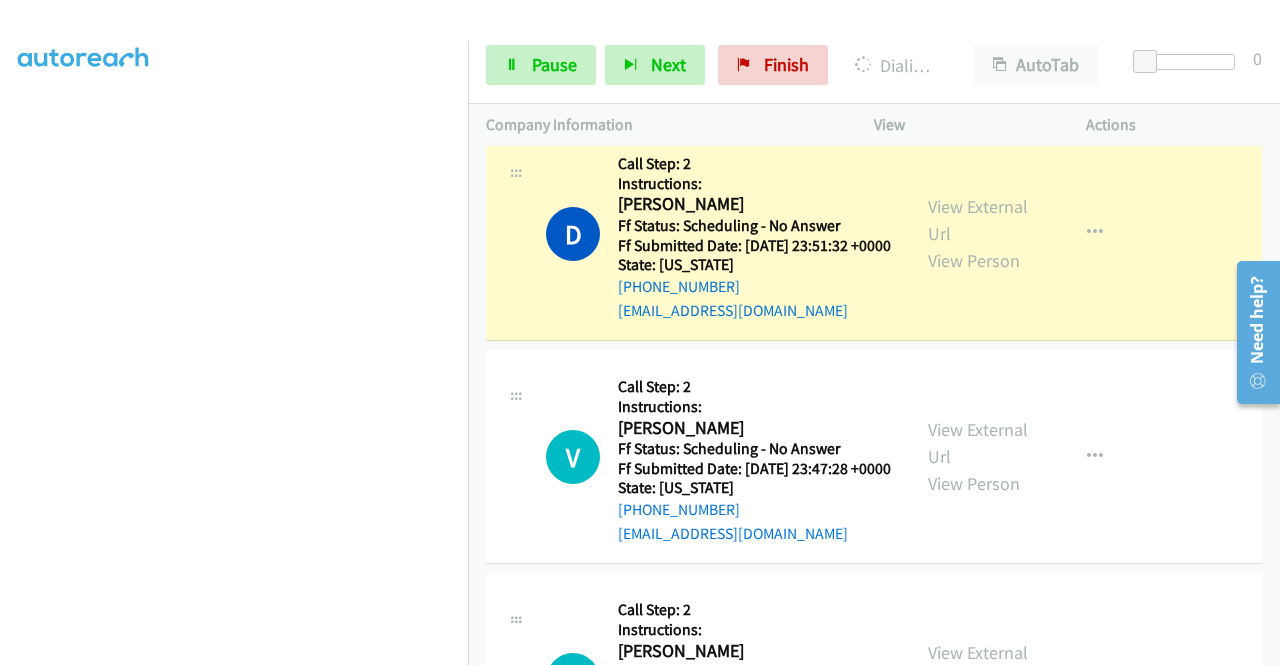 scroll, scrollTop: 4186, scrollLeft: 0, axis: vertical 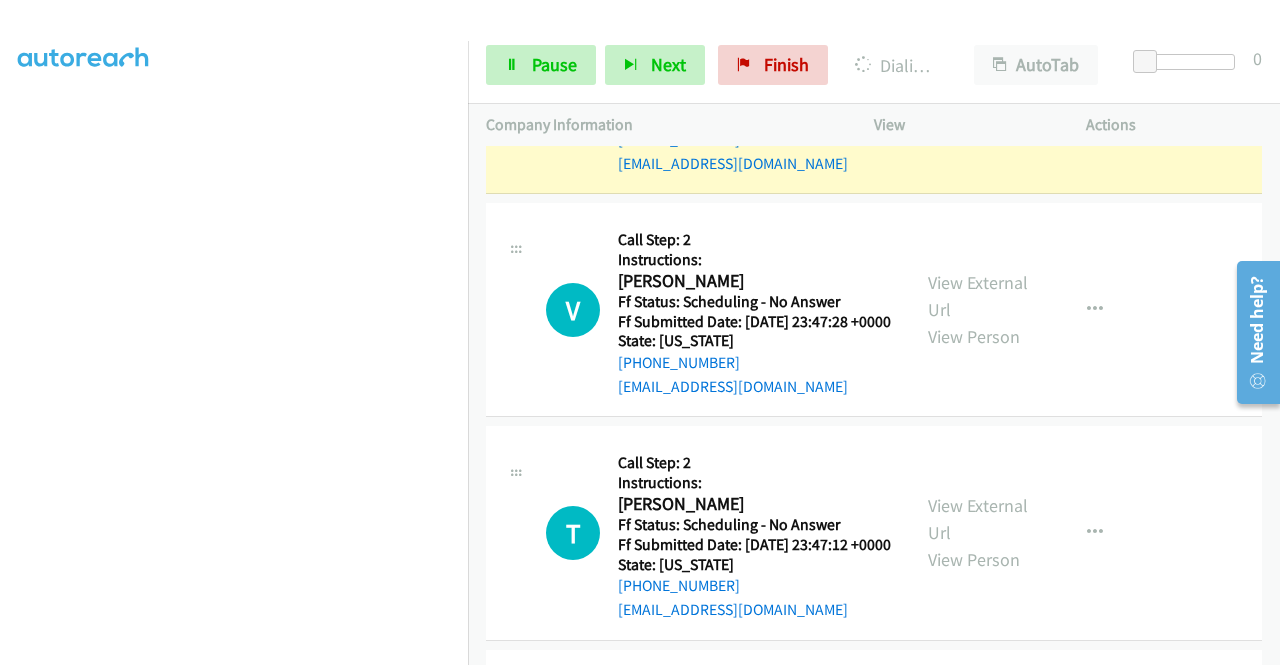 click on "View External Url" at bounding box center (978, 73) 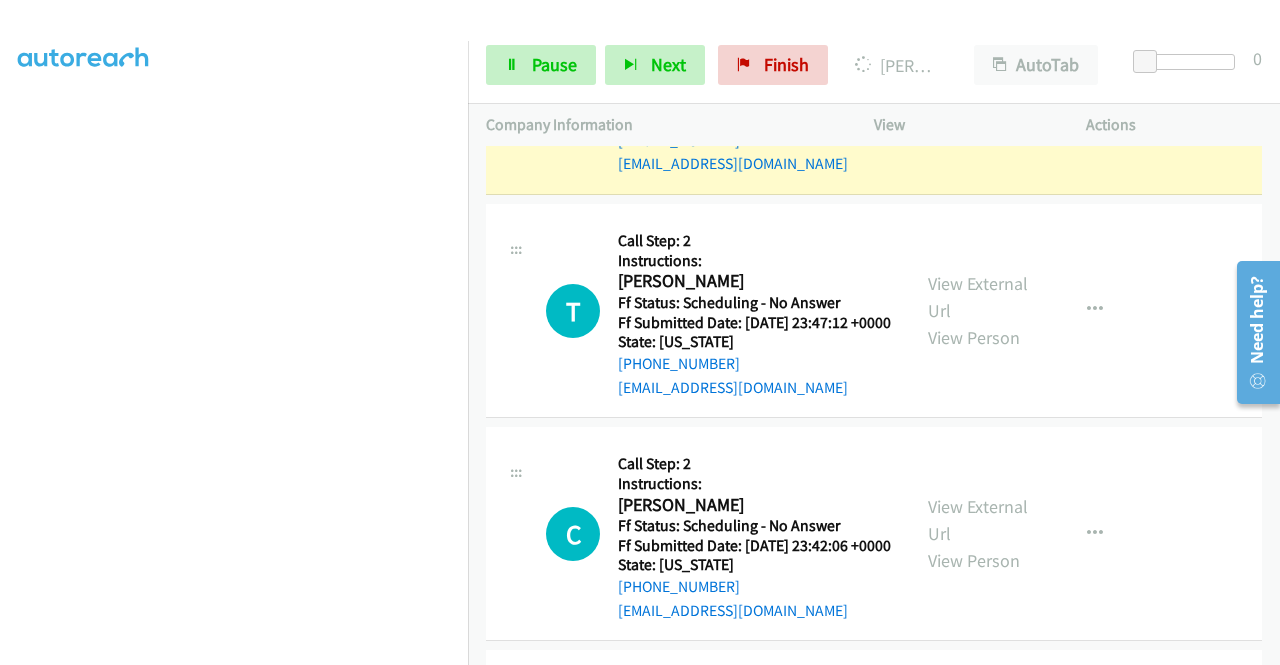 scroll, scrollTop: 4452, scrollLeft: 0, axis: vertical 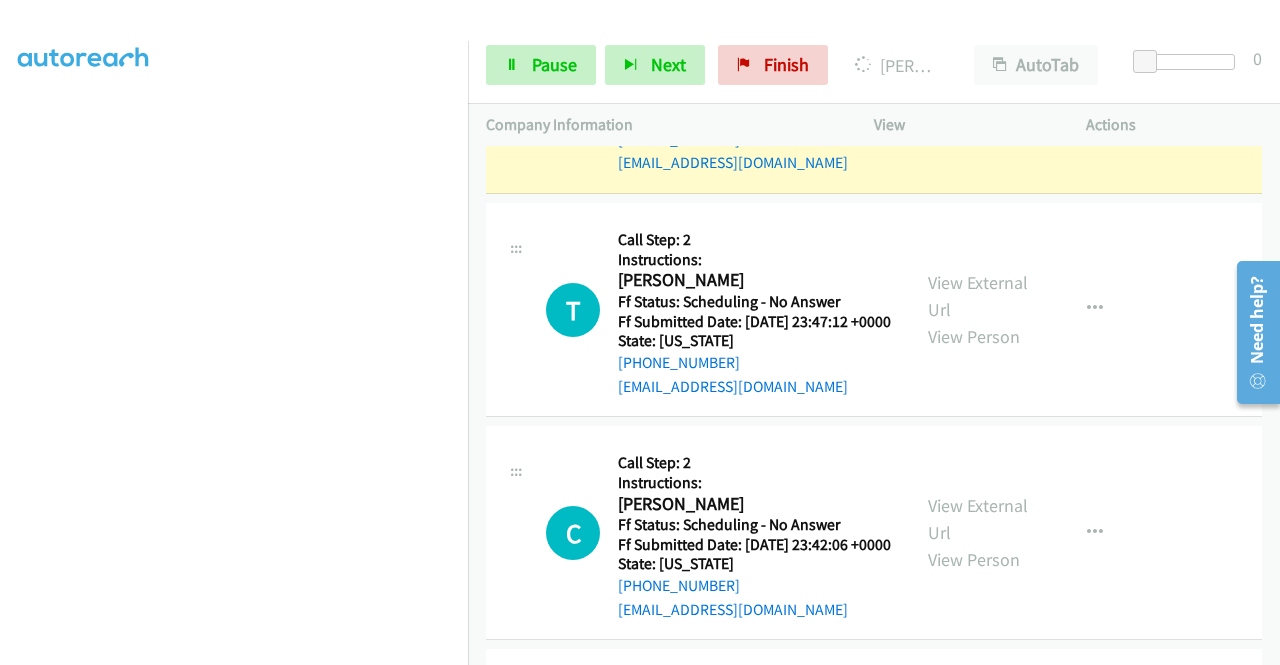 click on "View External Url" at bounding box center [978, 73] 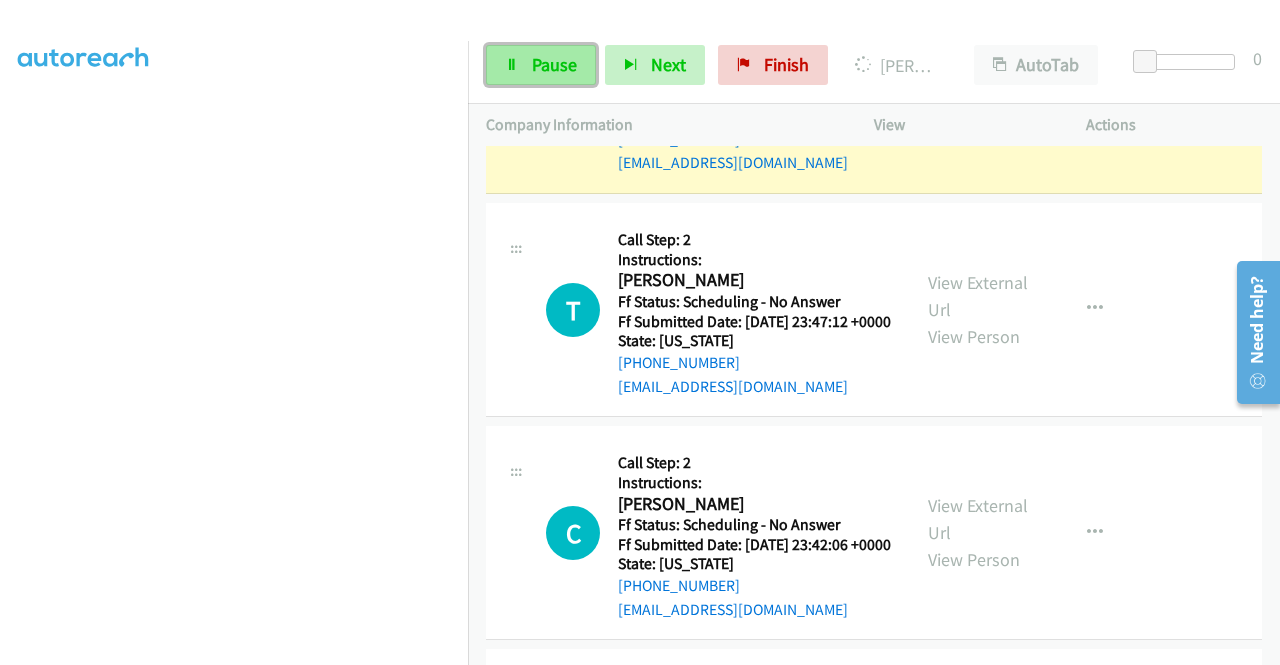 click on "Pause" at bounding box center (541, 65) 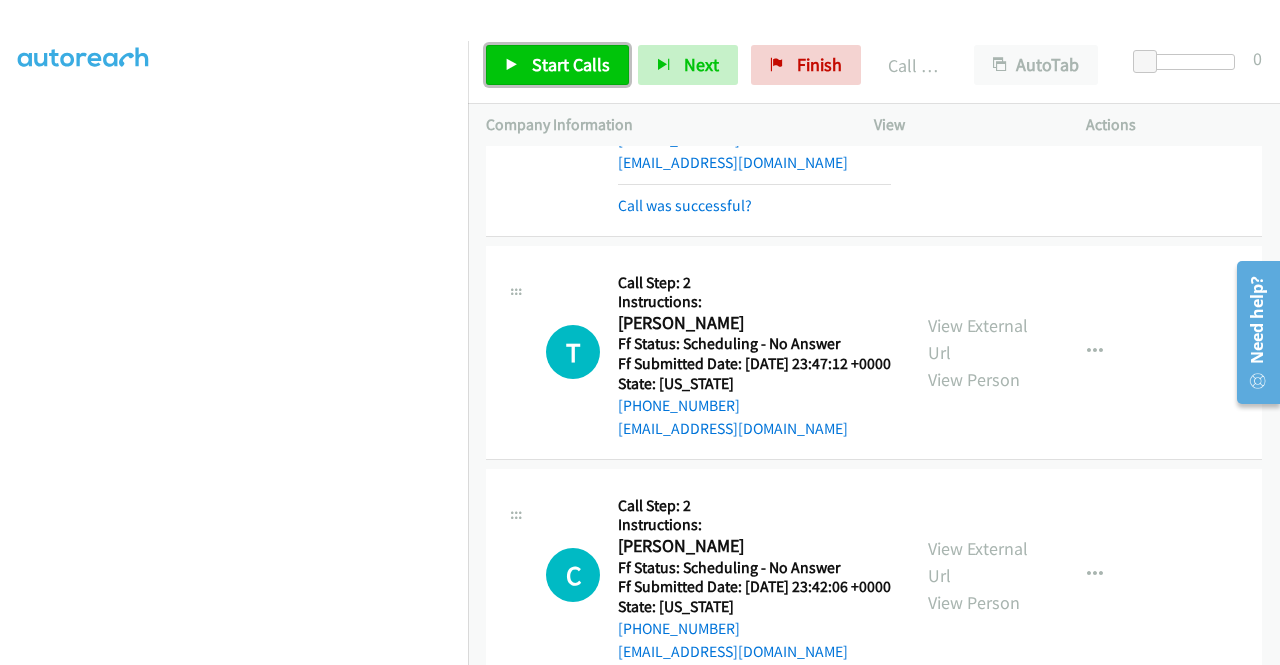 click on "Start Calls" at bounding box center (571, 64) 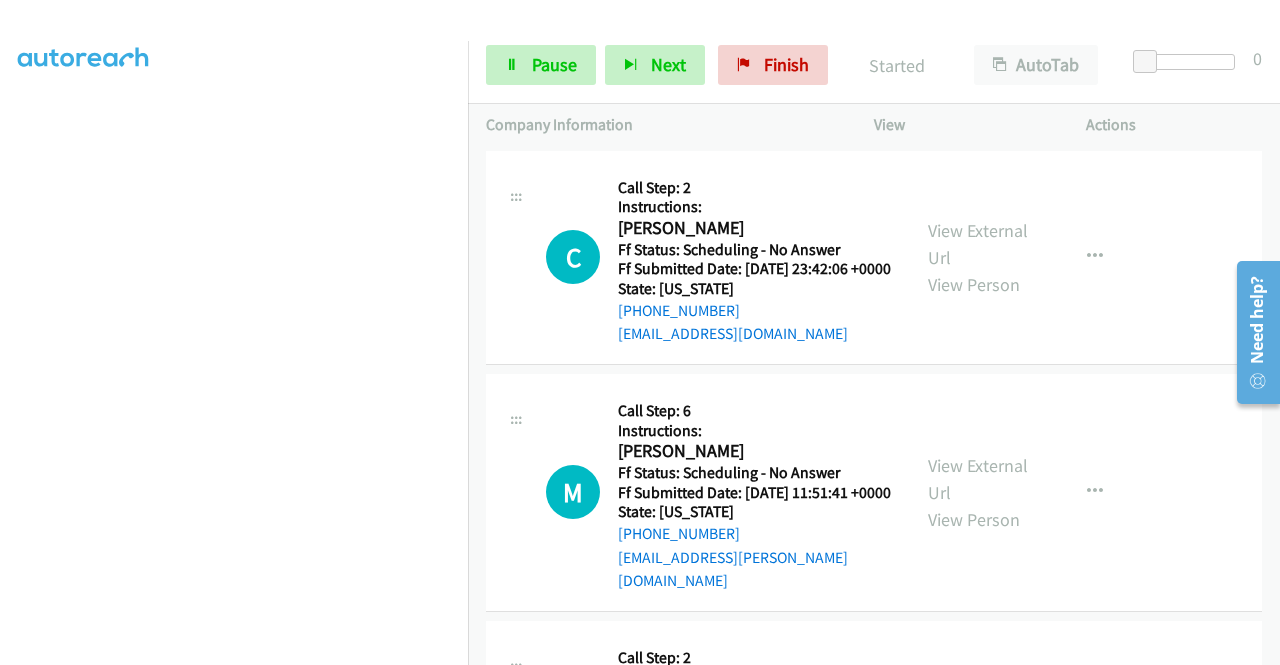scroll, scrollTop: 4772, scrollLeft: 0, axis: vertical 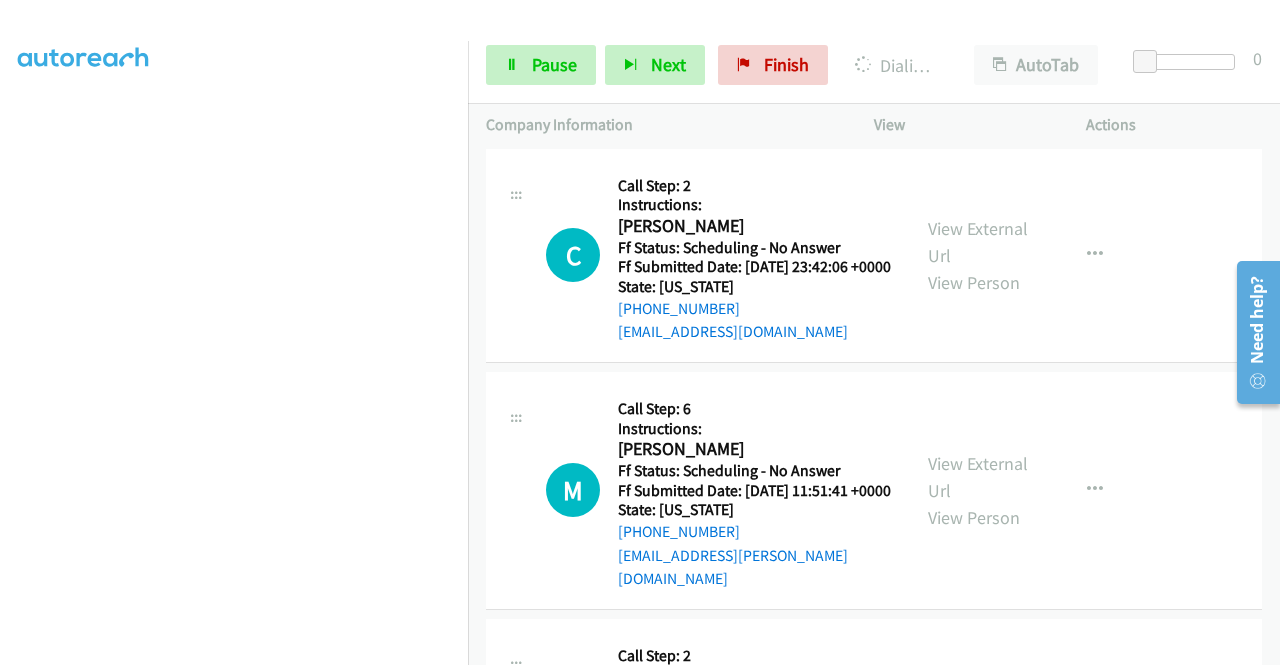 click on "View External Url" at bounding box center [978, 19] 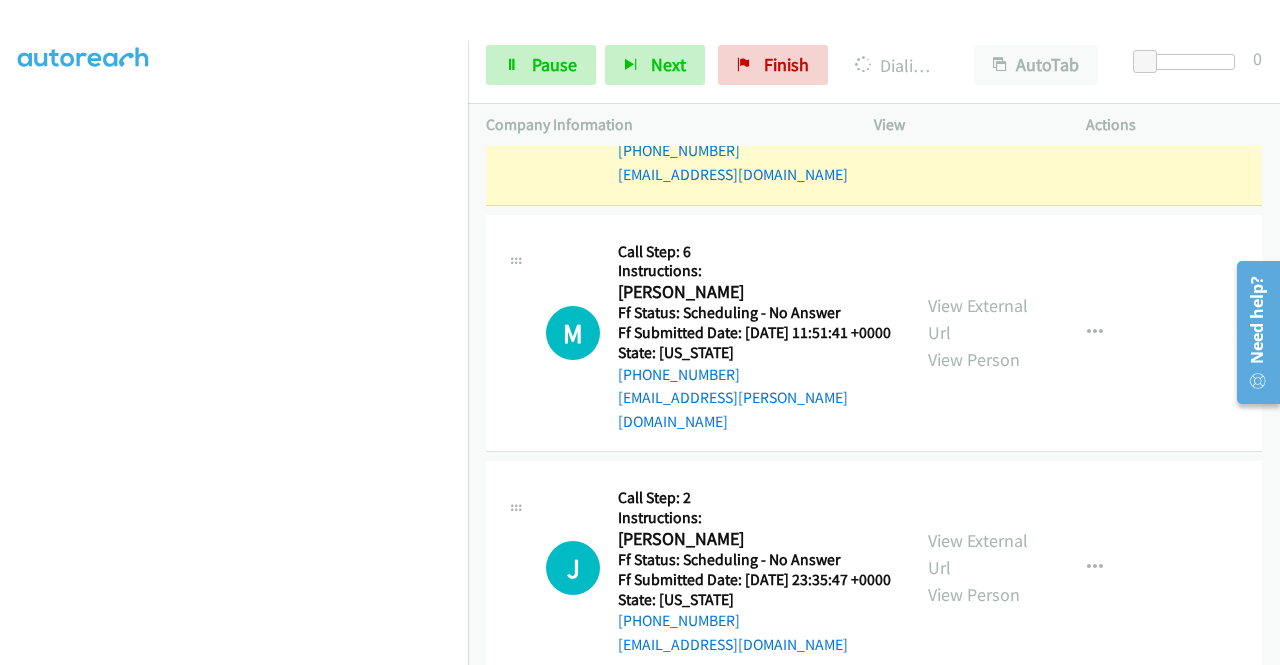 scroll, scrollTop: 5066, scrollLeft: 0, axis: vertical 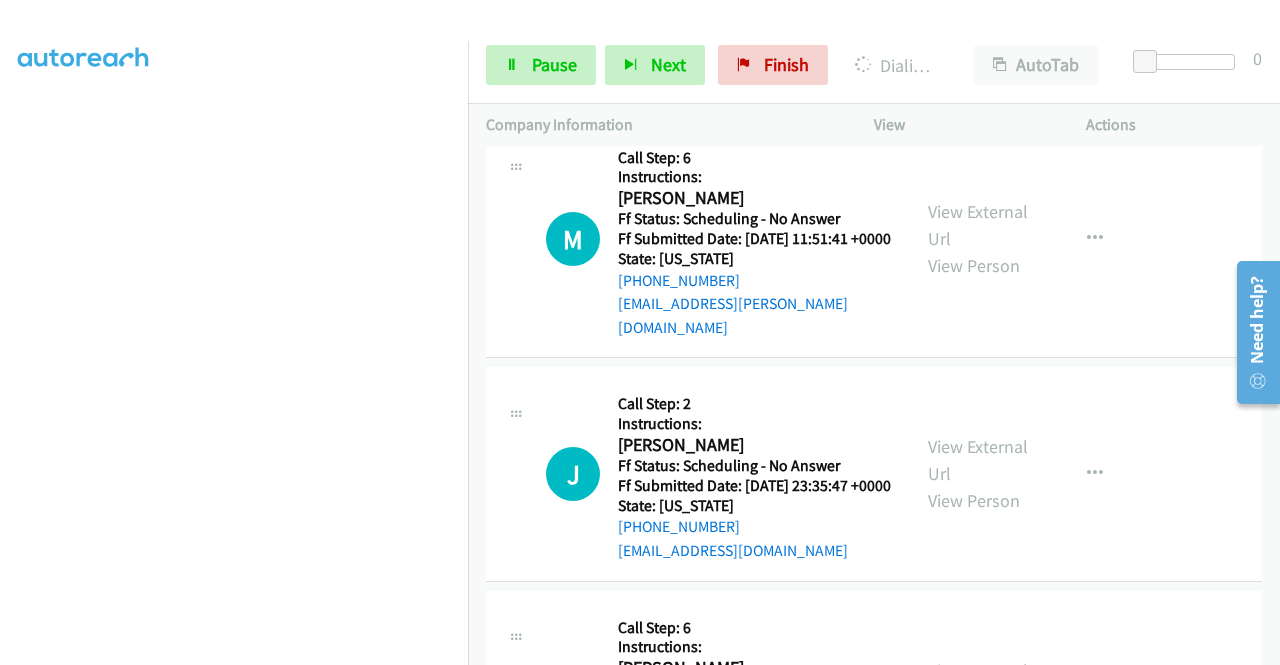 click on "View External Url
View Person" at bounding box center [980, 3] 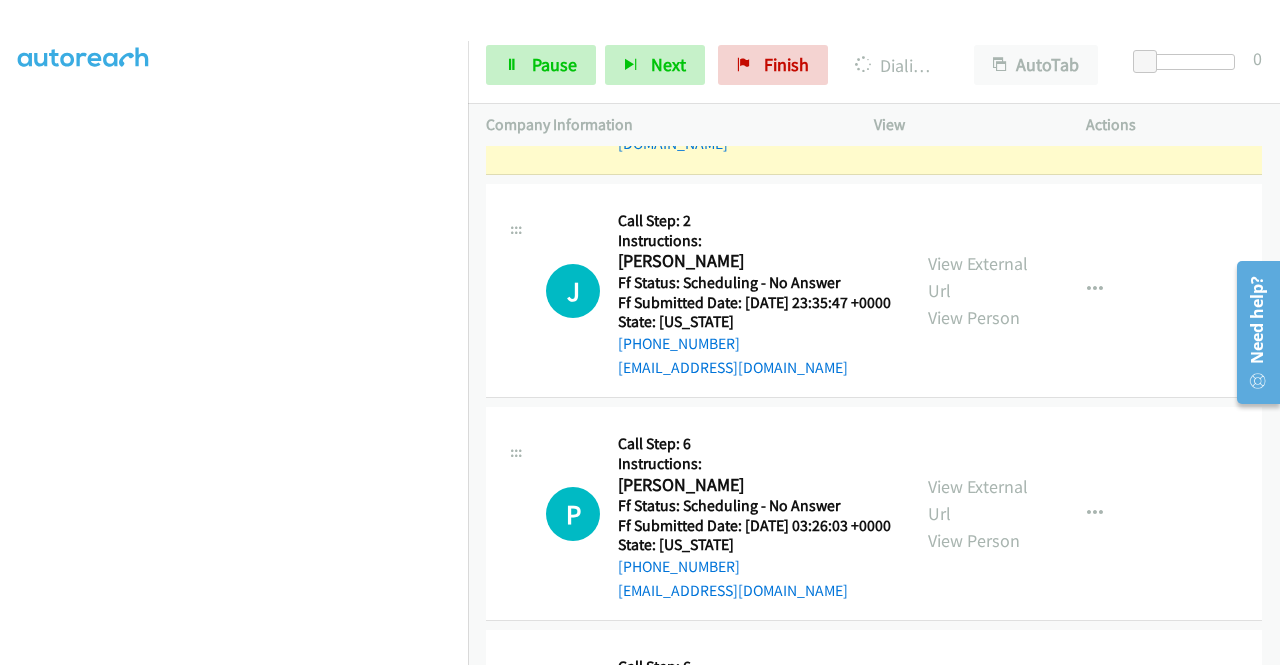 scroll, scrollTop: 5332, scrollLeft: 0, axis: vertical 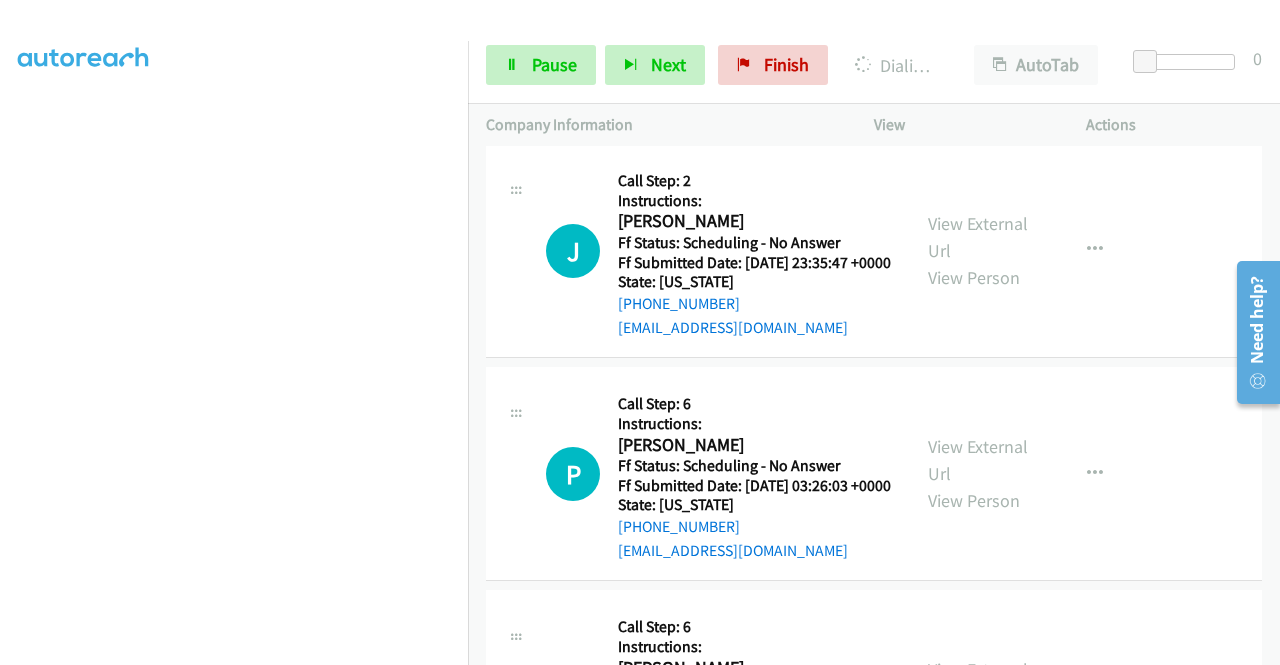 click on "View External Url" at bounding box center [978, 2] 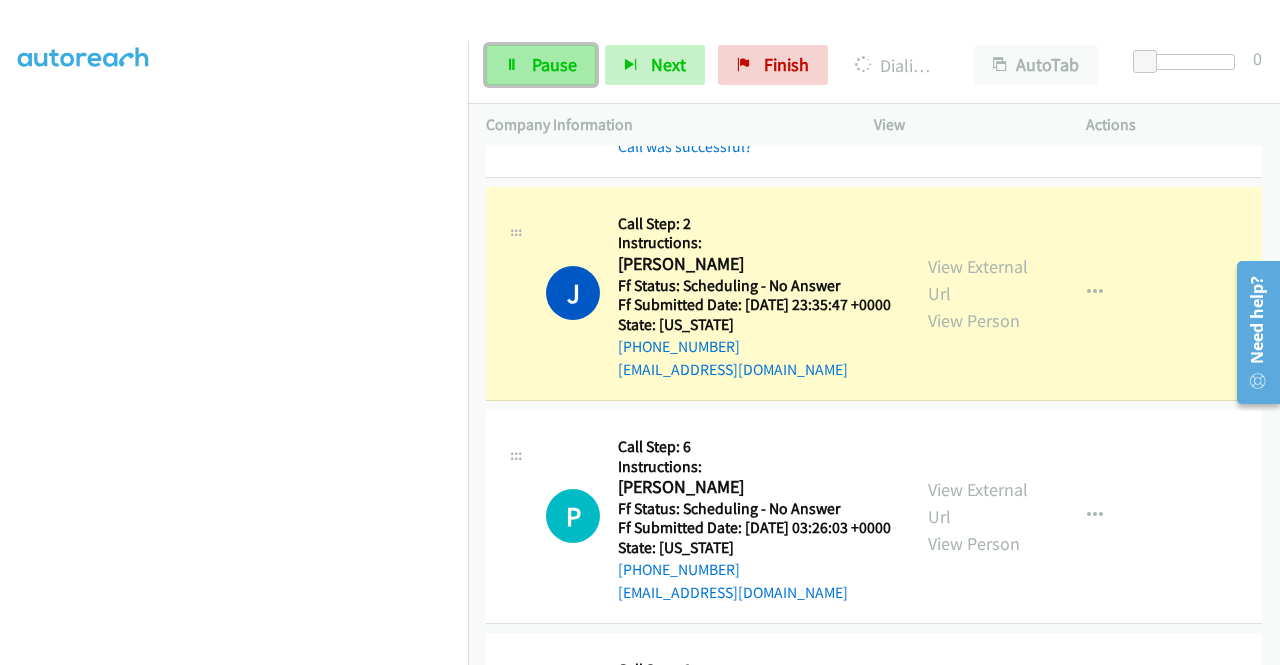 click on "Pause" at bounding box center [541, 65] 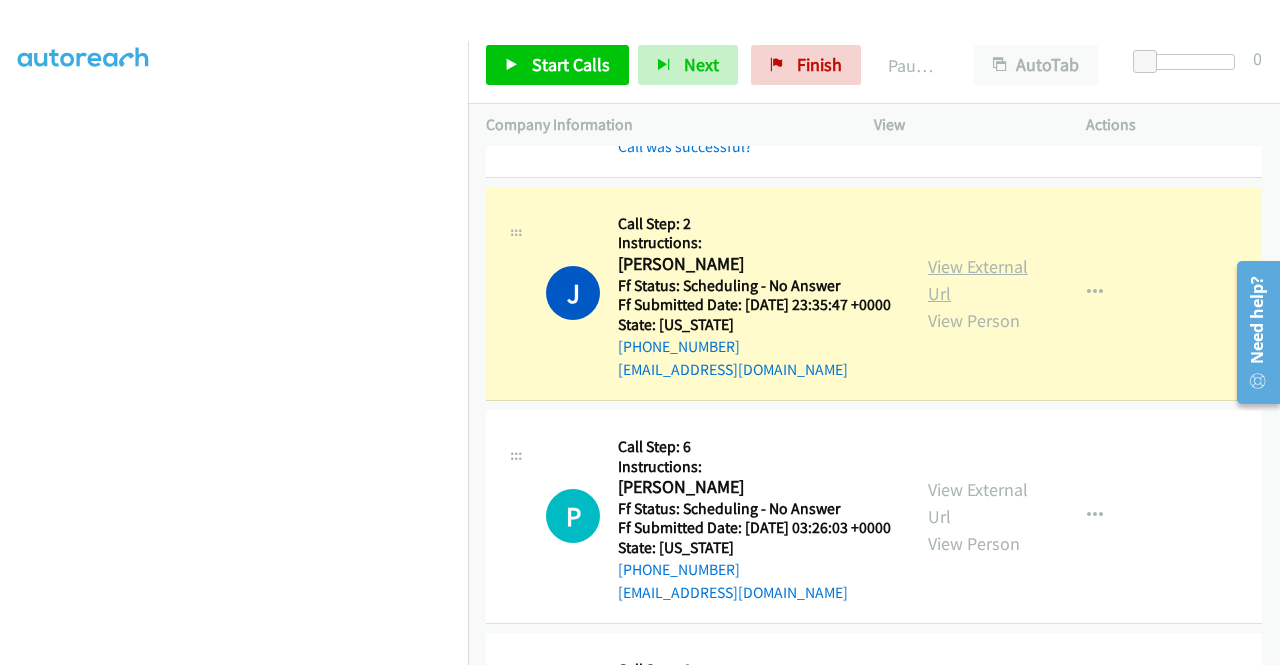 click on "View External Url" at bounding box center [978, 280] 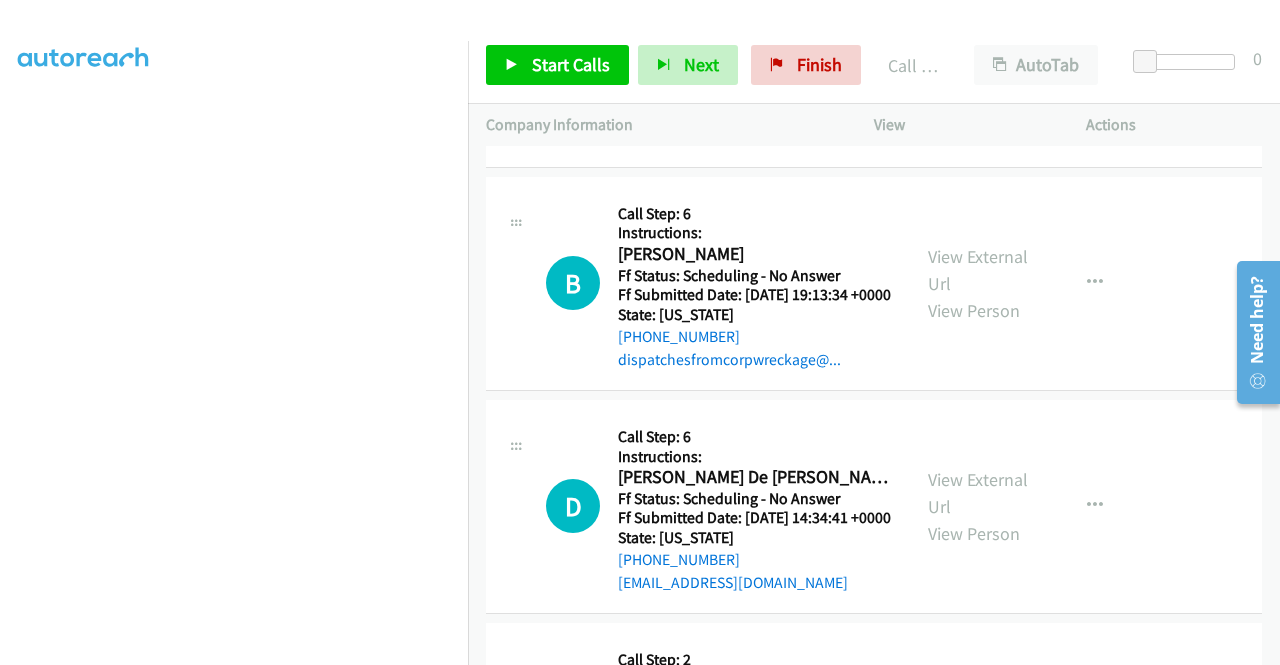 scroll, scrollTop: 5982, scrollLeft: 0, axis: vertical 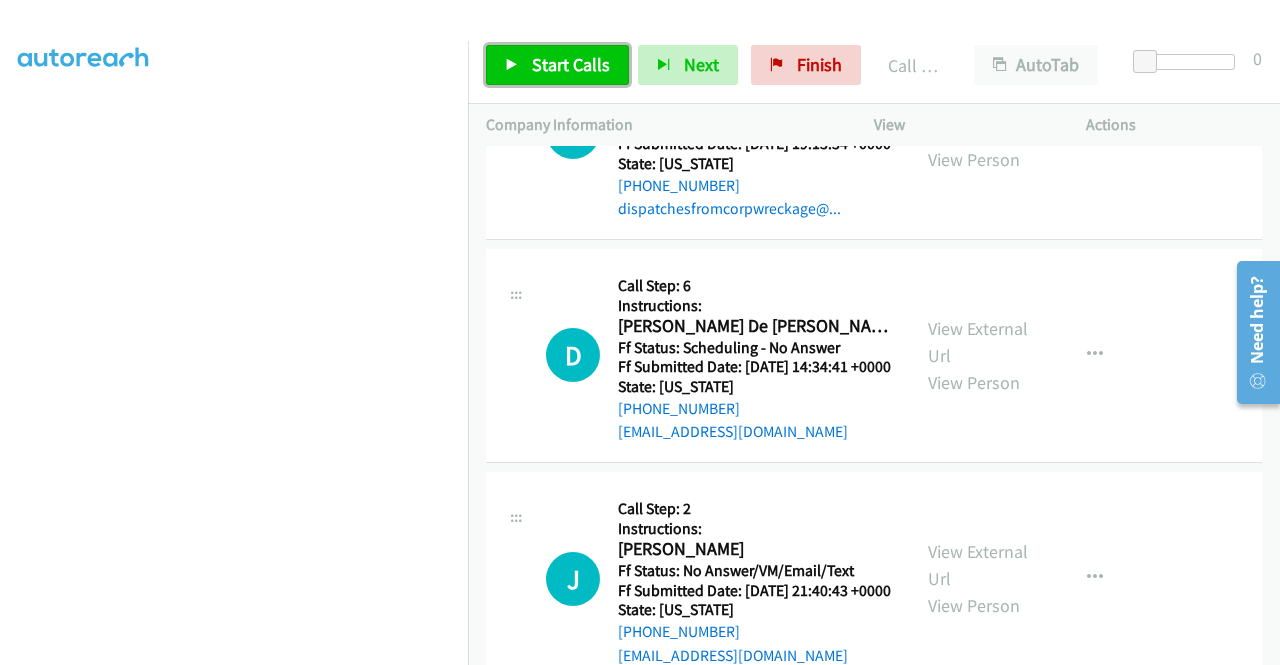 click on "Start Calls" at bounding box center [571, 64] 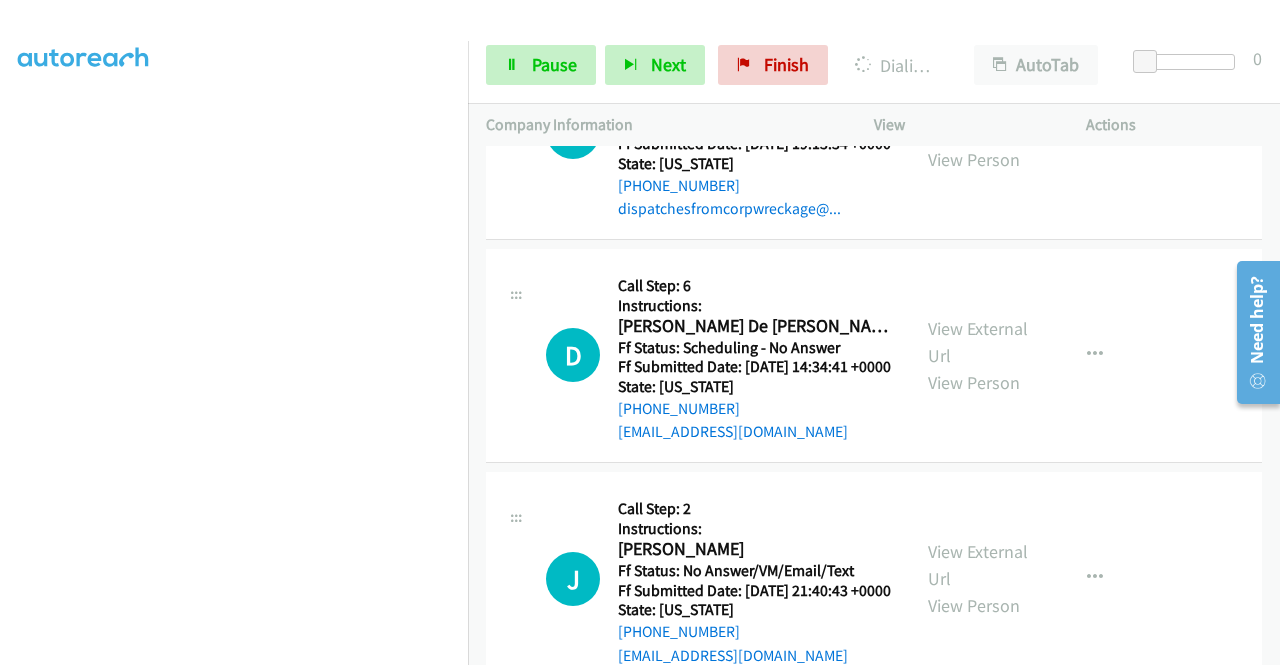click on "View External Url" at bounding box center (978, -104) 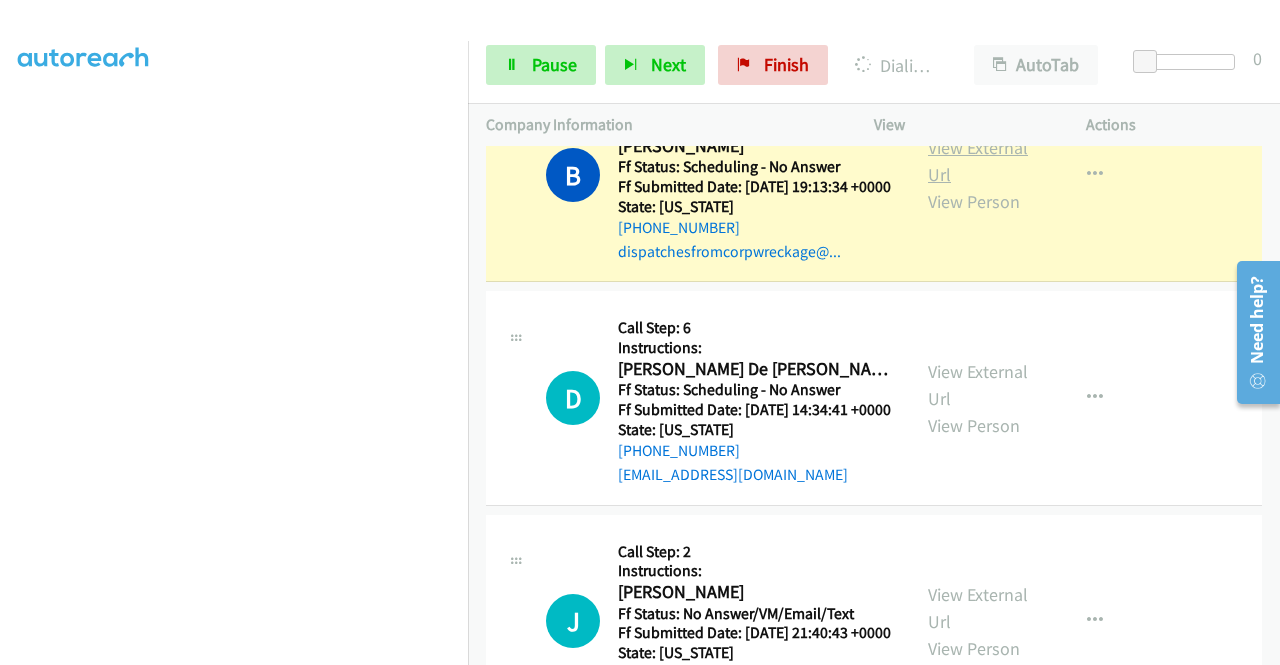 click on "View External Url" at bounding box center (978, 161) 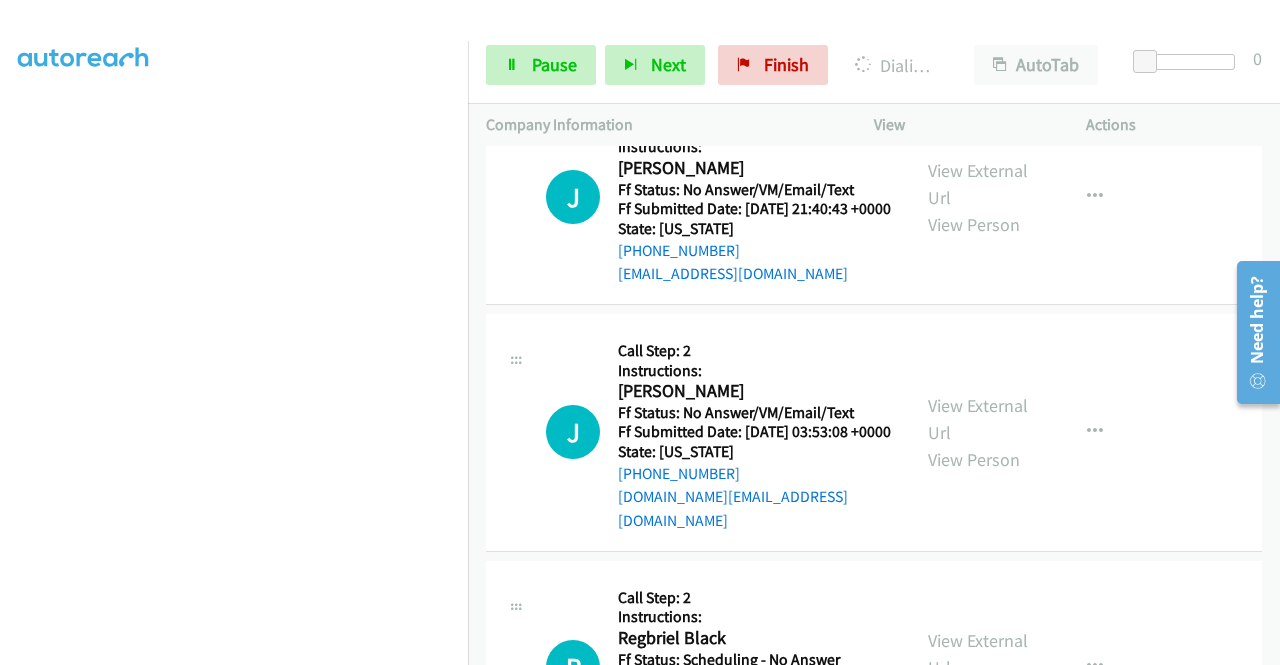 scroll, scrollTop: 6409, scrollLeft: 0, axis: vertical 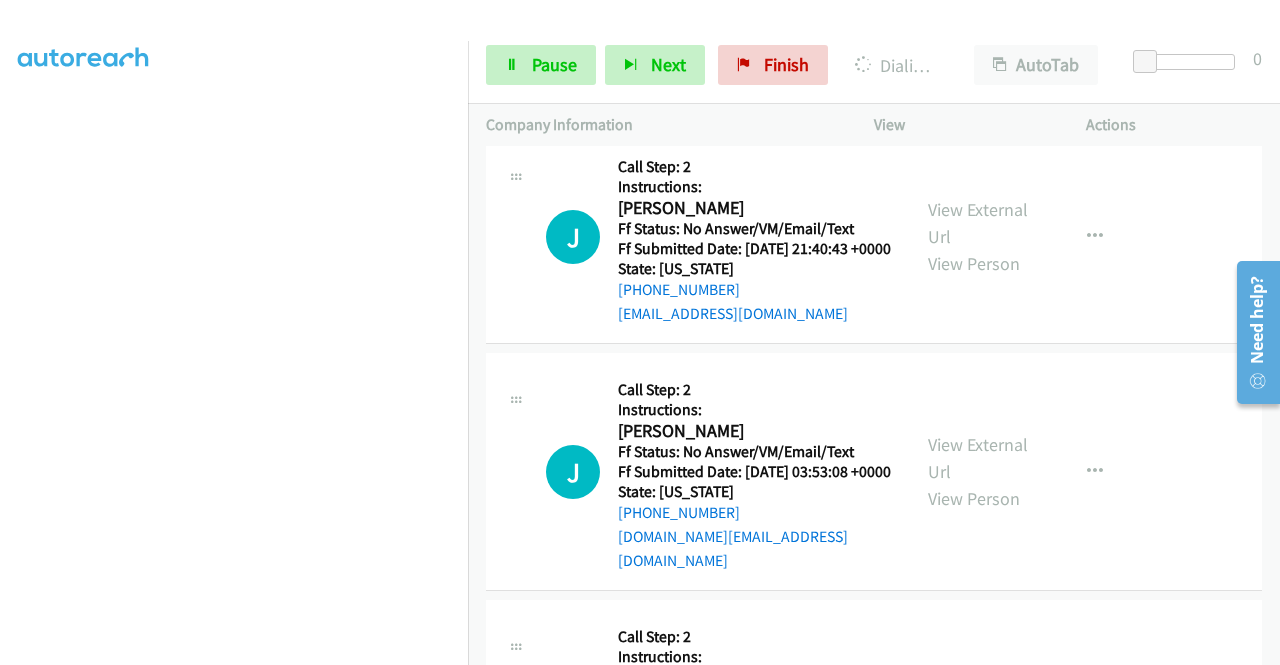 click on "View External Url" at bounding box center [978, 0] 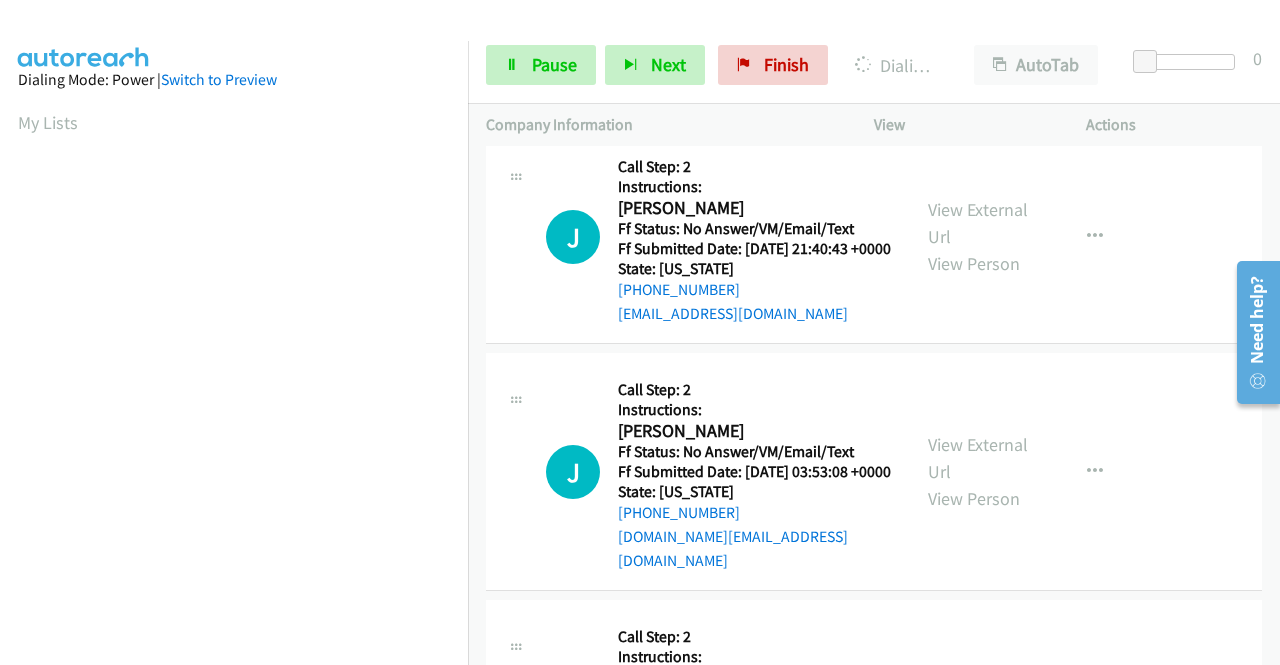 scroll, scrollTop: 456, scrollLeft: 0, axis: vertical 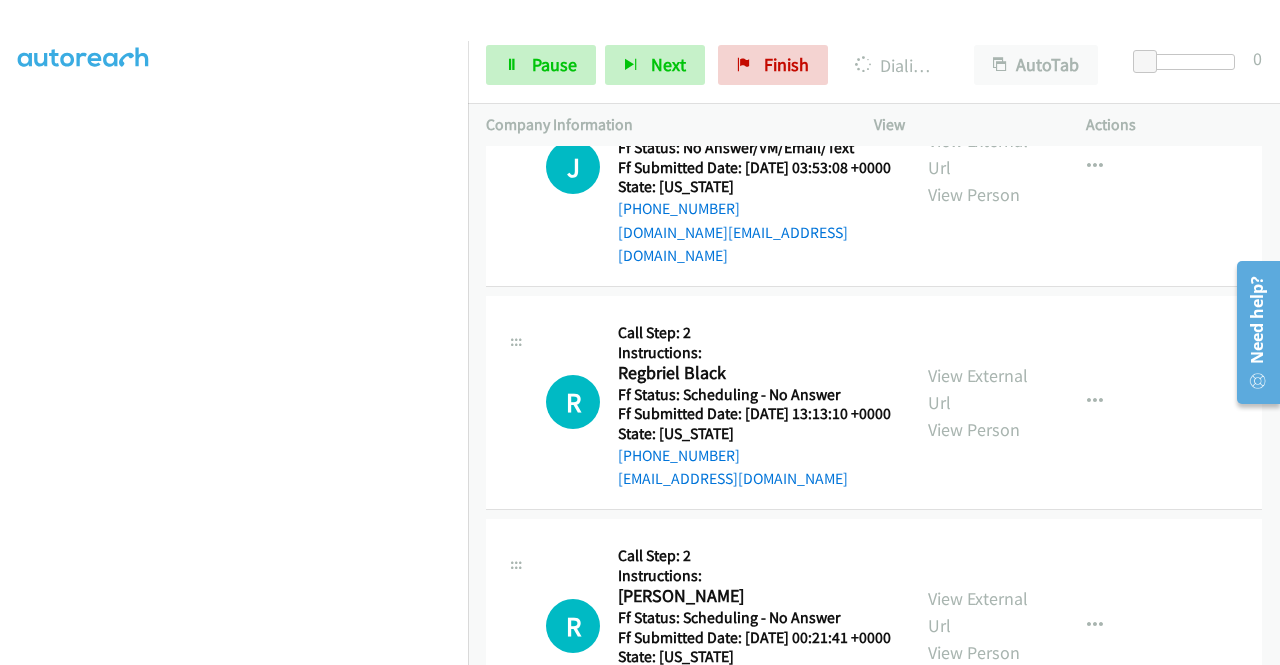 click on "View External Url" at bounding box center (978, -81) 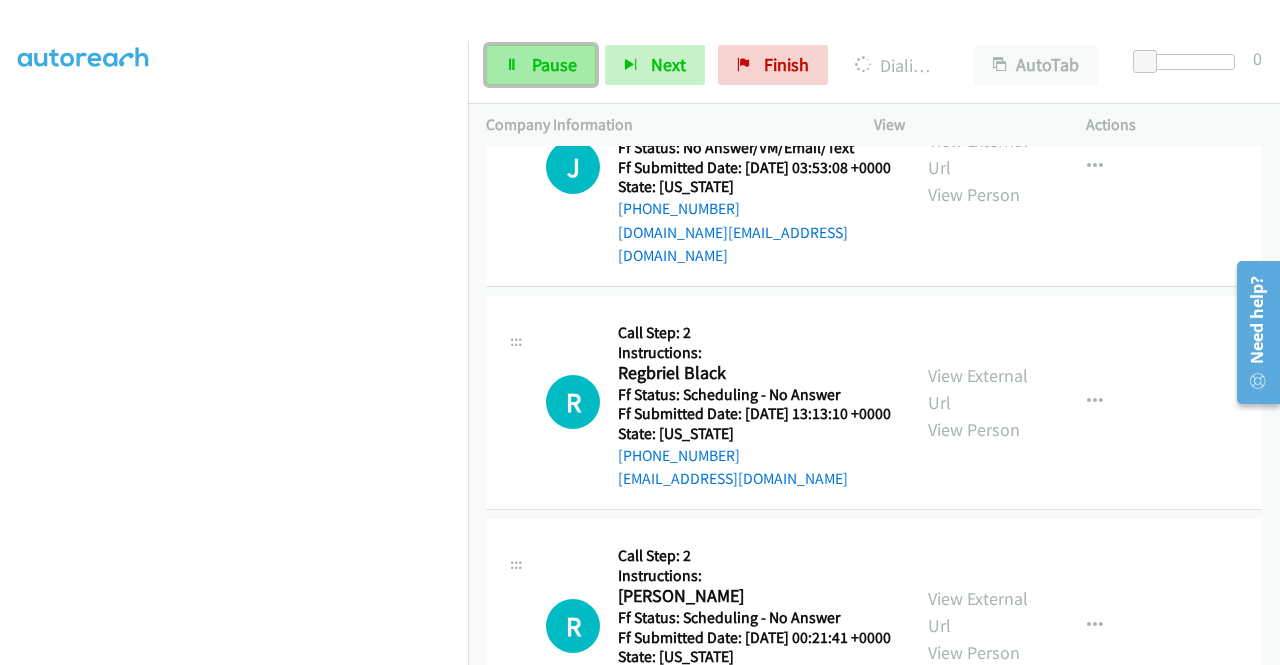 click on "Pause" at bounding box center [554, 64] 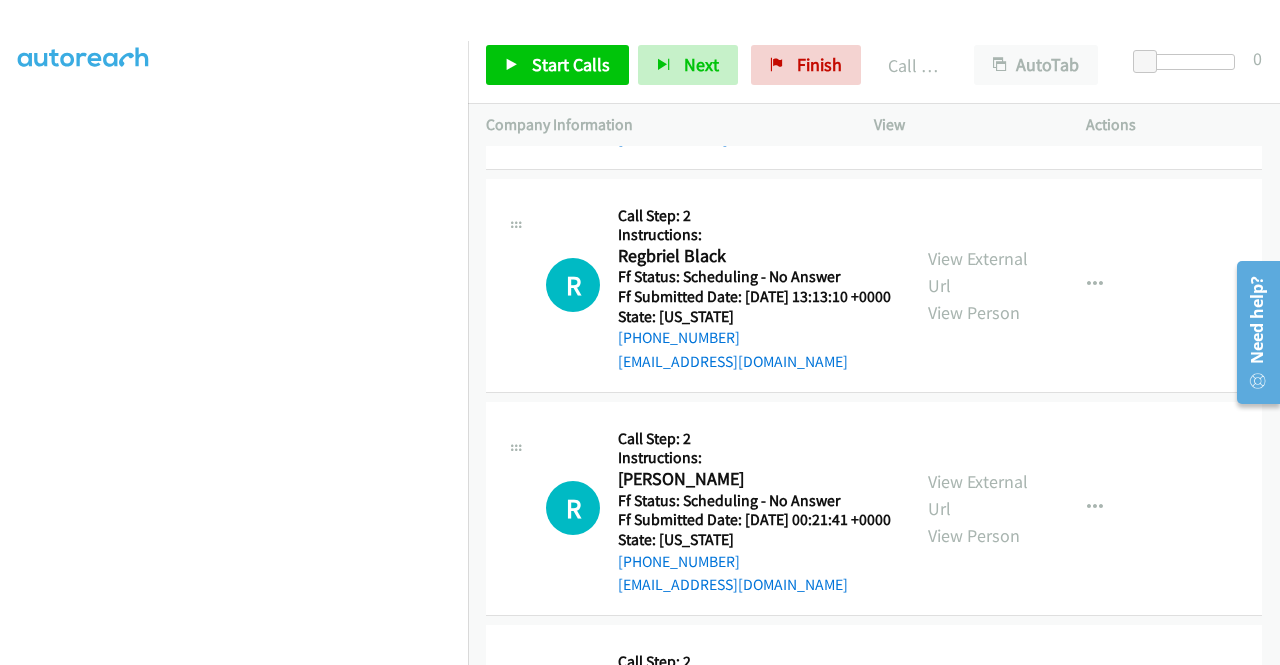 scroll, scrollTop: 6916, scrollLeft: 0, axis: vertical 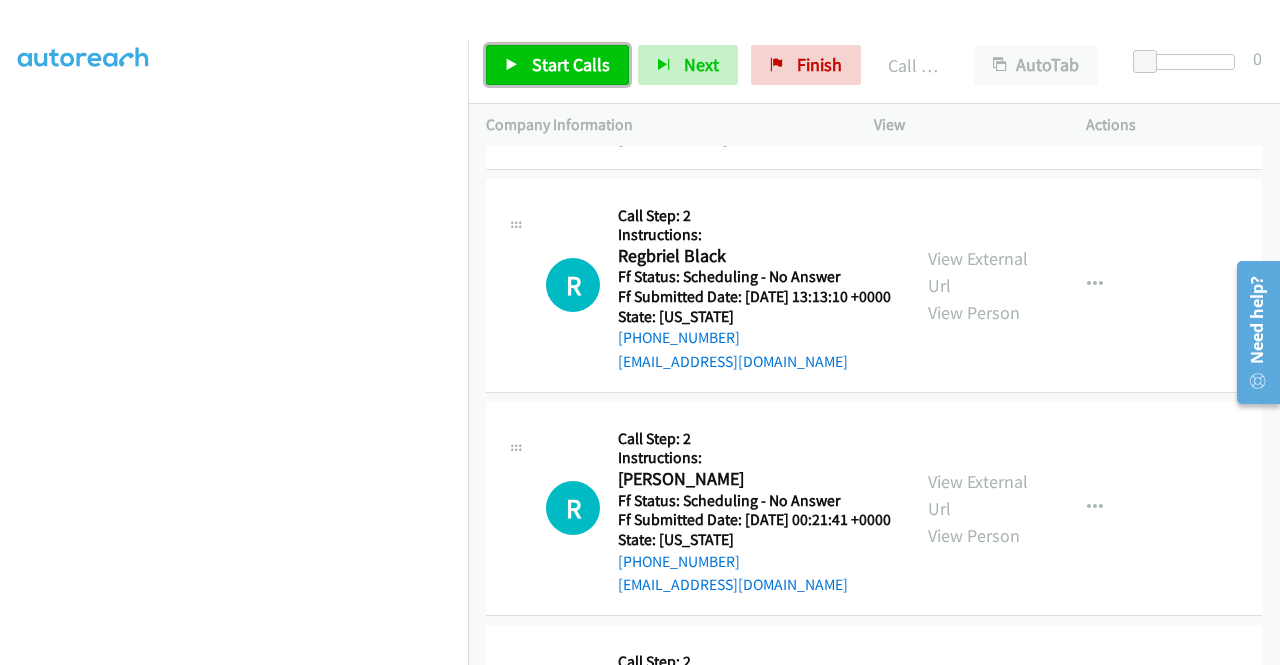 click on "Start Calls" at bounding box center [557, 65] 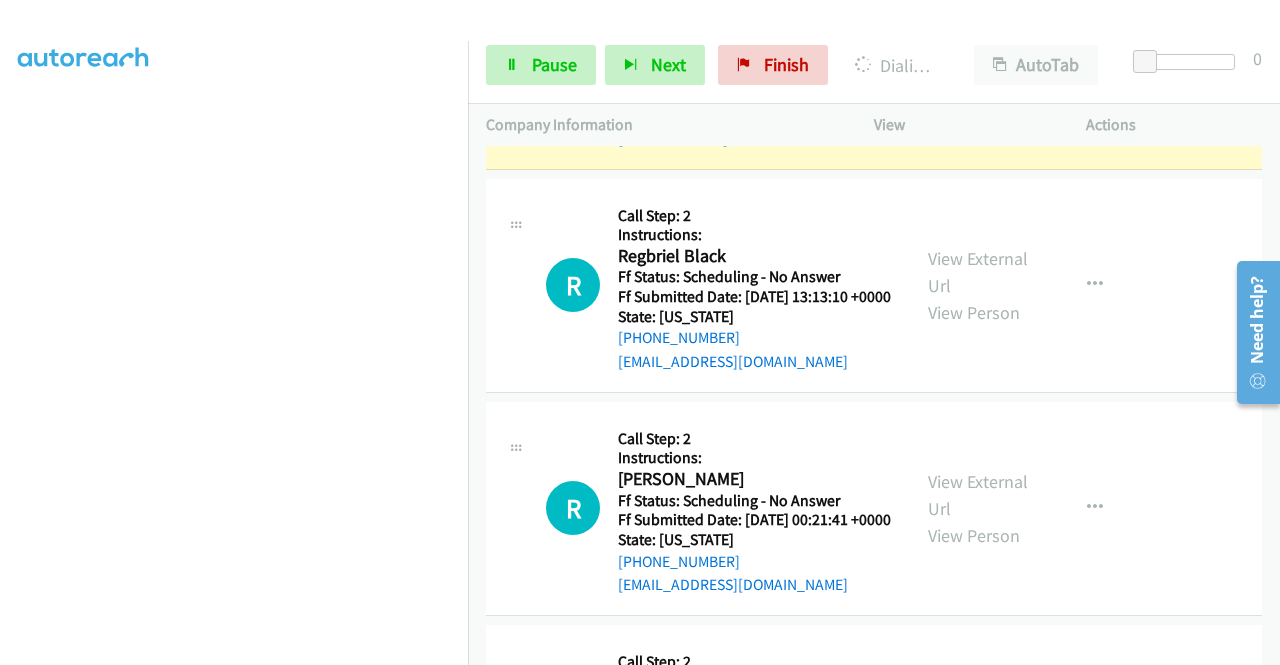 scroll, scrollTop: 6848, scrollLeft: 0, axis: vertical 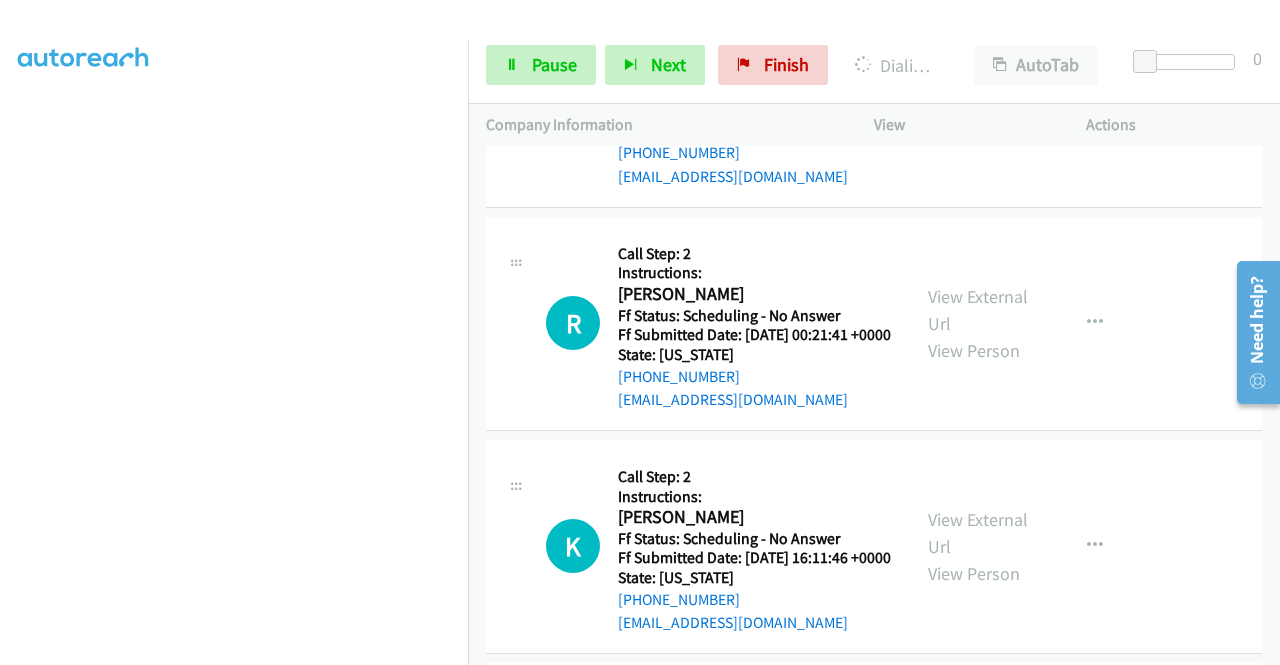 click on "View External Url" at bounding box center [978, -148] 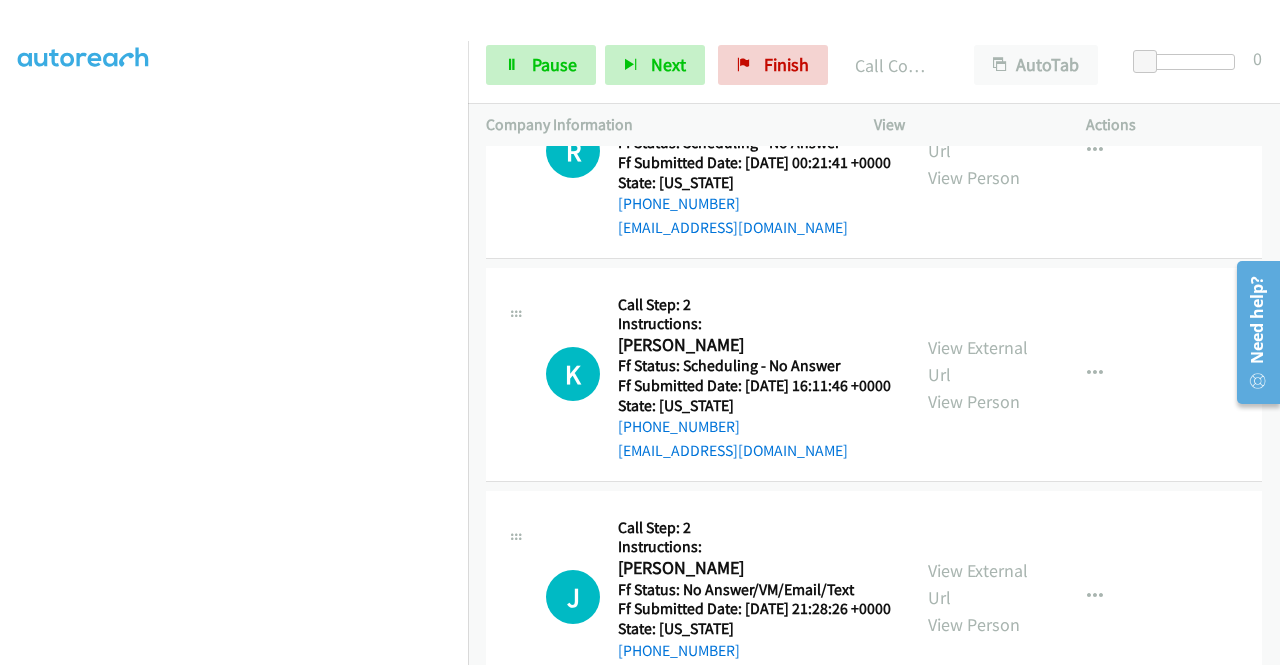 scroll, scrollTop: 7328, scrollLeft: 0, axis: vertical 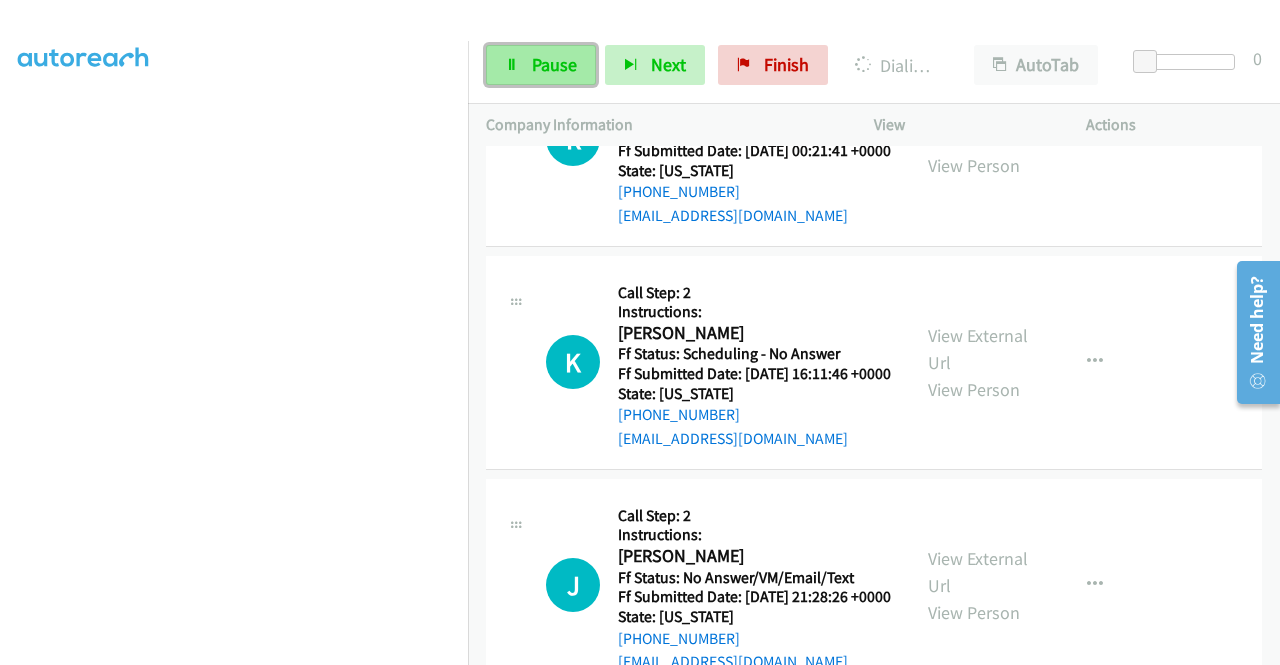 click at bounding box center [512, 66] 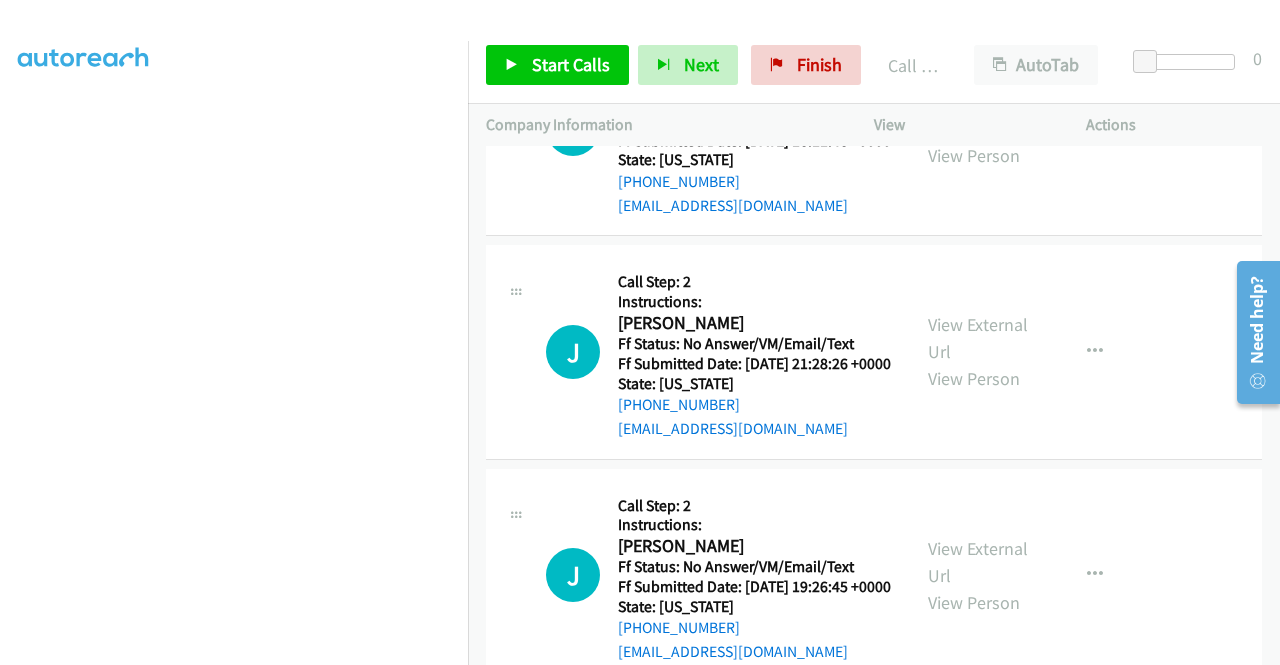 scroll, scrollTop: 7622, scrollLeft: 0, axis: vertical 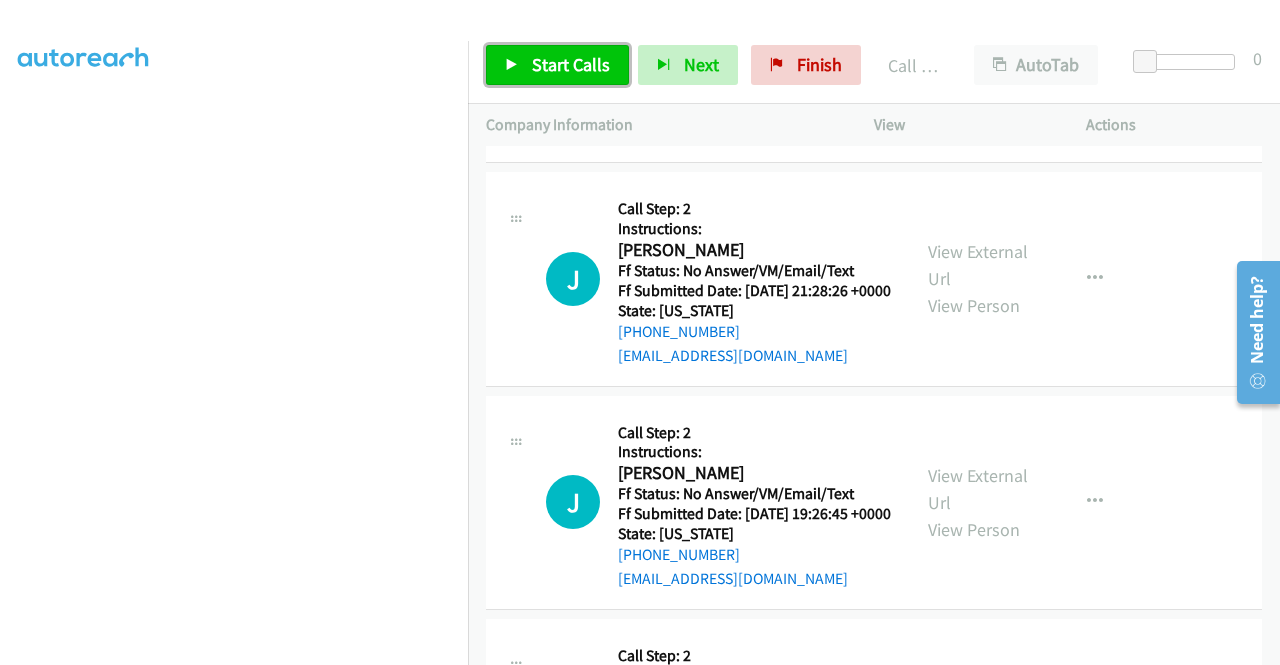 click on "Start Calls" at bounding box center (557, 65) 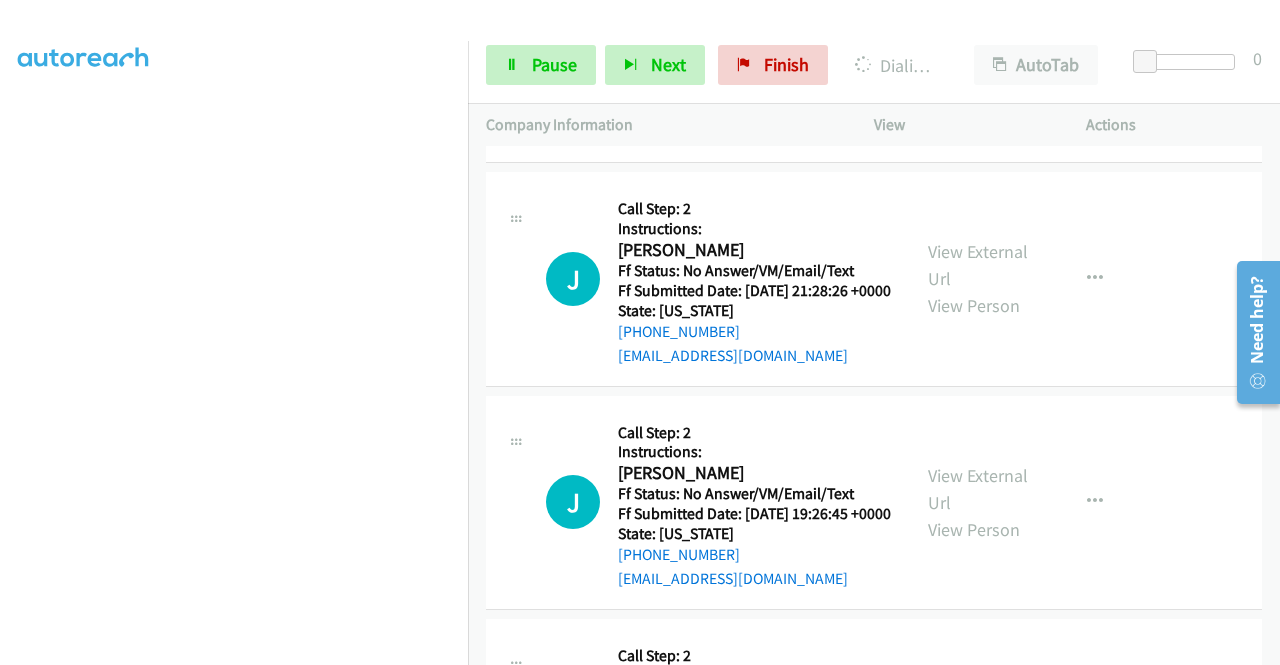 click on "View External Url" at bounding box center (978, -181) 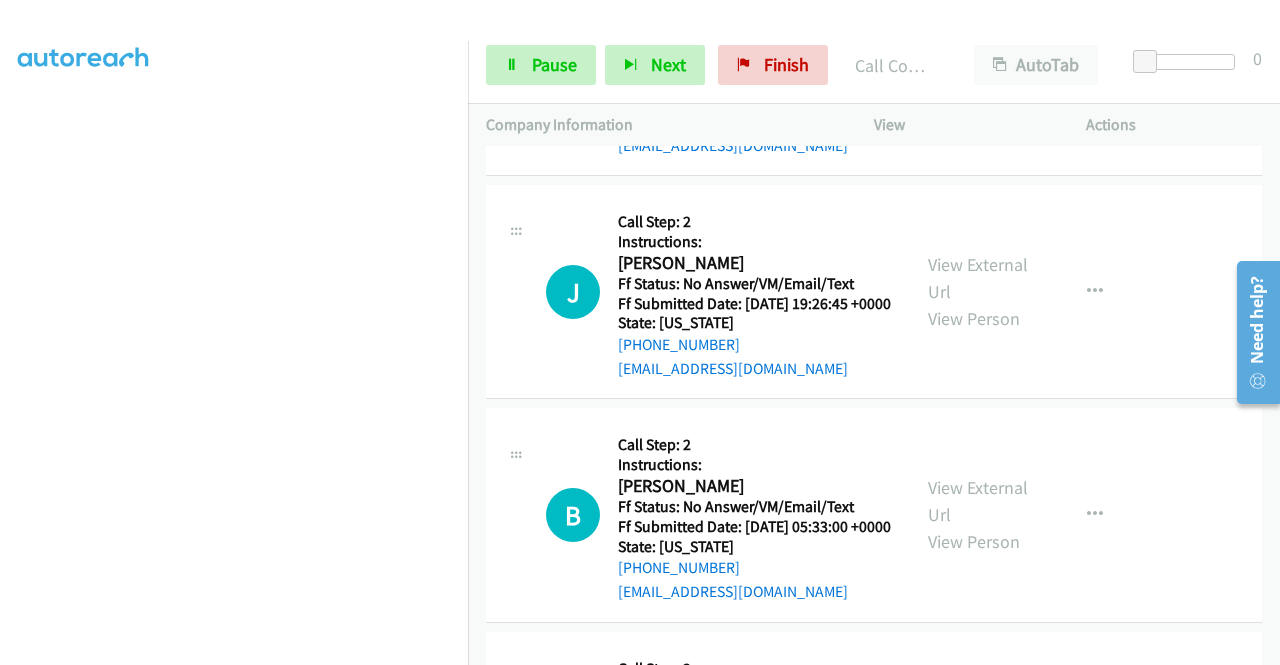 scroll, scrollTop: 7938, scrollLeft: 0, axis: vertical 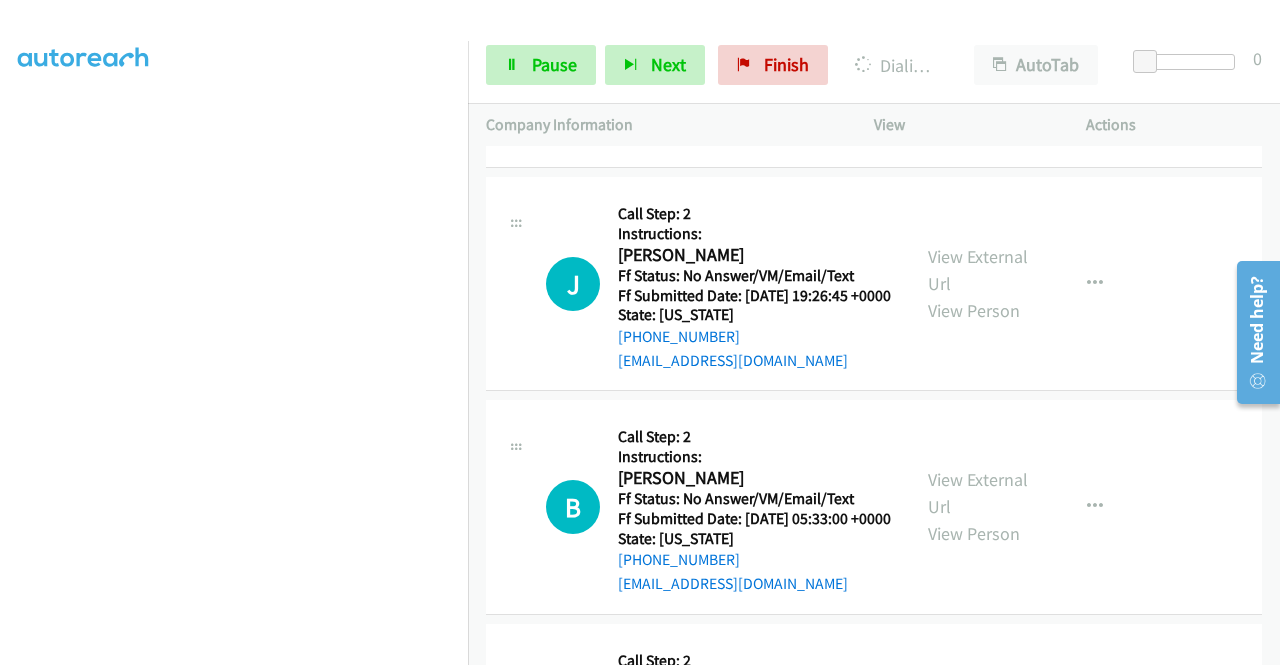 click on "View External Url" at bounding box center [978, -176] 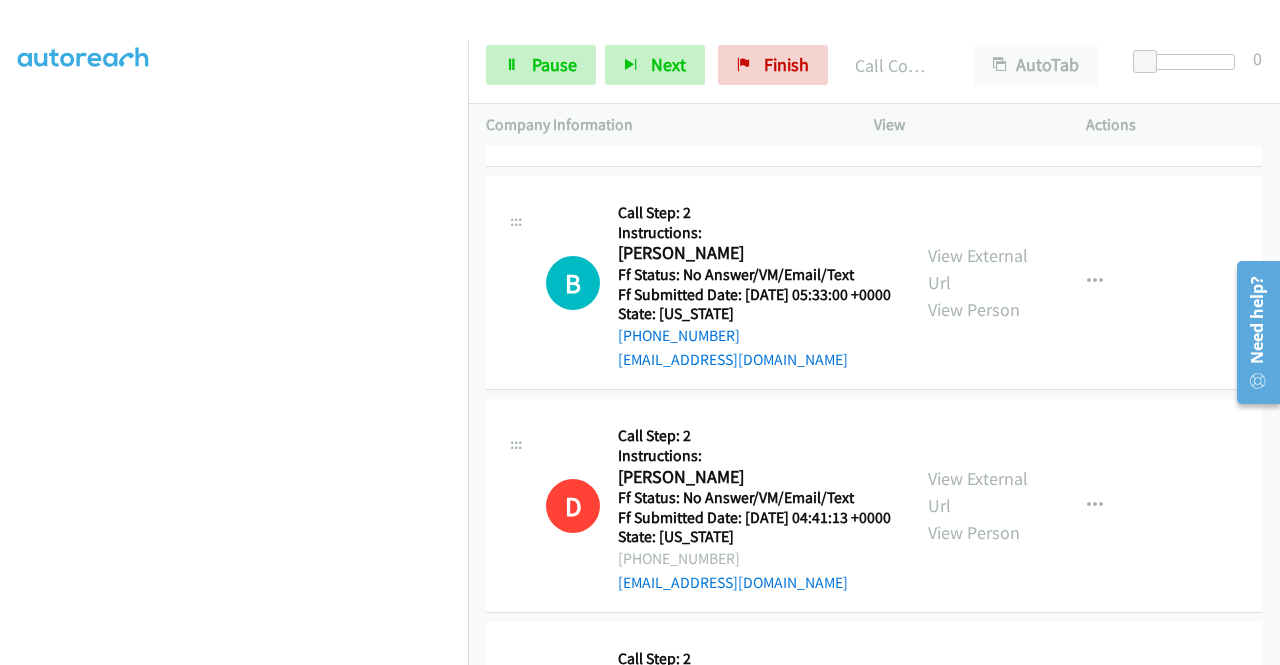 scroll, scrollTop: 8245, scrollLeft: 0, axis: vertical 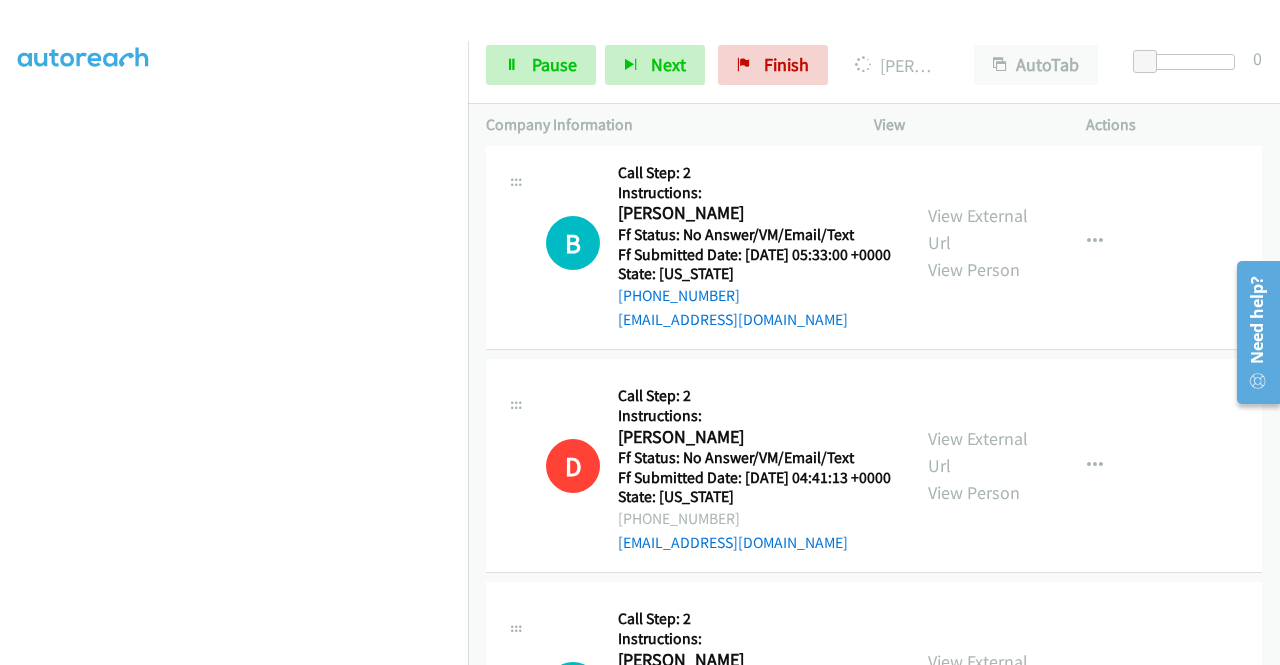click on "View External Url" at bounding box center (978, -217) 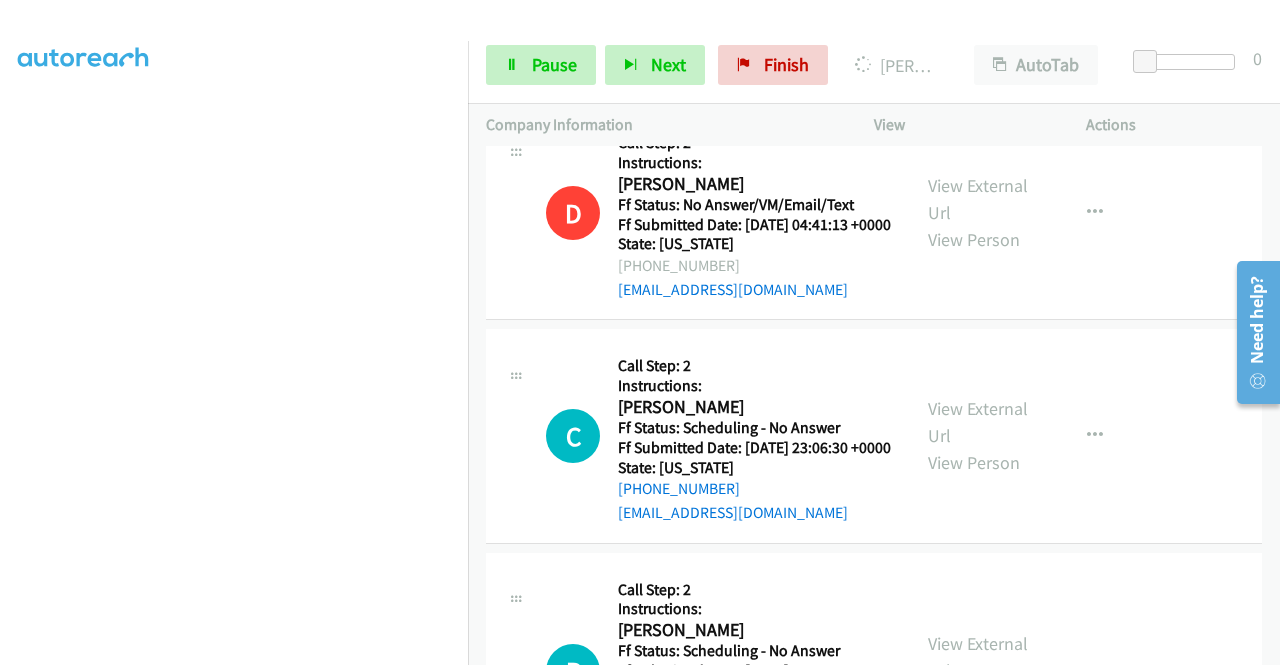 scroll, scrollTop: 8540, scrollLeft: 0, axis: vertical 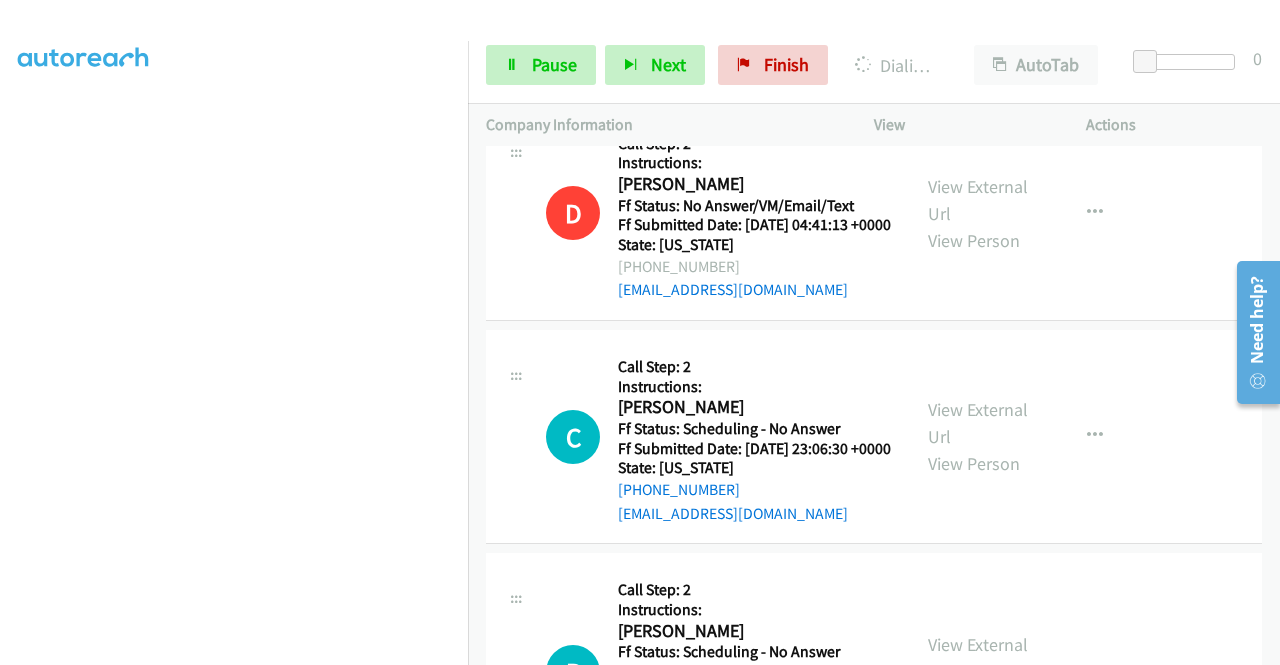 click on "View External Url" at bounding box center (978, -247) 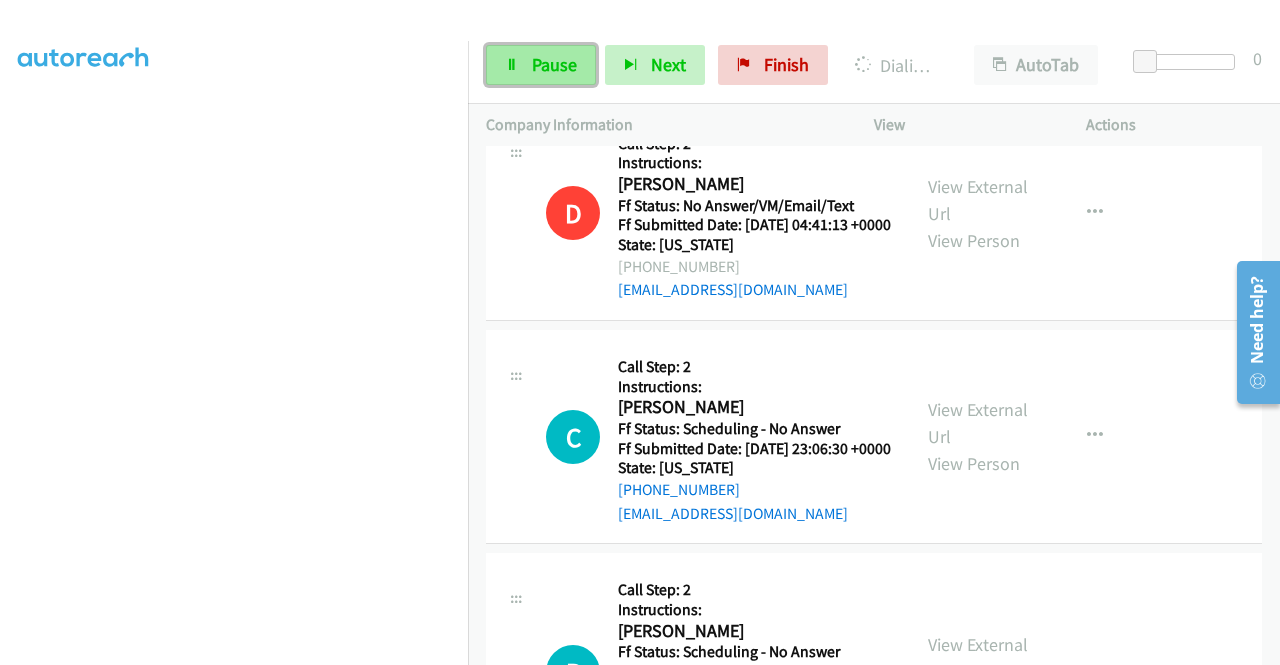 click on "Pause" at bounding box center [541, 65] 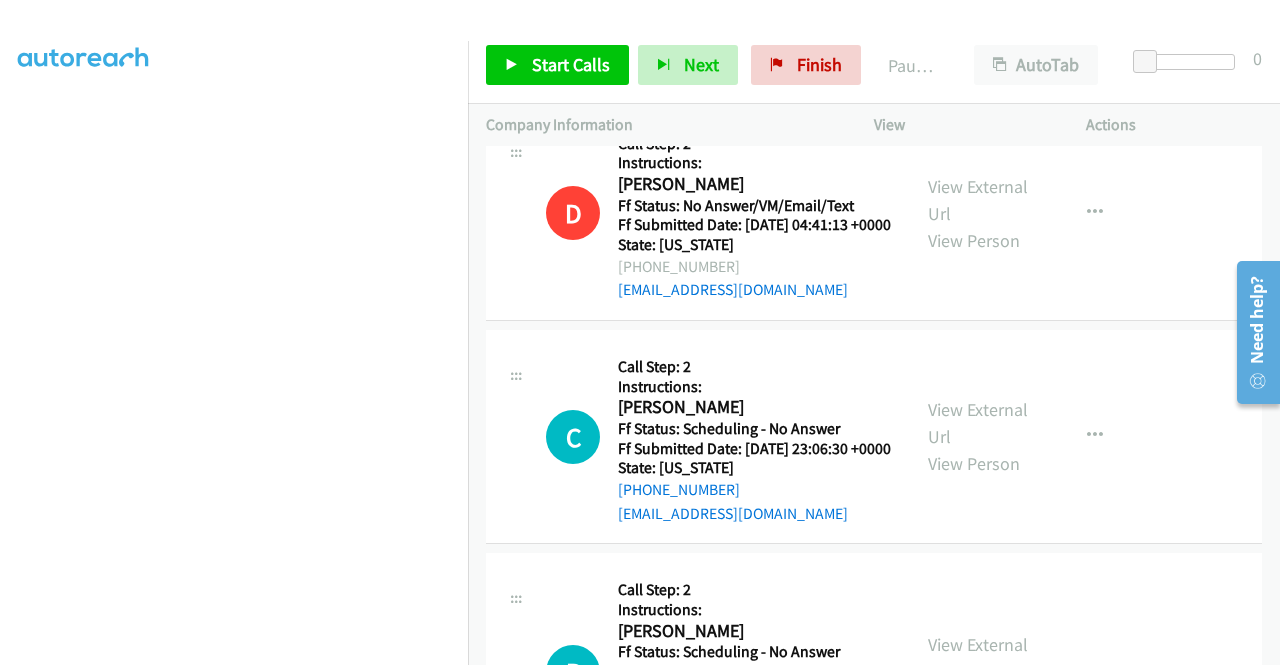 scroll, scrollTop: 0, scrollLeft: 0, axis: both 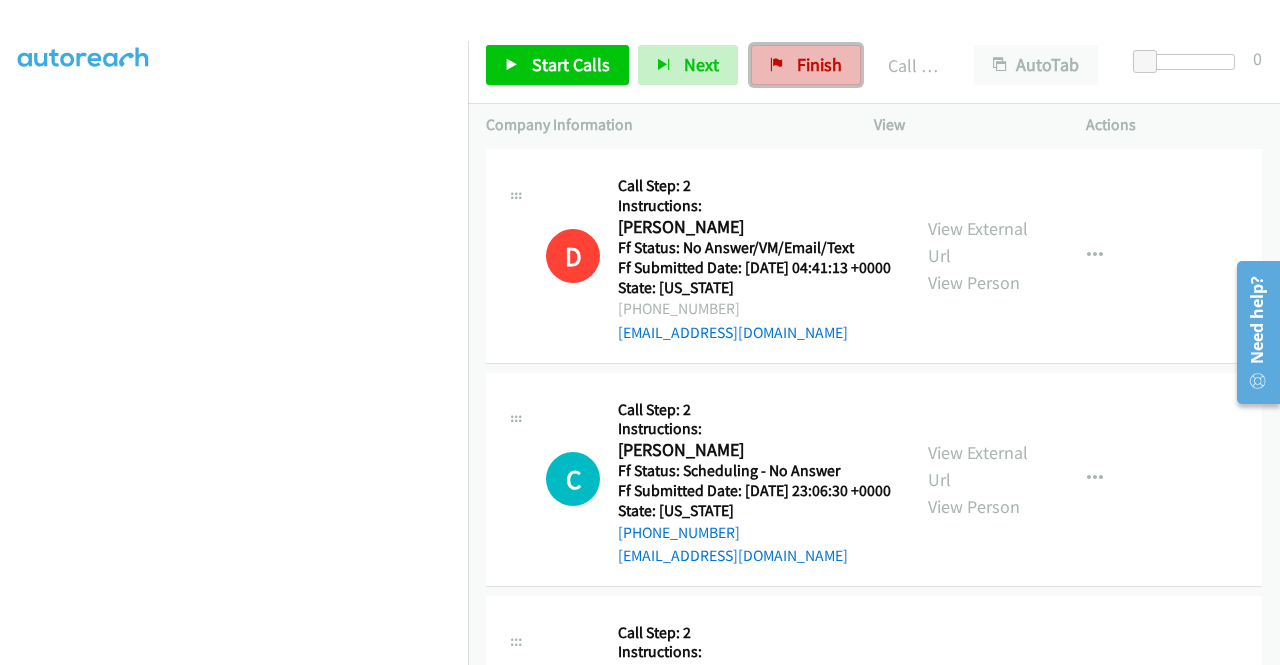 click on "Finish" at bounding box center (806, 65) 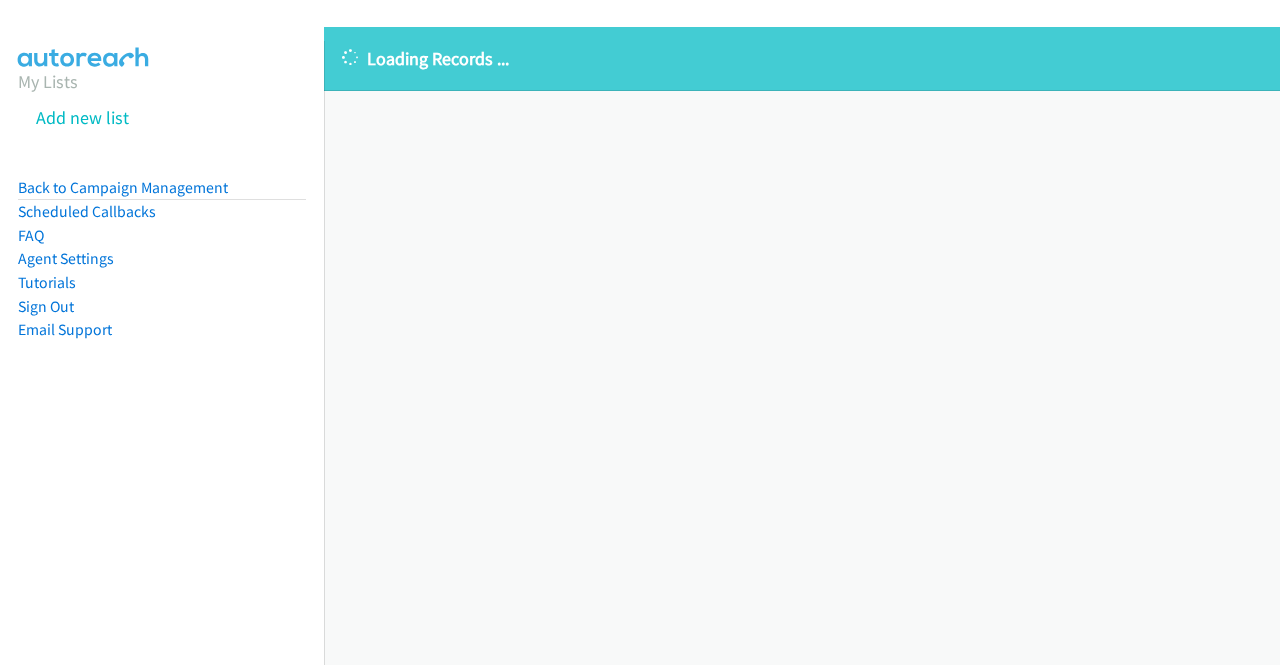 scroll, scrollTop: 0, scrollLeft: 0, axis: both 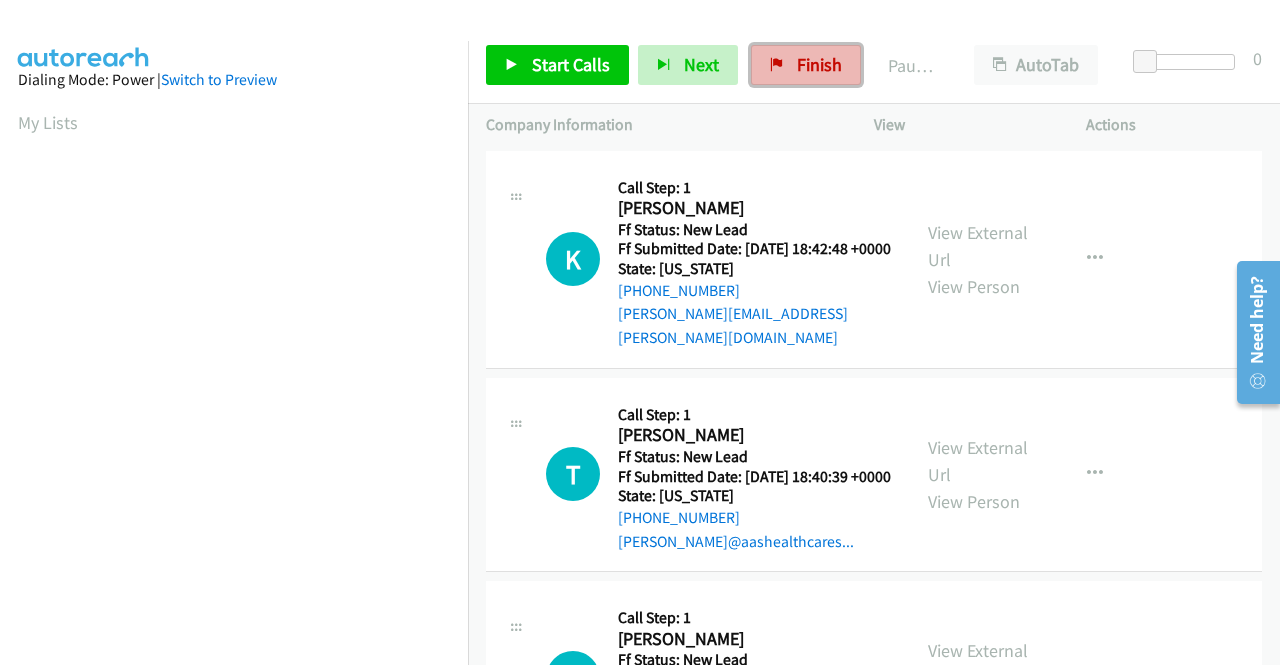 click on "Finish" at bounding box center [819, 64] 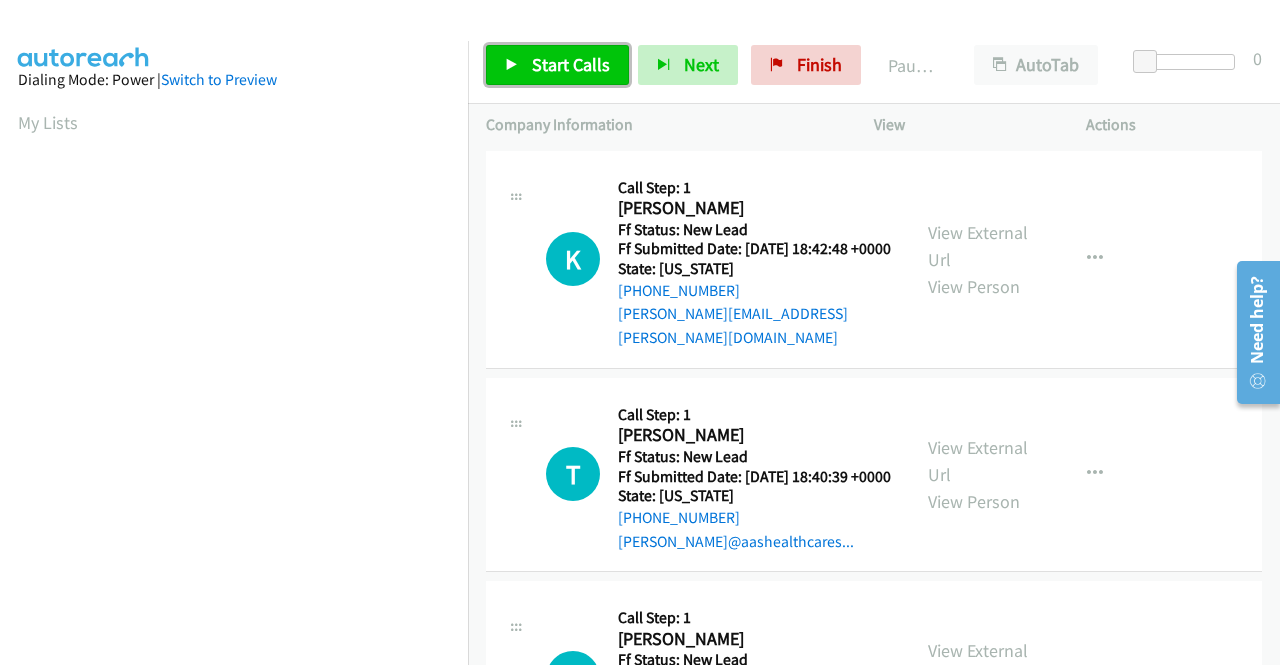 click on "Start Calls" at bounding box center [557, 65] 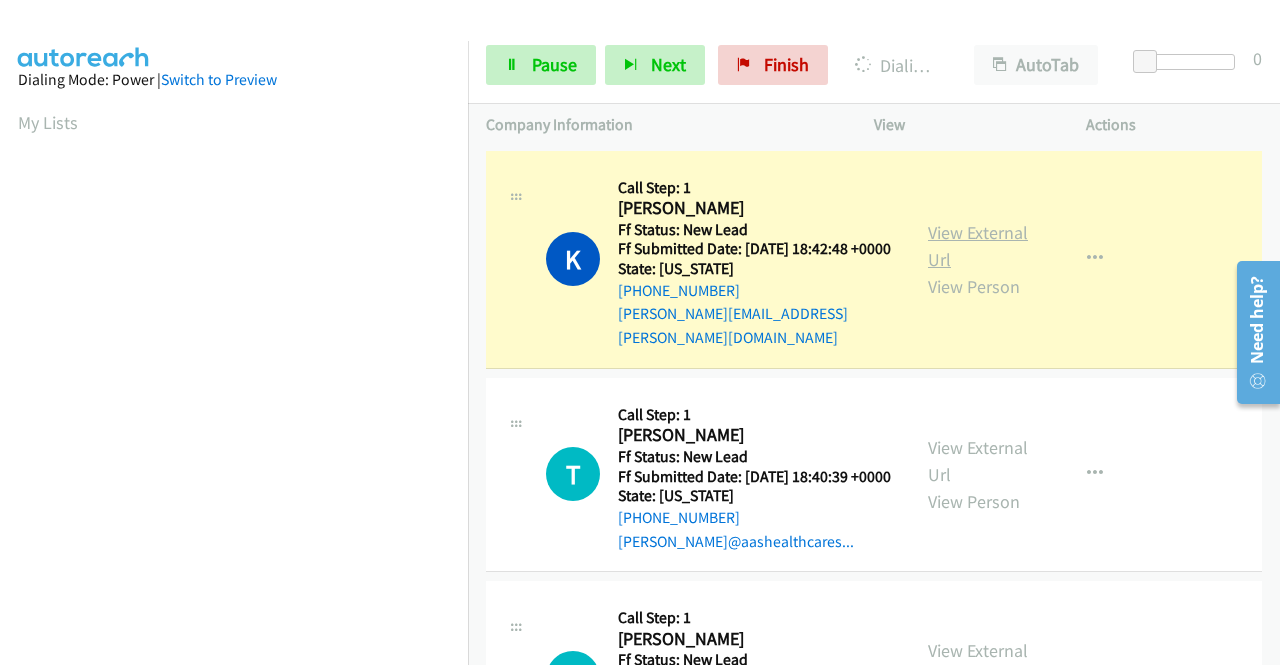 click on "View External Url" at bounding box center [978, 246] 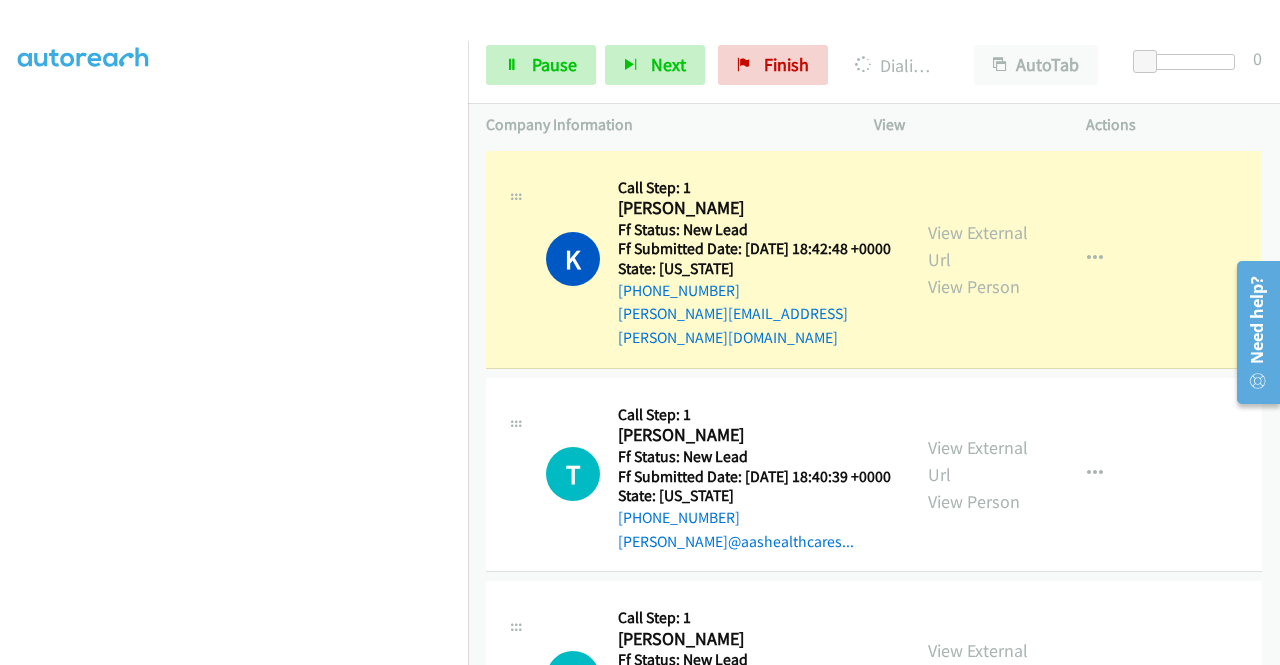 scroll, scrollTop: 452, scrollLeft: 0, axis: vertical 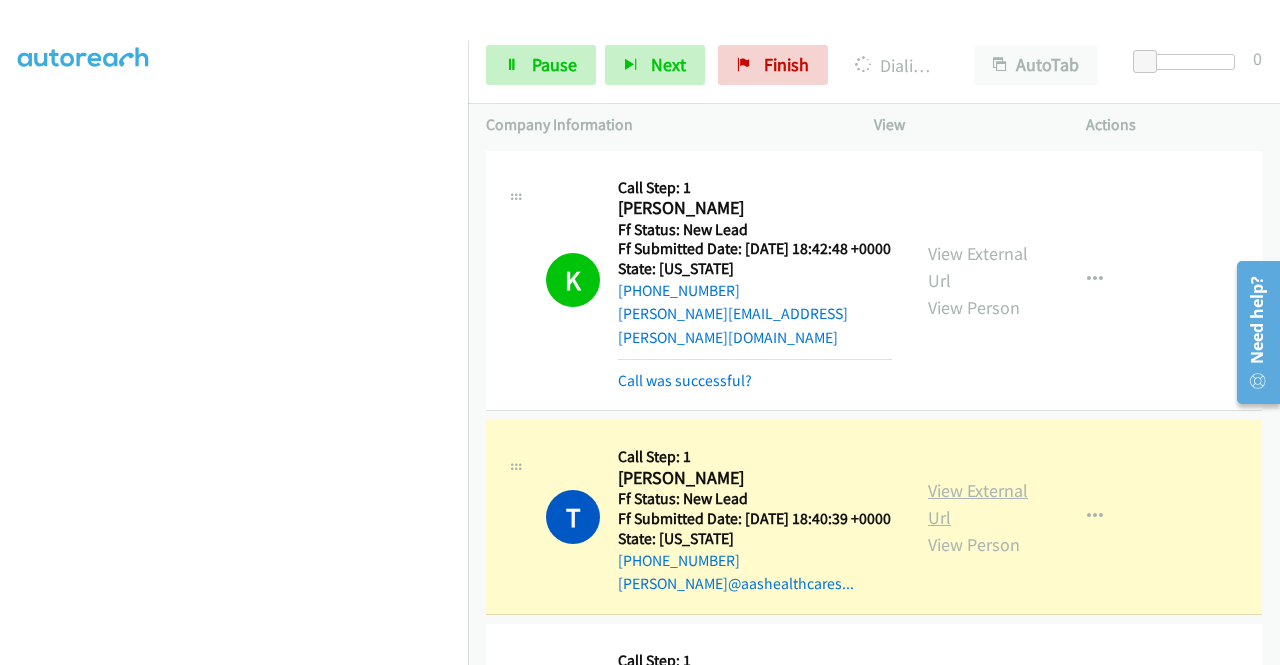click on "View External Url" at bounding box center [978, 504] 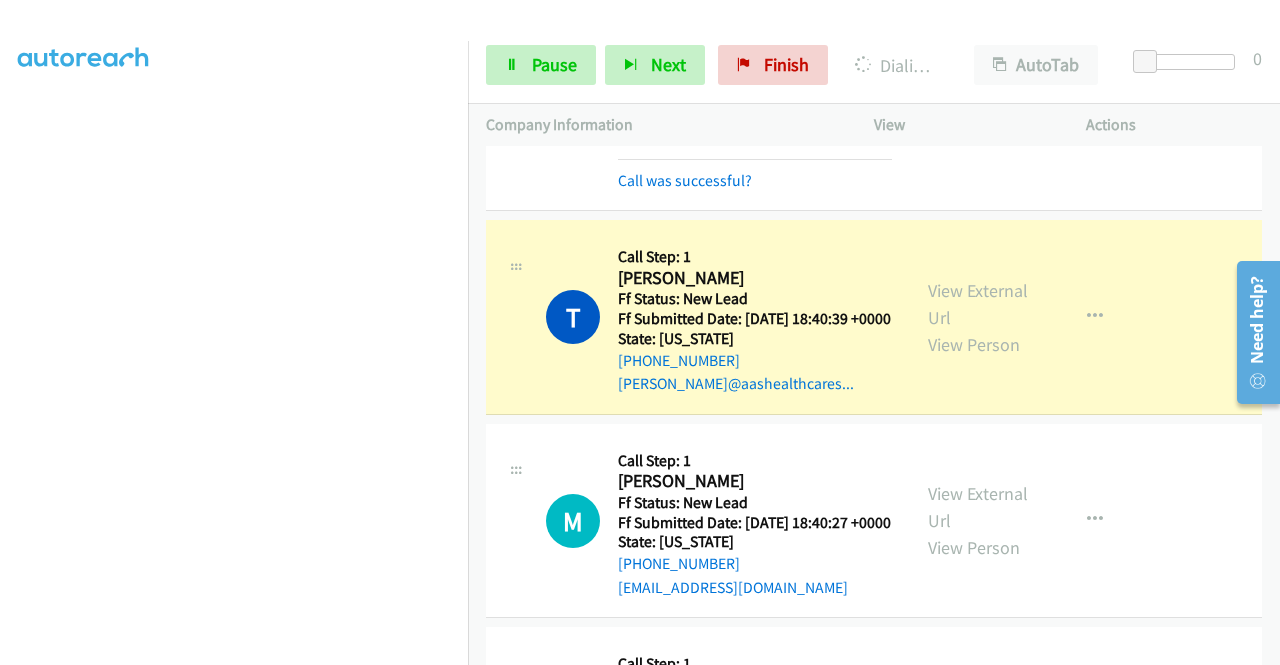 scroll, scrollTop: 240, scrollLeft: 0, axis: vertical 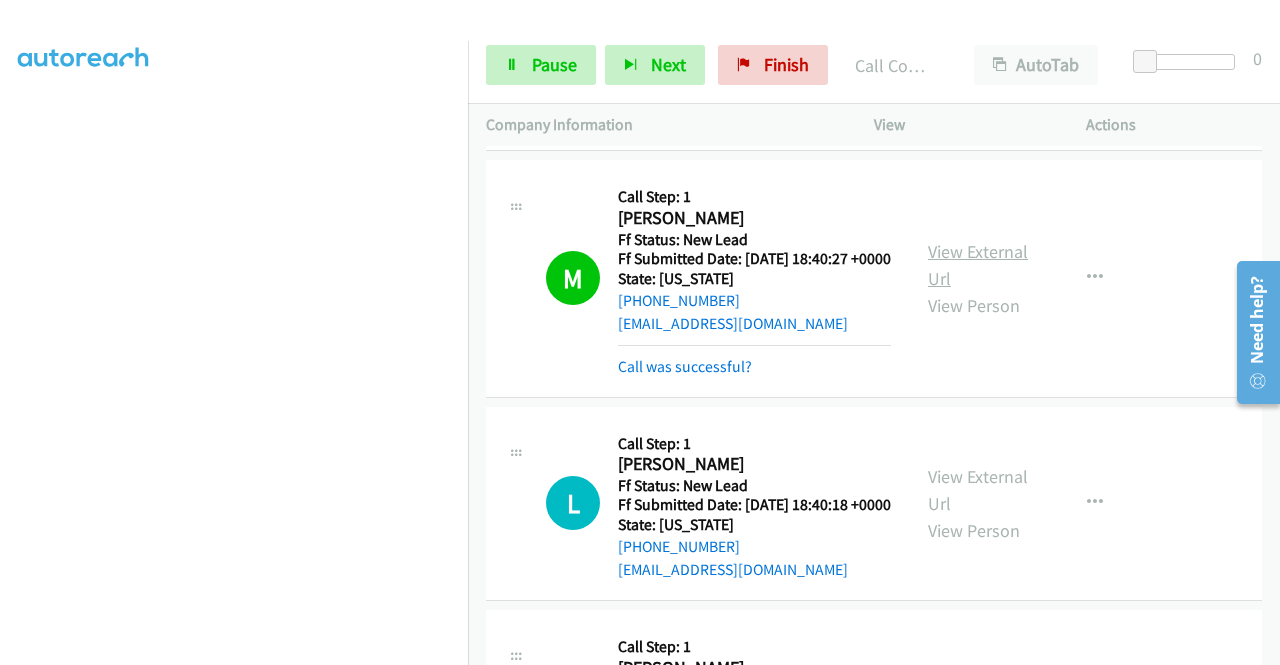click on "View External Url" at bounding box center (978, 265) 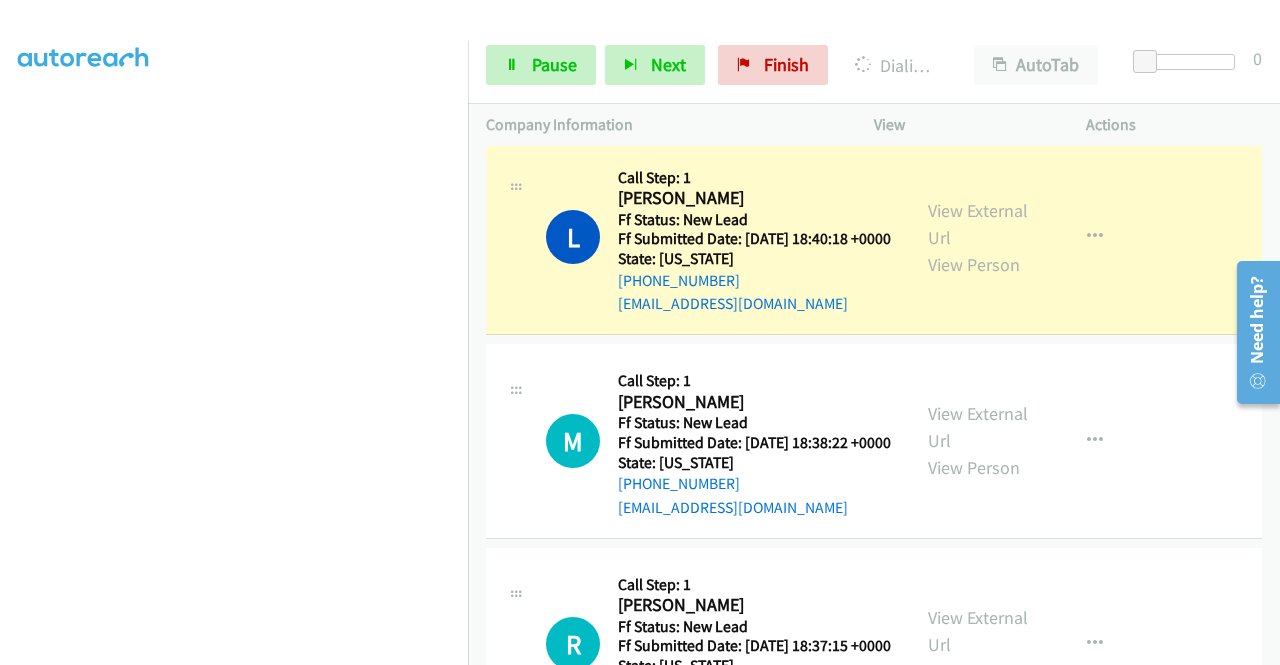 scroll, scrollTop: 773, scrollLeft: 0, axis: vertical 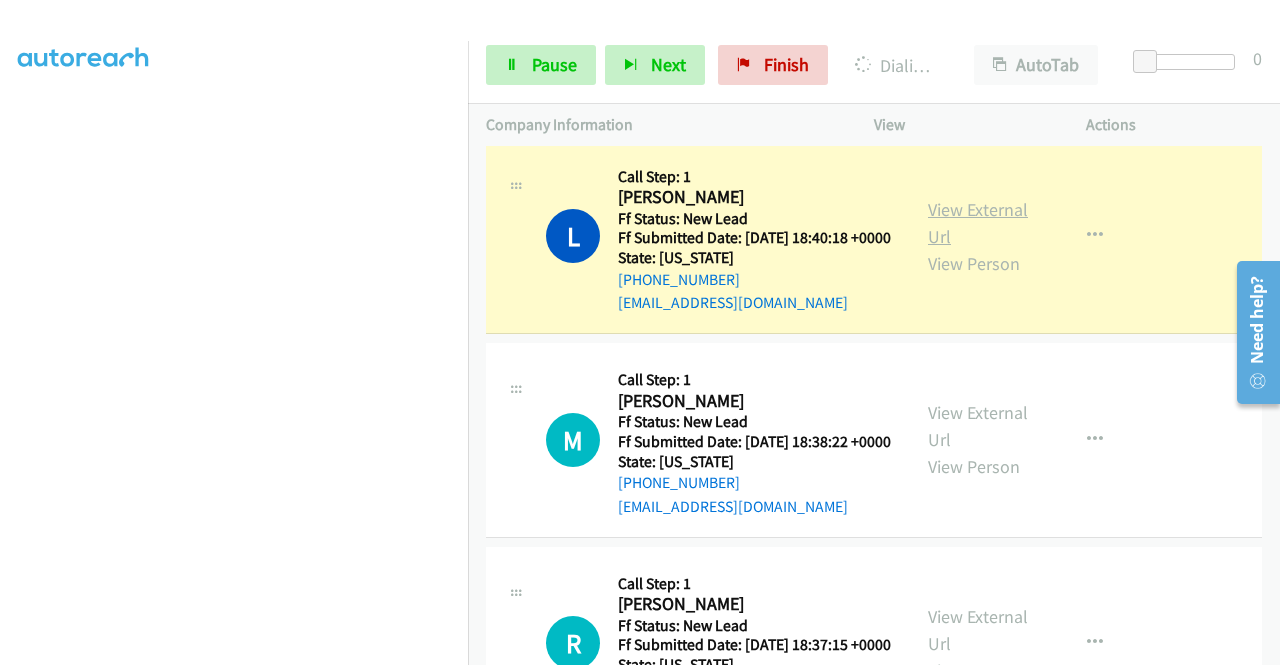 click on "View External Url" at bounding box center (978, 223) 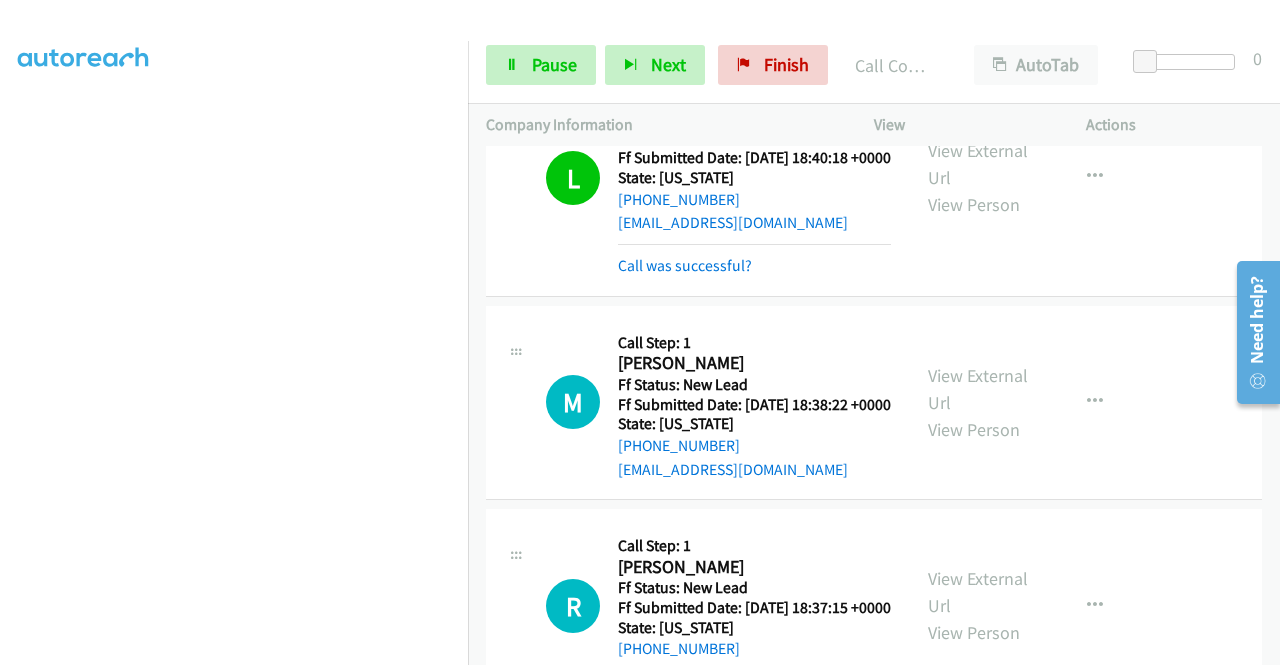 scroll, scrollTop: 893, scrollLeft: 0, axis: vertical 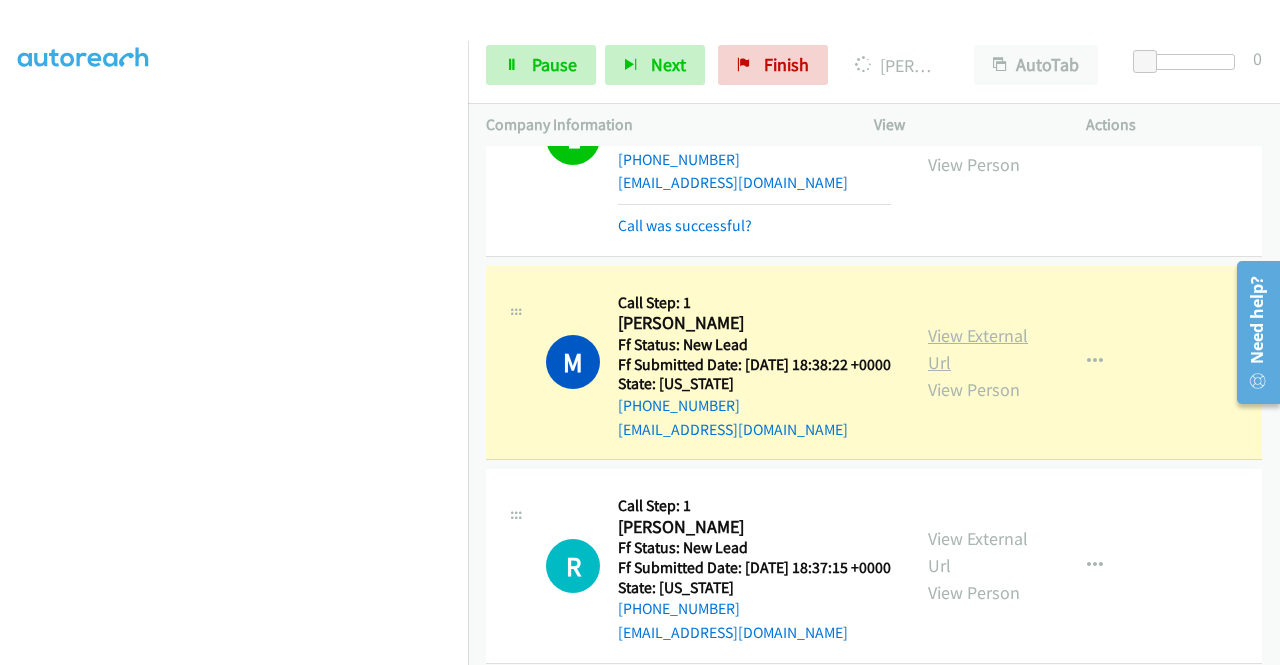 click on "View External Url" at bounding box center (978, 349) 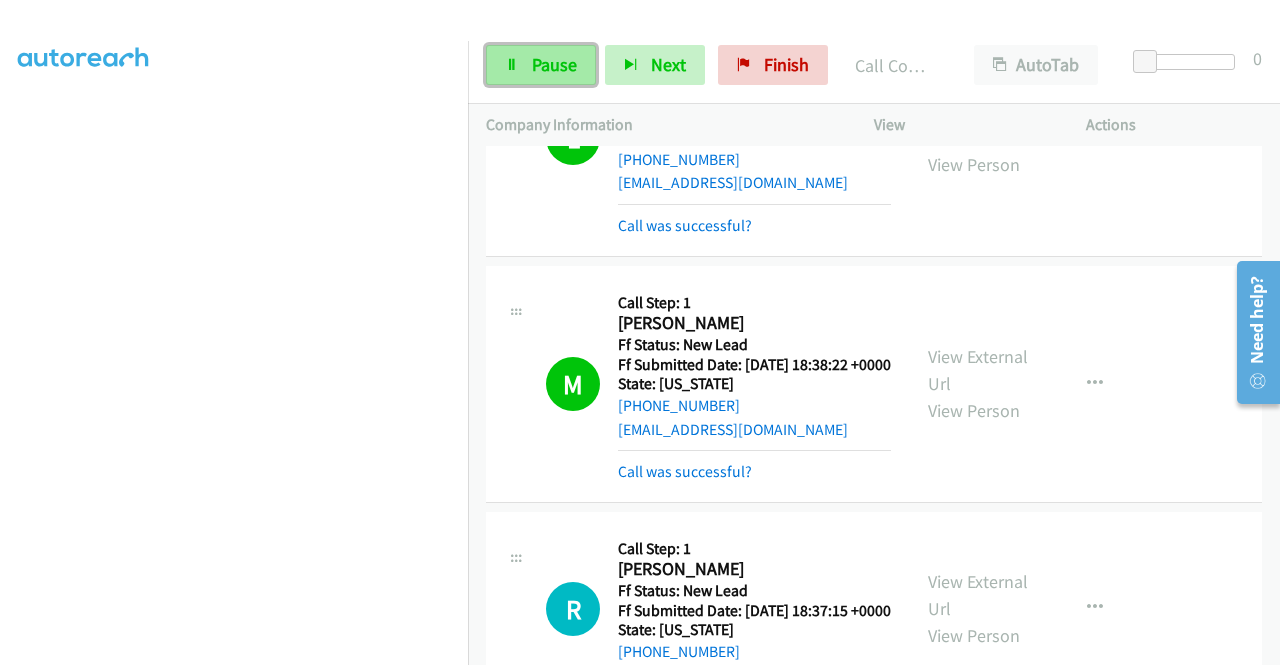 click on "Pause" at bounding box center (554, 64) 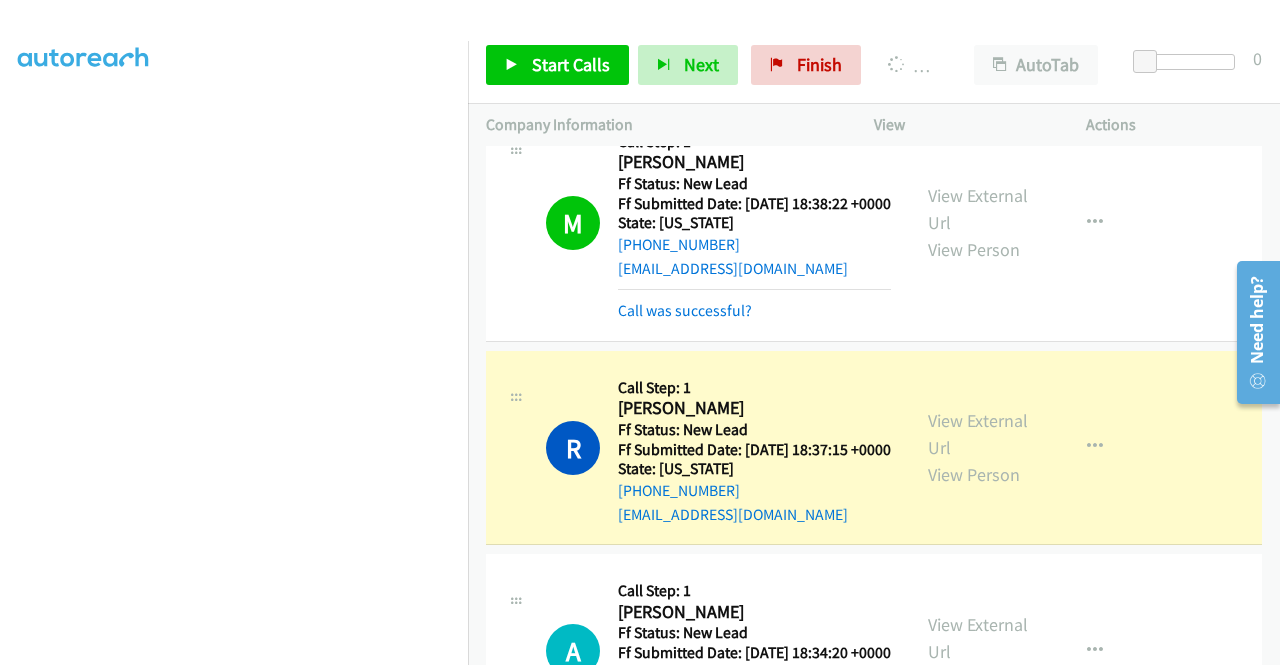 scroll, scrollTop: 1106, scrollLeft: 0, axis: vertical 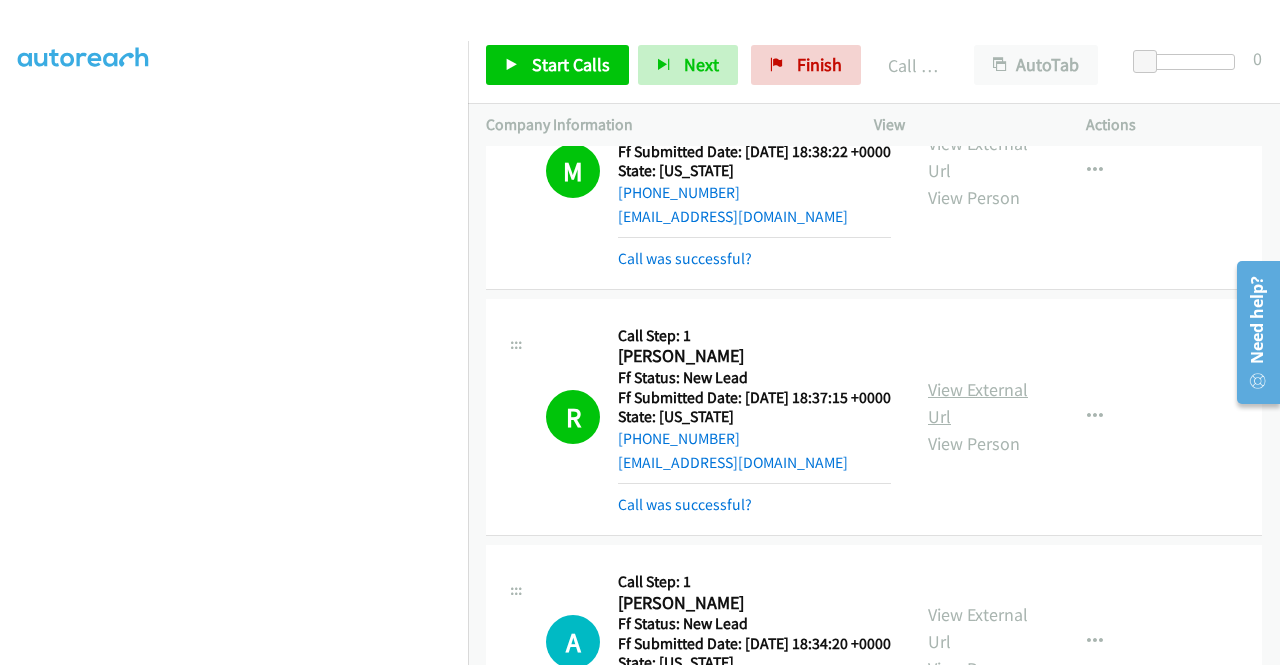 click on "View External Url" at bounding box center [978, 403] 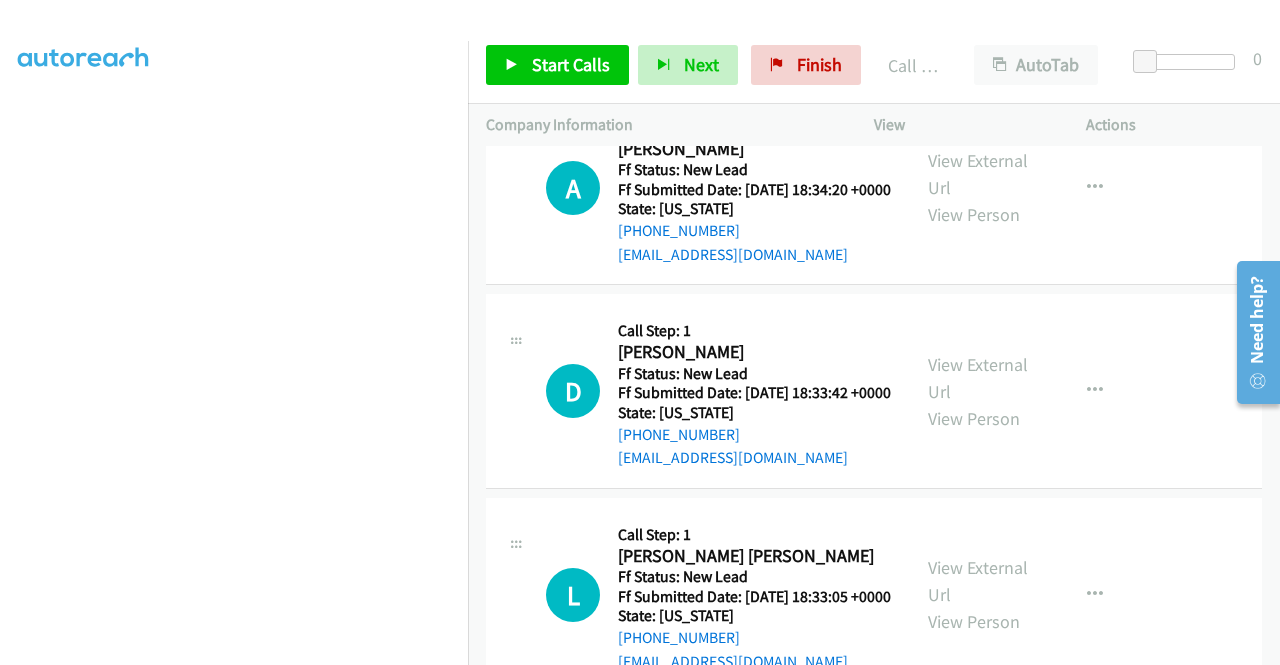 scroll, scrollTop: 1600, scrollLeft: 0, axis: vertical 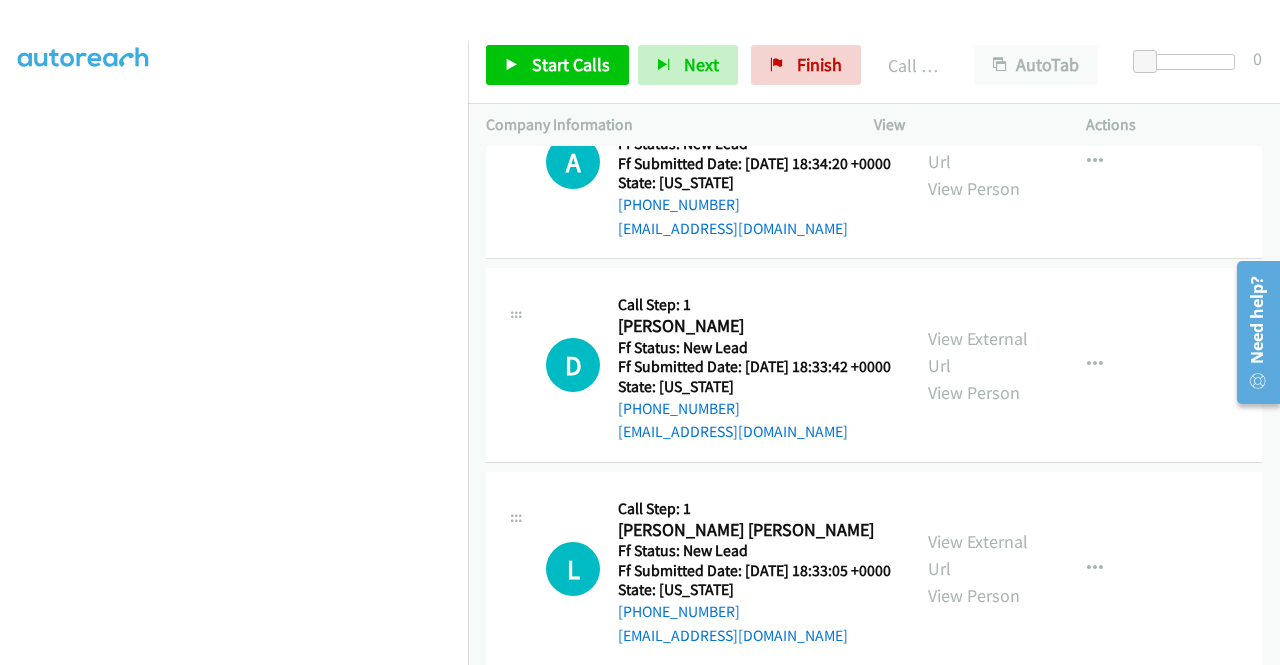 click on "Start Calls
Pause
Next
Finish
Call Completed
AutoTab
AutoTab
0" at bounding box center (874, 65) 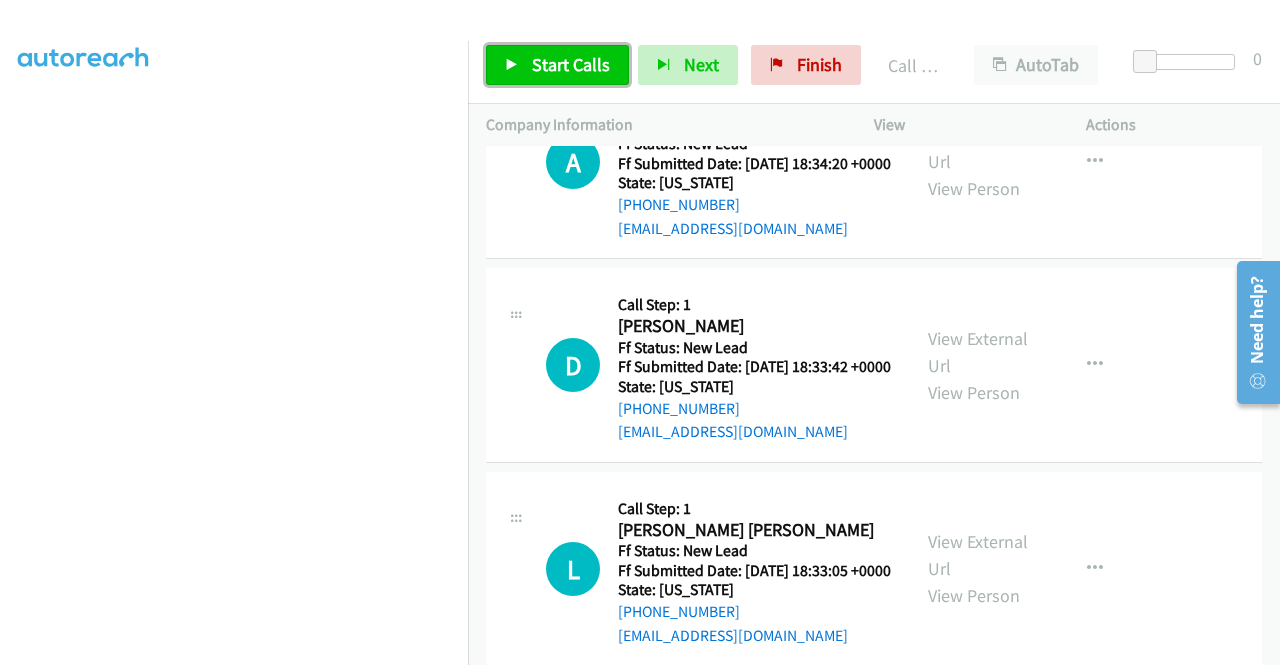 click on "Start Calls" at bounding box center [557, 65] 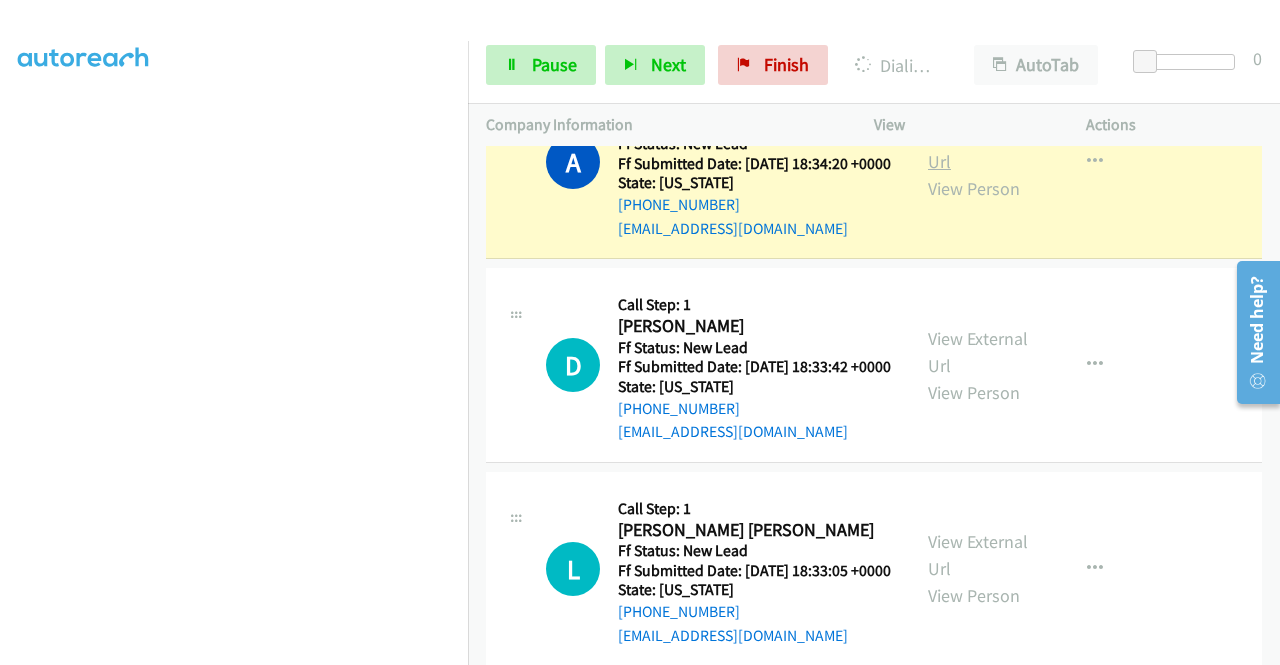 click on "View External Url" at bounding box center [978, 148] 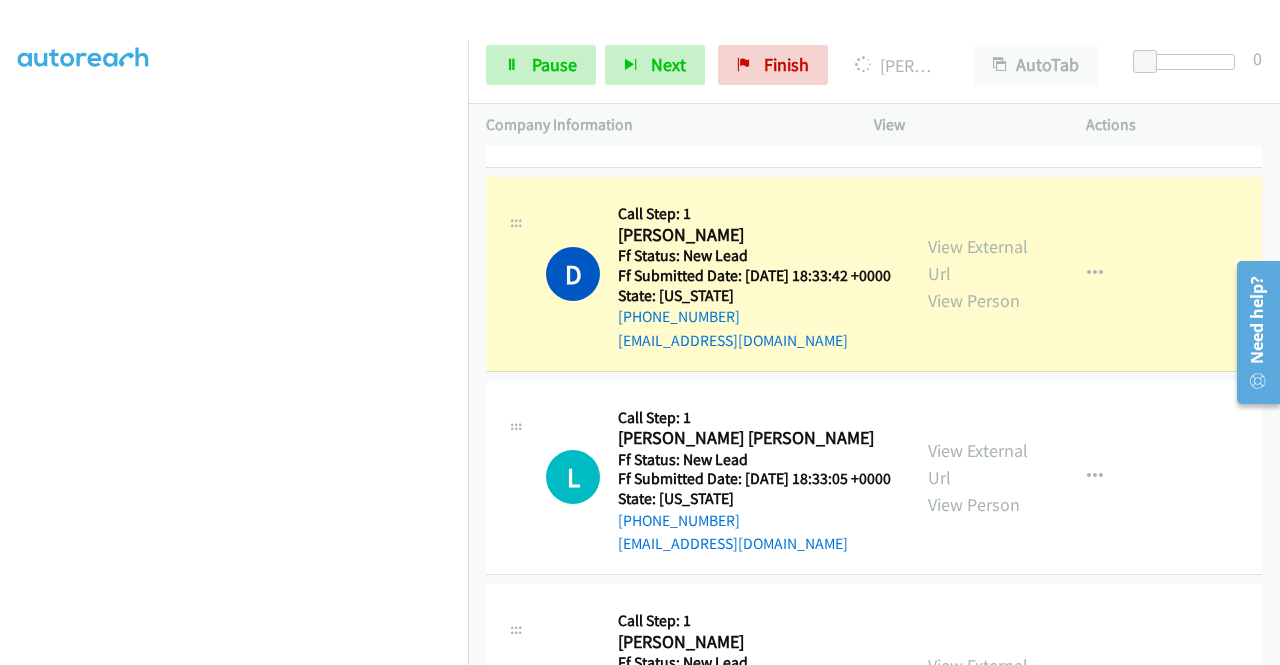 scroll, scrollTop: 1813, scrollLeft: 0, axis: vertical 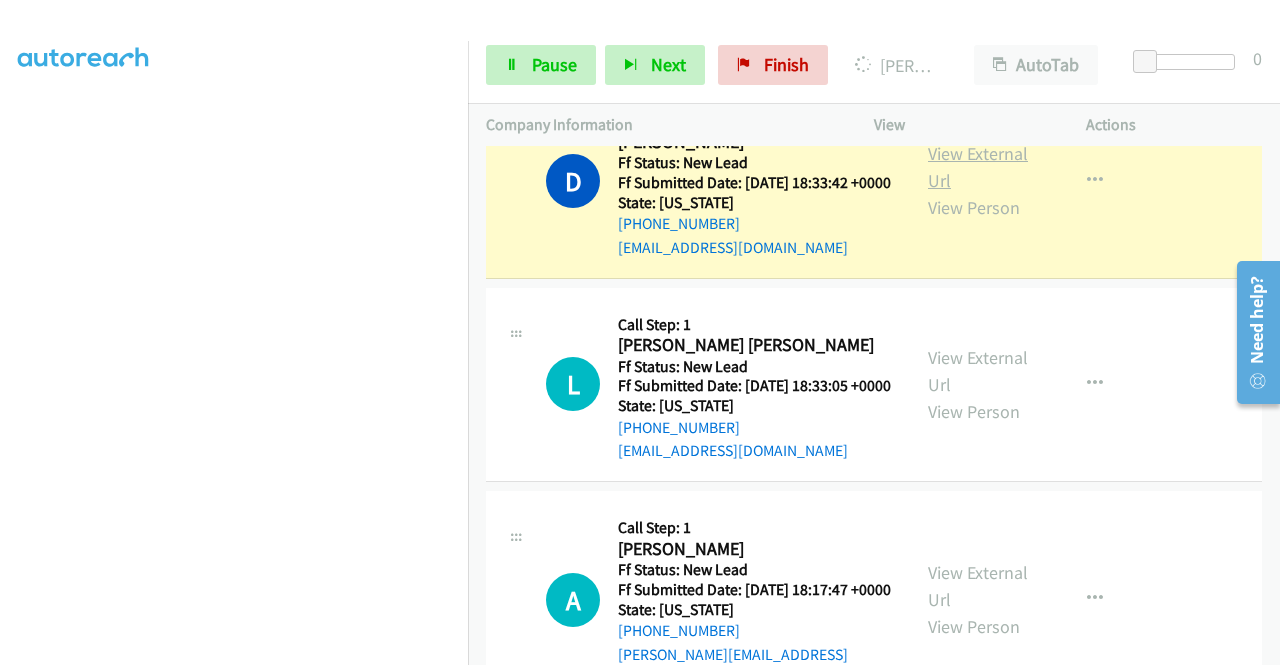 click on "View External Url" at bounding box center [978, 167] 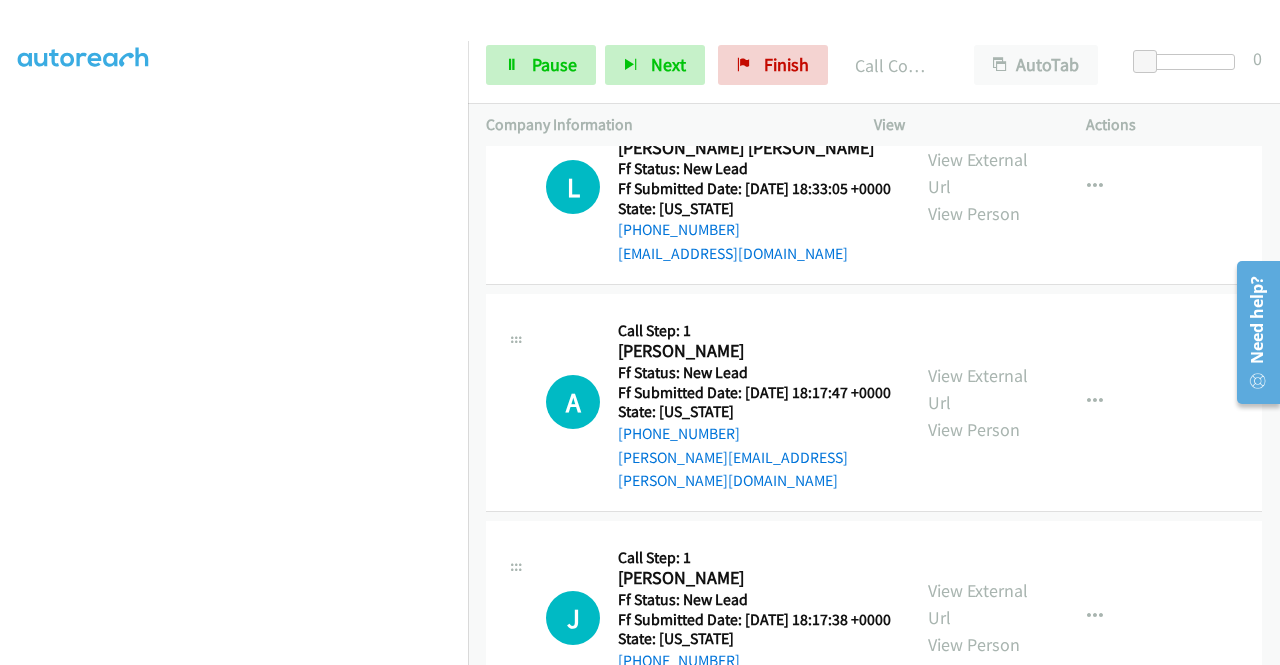 scroll, scrollTop: 2092, scrollLeft: 0, axis: vertical 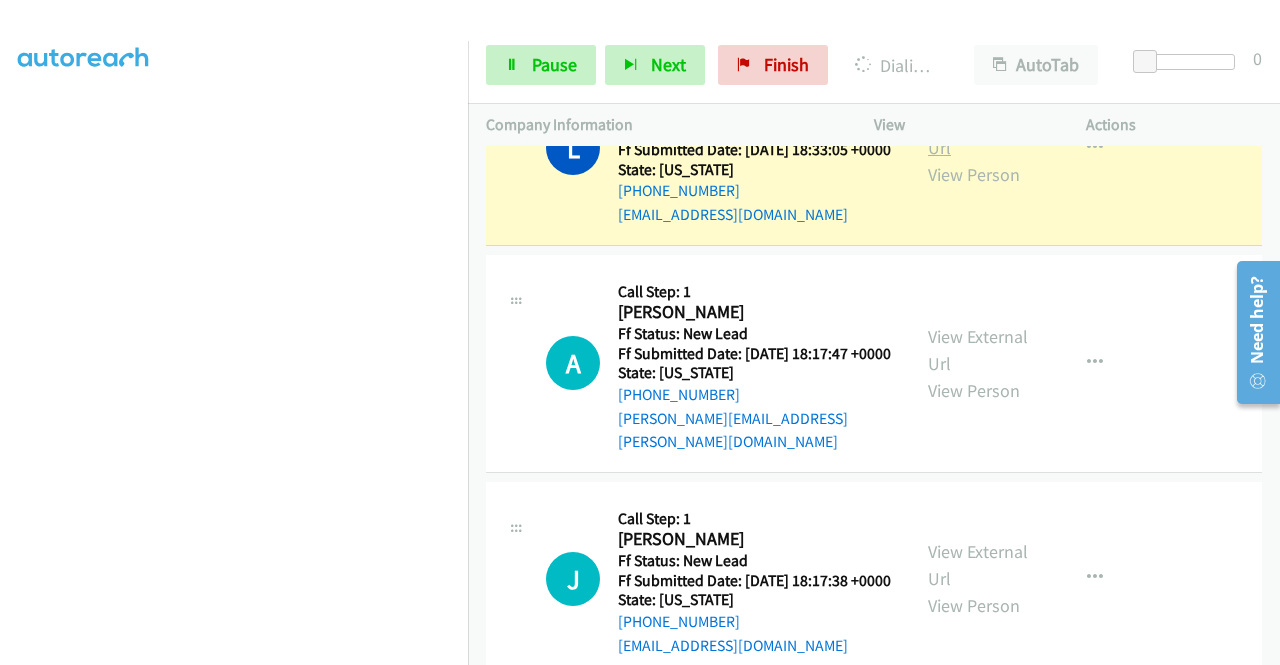 click on "View External Url" at bounding box center (978, 134) 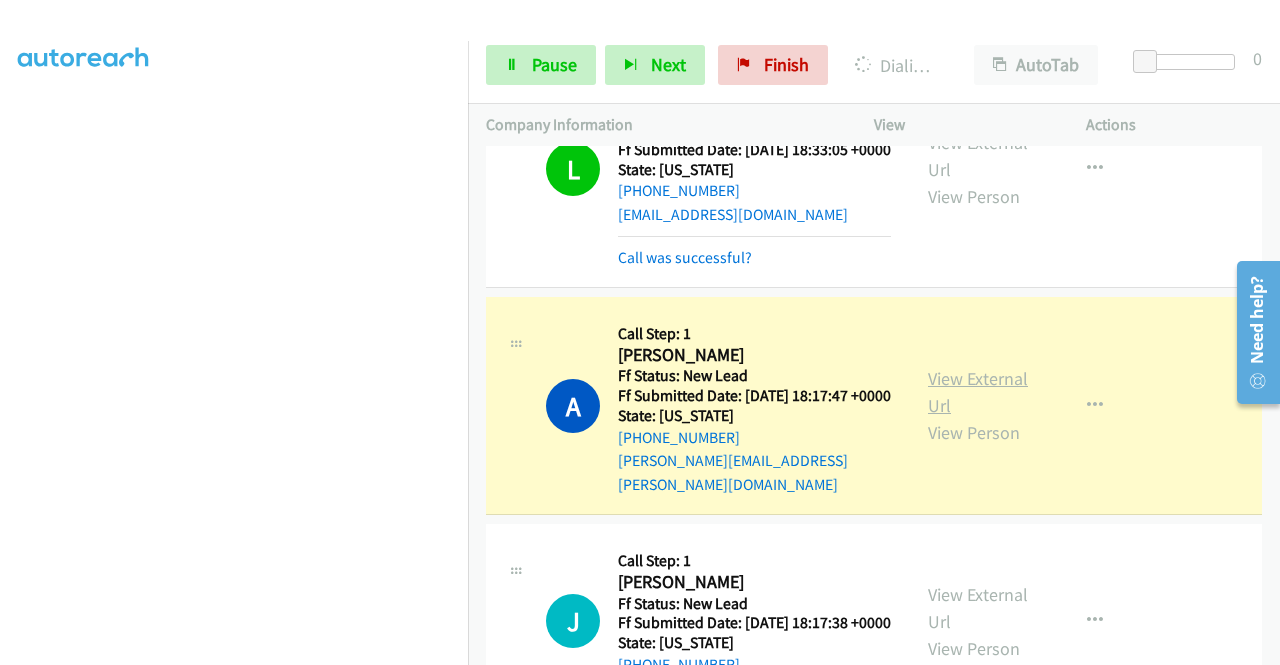 click on "View External Url" at bounding box center (978, 392) 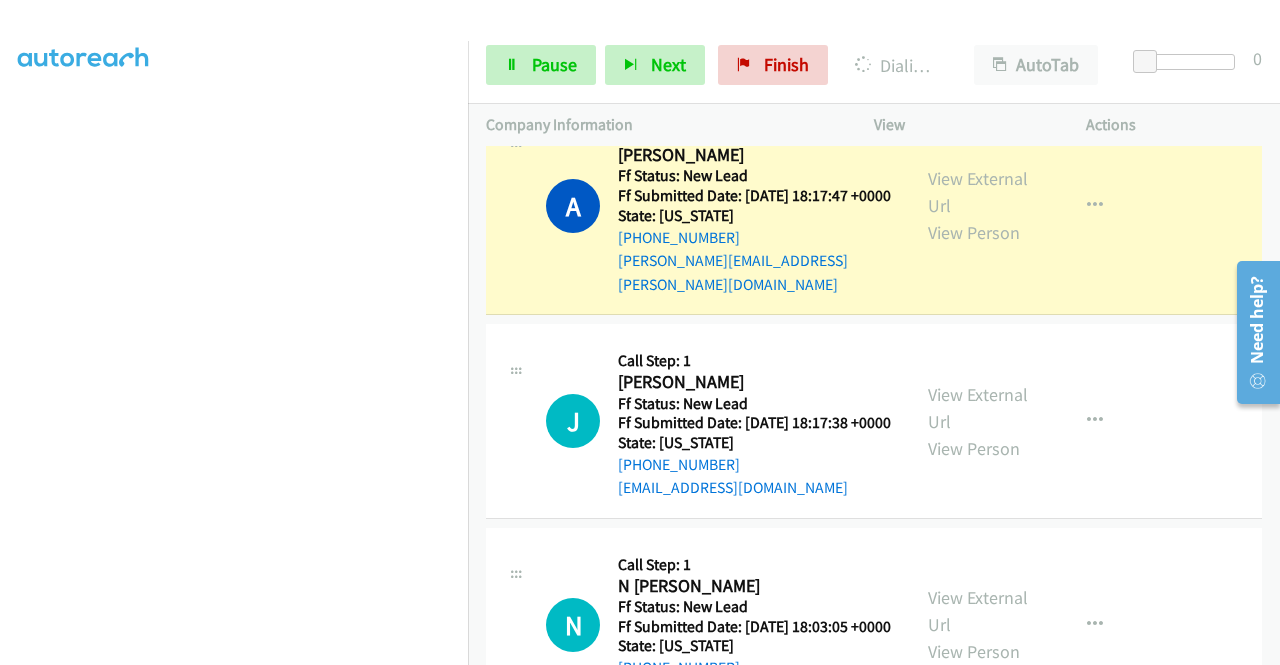 scroll, scrollTop: 2386, scrollLeft: 0, axis: vertical 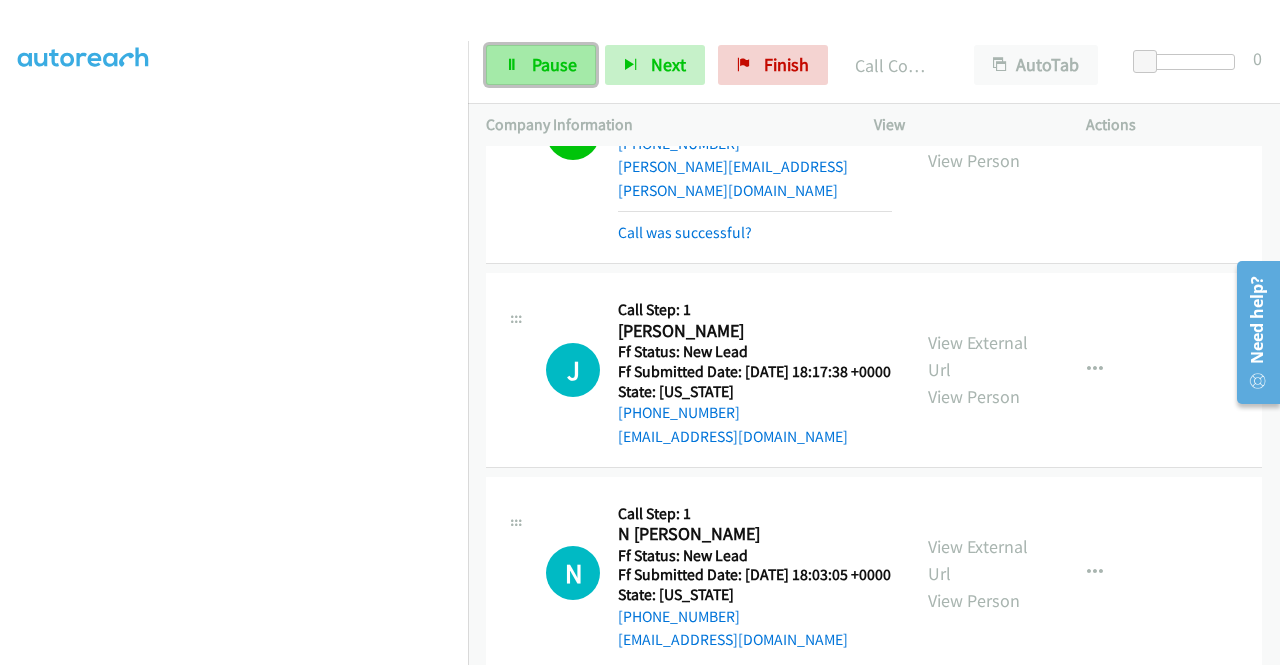 click on "Pause" at bounding box center (554, 64) 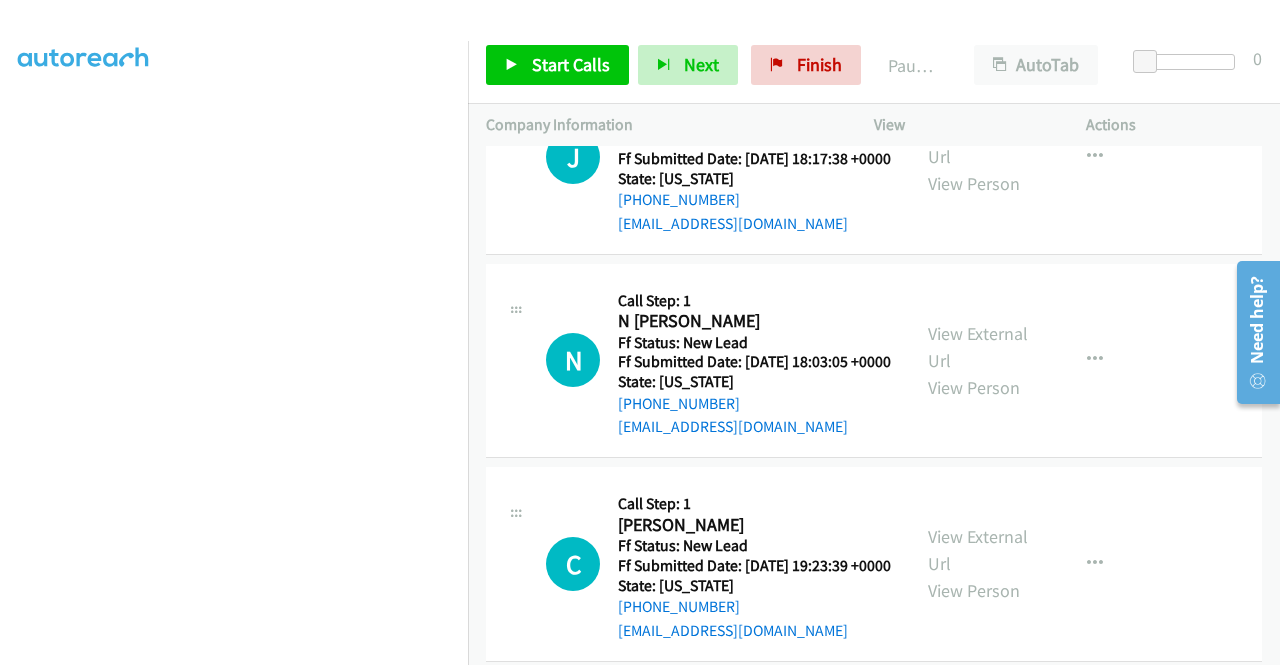 scroll, scrollTop: 2652, scrollLeft: 0, axis: vertical 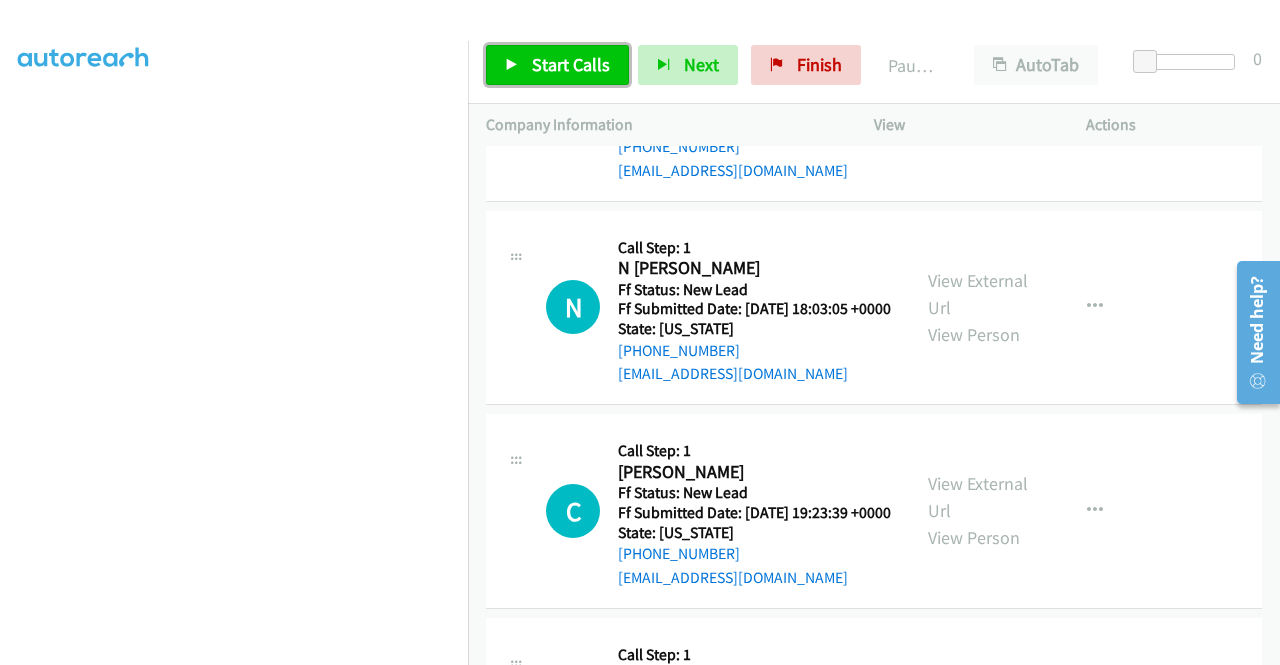 click on "Start Calls" at bounding box center [571, 64] 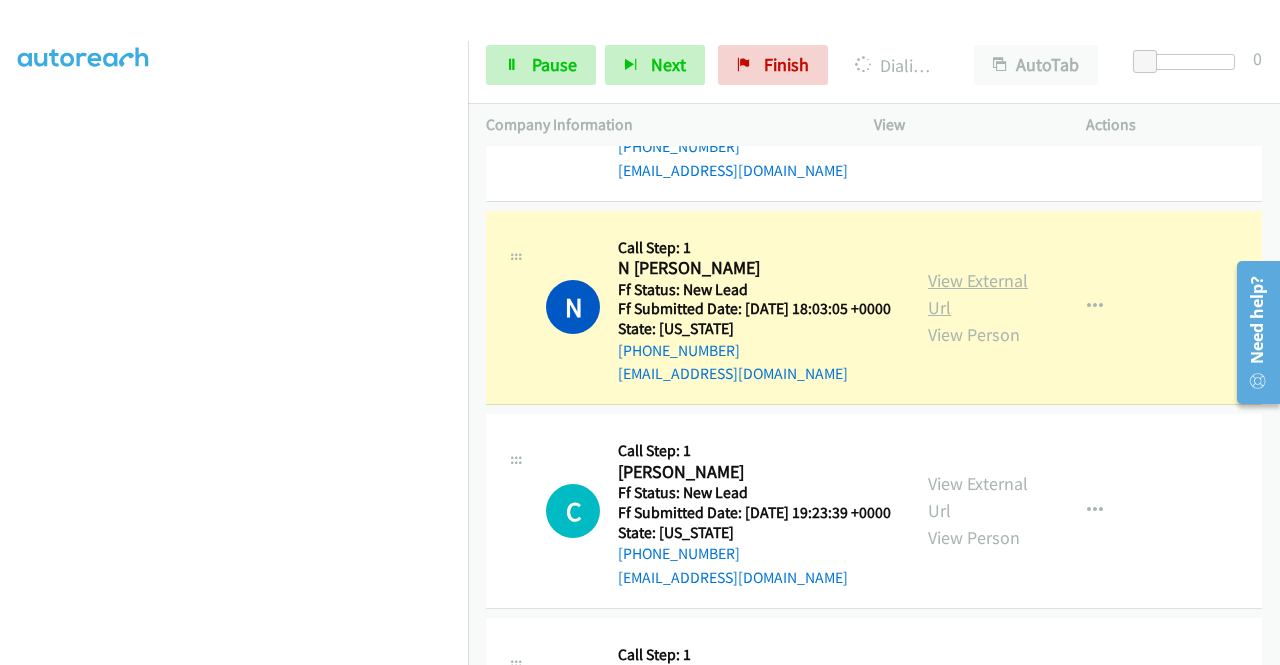 click on "View External Url" at bounding box center (978, 294) 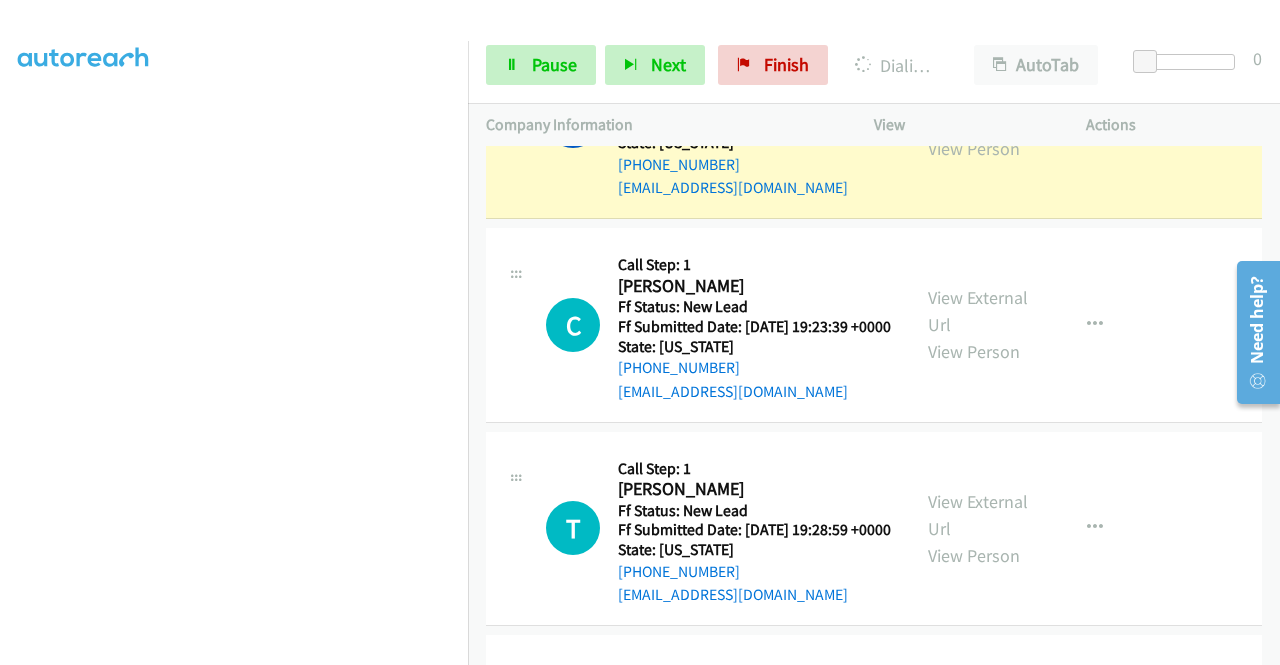 scroll, scrollTop: 2905, scrollLeft: 0, axis: vertical 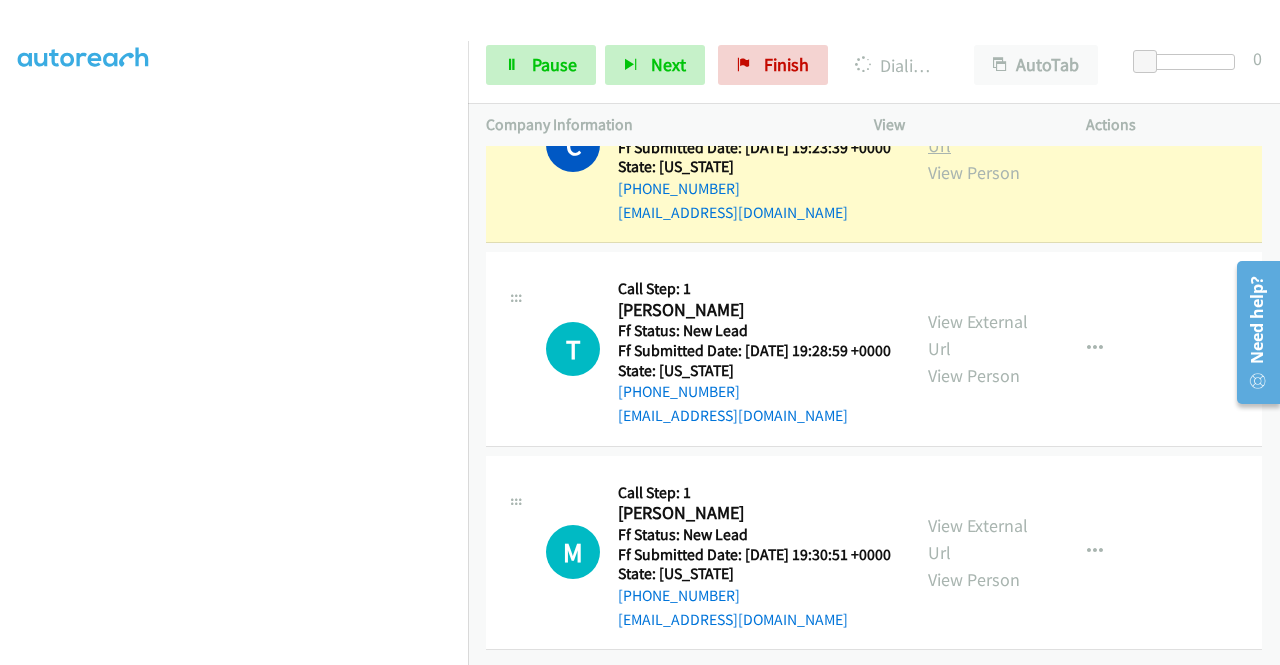 click on "View External Url" at bounding box center (978, 132) 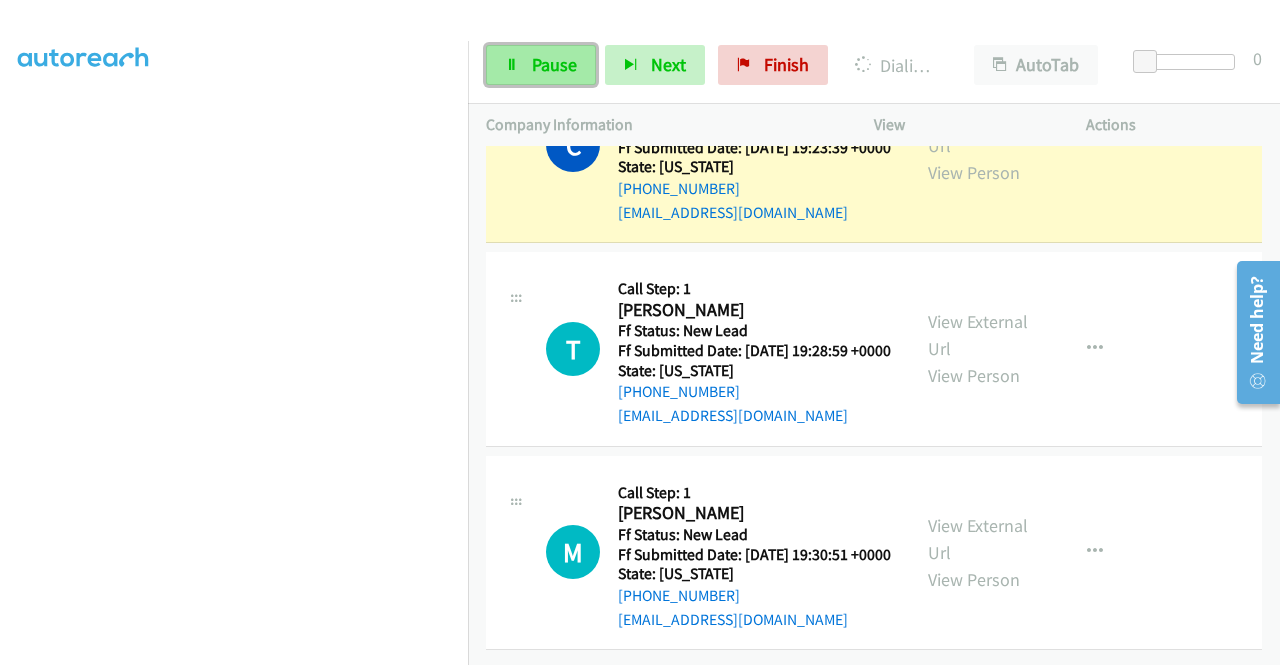 click on "Pause" at bounding box center (541, 65) 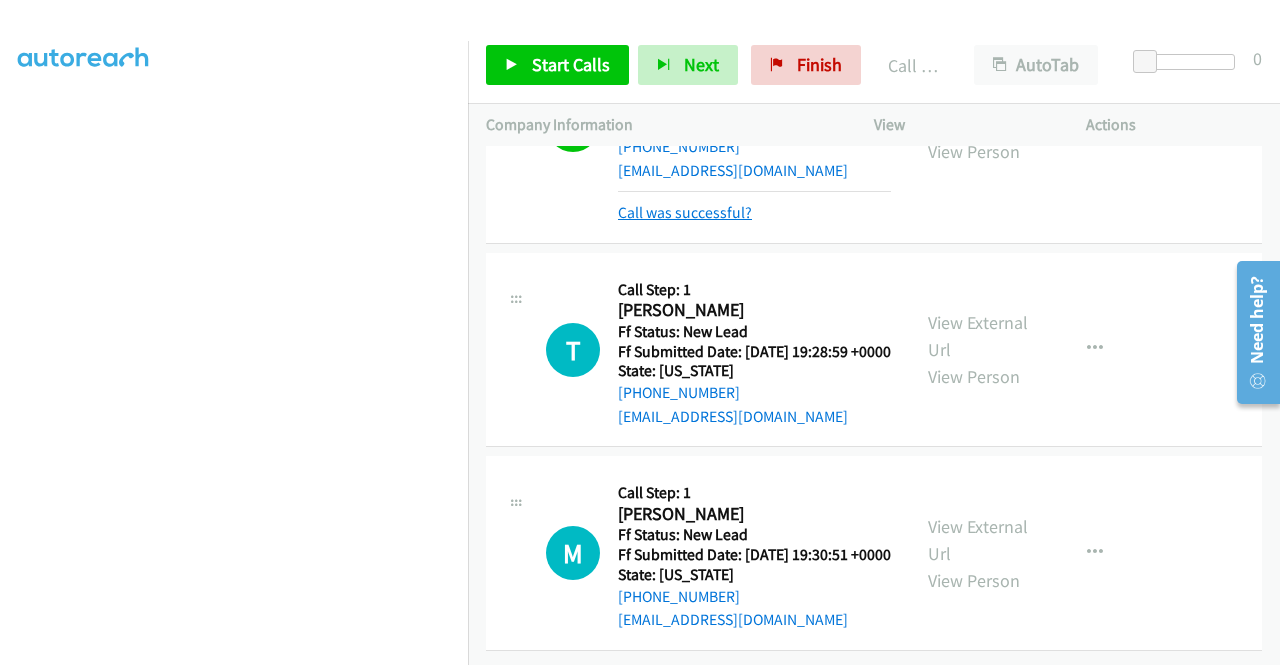 click on "Call was successful?" at bounding box center [685, 212] 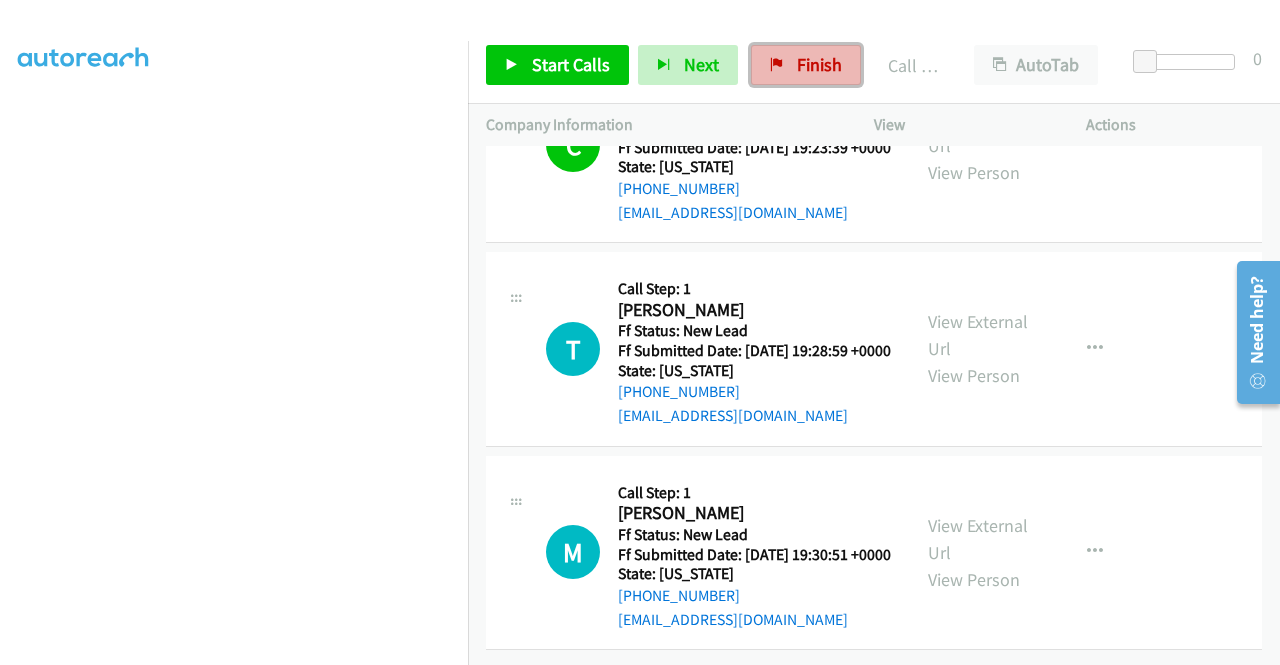 click on "Finish" at bounding box center (806, 65) 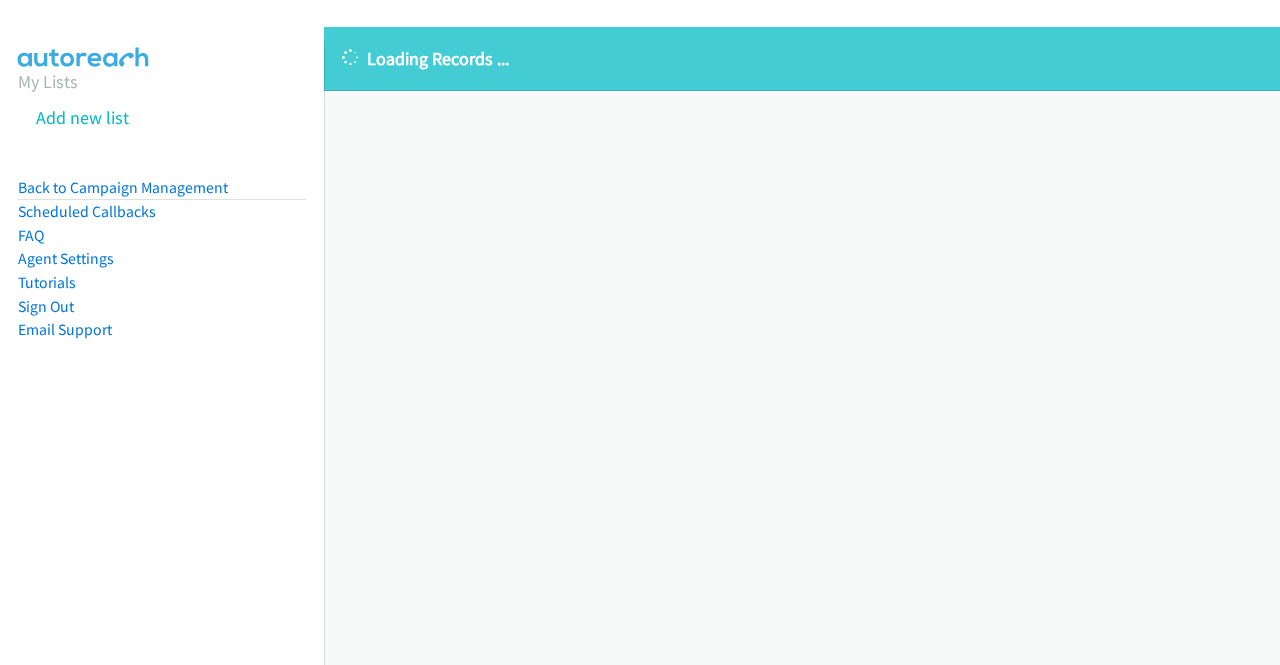 scroll, scrollTop: 0, scrollLeft: 0, axis: both 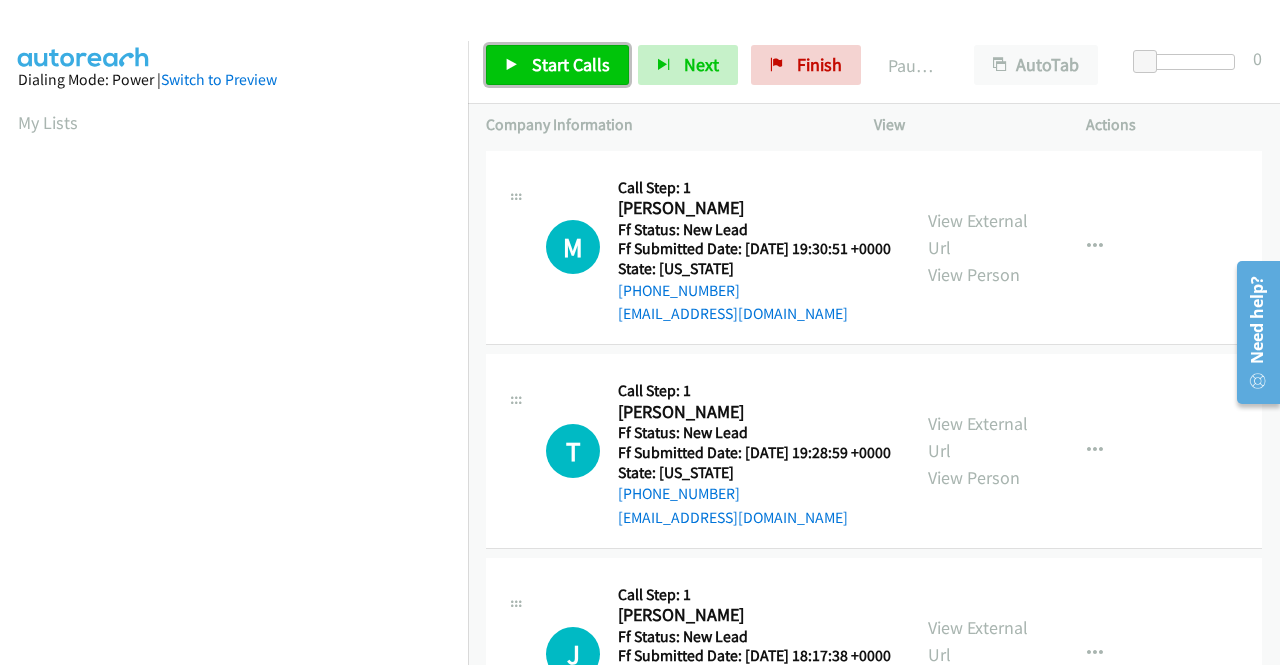 click on "Start Calls" at bounding box center (571, 64) 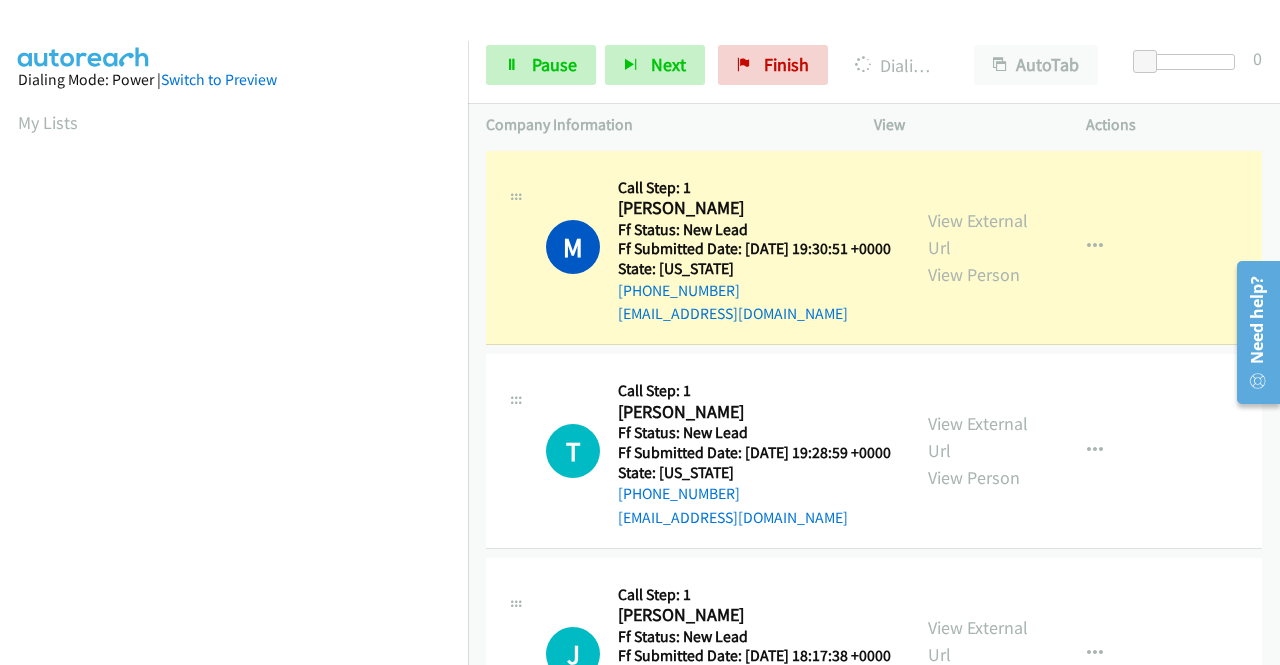 scroll, scrollTop: 456, scrollLeft: 0, axis: vertical 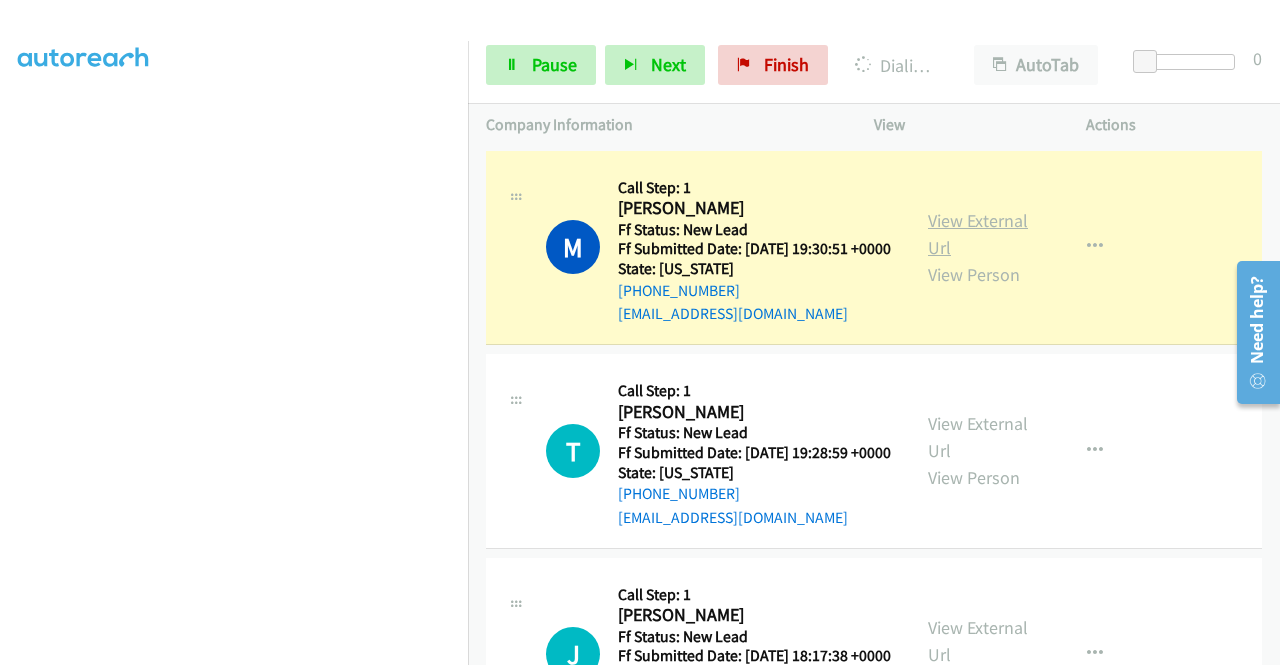 click on "View External Url" at bounding box center [978, 234] 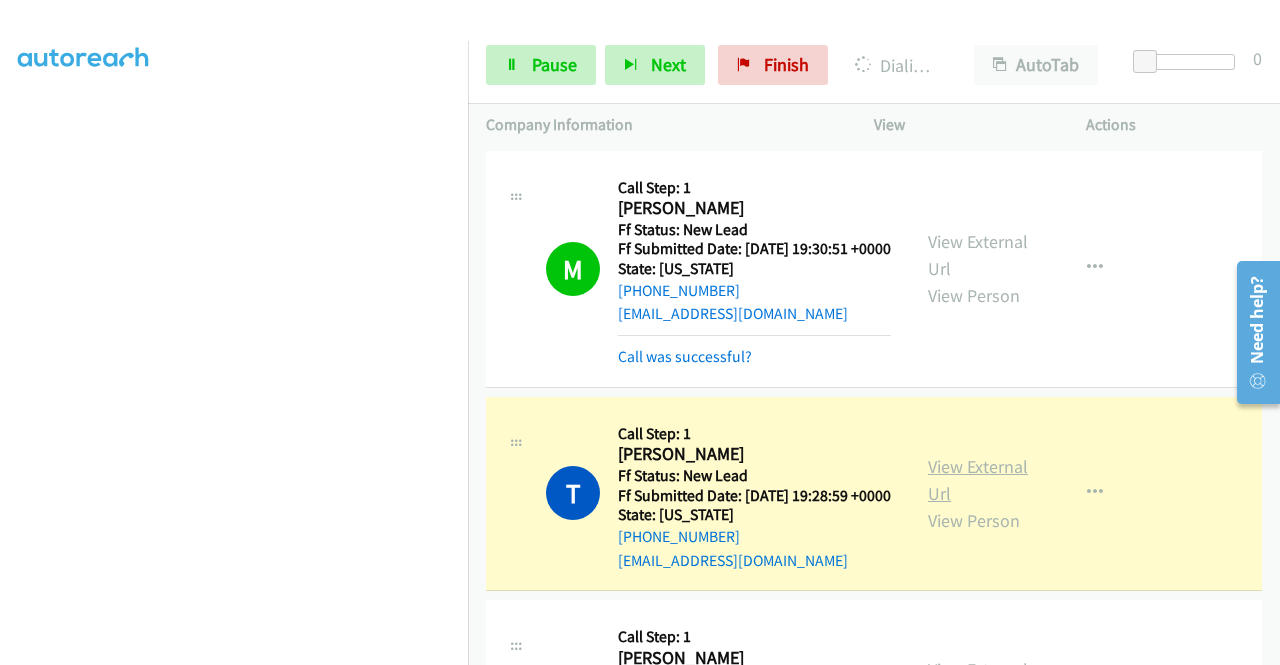 click on "View External Url" at bounding box center (978, 480) 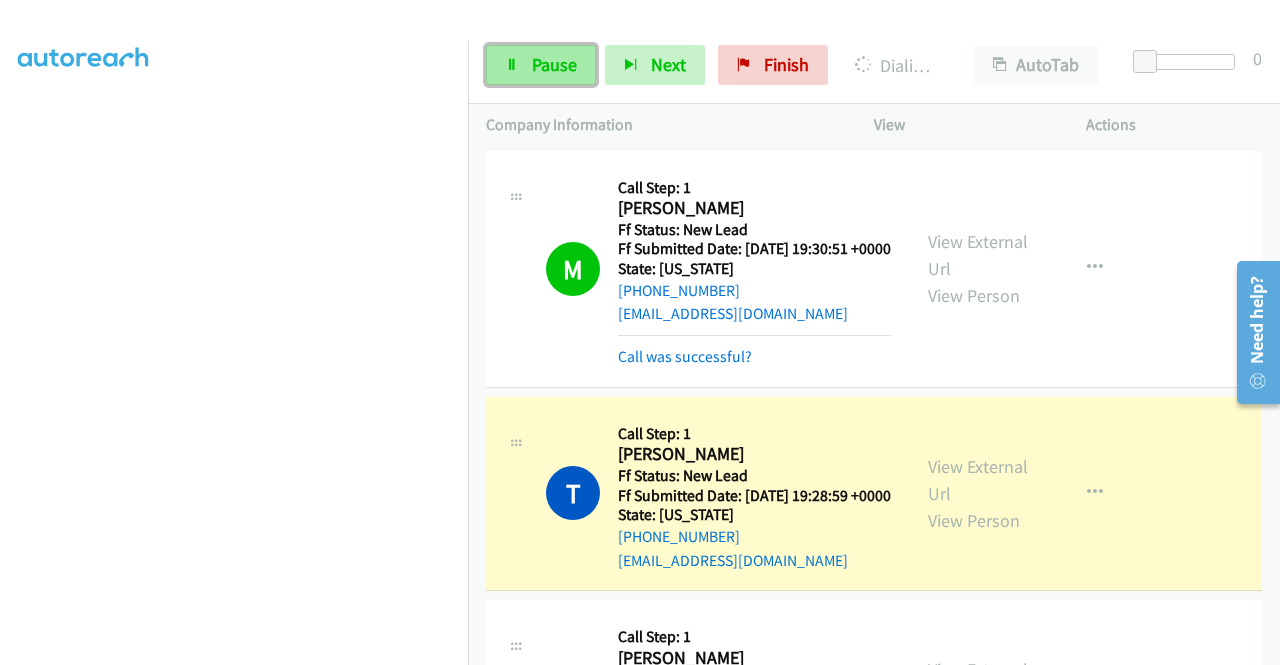 click on "Pause" at bounding box center [541, 65] 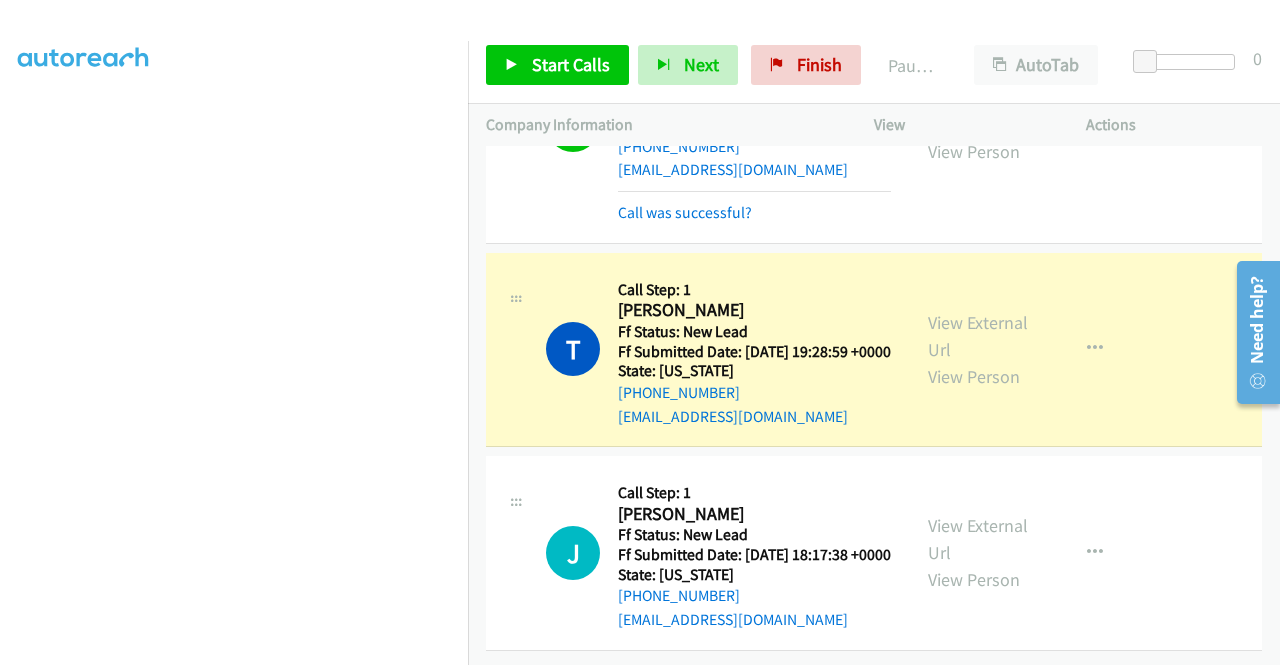 scroll, scrollTop: 0, scrollLeft: 0, axis: both 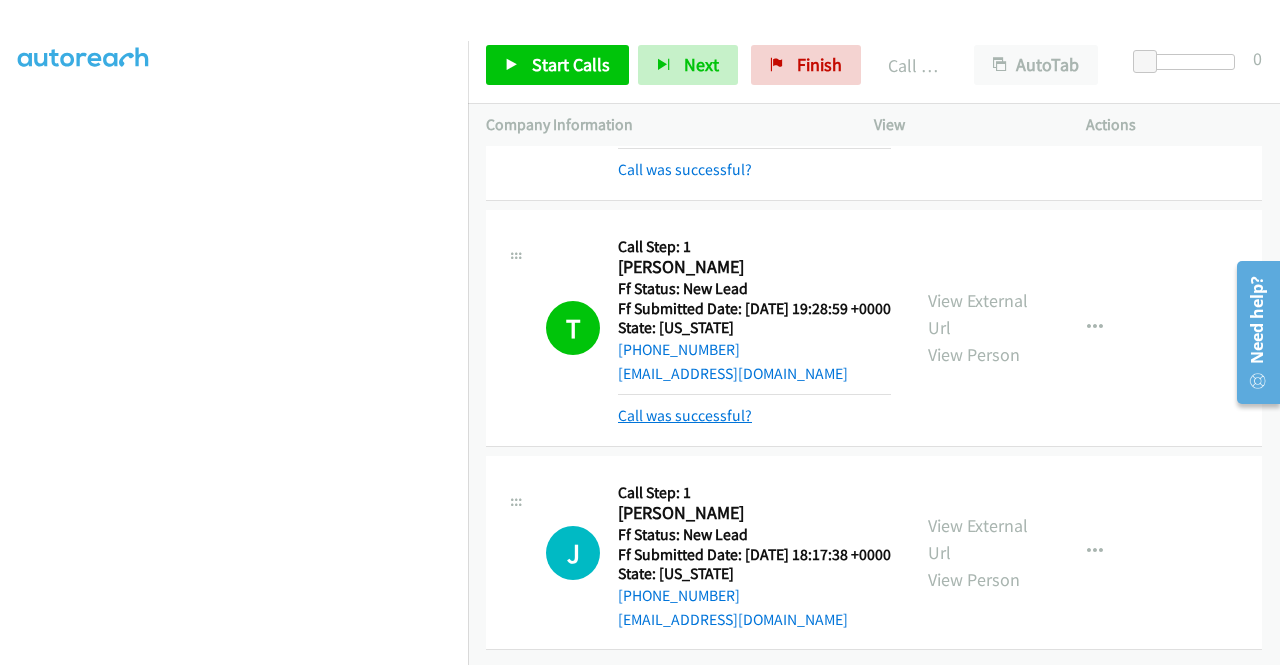 click on "Call was successful?" at bounding box center (685, 415) 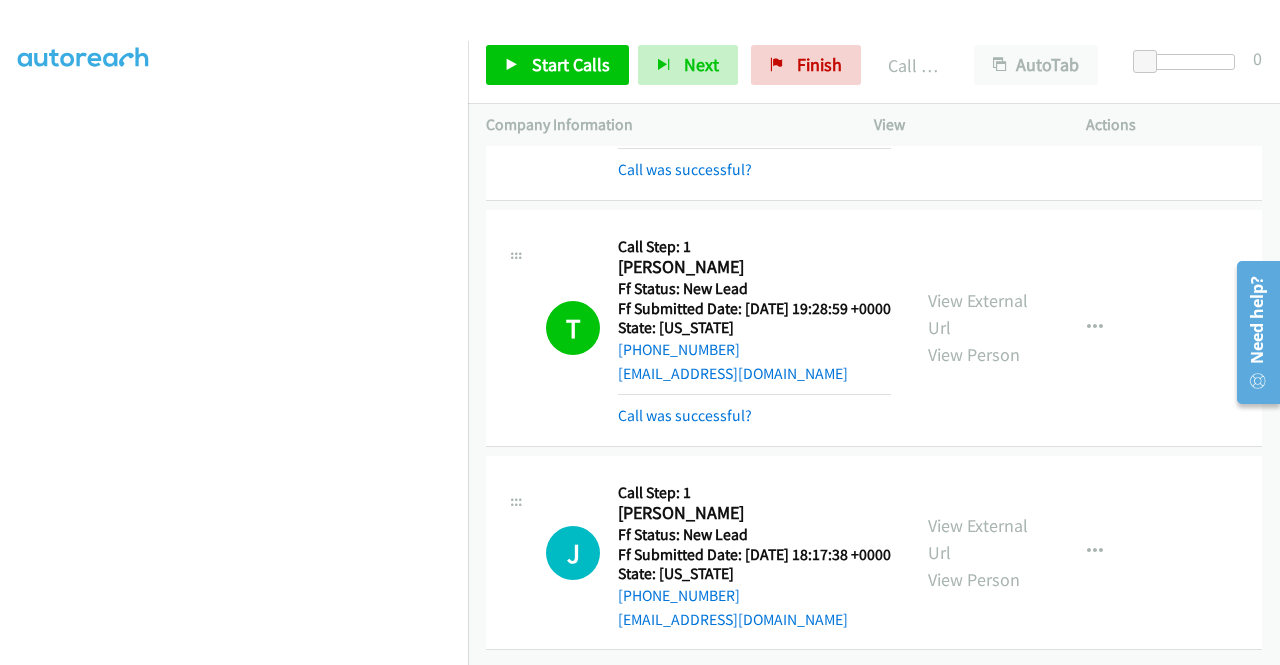 scroll, scrollTop: 216, scrollLeft: 0, axis: vertical 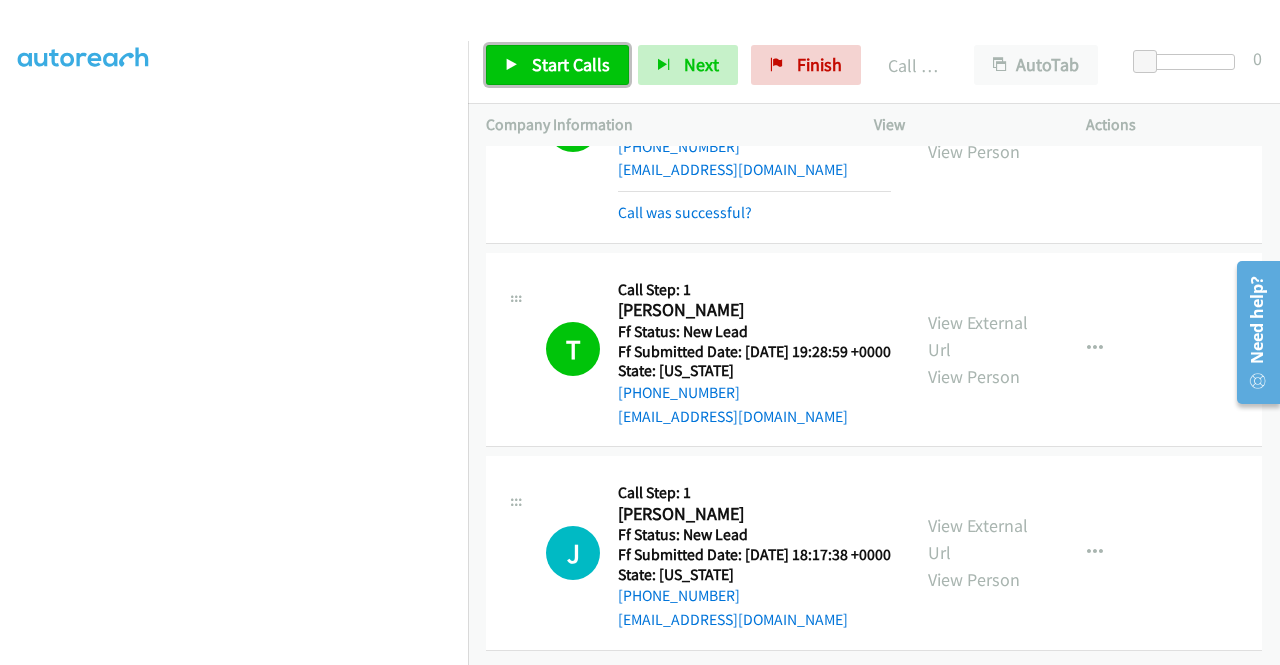 click on "Start Calls" at bounding box center [557, 65] 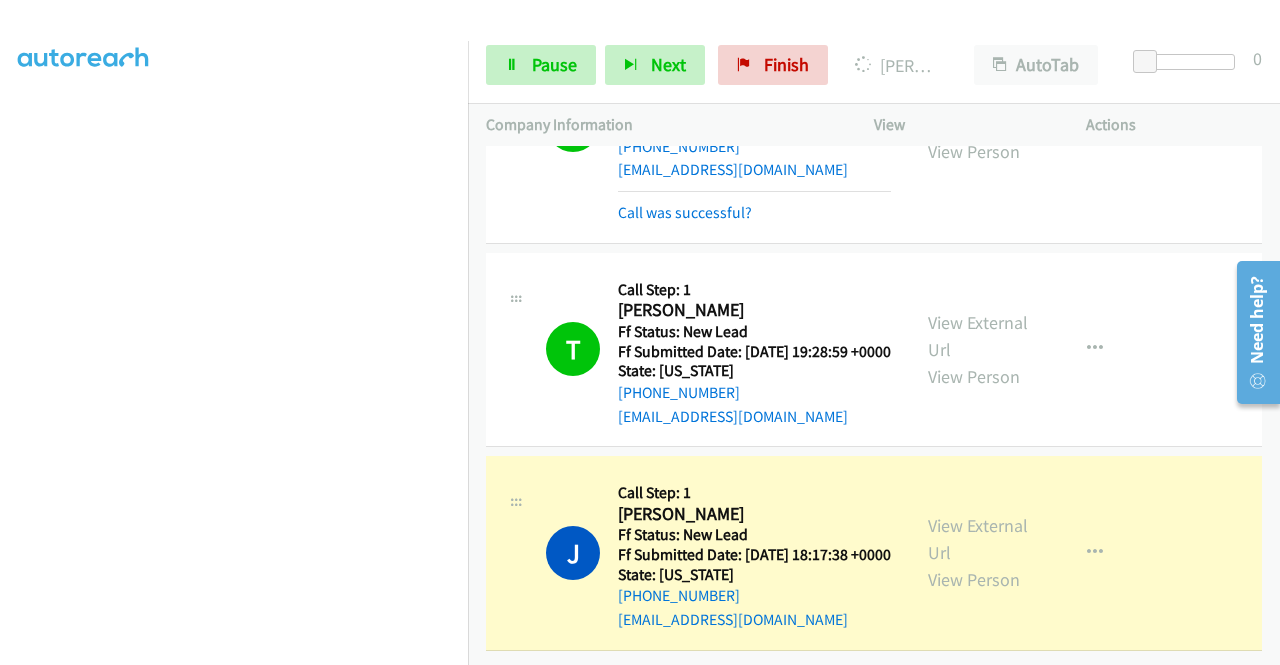 scroll, scrollTop: 216, scrollLeft: 0, axis: vertical 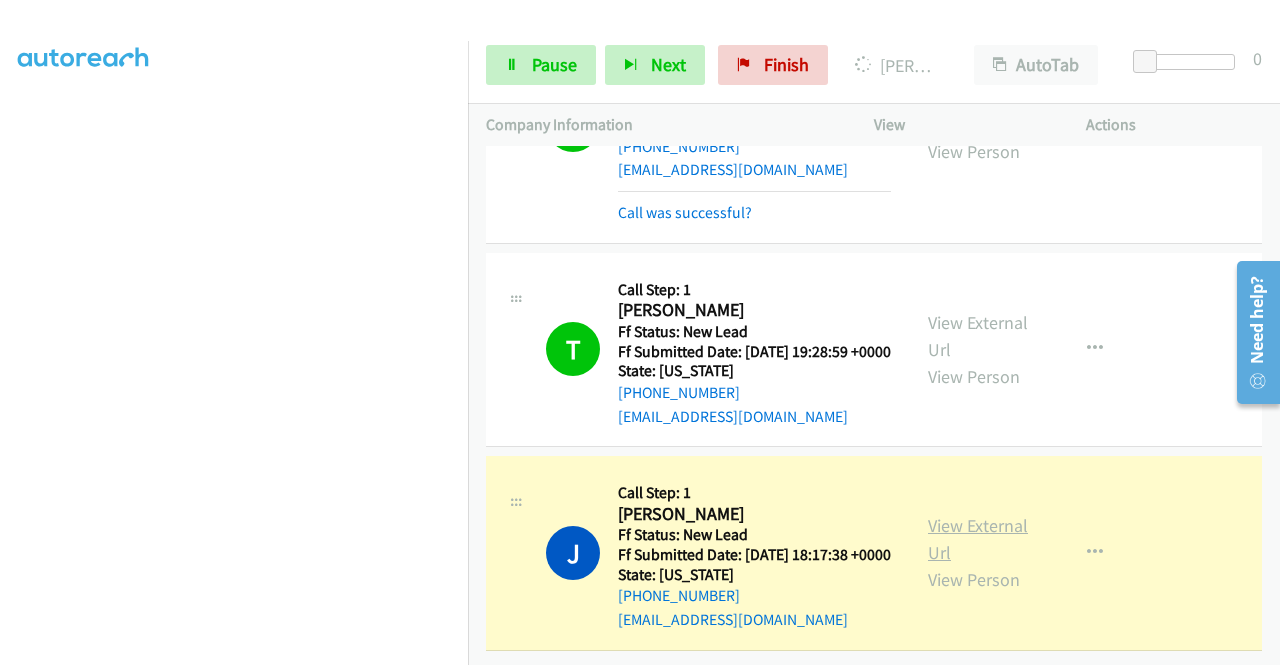 click on "View External Url" at bounding box center (978, 539) 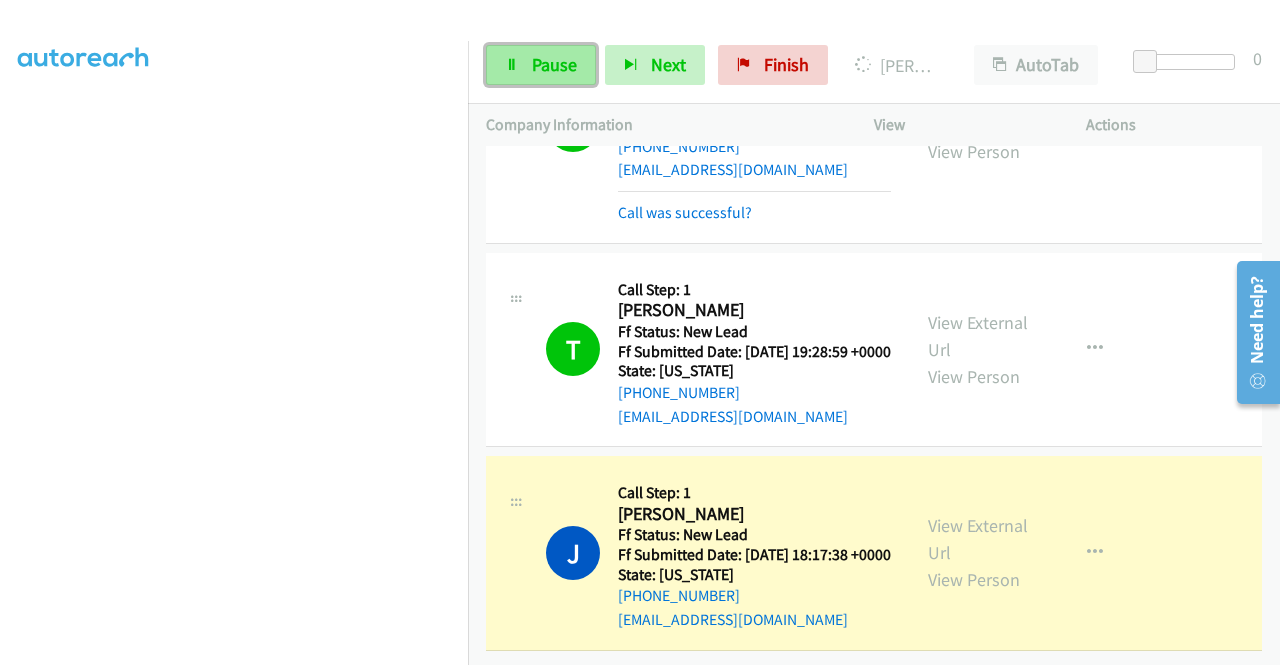 click on "Pause" at bounding box center (554, 64) 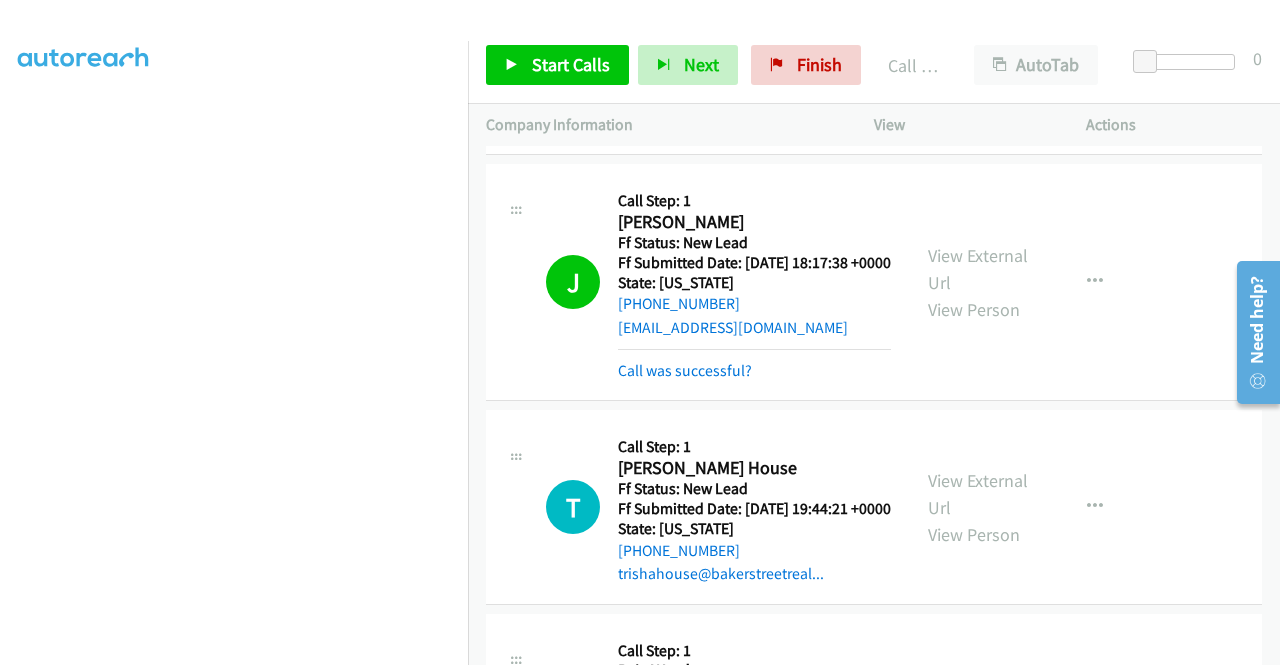 scroll, scrollTop: 427, scrollLeft: 0, axis: vertical 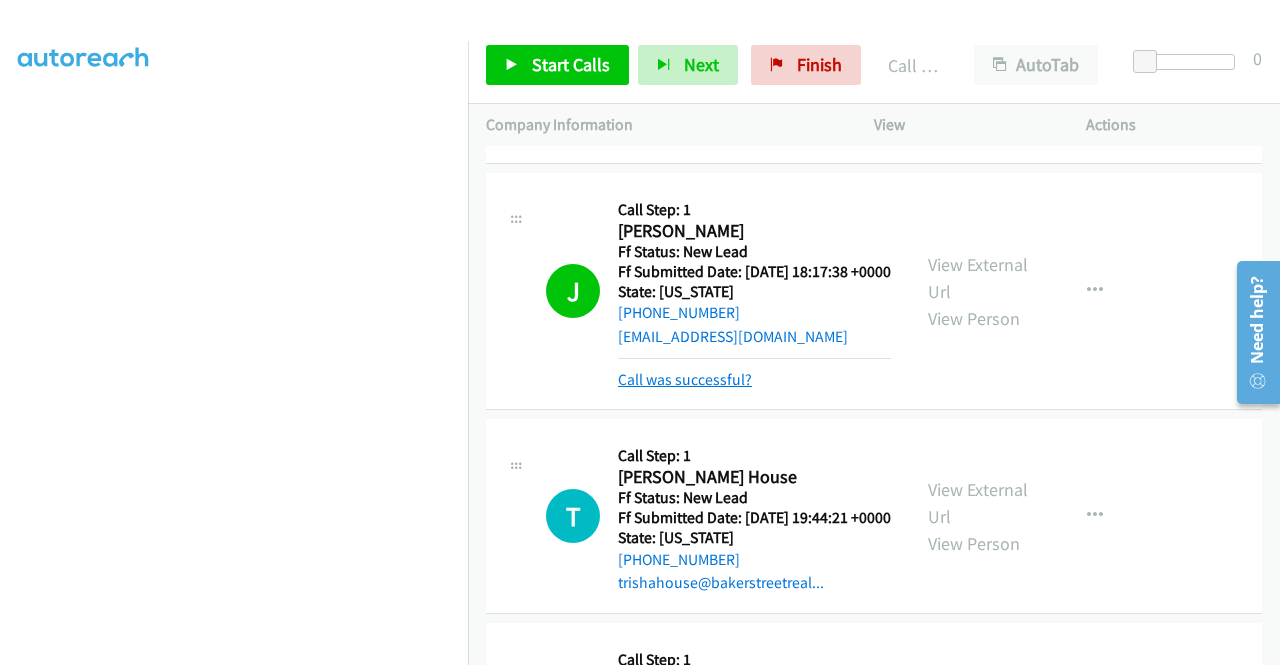 click on "Call was successful?" at bounding box center (685, 379) 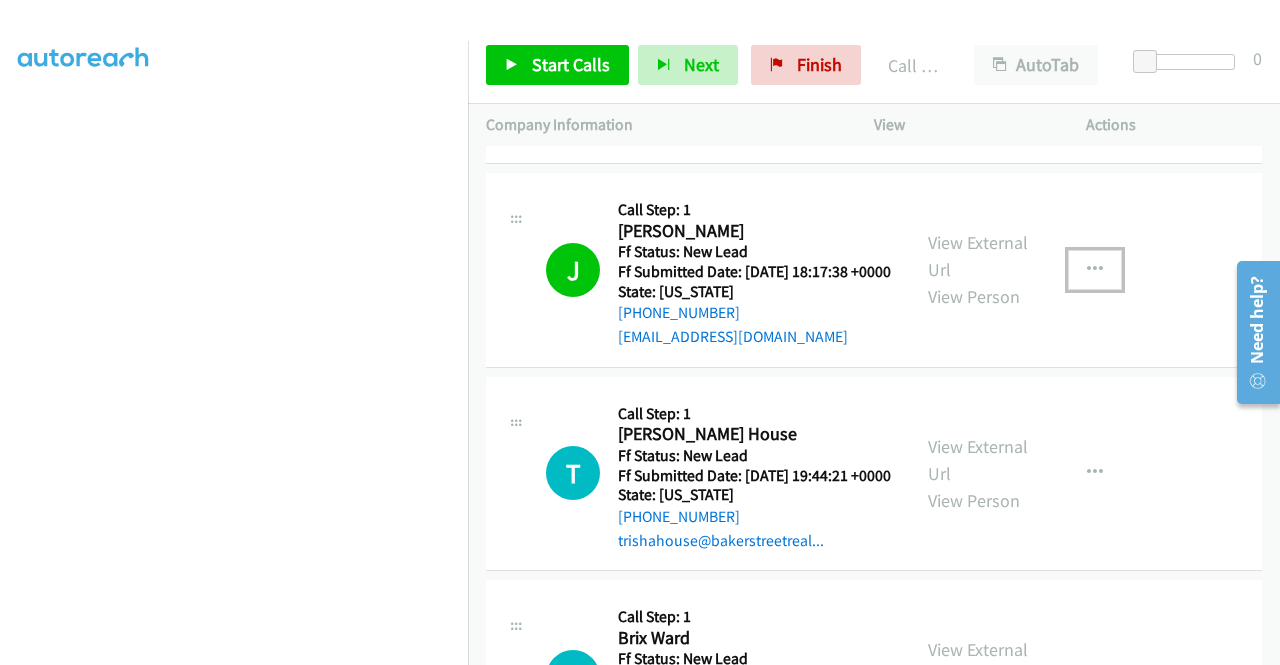 click at bounding box center (1095, 270) 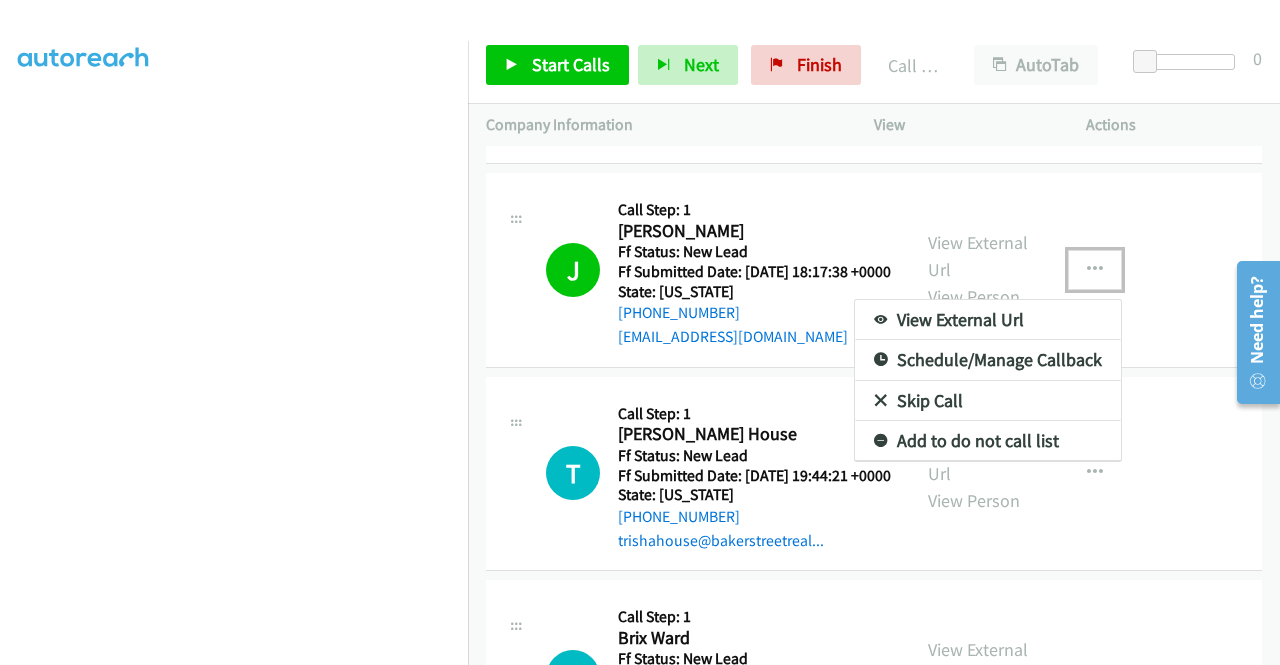 click on "Add to do not call list" at bounding box center (988, 441) 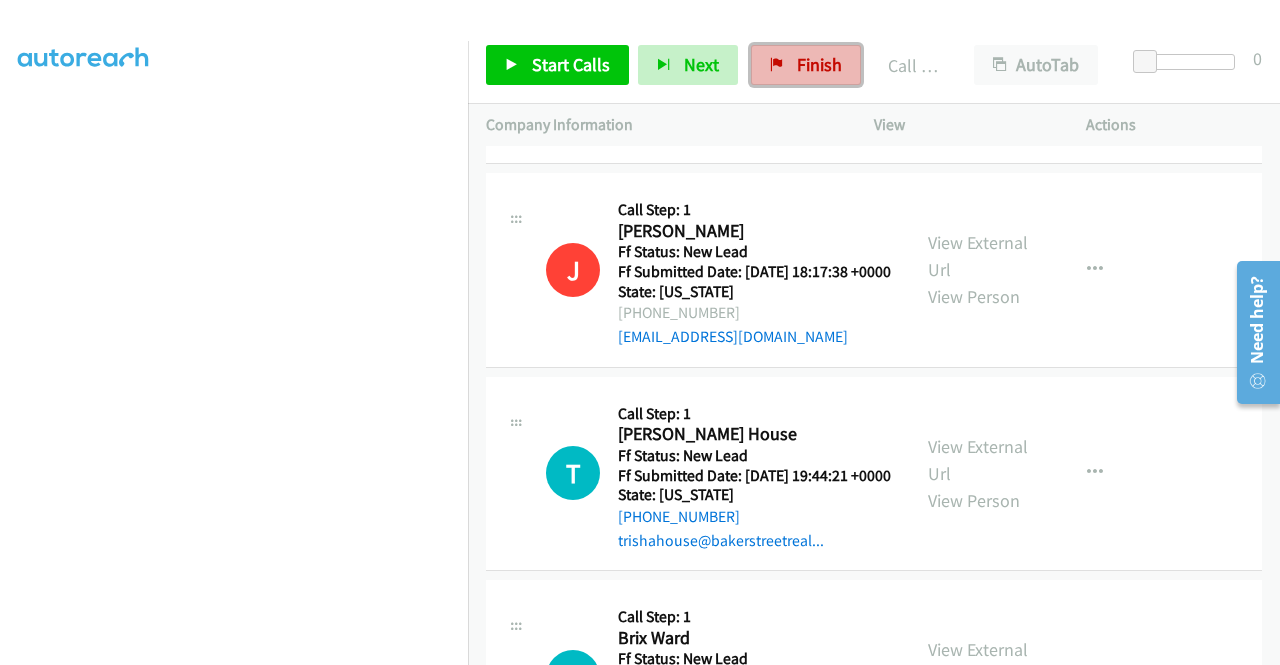 click on "Finish" at bounding box center (806, 65) 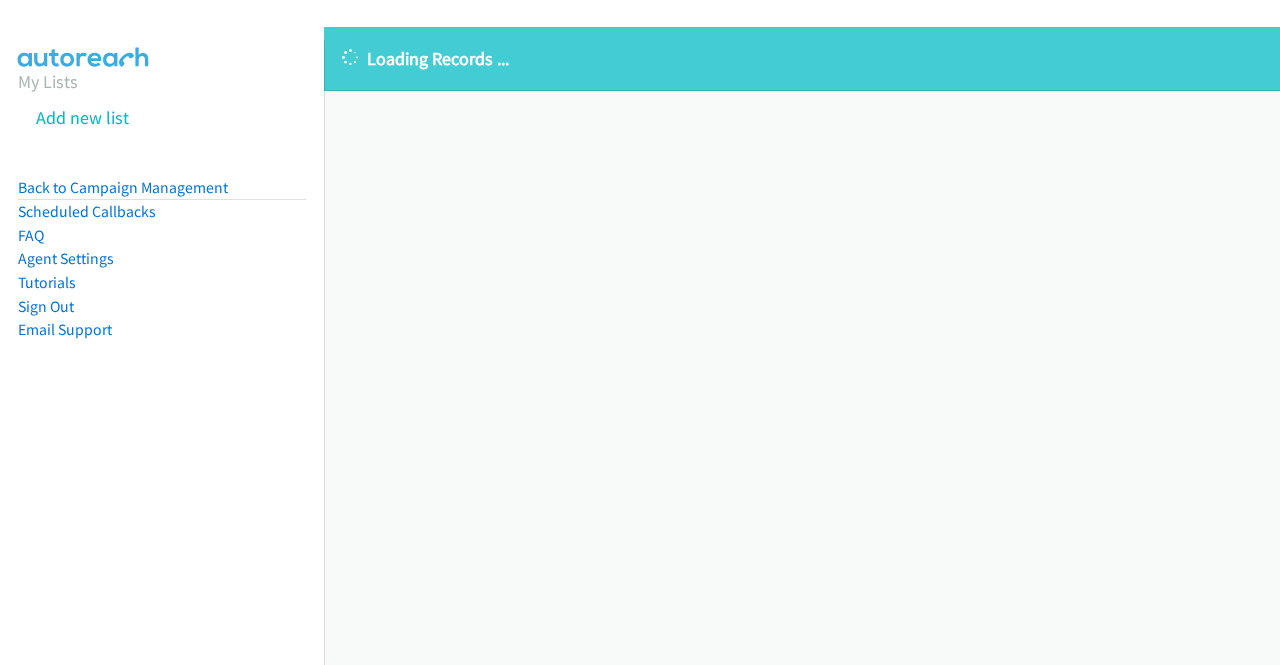 scroll, scrollTop: 0, scrollLeft: 0, axis: both 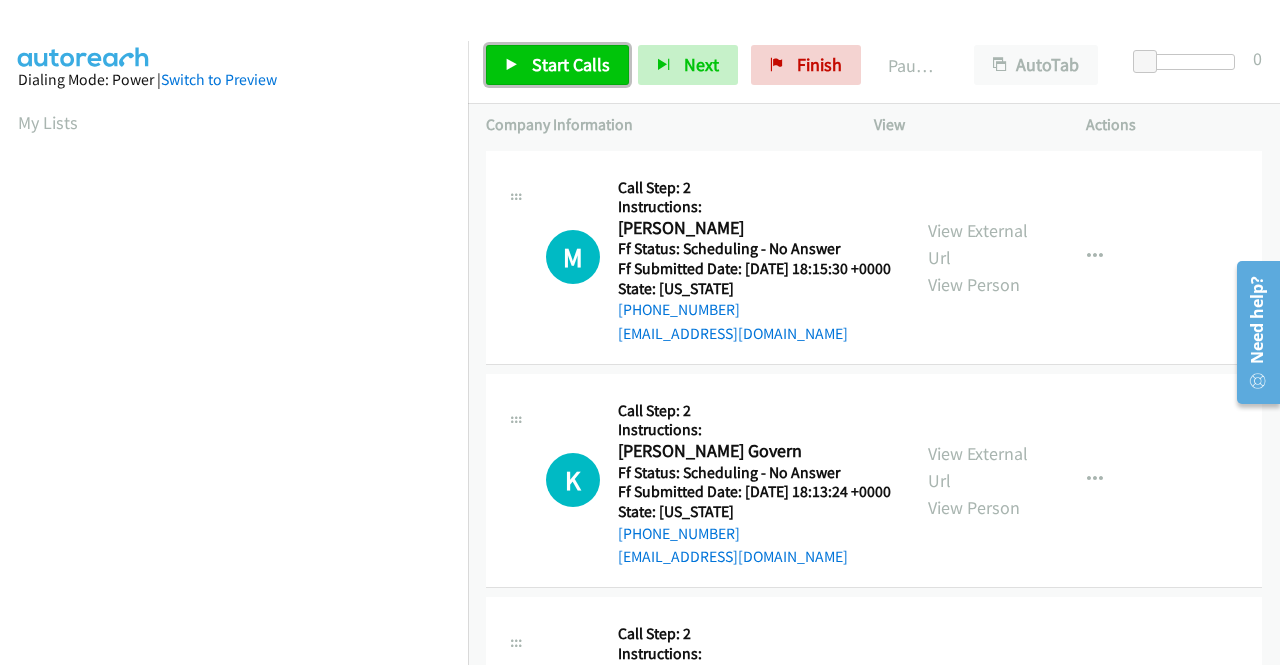 click on "Start Calls" at bounding box center (571, 64) 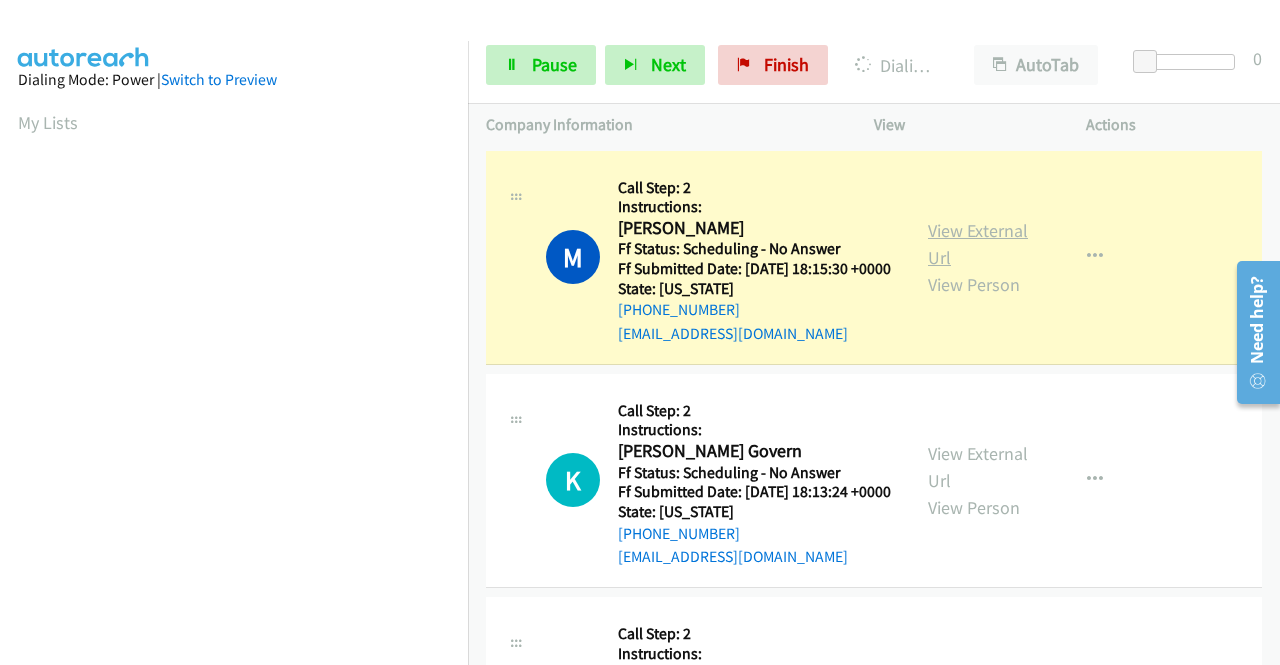 click on "View External Url" at bounding box center [978, 244] 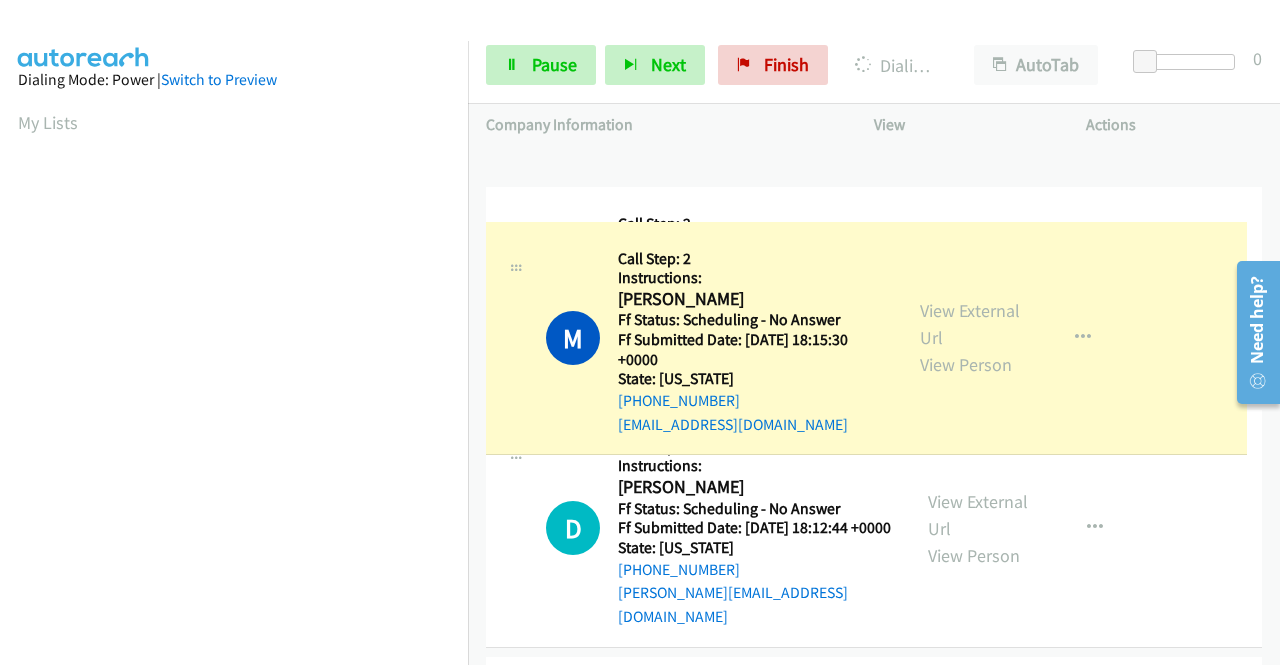 drag, startPoint x: 468, startPoint y: 371, endPoint x: 476, endPoint y: 474, distance: 103.31021 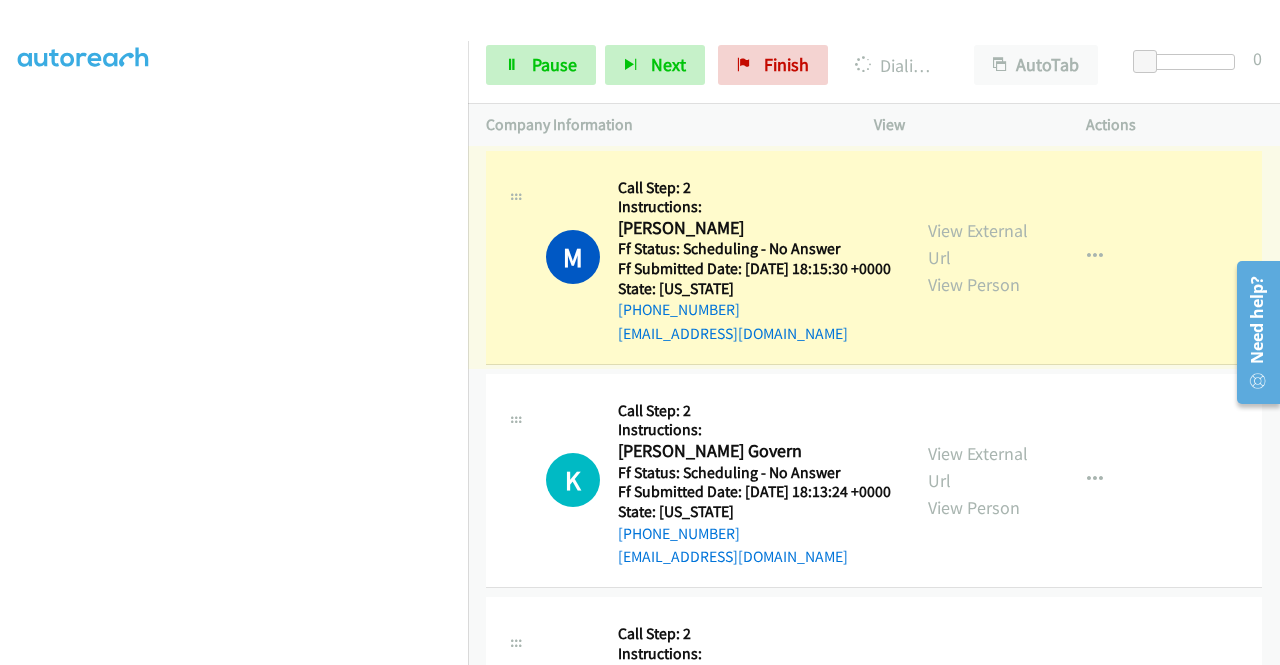 scroll, scrollTop: 456, scrollLeft: 0, axis: vertical 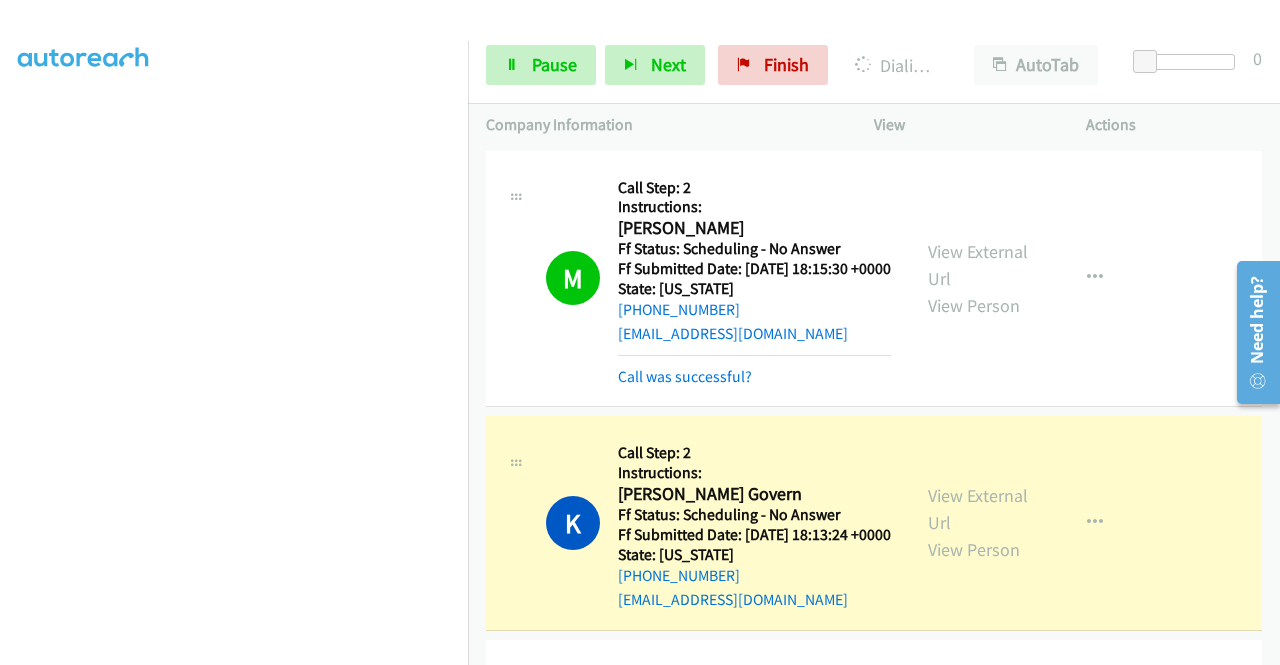 click on "View External Url
View Person
View External Url
Email
Schedule/Manage Callback
Skip Call
Add to do not call list" at bounding box center (1025, 522) 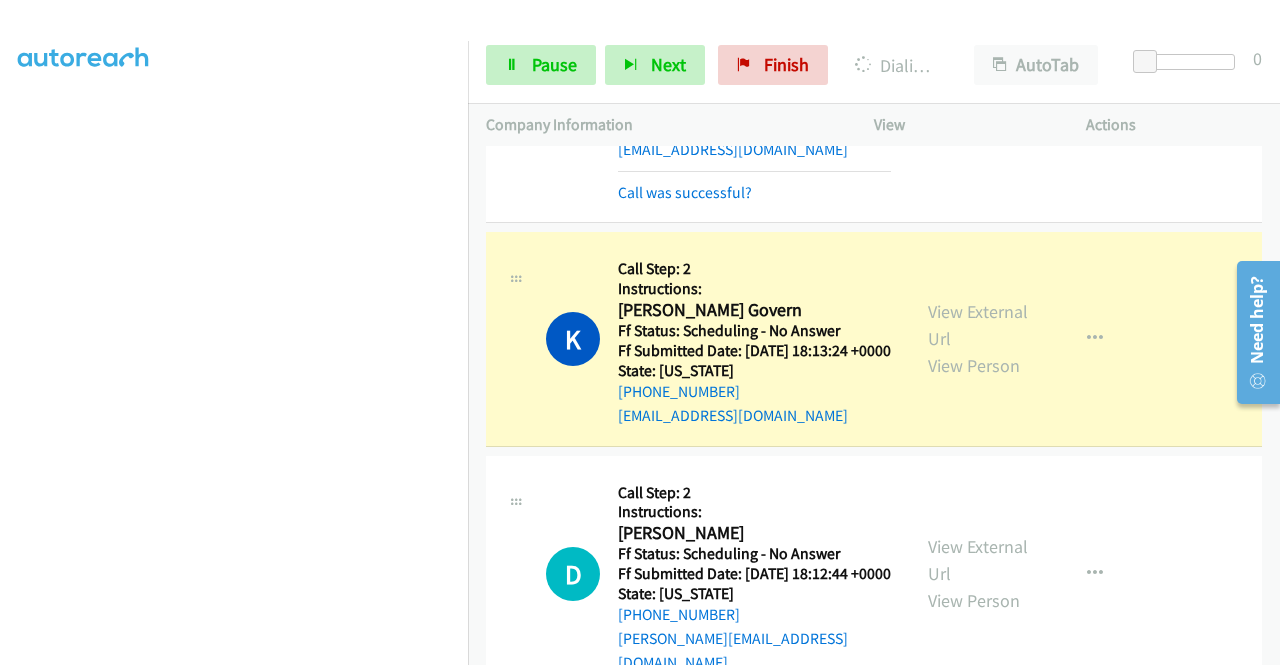 scroll, scrollTop: 213, scrollLeft: 0, axis: vertical 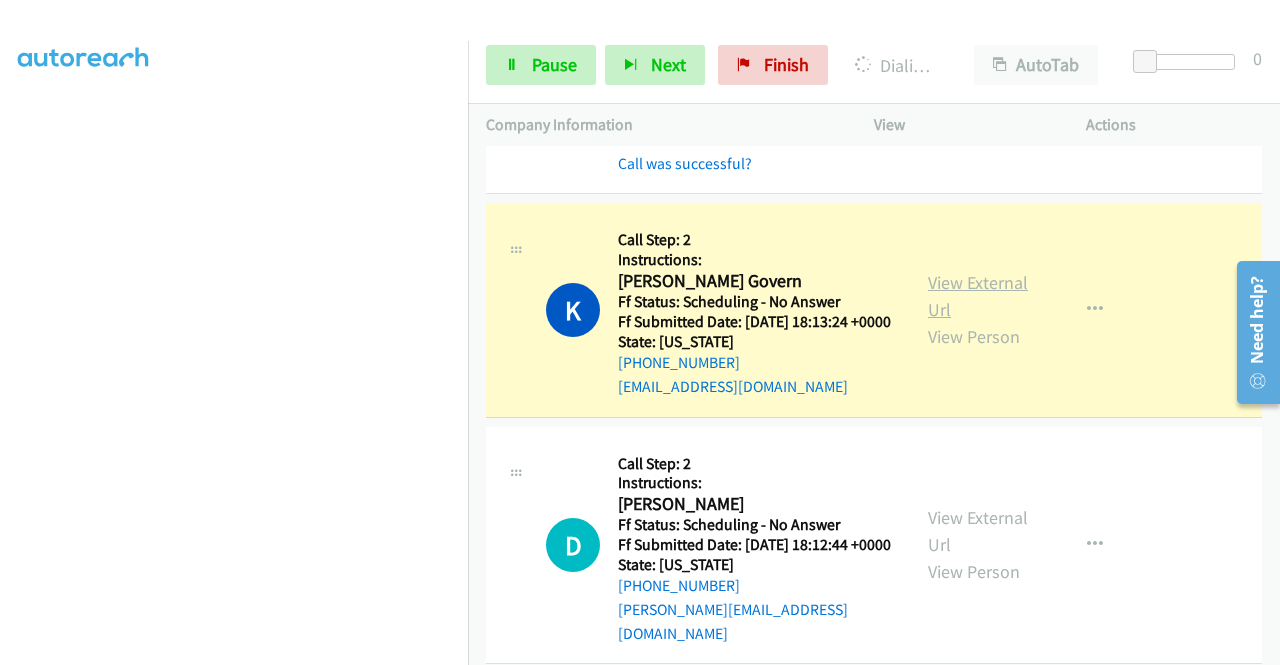 click on "View External Url" at bounding box center (978, 296) 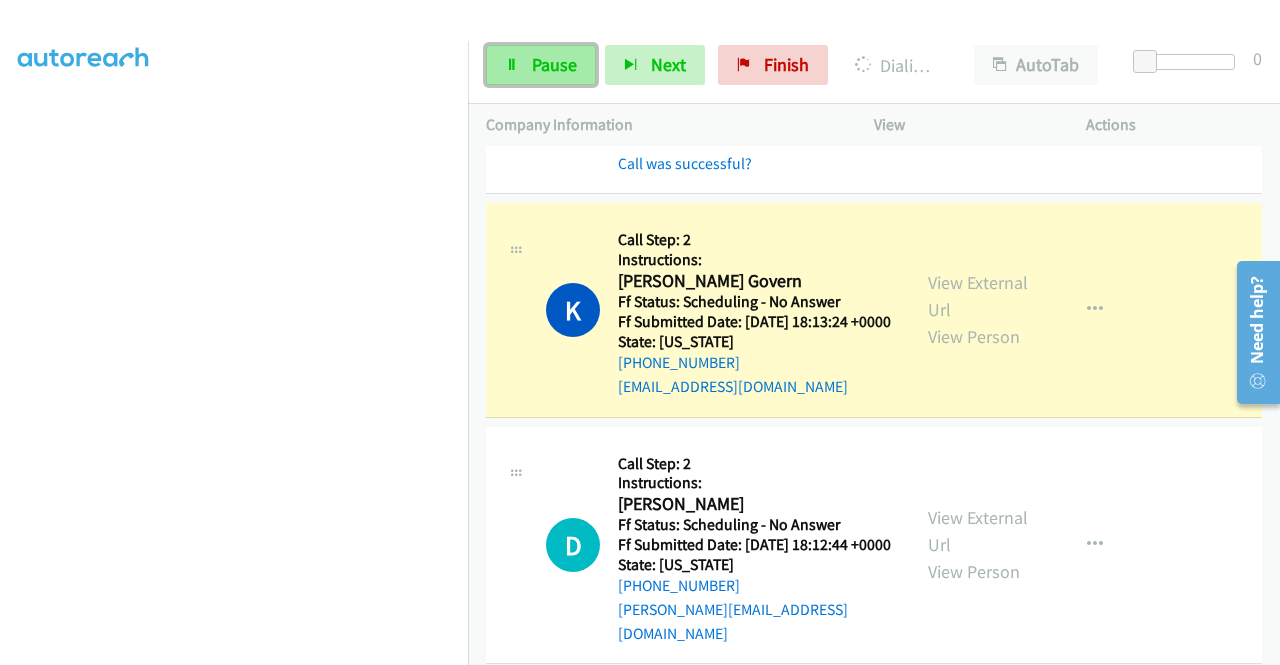 click on "Pause" at bounding box center (541, 65) 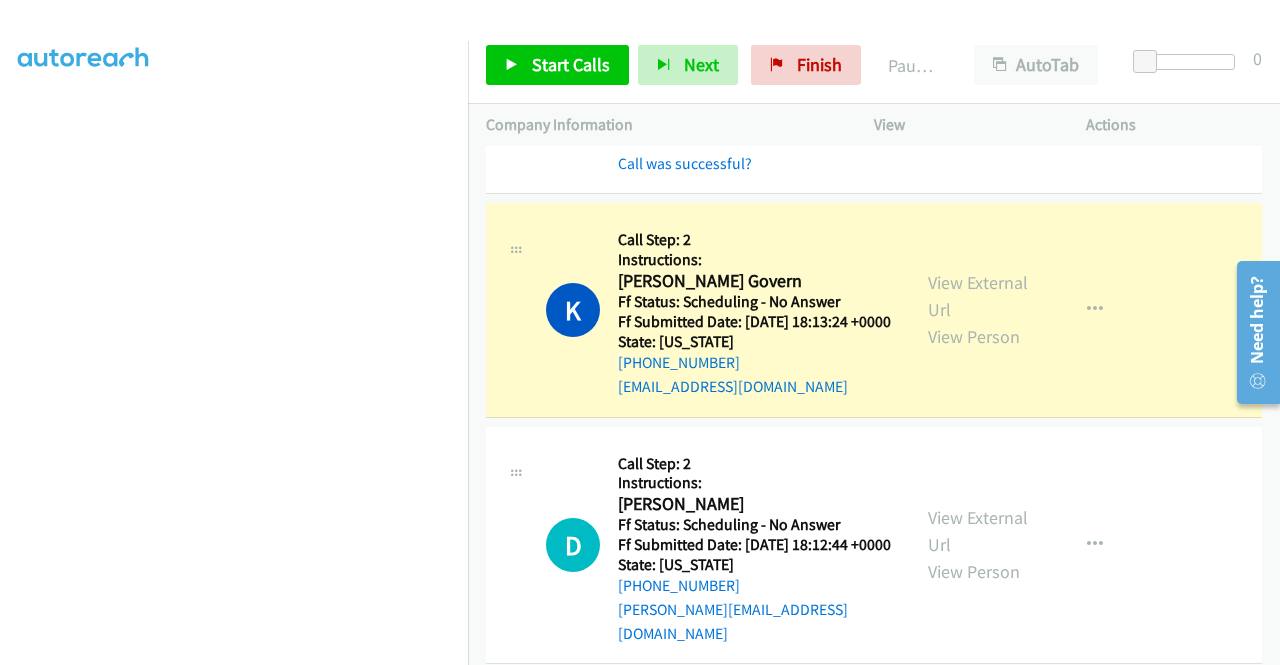 scroll, scrollTop: 0, scrollLeft: 0, axis: both 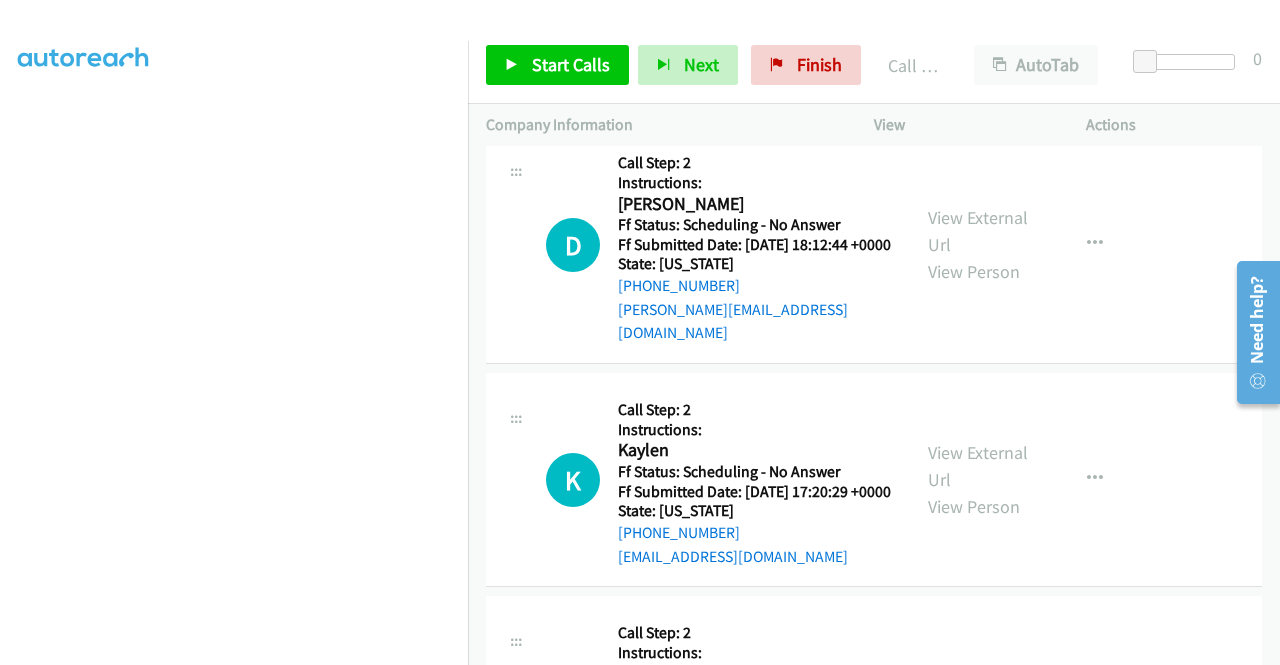 drag, startPoint x: 1272, startPoint y: 218, endPoint x: 55, endPoint y: 6, distance: 1235.327 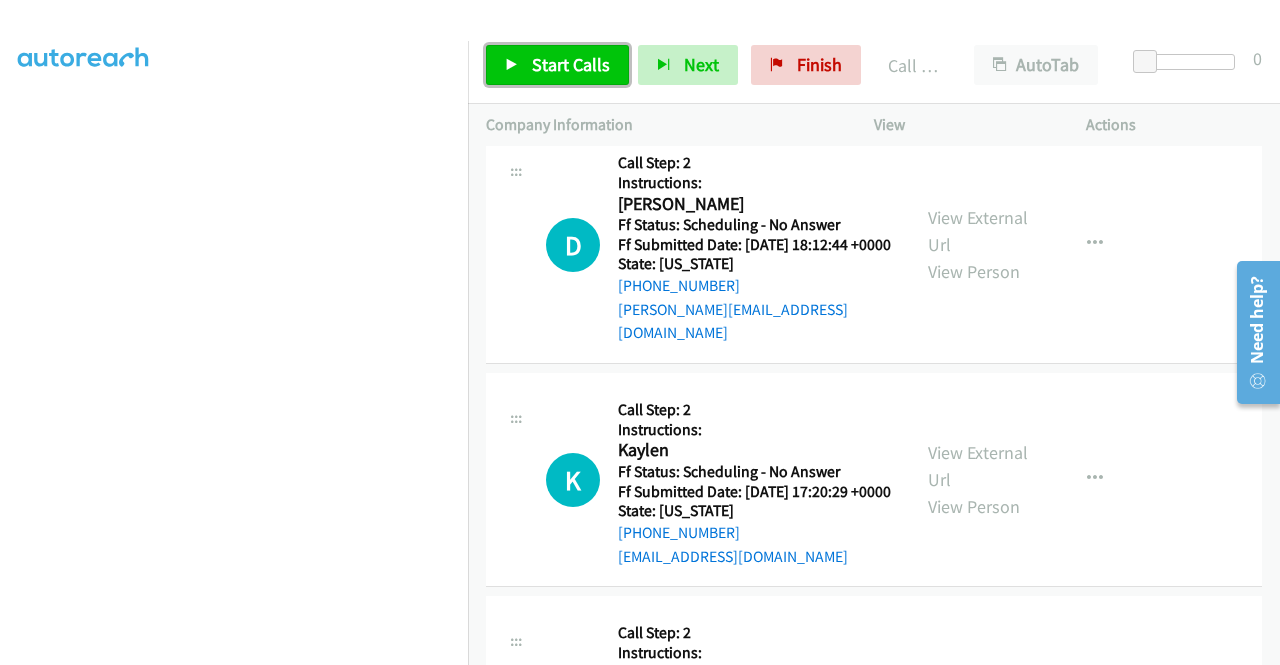 click on "Start Calls" at bounding box center (571, 64) 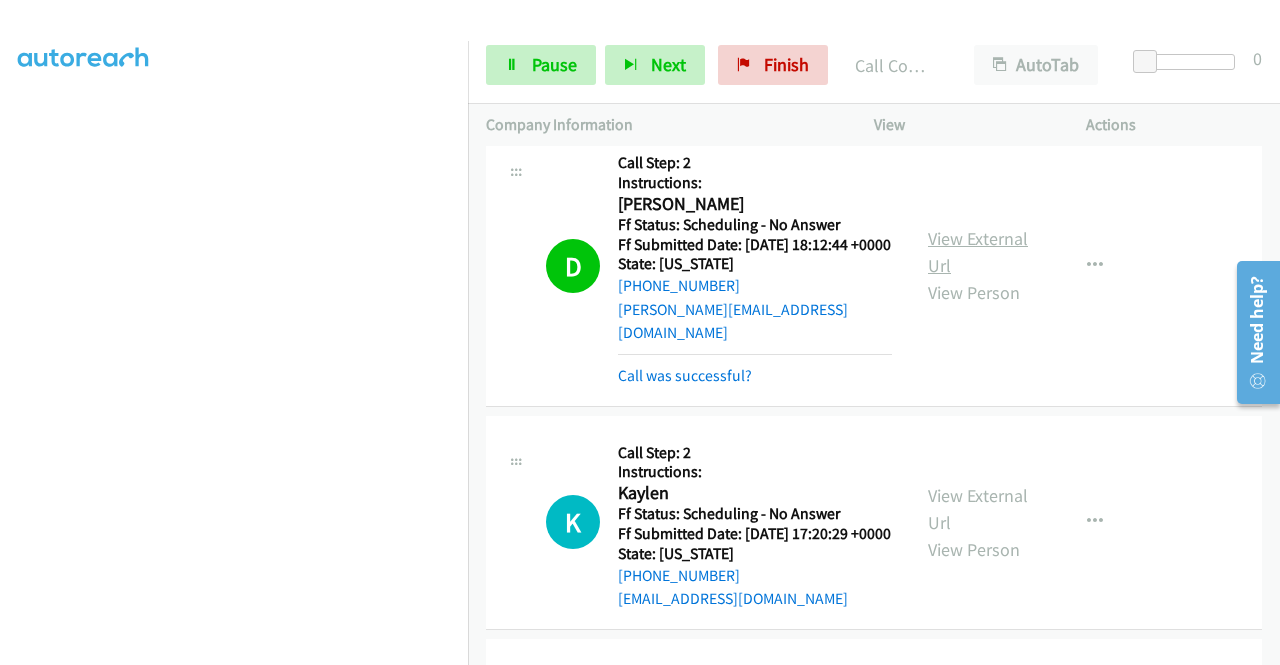 click on "View External Url" at bounding box center [978, 252] 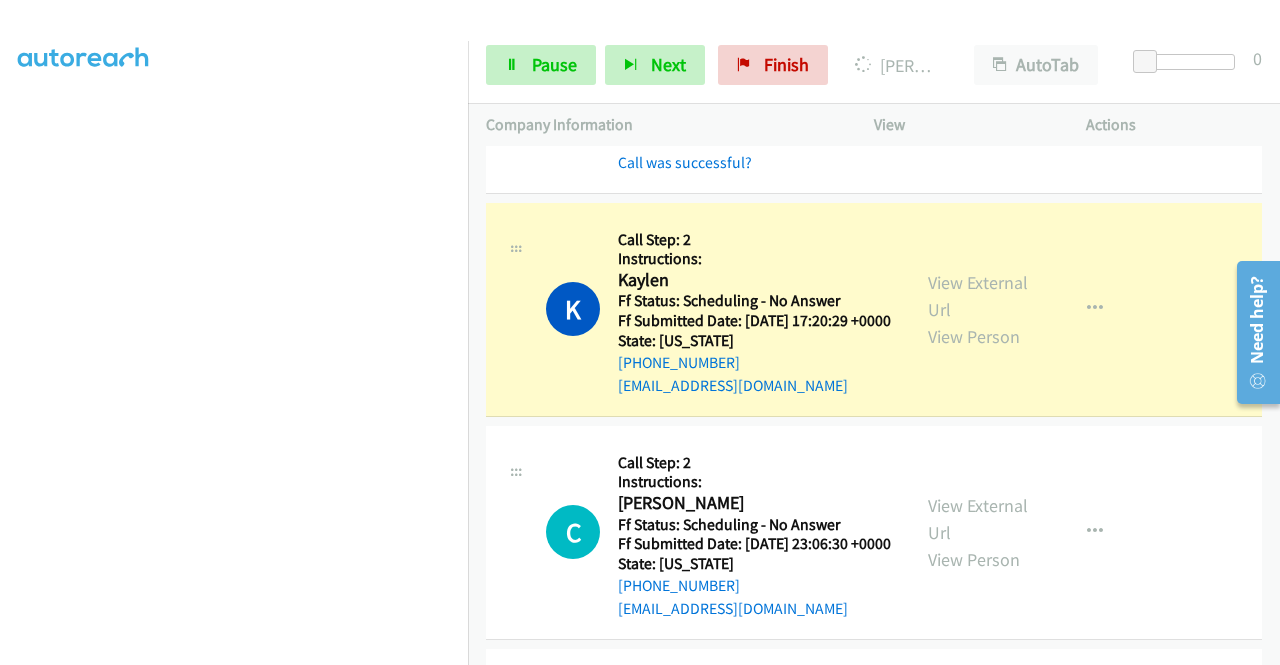 scroll, scrollTop: 809, scrollLeft: 0, axis: vertical 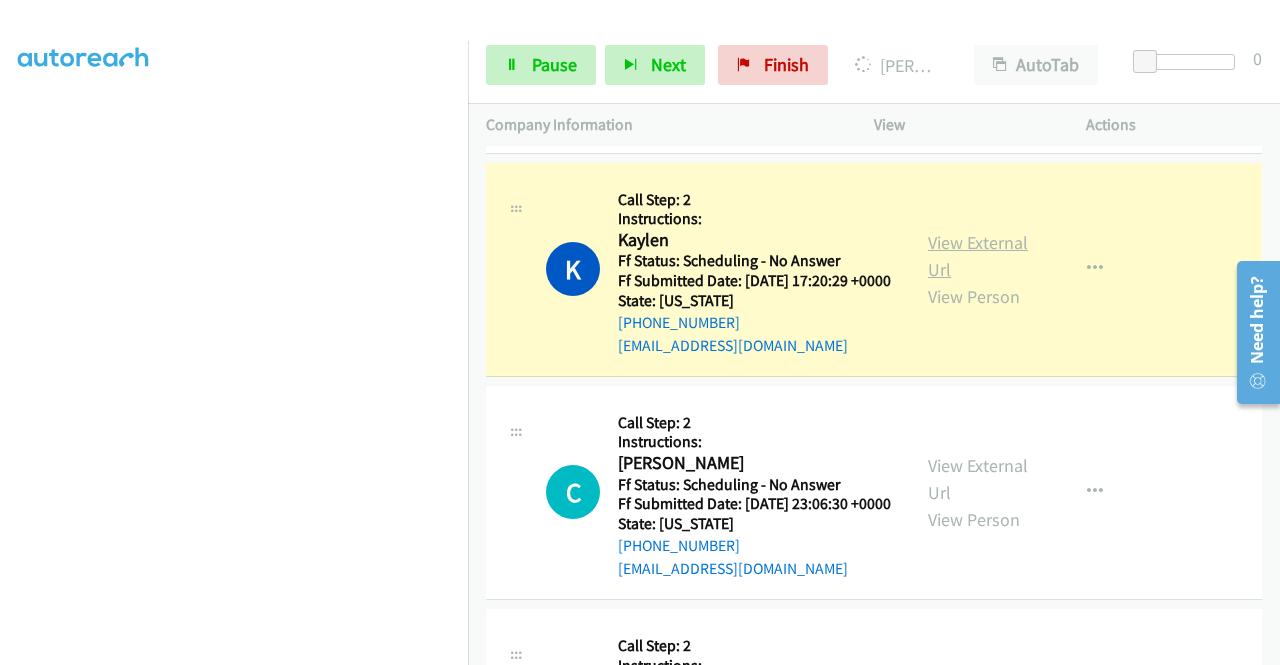 click on "View External Url" at bounding box center (978, 256) 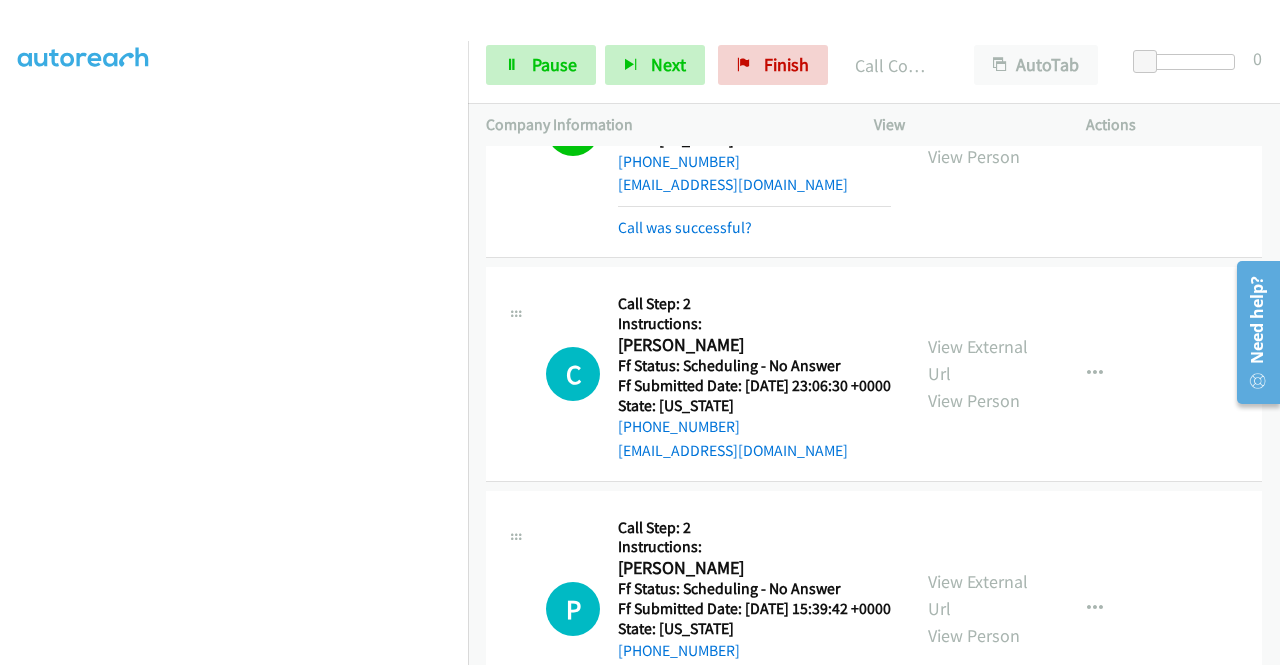 scroll, scrollTop: 1009, scrollLeft: 0, axis: vertical 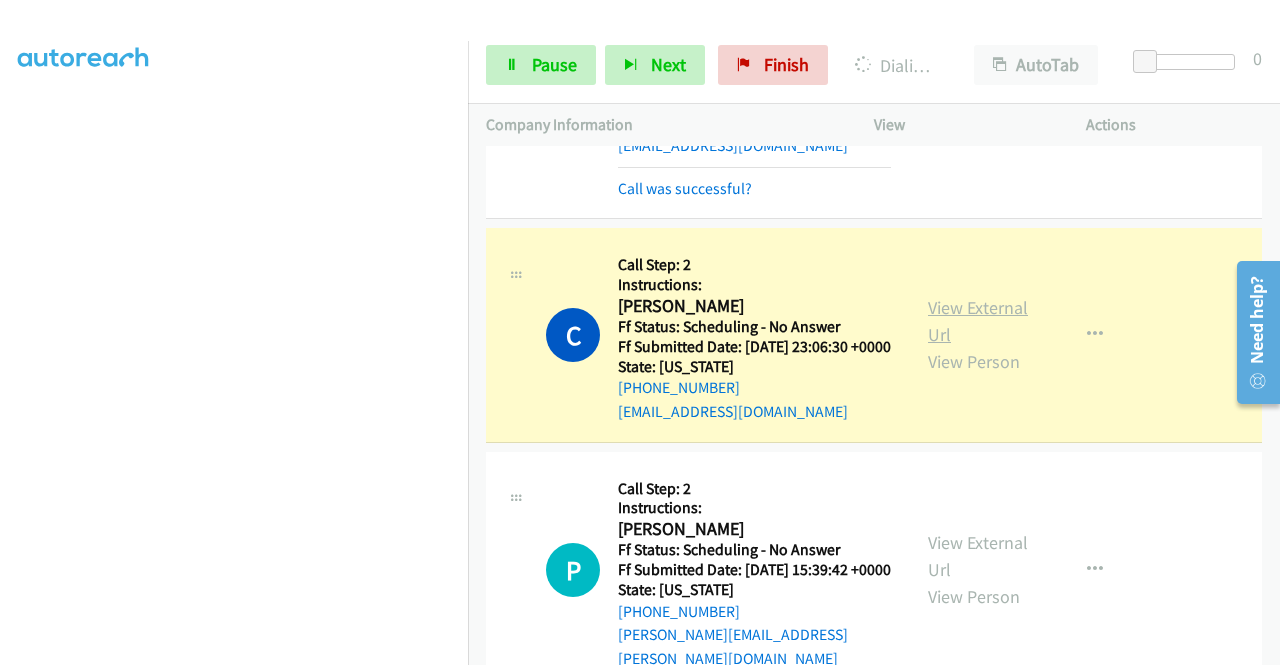 click on "View External Url" at bounding box center [978, 321] 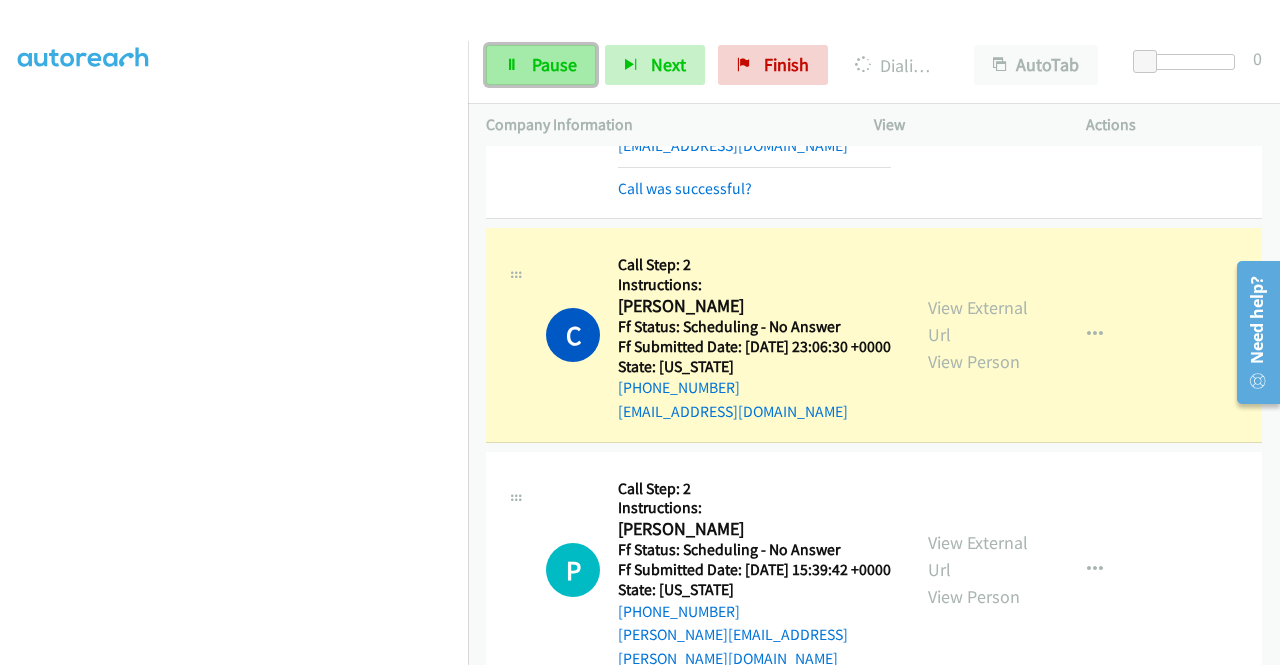 click on "Pause" at bounding box center [541, 65] 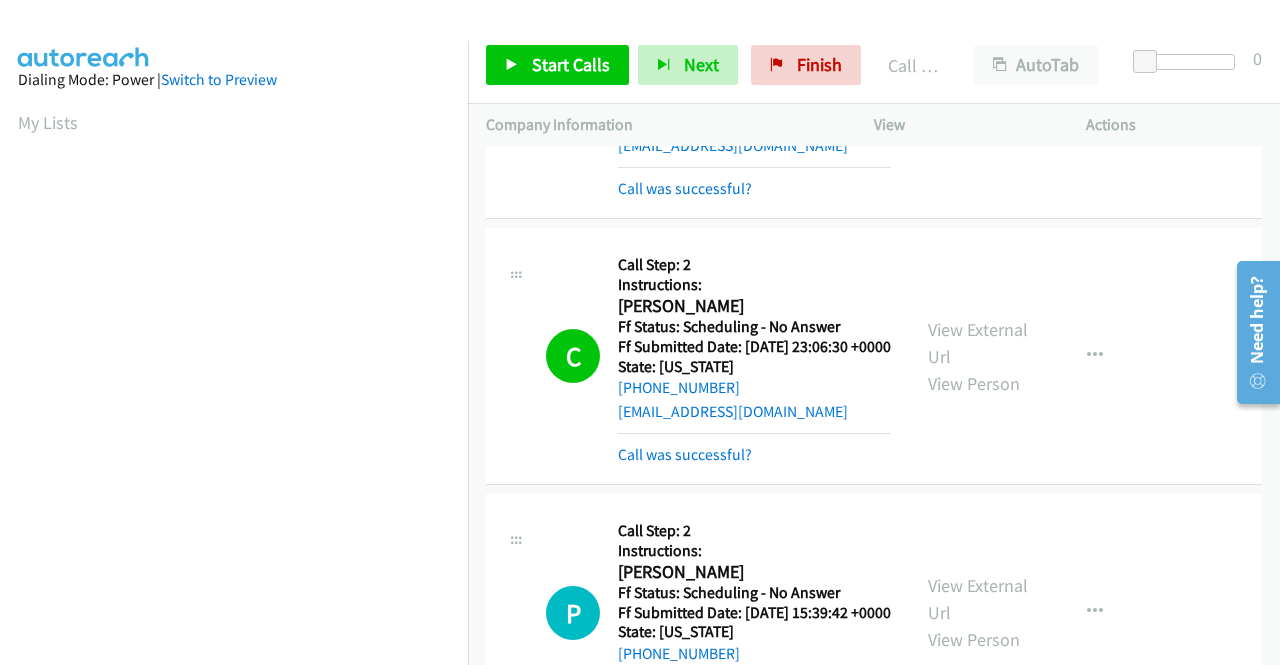 scroll, scrollTop: 456, scrollLeft: 0, axis: vertical 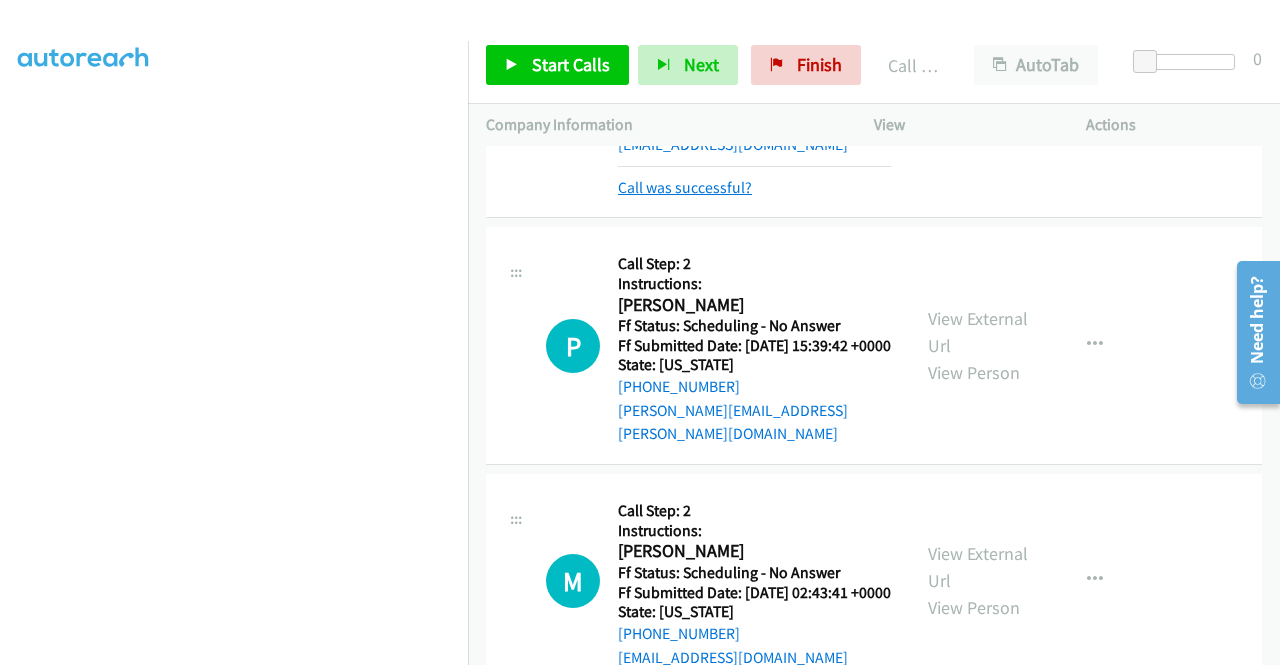 click on "Call was successful?" at bounding box center [685, 187] 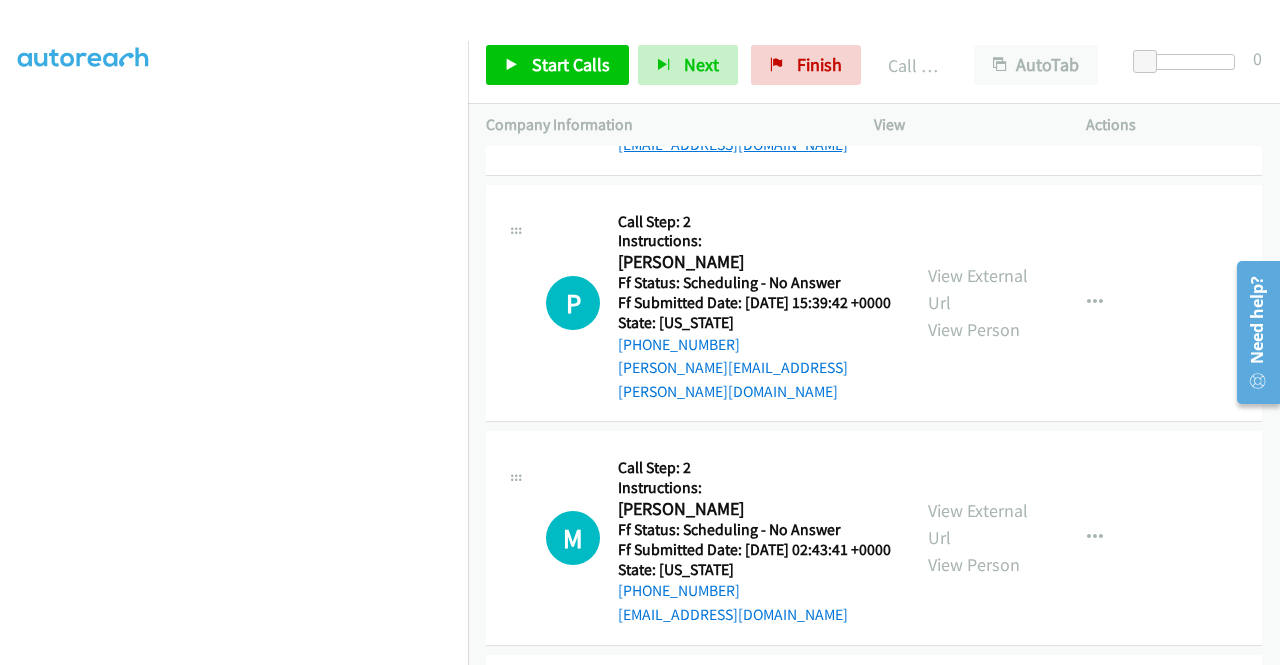 scroll, scrollTop: 1254, scrollLeft: 0, axis: vertical 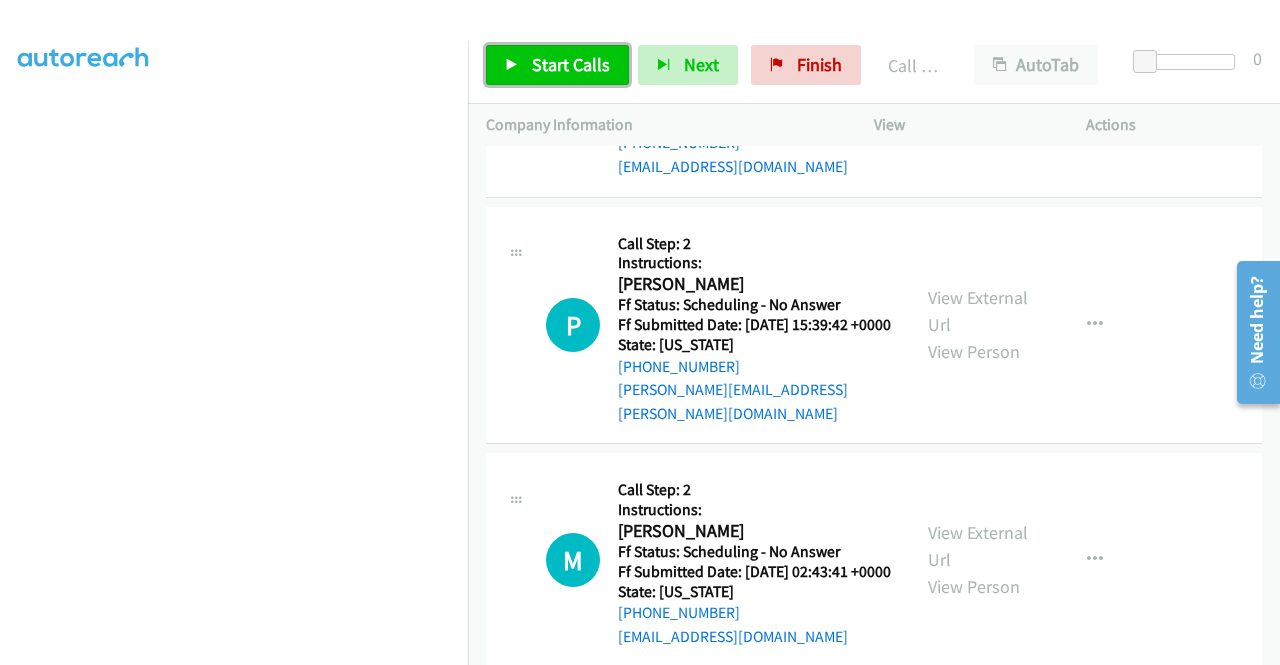 click on "Start Calls" at bounding box center (571, 64) 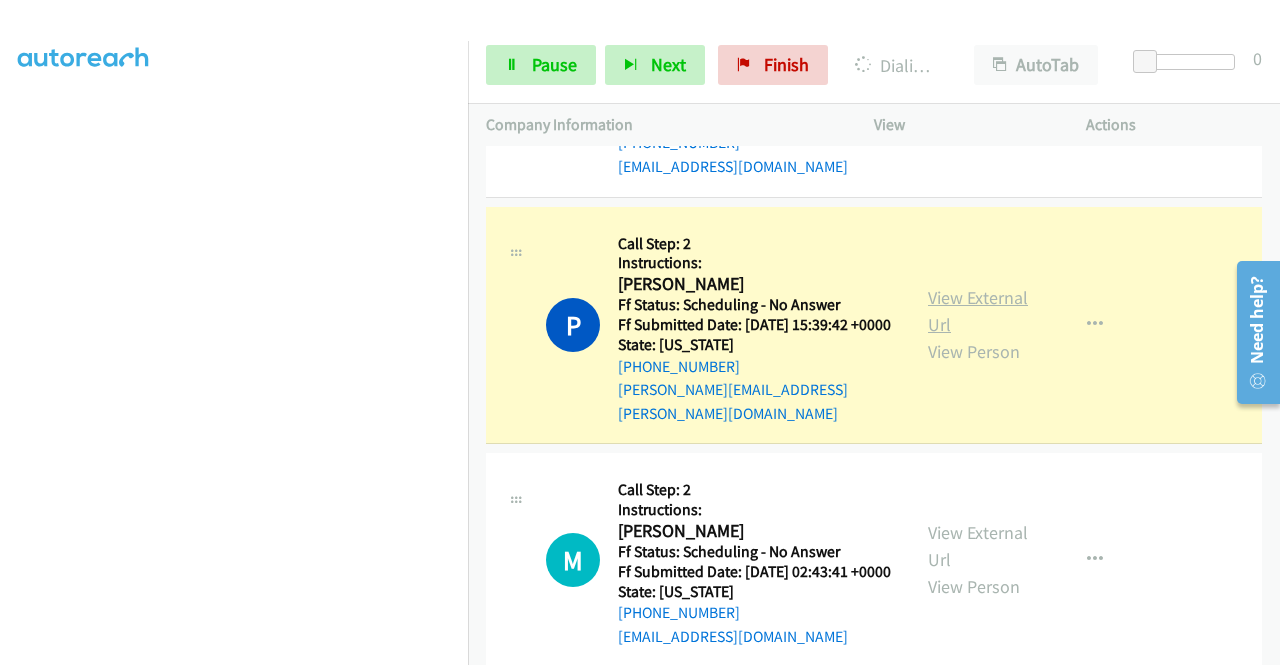 click on "View External Url" at bounding box center (978, 311) 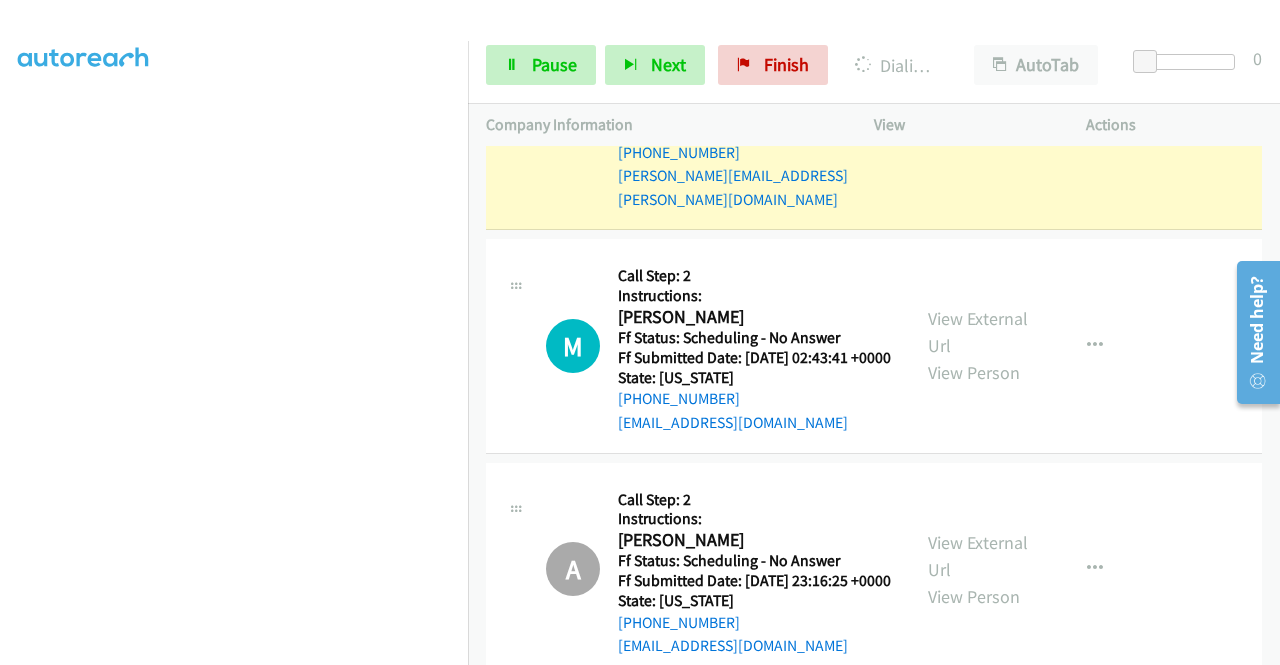 scroll, scrollTop: 1488, scrollLeft: 0, axis: vertical 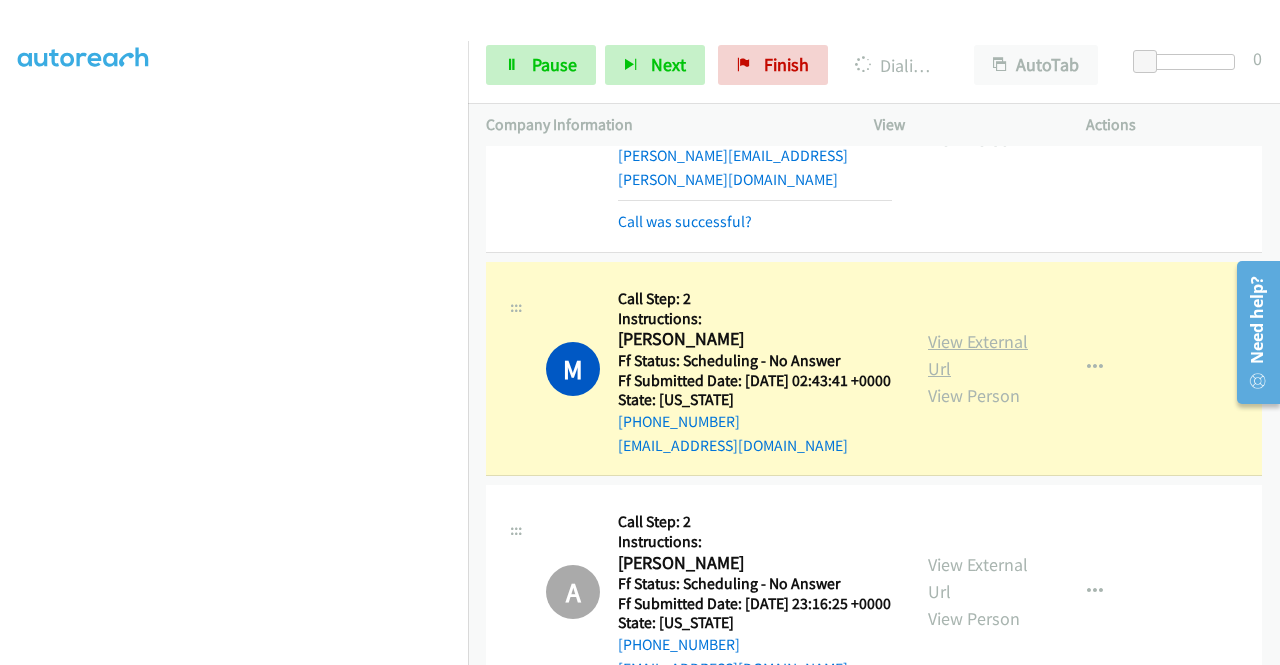 click on "View External Url" at bounding box center (978, 355) 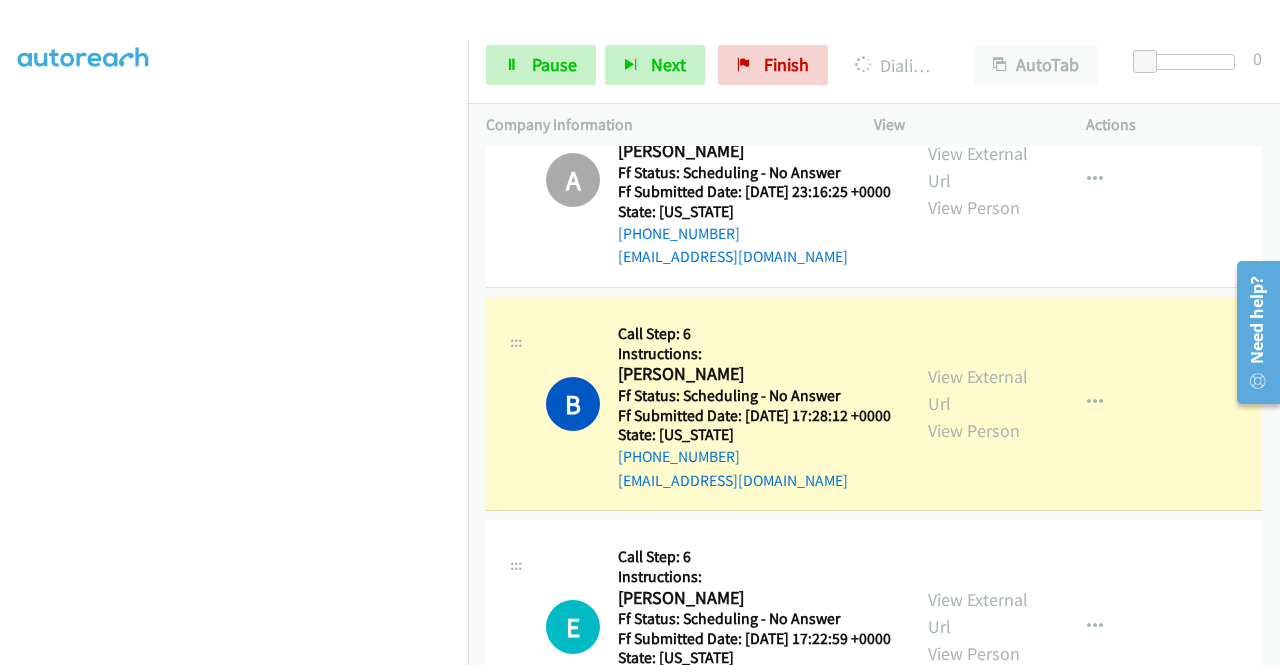 scroll, scrollTop: 2128, scrollLeft: 0, axis: vertical 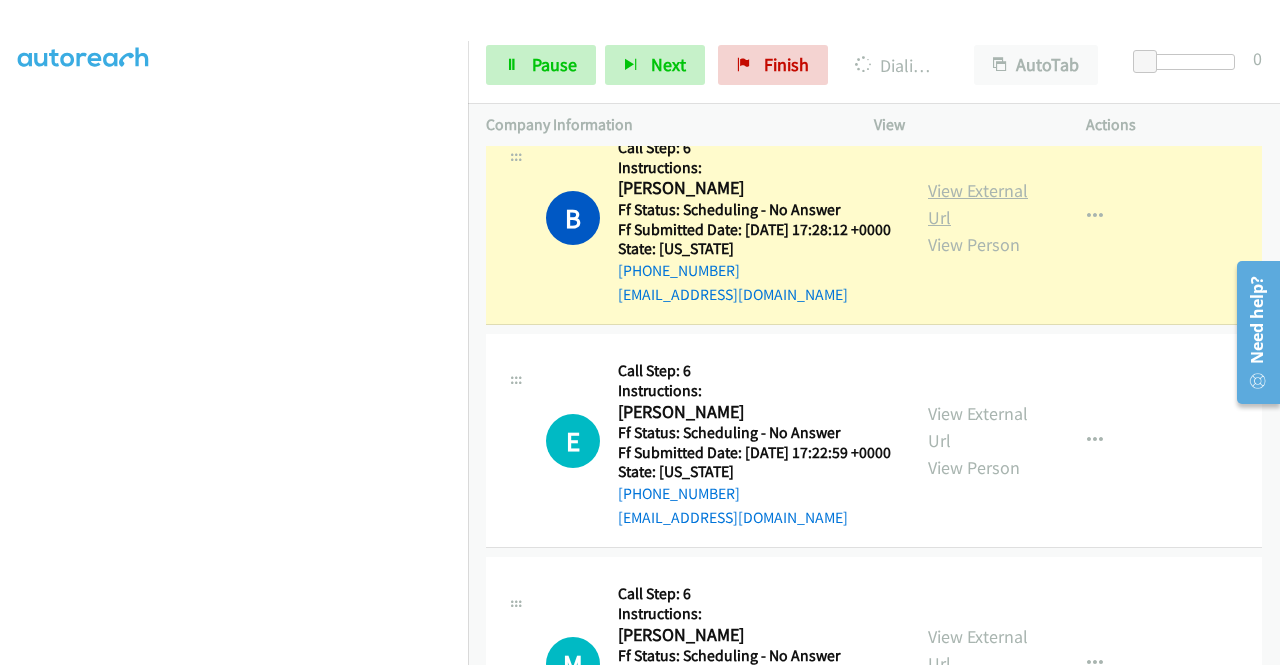 click on "View External Url" at bounding box center [978, 204] 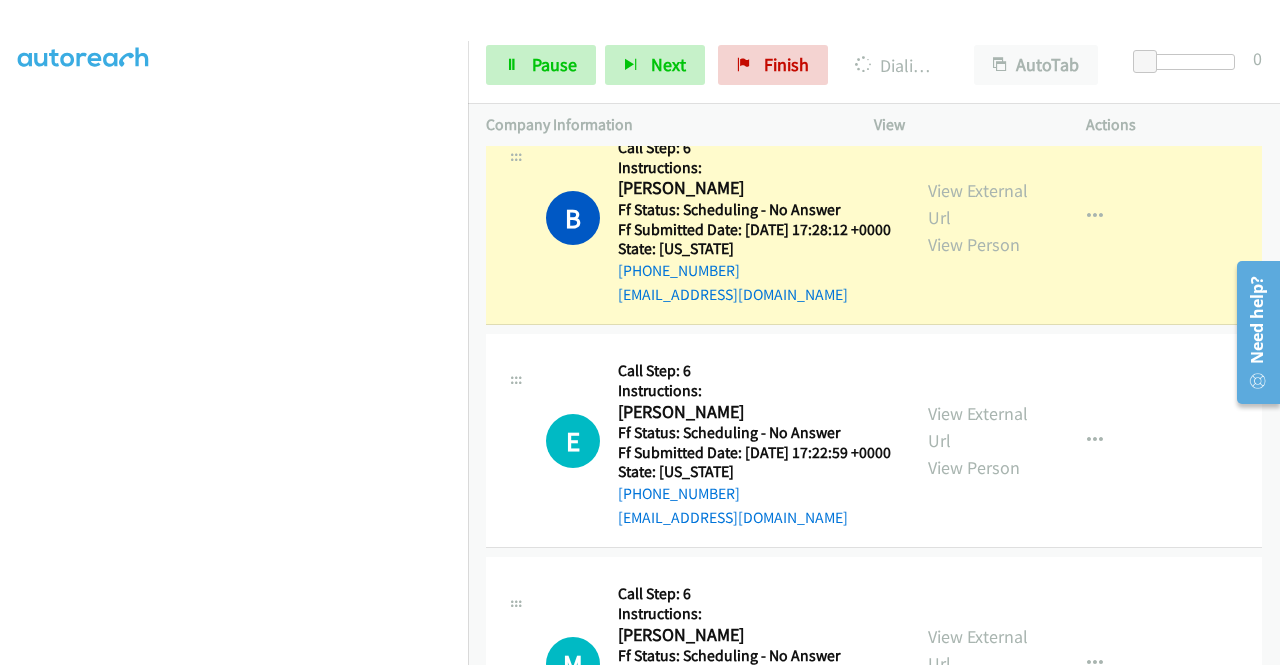 click on "B
Callback Scheduled
Call Step: 6
Instructions:
Batjan Nathan
America/Chicago
Ff Status: Scheduling - No Answer
Ff Submitted Date: 2025-06-23 17:28:12 +0000
State: Missouri
+1 816-482-7493
nahhan@gmqi.com
Call was successful?
View External Url
View Person
View External Url
Email
Schedule/Manage Callback
Skip Call
Add to do not call list" at bounding box center (874, 218) 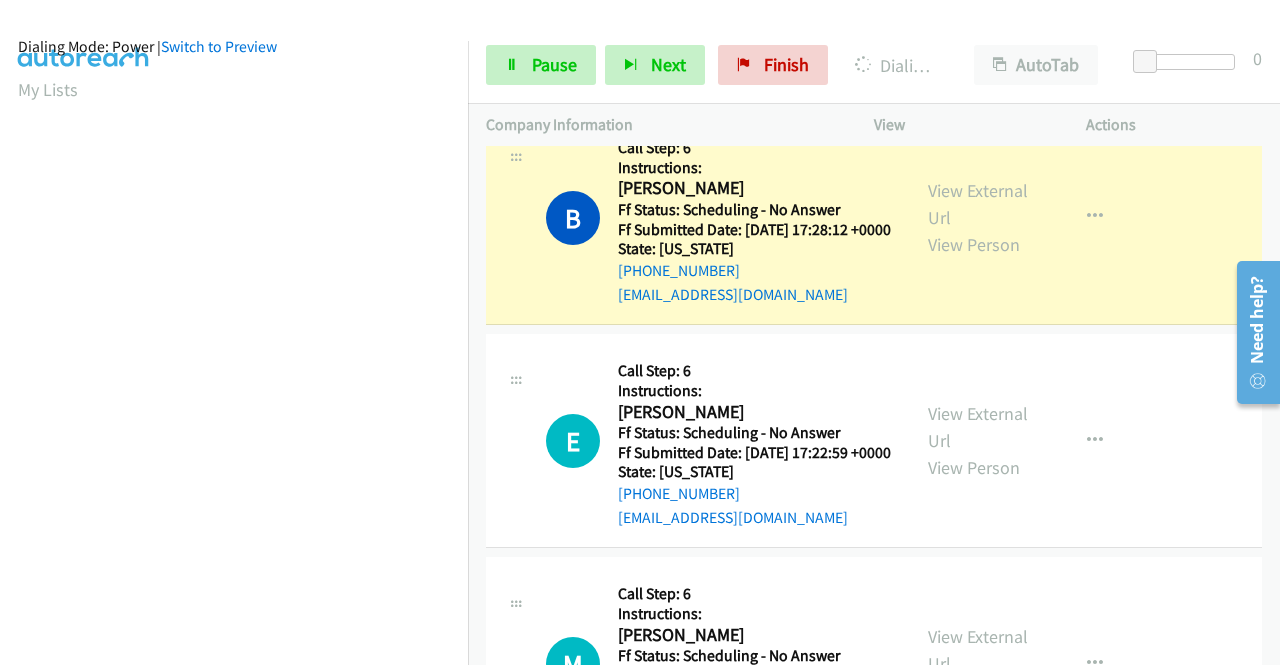scroll, scrollTop: 0, scrollLeft: 0, axis: both 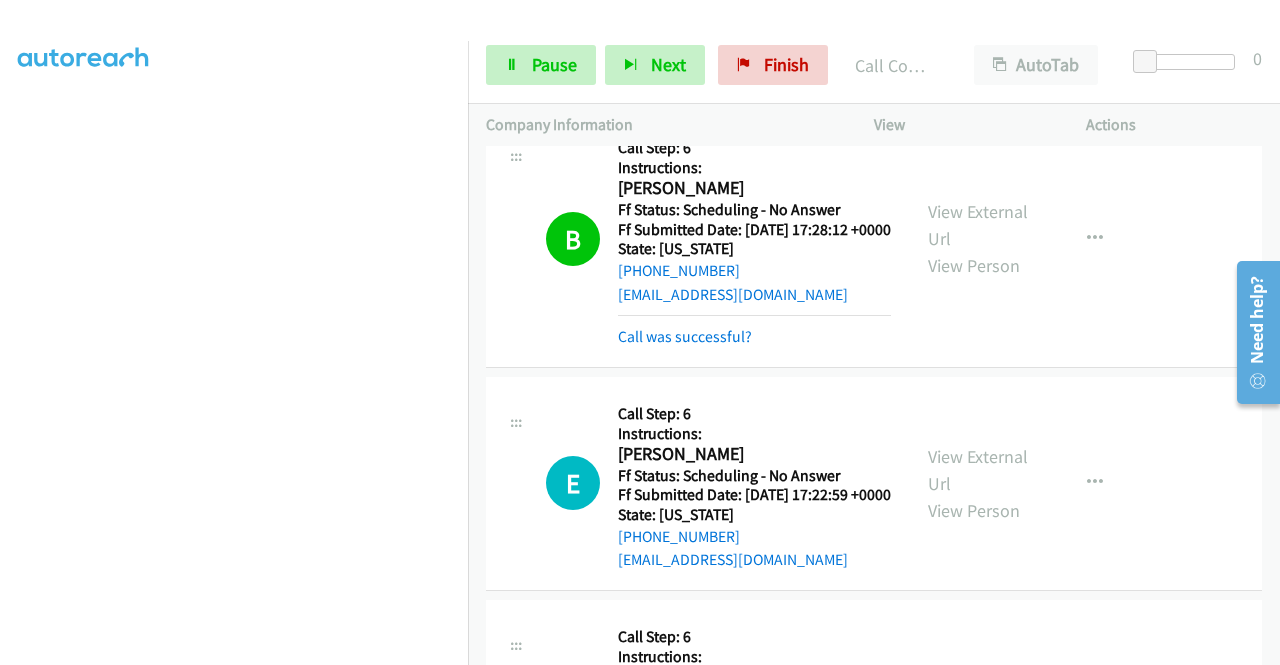 click on "Start Calls
Pause
Next
Finish
Call Completed
AutoTab
AutoTab
0" at bounding box center [874, 65] 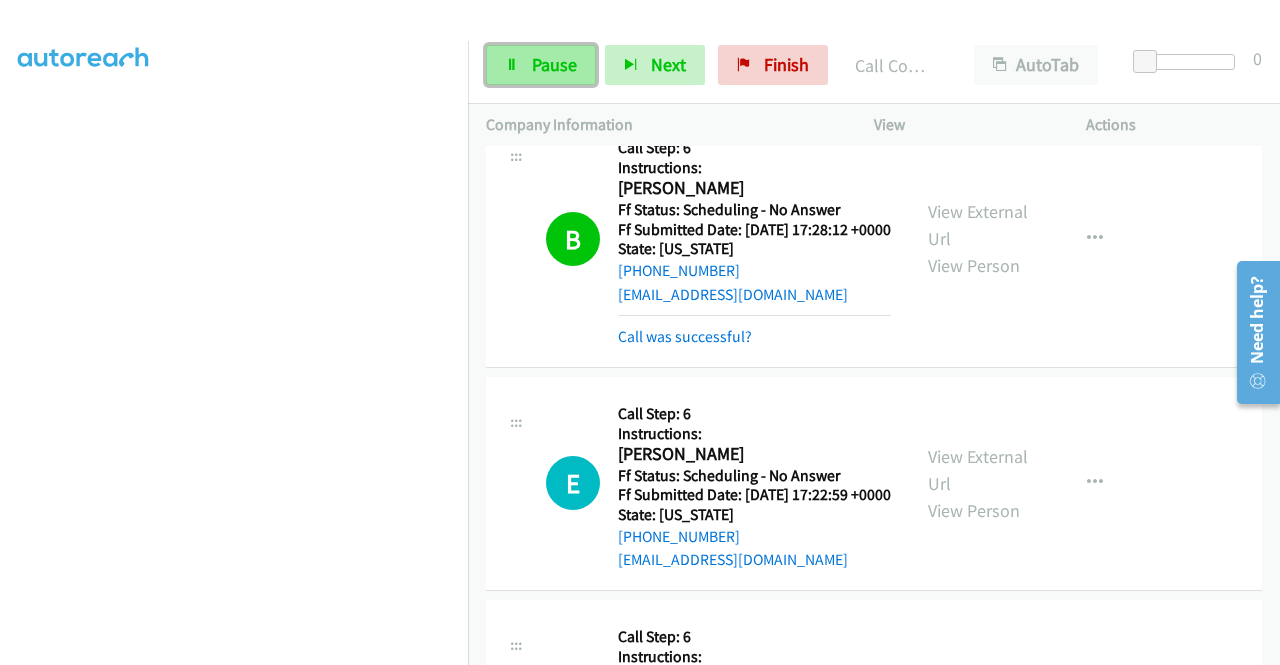 click on "Pause" at bounding box center (541, 65) 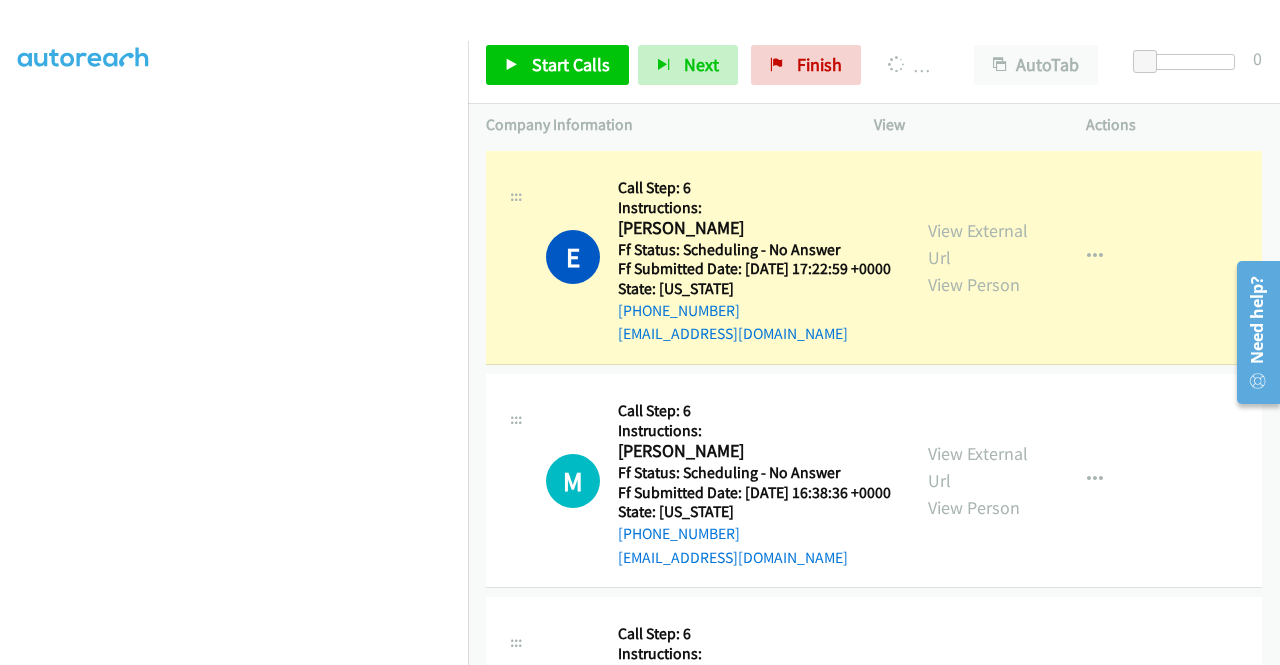 scroll, scrollTop: 2381, scrollLeft: 0, axis: vertical 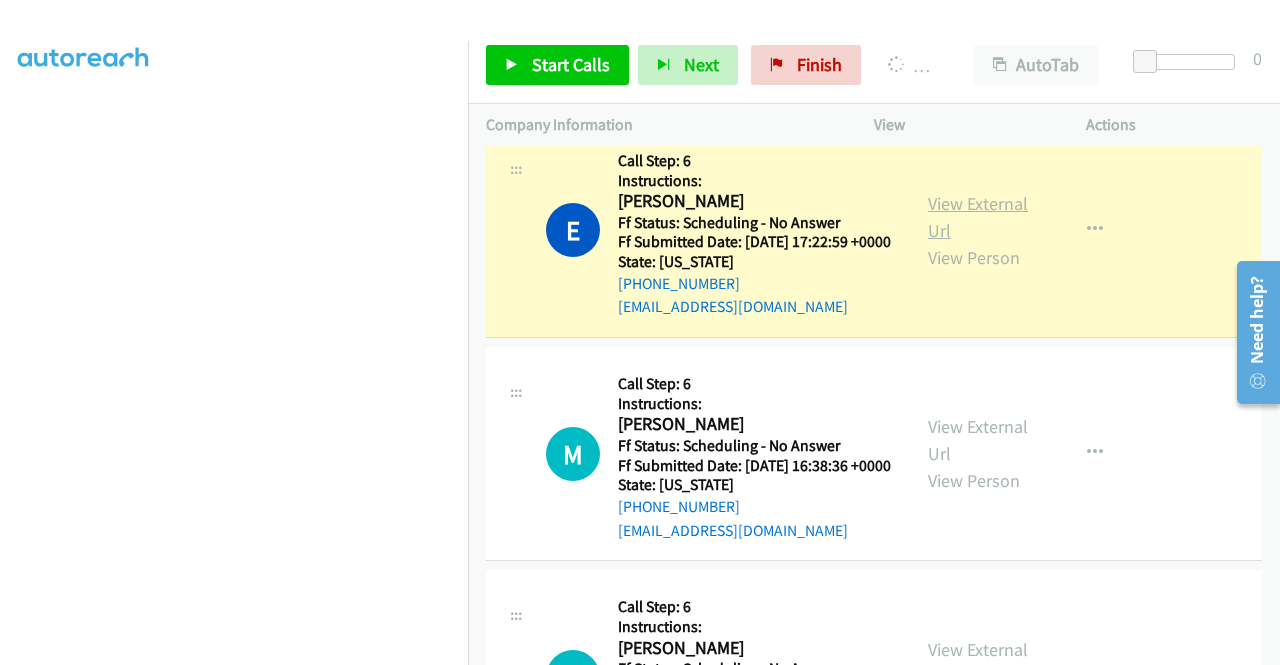 click on "View External Url" at bounding box center [978, 217] 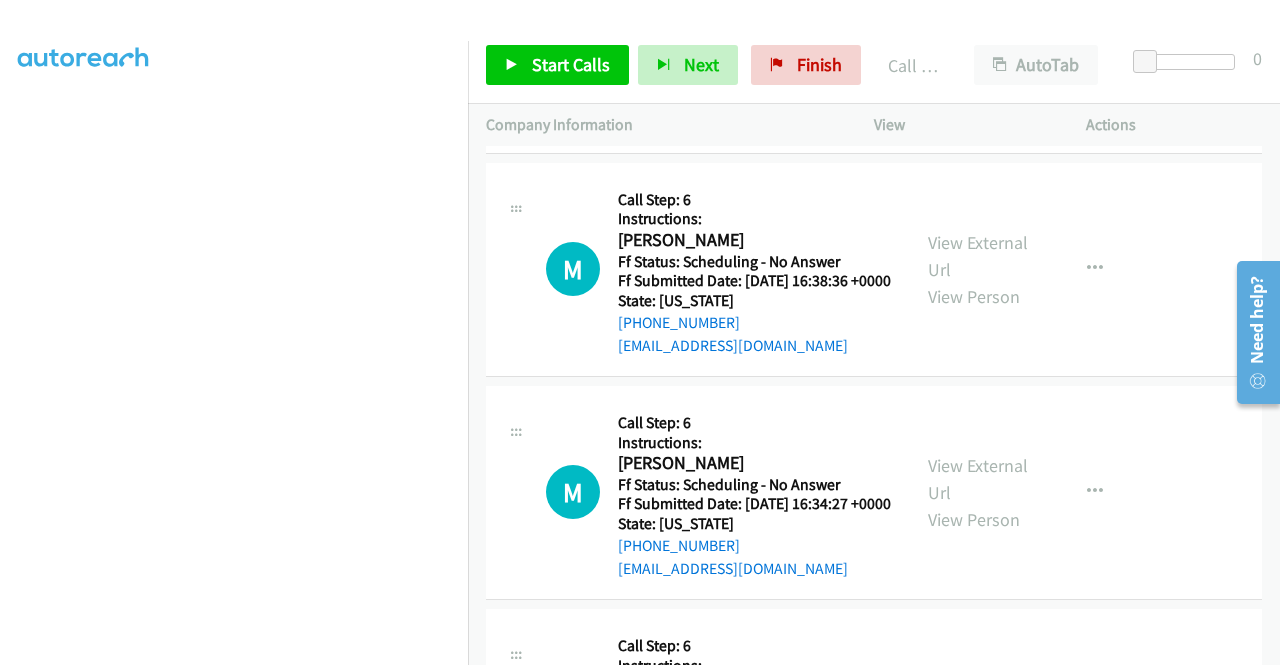 scroll, scrollTop: 2661, scrollLeft: 0, axis: vertical 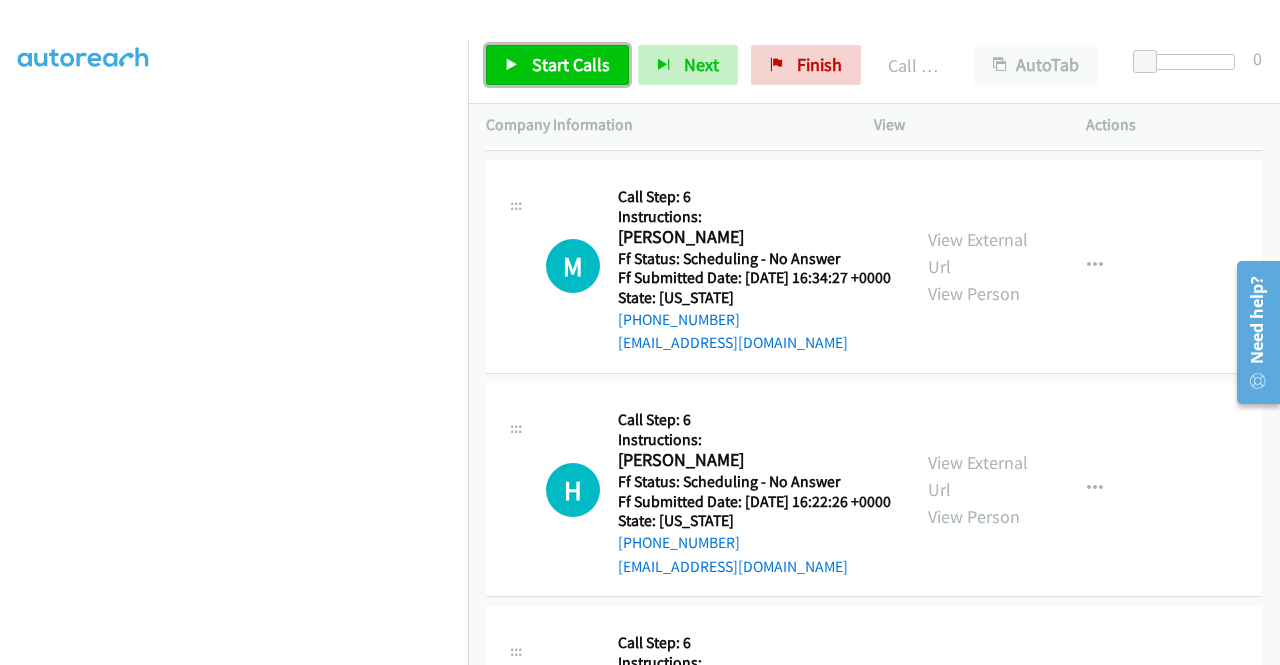click on "Start Calls" at bounding box center (571, 64) 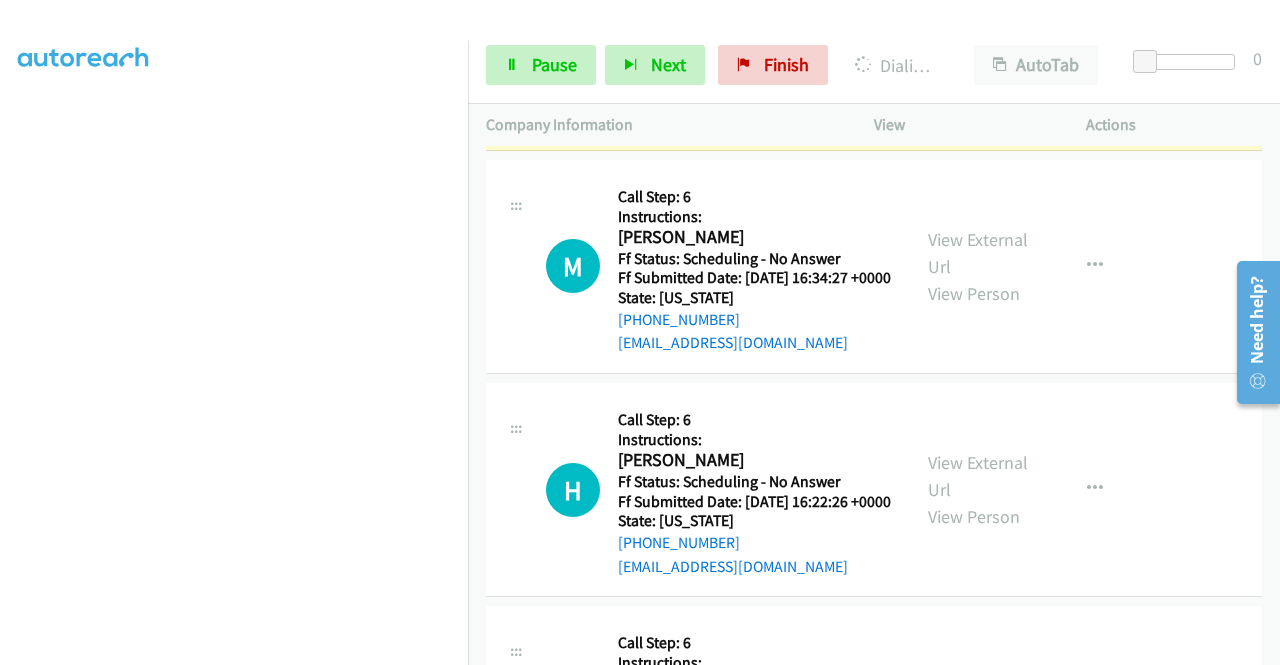 click on "View External Url" at bounding box center (978, 30) 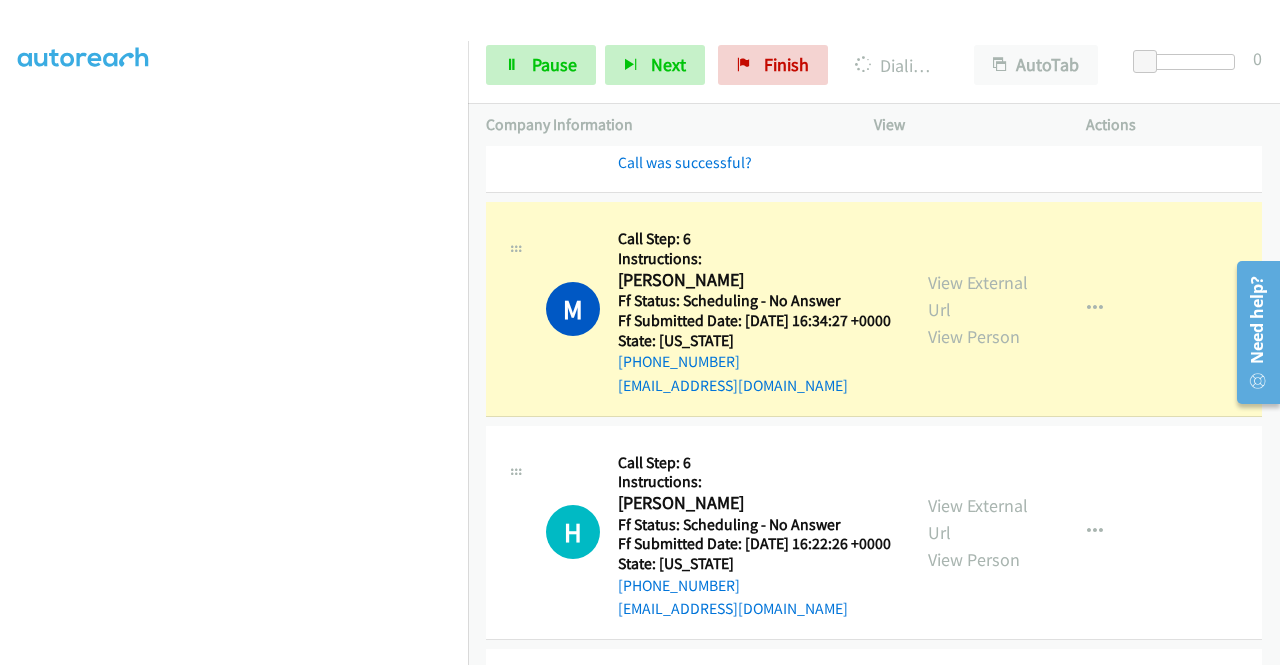 click on "View External Url
View Person" at bounding box center (980, 309) 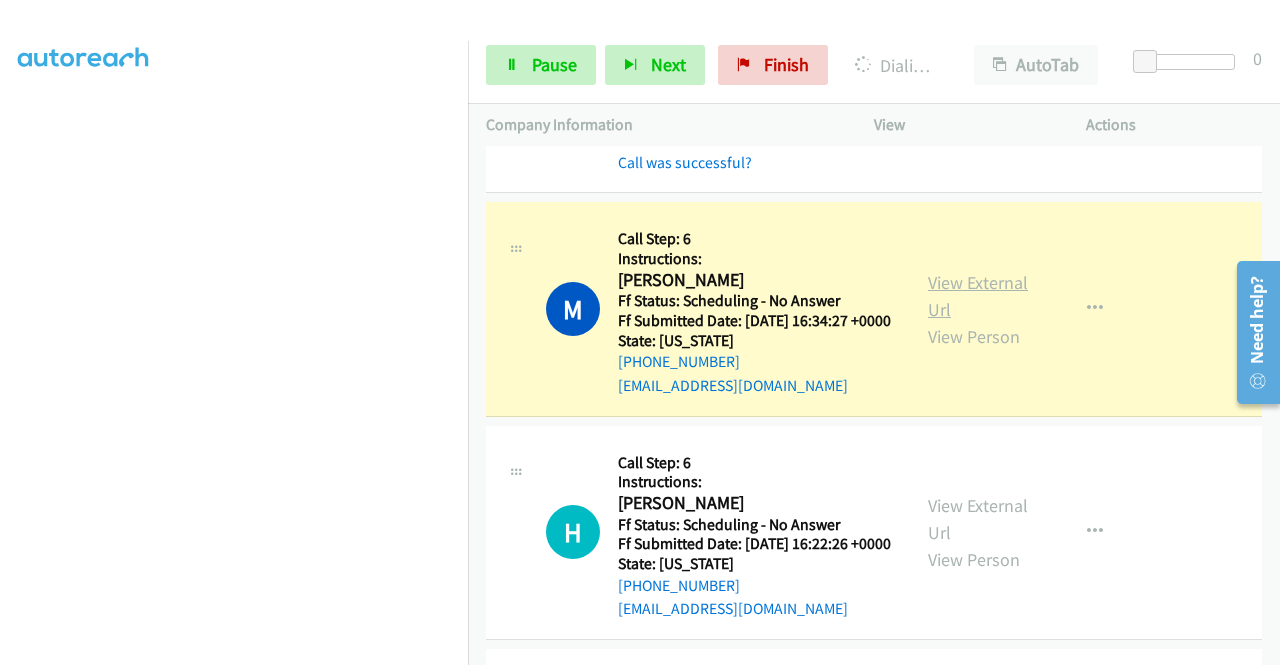 click on "View External Url" at bounding box center [978, 296] 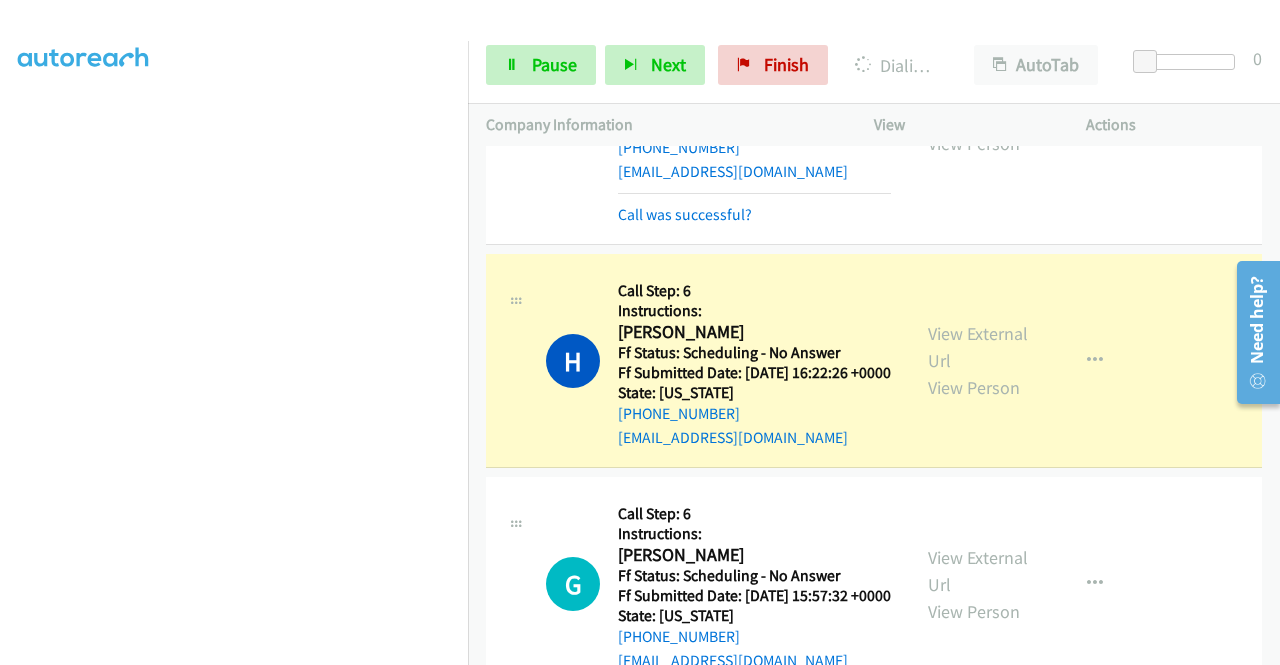 scroll, scrollTop: 3221, scrollLeft: 0, axis: vertical 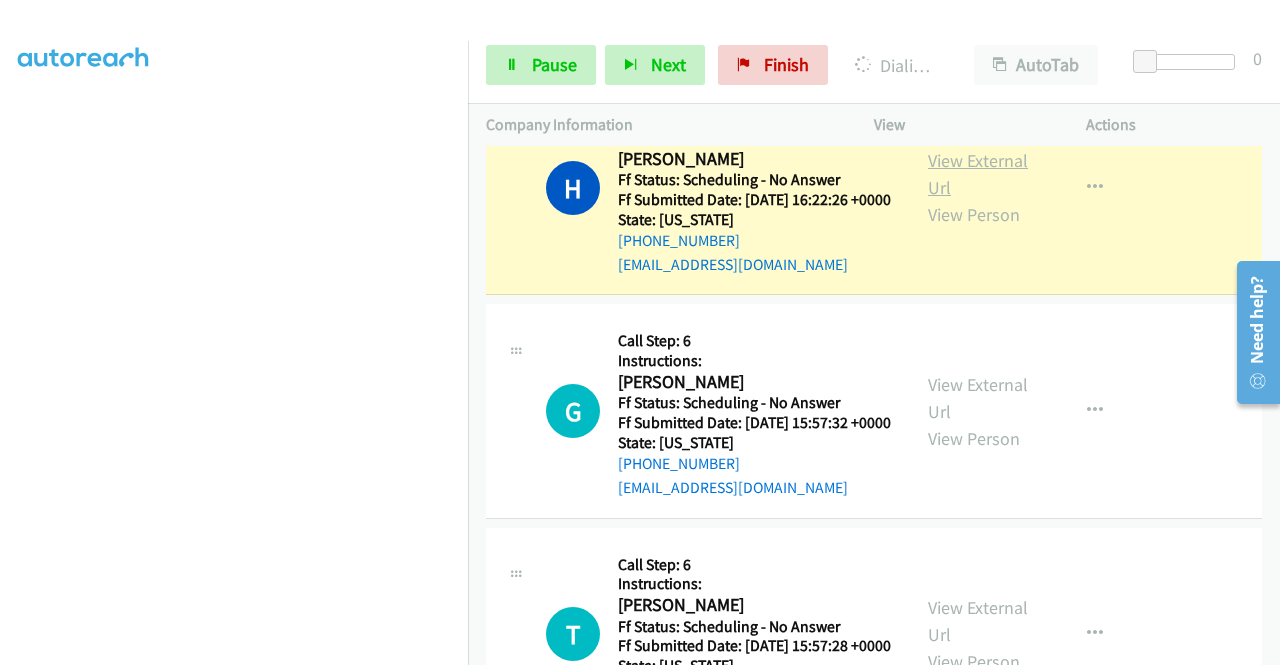 click on "View External Url" at bounding box center (978, 174) 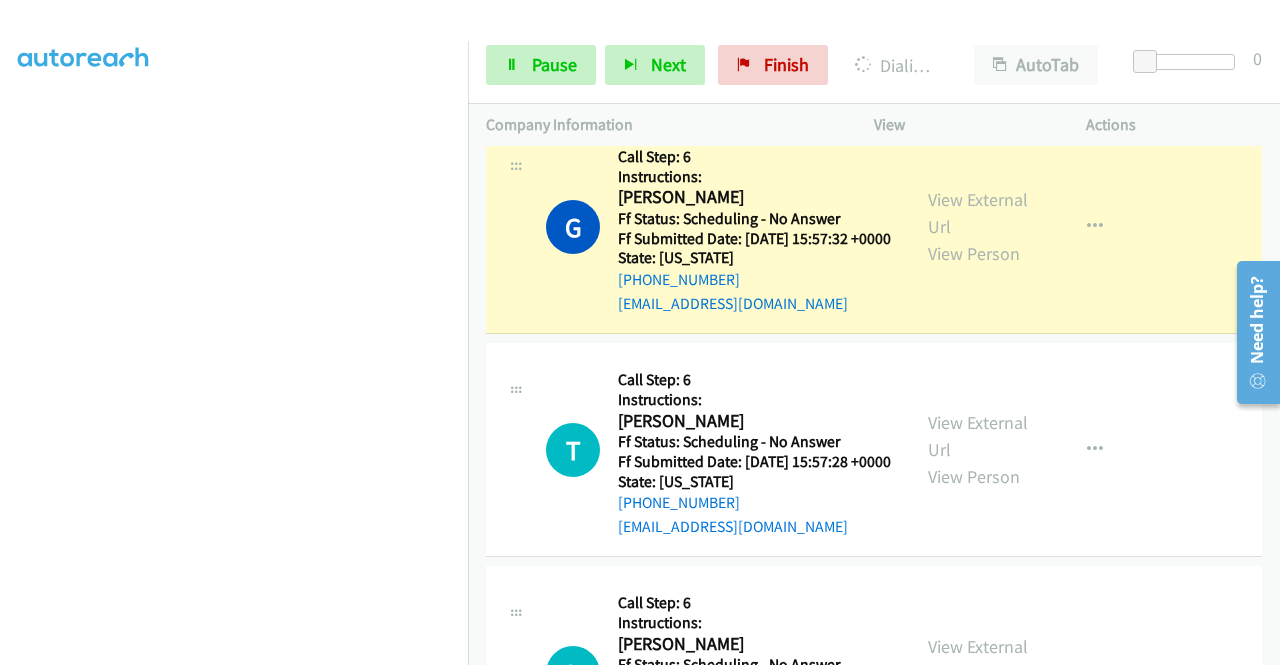 scroll, scrollTop: 3554, scrollLeft: 0, axis: vertical 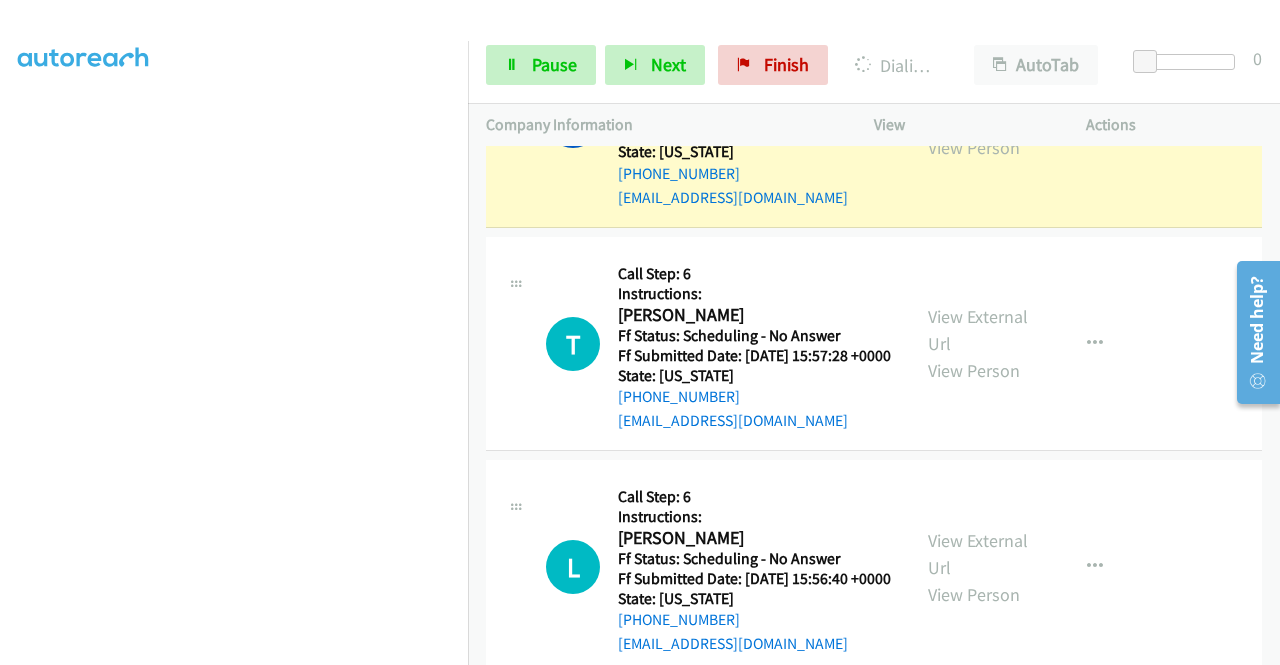 click on "View External Url" at bounding box center (978, 107) 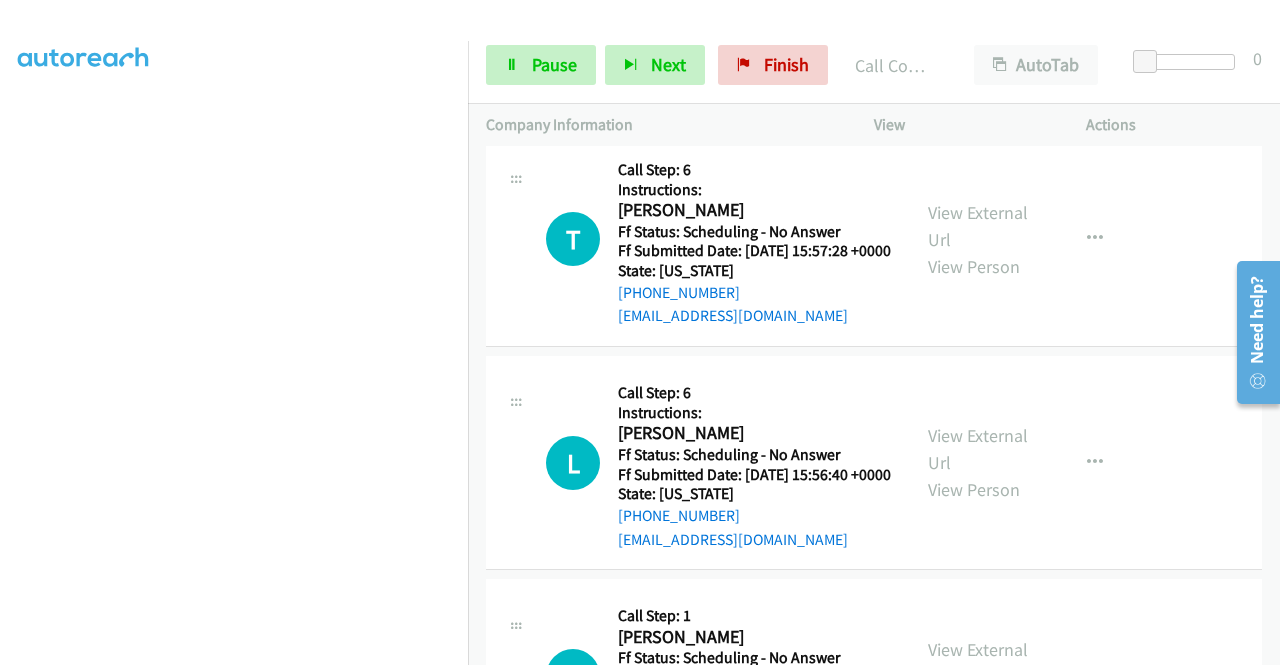 scroll, scrollTop: 3741, scrollLeft: 0, axis: vertical 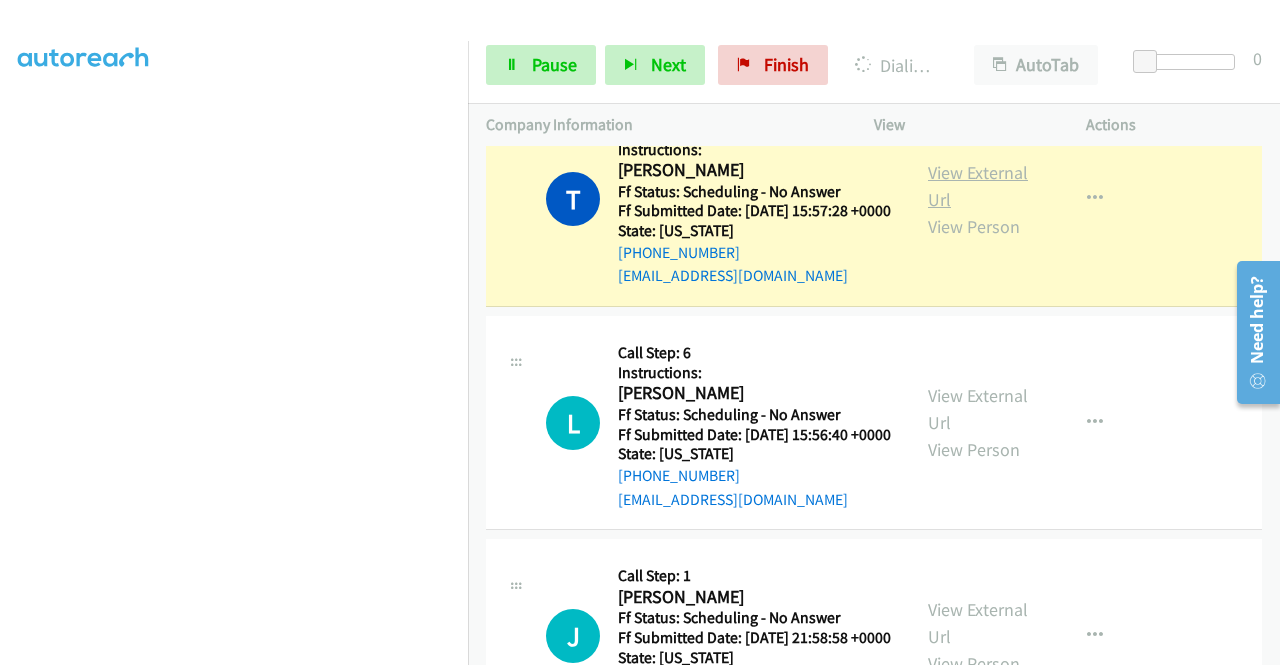click on "View External Url" at bounding box center (978, 186) 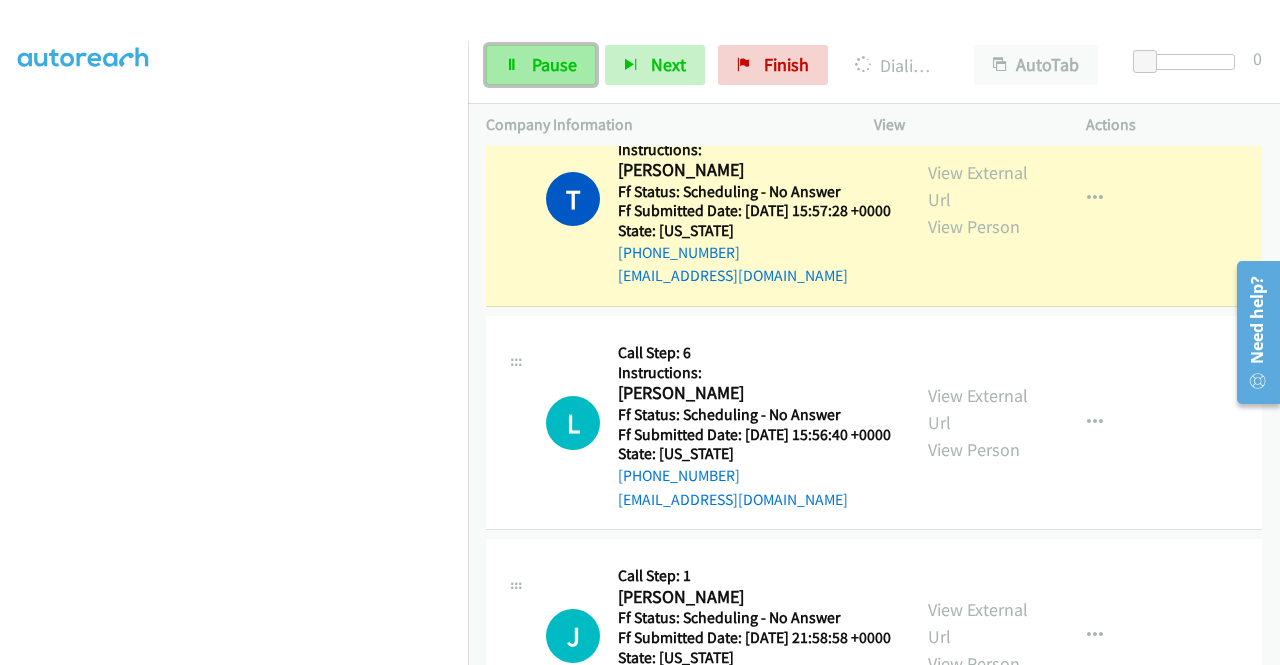 click on "Pause" at bounding box center (541, 65) 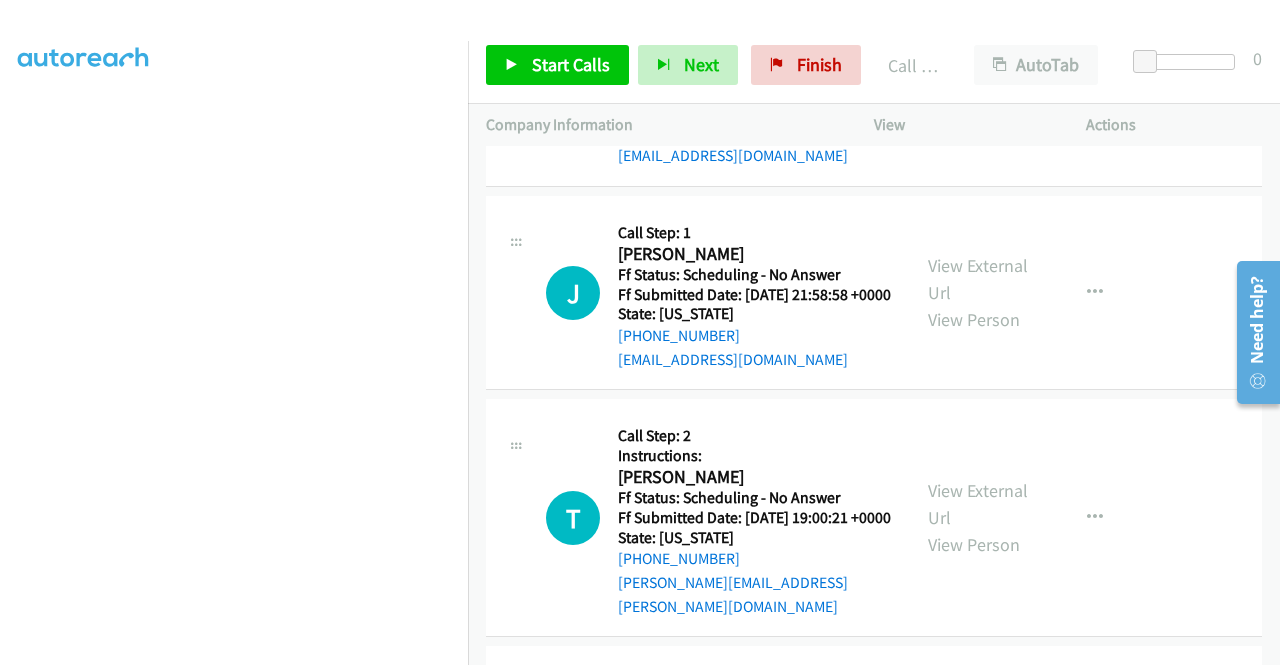 scroll, scrollTop: 4154, scrollLeft: 0, axis: vertical 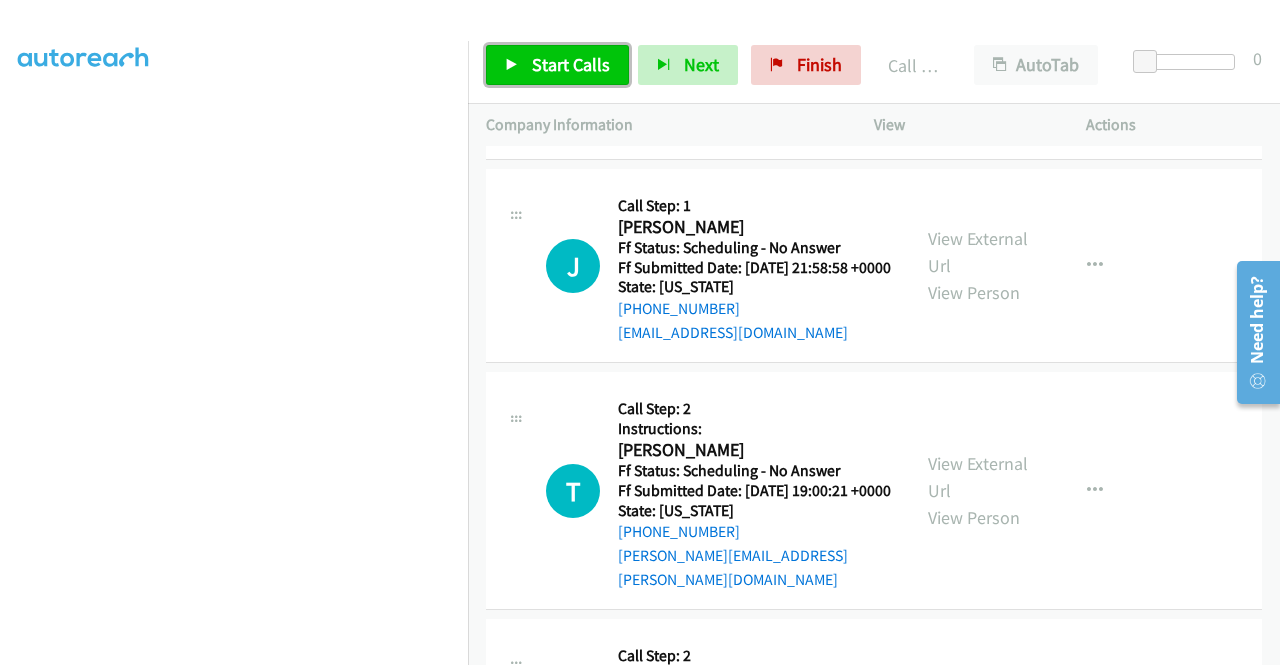 click on "Start Calls" at bounding box center [571, 64] 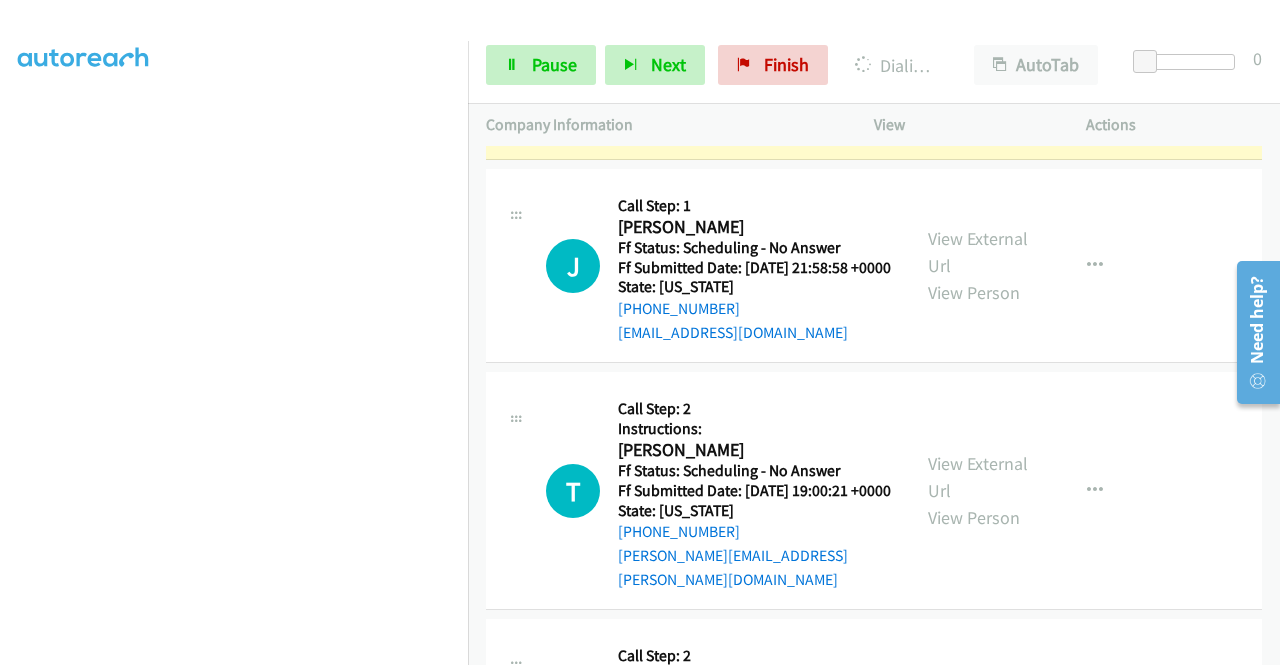 click on "View External Url
View Person
View External Url
Email
Schedule/Manage Callback
Skip Call
Add to do not call list" at bounding box center (1025, 52) 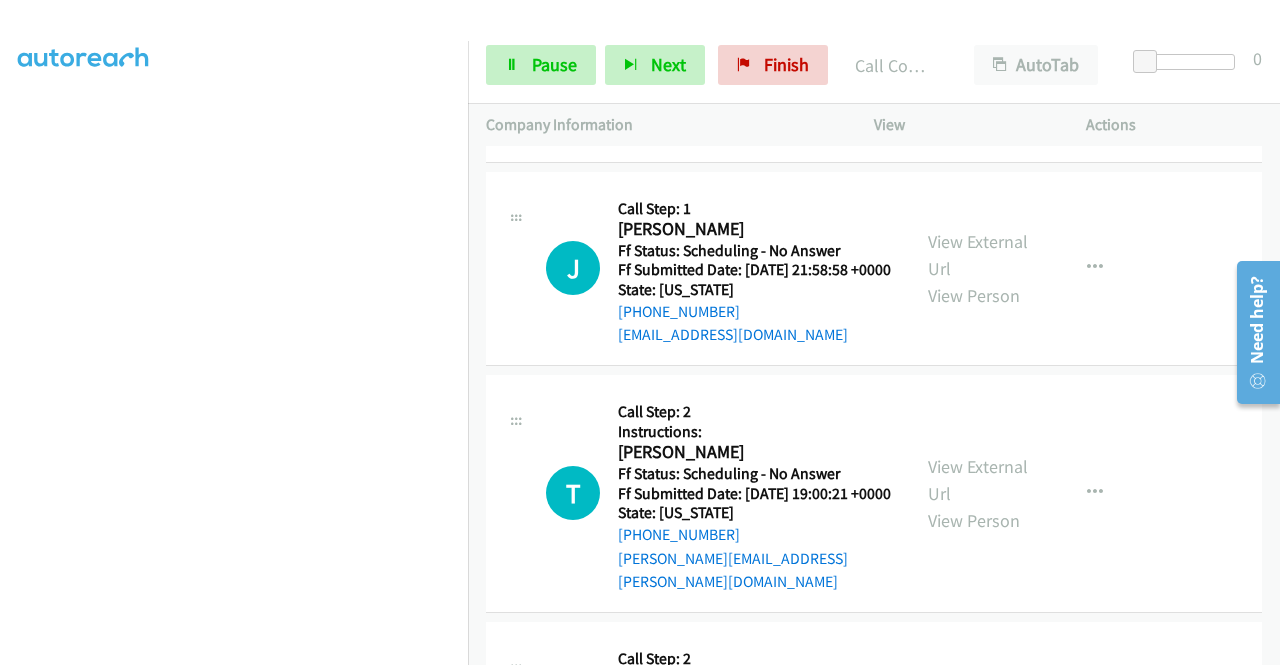 scroll, scrollTop: 4354, scrollLeft: 0, axis: vertical 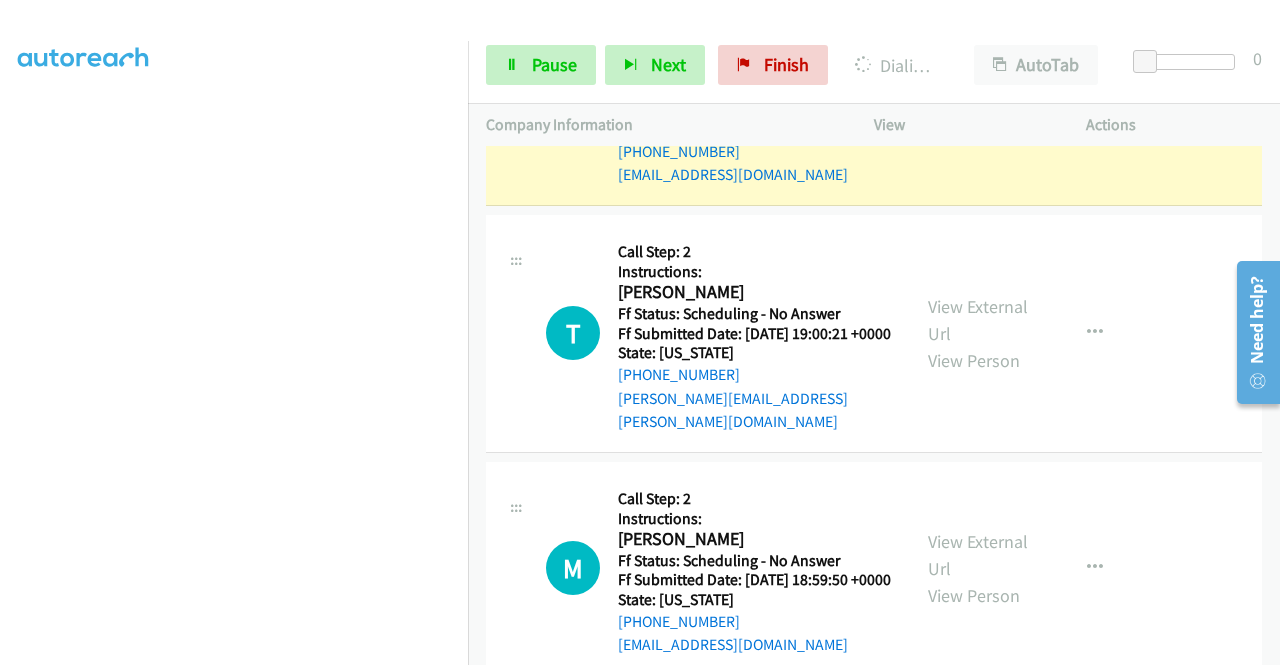 click on "View External Url" at bounding box center [978, 95] 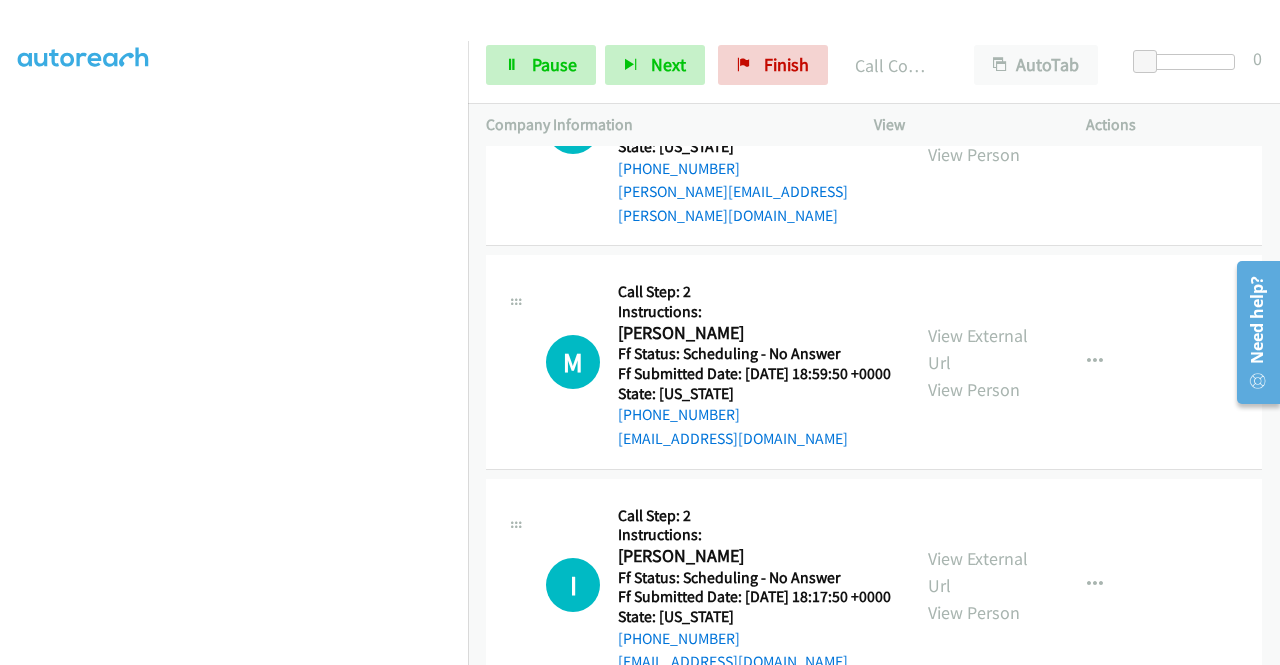 scroll, scrollTop: 4608, scrollLeft: 0, axis: vertical 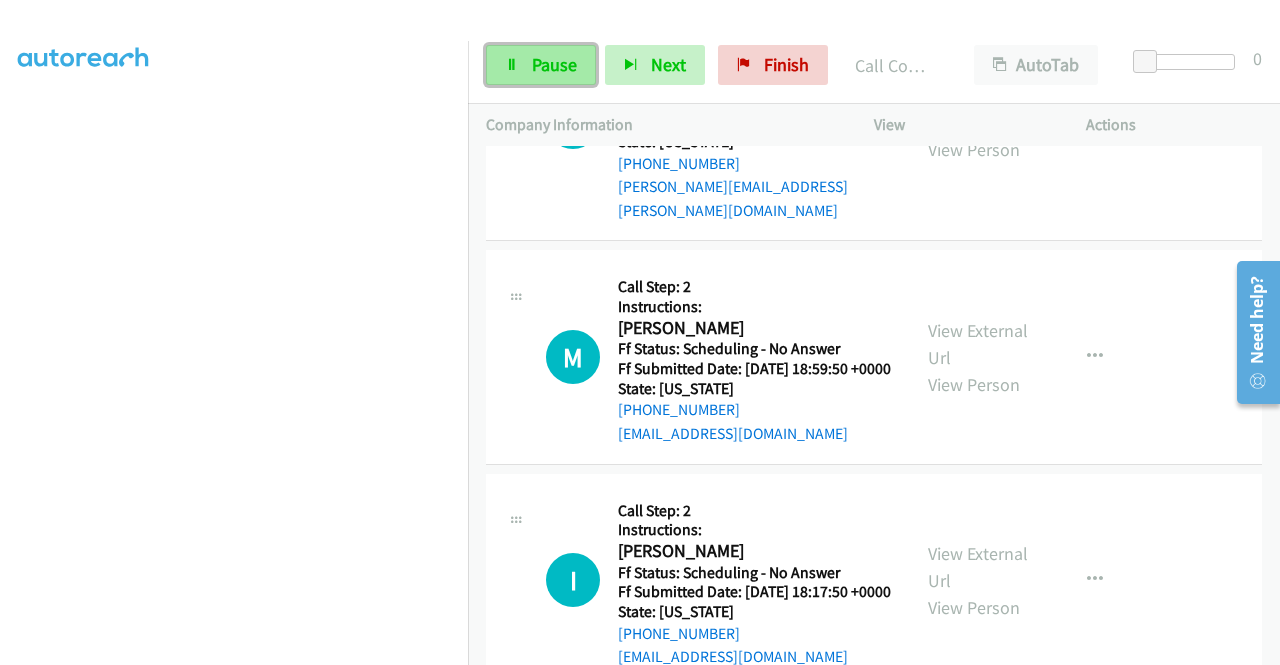 click on "Pause" at bounding box center (554, 64) 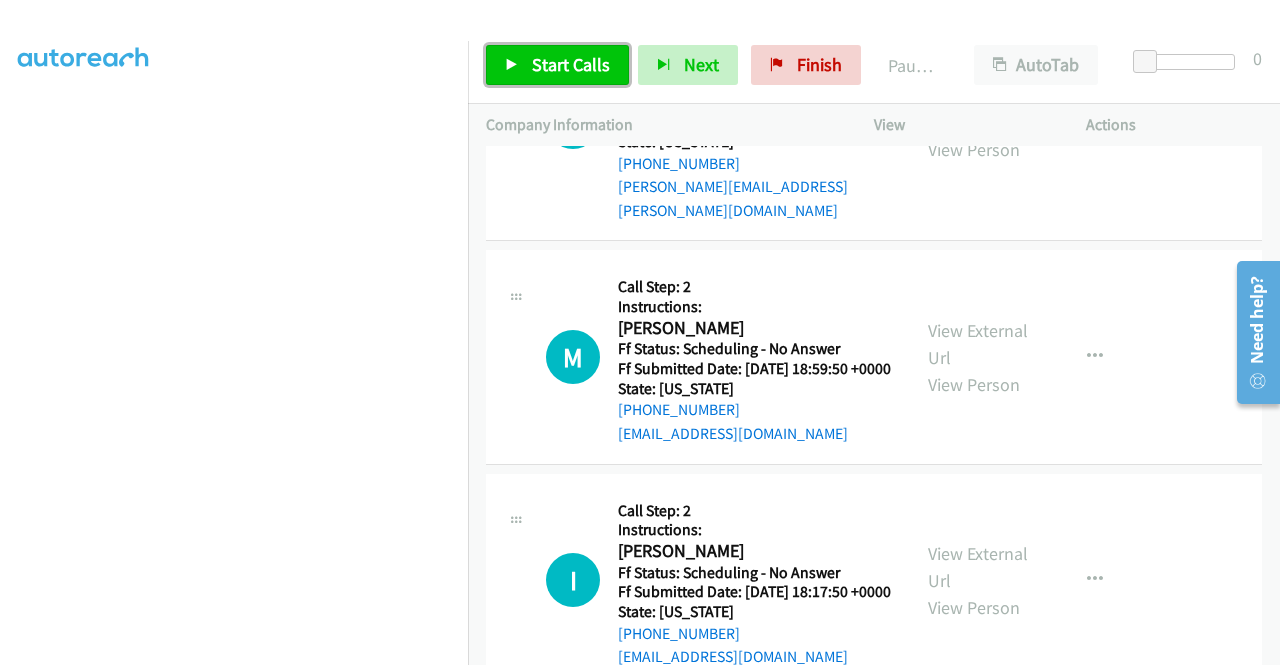 click on "Start Calls" at bounding box center [571, 64] 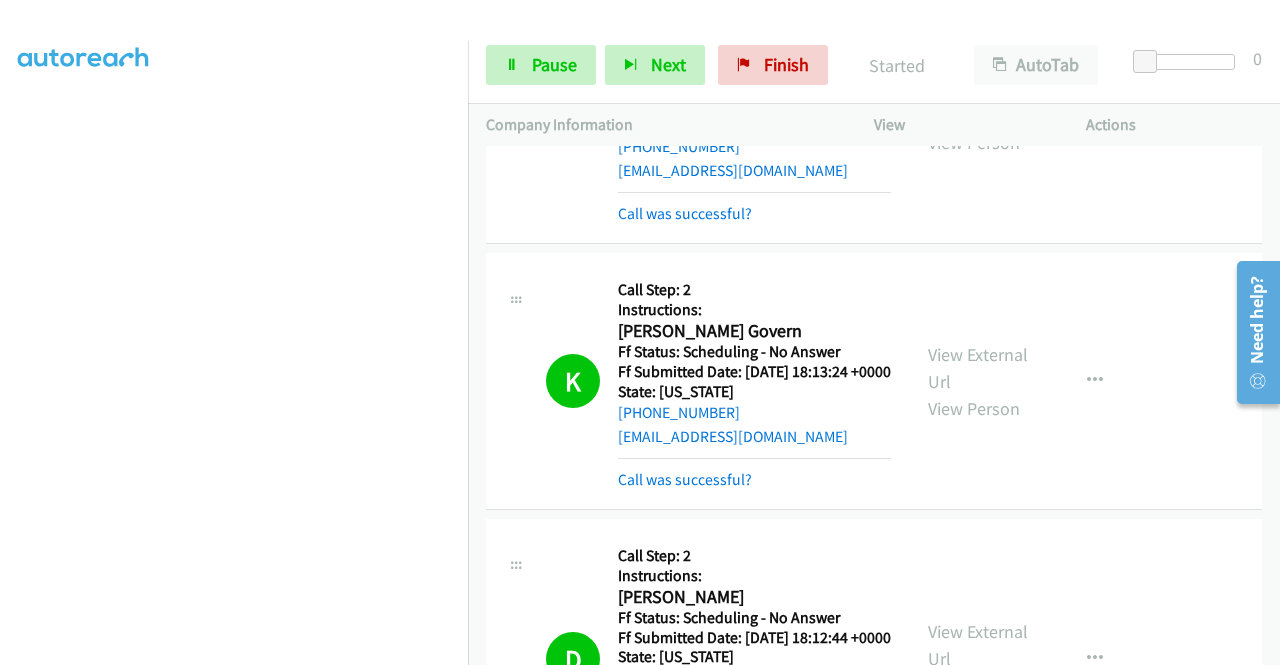 scroll, scrollTop: 0, scrollLeft: 0, axis: both 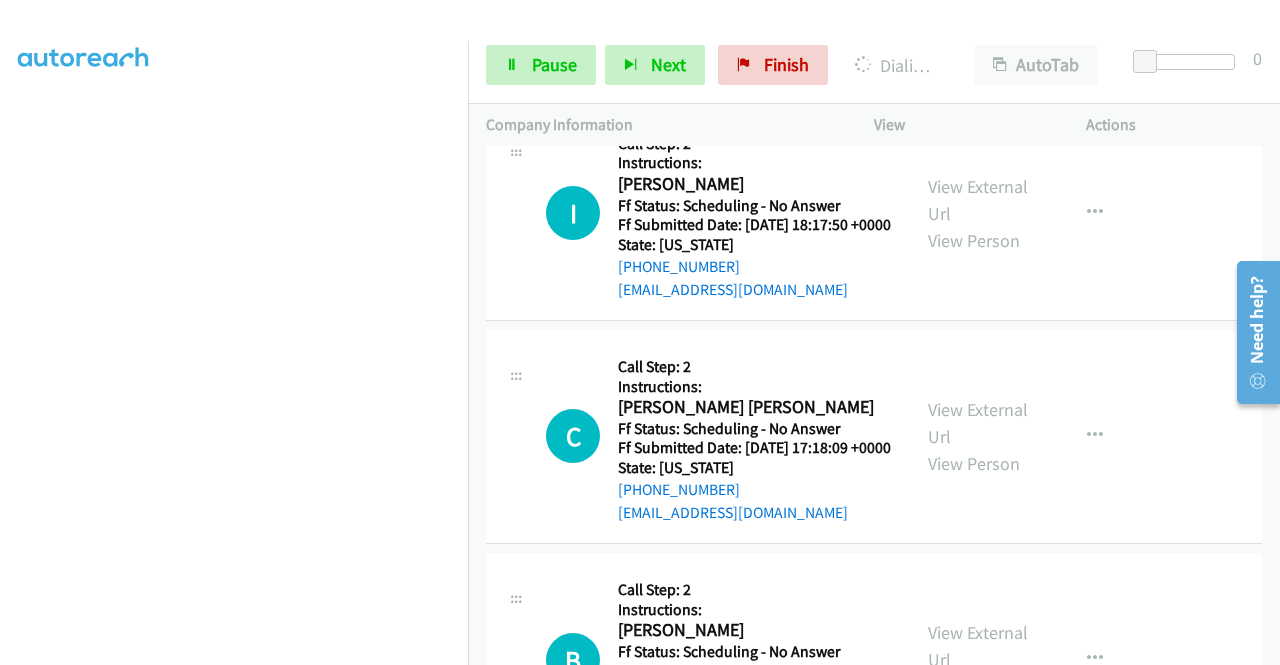 click on "View External Url" at bounding box center (978, -23) 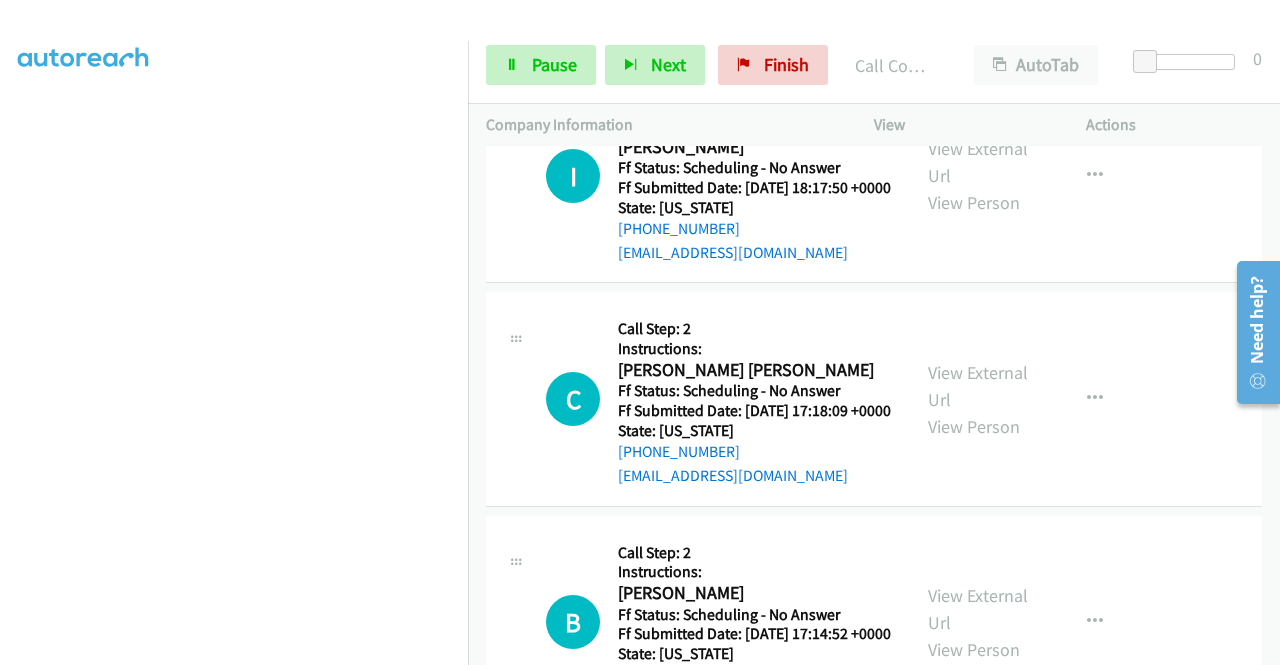 scroll, scrollTop: 5095, scrollLeft: 0, axis: vertical 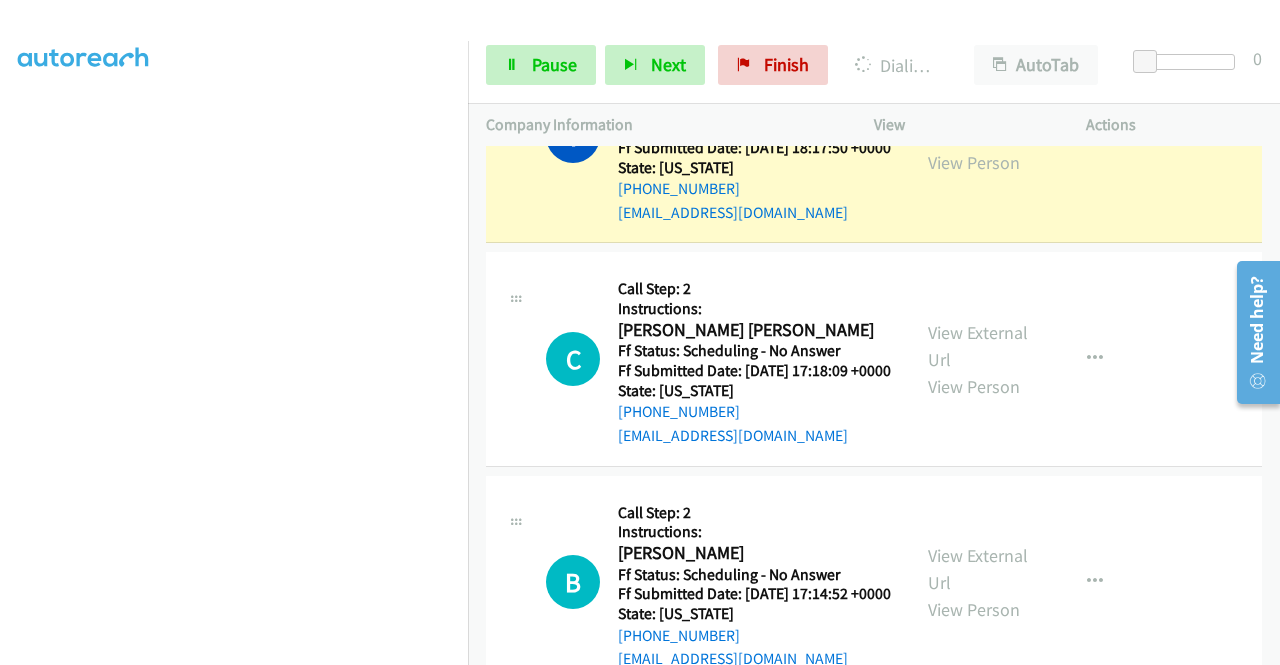 click on "View External Url" at bounding box center (978, 122) 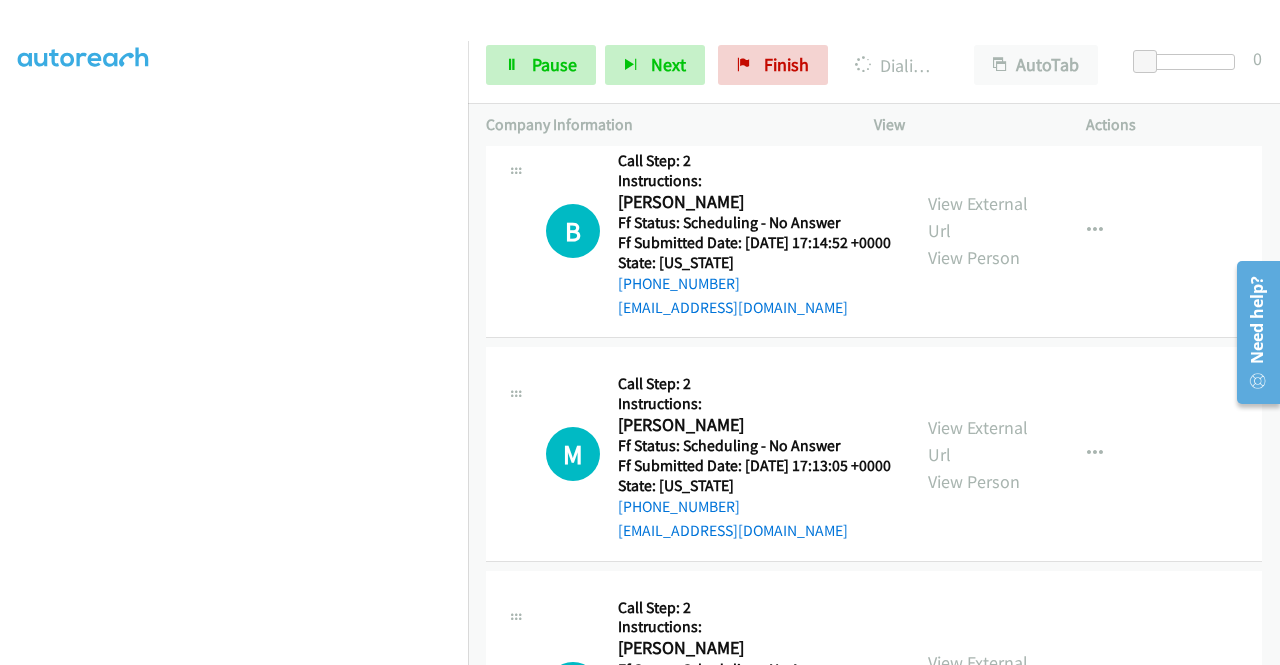 scroll, scrollTop: 5508, scrollLeft: 0, axis: vertical 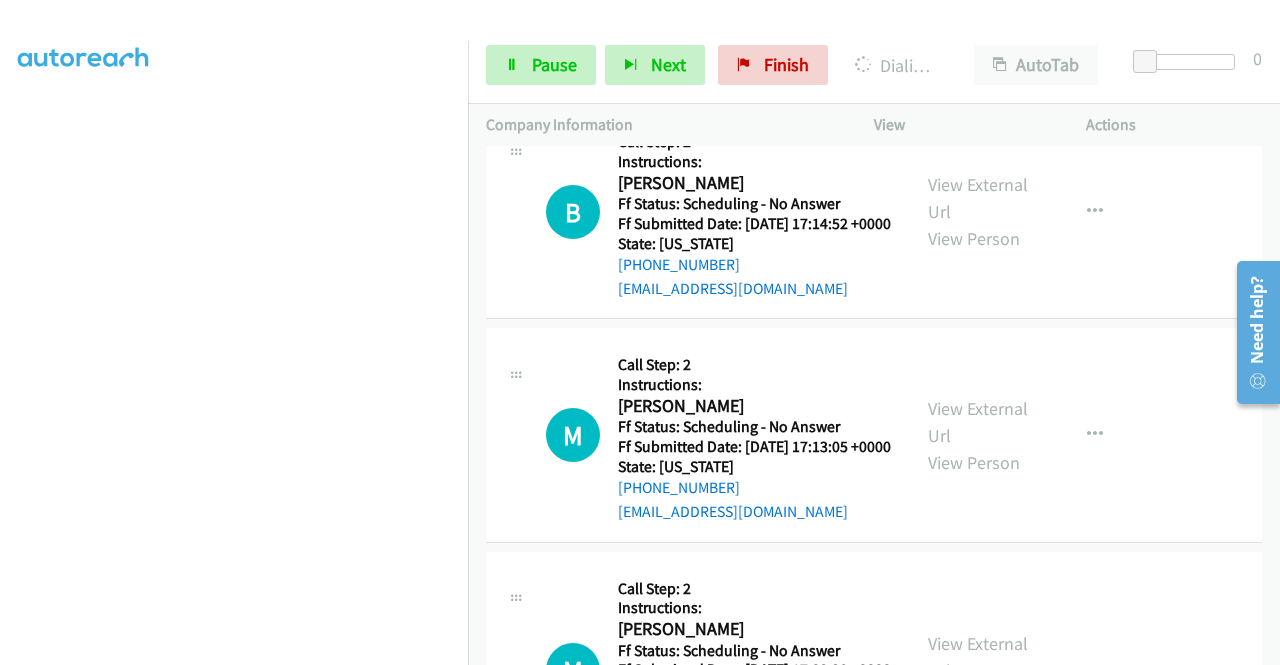 click on "View External Url" at bounding box center [978, -25] 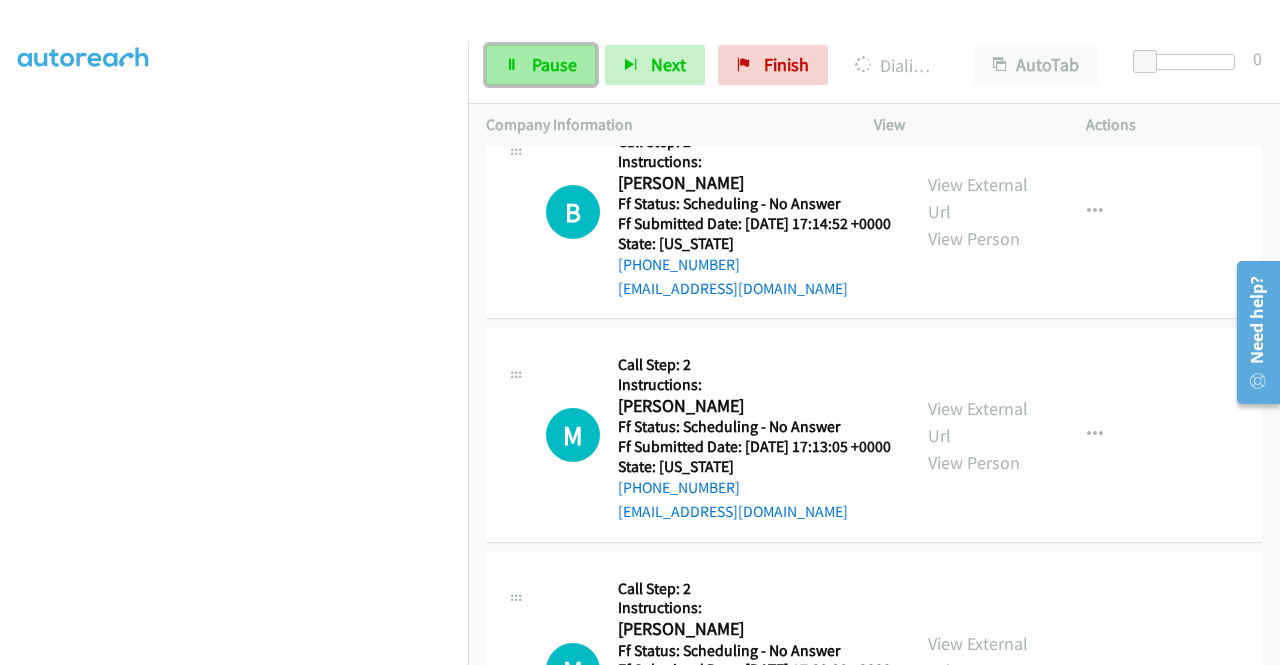 click on "Pause" at bounding box center [541, 65] 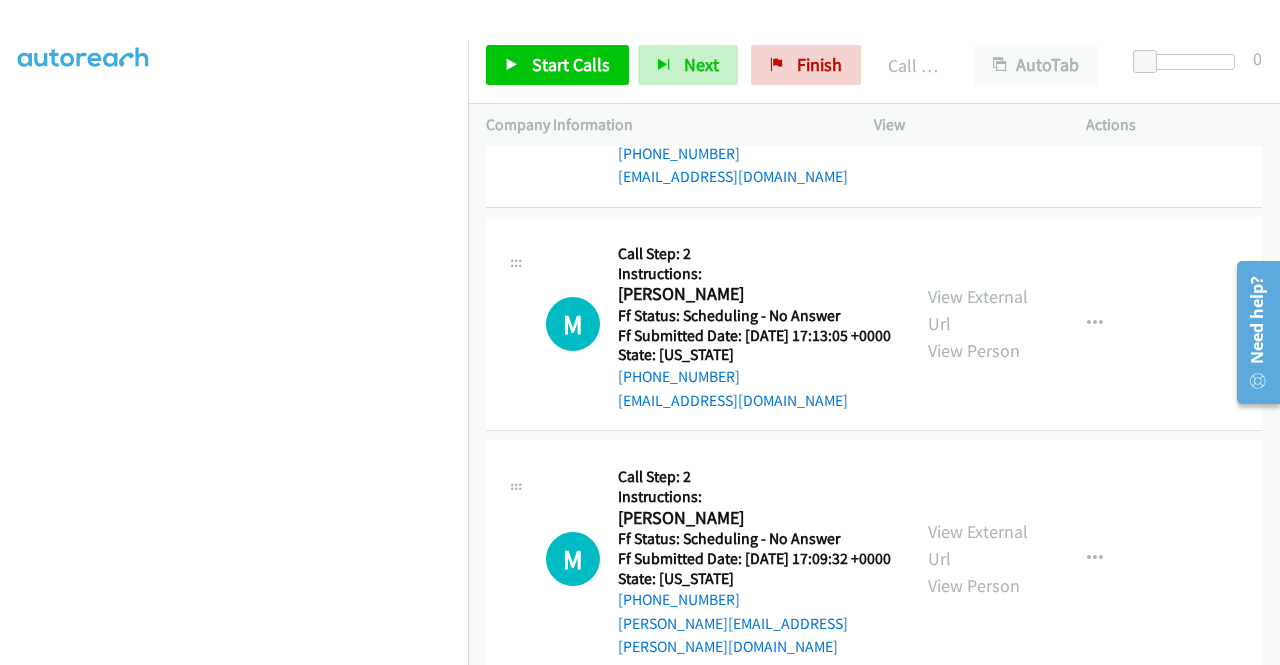 scroll, scrollTop: 5681, scrollLeft: 0, axis: vertical 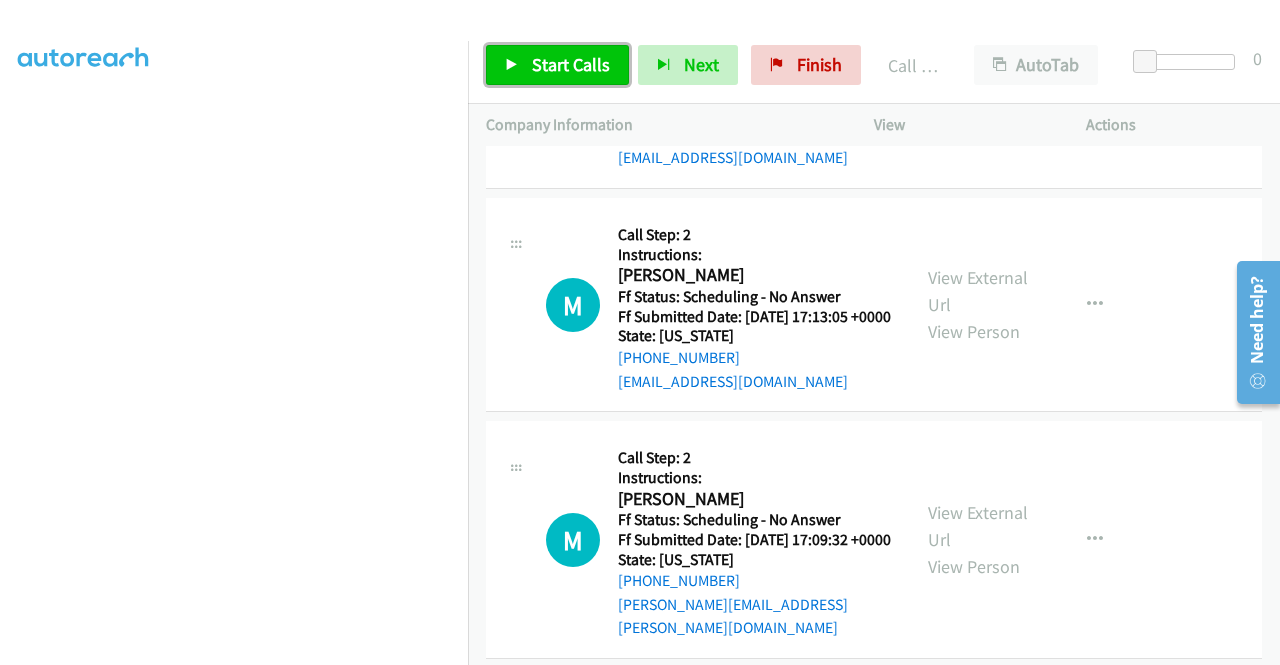 click on "Start Calls" at bounding box center (571, 64) 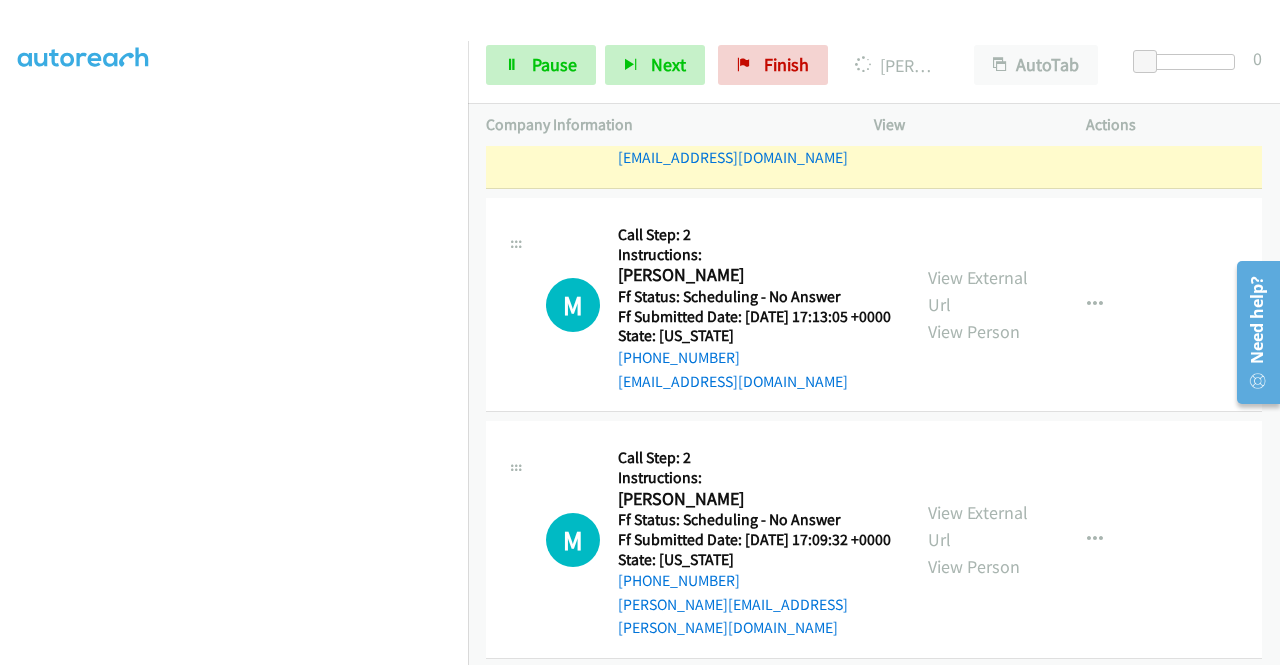 click on "View External Url" at bounding box center (978, 68) 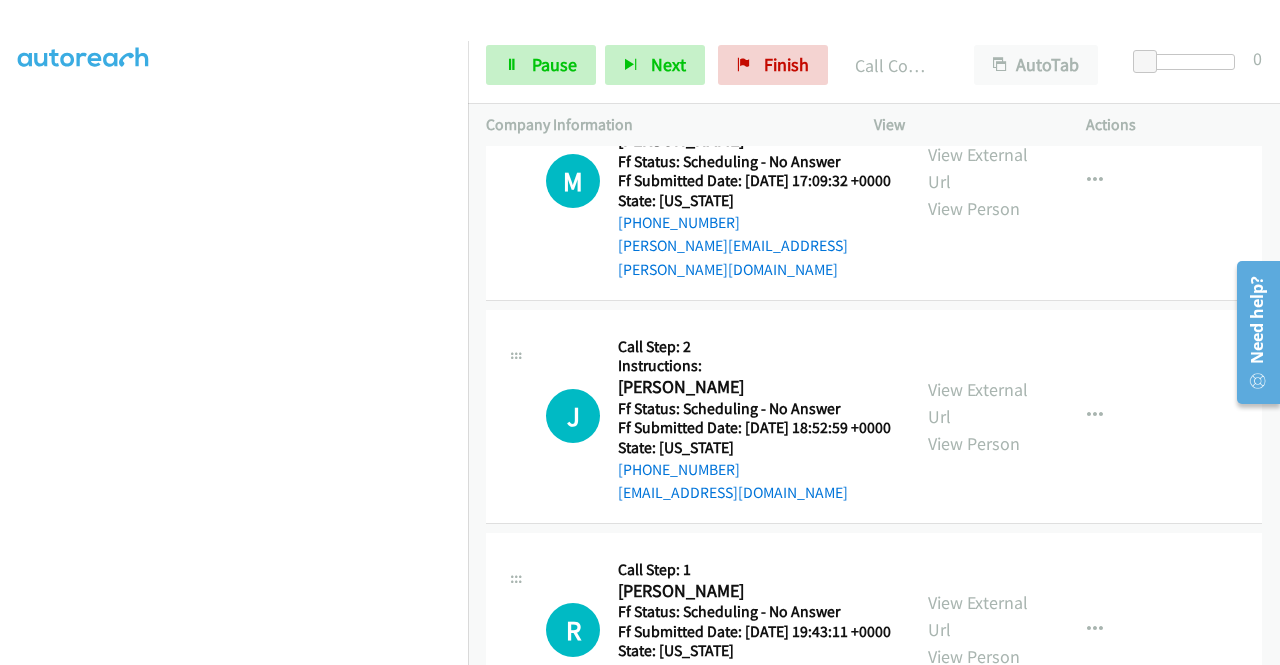 scroll, scrollTop: 6122, scrollLeft: 0, axis: vertical 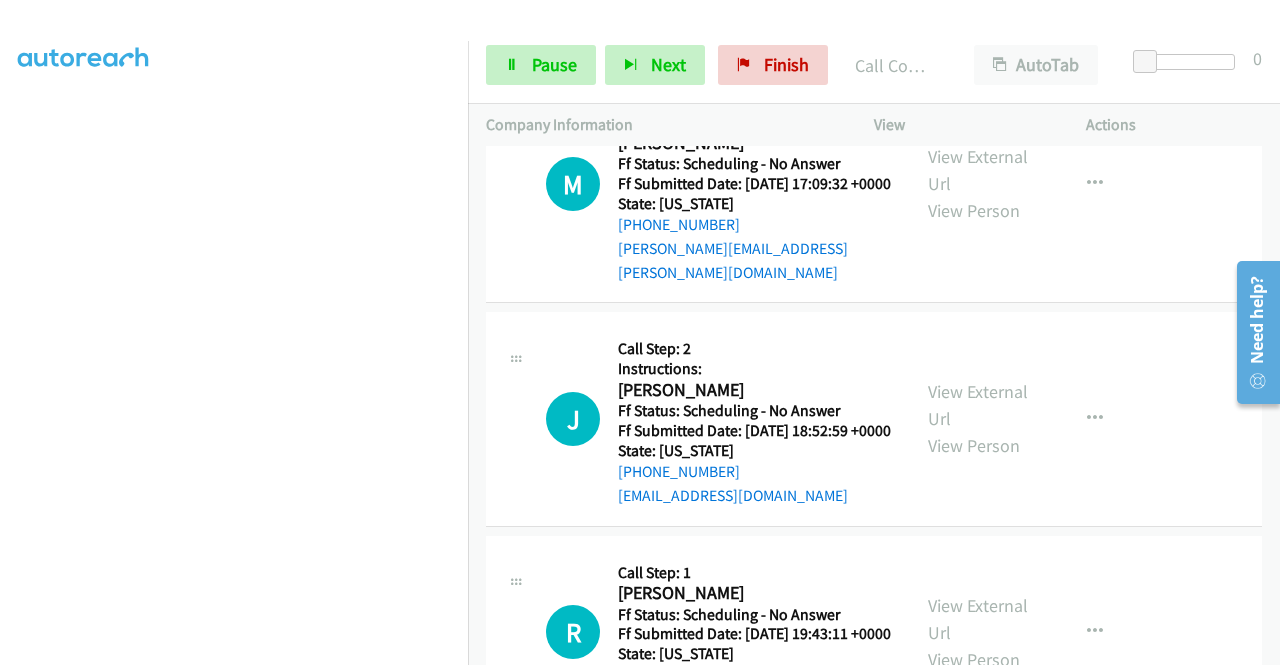 click on "View External Url
View Person" at bounding box center [980, -73] 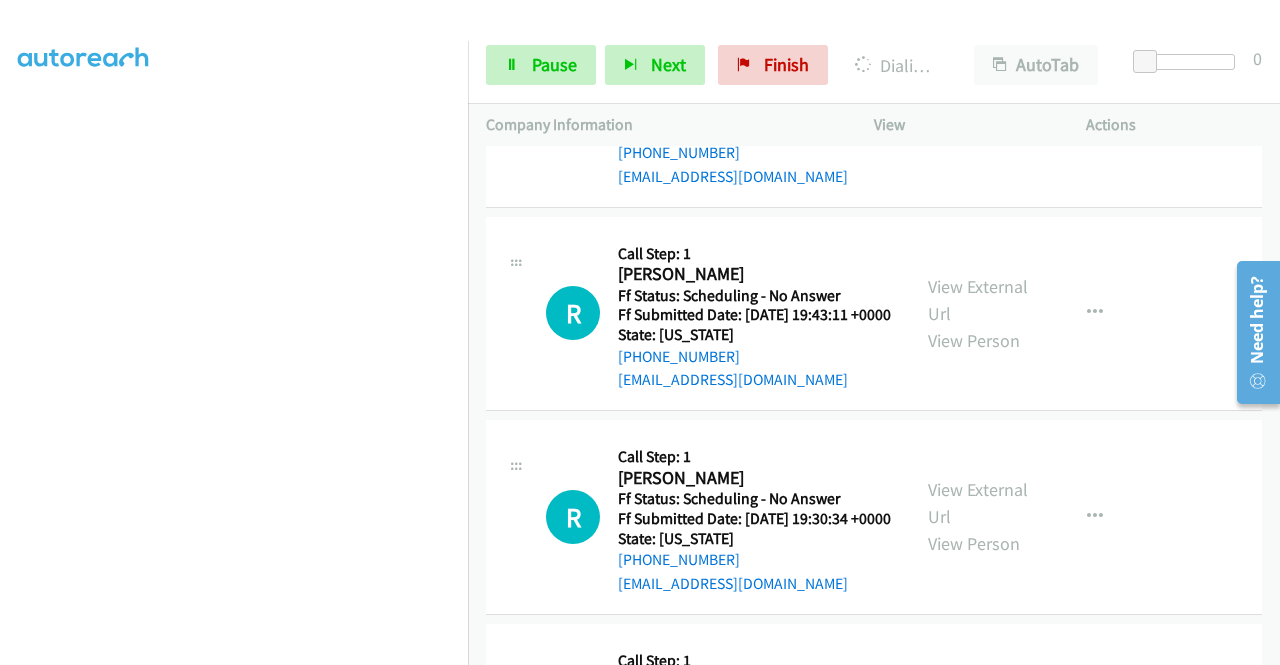 scroll, scrollTop: 6481, scrollLeft: 0, axis: vertical 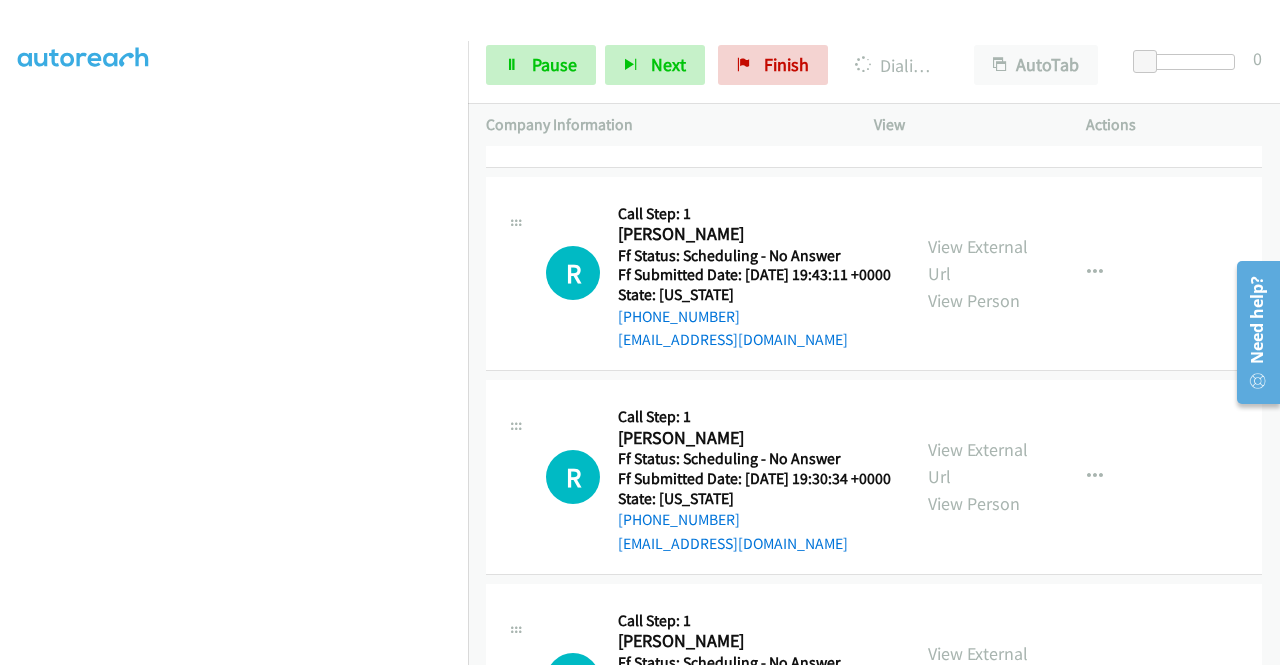 click on "View External Url
View Person" at bounding box center (980, -176) 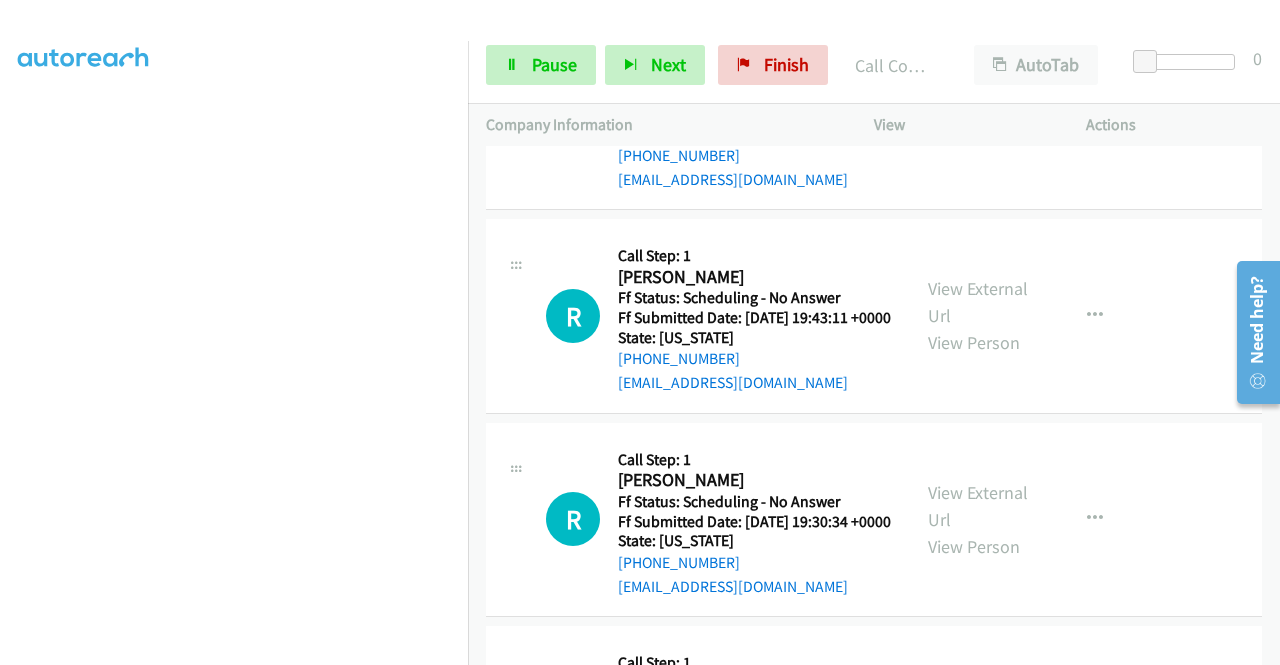 scroll, scrollTop: 6502, scrollLeft: 0, axis: vertical 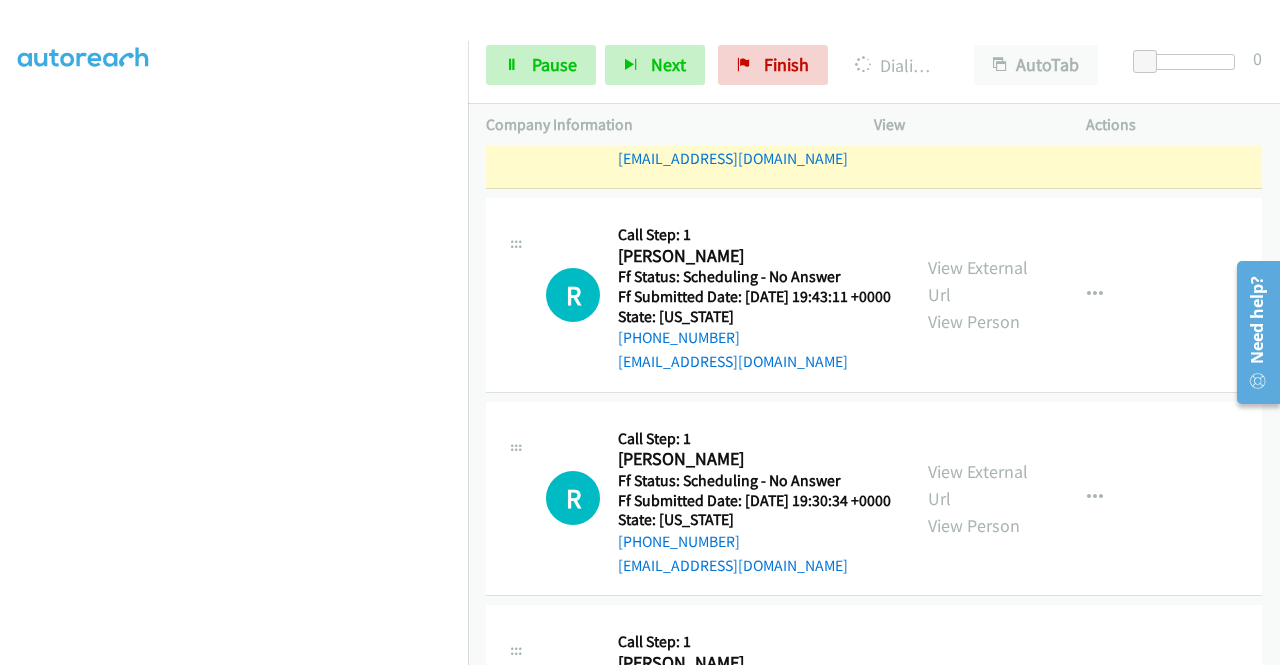 click on "View External Url" at bounding box center [978, 68] 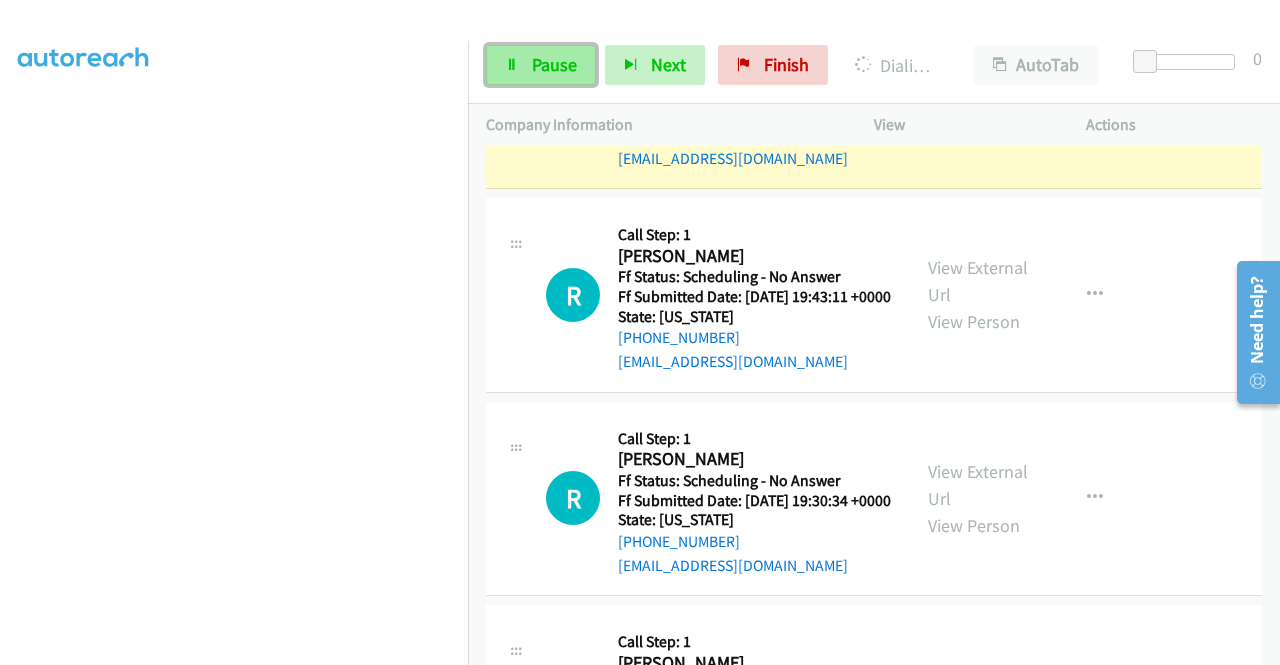 click on "Pause" at bounding box center [541, 65] 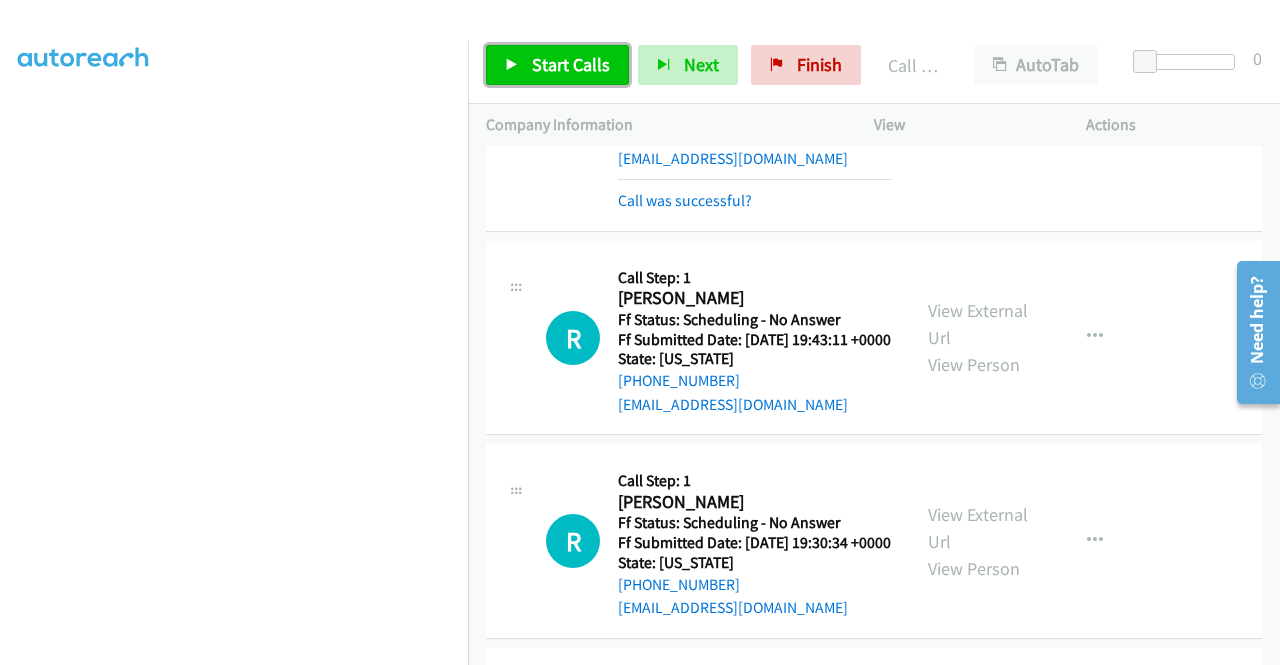 click on "Start Calls" at bounding box center (557, 65) 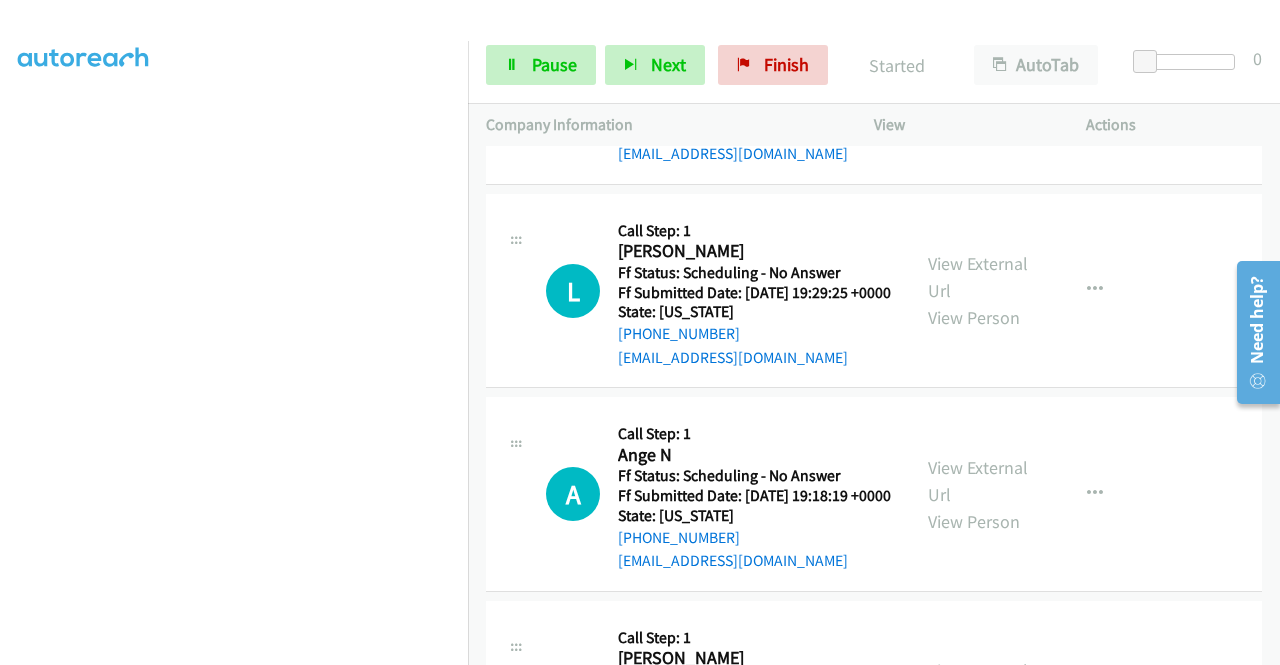 scroll, scrollTop: 7033, scrollLeft: 0, axis: vertical 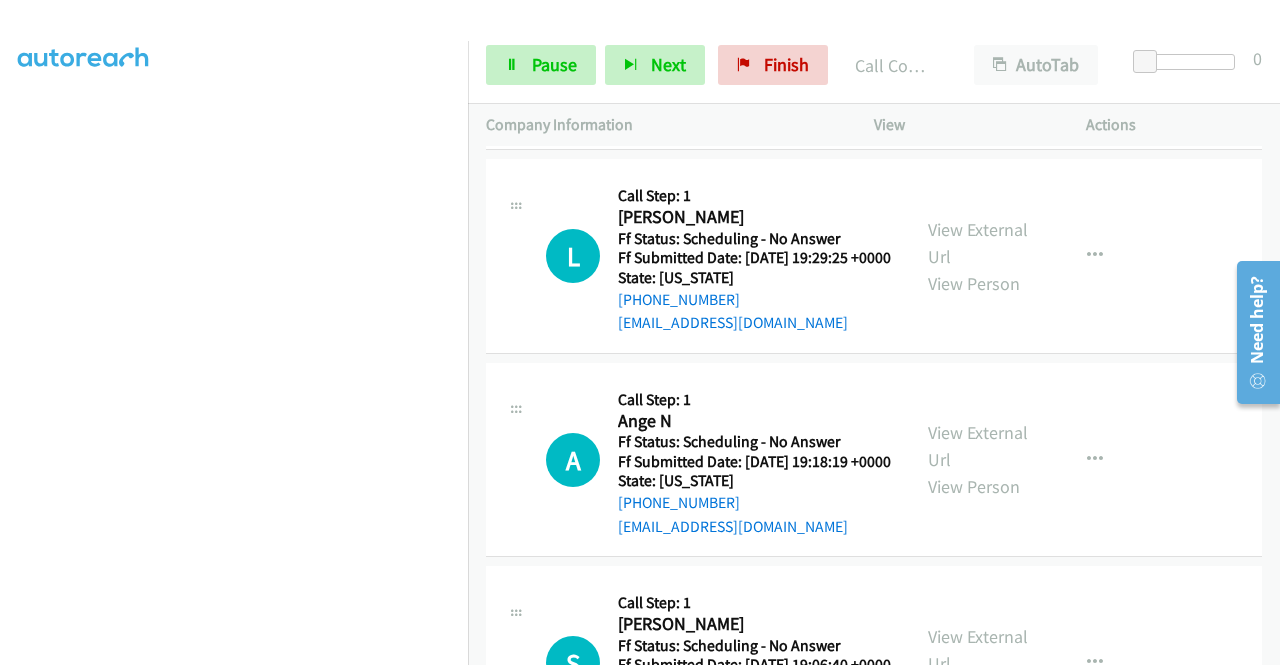 click on "View External Url
View Person" at bounding box center [980, -173] 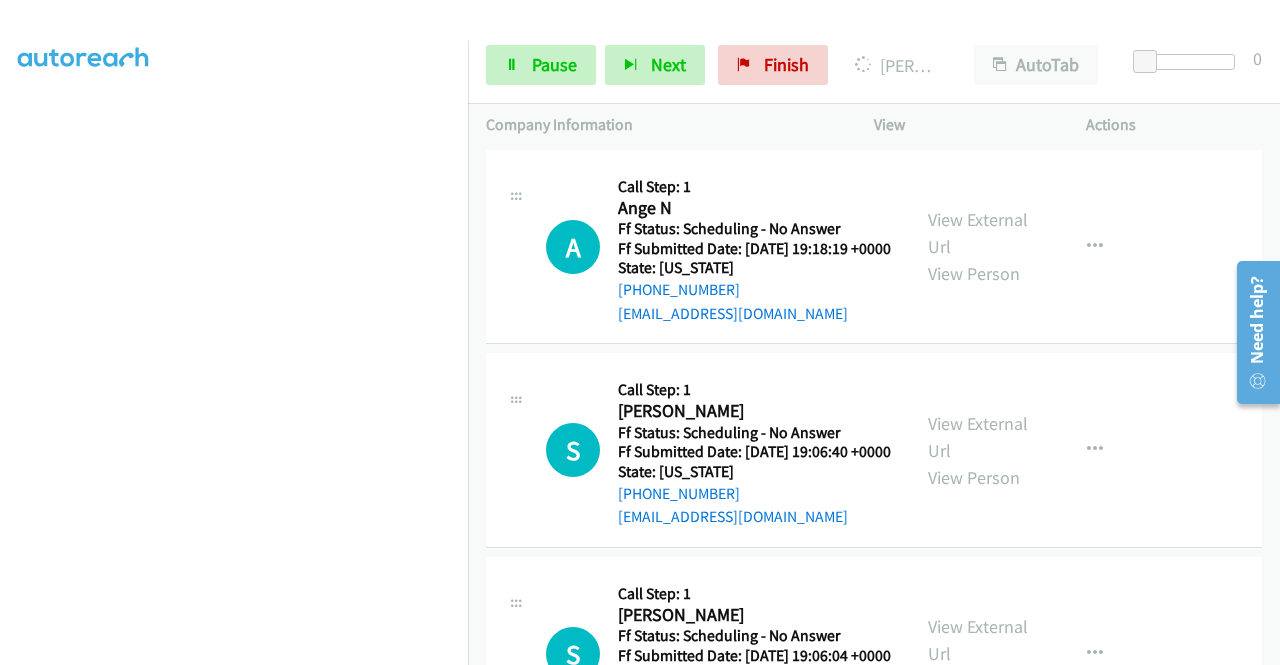 scroll, scrollTop: 7273, scrollLeft: 0, axis: vertical 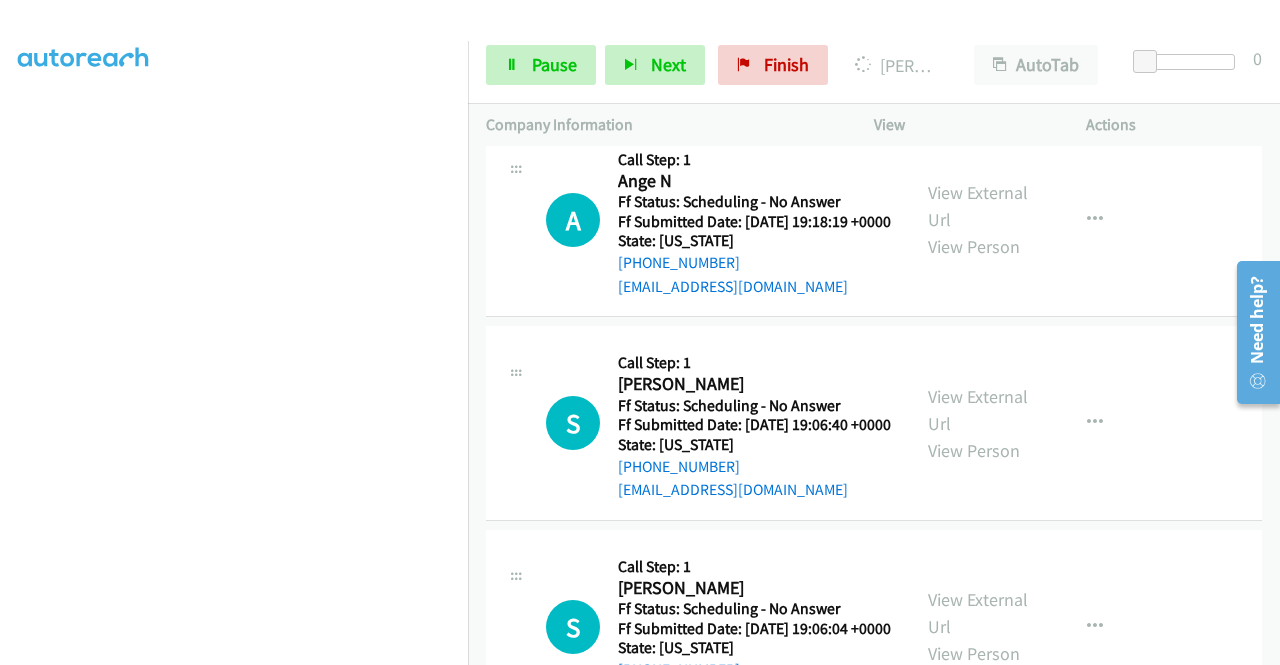 click on "View External Url" at bounding box center [978, -201] 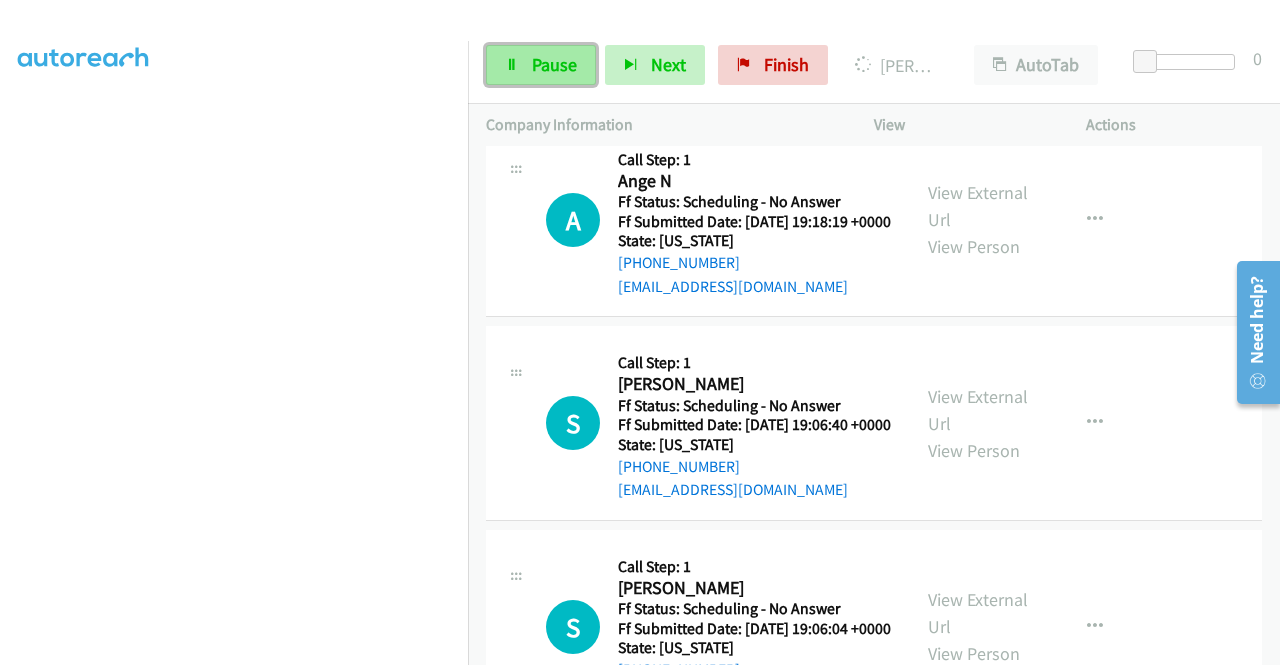 click on "Pause" at bounding box center [541, 65] 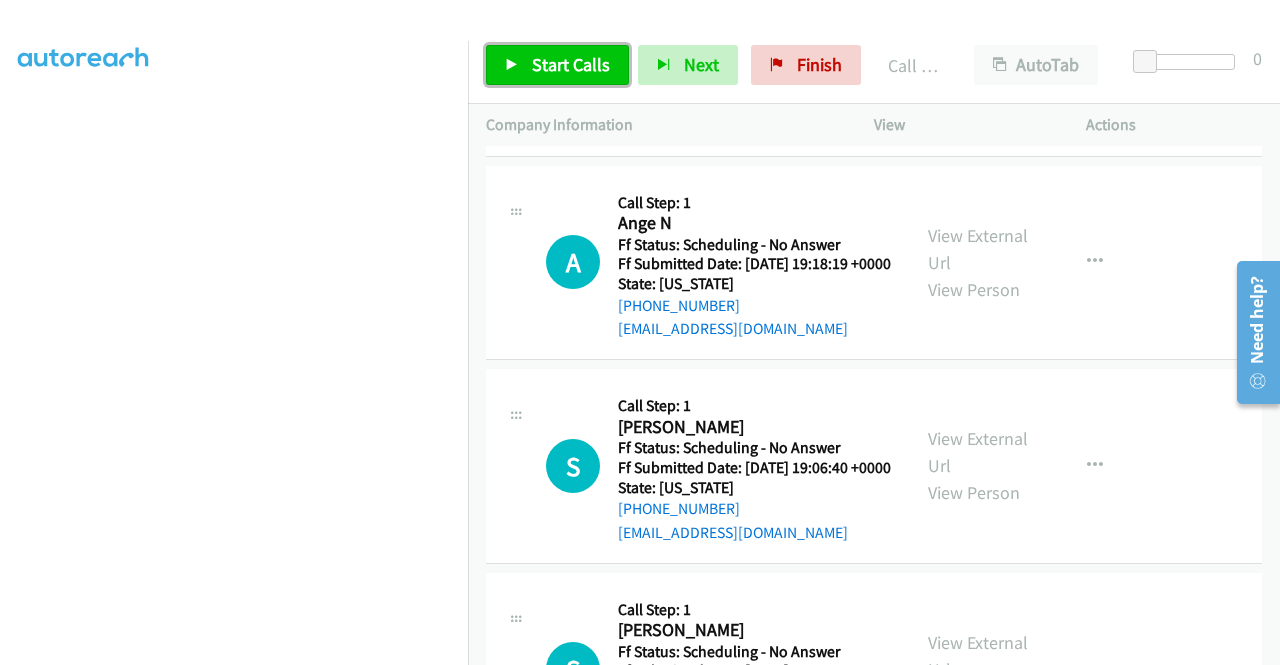 click on "Start Calls" at bounding box center [557, 65] 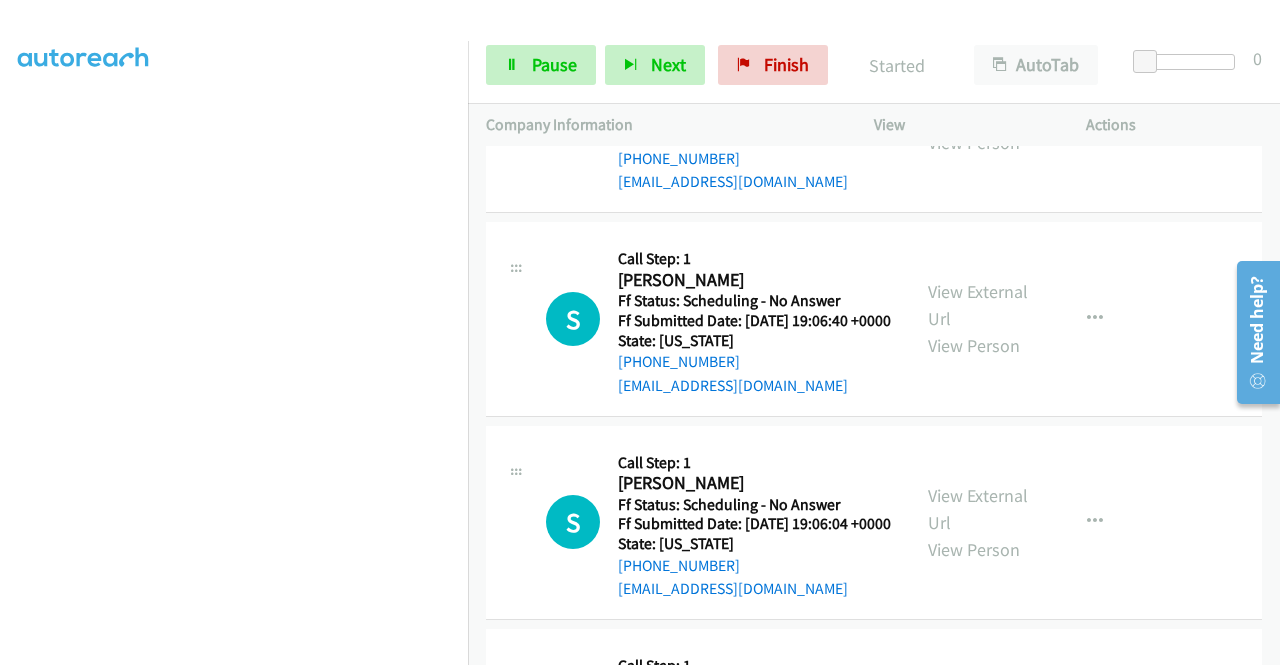 scroll, scrollTop: 7460, scrollLeft: 0, axis: vertical 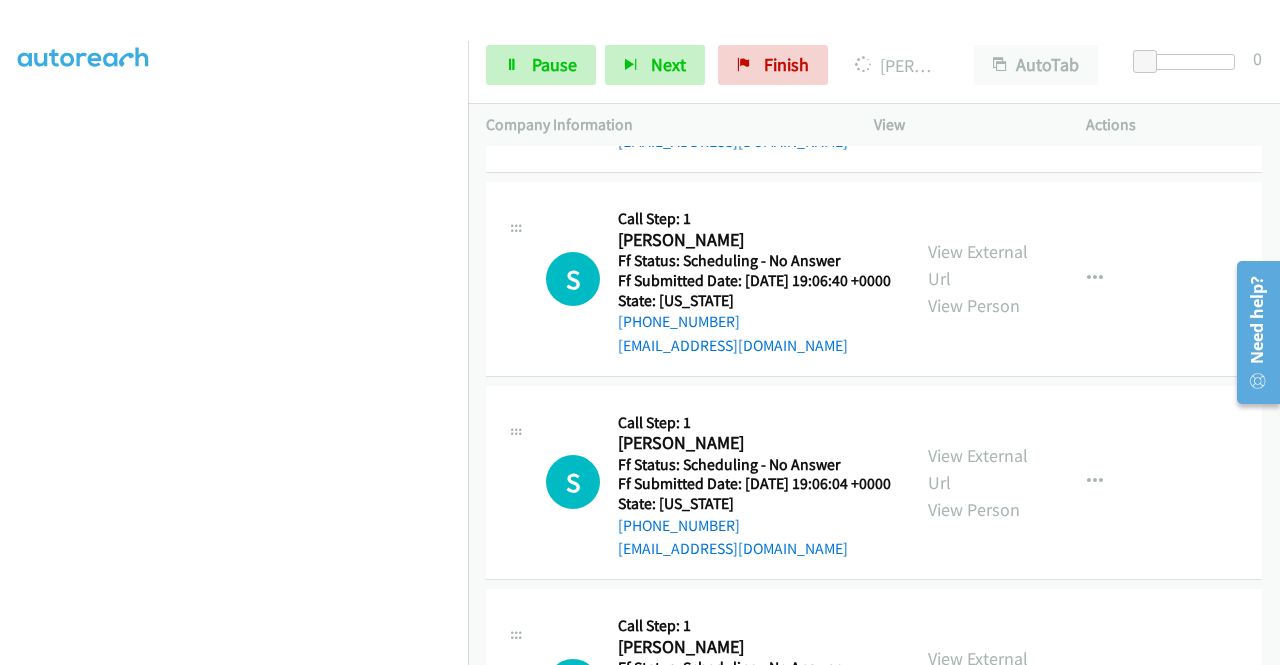click on "View External Url
View Person" at bounding box center [980, -129] 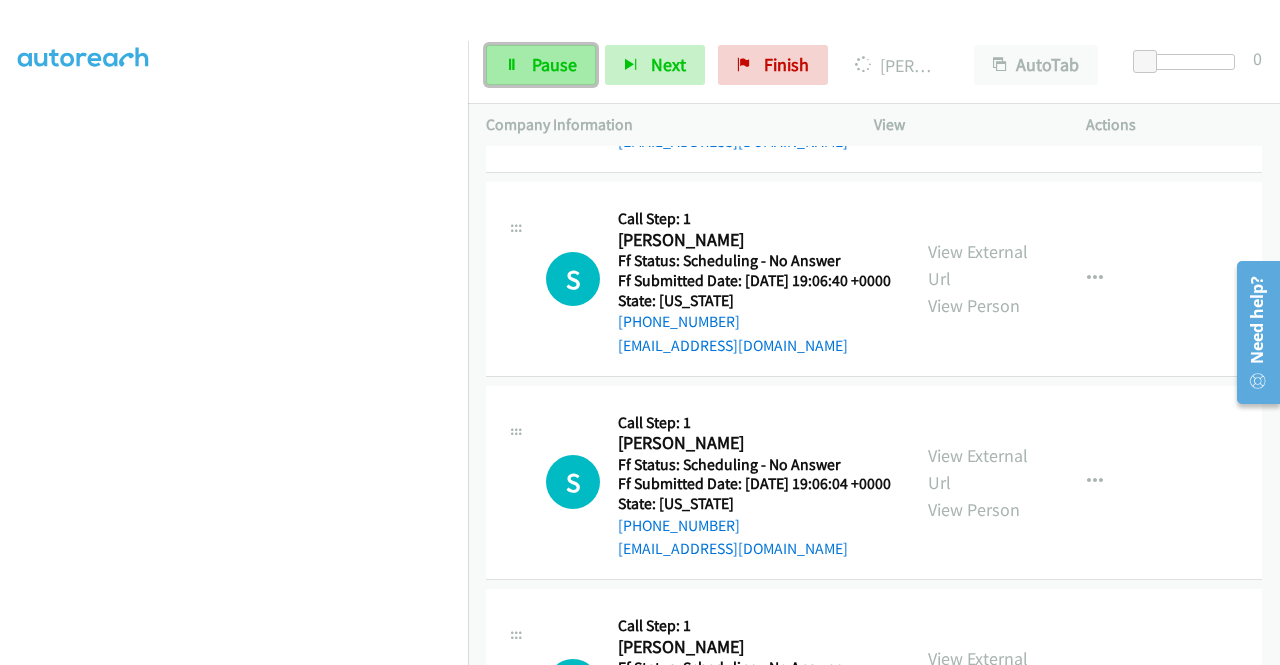click on "Pause" at bounding box center [554, 64] 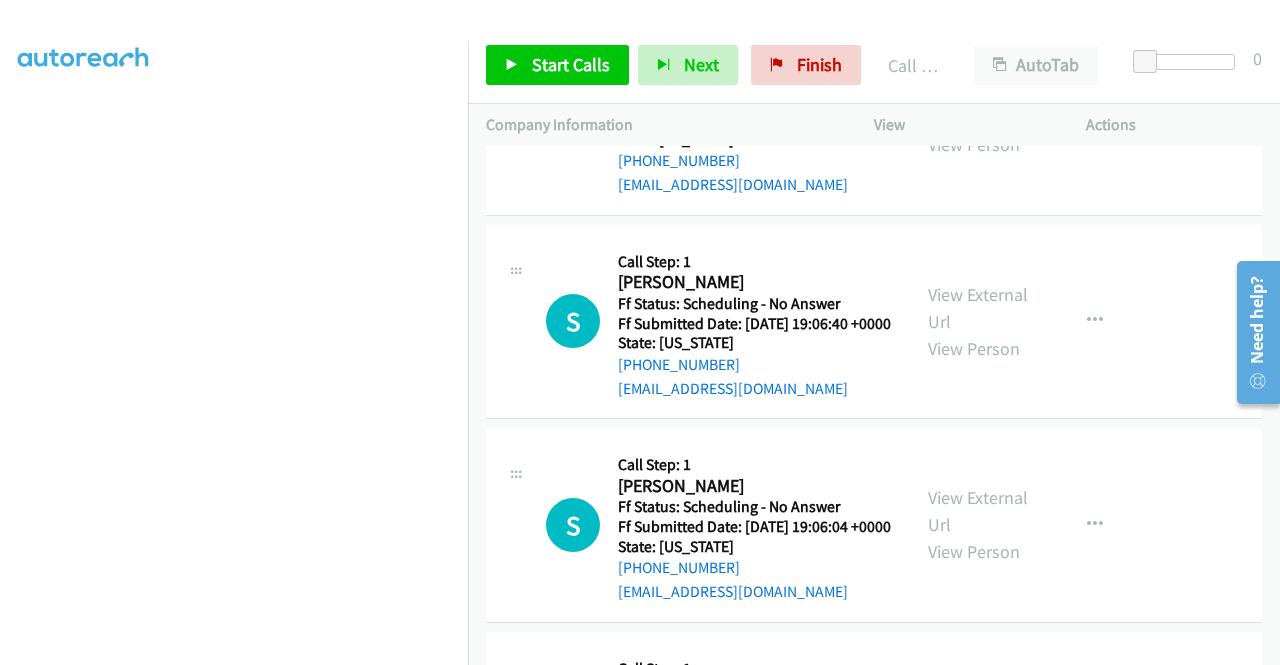 click on "Call was successful?" at bounding box center (685, -19) 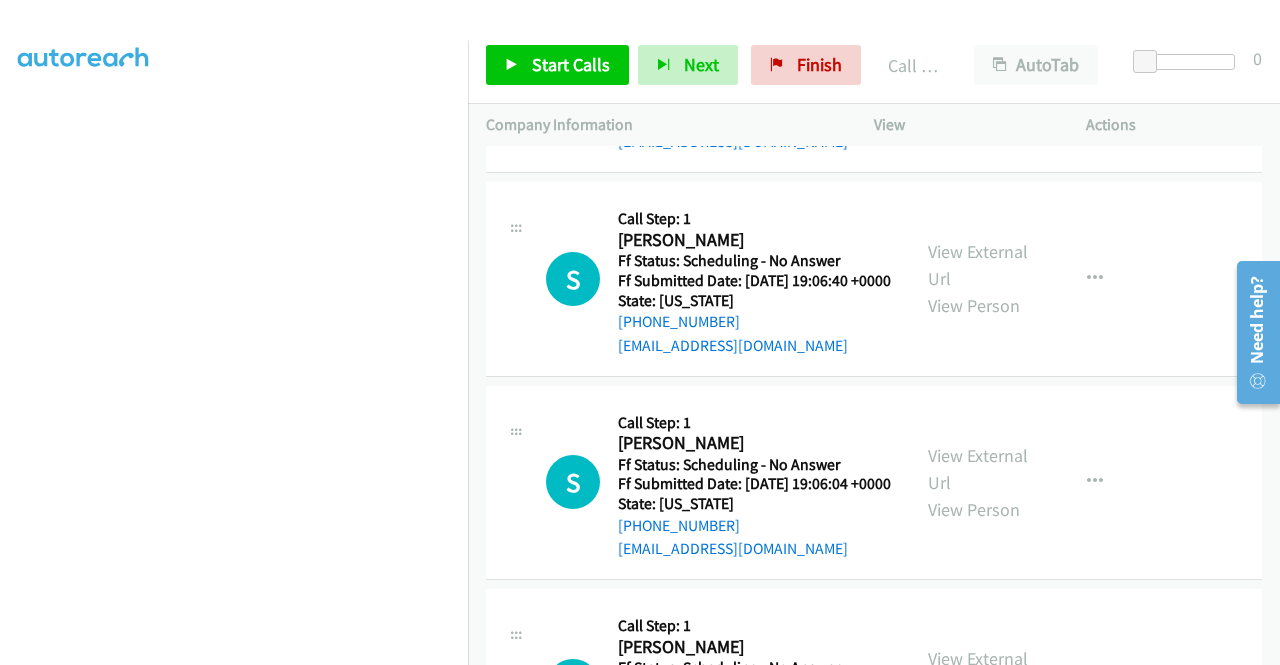 click on "Start Calls
Pause
Next
Finish
Call Completed
AutoTab
AutoTab
0" at bounding box center [874, 65] 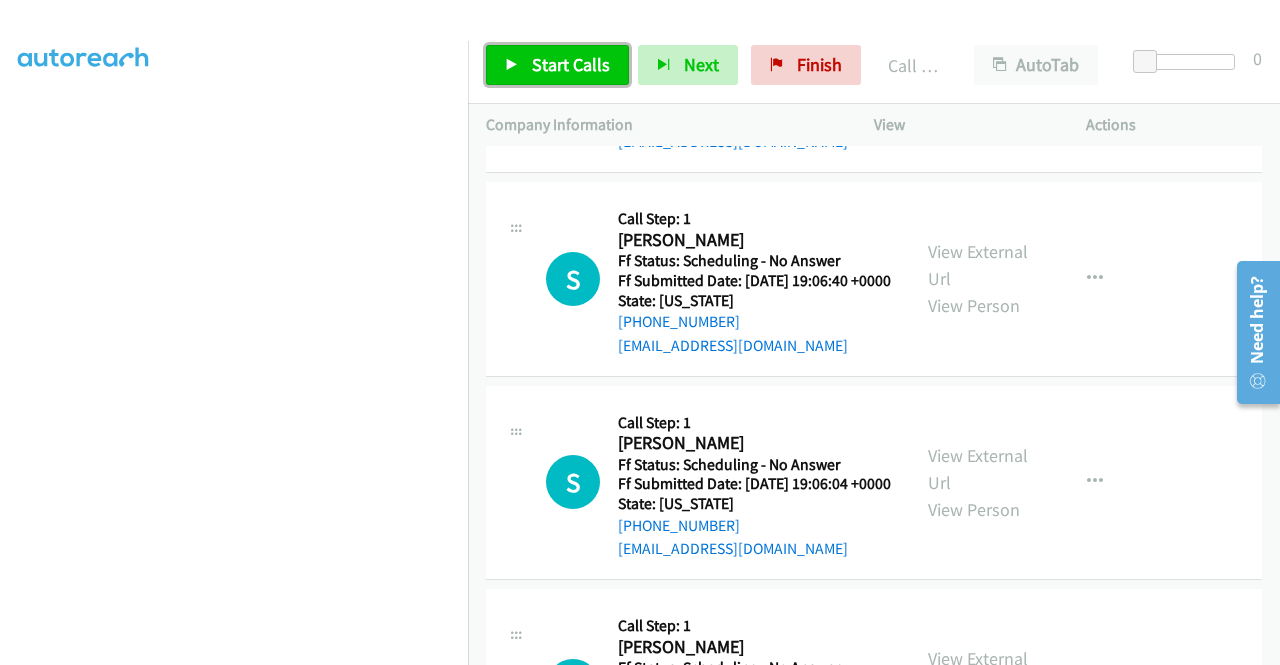 click on "Start Calls" at bounding box center [557, 65] 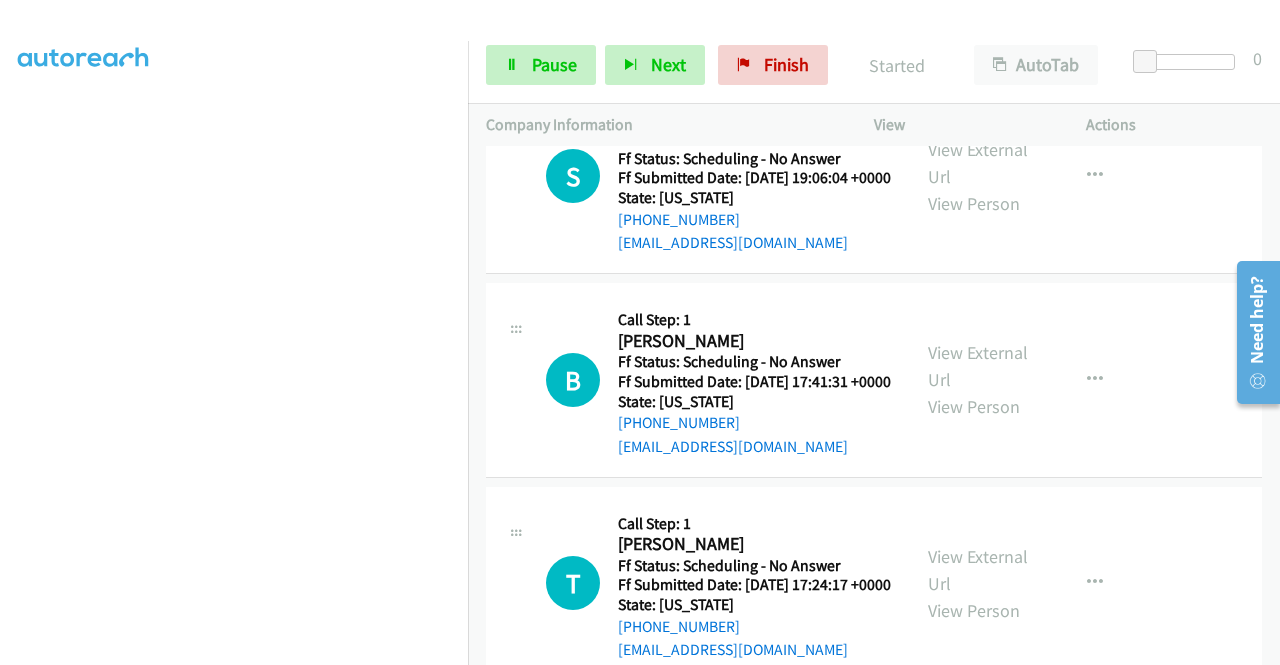 scroll, scrollTop: 7820, scrollLeft: 0, axis: vertical 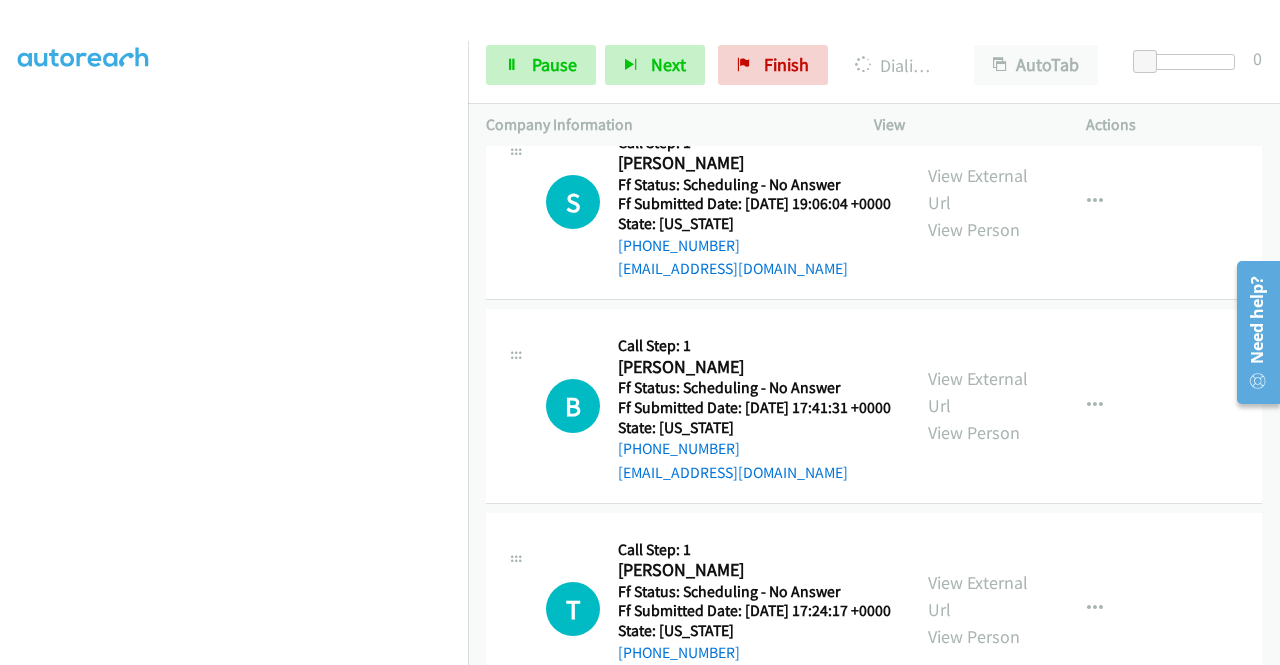 click on "View External Url" at bounding box center (978, -218) 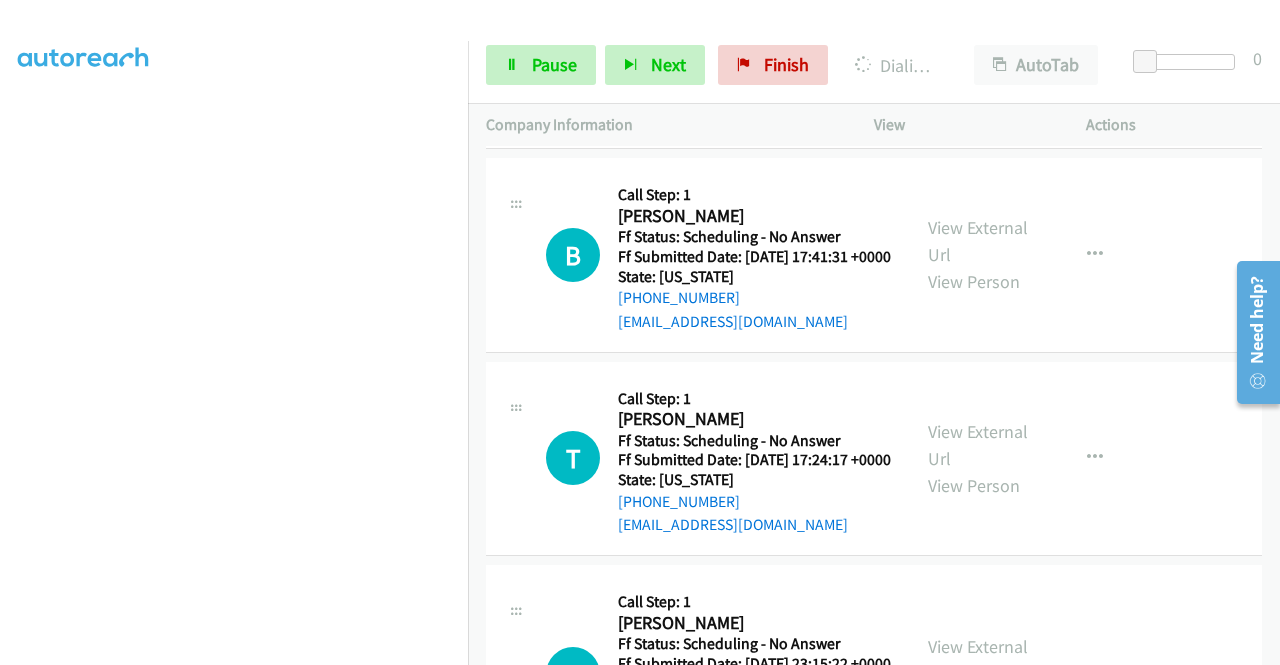scroll, scrollTop: 7900, scrollLeft: 0, axis: vertical 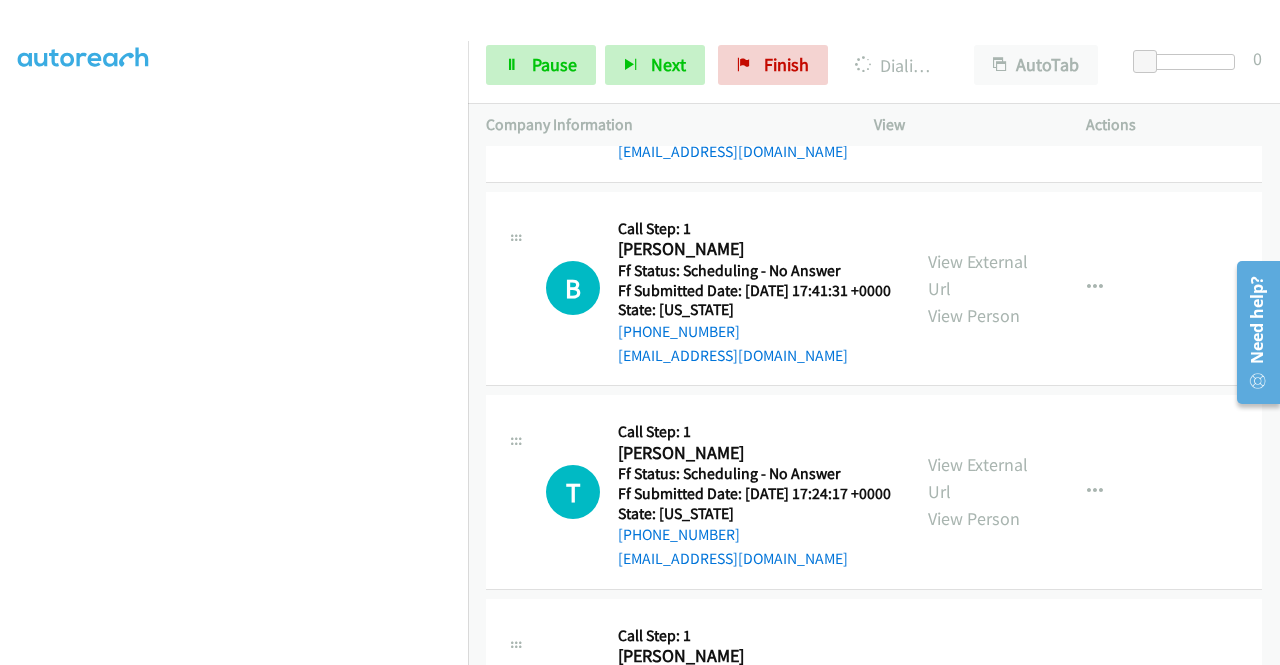 click on "View External Url" at bounding box center [978, -132] 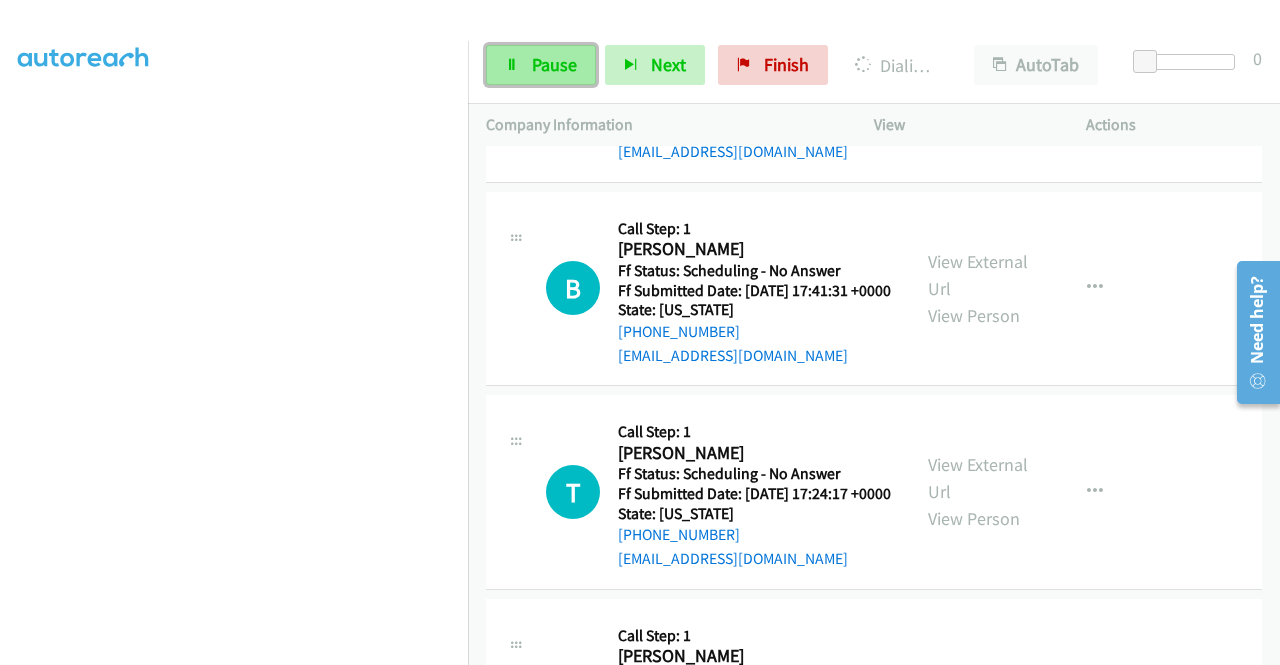 click on "Pause" at bounding box center (541, 65) 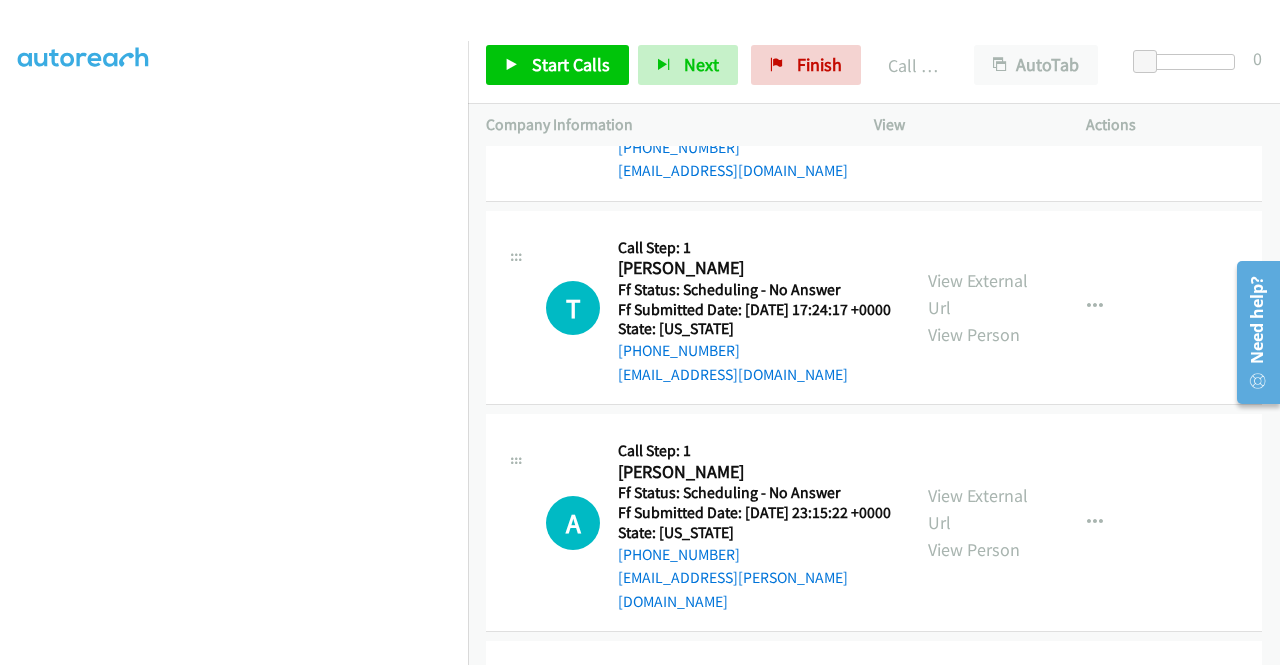 scroll, scrollTop: 8166, scrollLeft: 0, axis: vertical 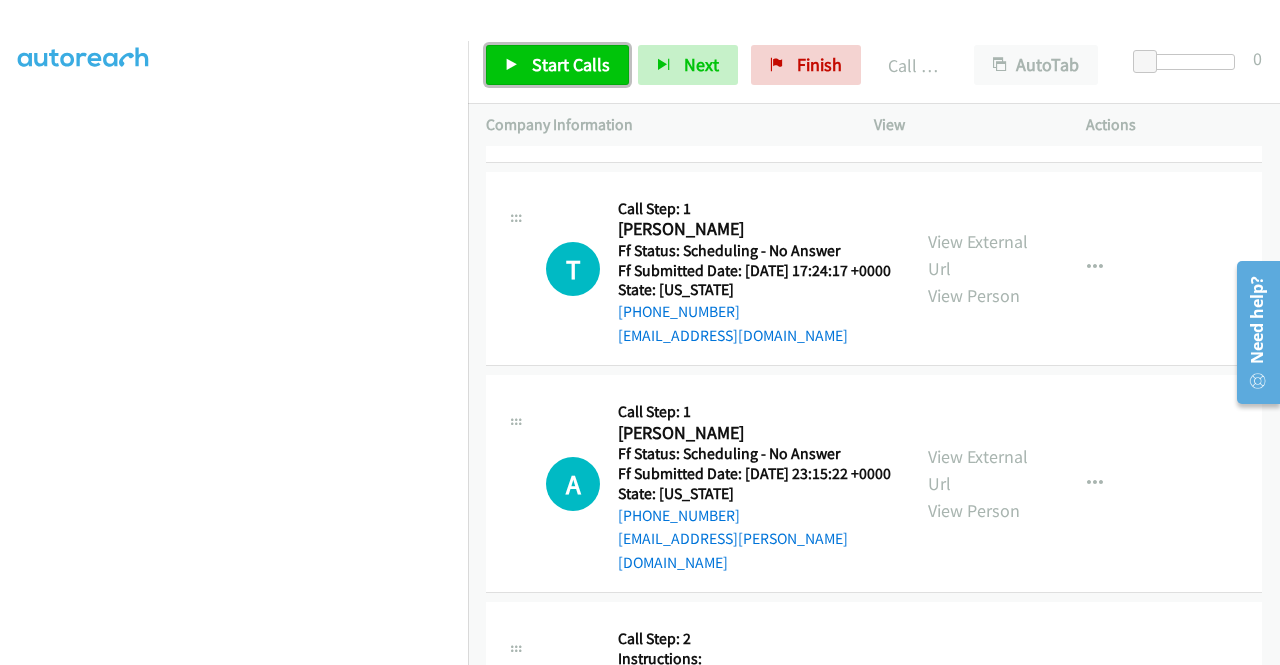click on "Start Calls" at bounding box center [557, 65] 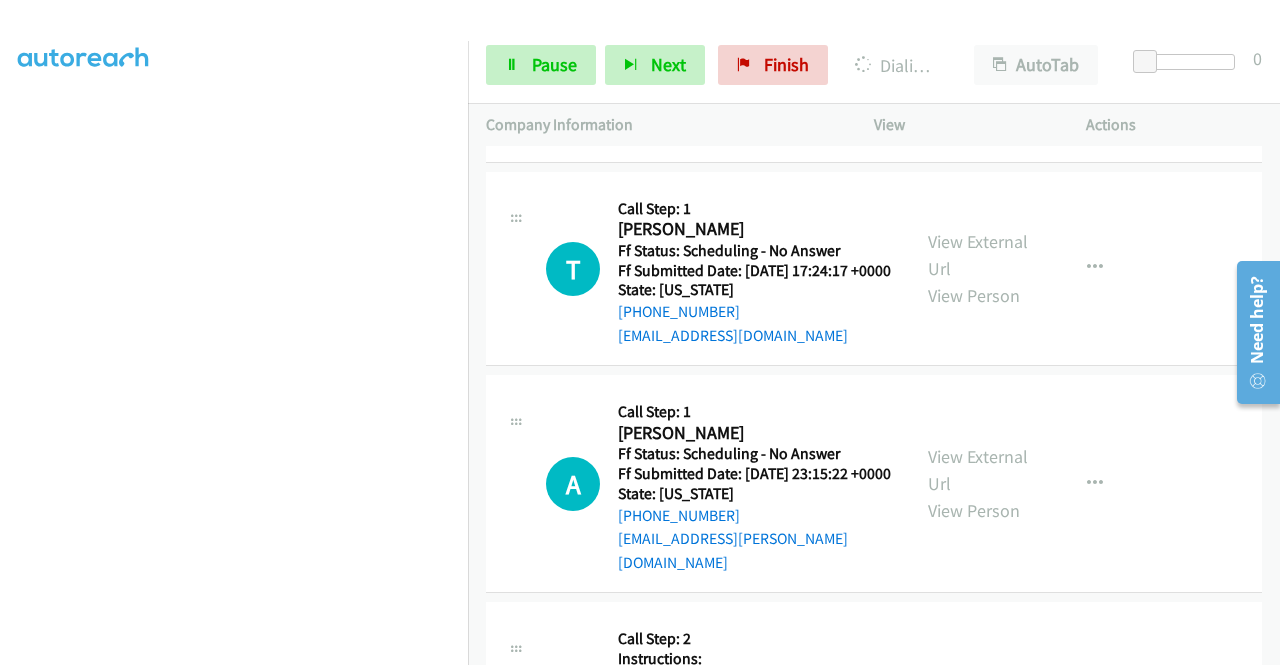 click on "View External Url" at bounding box center (978, -152) 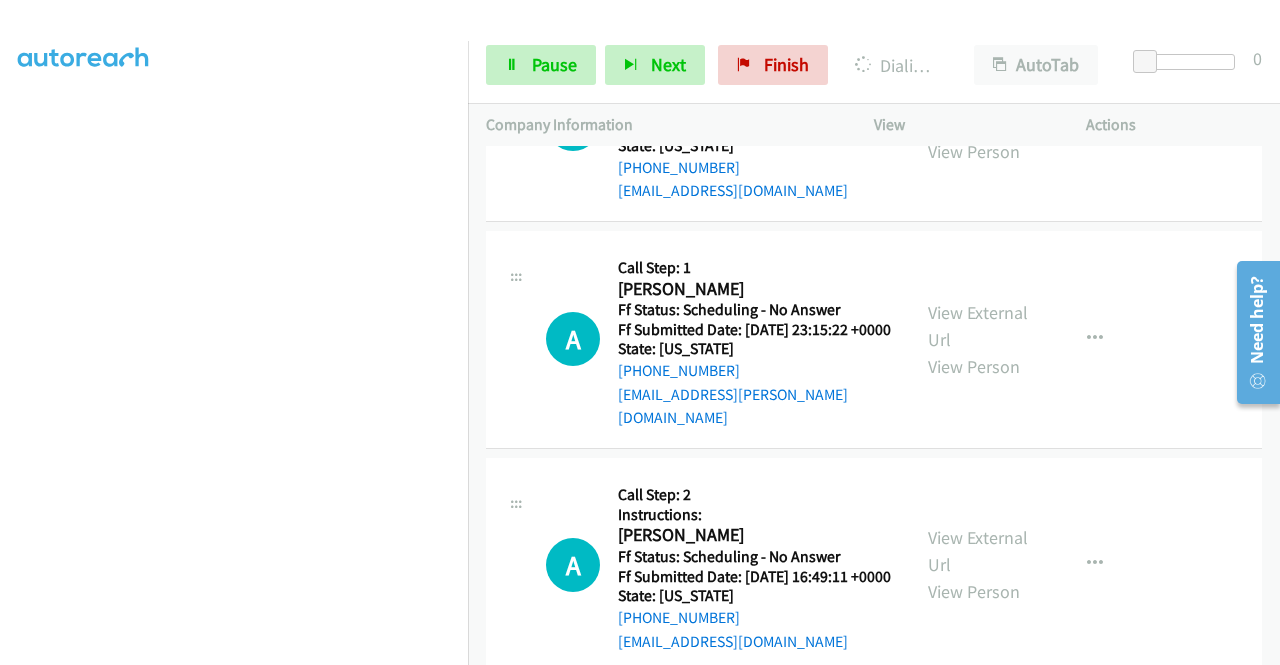 scroll, scrollTop: 8393, scrollLeft: 0, axis: vertical 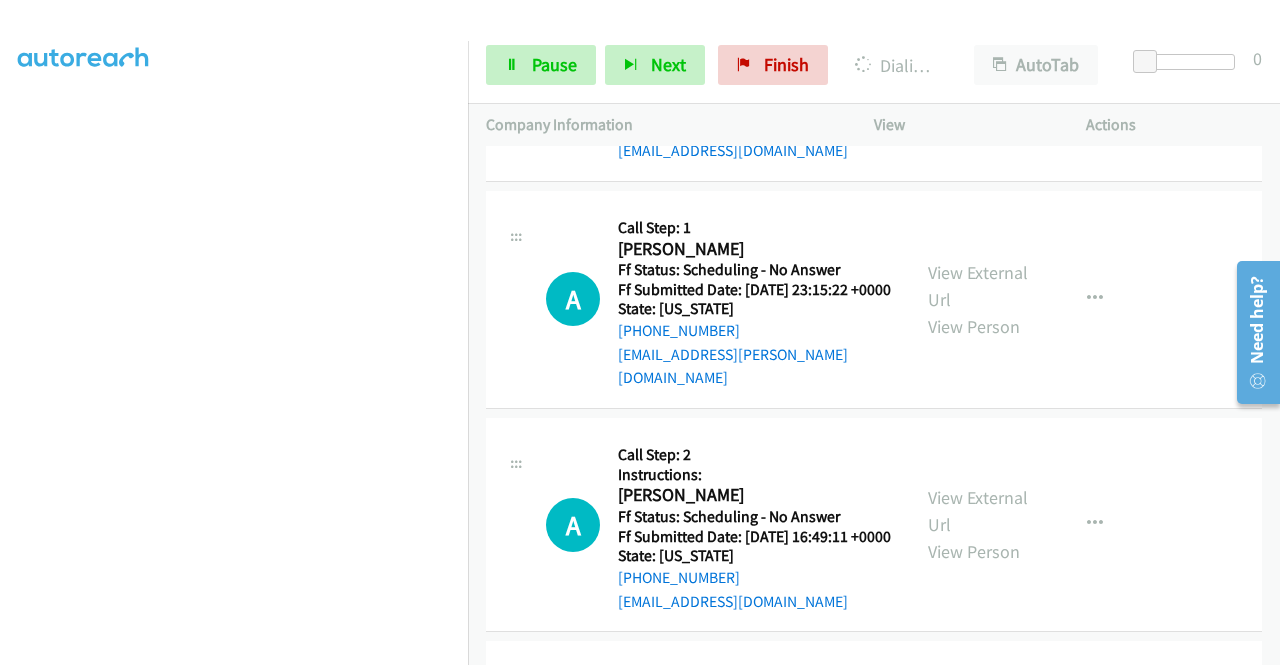 click on "View External Url" at bounding box center [978, -133] 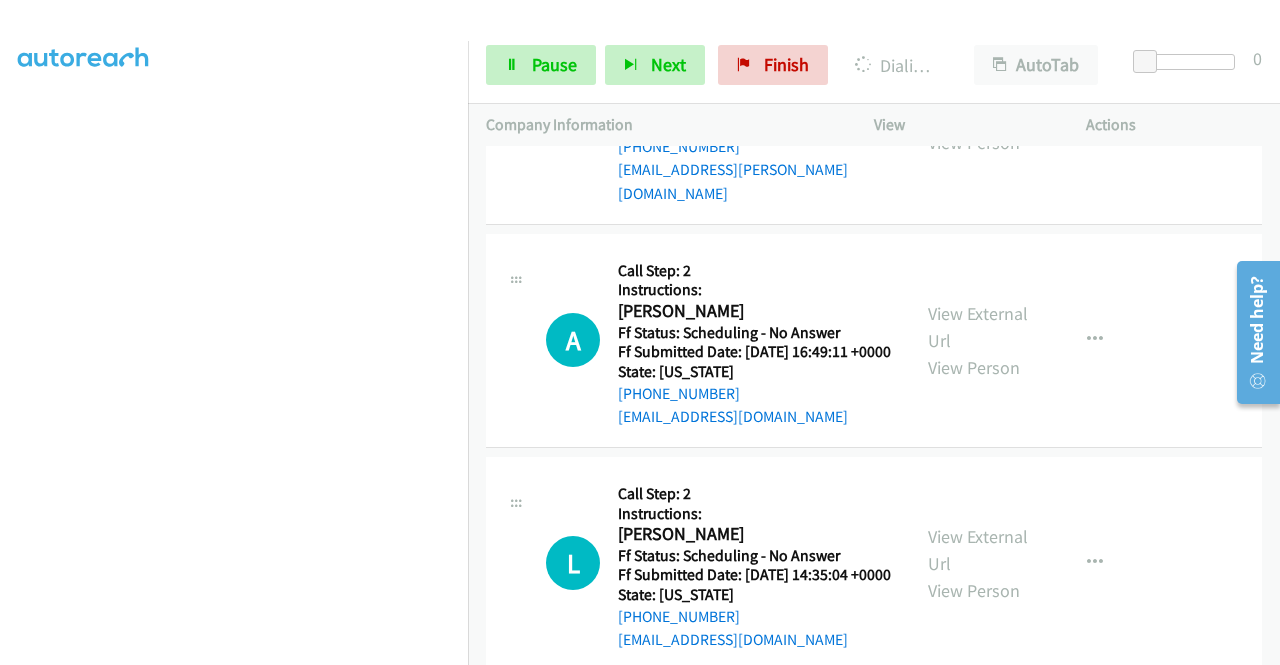 scroll, scrollTop: 8713, scrollLeft: 0, axis: vertical 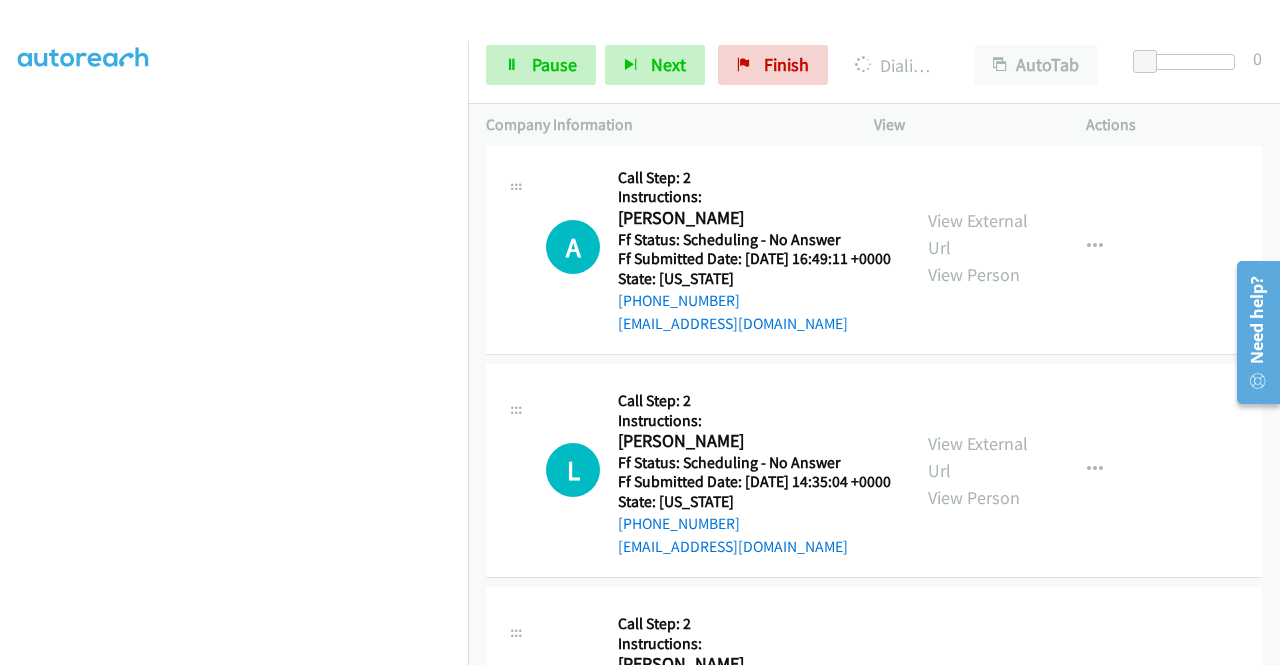 click on "View External Url
View Person" at bounding box center [980, -194] 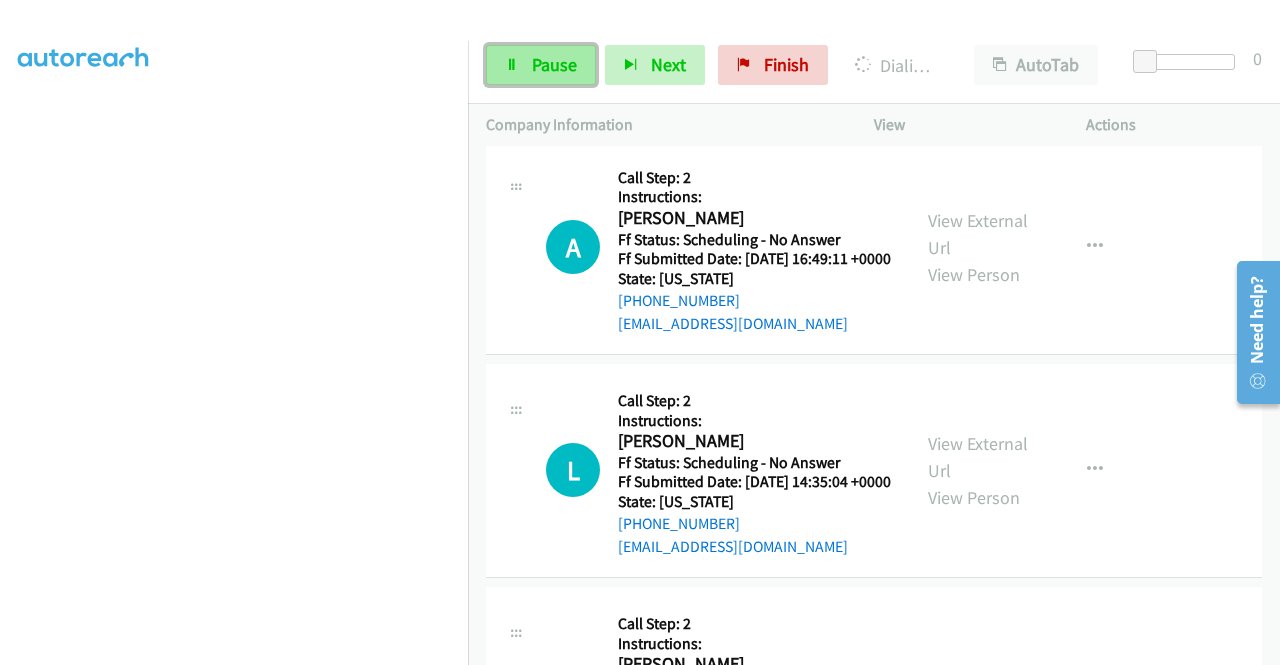 click on "Pause" at bounding box center (541, 65) 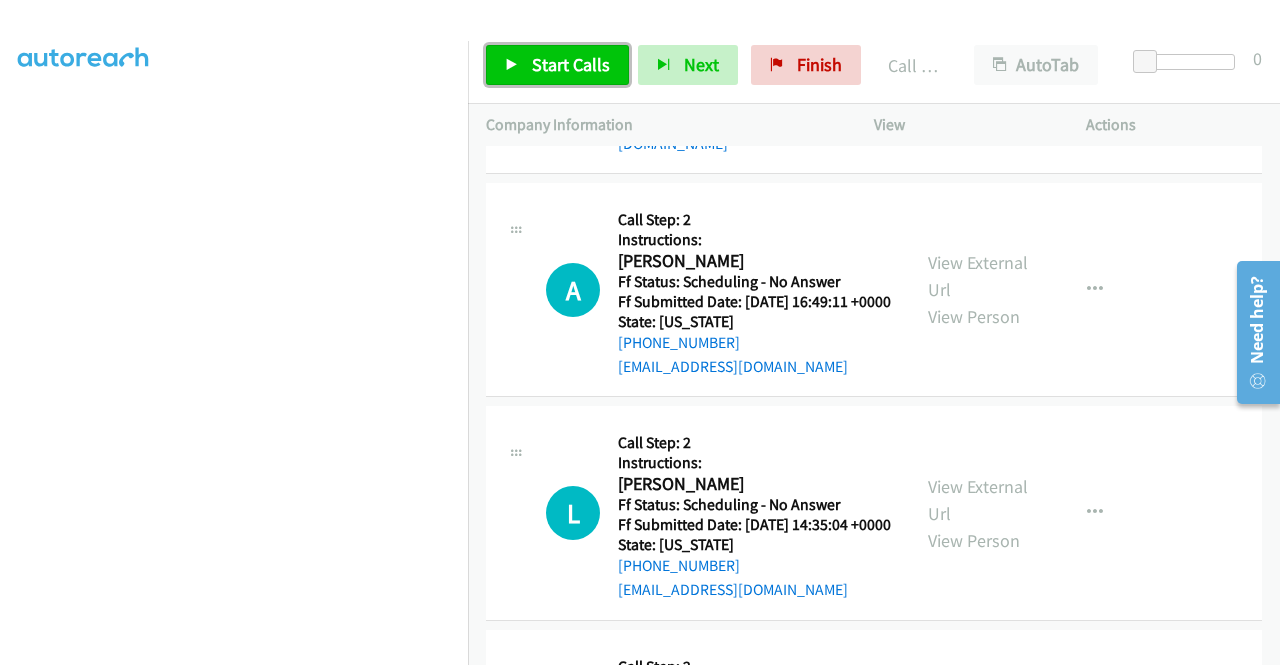 click on "Start Calls" at bounding box center [557, 65] 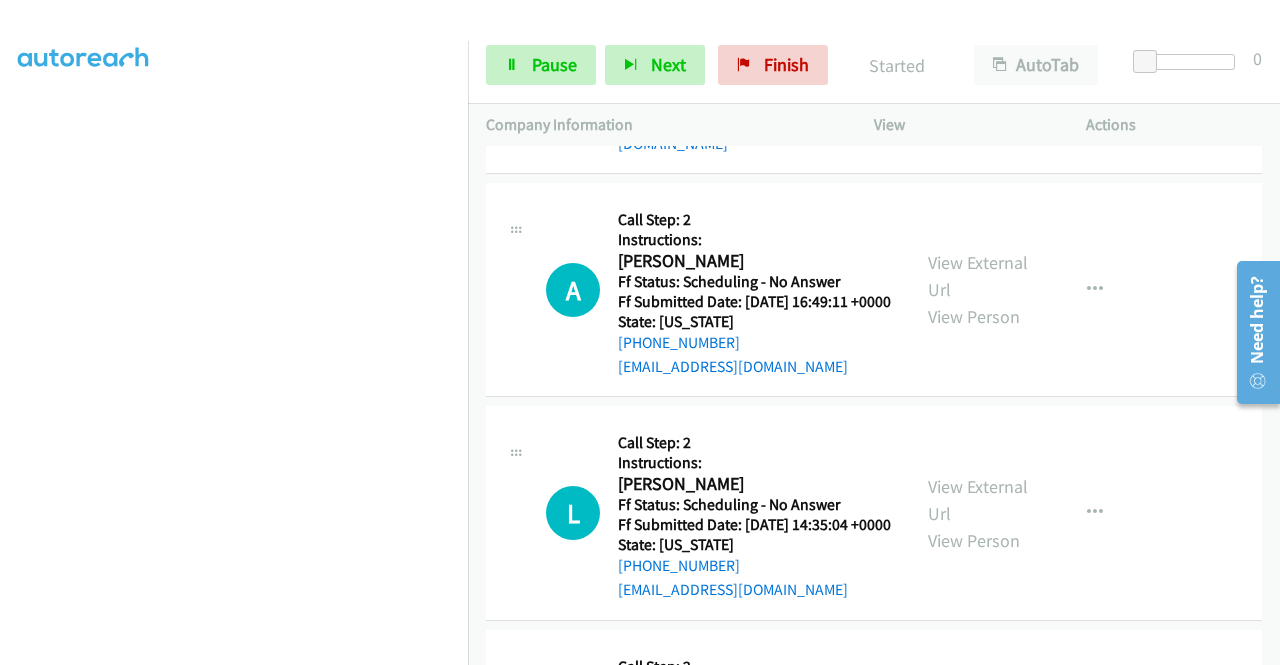 click on "Call was successful?" at bounding box center (685, -84) 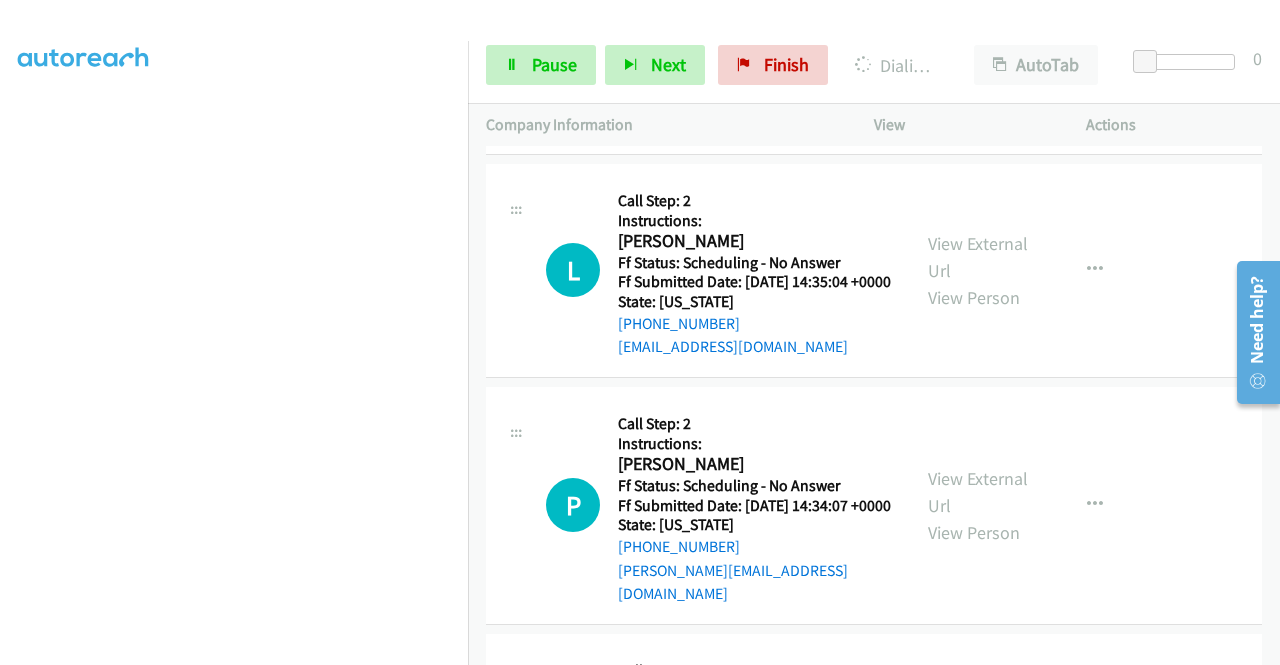 scroll, scrollTop: 8993, scrollLeft: 0, axis: vertical 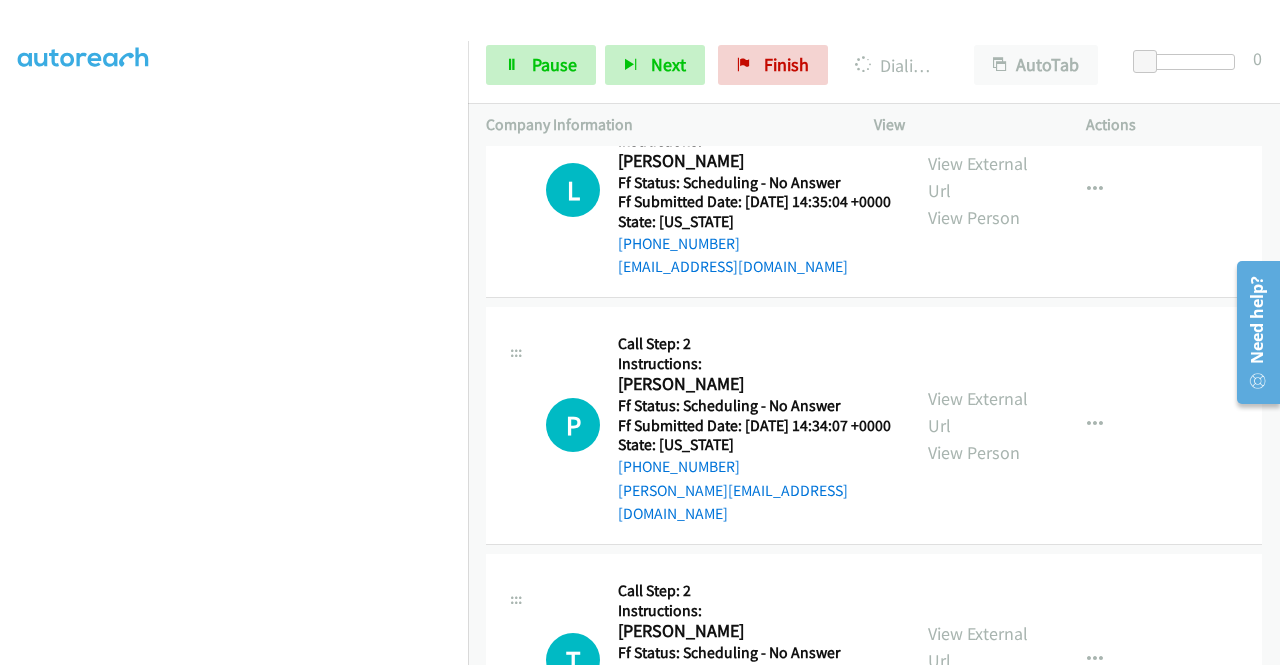 click on "View External Url" at bounding box center [978, -271] 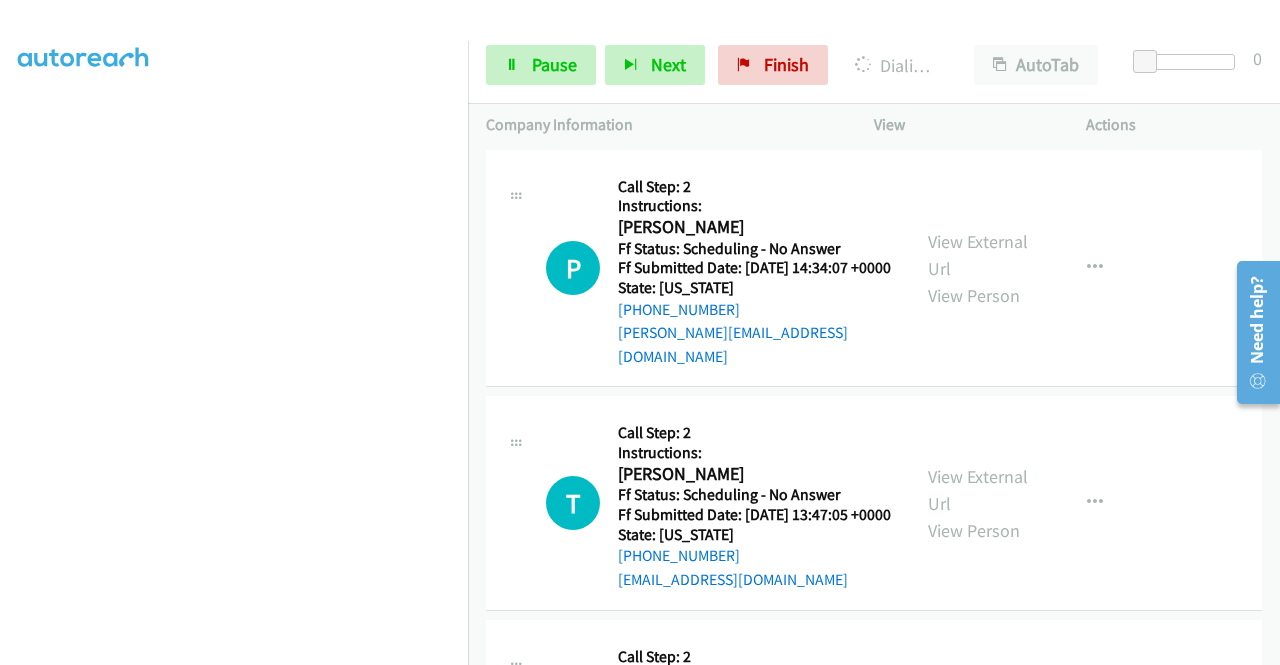 scroll, scrollTop: 9260, scrollLeft: 0, axis: vertical 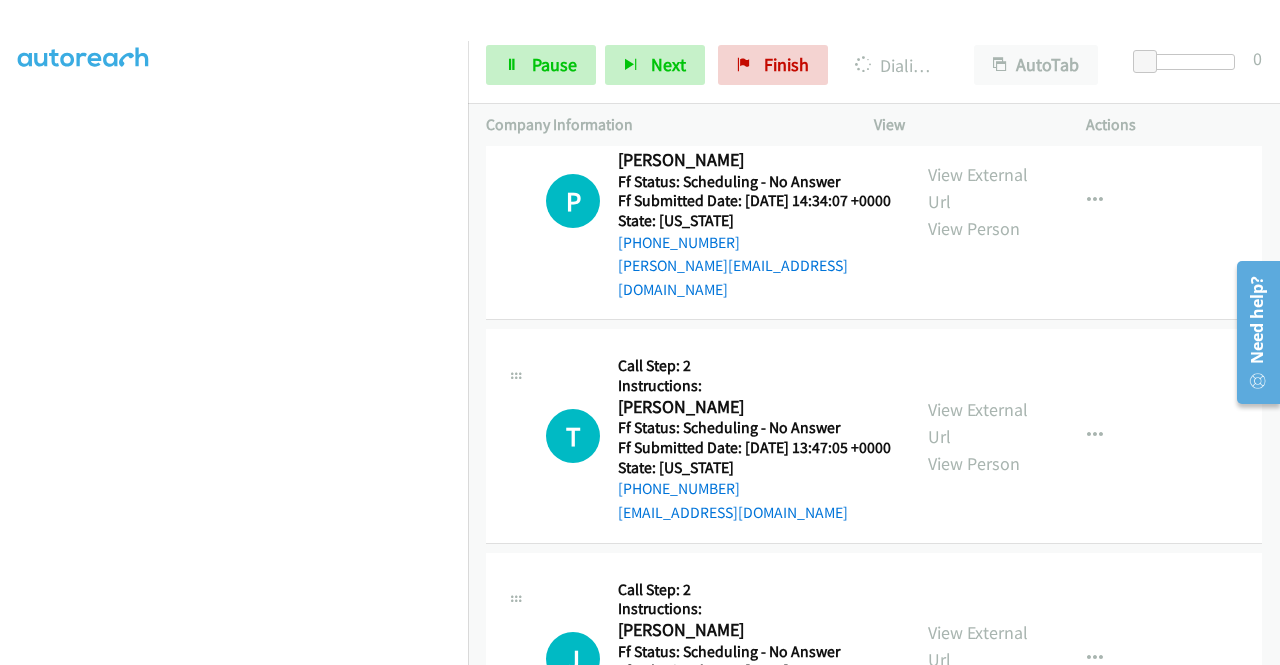 click on "View External Url" at bounding box center [978, -271] 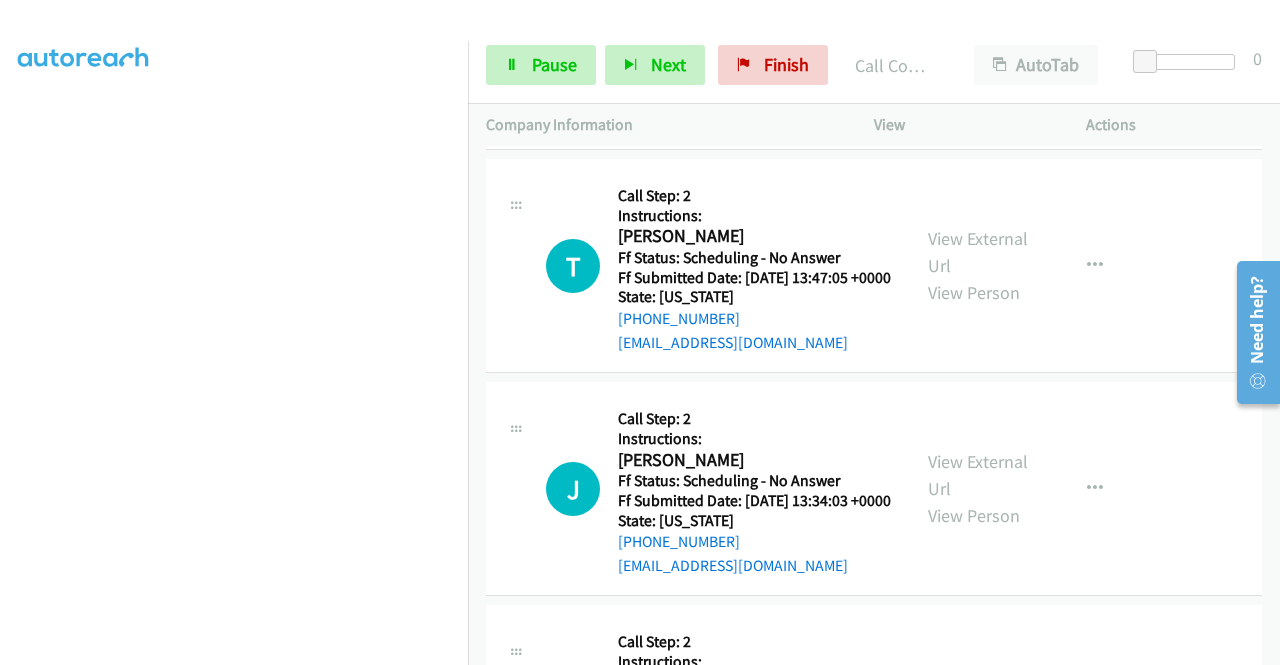 scroll, scrollTop: 9540, scrollLeft: 0, axis: vertical 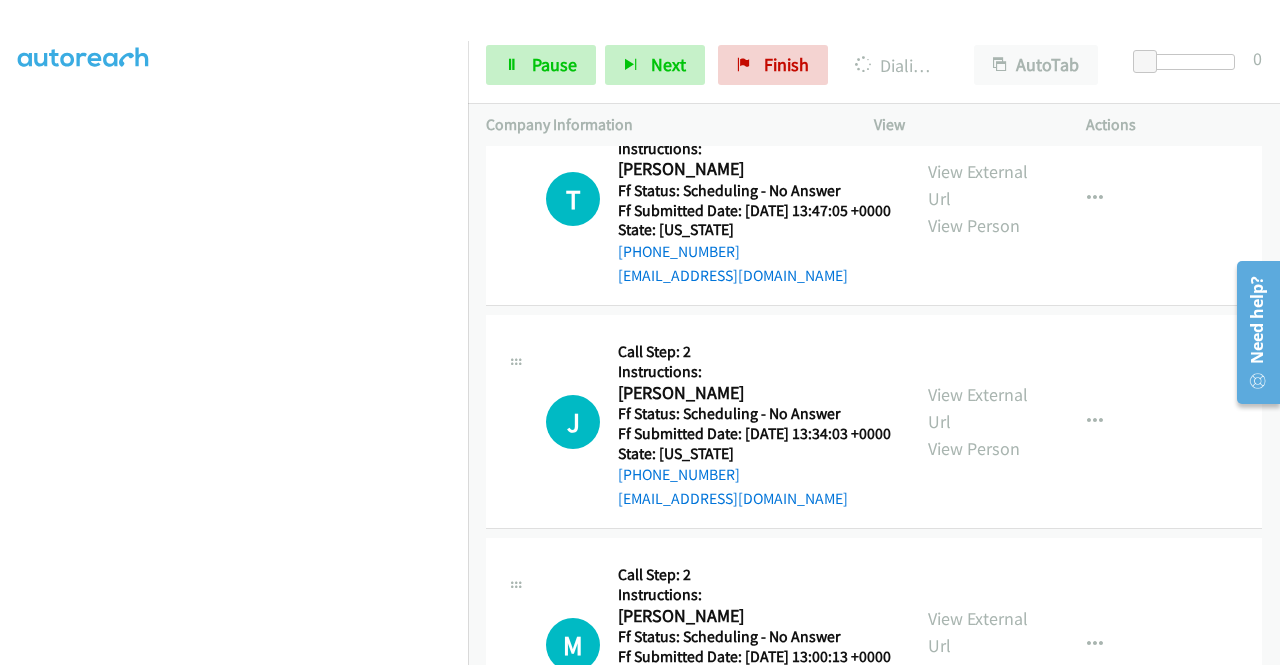 click on "View External Url" at bounding box center (978, -285) 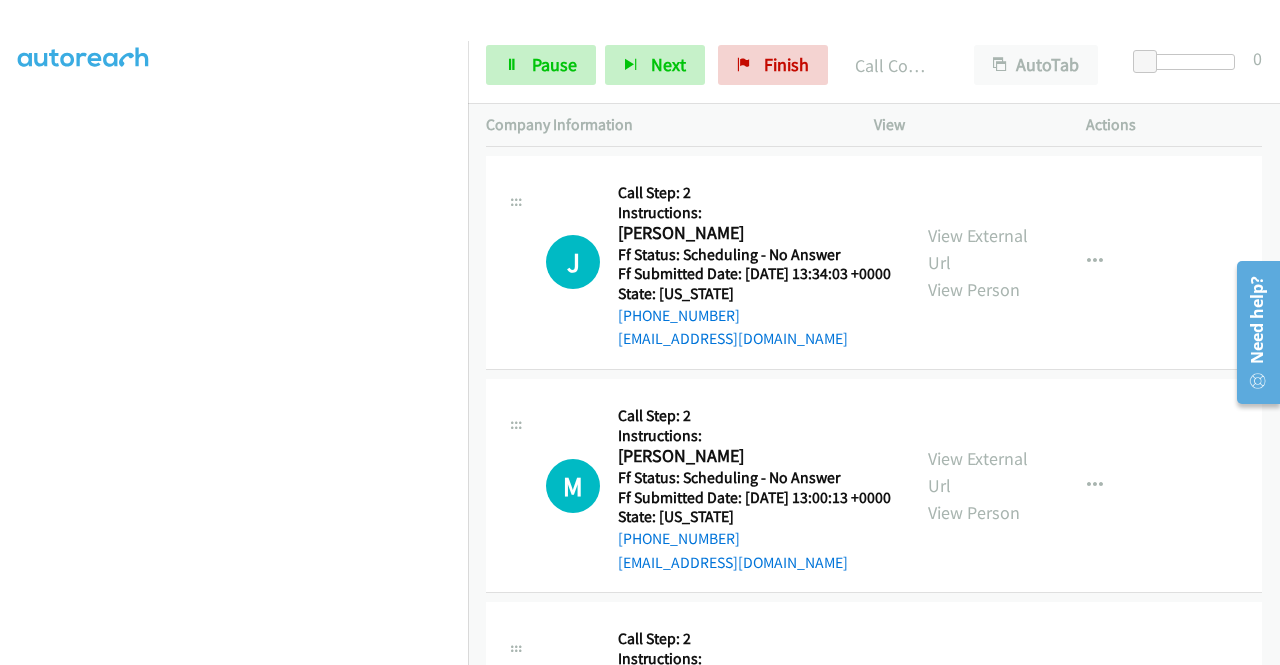 scroll, scrollTop: 9766, scrollLeft: 0, axis: vertical 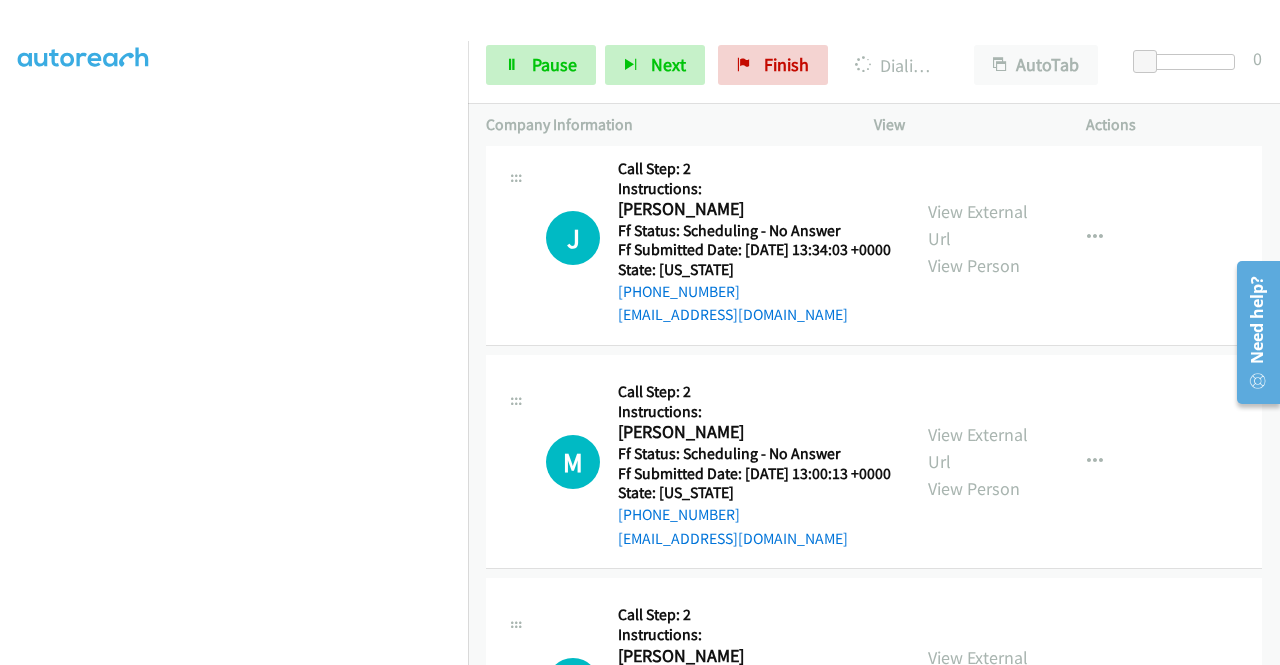click on "View External Url" at bounding box center (978, -233) 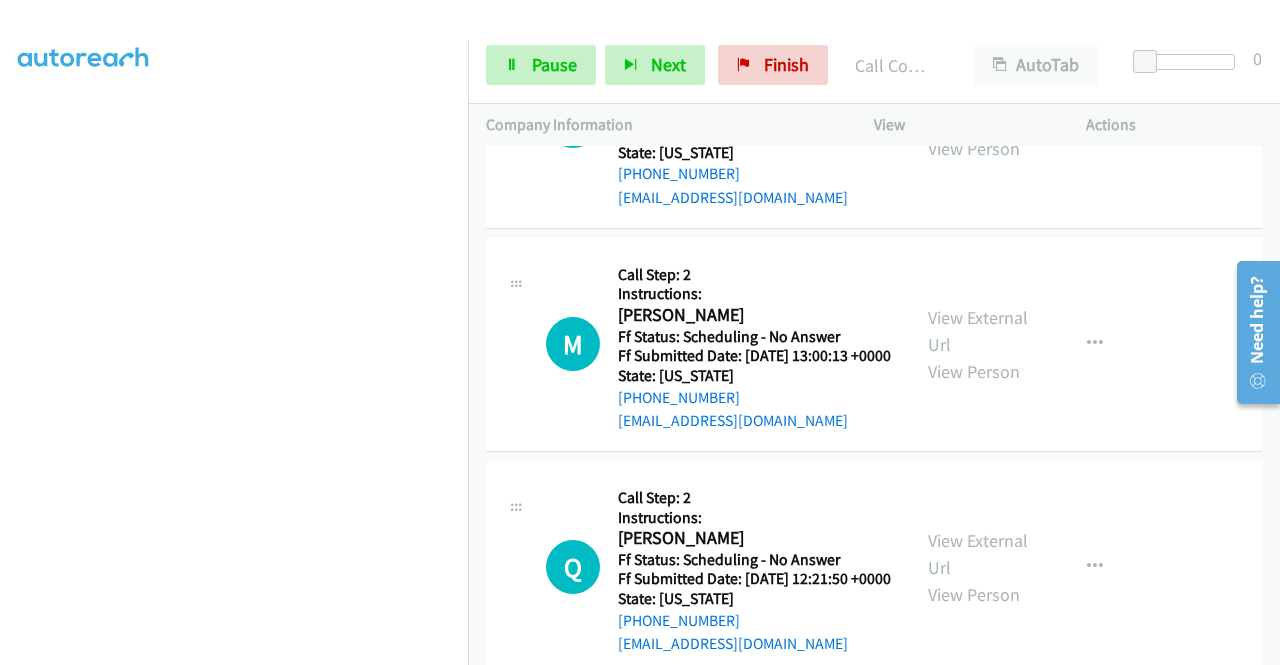 scroll, scrollTop: 10020, scrollLeft: 0, axis: vertical 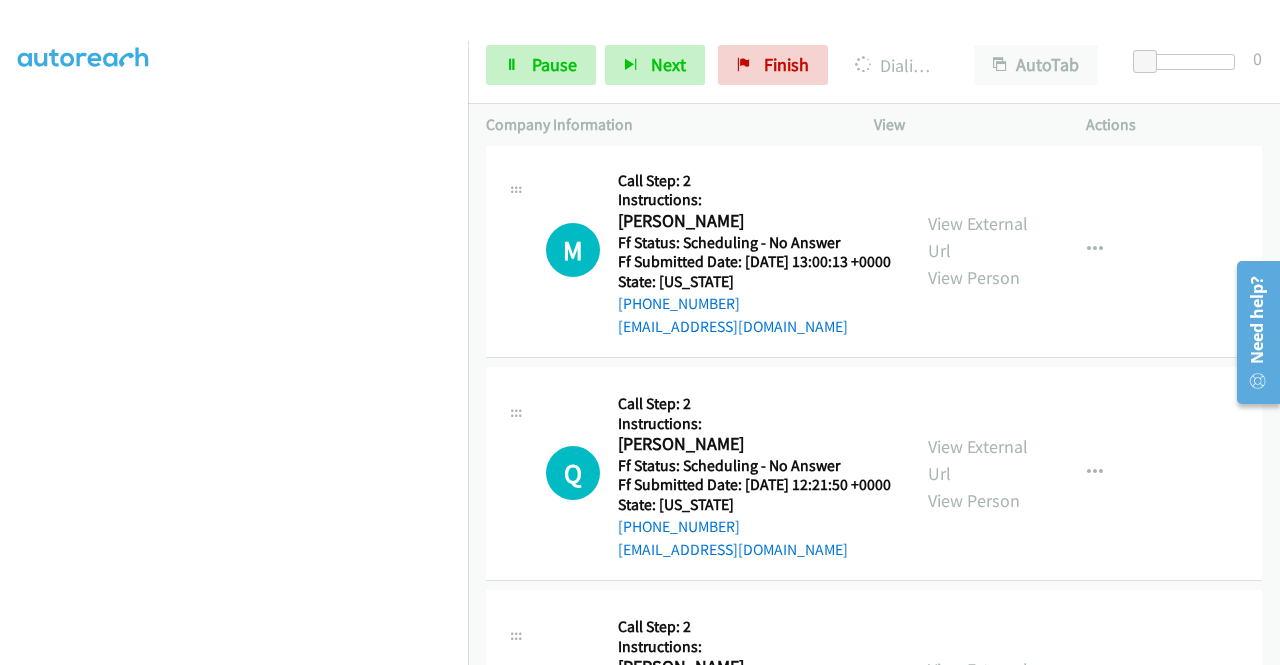 click on "View External Url" at bounding box center (978, -210) 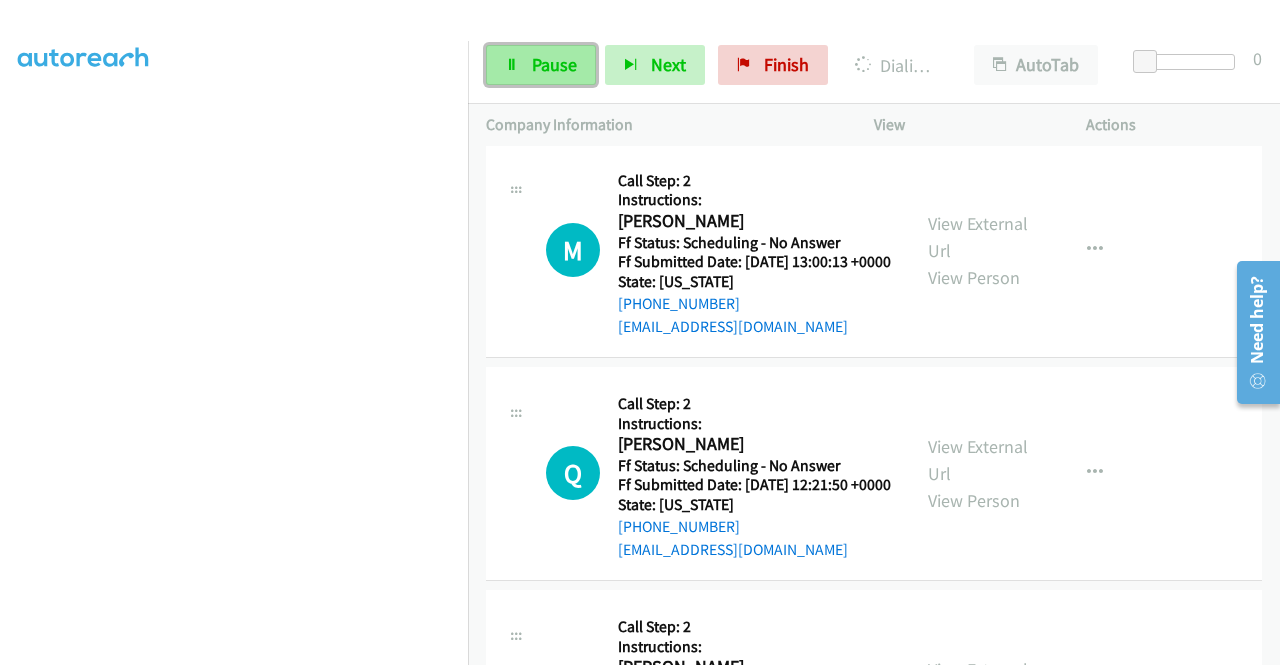click on "Pause" at bounding box center (541, 65) 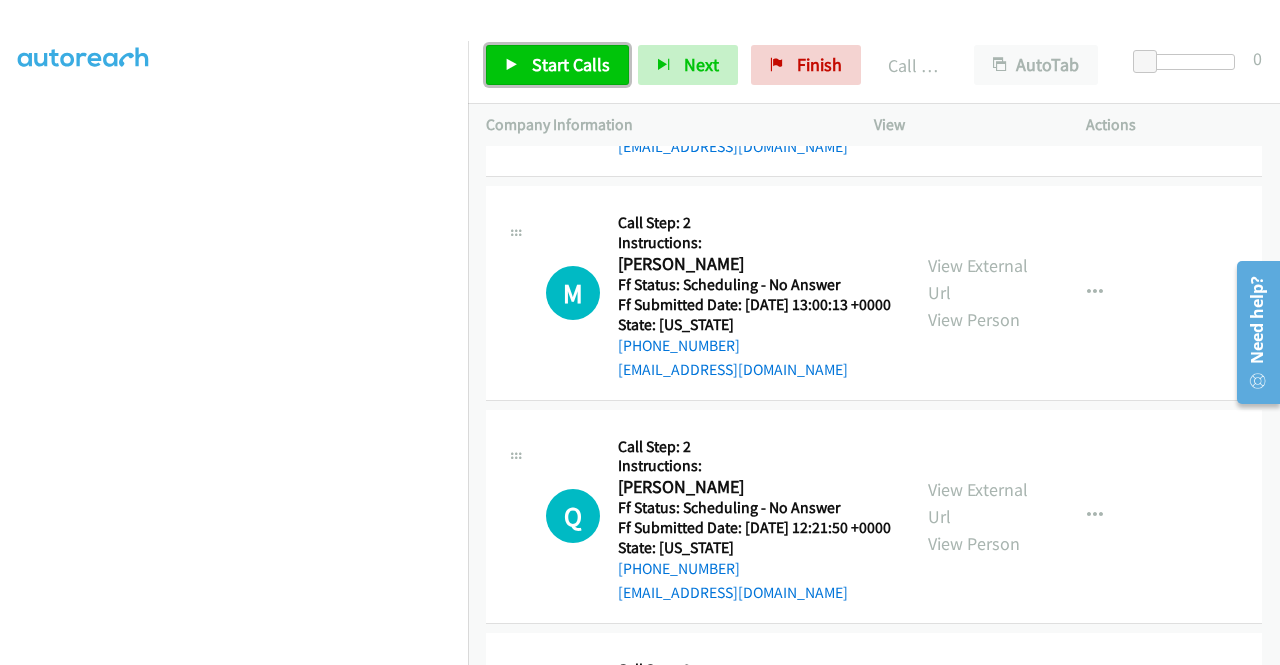 click on "Start Calls" at bounding box center (557, 65) 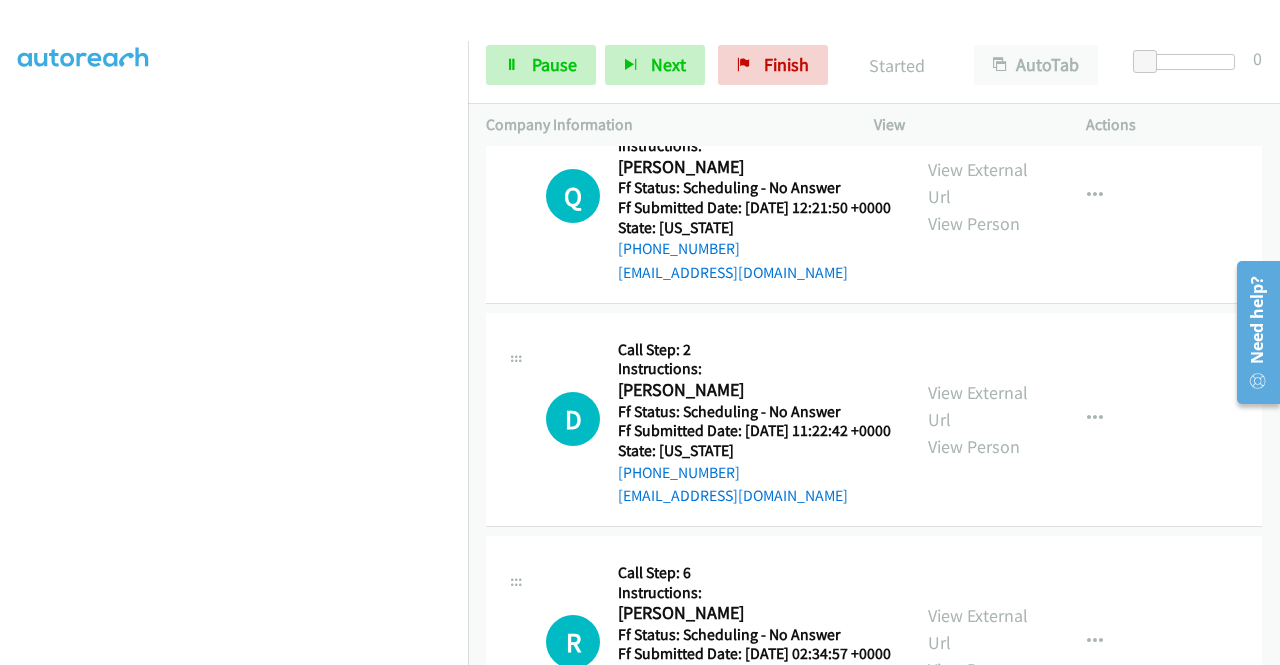 scroll, scrollTop: 10380, scrollLeft: 0, axis: vertical 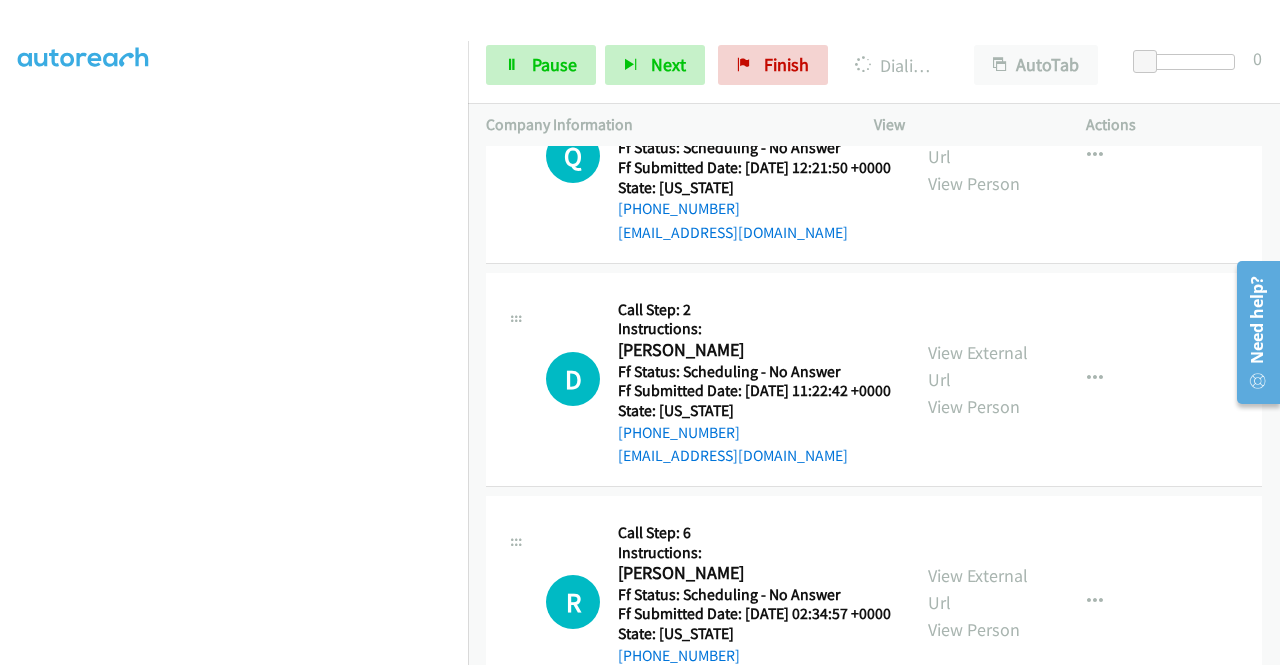 click on "View External Url
View Person
View External Url
Email
Schedule/Manage Callback
Skip Call
Add to do not call list" at bounding box center [1025, -291] 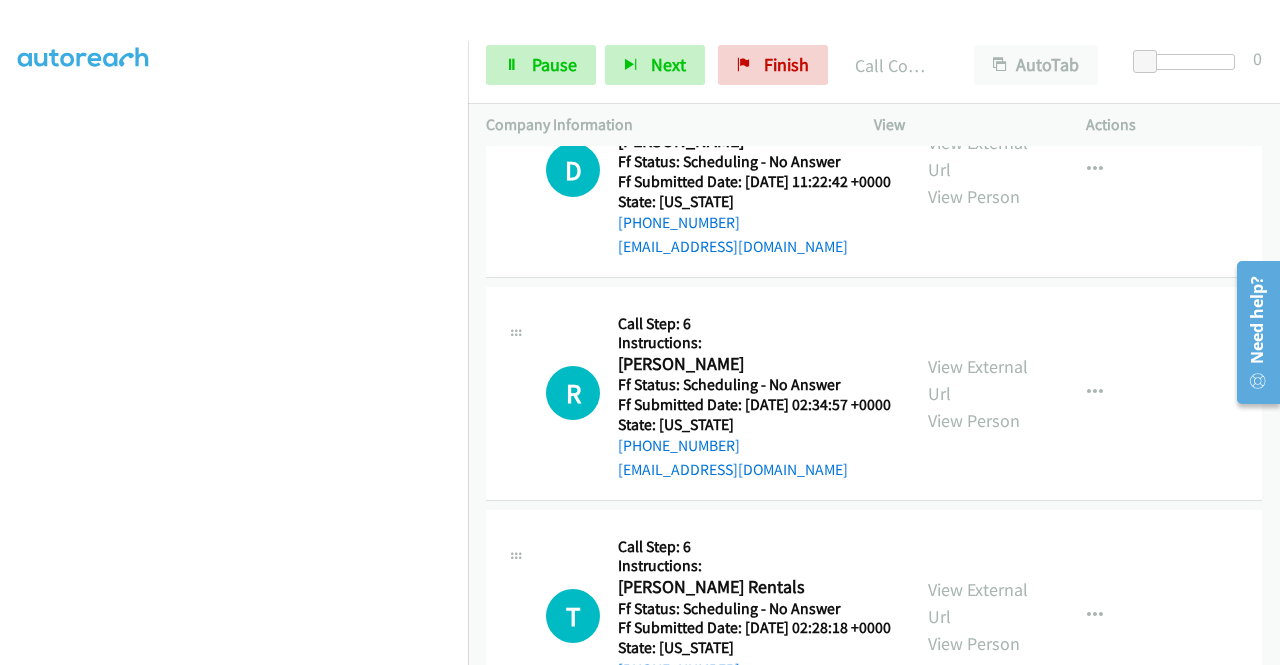 scroll, scrollTop: 10646, scrollLeft: 0, axis: vertical 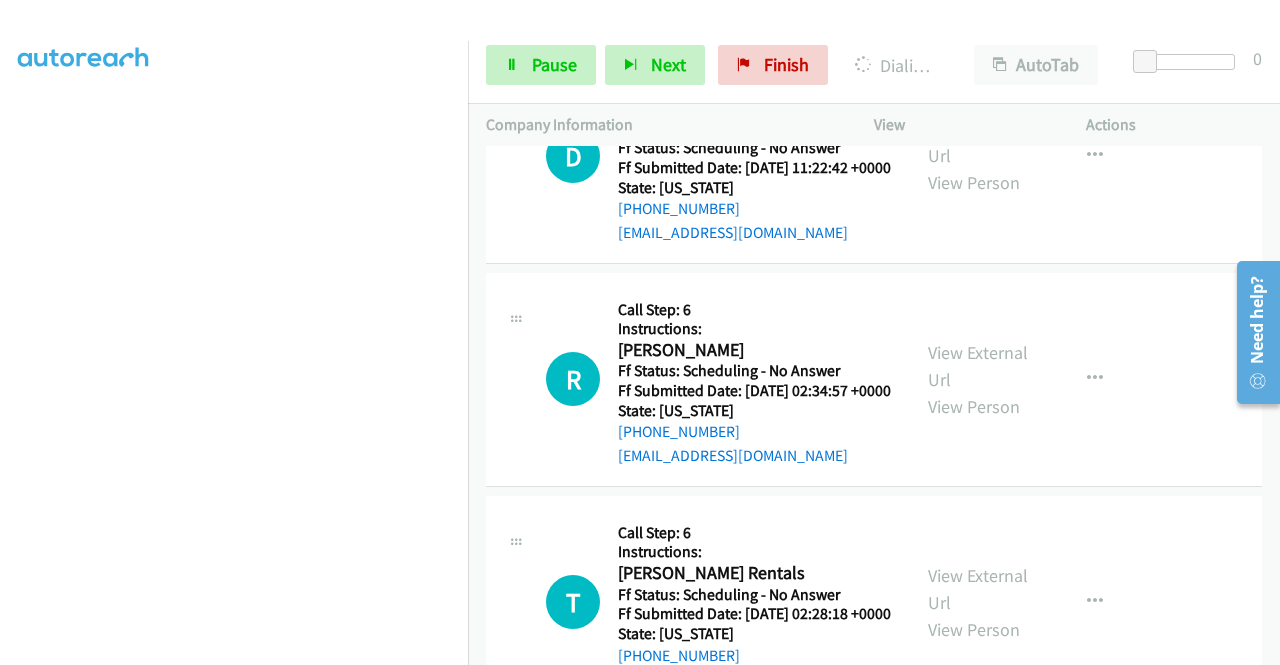 click on "View External Url" at bounding box center [978, -304] 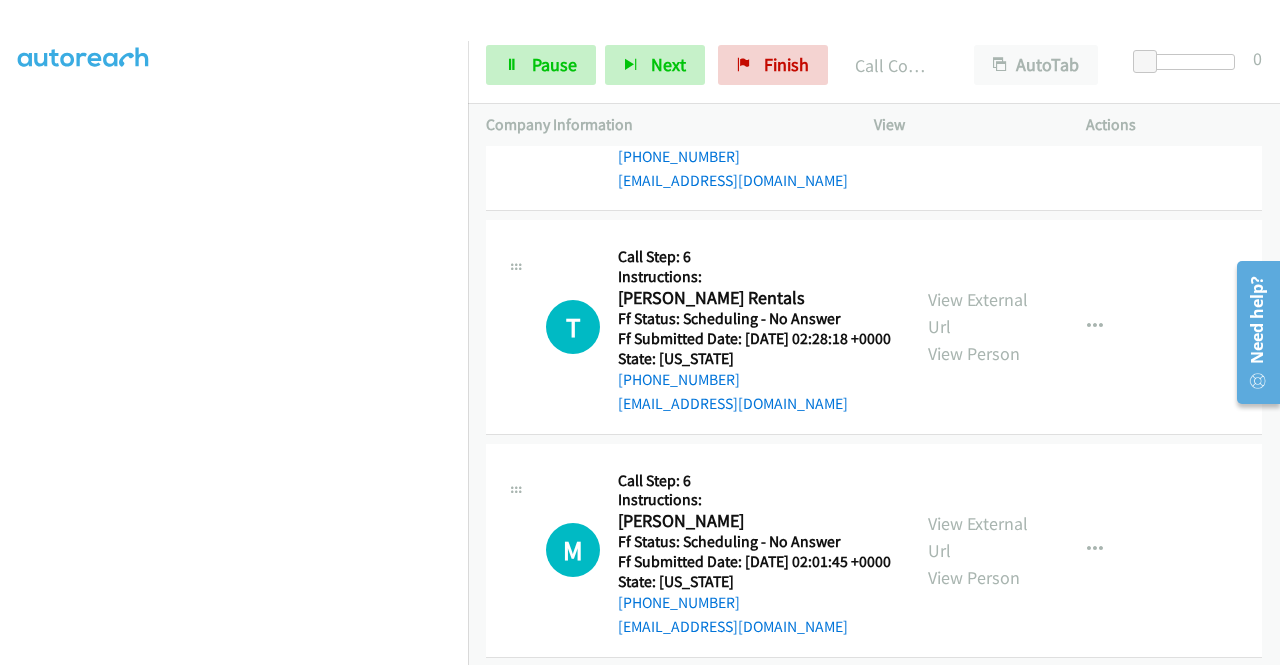 scroll, scrollTop: 10992, scrollLeft: 0, axis: vertical 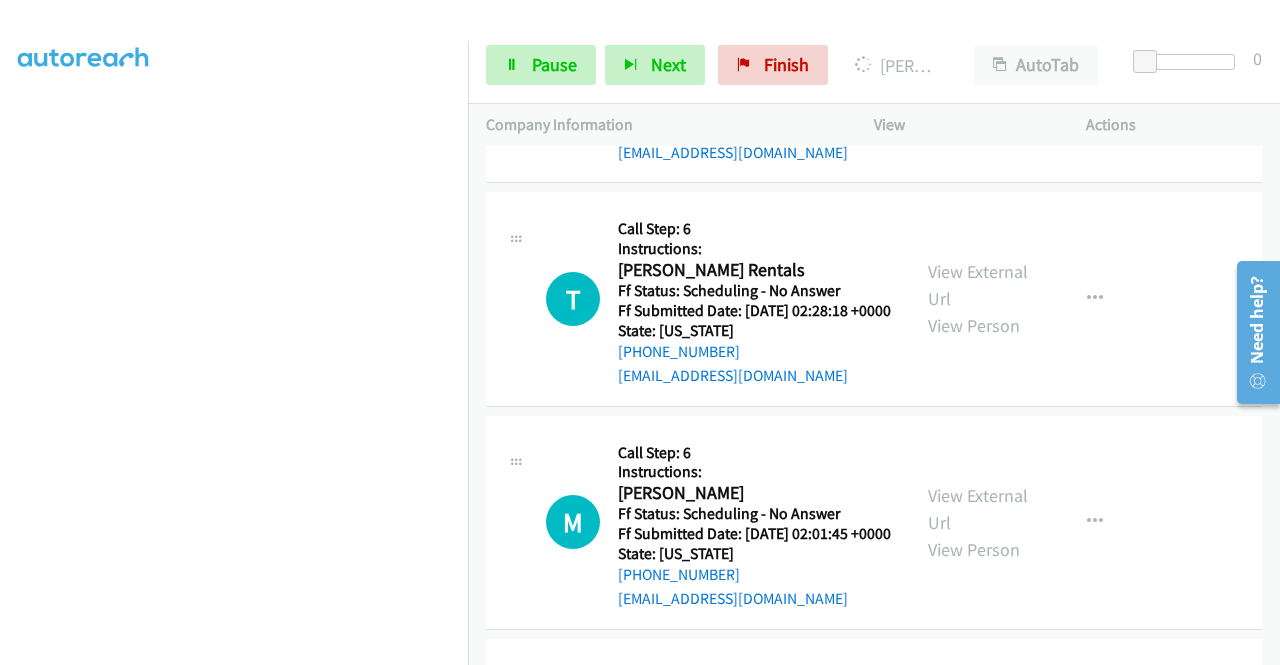 click on "View External Url" at bounding box center (978, -384) 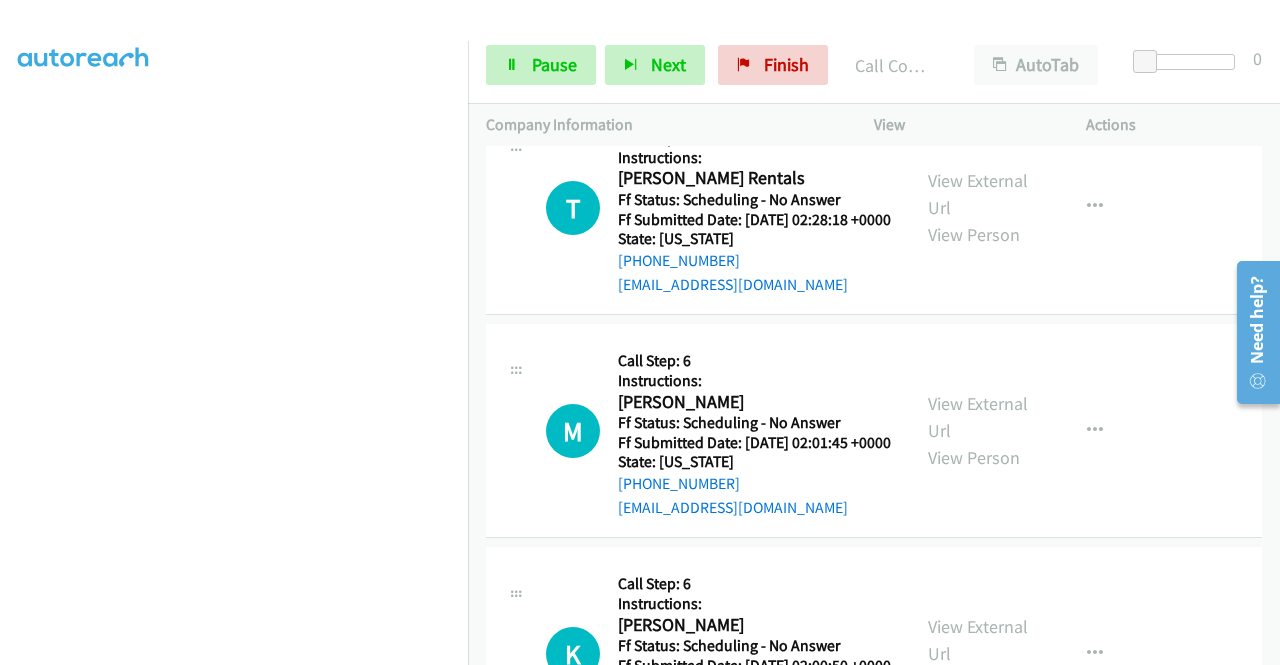 scroll, scrollTop: 11219, scrollLeft: 0, axis: vertical 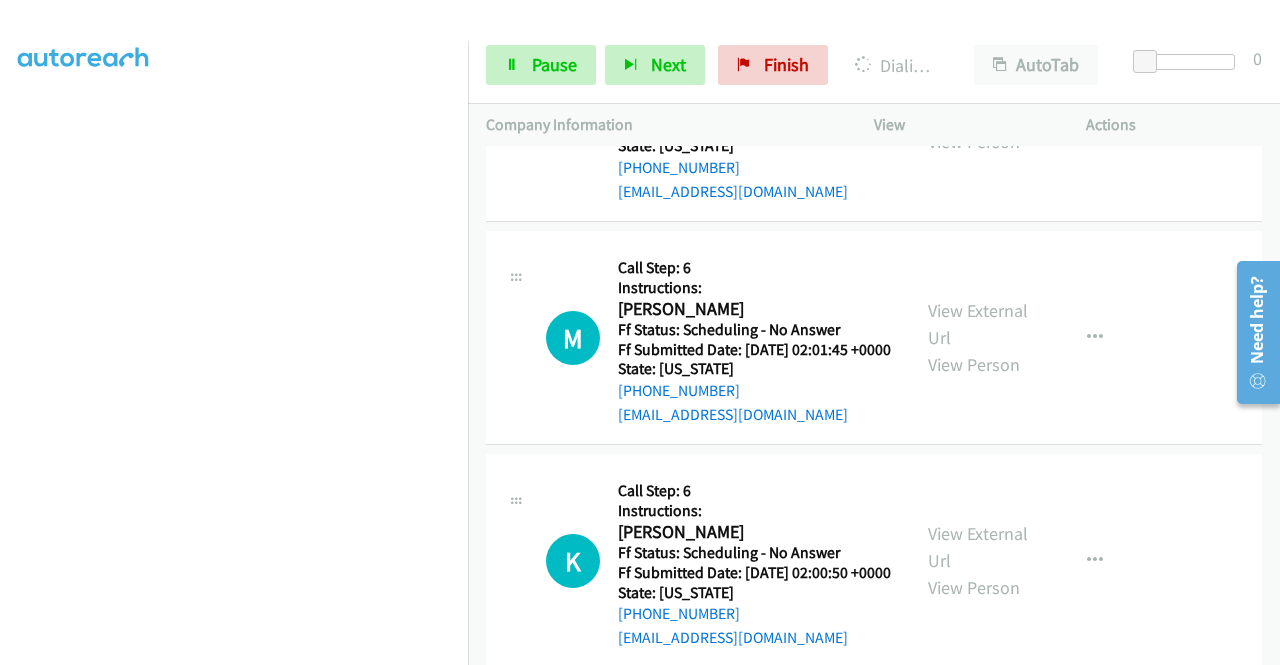 click on "View External Url" at bounding box center (978, -345) 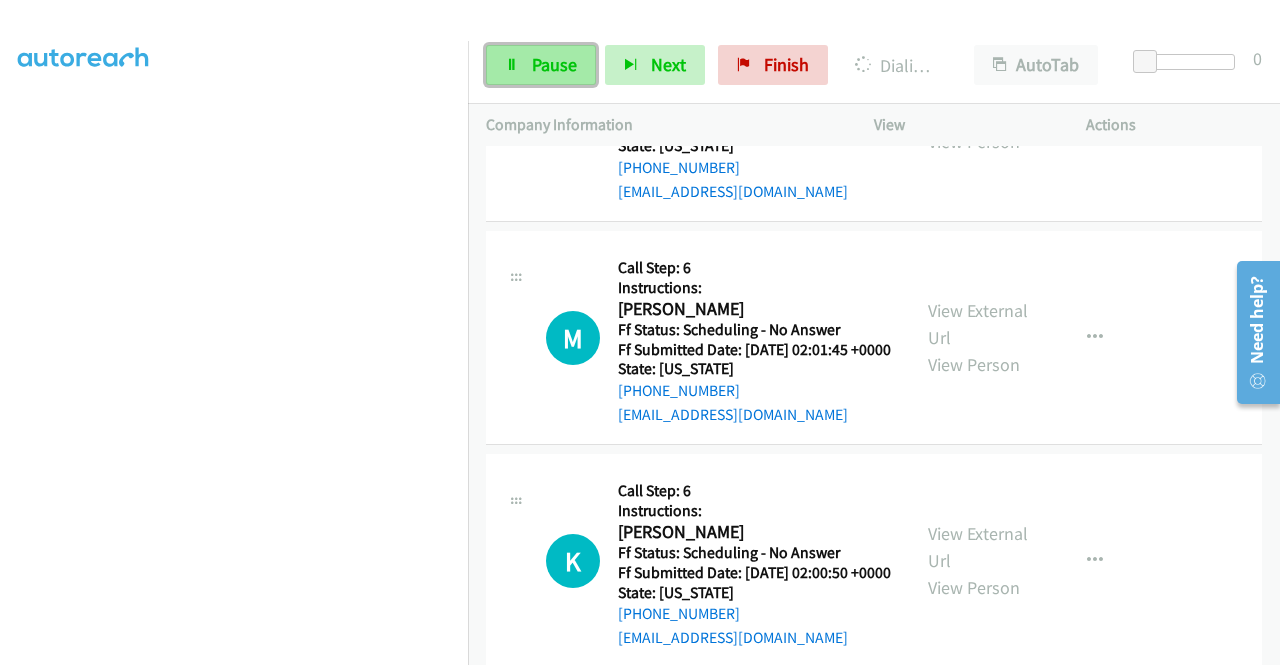 click on "Pause" at bounding box center (541, 65) 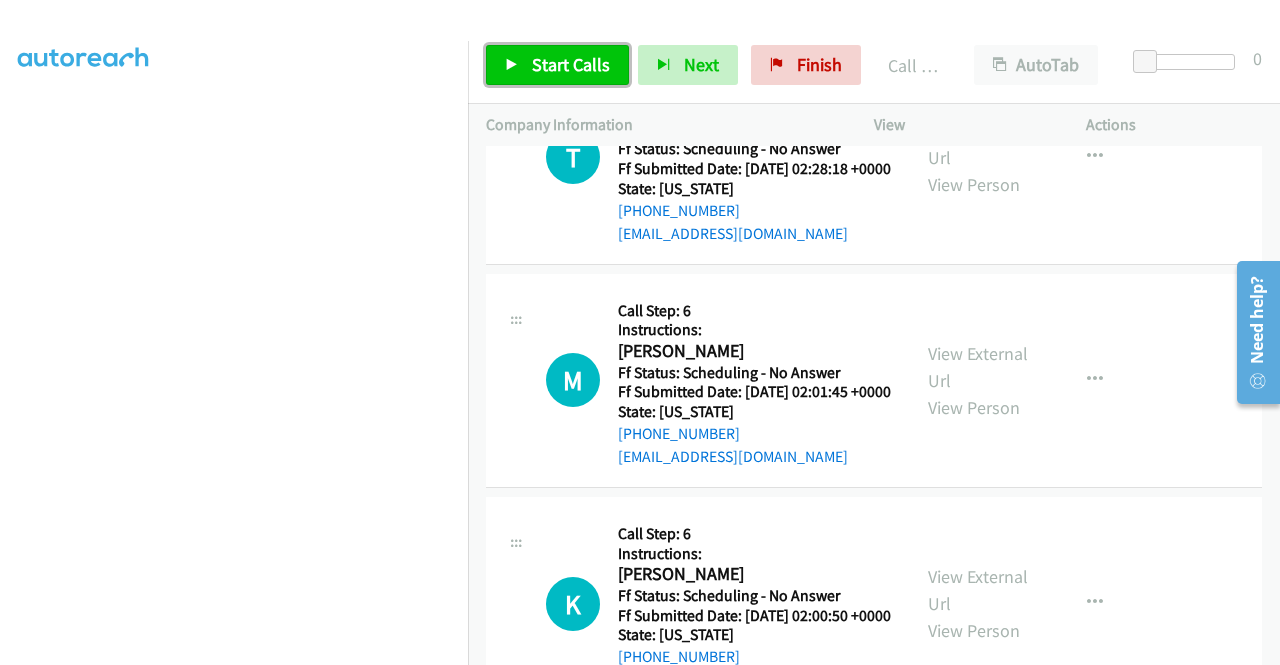 click on "Start Calls" at bounding box center [571, 64] 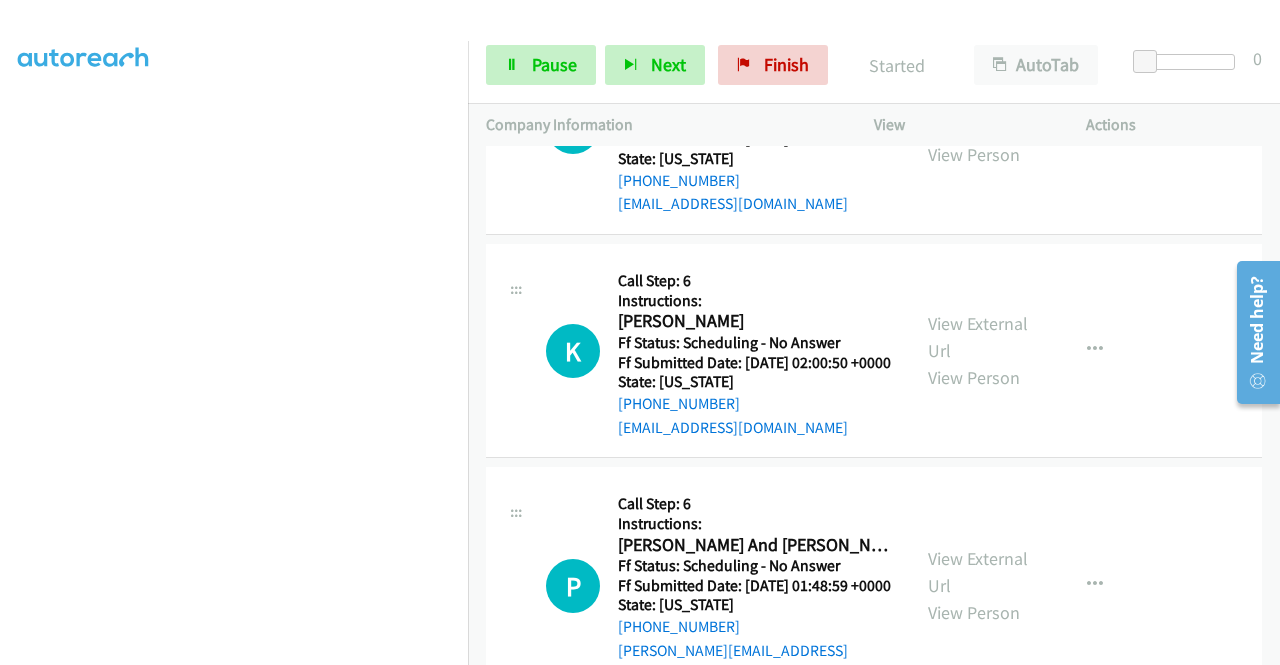 scroll, scrollTop: 11512, scrollLeft: 0, axis: vertical 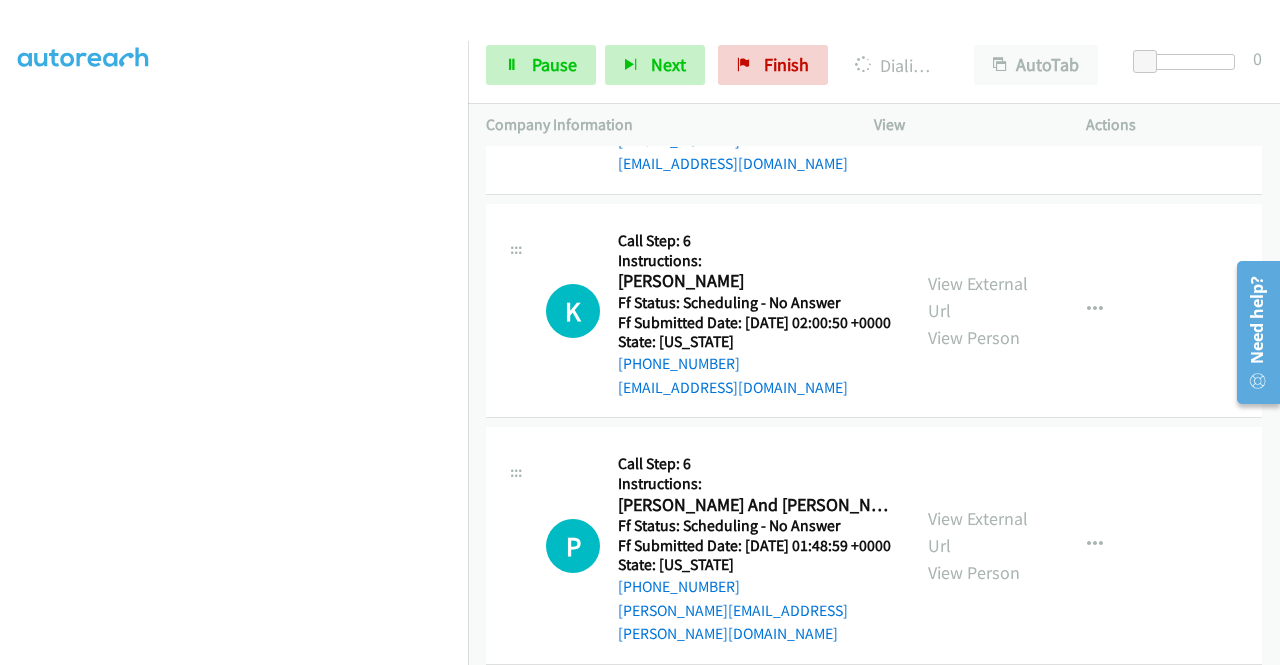 click on "View External Url" at bounding box center (978, -373) 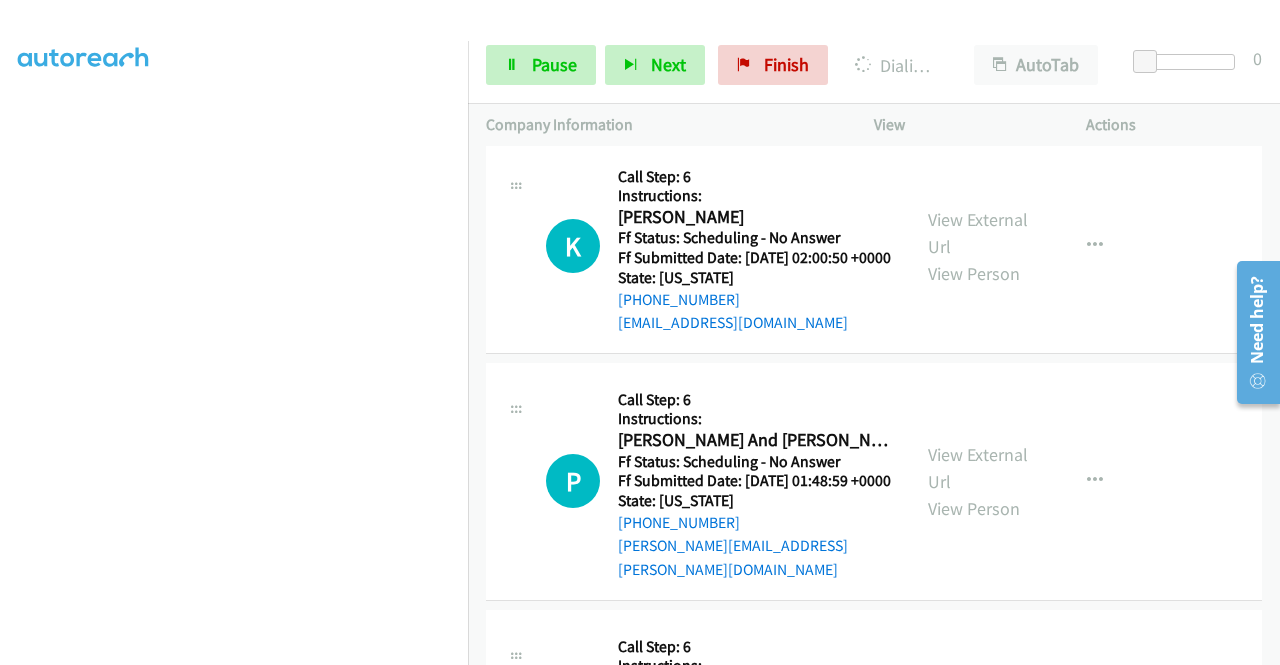 scroll, scrollTop: 11659, scrollLeft: 0, axis: vertical 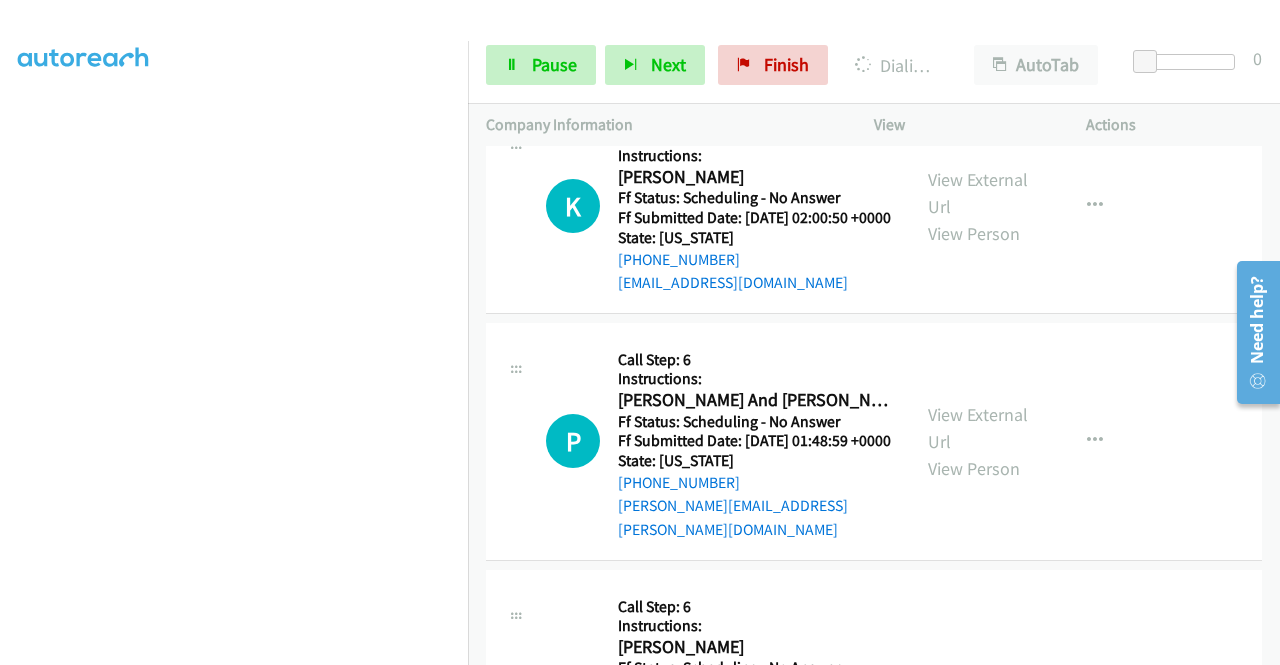 click on "View External Url" at bounding box center [978, -254] 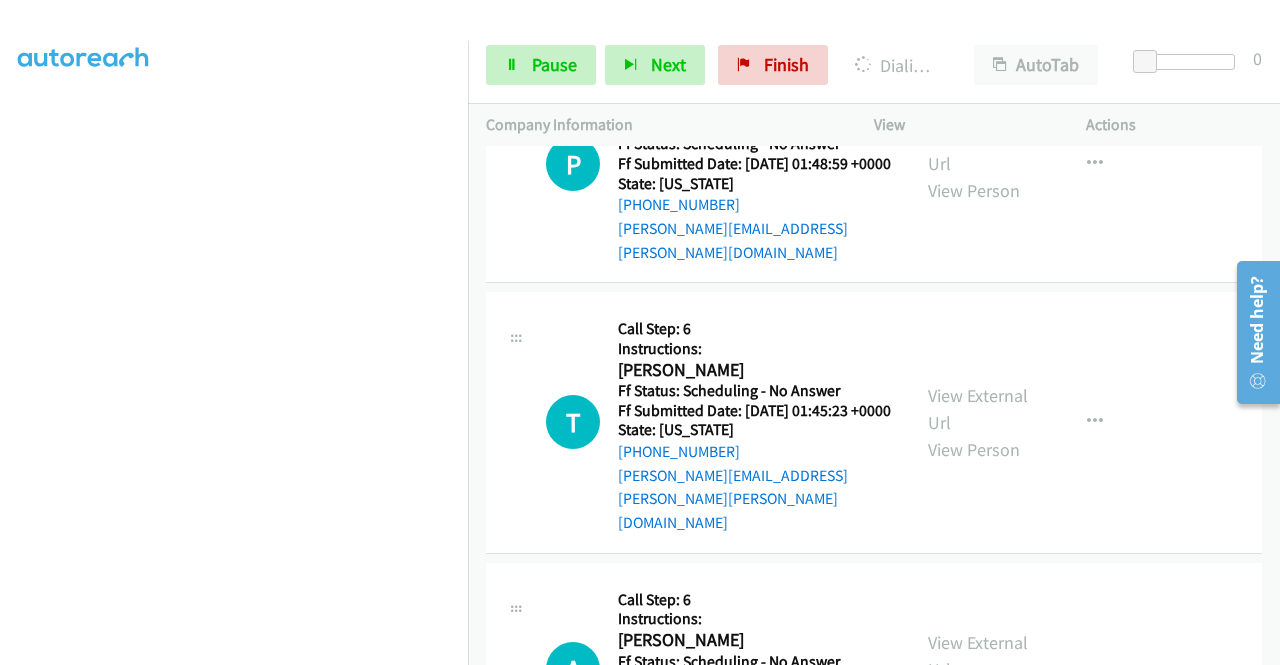 scroll, scrollTop: 12072, scrollLeft: 0, axis: vertical 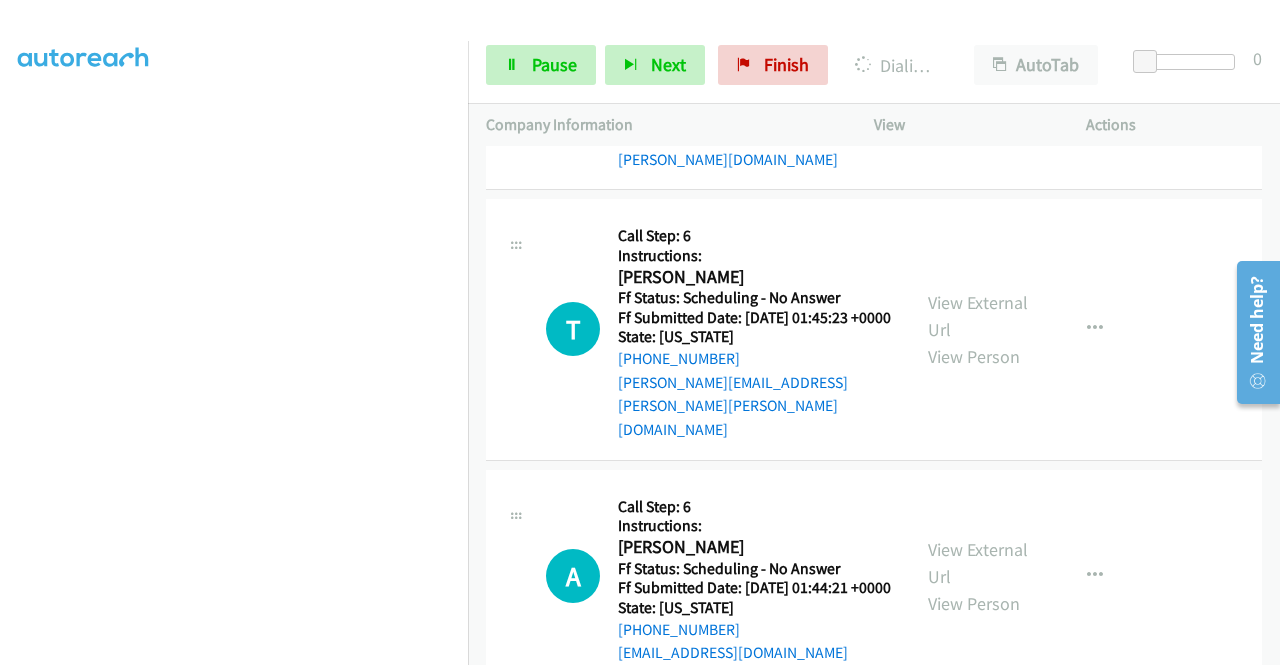 click on "View External Url
View Person" at bounding box center [980, -388] 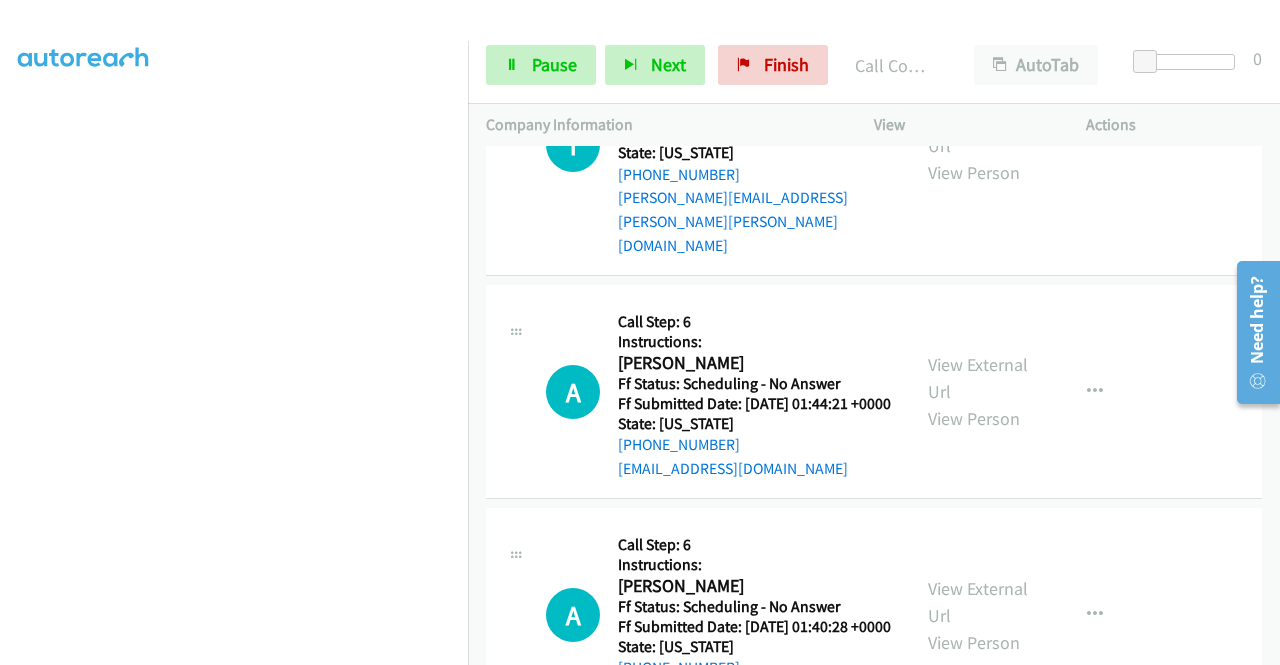 scroll, scrollTop: 12379, scrollLeft: 0, axis: vertical 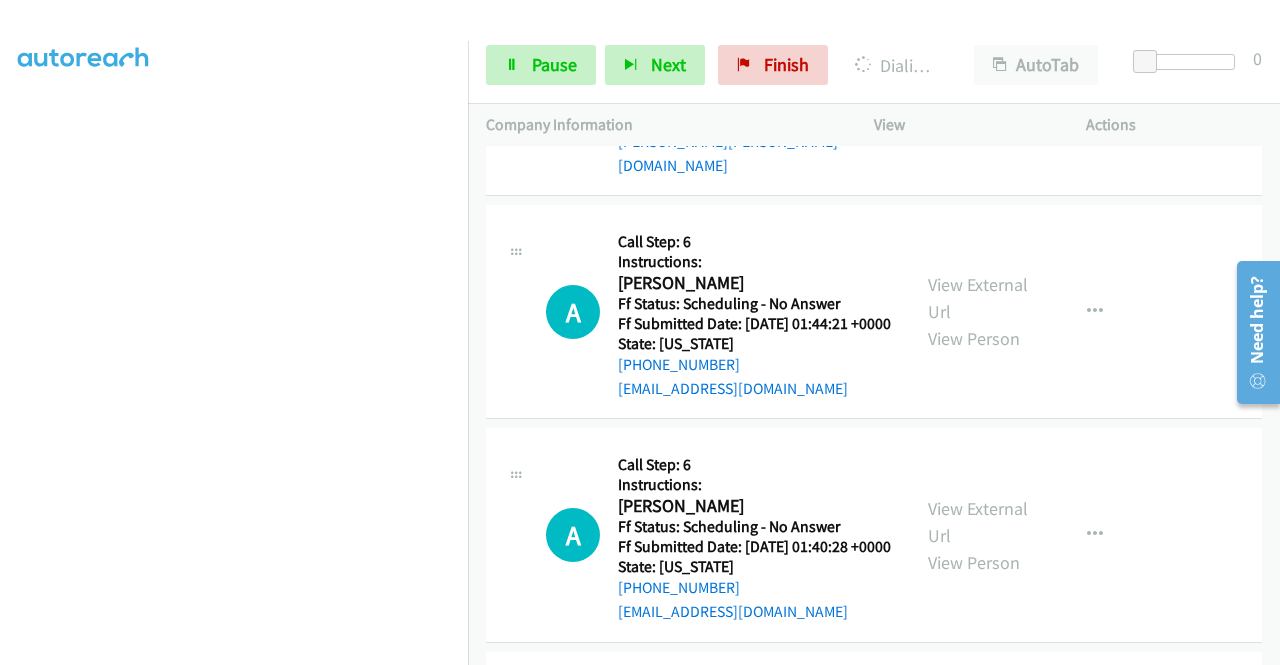 click on "View External Url" at bounding box center (978, -442) 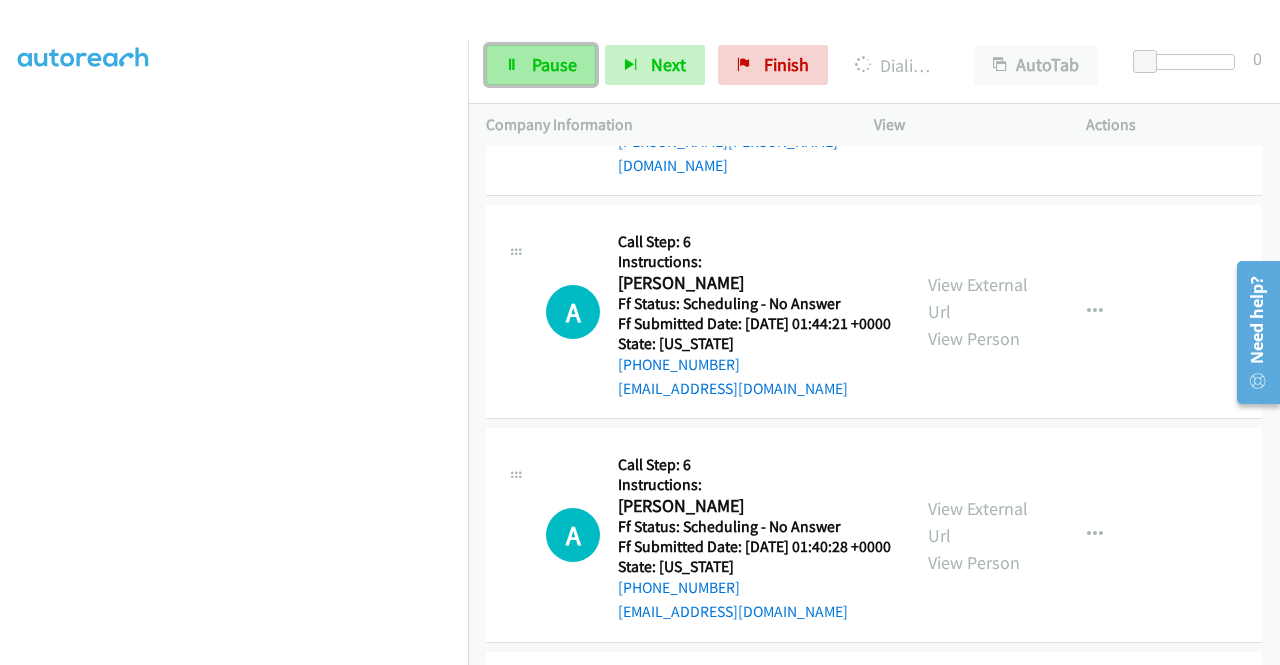 click at bounding box center (512, 66) 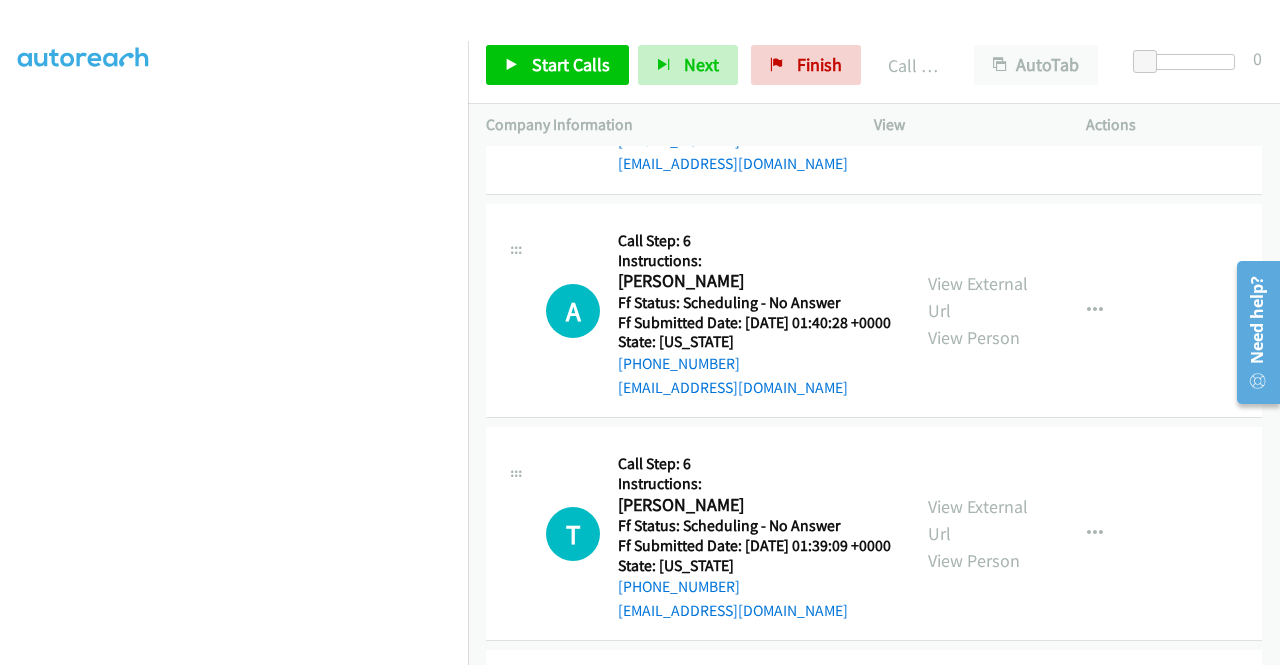 scroll, scrollTop: 12686, scrollLeft: 0, axis: vertical 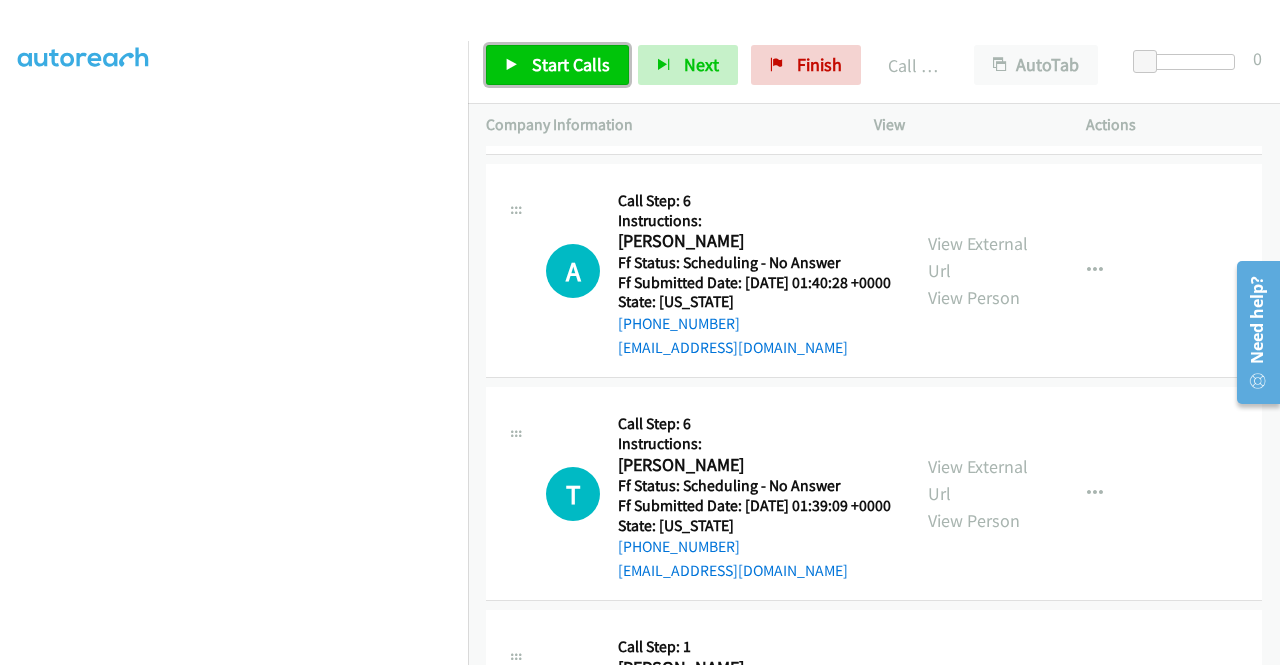 click on "Start Calls" at bounding box center (571, 64) 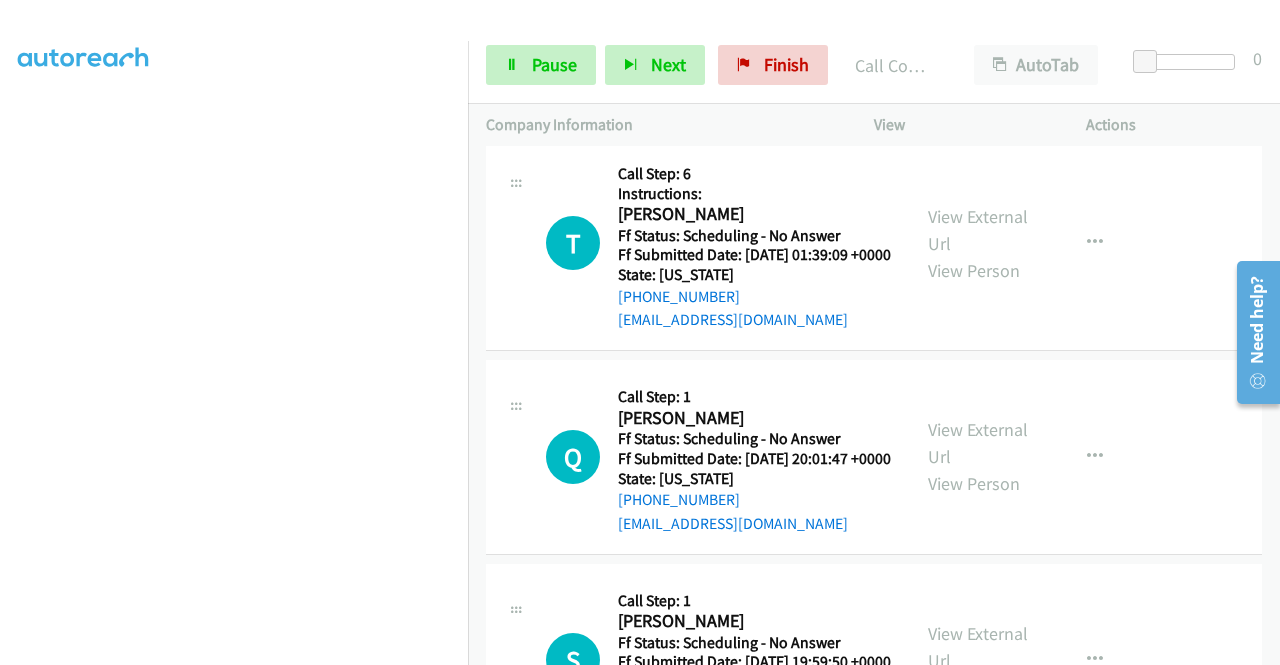 scroll, scrollTop: 13022, scrollLeft: 0, axis: vertical 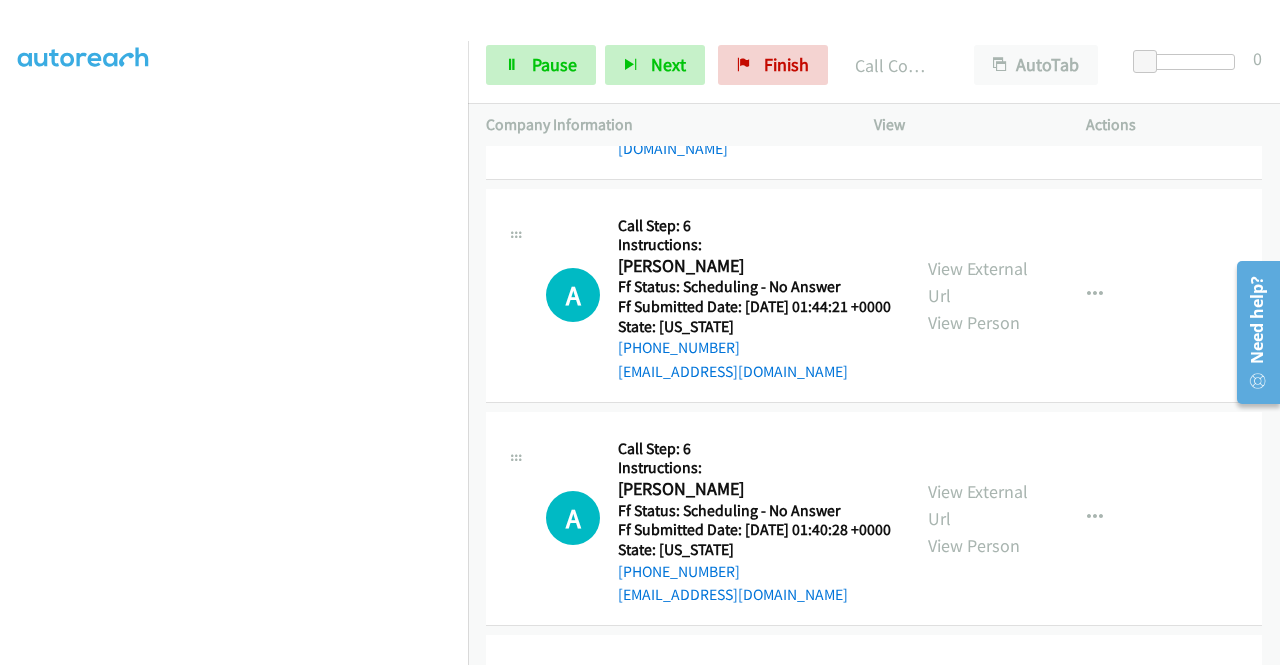 click on "View External Url" 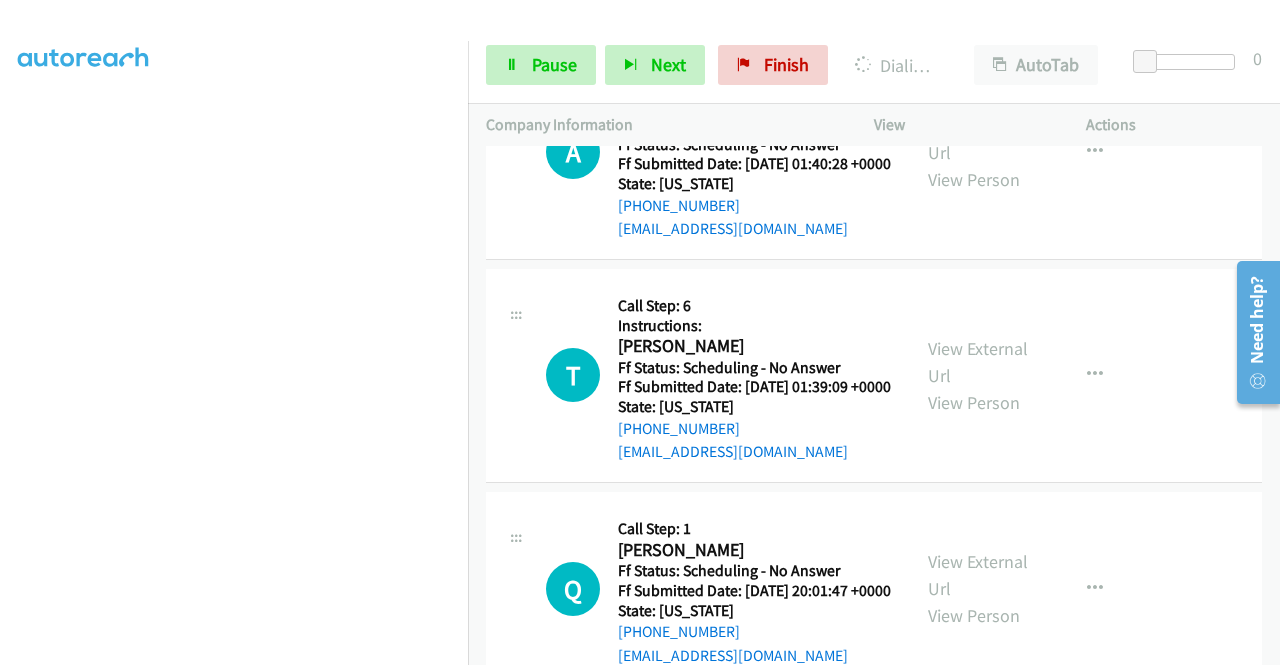 scroll, scrollTop: 12854, scrollLeft: 0, axis: vertical 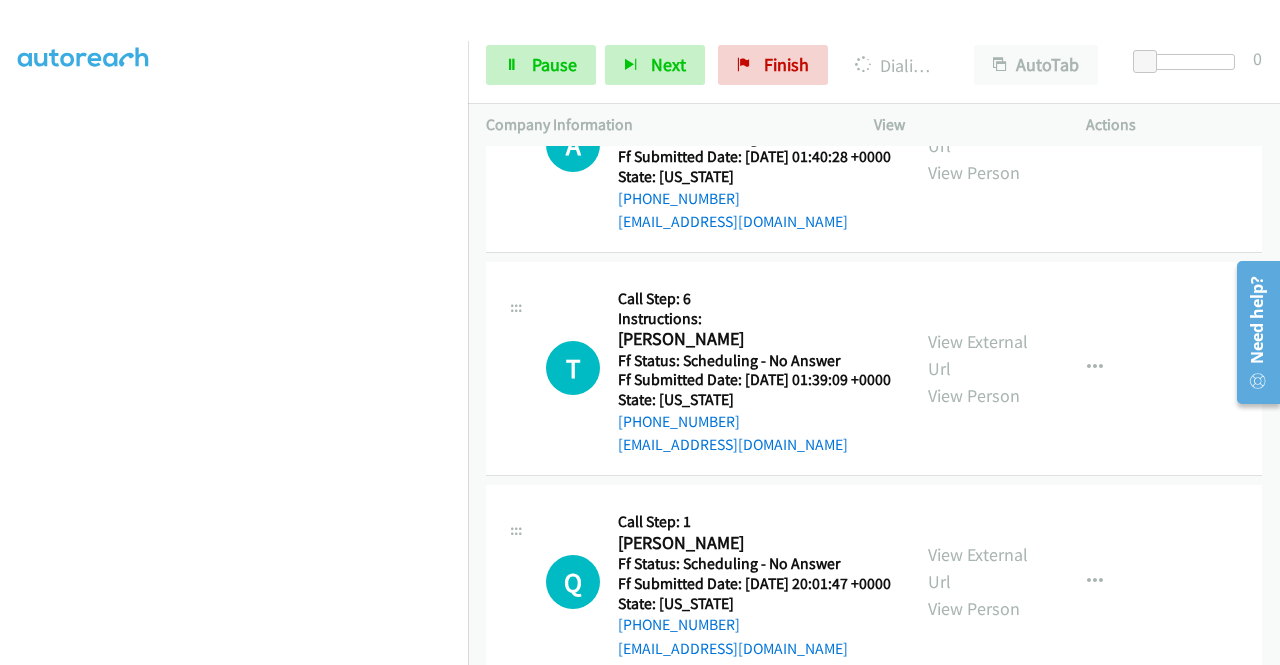 click on "View External Url" 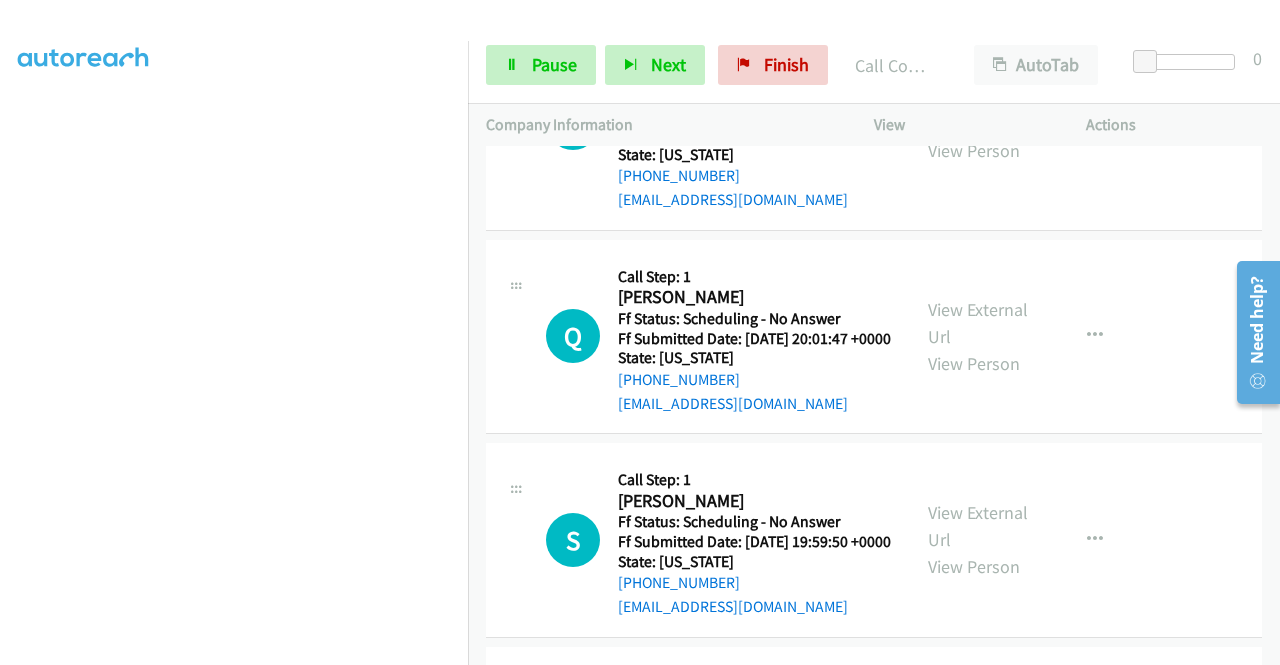 scroll, scrollTop: 13161, scrollLeft: 0, axis: vertical 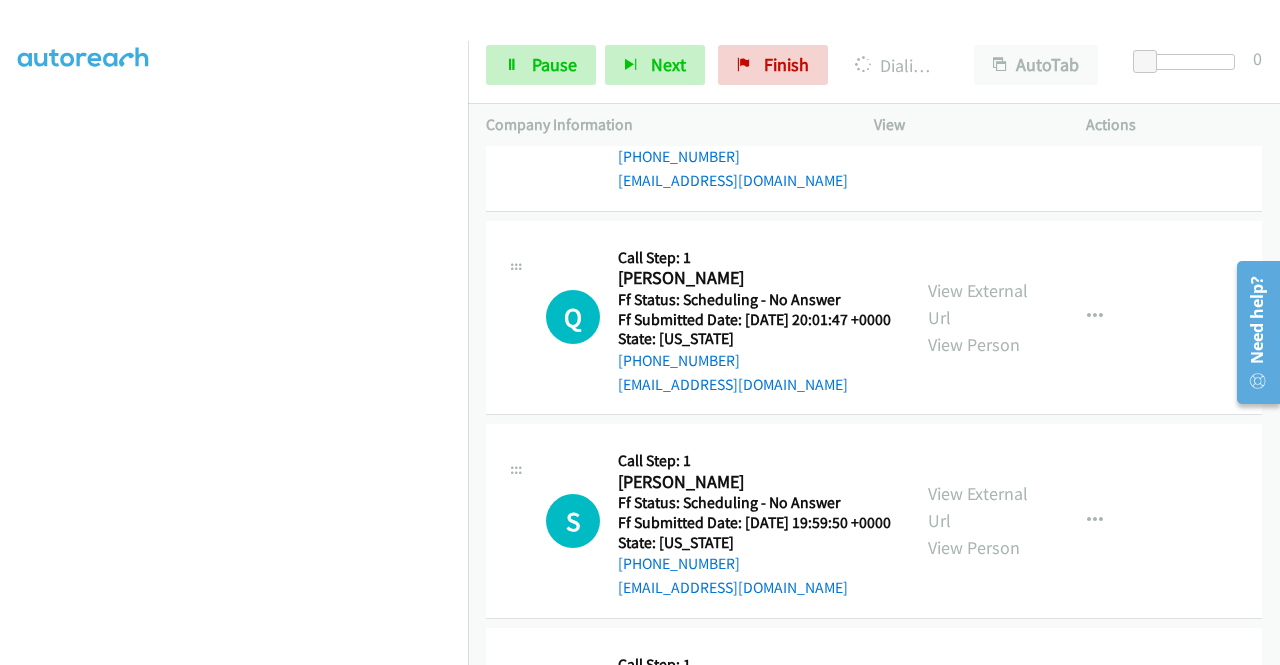 click on "View External Url" 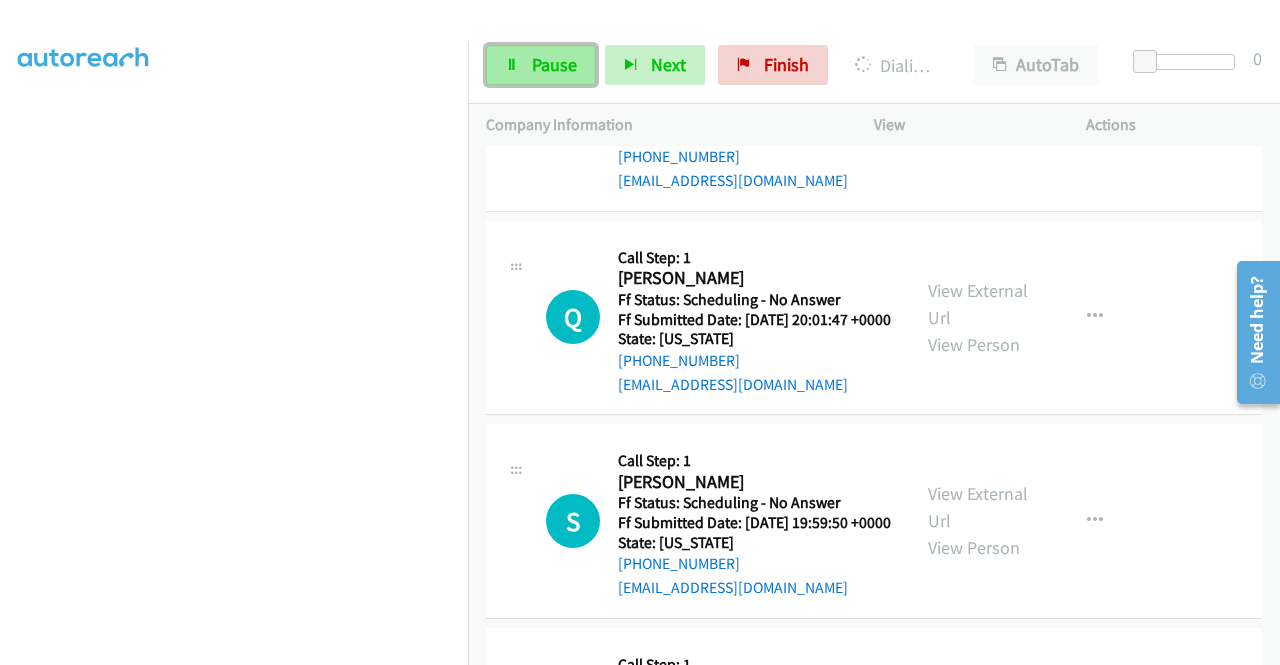 click on "Pause" 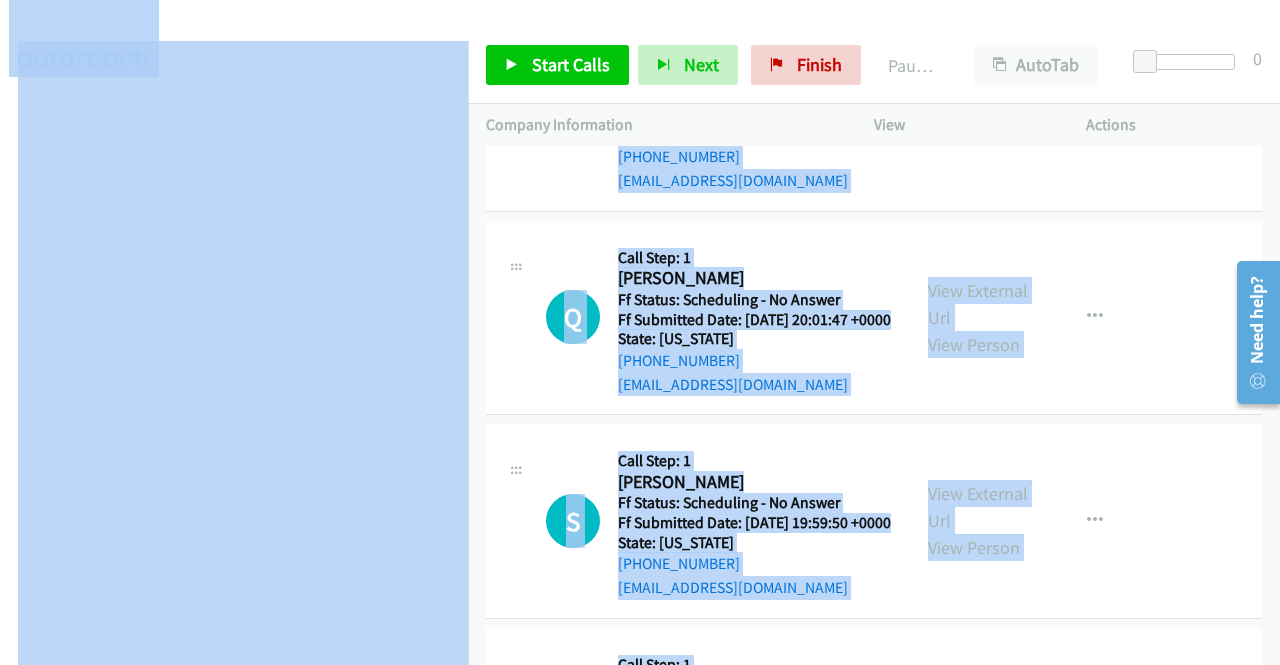 drag, startPoint x: 468, startPoint y: 378, endPoint x: 474, endPoint y: 443, distance: 65.27634 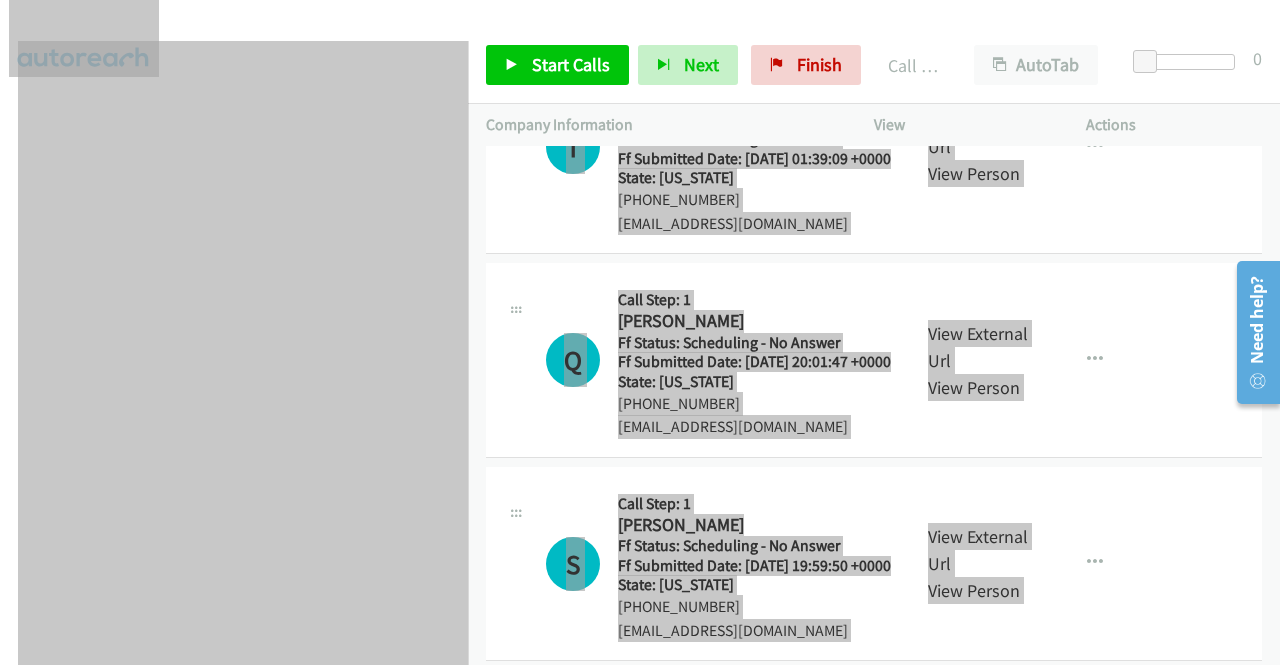 click on "View External Url
View Person
View External Url
Email
Schedule/Manage Callback
Skip Call
Add to do not call list" 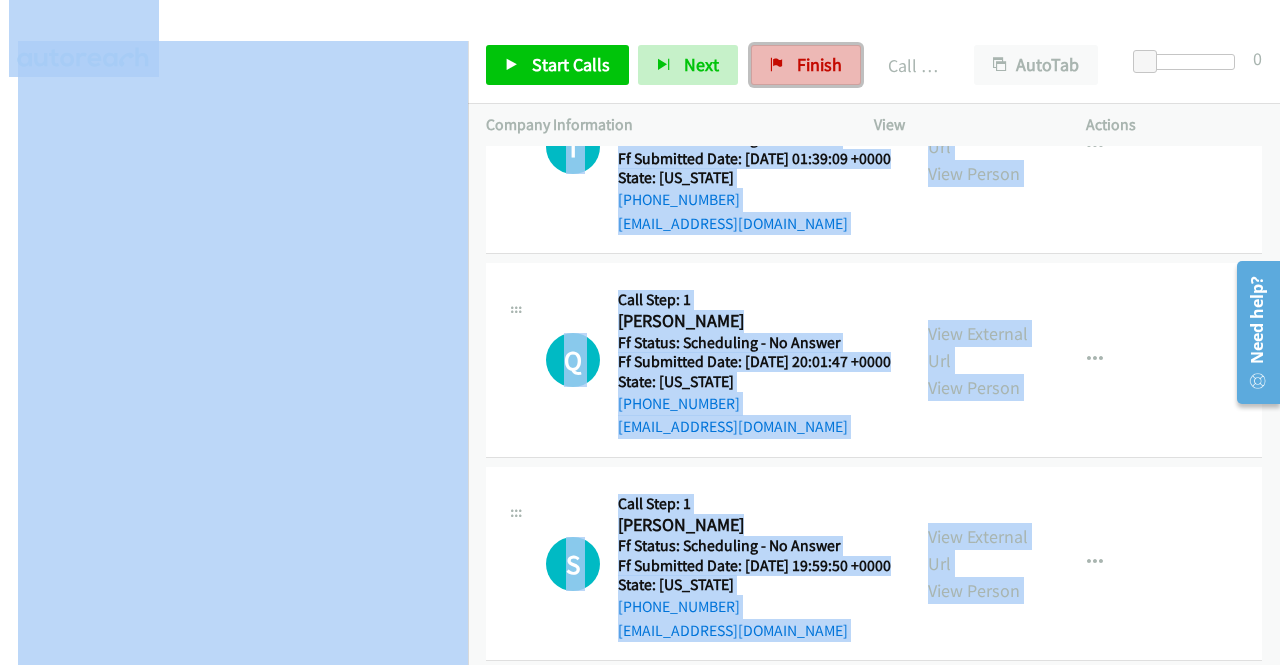 click on "Finish" 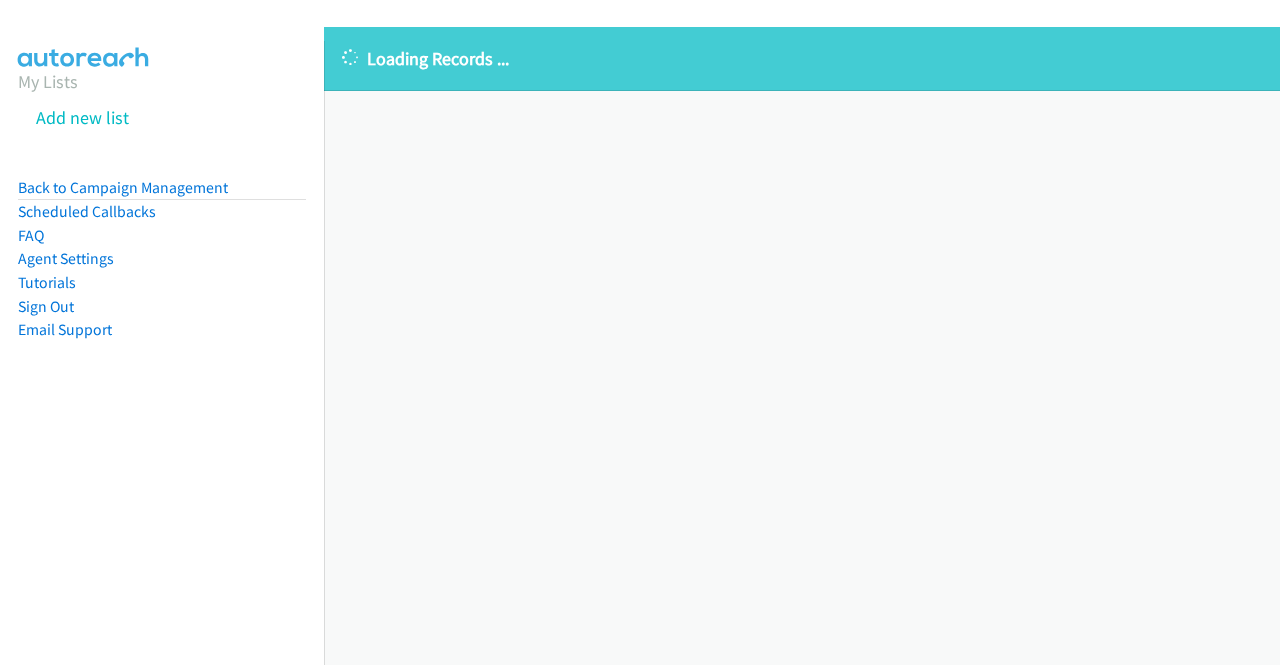 scroll, scrollTop: 0, scrollLeft: 0, axis: both 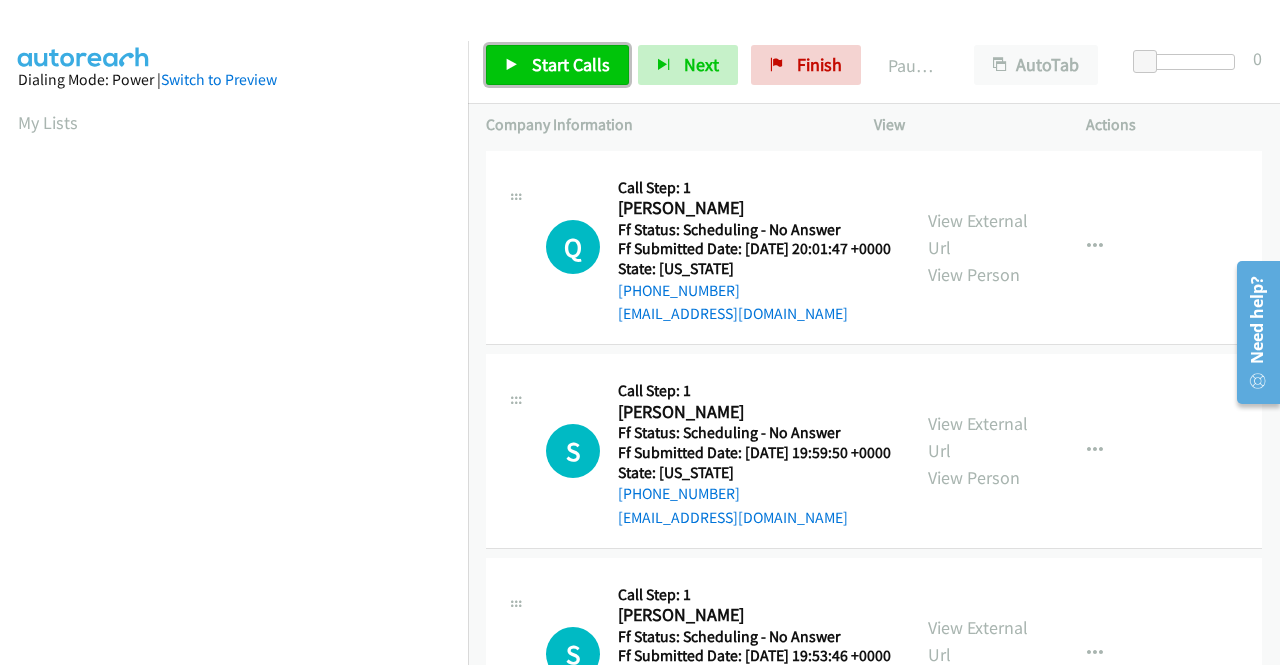 click on "Start Calls" at bounding box center (571, 64) 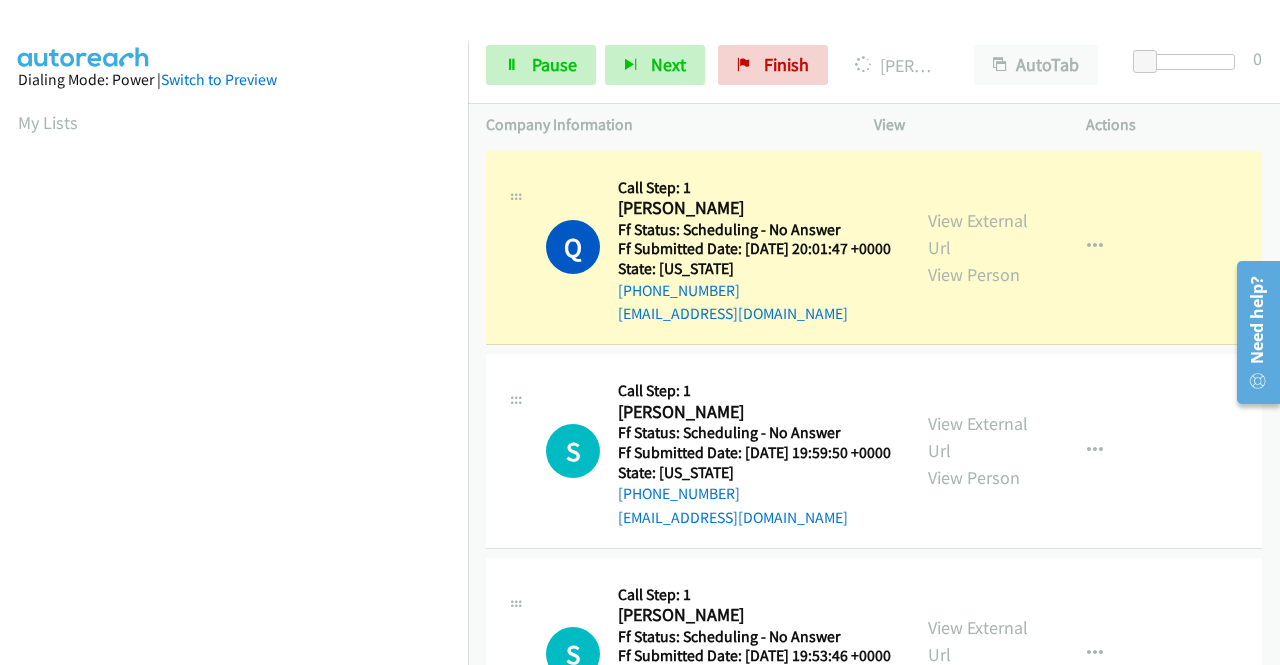 click on "View External Url
View Person" at bounding box center [980, 247] 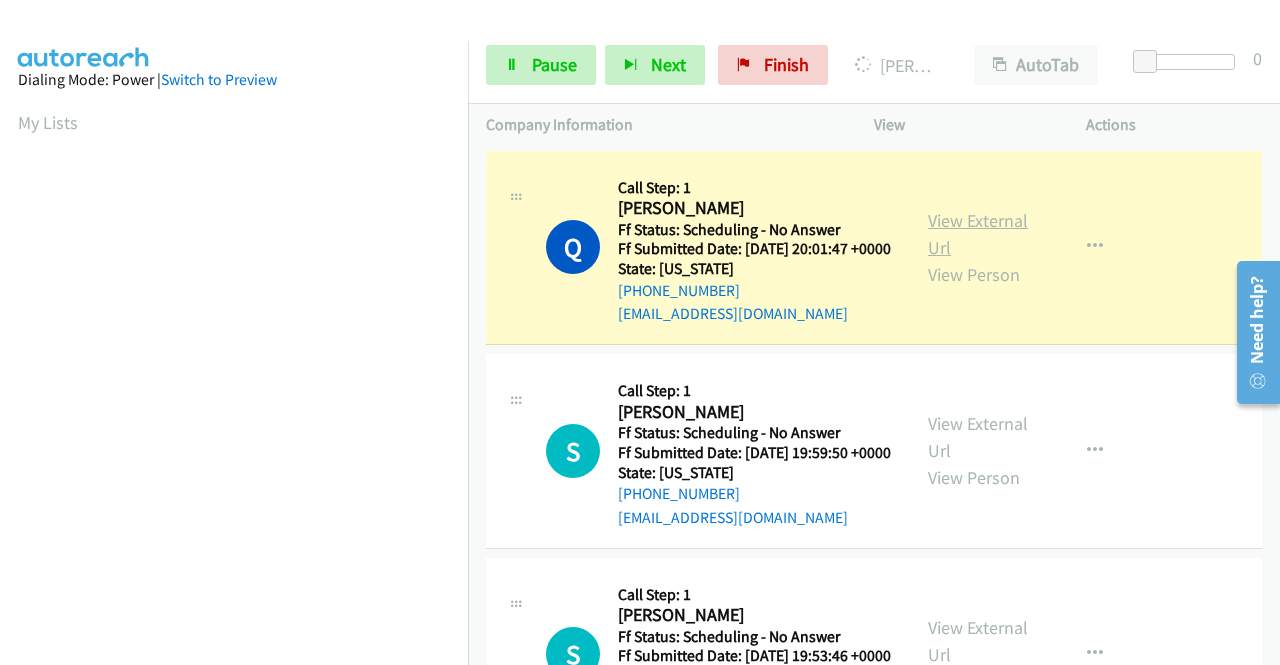 click on "View External Url" at bounding box center (978, 234) 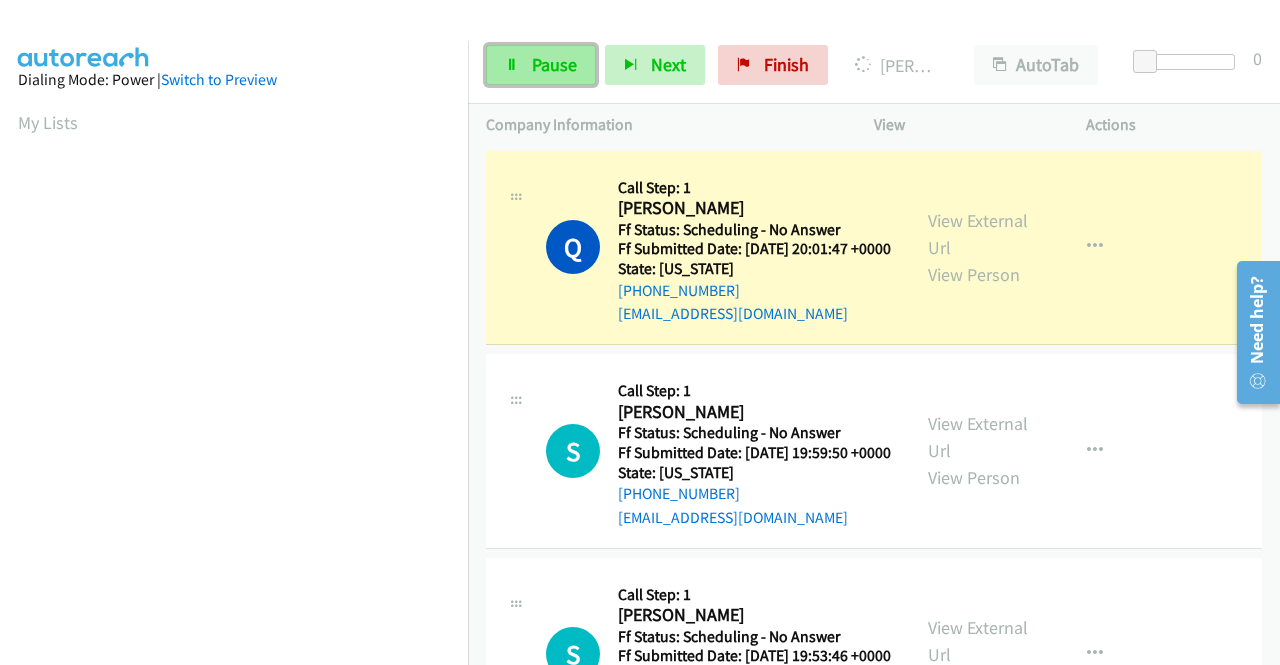click at bounding box center [512, 66] 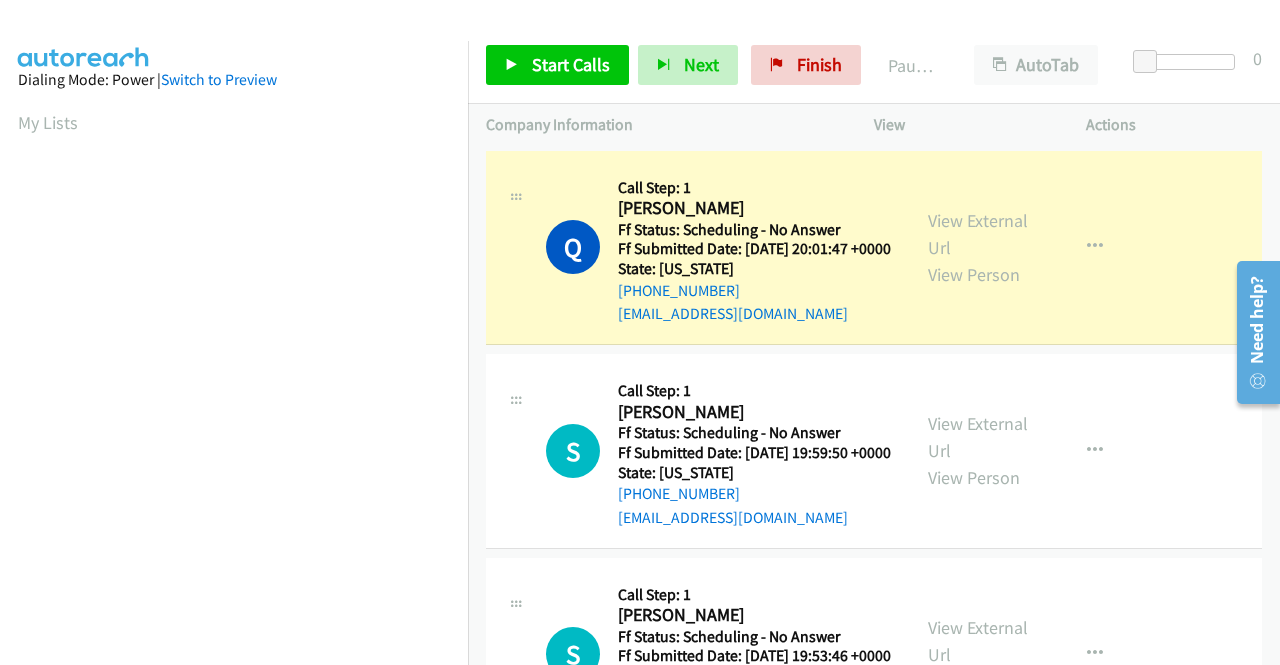 scroll, scrollTop: 456, scrollLeft: 0, axis: vertical 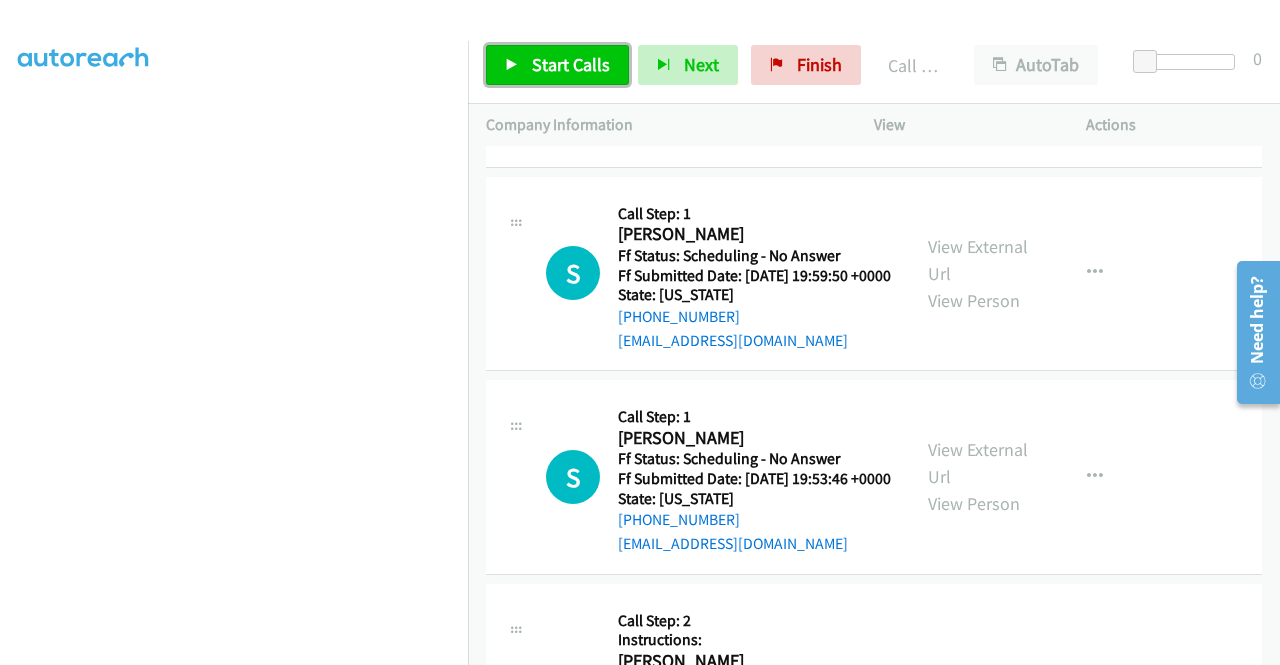 click on "Start Calls" at bounding box center [571, 64] 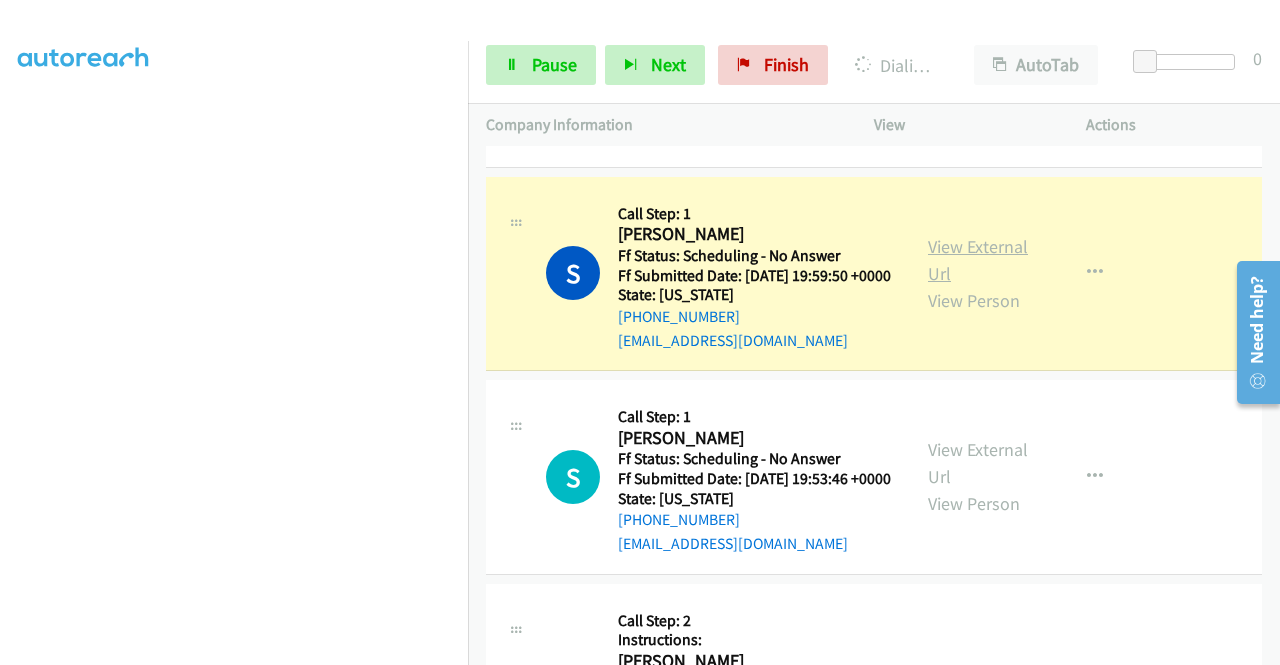 click on "View External Url" at bounding box center [978, 260] 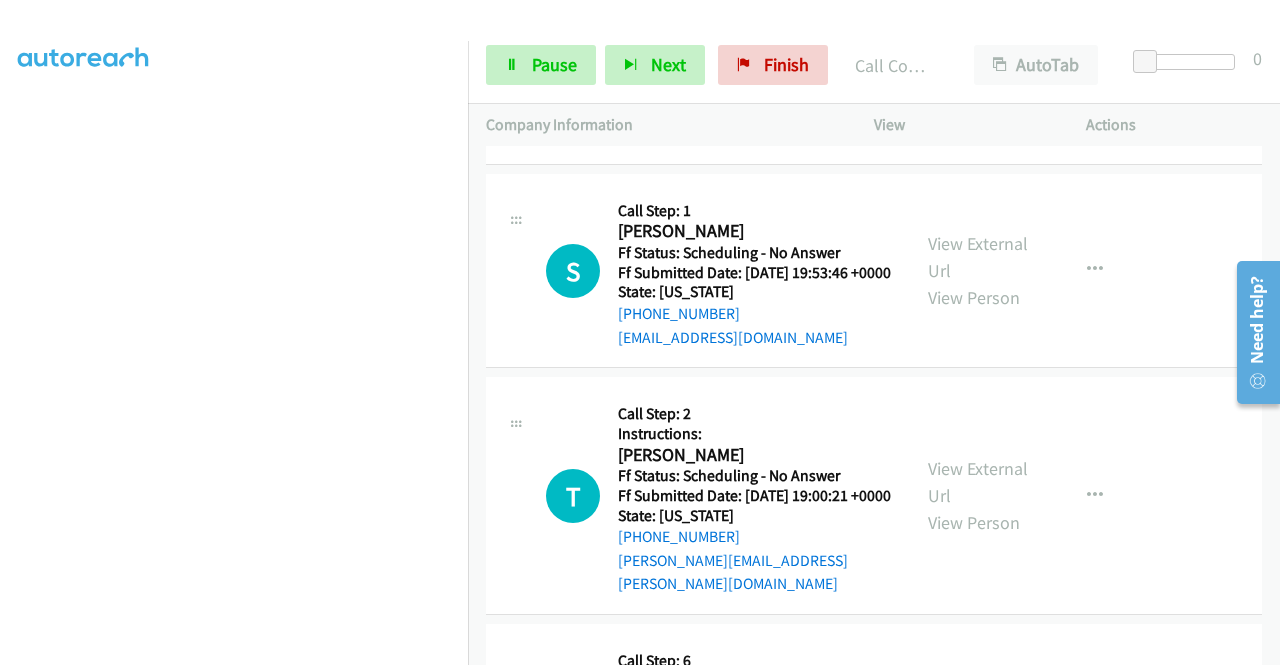 scroll, scrollTop: 486, scrollLeft: 0, axis: vertical 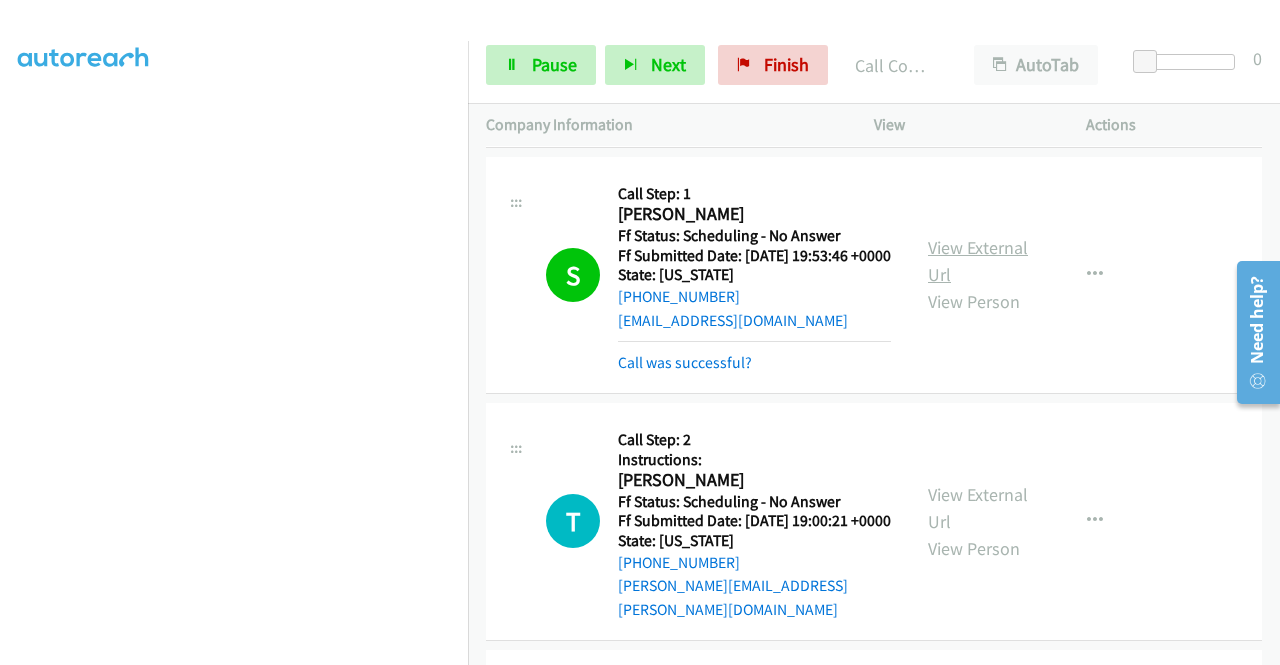 click on "View External Url" at bounding box center [978, 261] 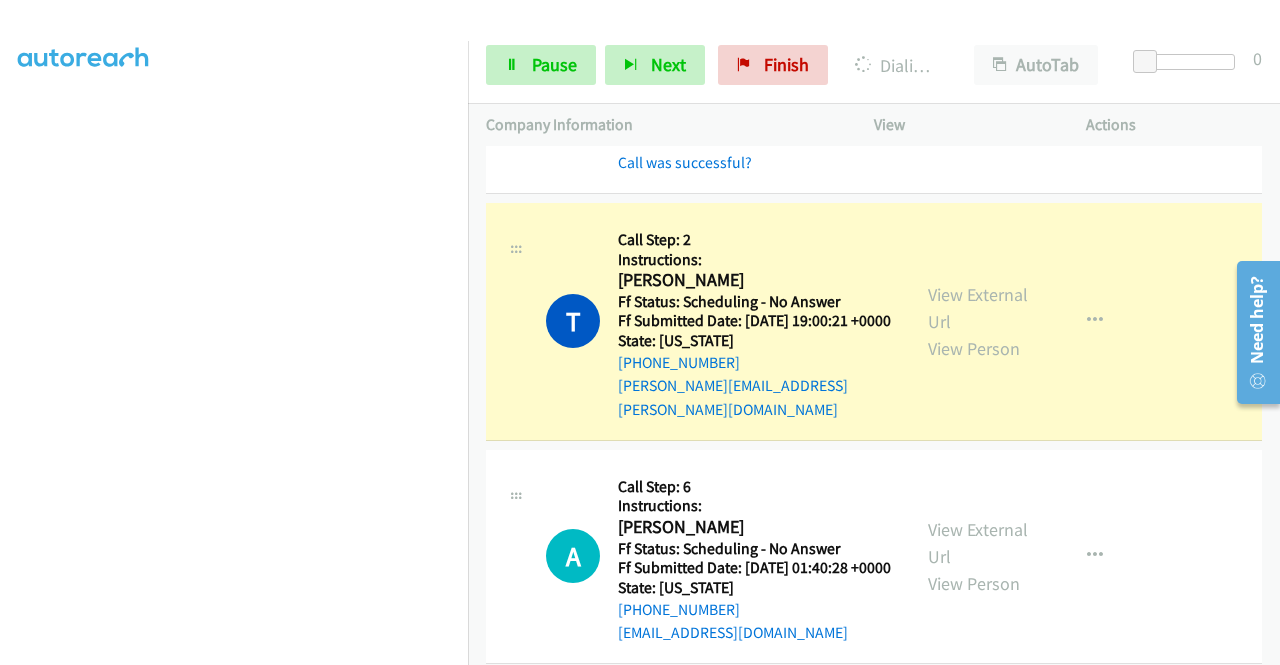 scroll, scrollTop: 846, scrollLeft: 0, axis: vertical 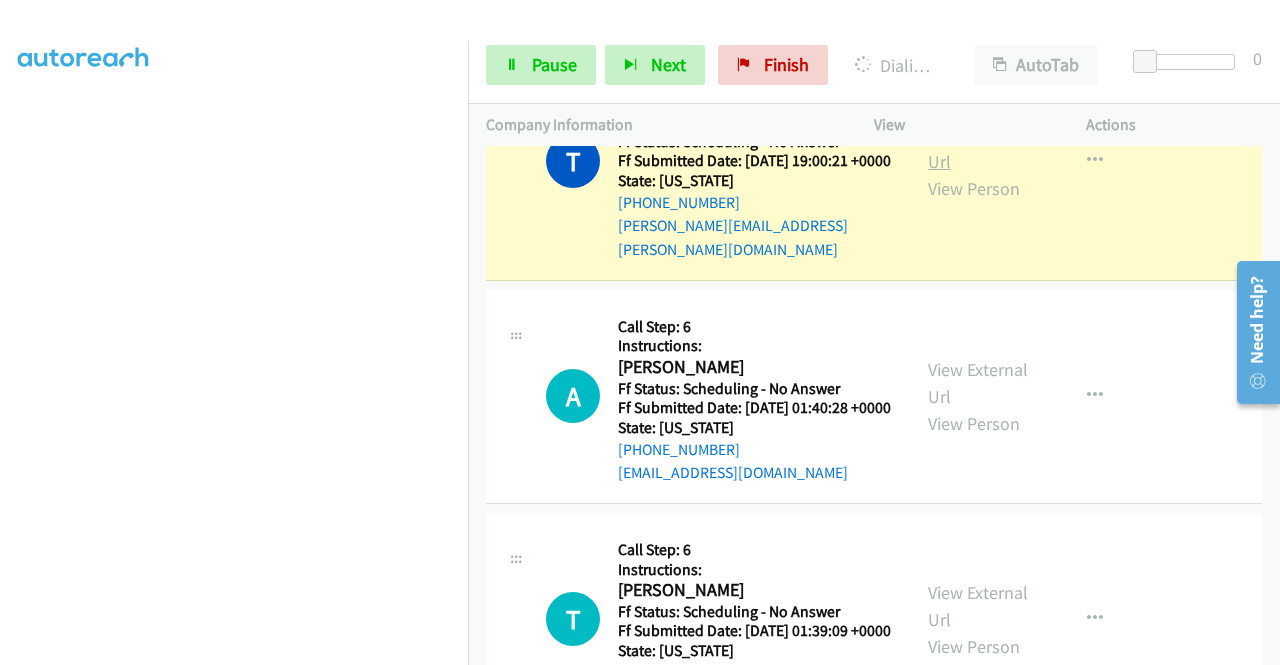 click on "View External Url" at bounding box center [978, 148] 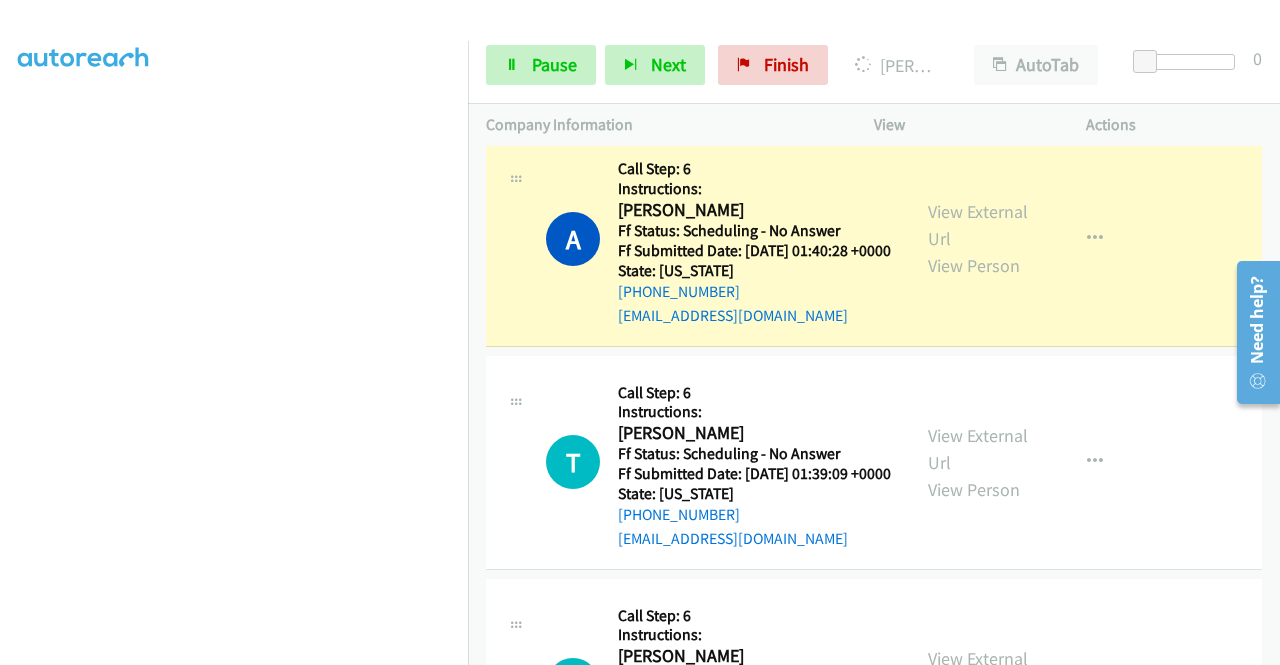 scroll, scrollTop: 1072, scrollLeft: 0, axis: vertical 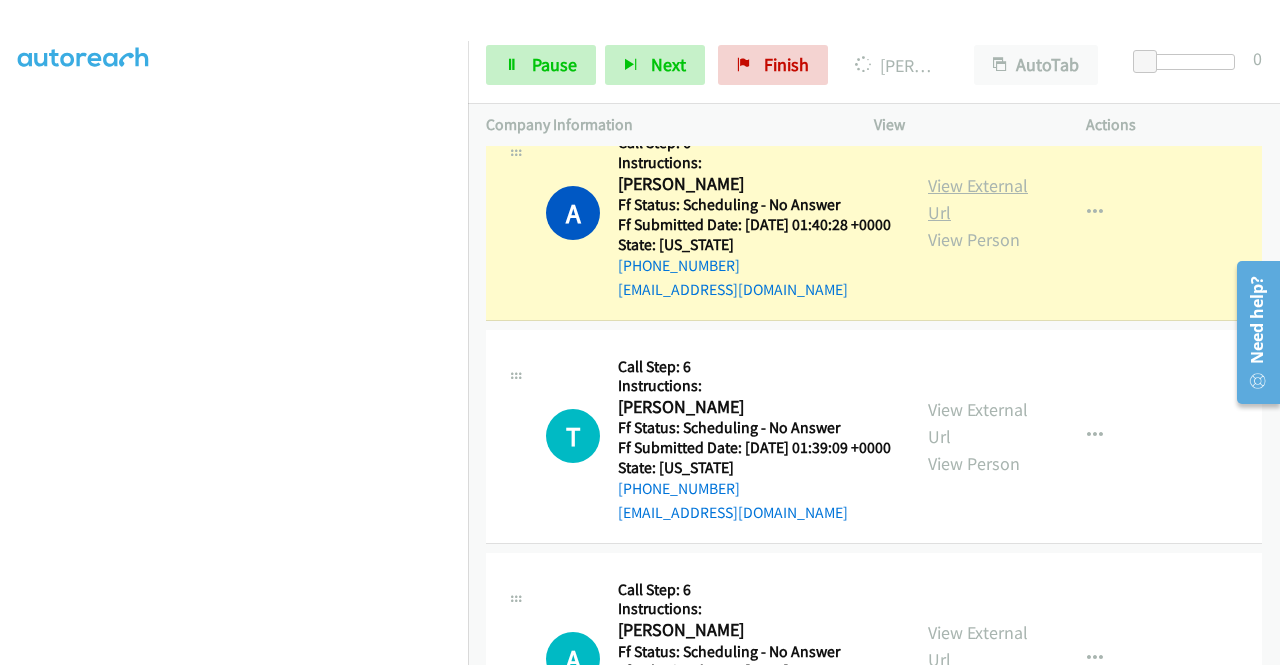click on "View External Url" at bounding box center [978, 199] 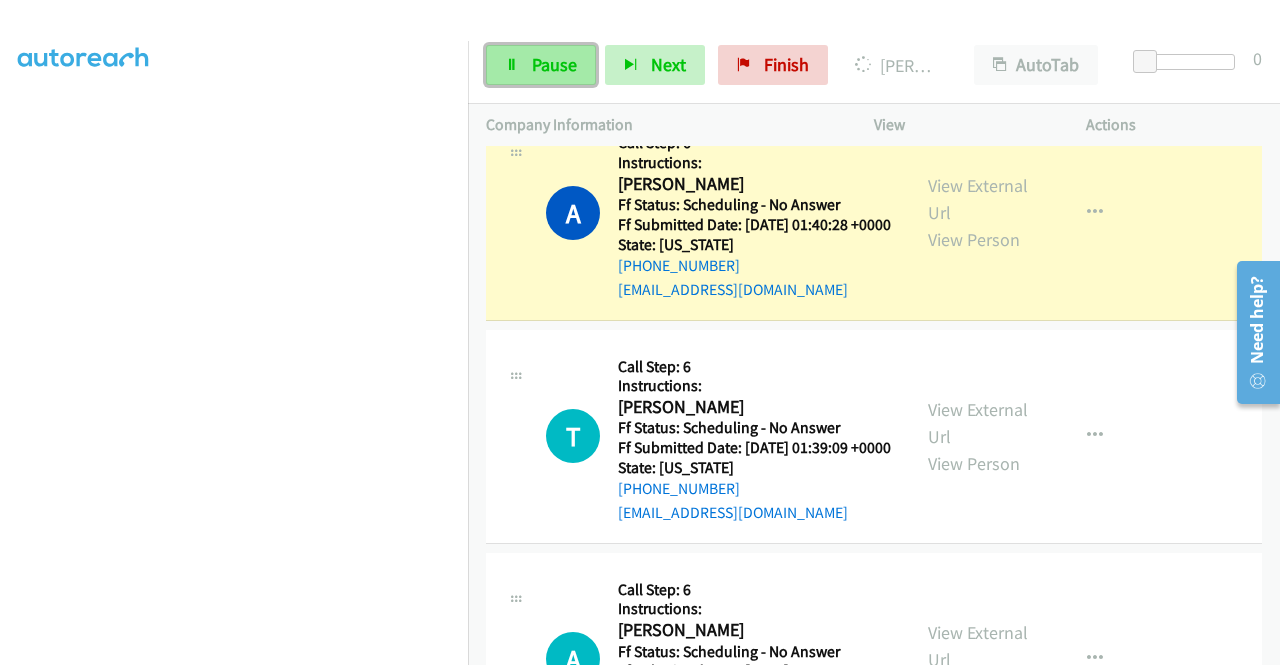 click on "Pause" at bounding box center [541, 65] 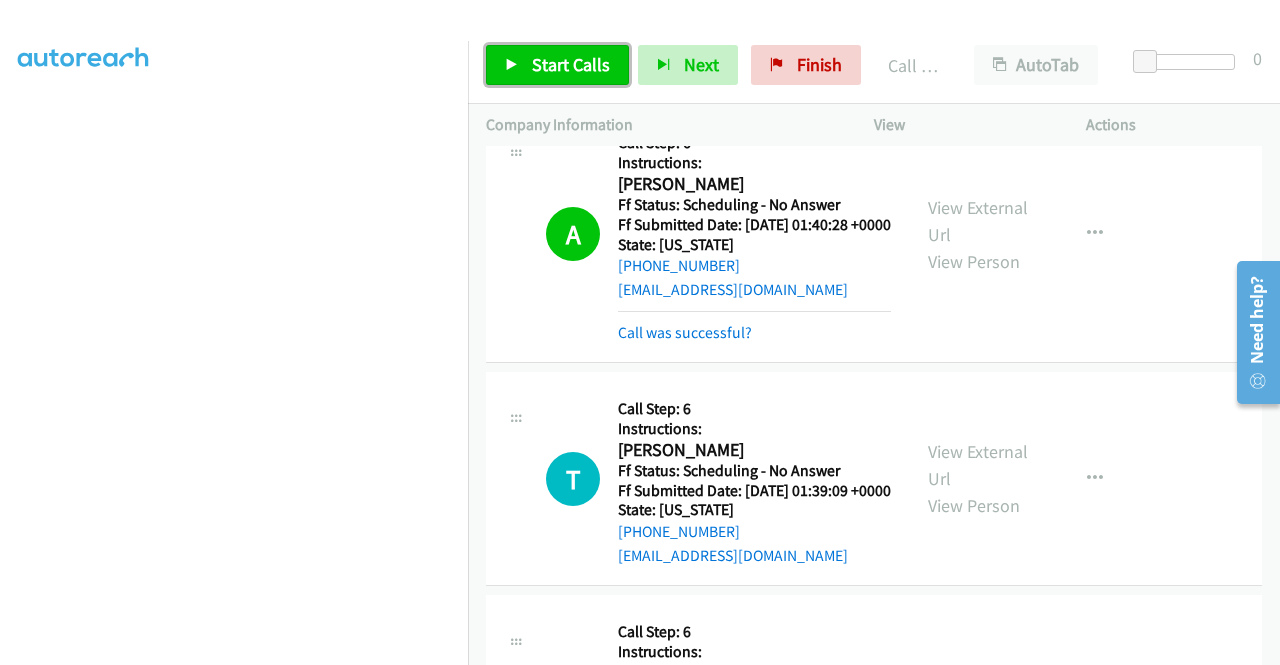 click on "Start Calls" at bounding box center (557, 65) 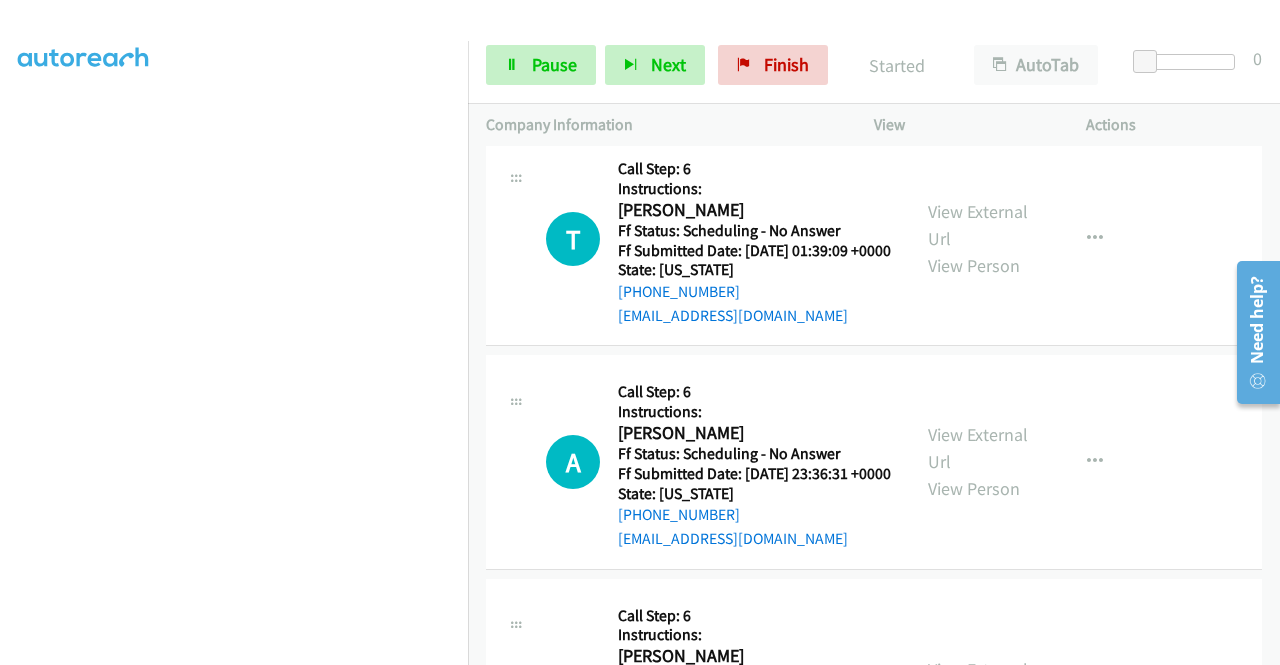scroll, scrollTop: 1326, scrollLeft: 0, axis: vertical 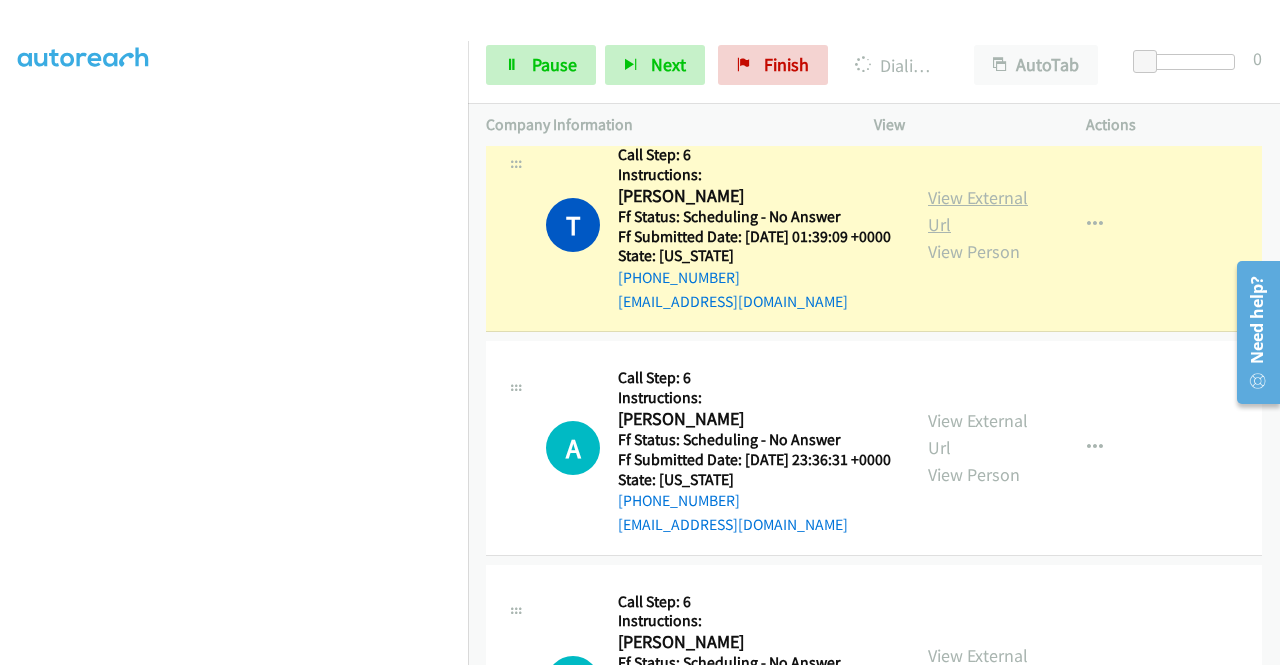 click on "View External Url" at bounding box center (978, 211) 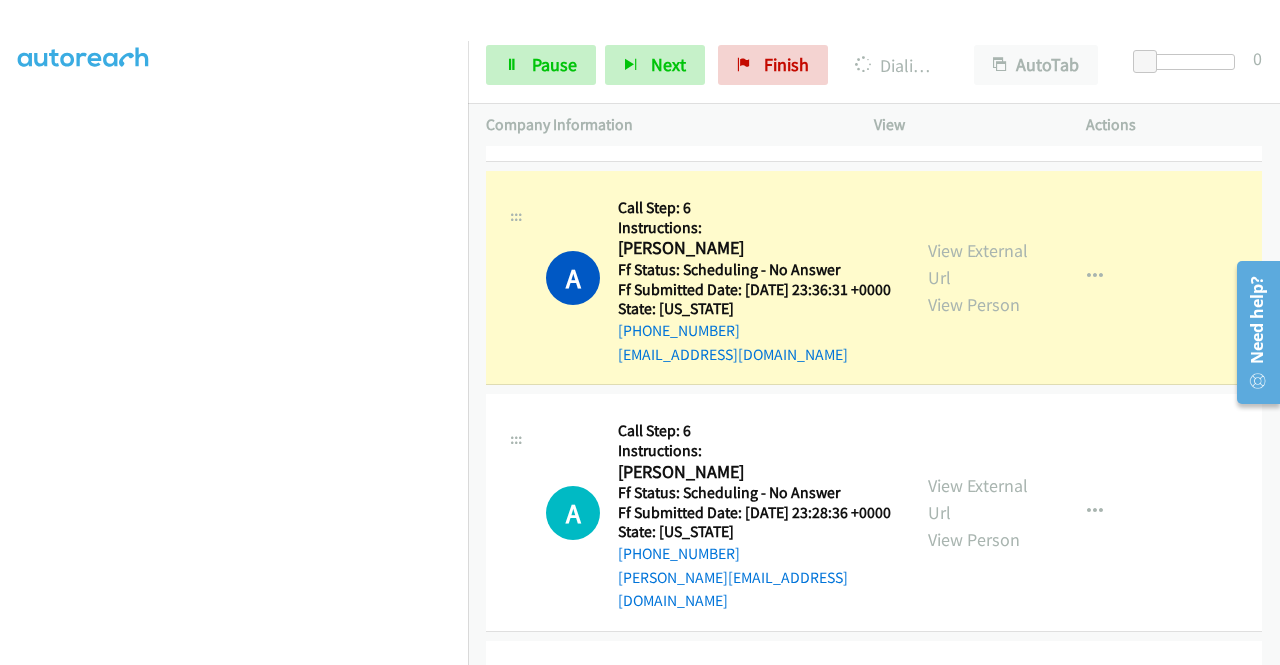 scroll, scrollTop: 1566, scrollLeft: 0, axis: vertical 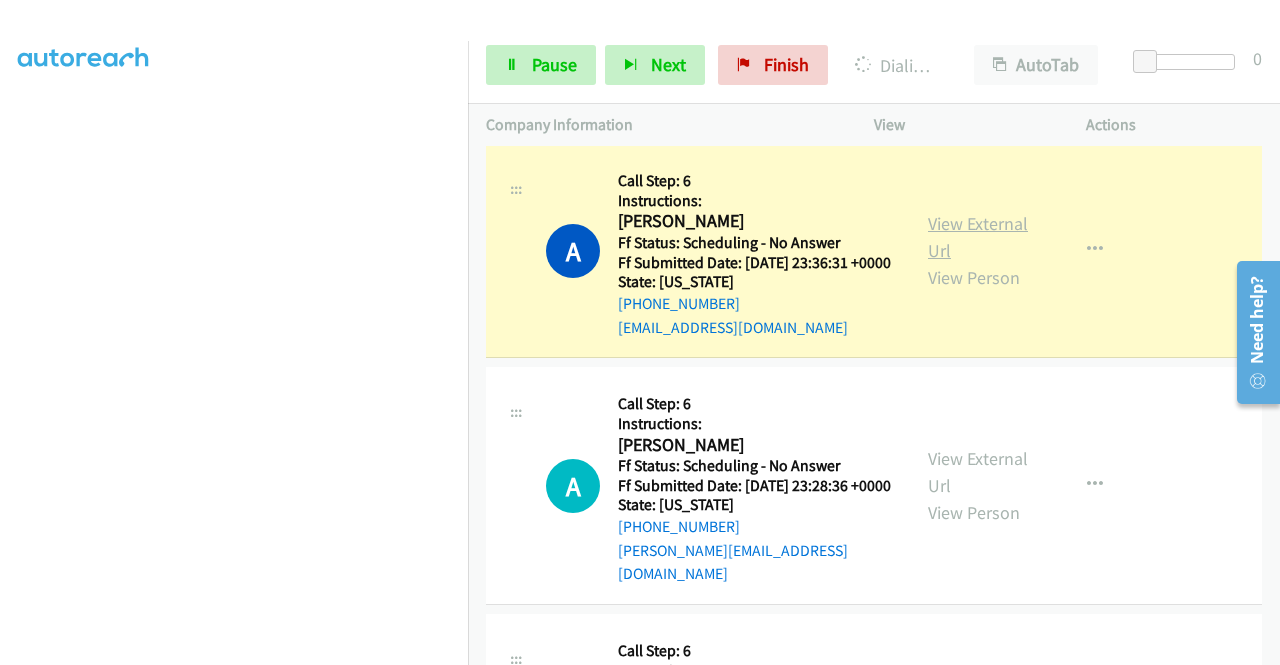 click on "View External Url" at bounding box center [978, 237] 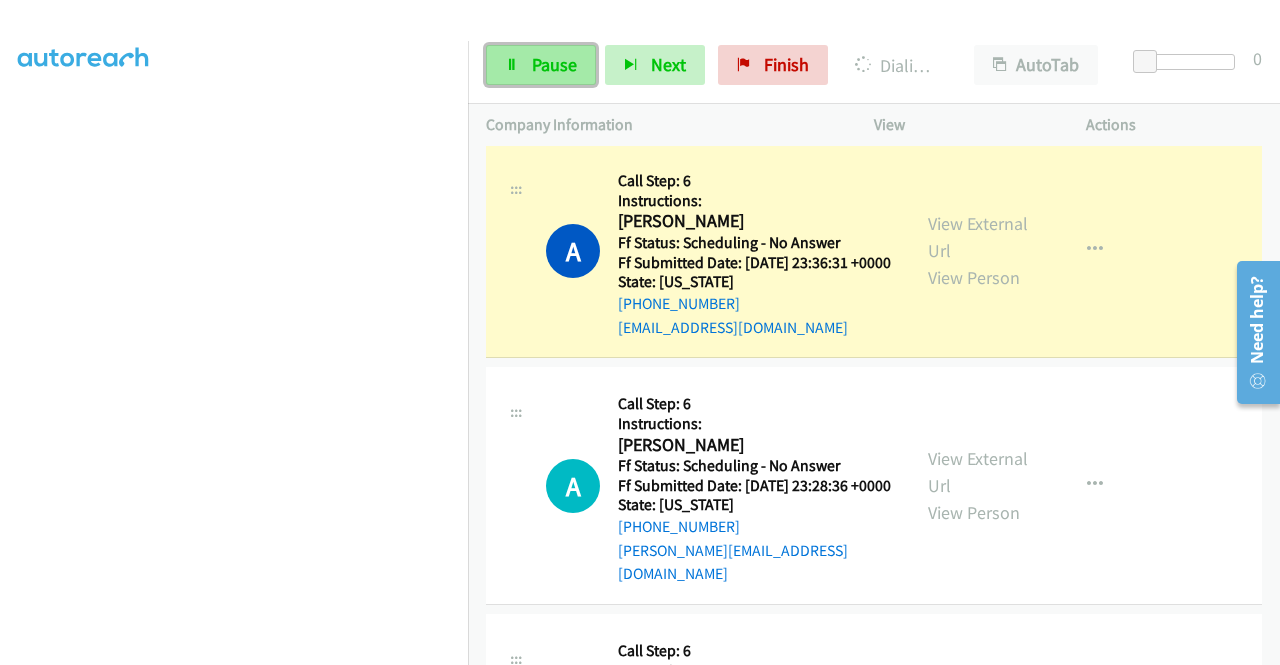 click on "Pause" at bounding box center [541, 65] 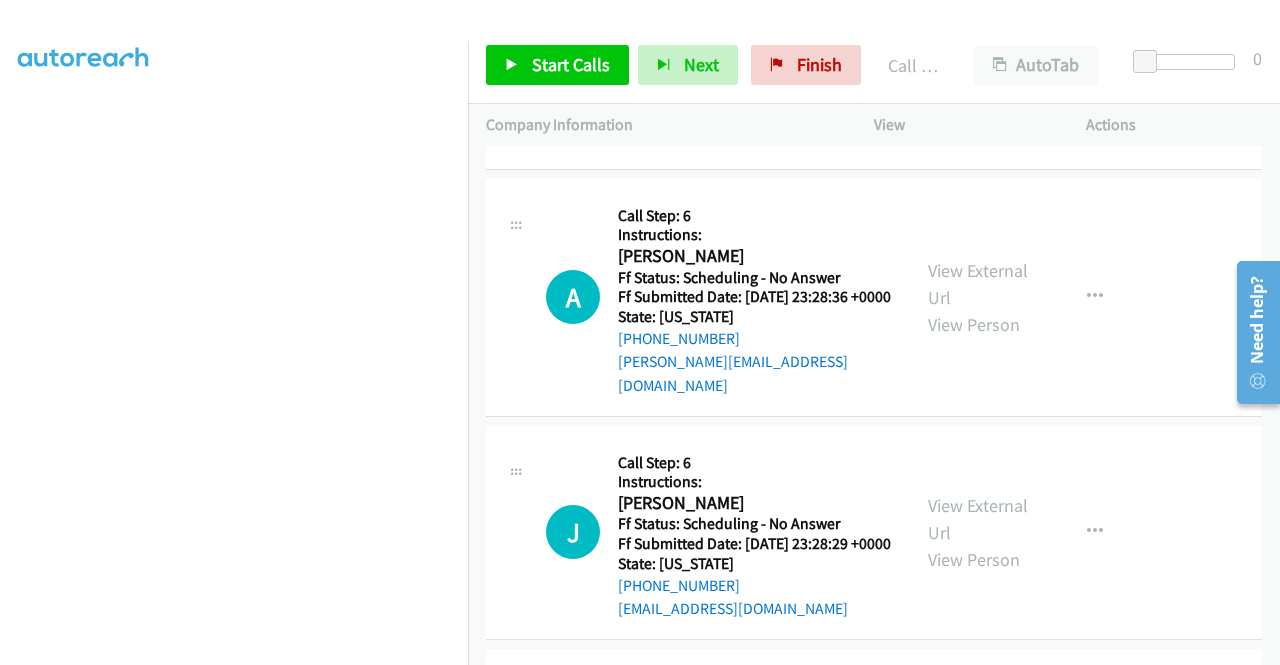 scroll, scrollTop: 1806, scrollLeft: 0, axis: vertical 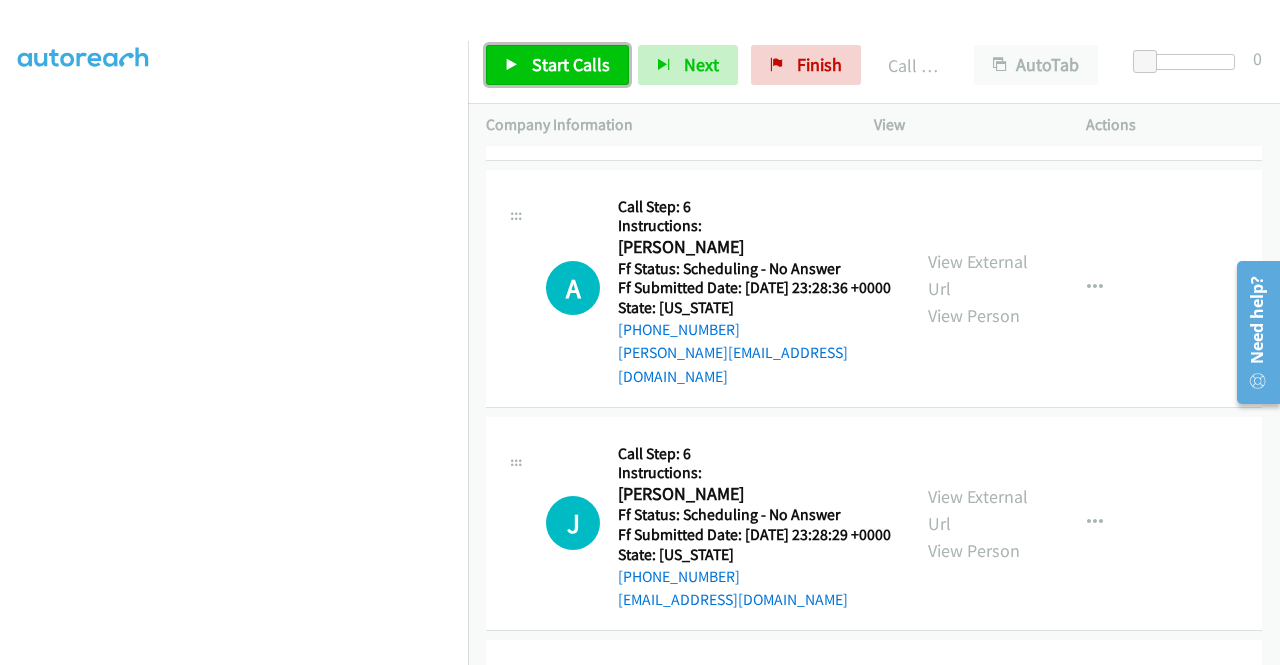 click on "Start Calls" at bounding box center [571, 64] 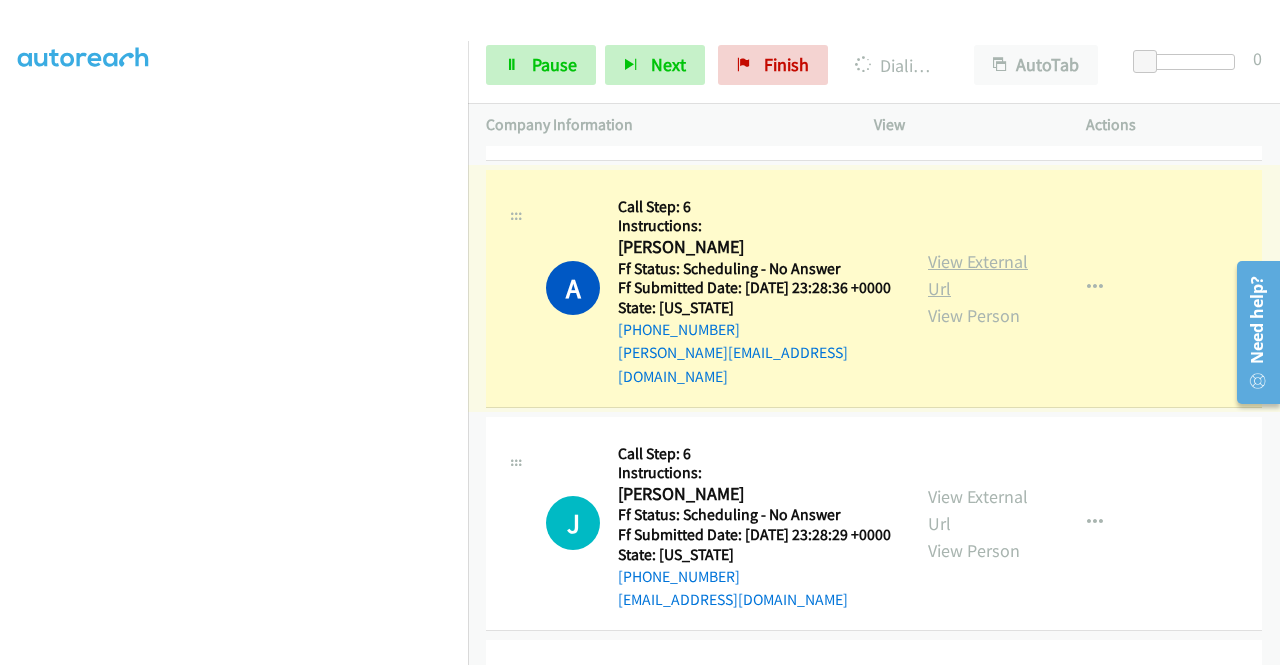 click on "View External Url" at bounding box center [978, 275] 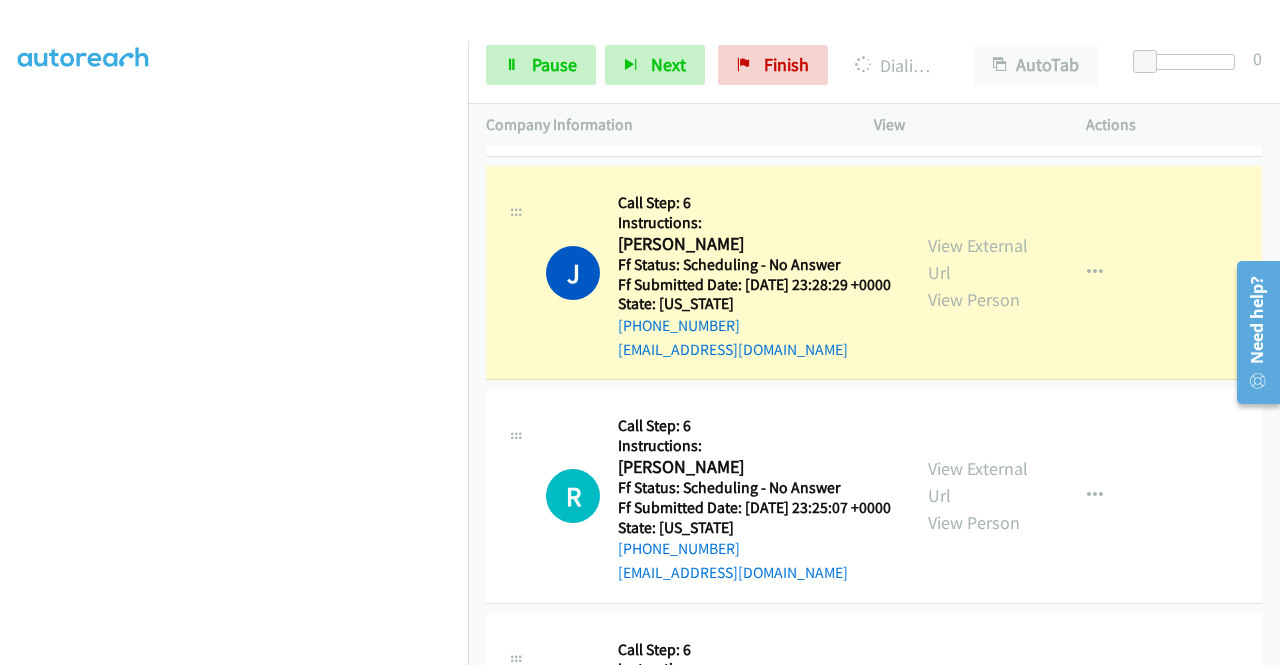 scroll, scrollTop: 2166, scrollLeft: 0, axis: vertical 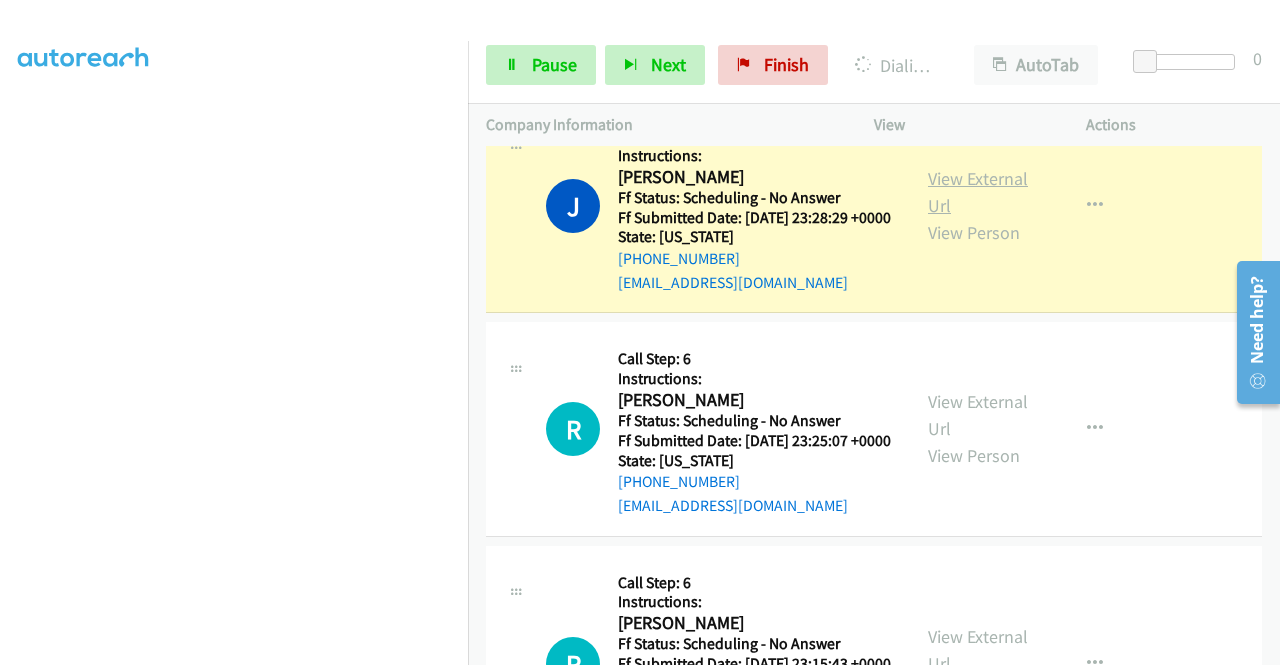 click on "View External Url" at bounding box center [978, 192] 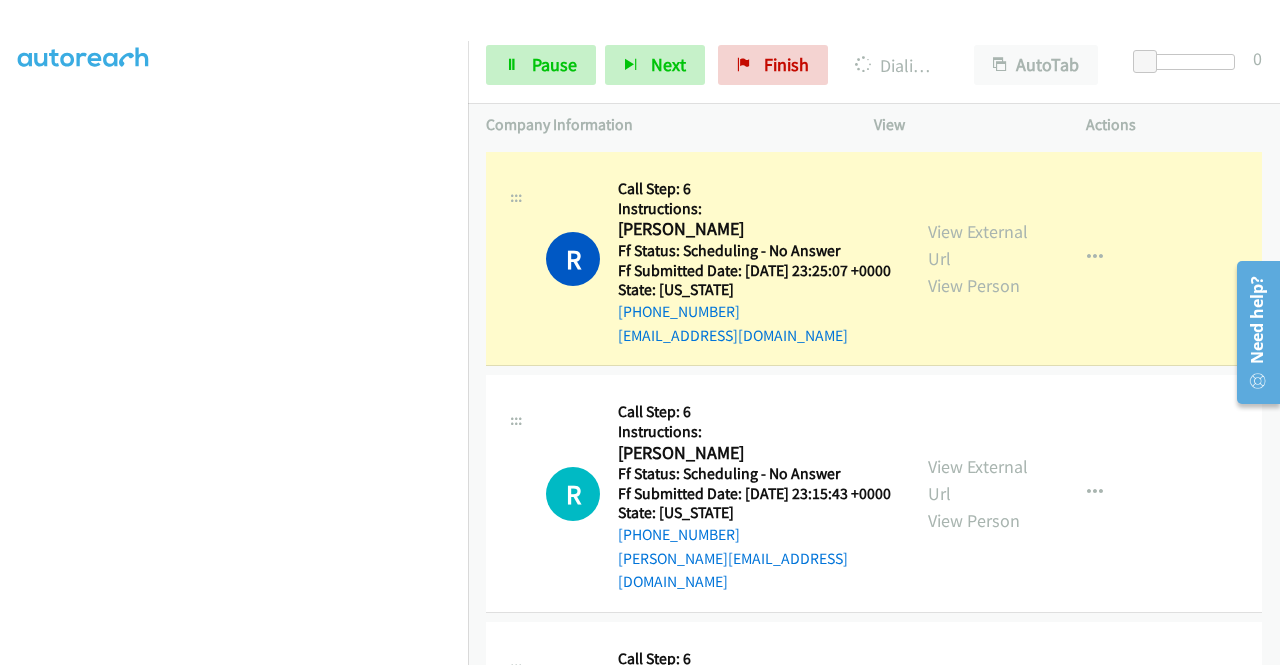 scroll, scrollTop: 2419, scrollLeft: 0, axis: vertical 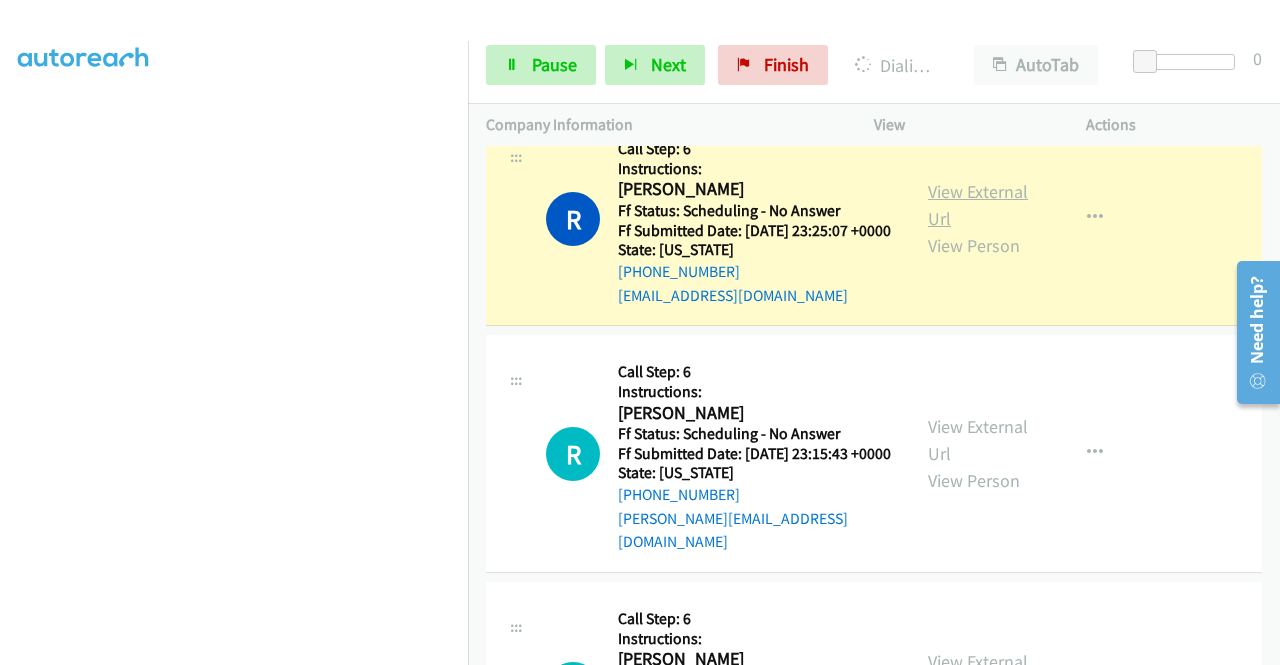 click on "View External Url" at bounding box center (978, 205) 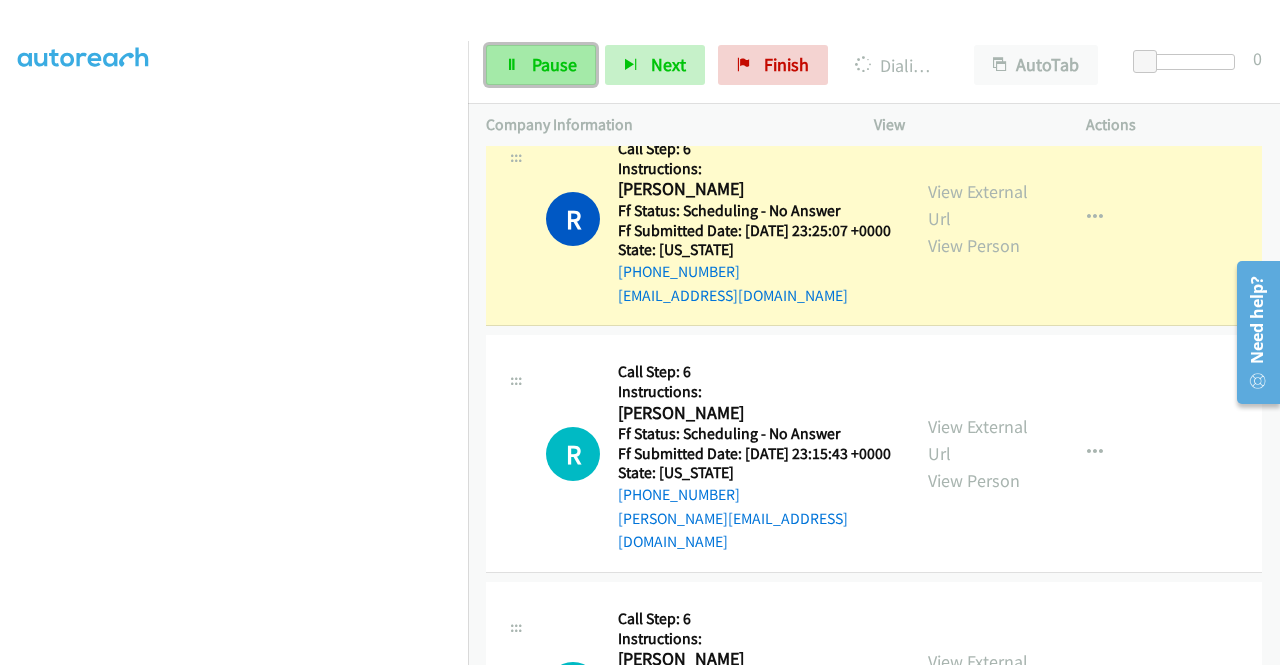 click on "Pause" at bounding box center [541, 65] 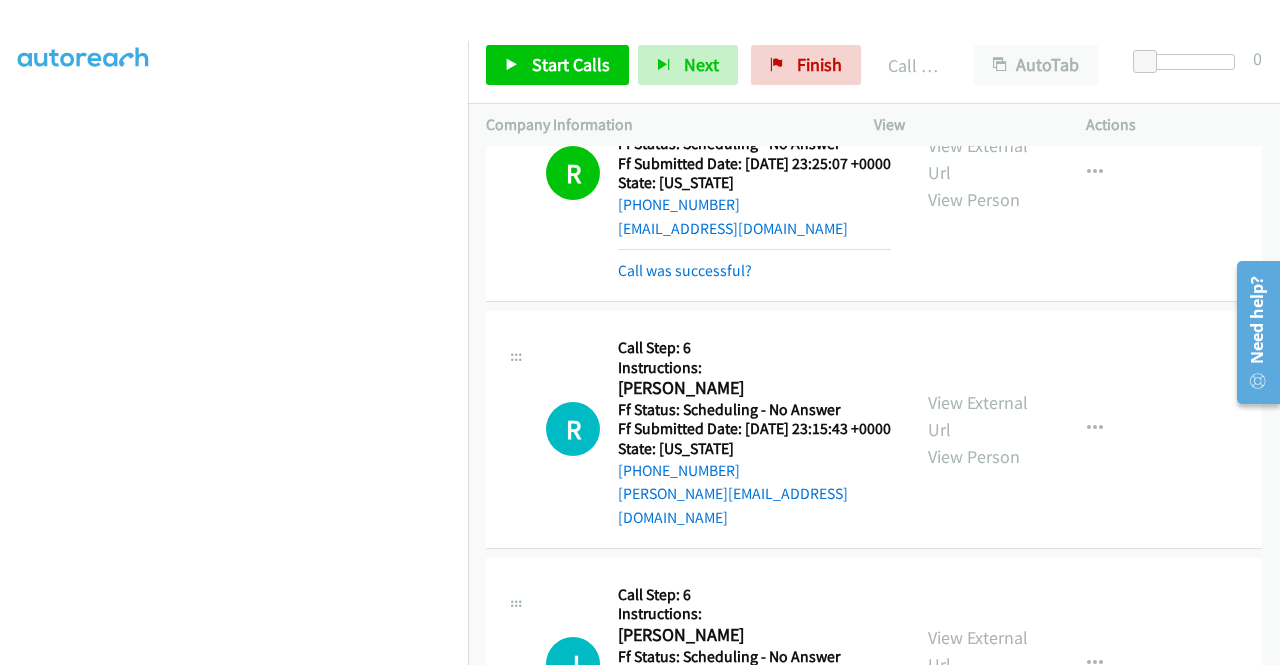 scroll, scrollTop: 2499, scrollLeft: 0, axis: vertical 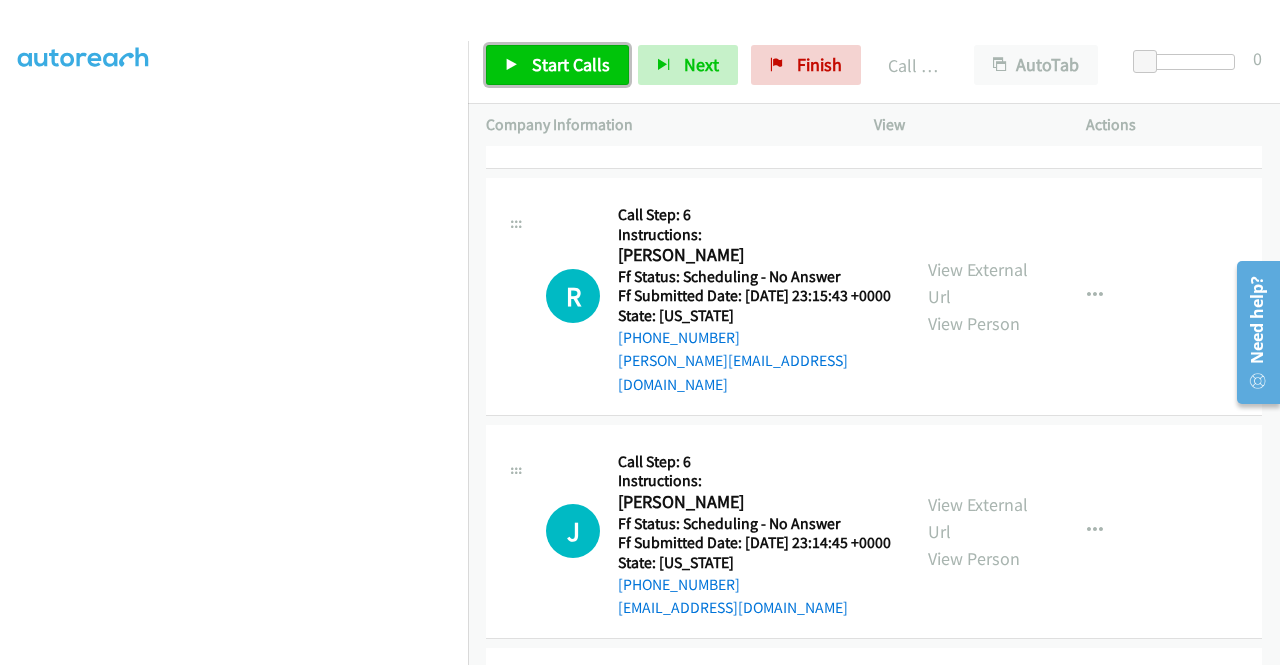 click on "Start Calls" at bounding box center [571, 64] 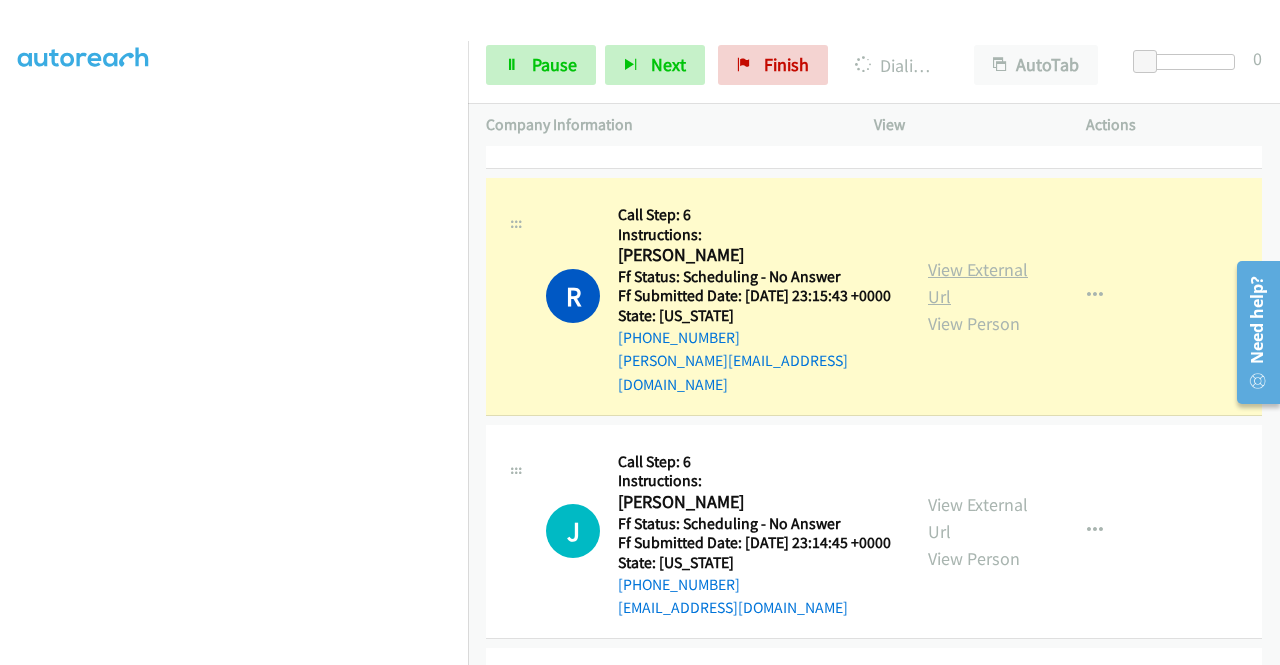 click on "View External Url" at bounding box center (978, 283) 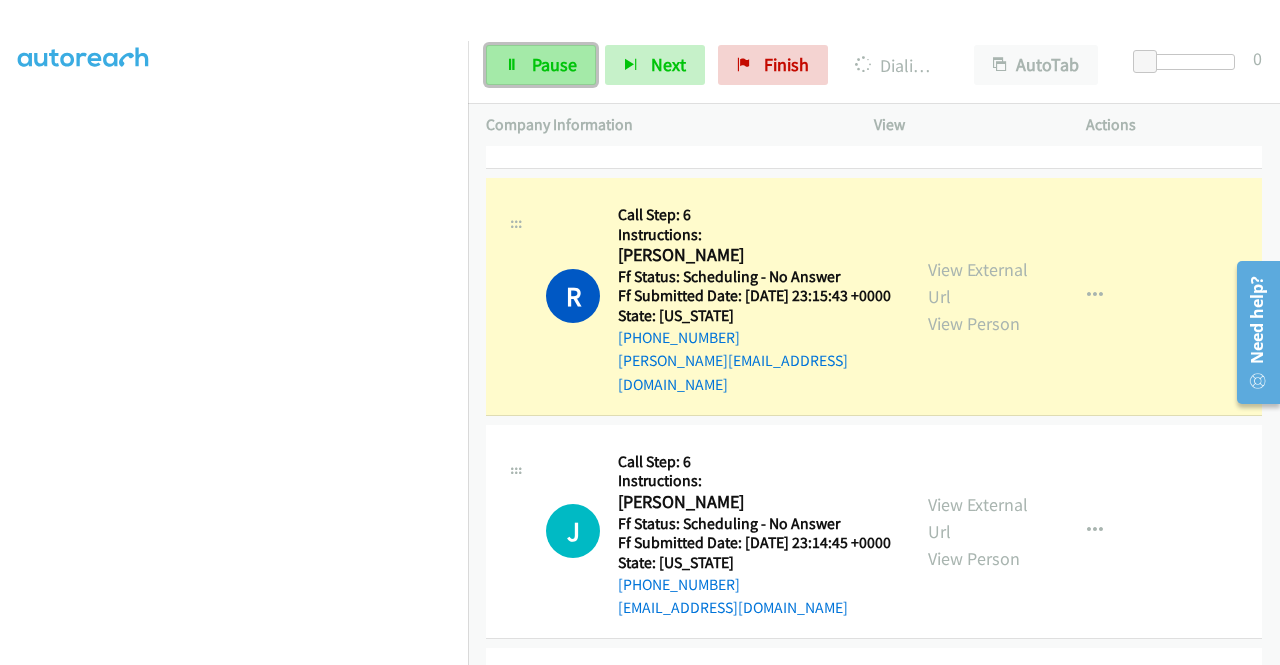 click on "Pause" at bounding box center (541, 65) 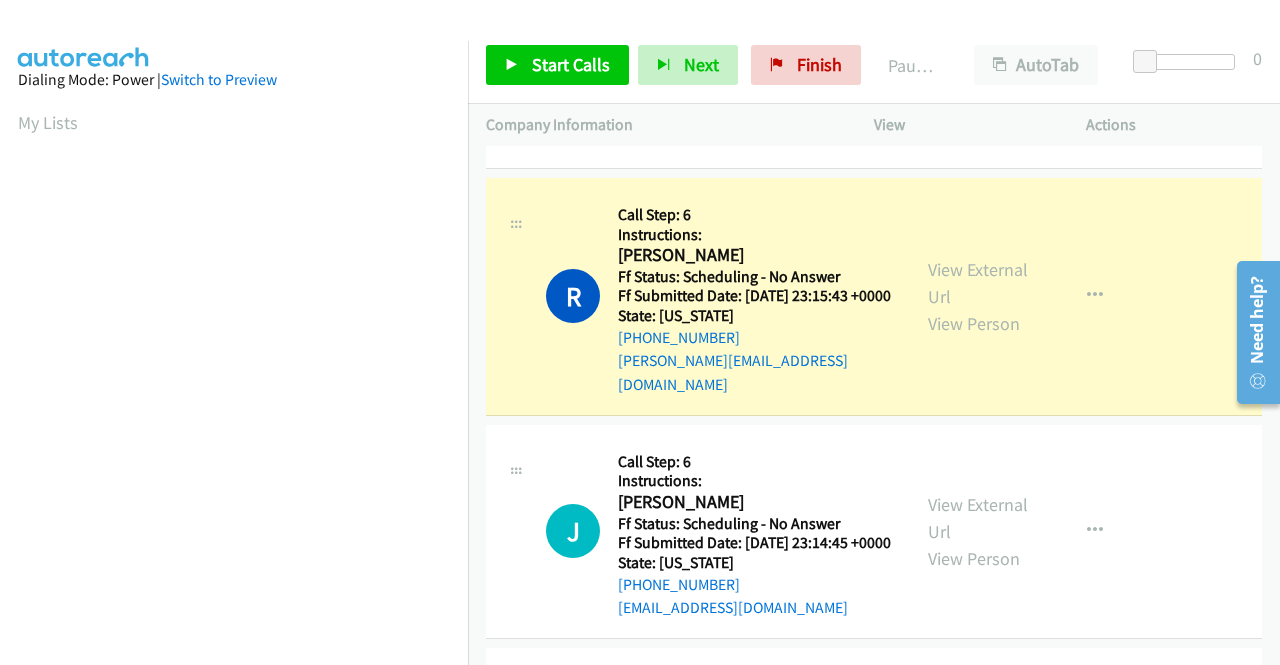 scroll, scrollTop: 456, scrollLeft: 0, axis: vertical 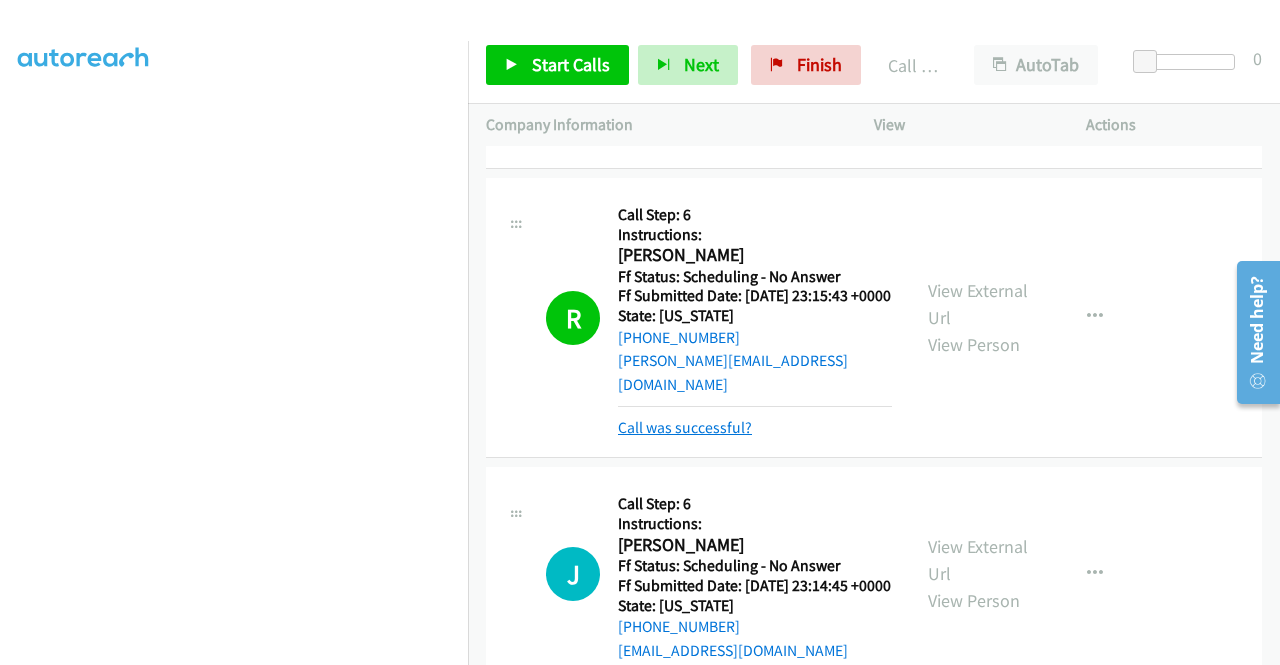 click on "Call was successful?" at bounding box center [685, 427] 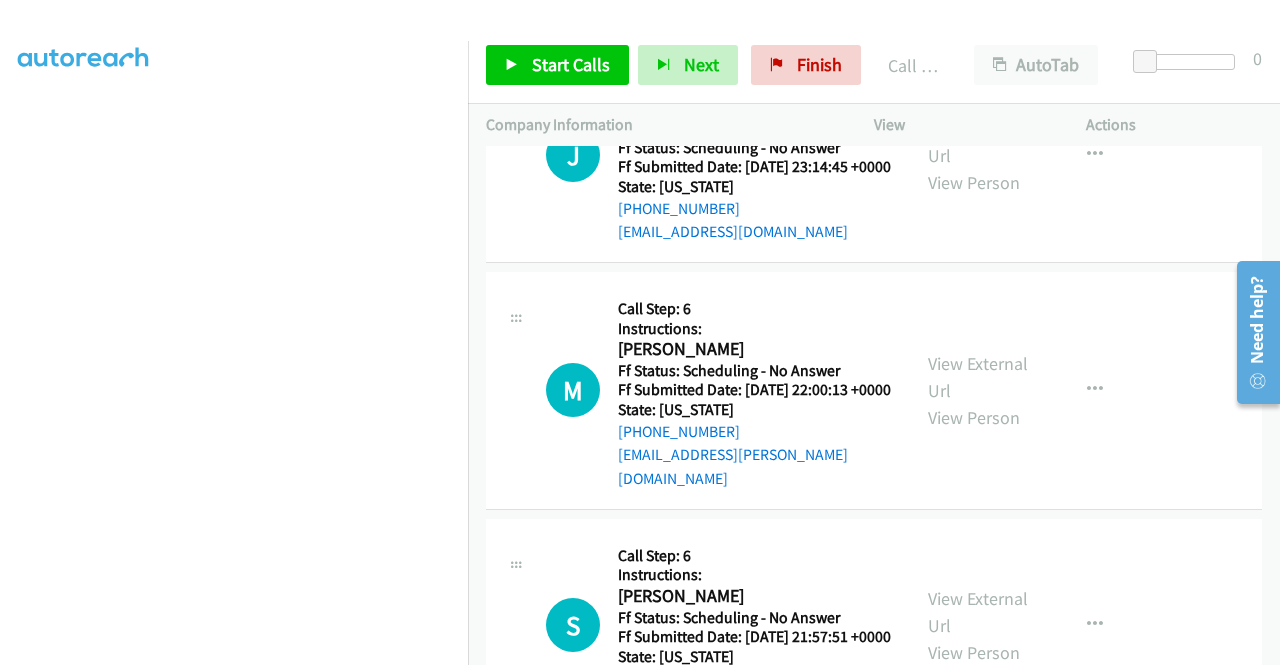 scroll, scrollTop: 3098, scrollLeft: 0, axis: vertical 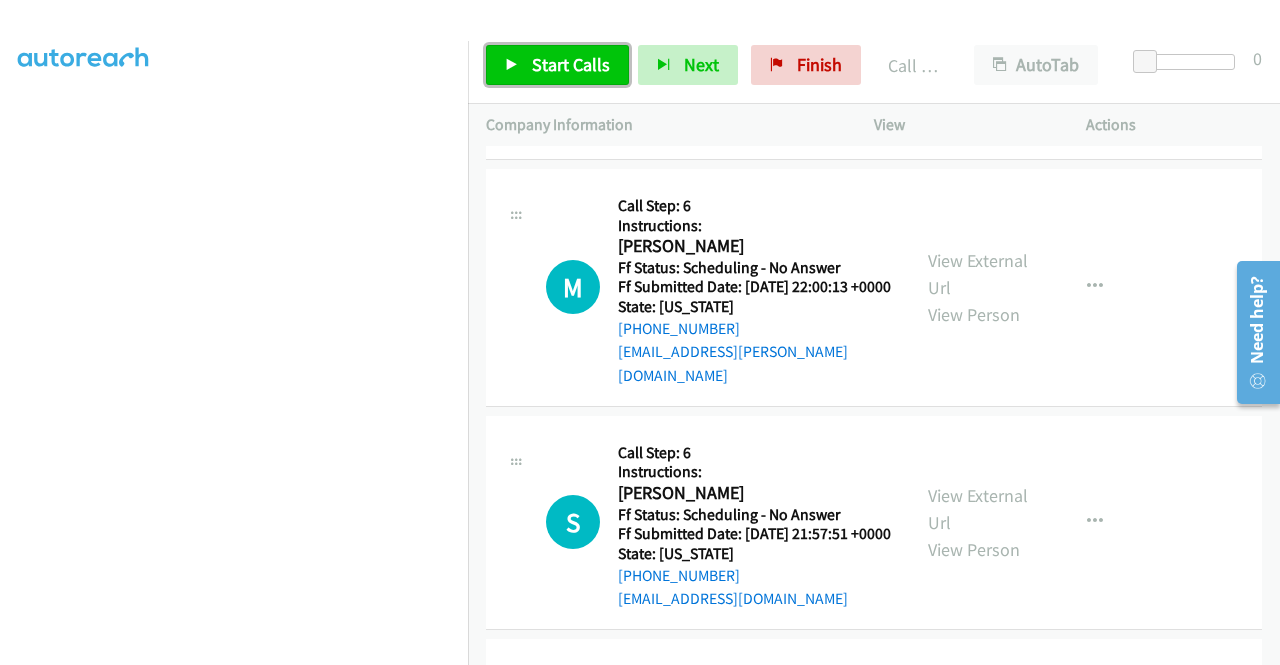 click on "Start Calls" at bounding box center (571, 64) 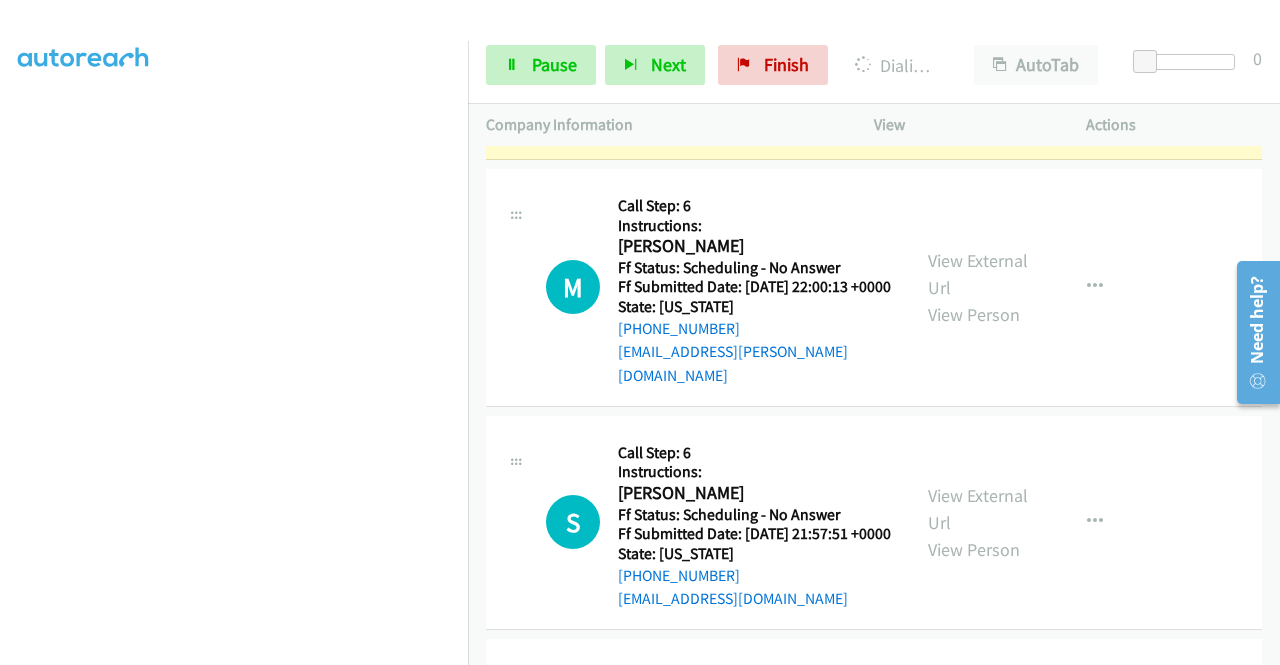 click on "View External Url" at bounding box center (978, 39) 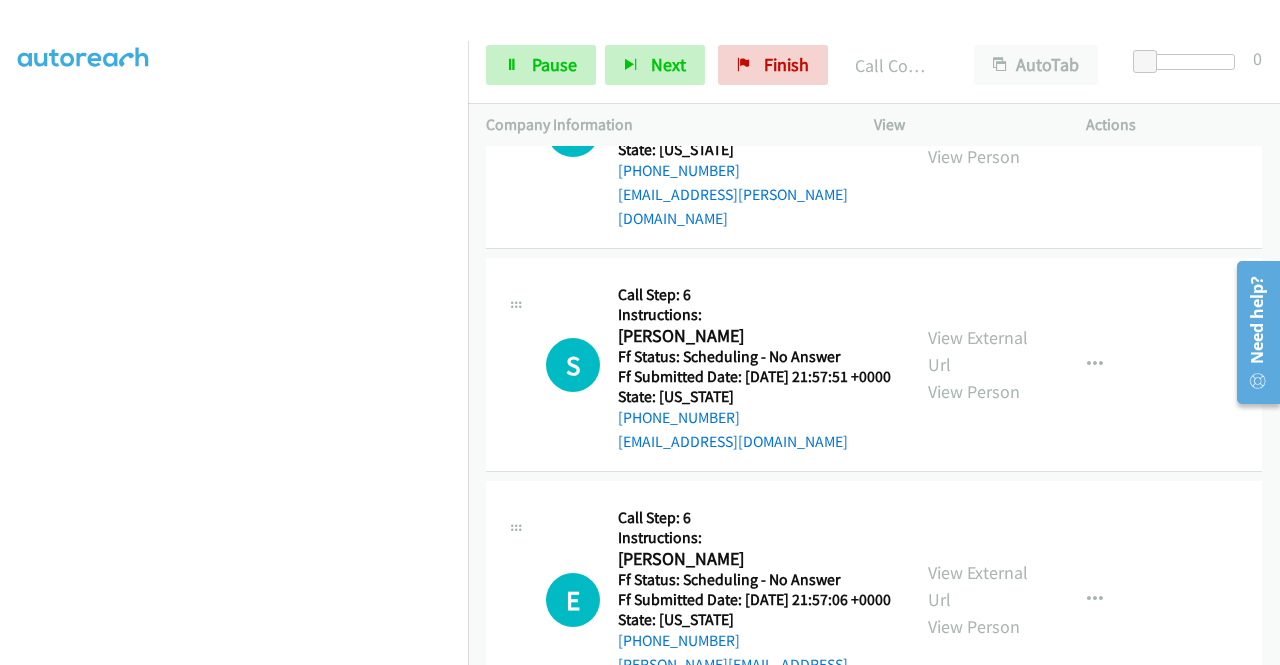 scroll, scrollTop: 3312, scrollLeft: 0, axis: vertical 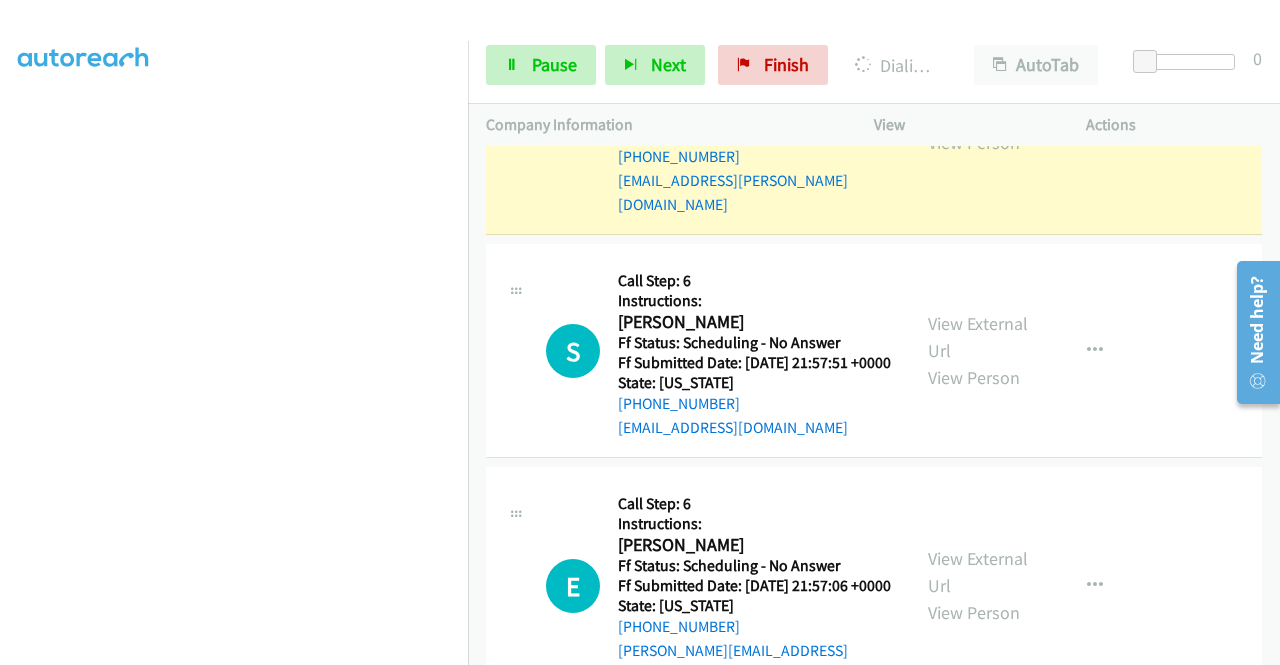 click on "View External Url" at bounding box center [978, 102] 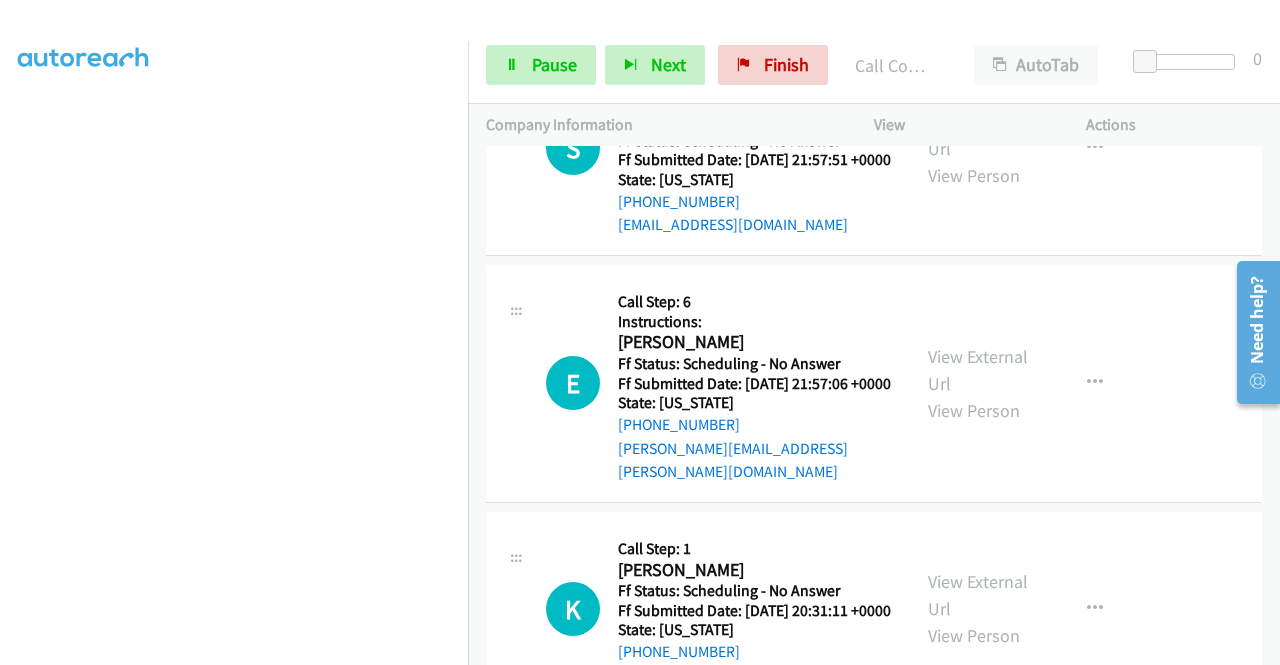 scroll, scrollTop: 3565, scrollLeft: 0, axis: vertical 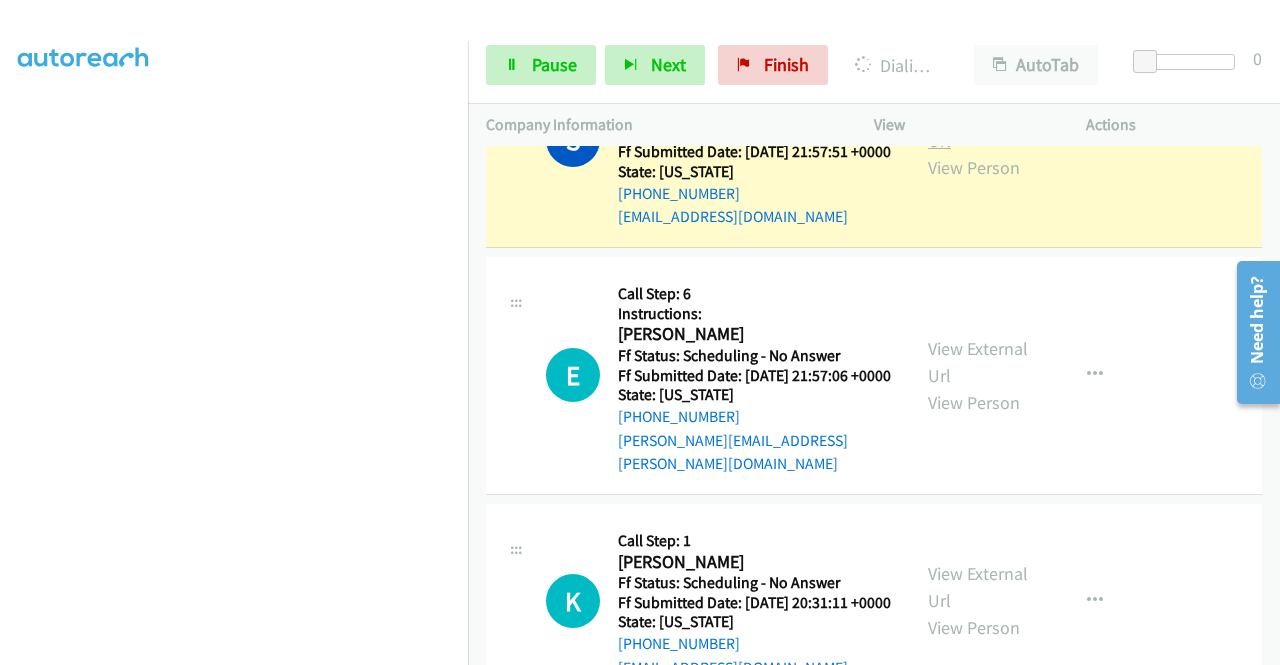 click on "View External Url" at bounding box center [978, 127] 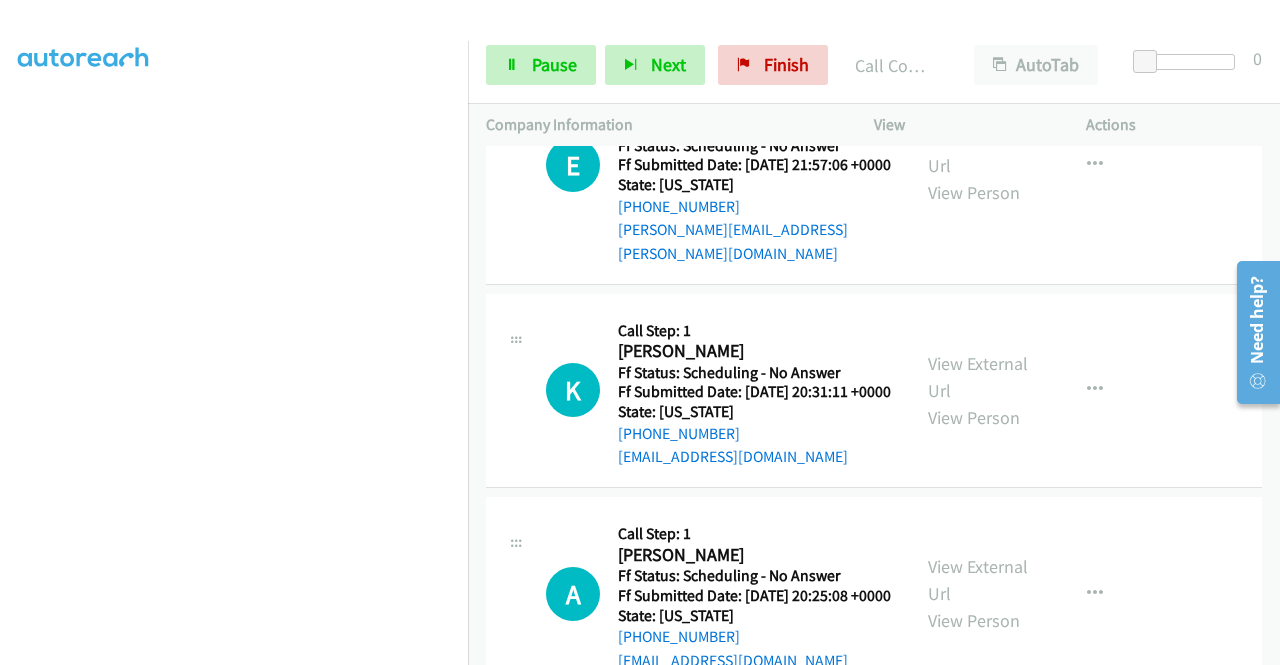 scroll, scrollTop: 3858, scrollLeft: 0, axis: vertical 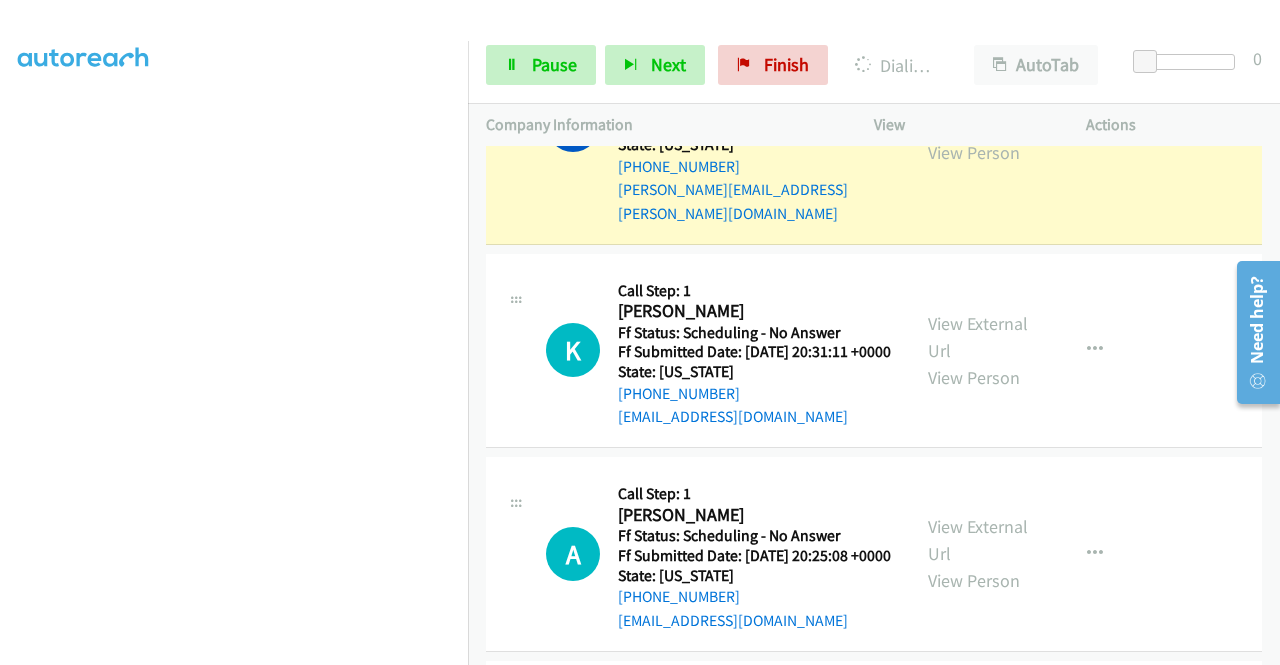 click on "View External Url" at bounding box center [978, 112] 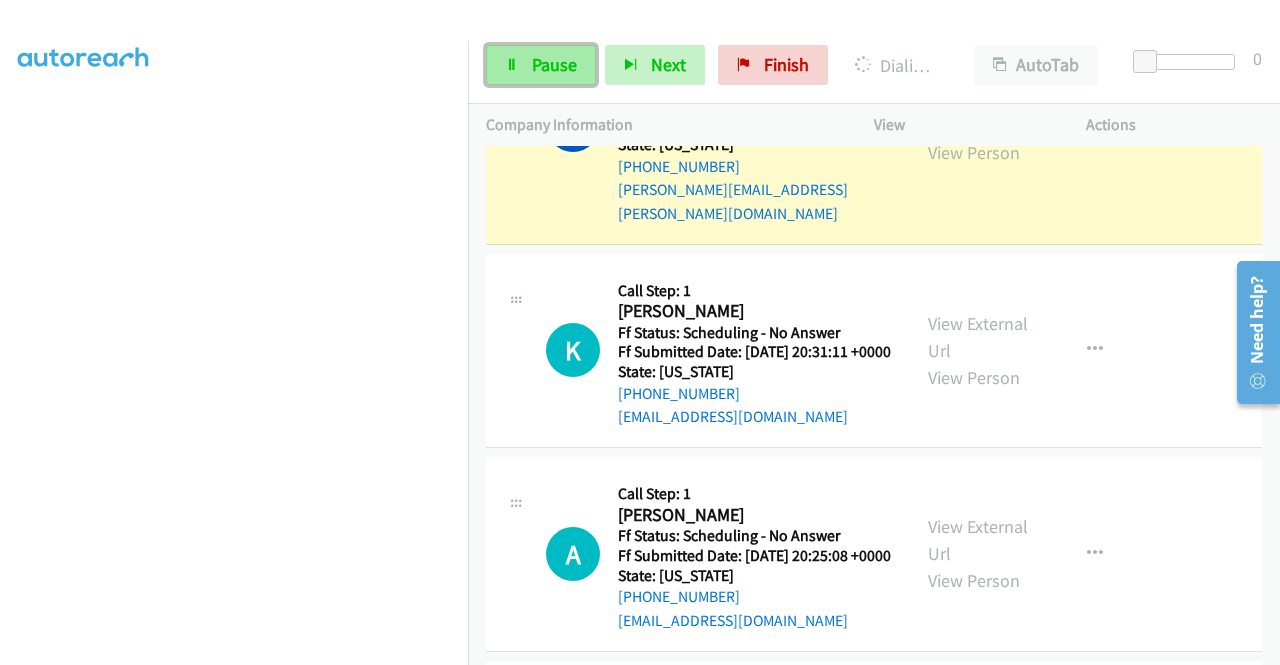 click on "Pause" at bounding box center [554, 64] 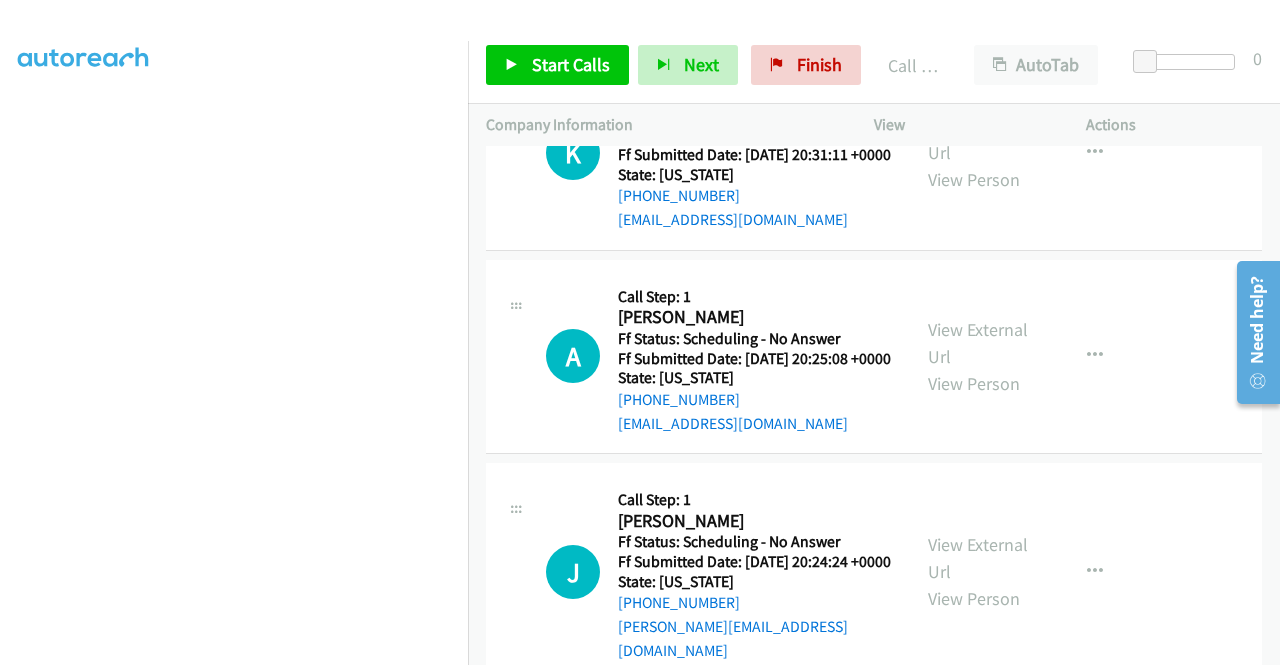scroll, scrollTop: 4138, scrollLeft: 0, axis: vertical 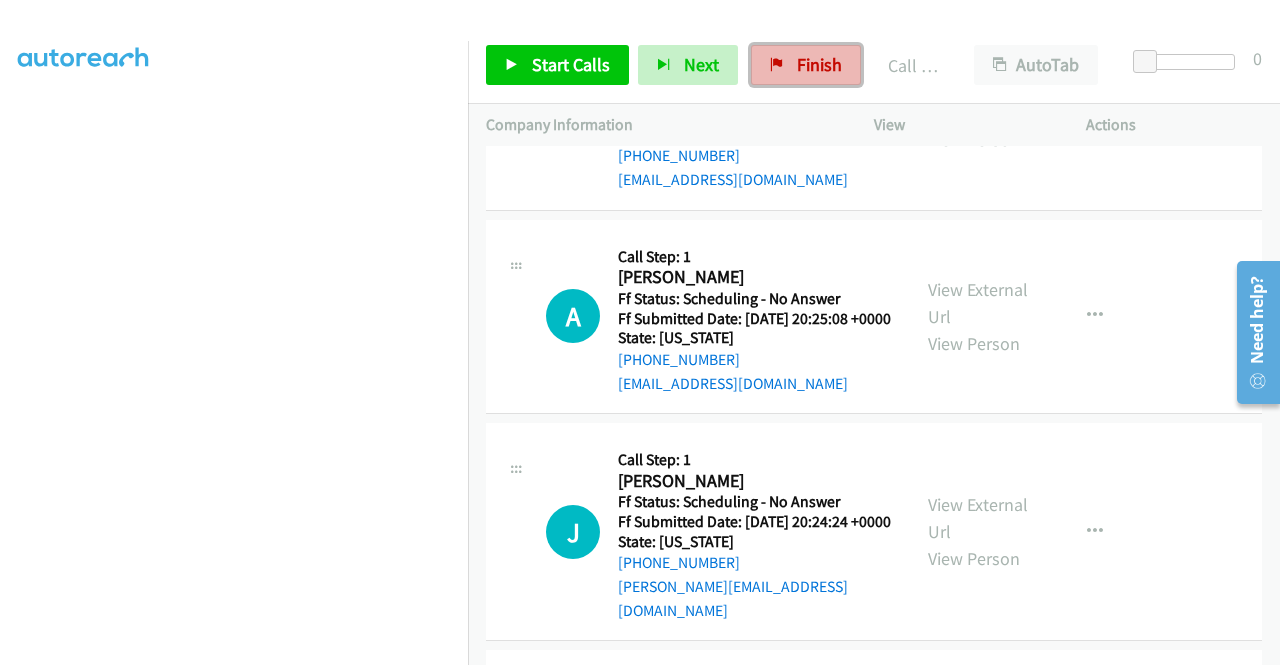 click on "Finish" at bounding box center [819, 64] 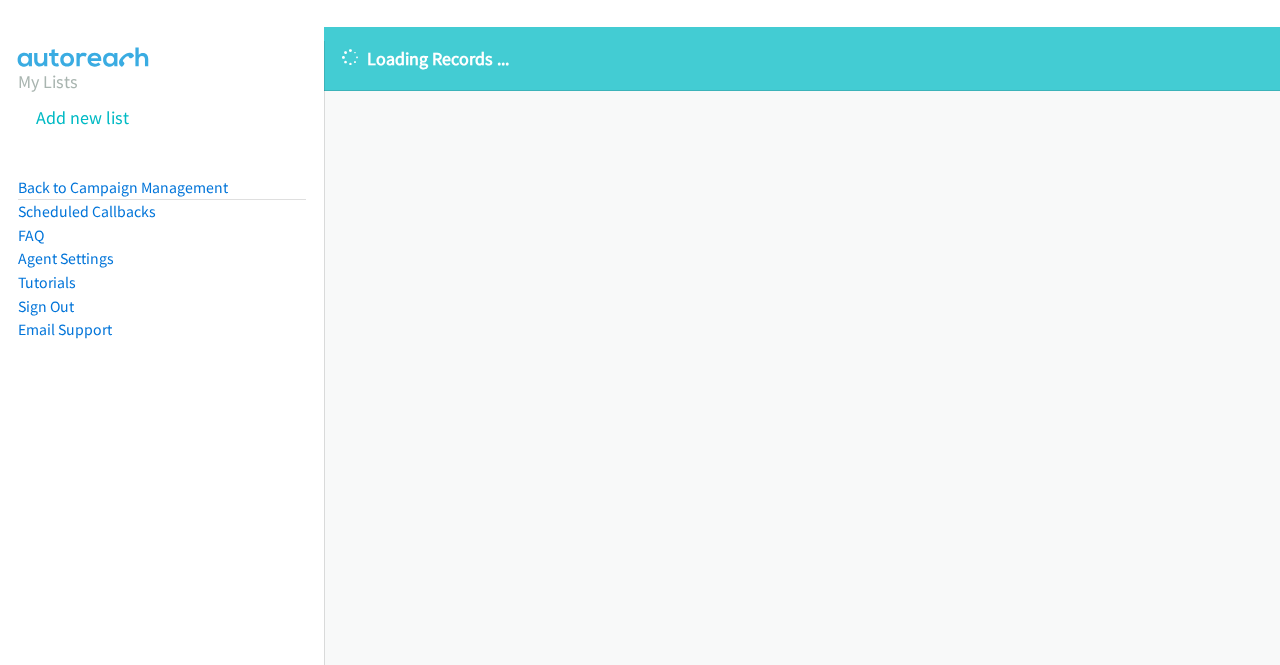 scroll, scrollTop: 0, scrollLeft: 0, axis: both 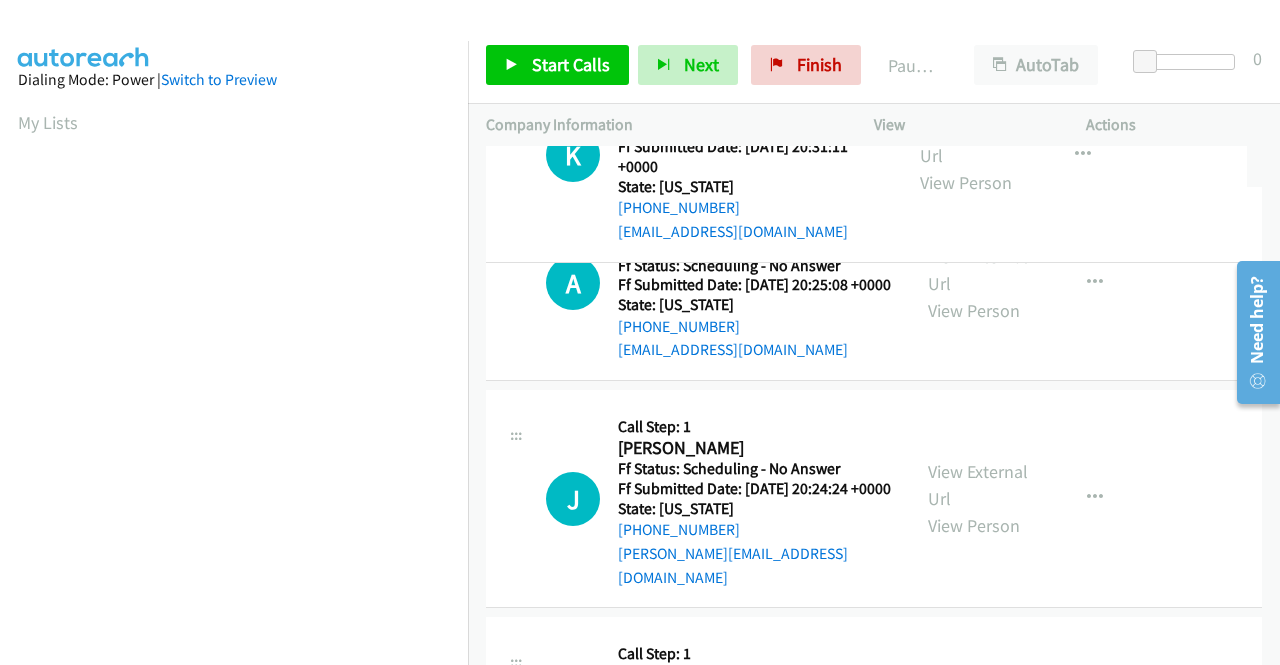 drag, startPoint x: 652, startPoint y: 185, endPoint x: 589, endPoint y: 79, distance: 123.308556 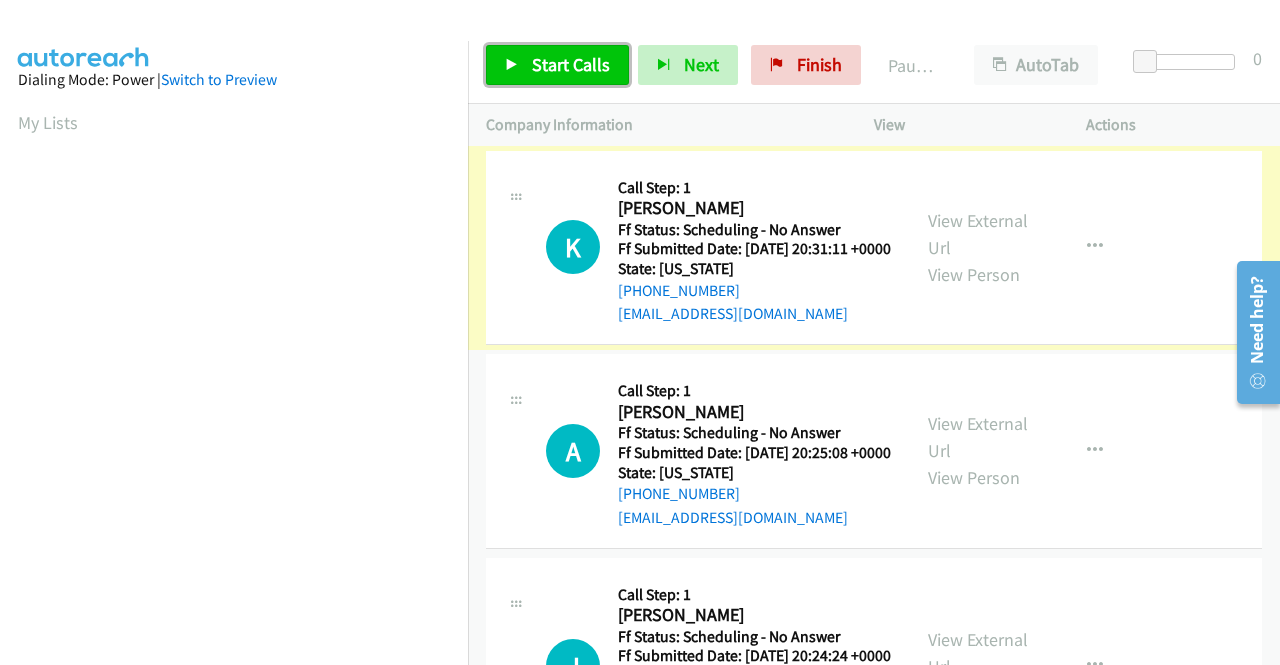 click on "Start Calls" at bounding box center (557, 65) 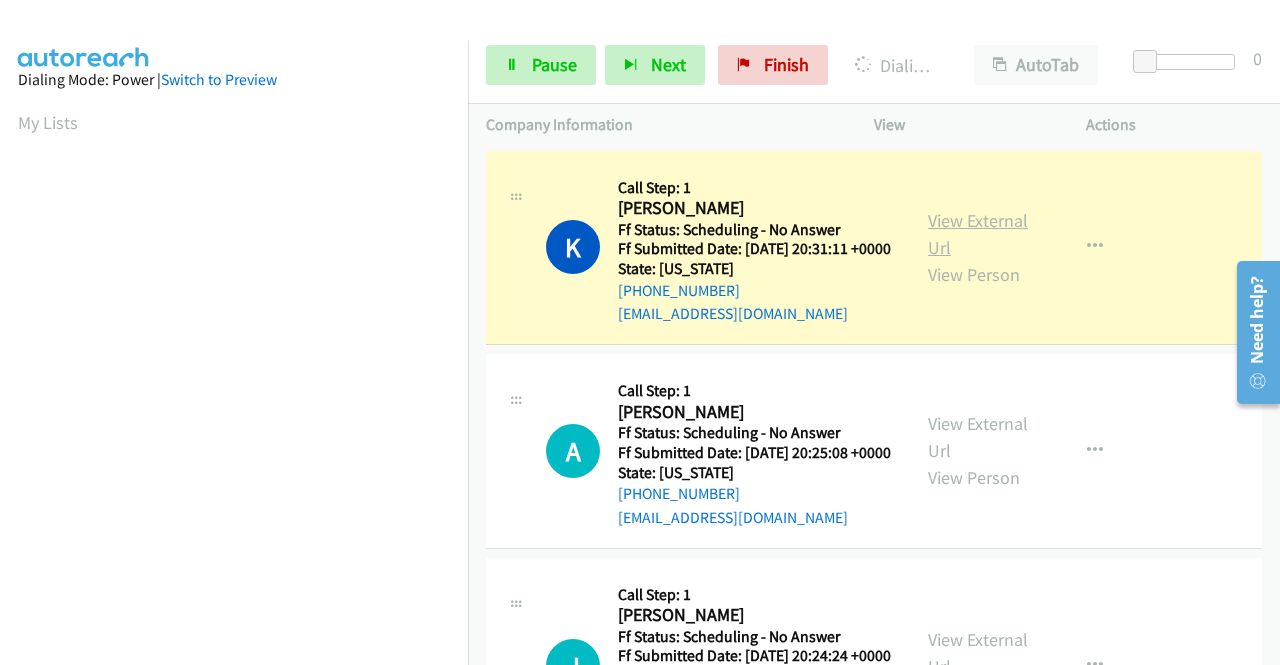 click on "View External Url" at bounding box center (978, 234) 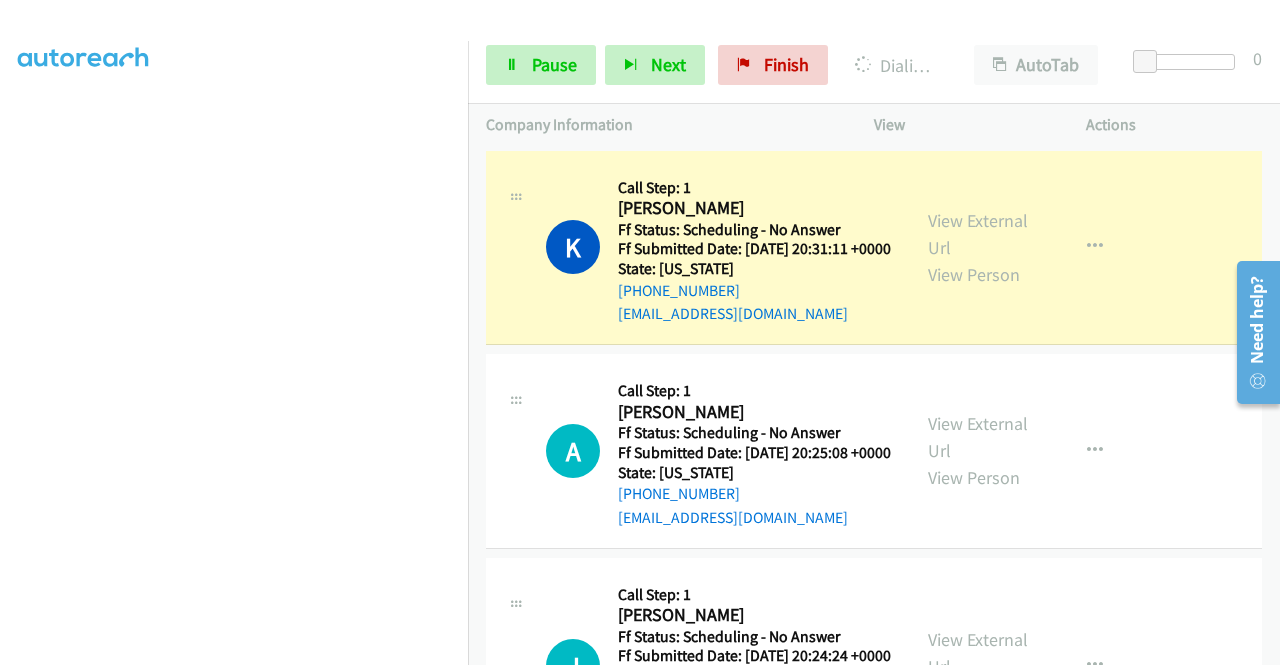 scroll, scrollTop: 409, scrollLeft: 0, axis: vertical 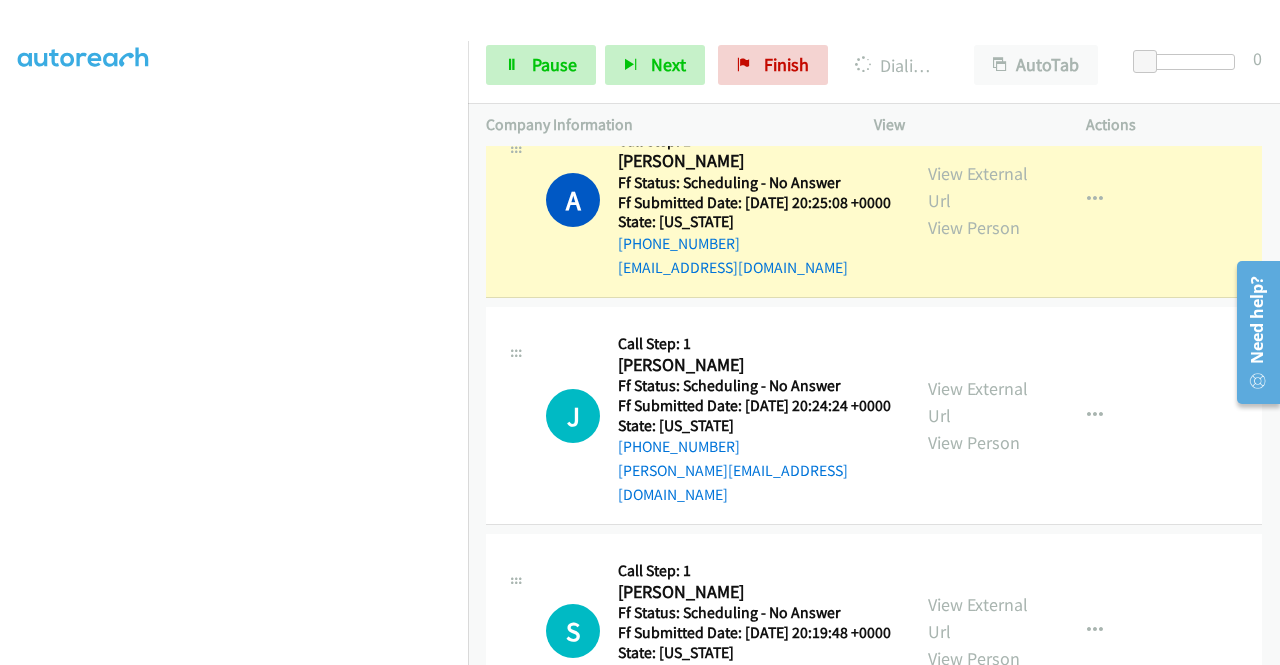 click on "View External Url
View Person" at bounding box center [980, 200] 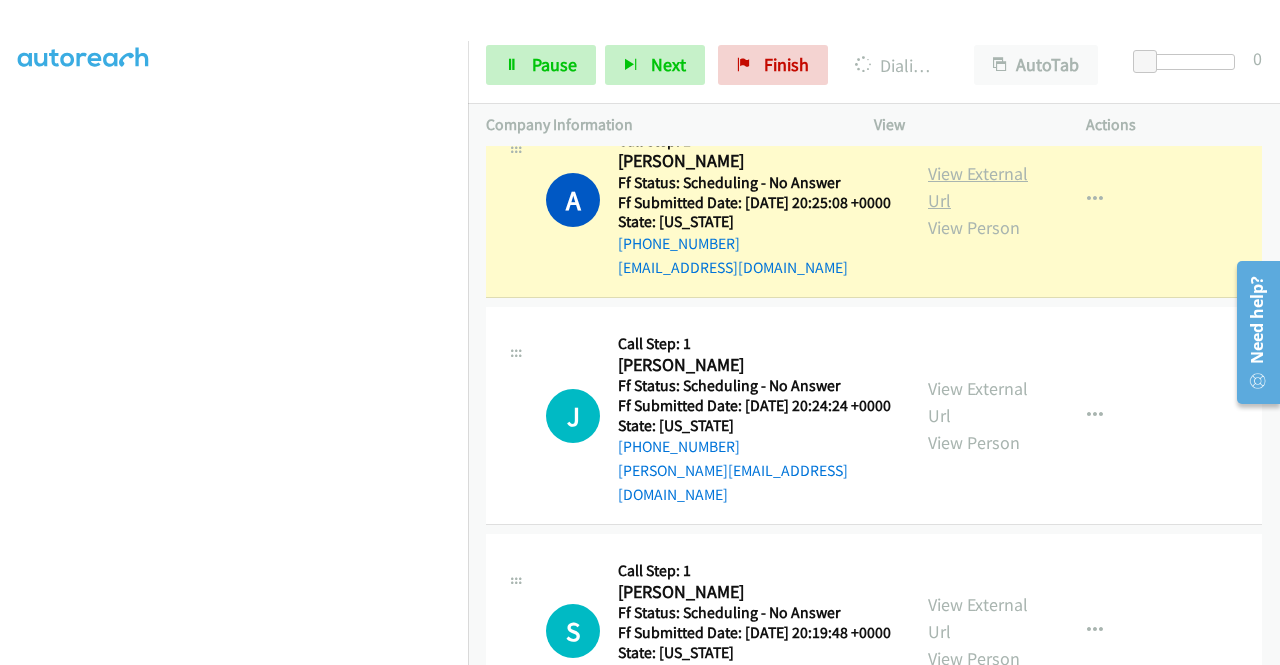 click on "View External Url" at bounding box center [978, 187] 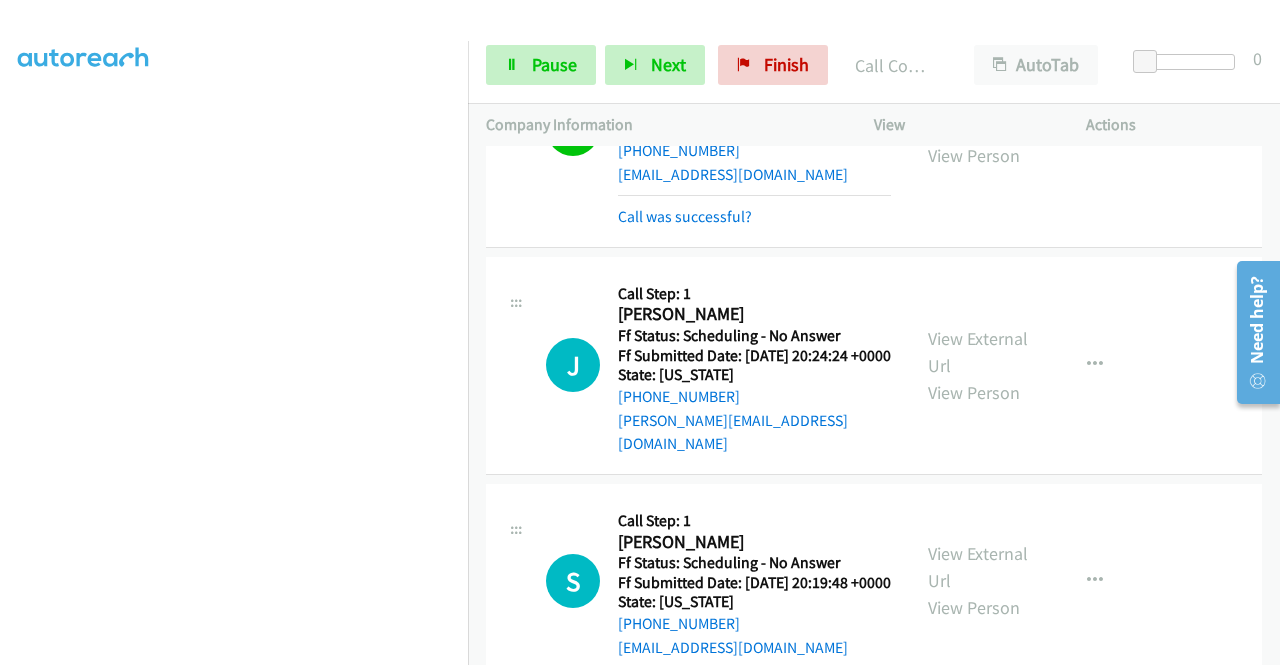 scroll, scrollTop: 413, scrollLeft: 0, axis: vertical 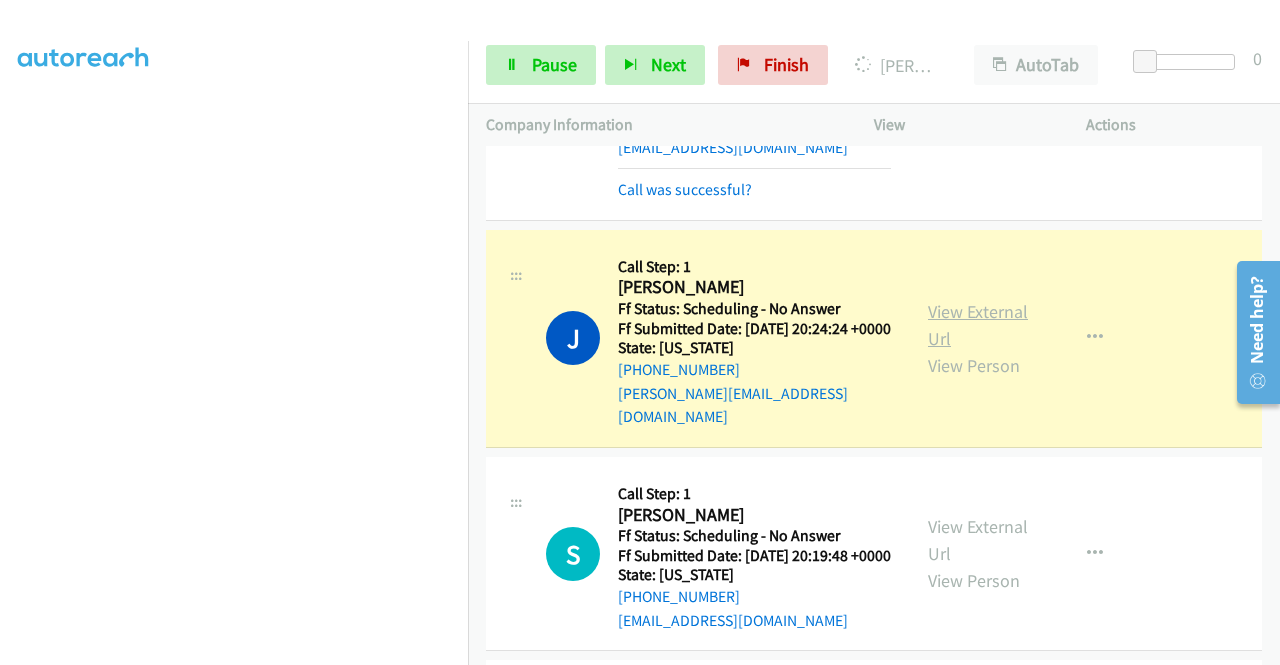 click on "View External Url" at bounding box center [978, 325] 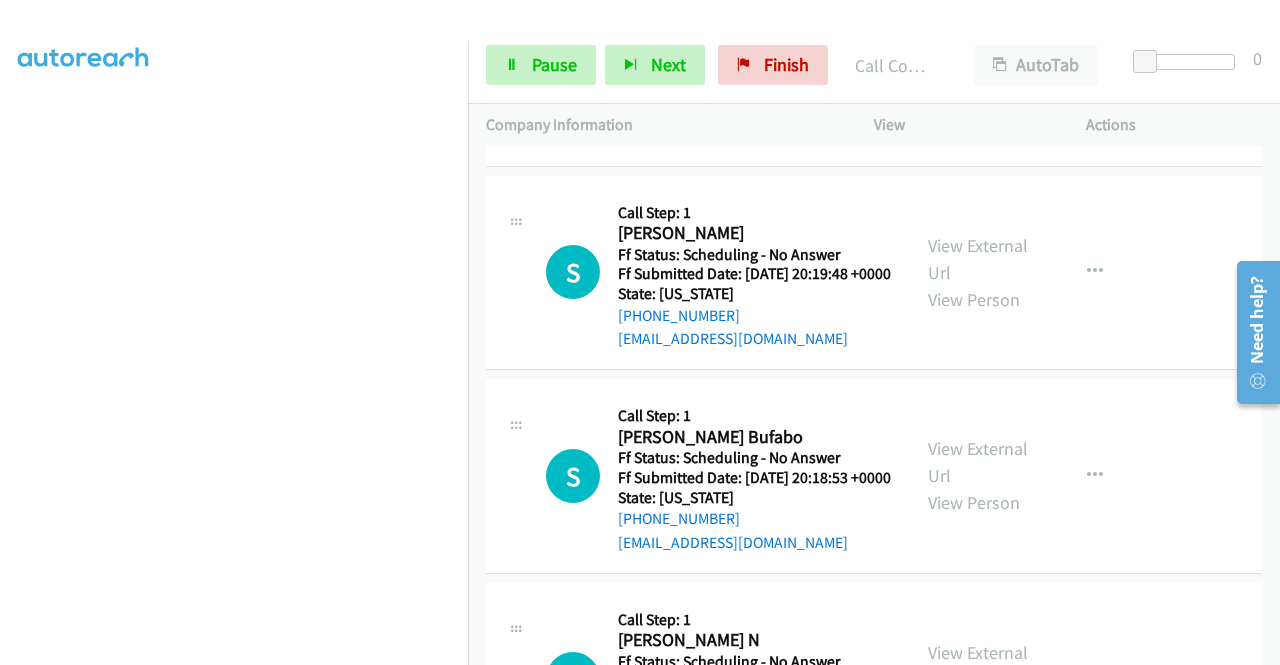 scroll, scrollTop: 760, scrollLeft: 0, axis: vertical 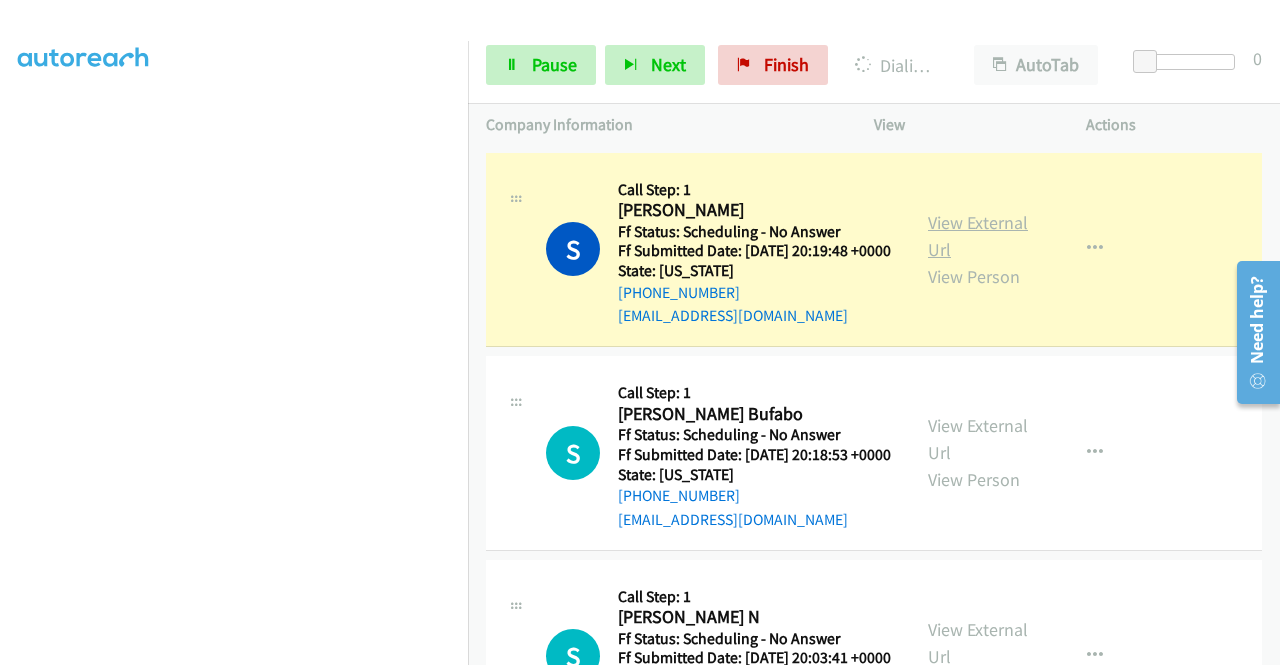 click on "View External Url" at bounding box center [978, 236] 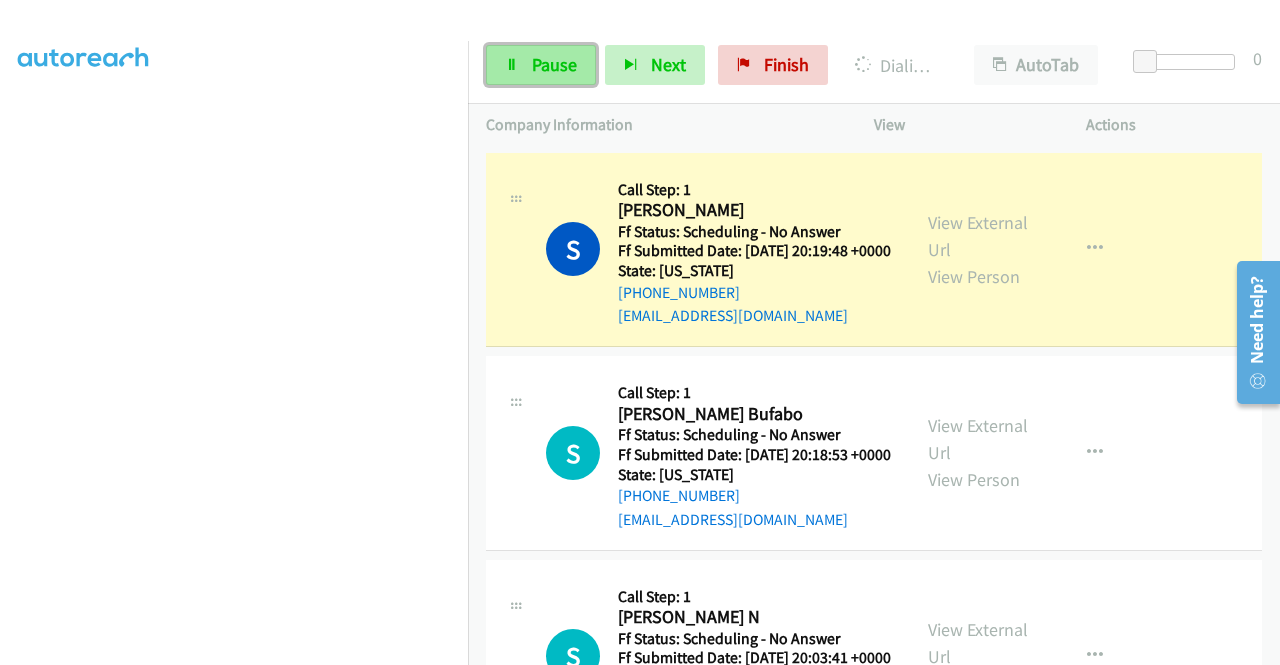 click on "Pause" at bounding box center [541, 65] 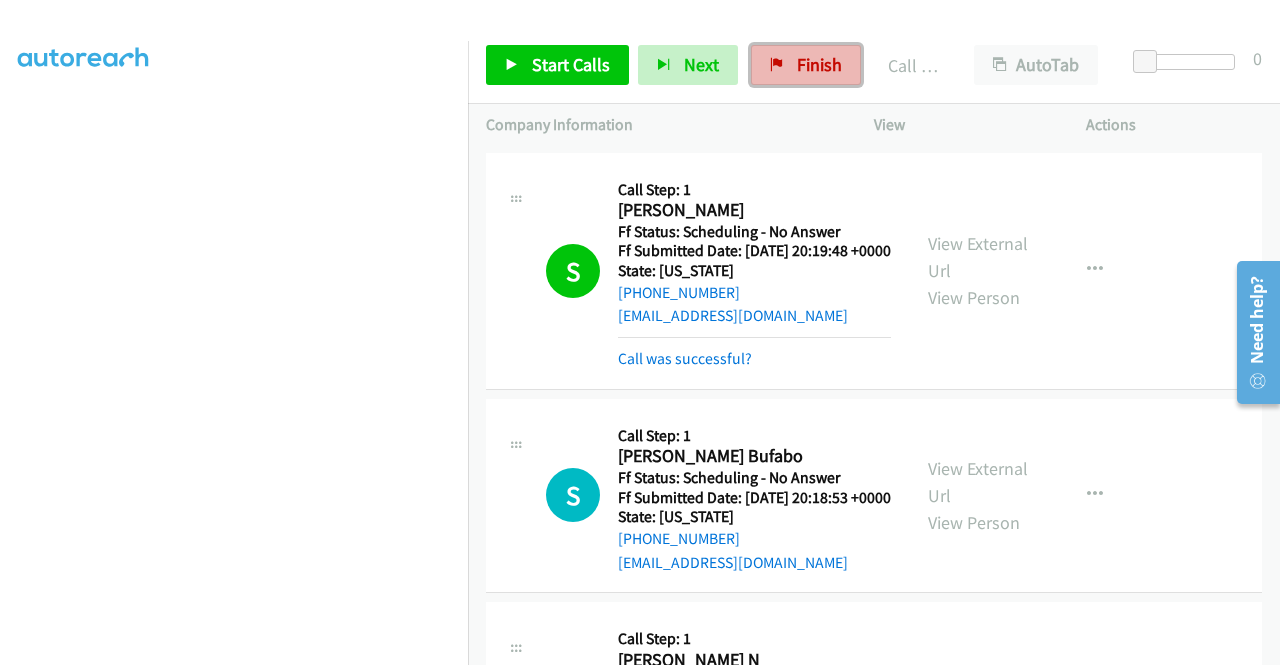 click on "Finish" at bounding box center (806, 65) 